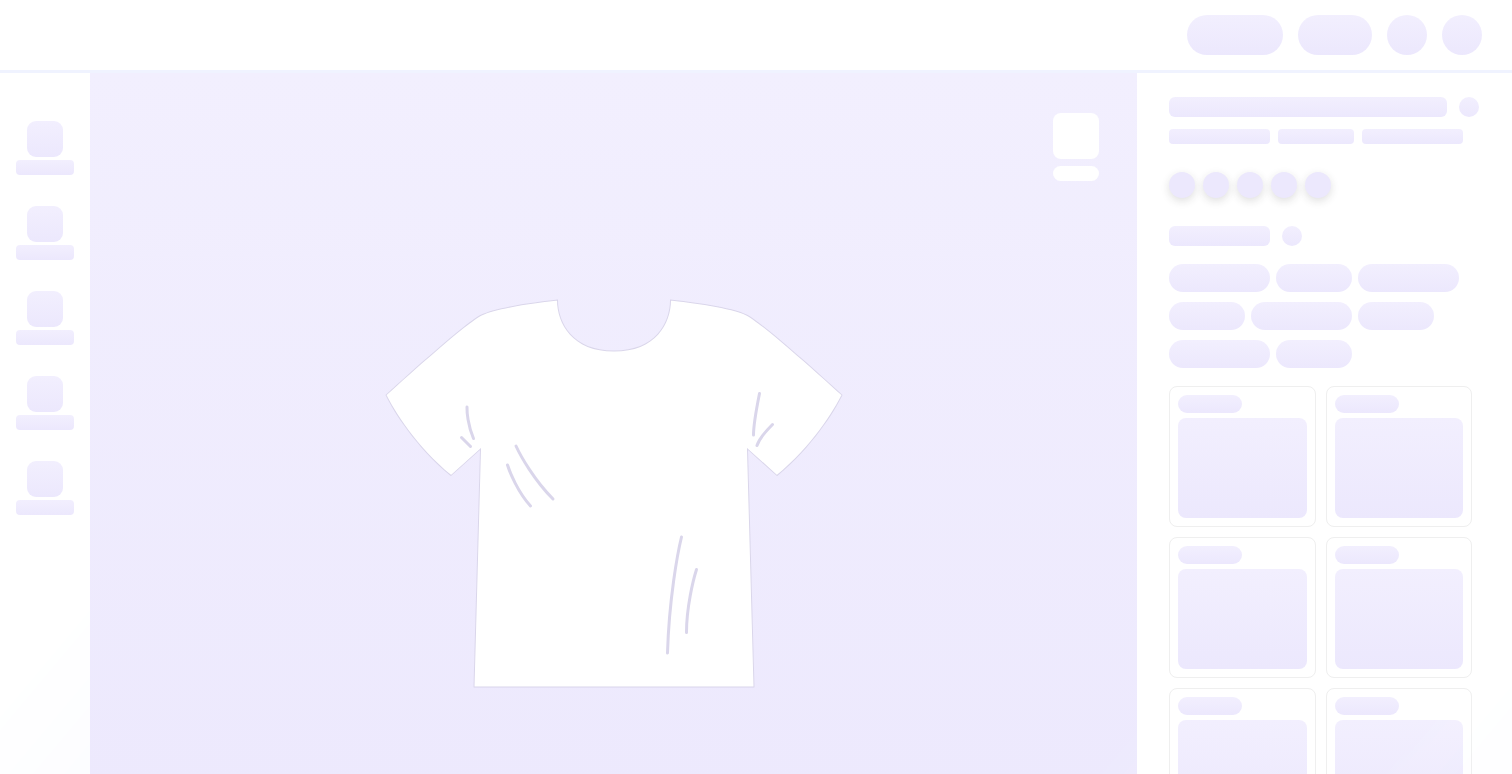 scroll, scrollTop: 0, scrollLeft: 0, axis: both 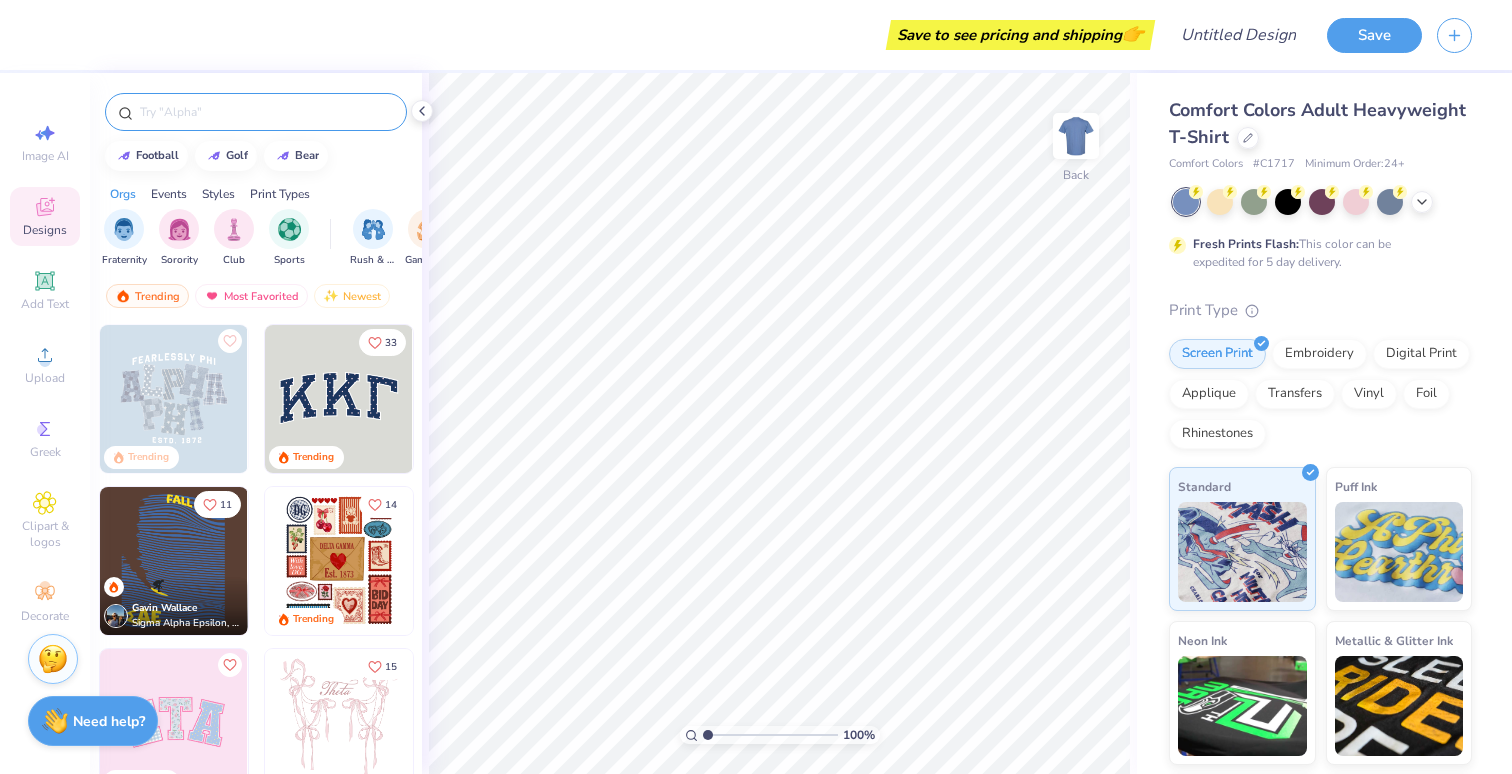 click at bounding box center (266, 112) 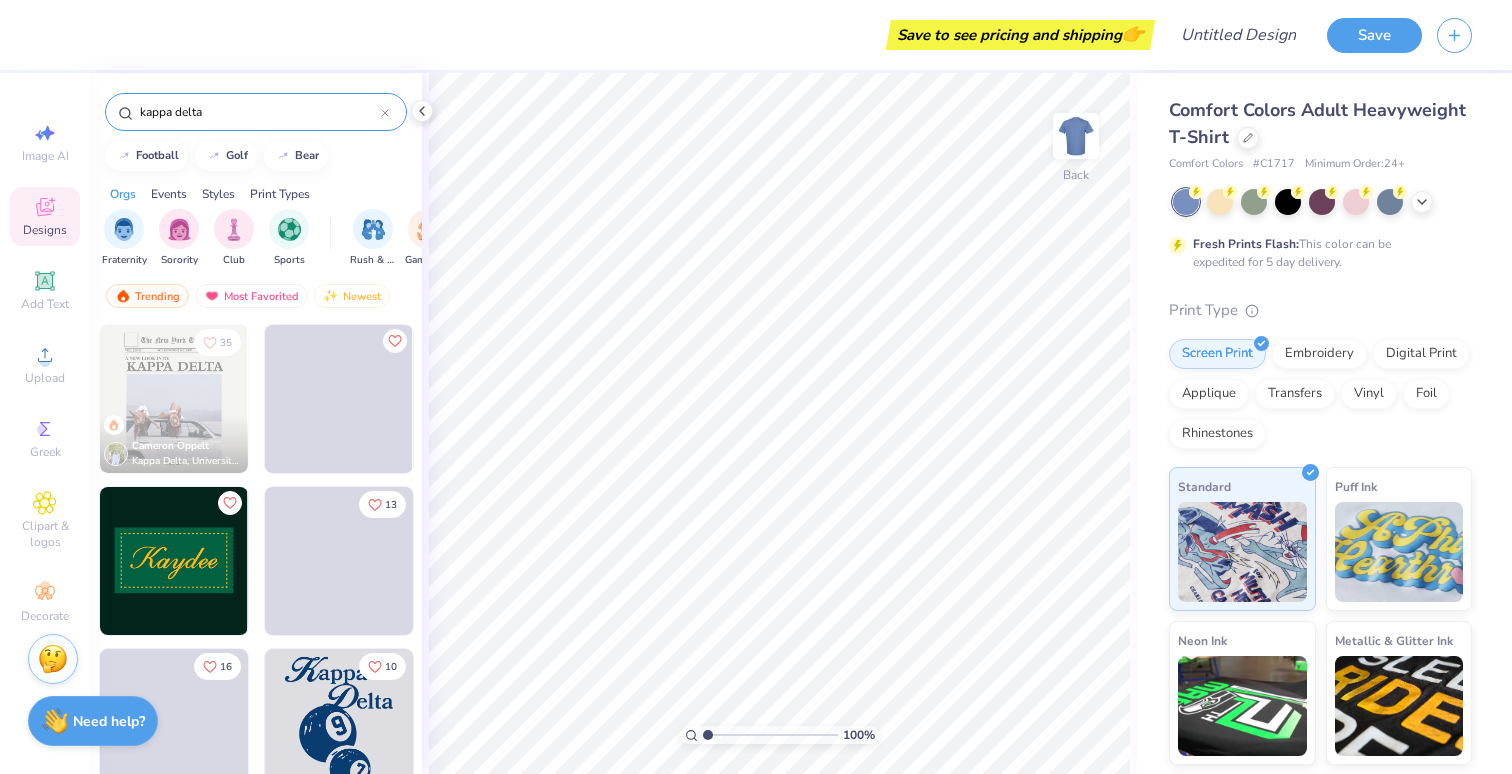 scroll, scrollTop: 61, scrollLeft: 0, axis: vertical 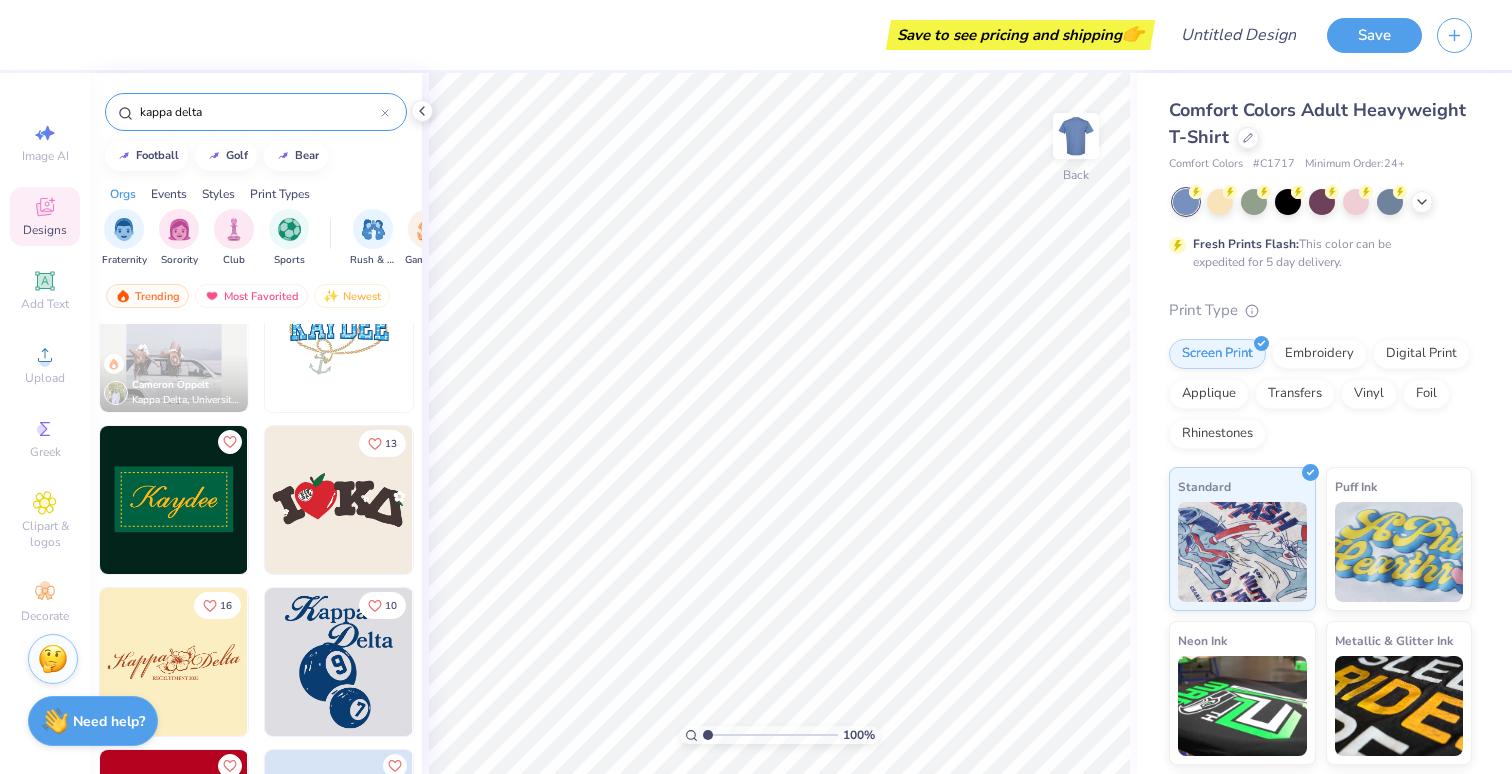 type on "kappa delta" 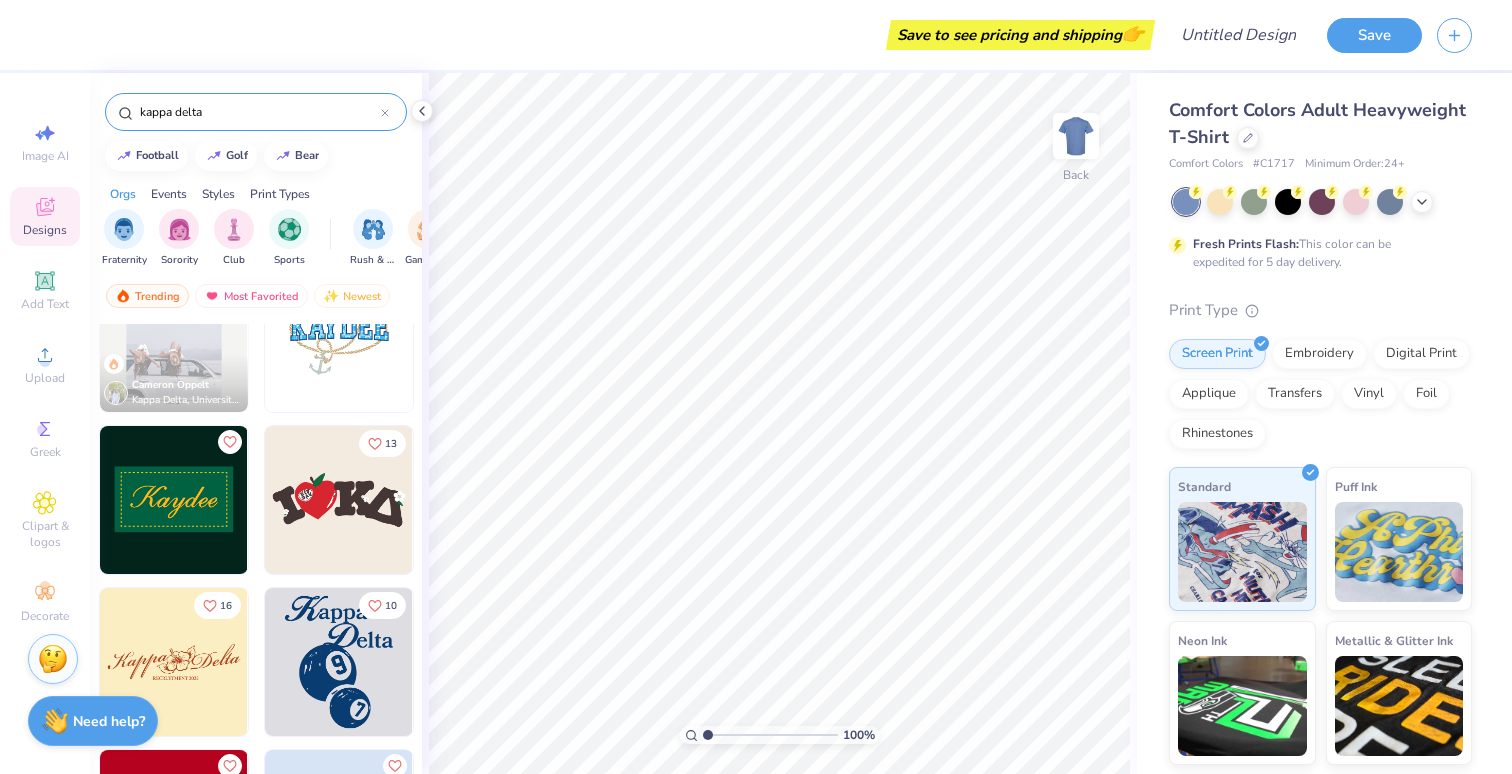 click at bounding box center (339, 662) 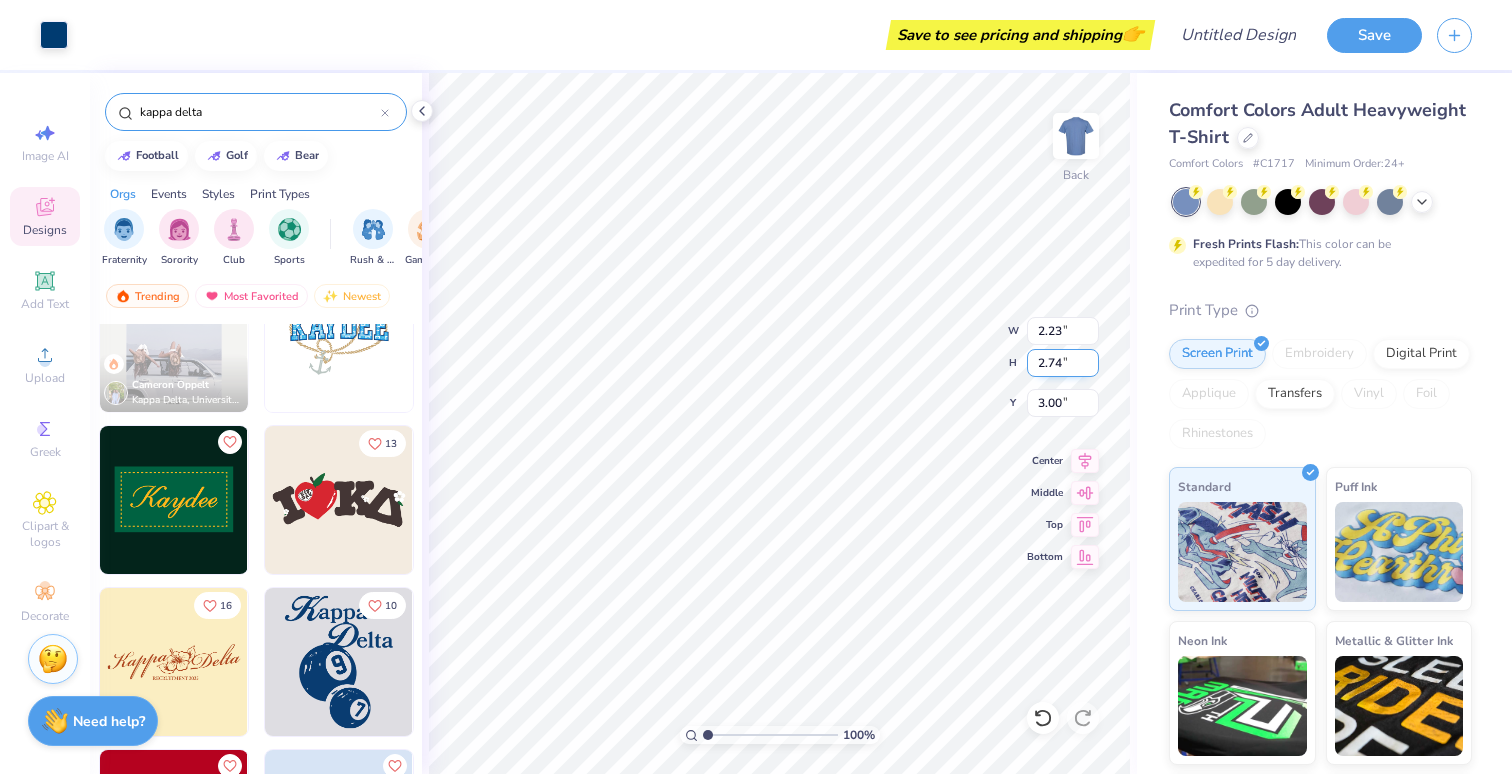 type on "2.67" 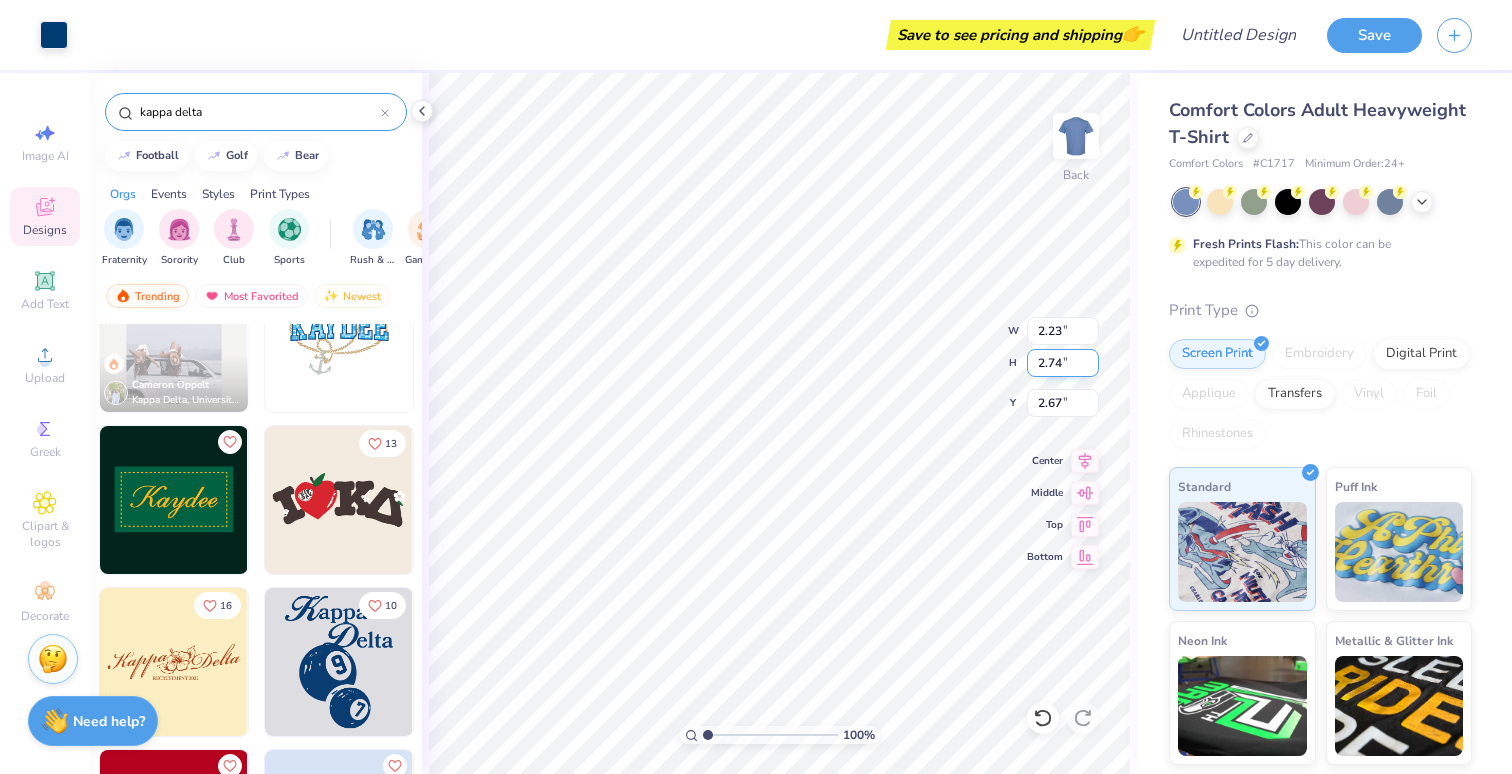 type on "5.71" 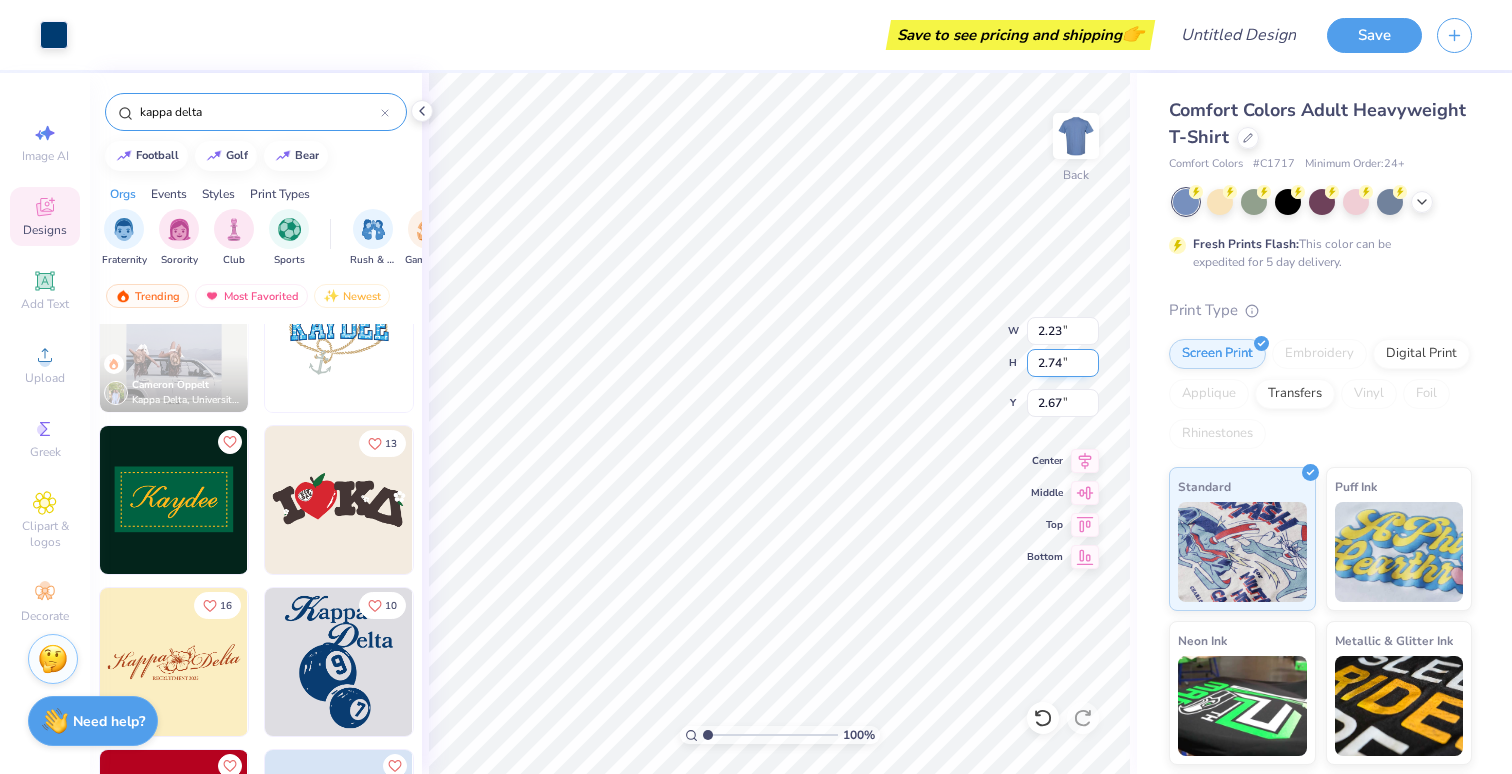 type on "7.02" 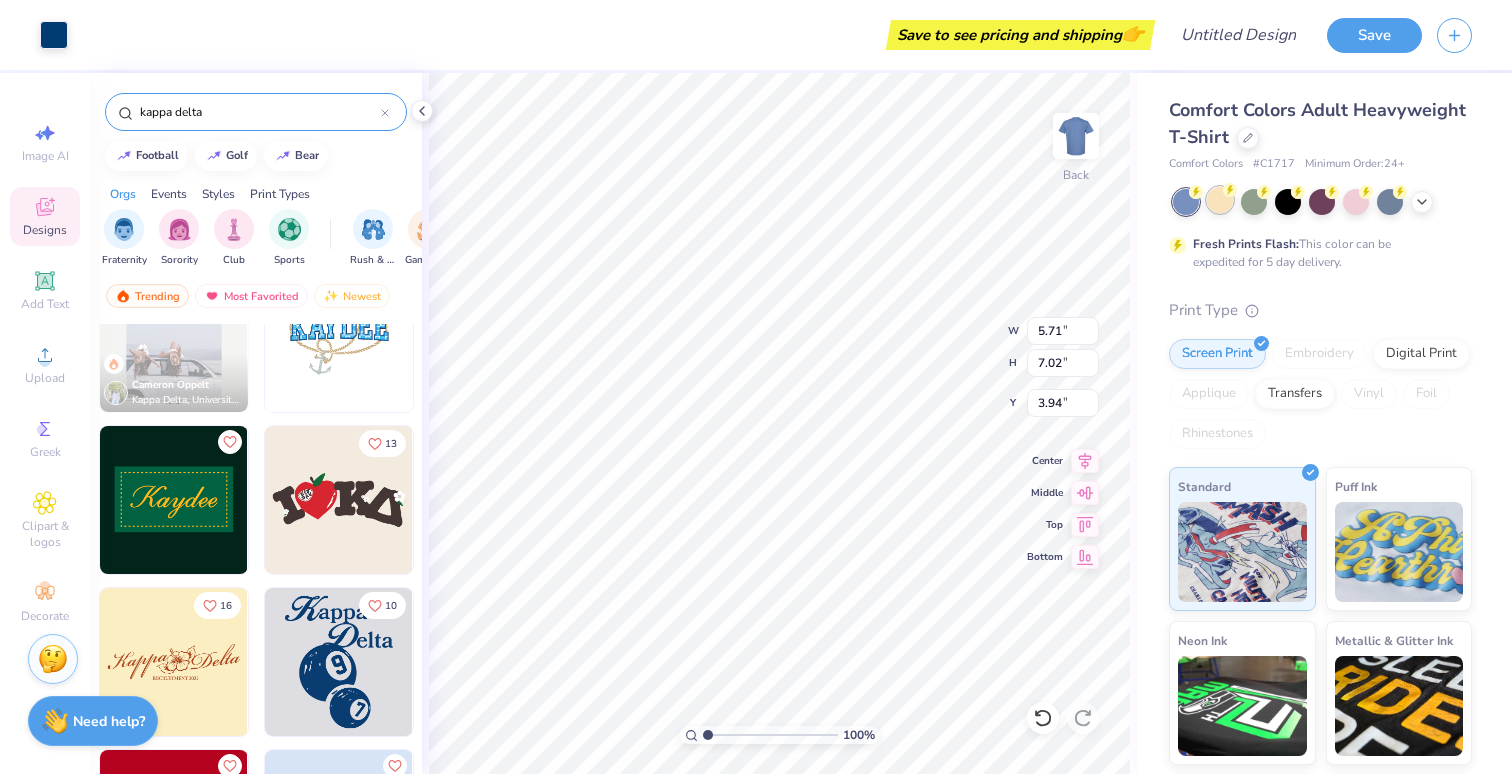 click at bounding box center (1220, 200) 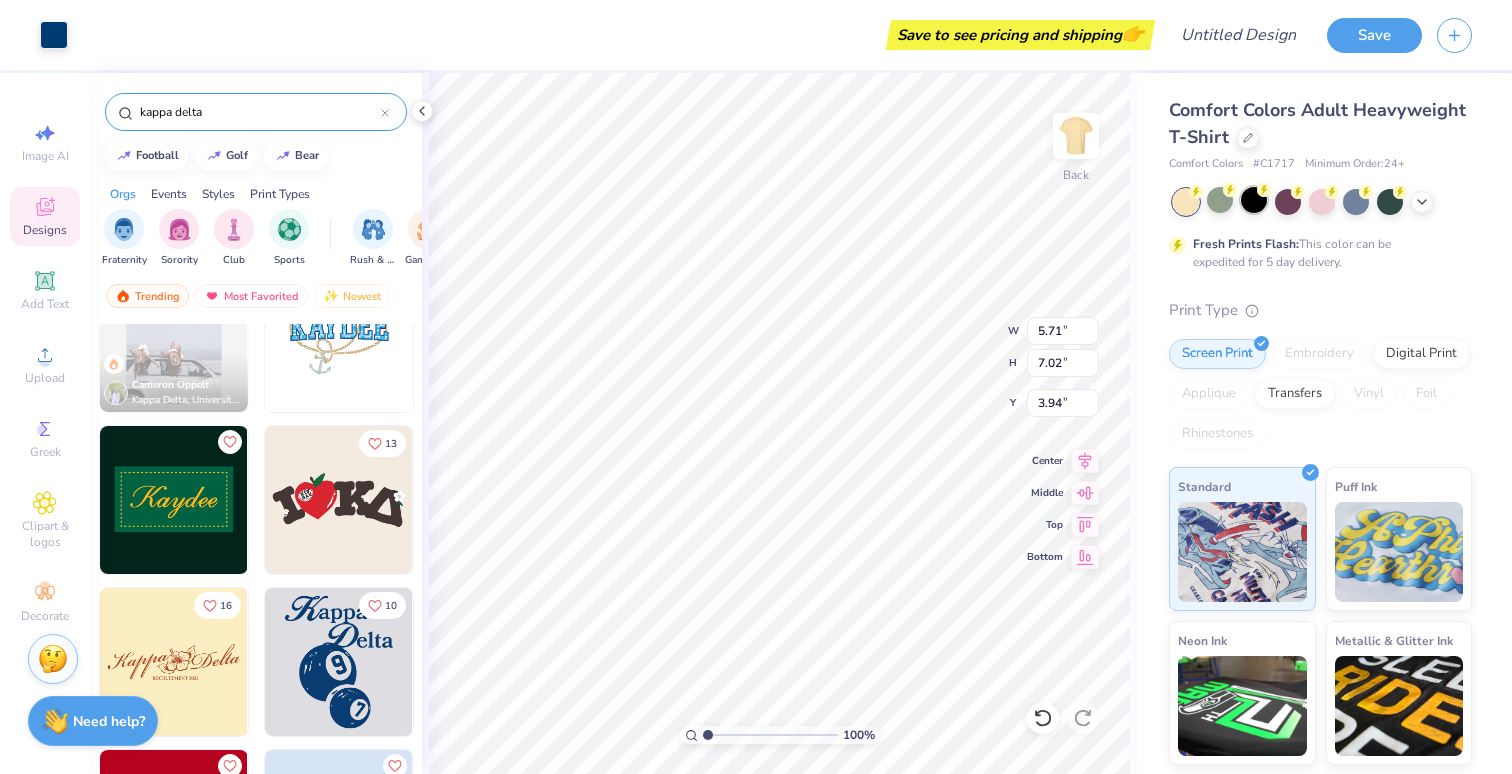 click at bounding box center [1254, 200] 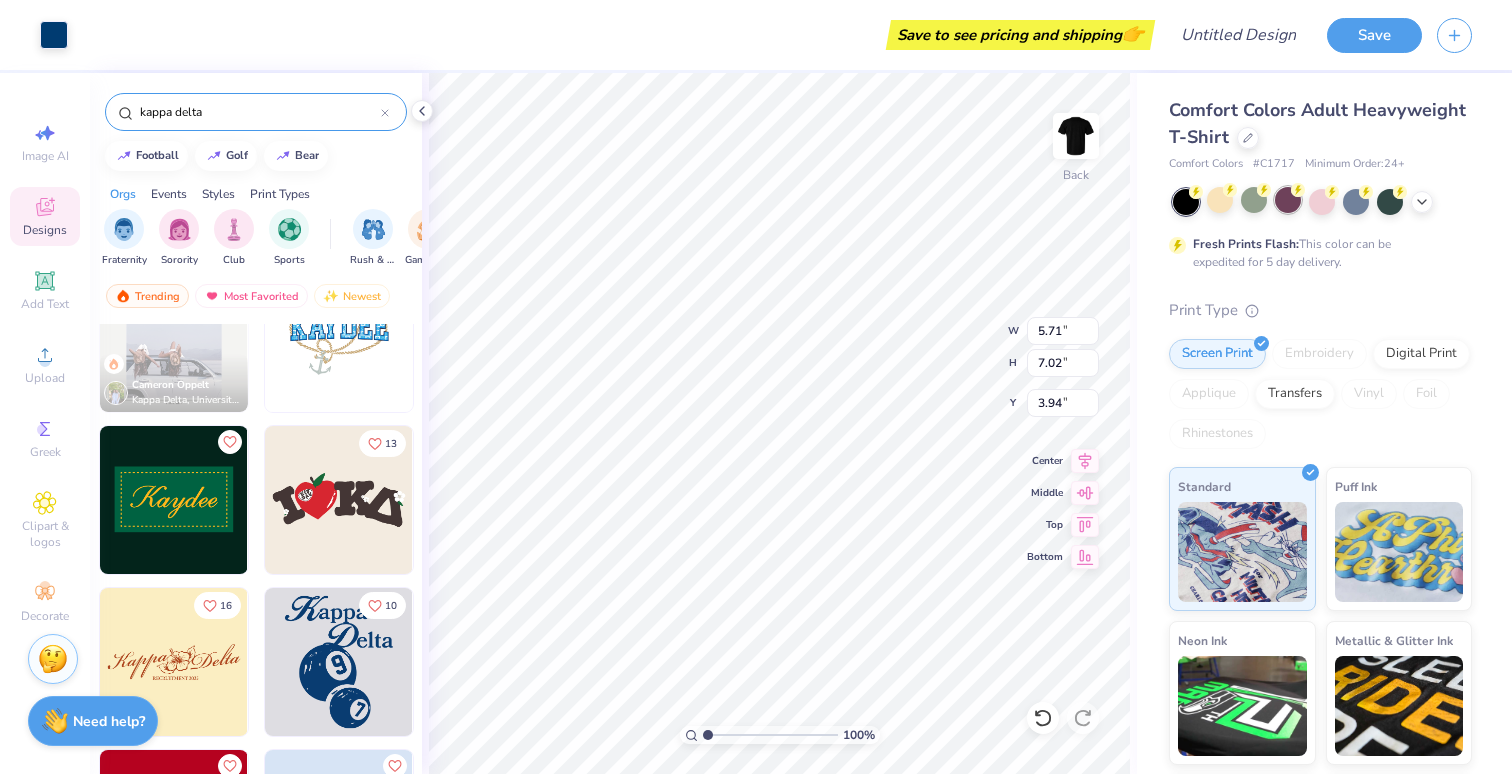 click at bounding box center [1288, 200] 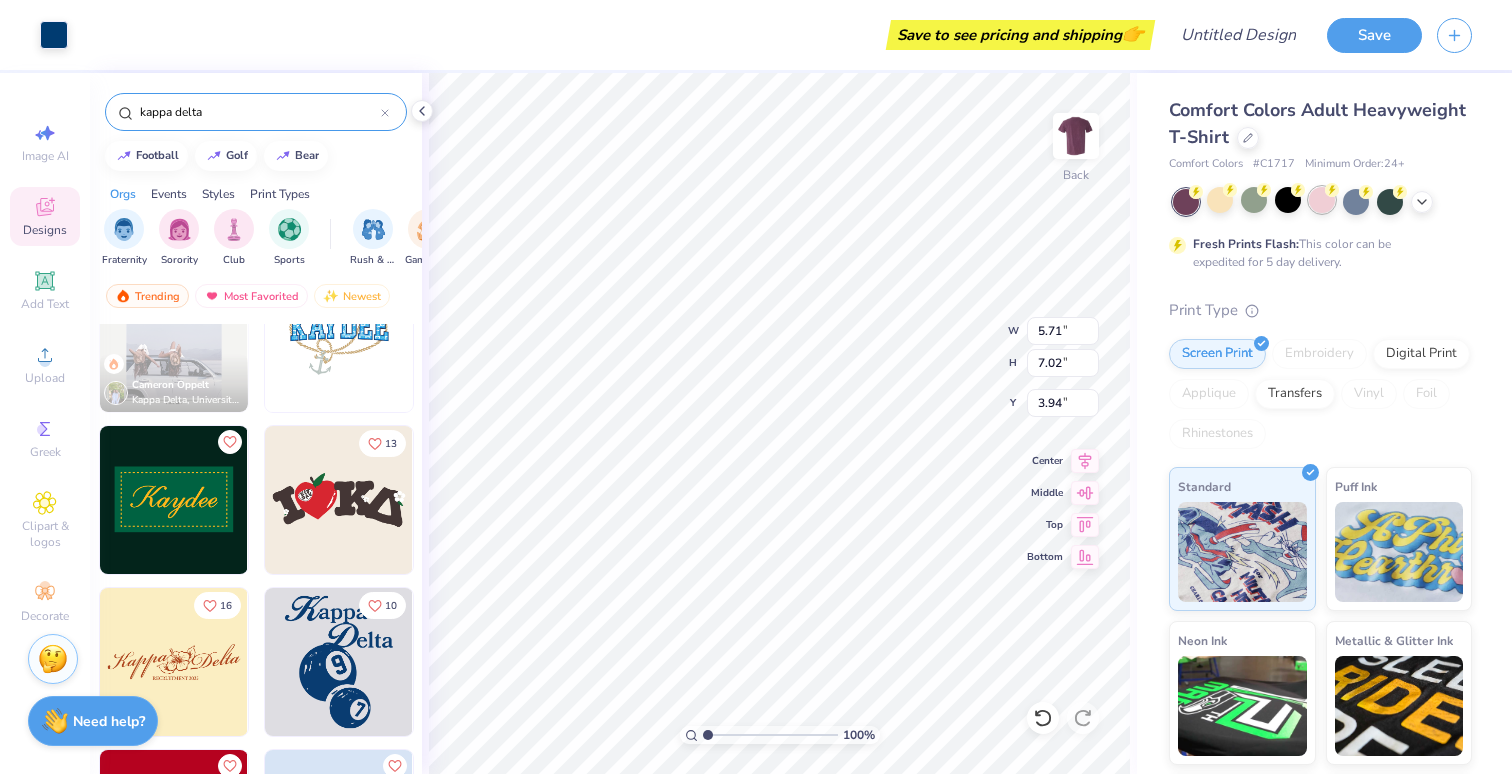 click at bounding box center (1322, 200) 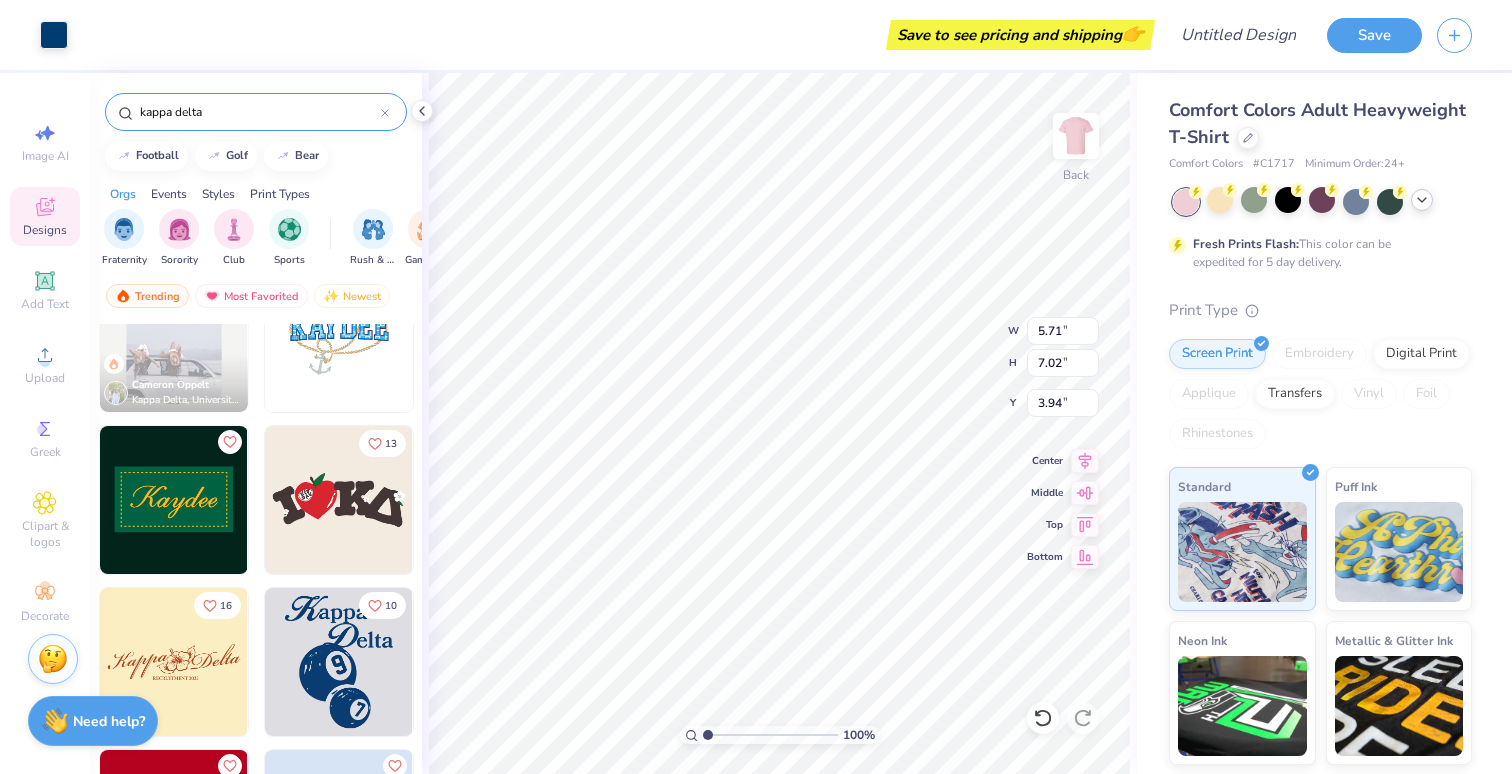 click 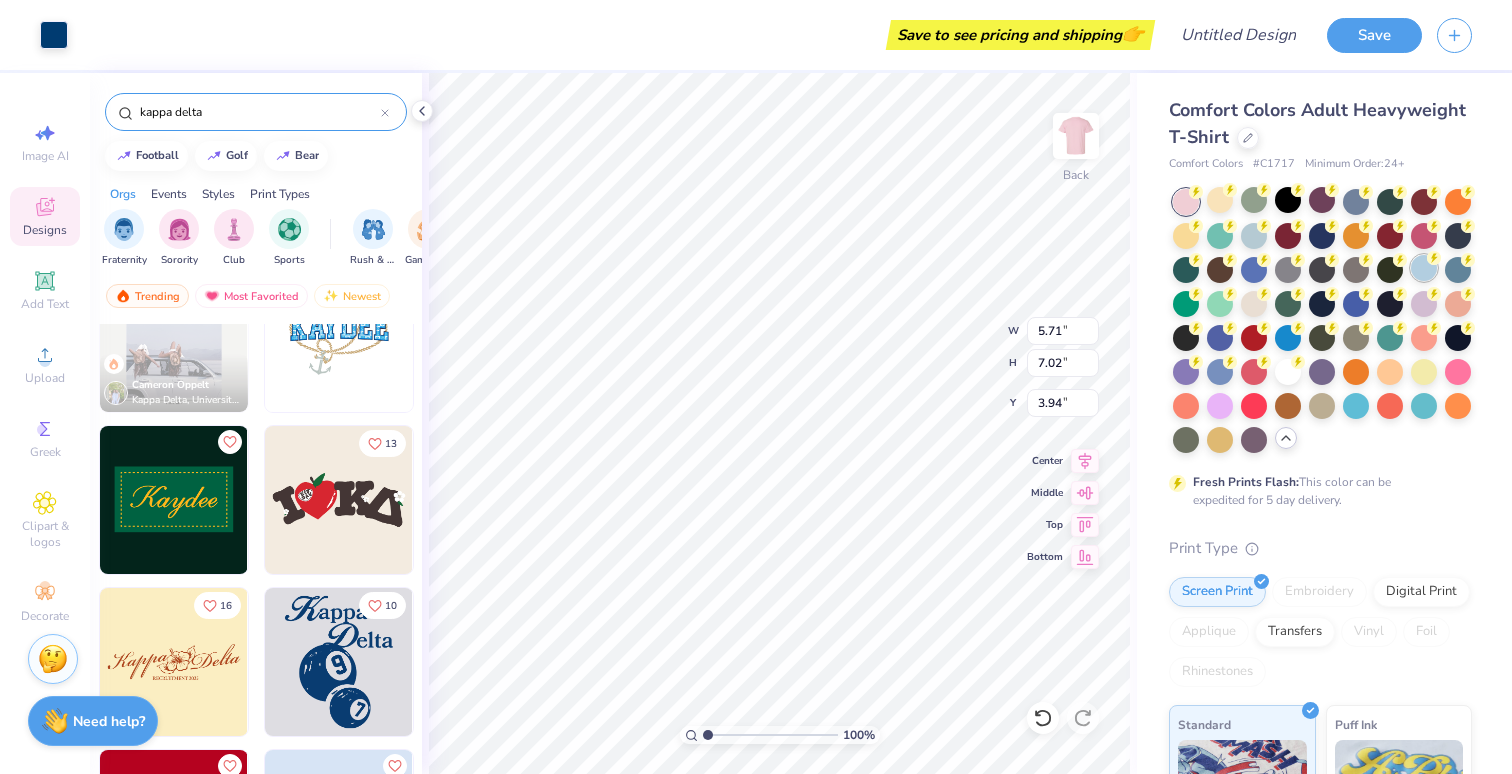 click at bounding box center (1424, 268) 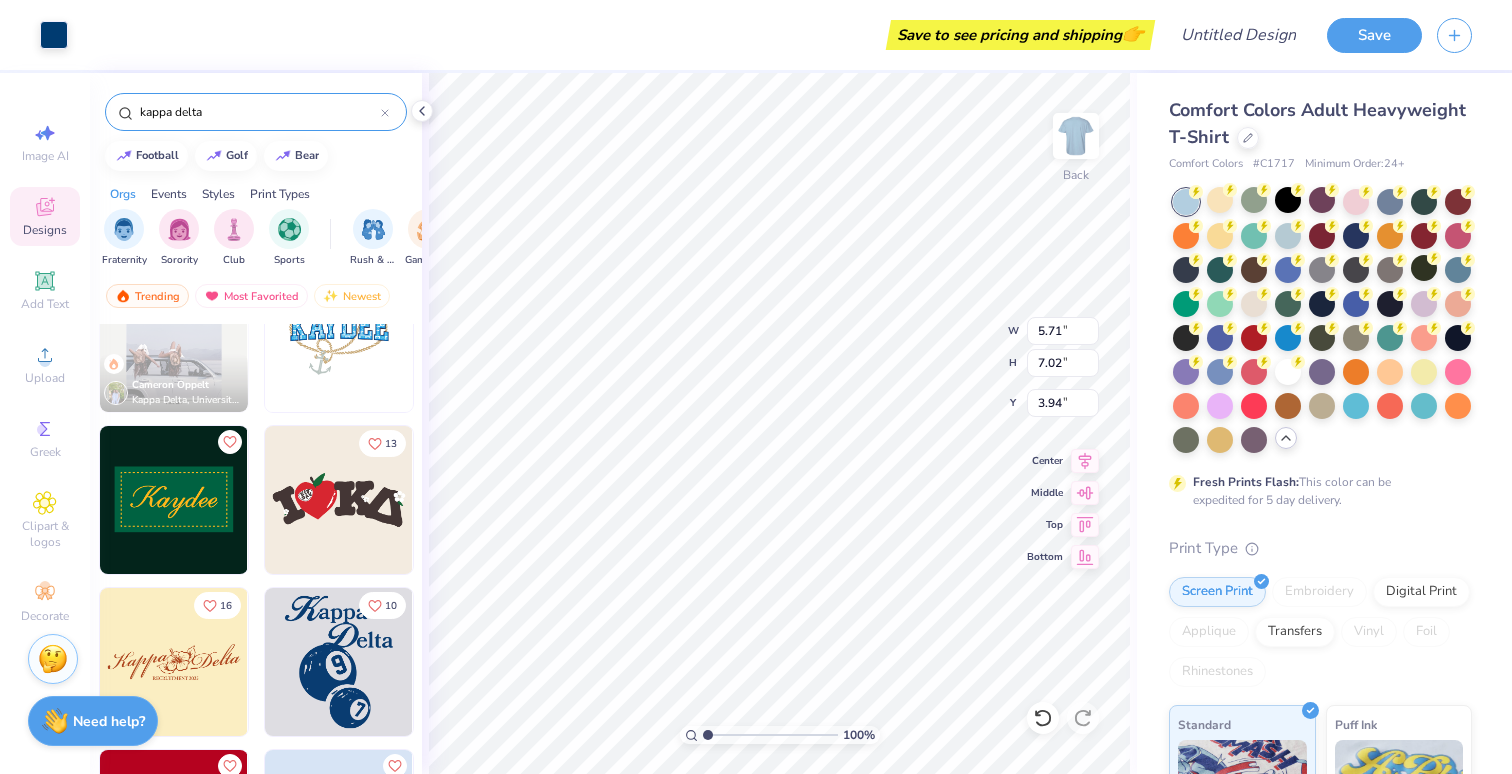 click on "Fresh Prints Flash:  This color can be expedited for 5 day delivery." at bounding box center (1320, 349) 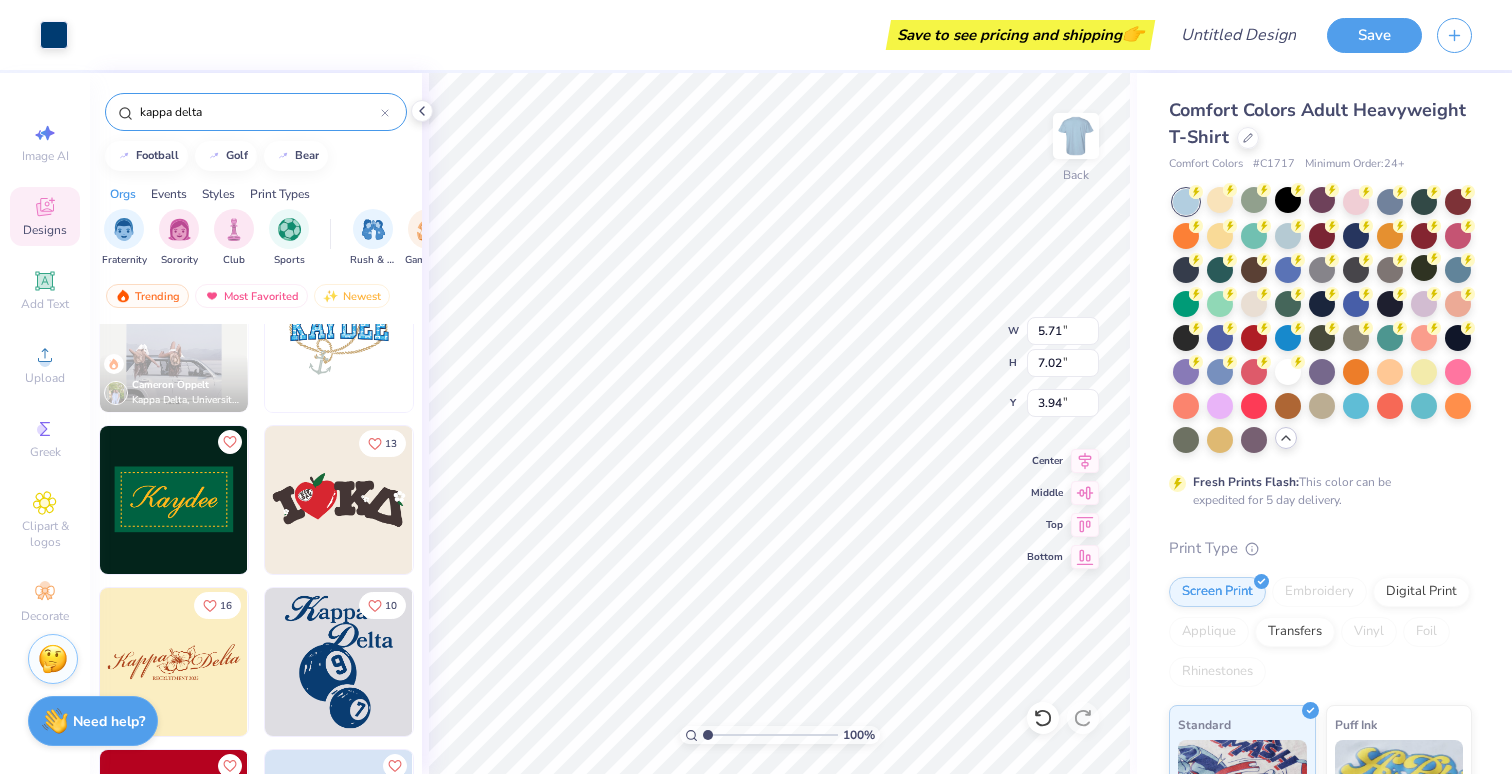 click on "# C1717" at bounding box center (1274, 164) 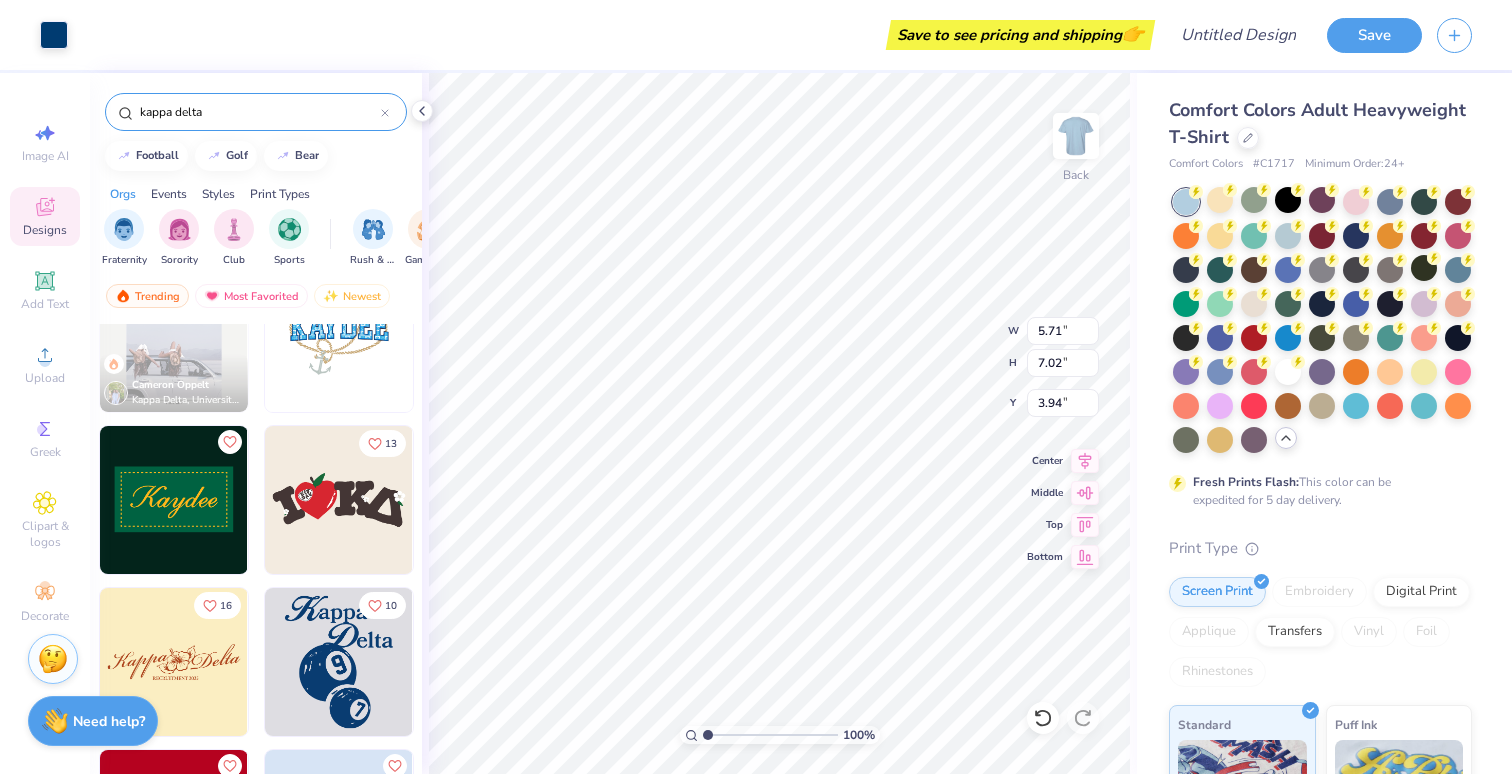 click on "Comfort Colors Adult Heavyweight T-Shirt" at bounding box center (1317, 123) 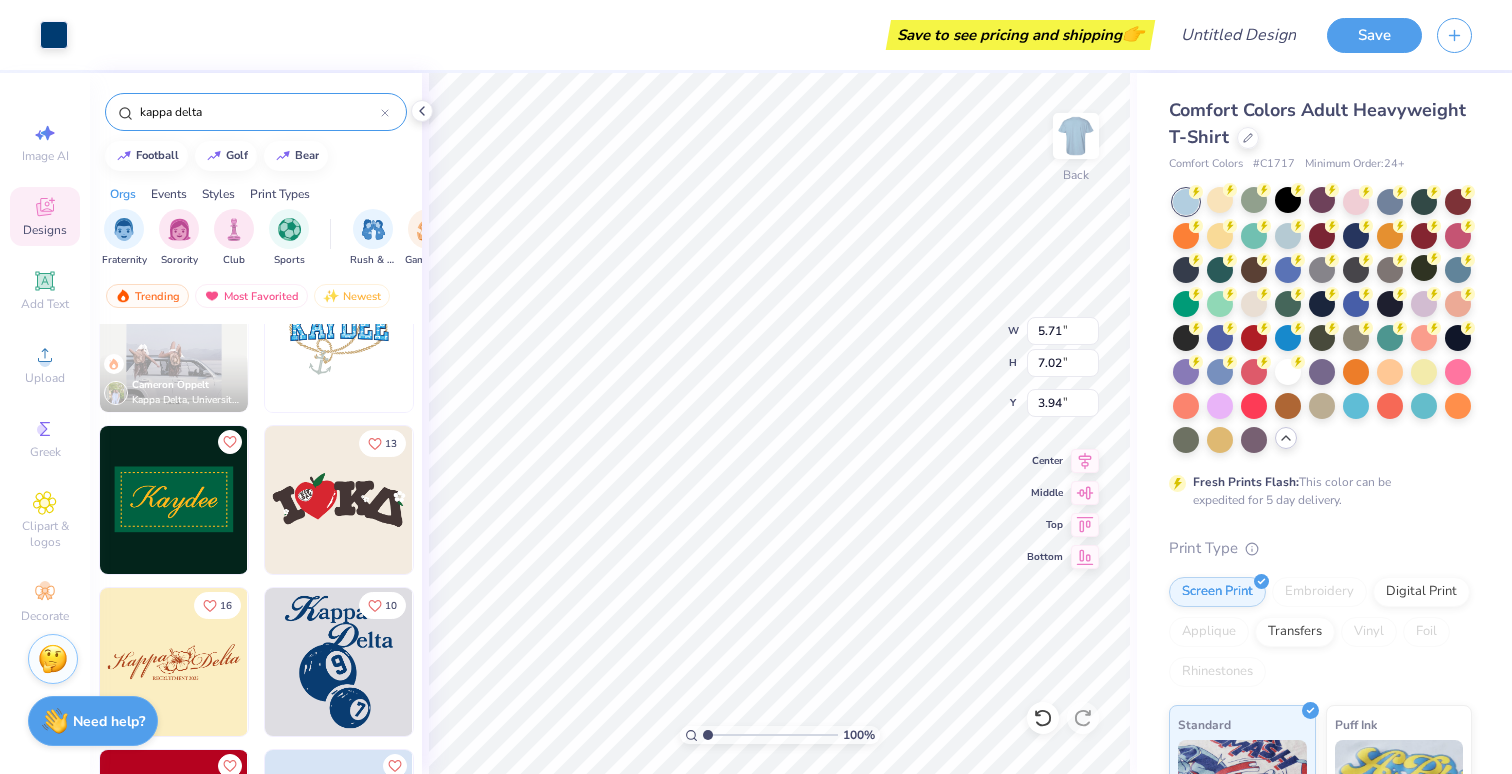 click on "Fresh Prints Flash:" at bounding box center [1246, 482] 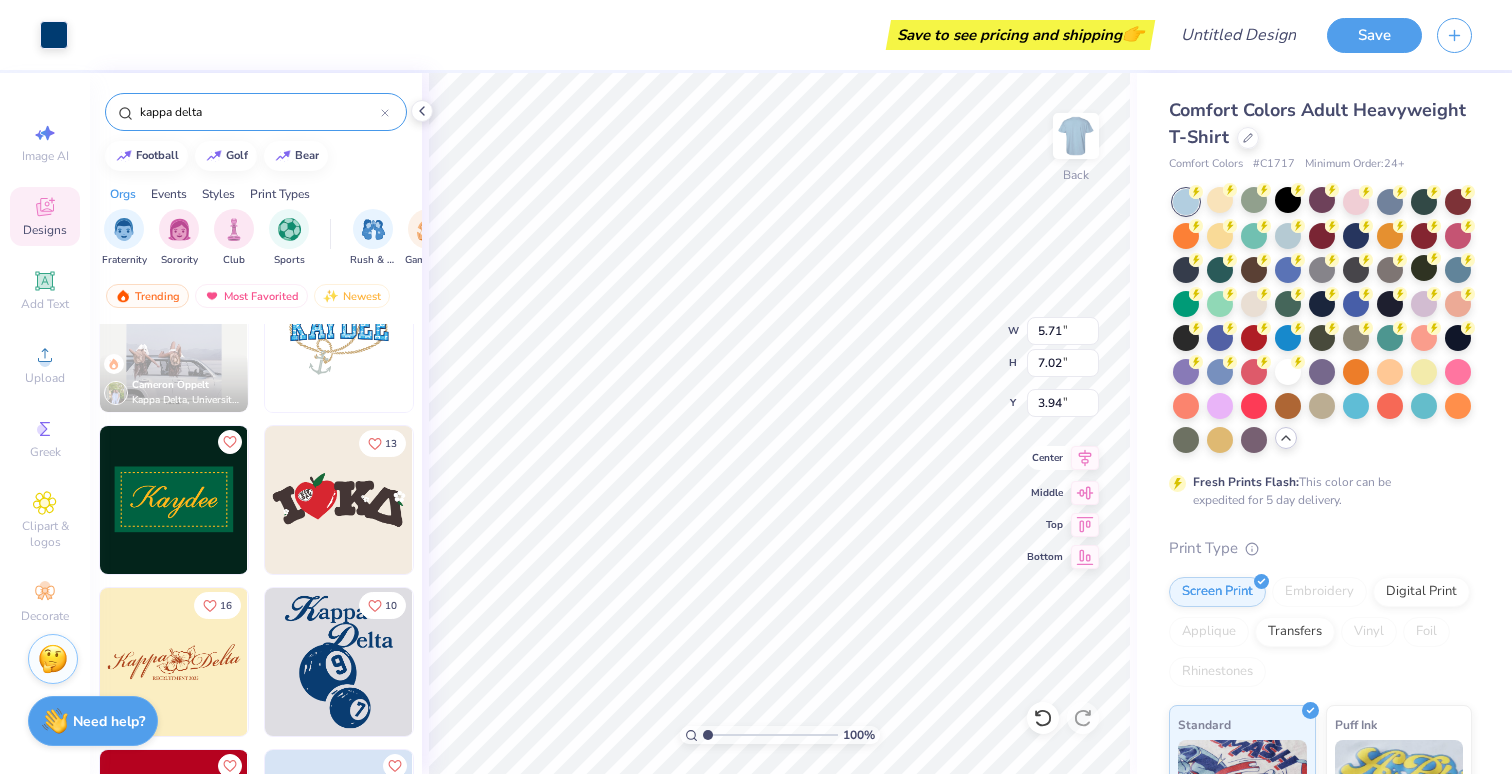 click 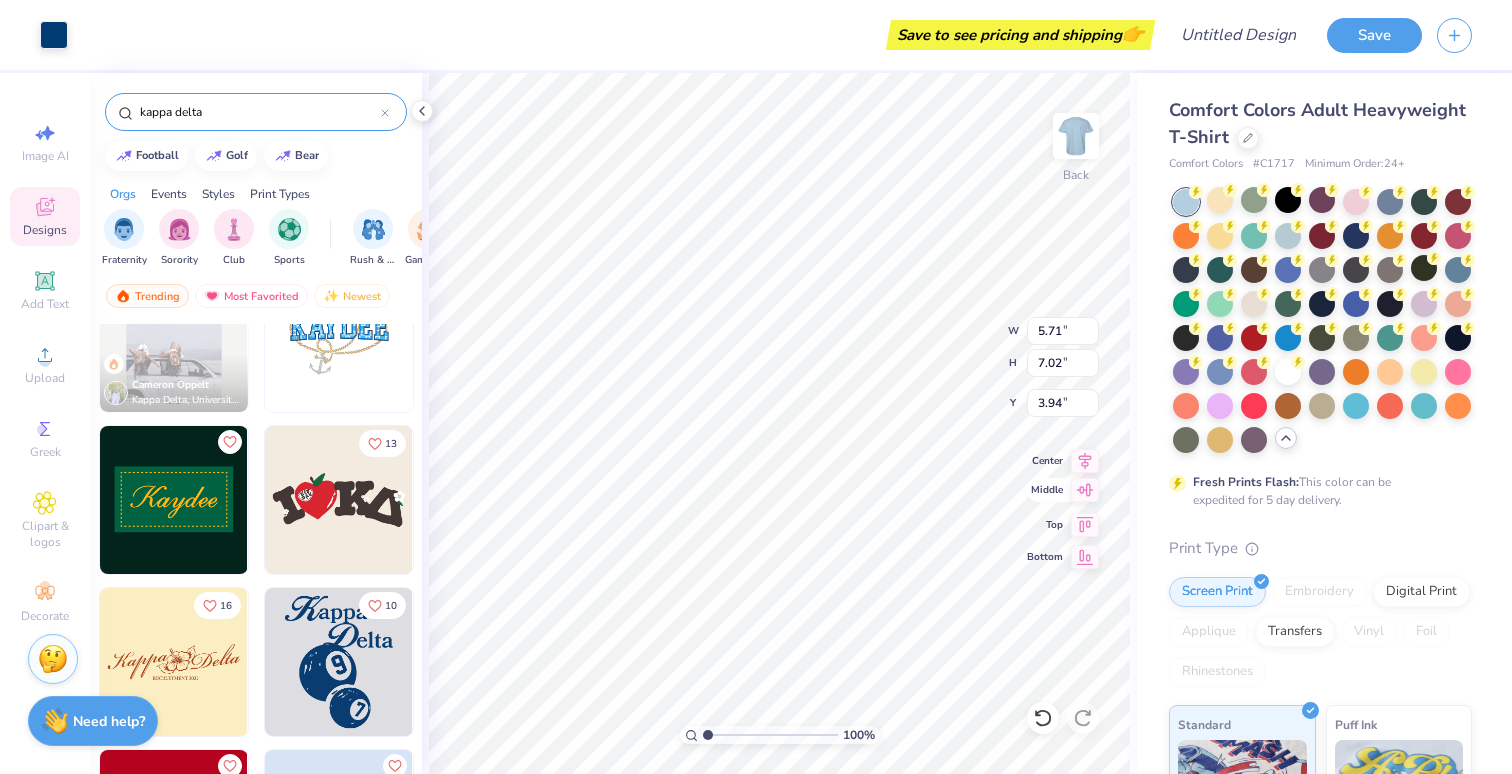 click 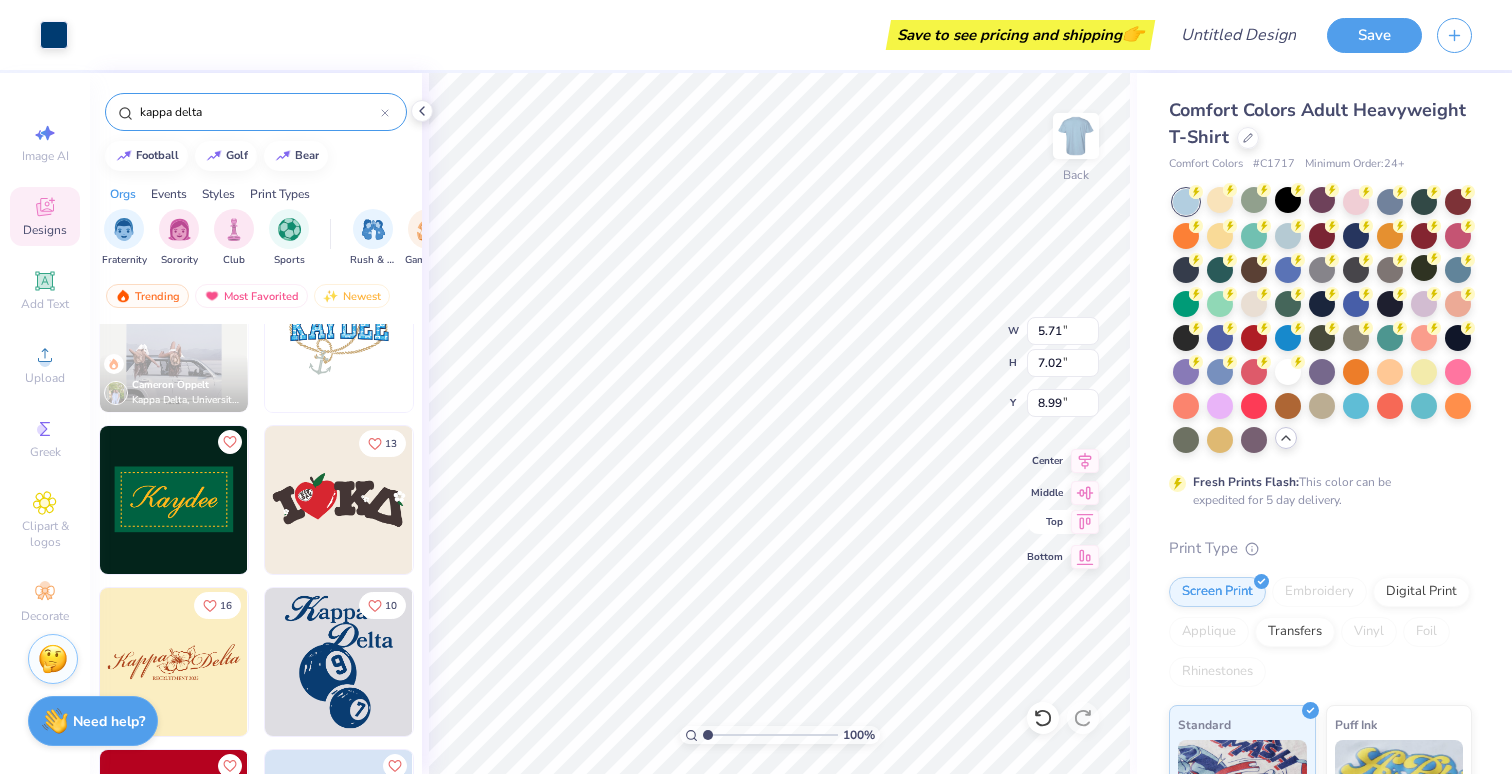click 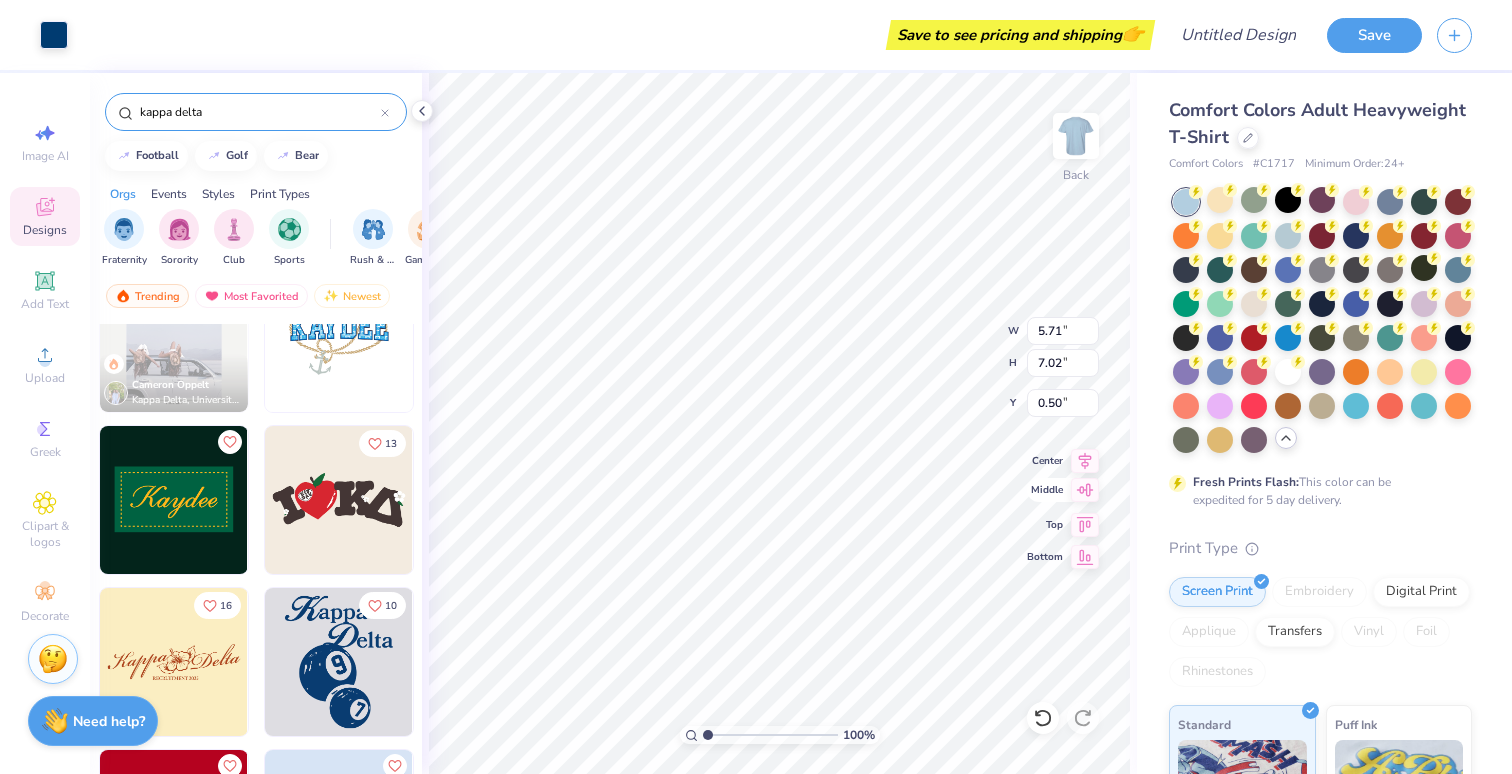 click 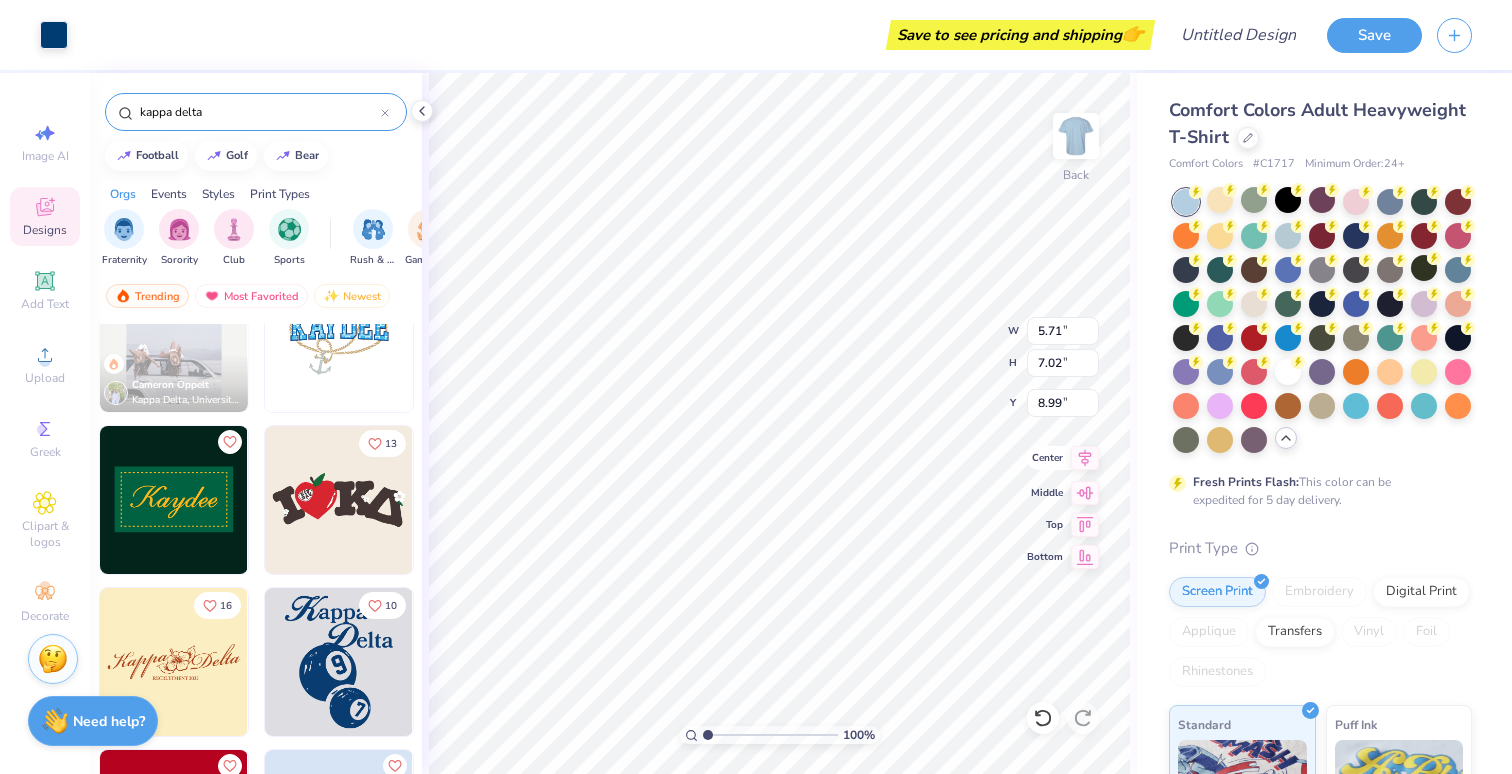 click 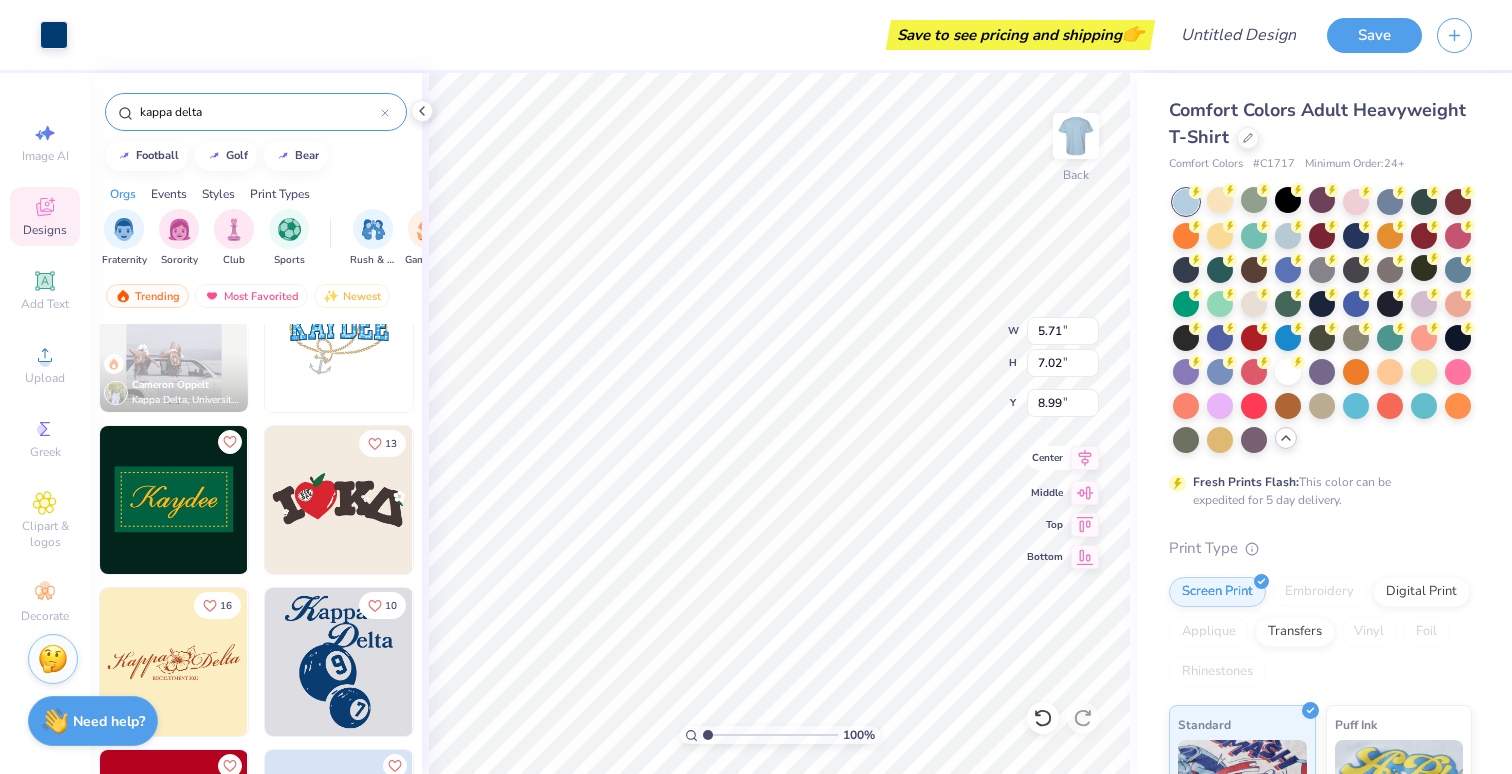 click 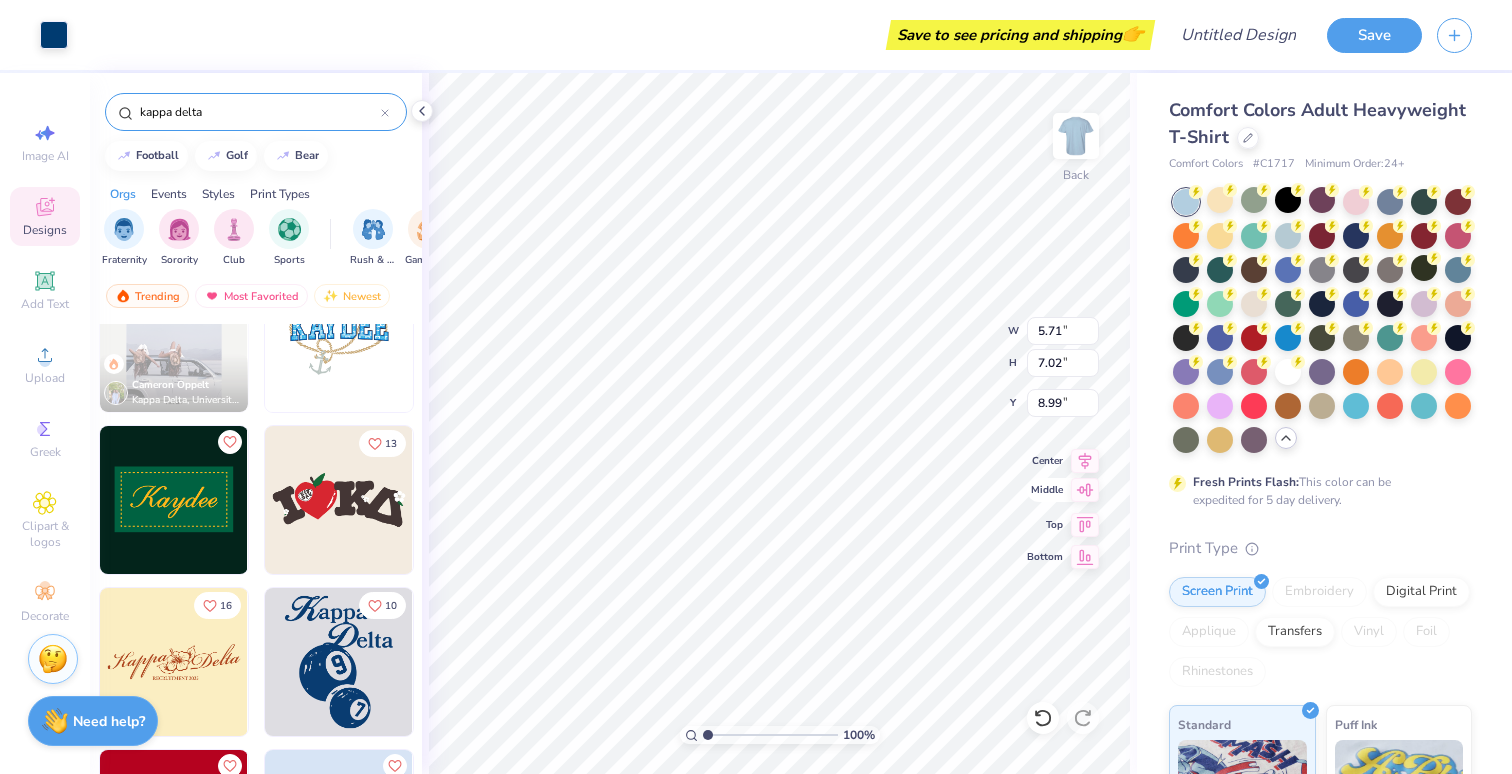 click 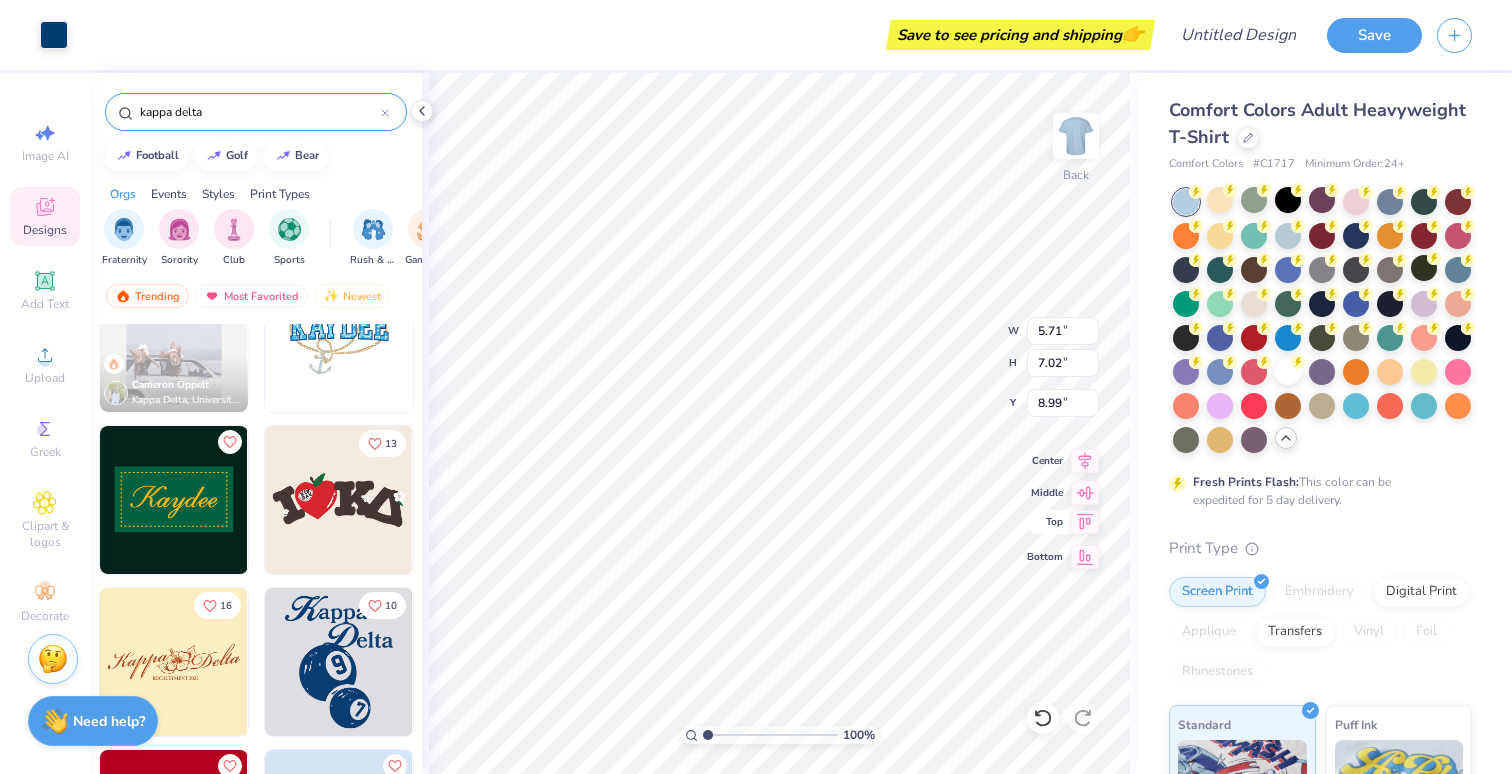 click 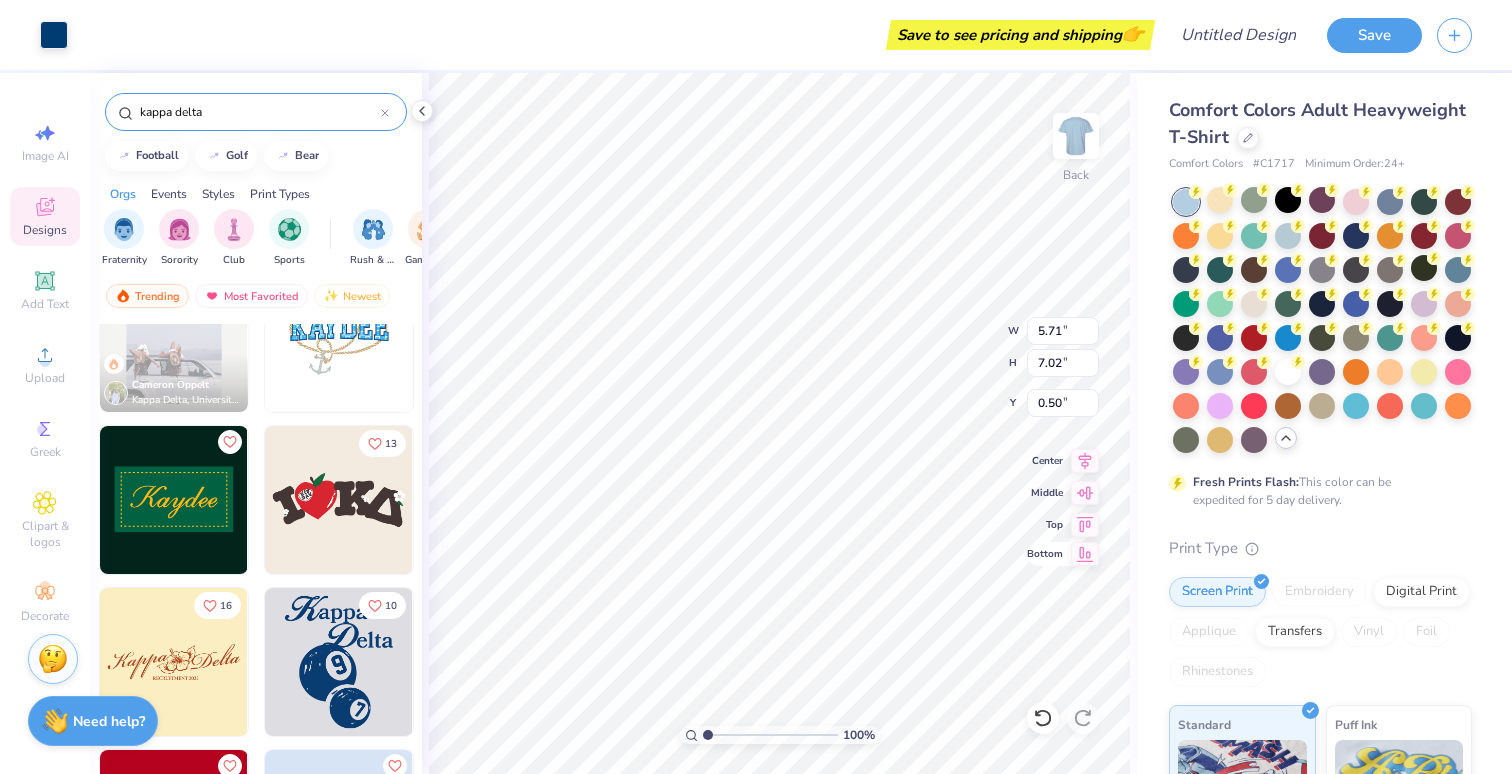 click 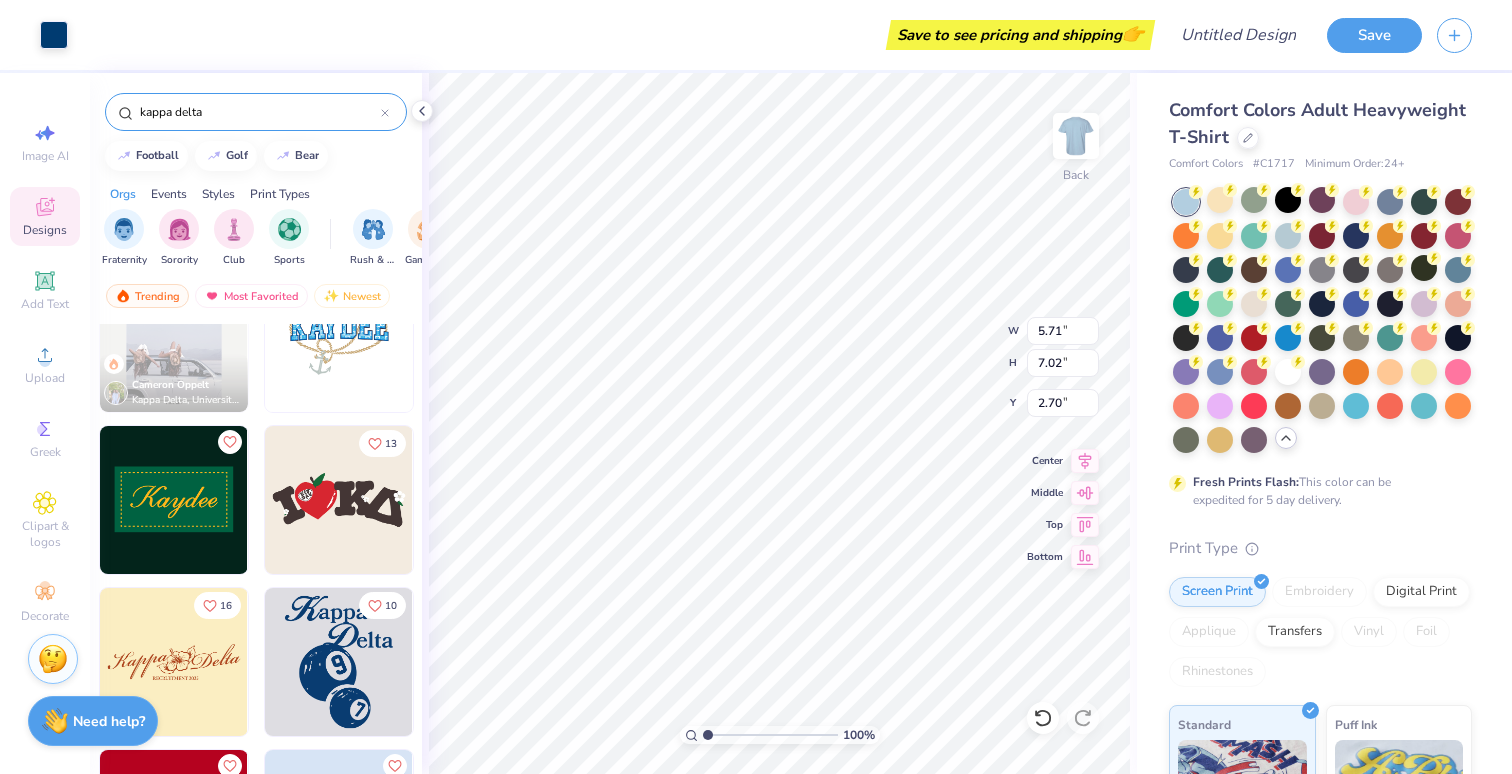 click on "Fresh Prints Flash:  This color can be expedited for 5 day delivery." at bounding box center [1316, 491] 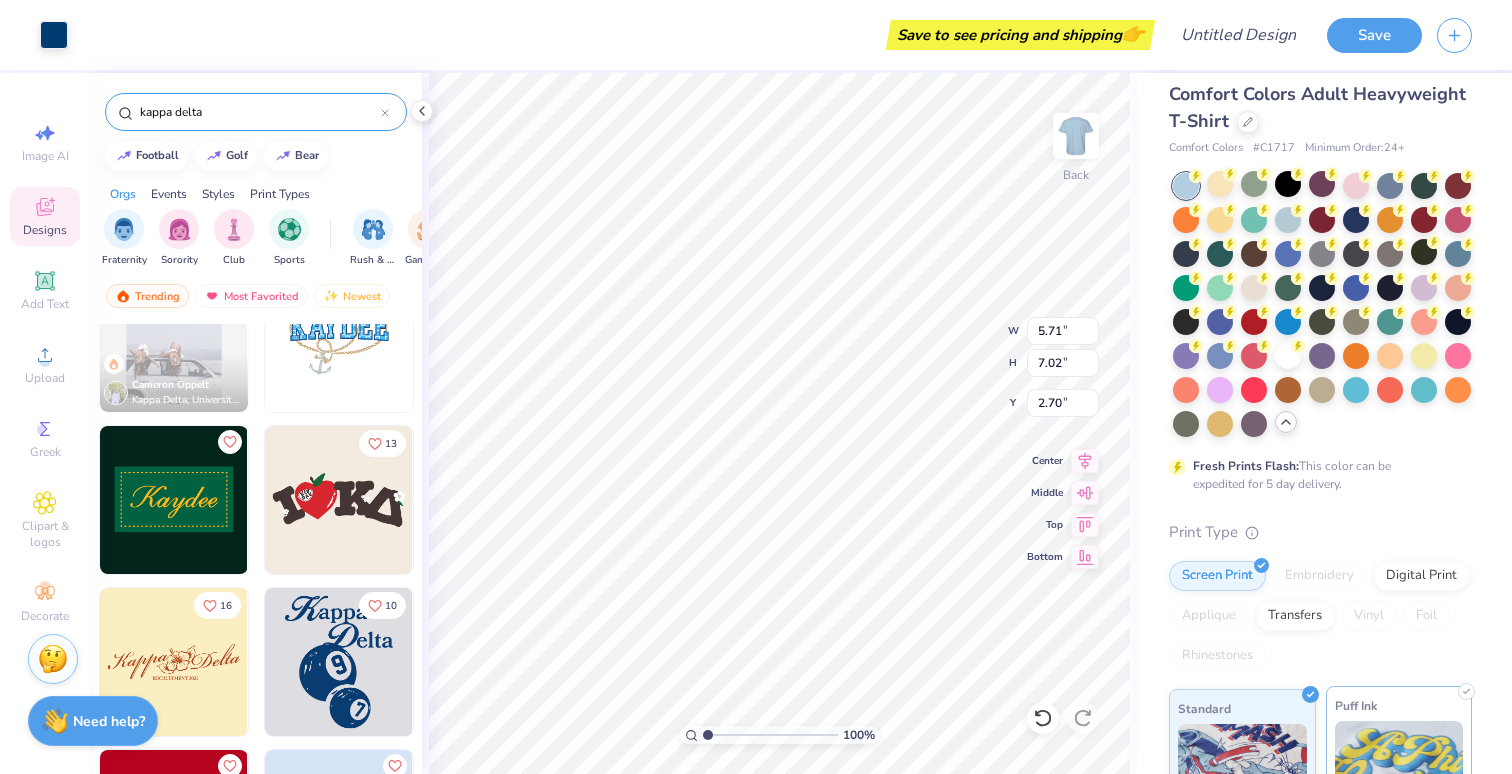 scroll, scrollTop: 0, scrollLeft: 0, axis: both 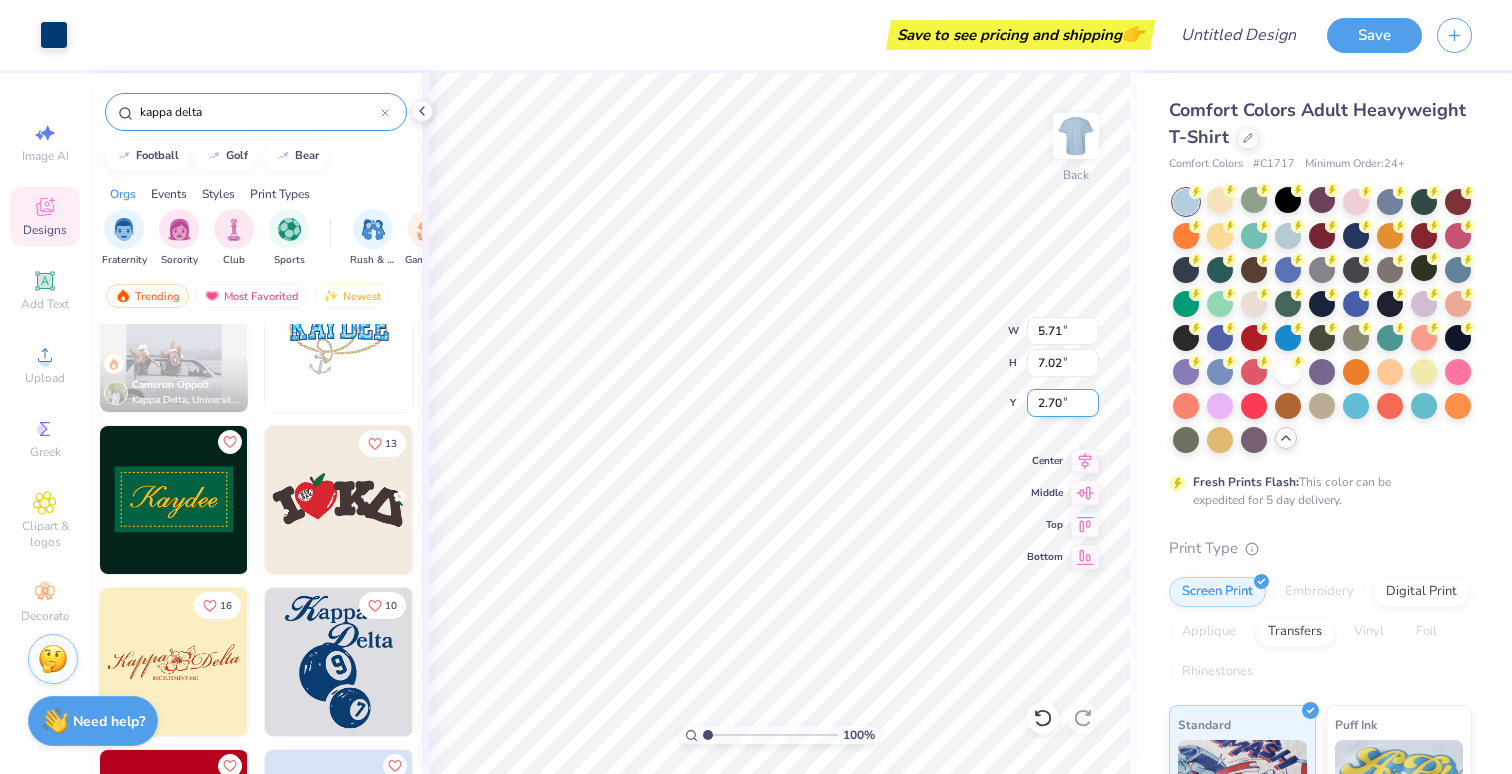 type on "3.00" 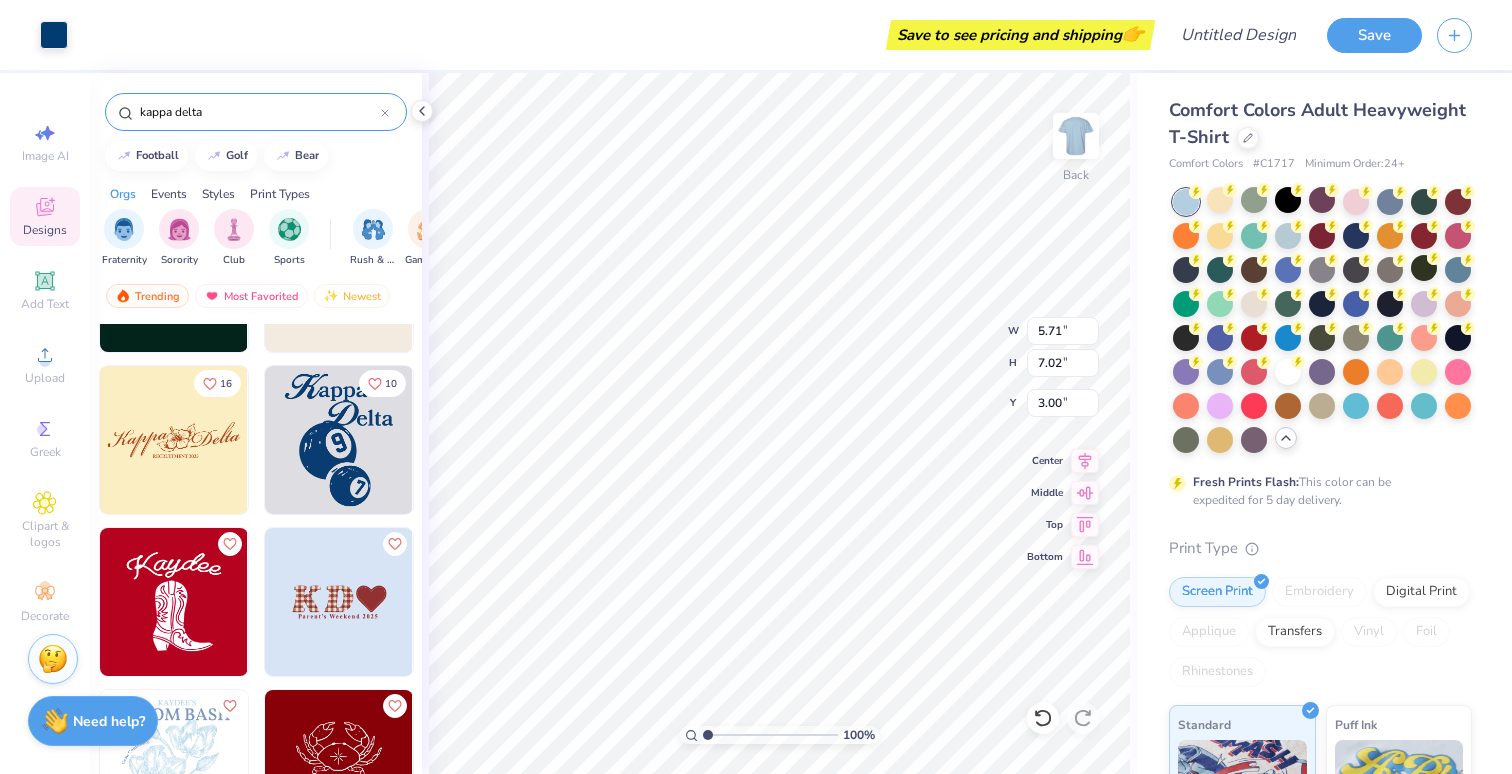 scroll, scrollTop: 331, scrollLeft: 0, axis: vertical 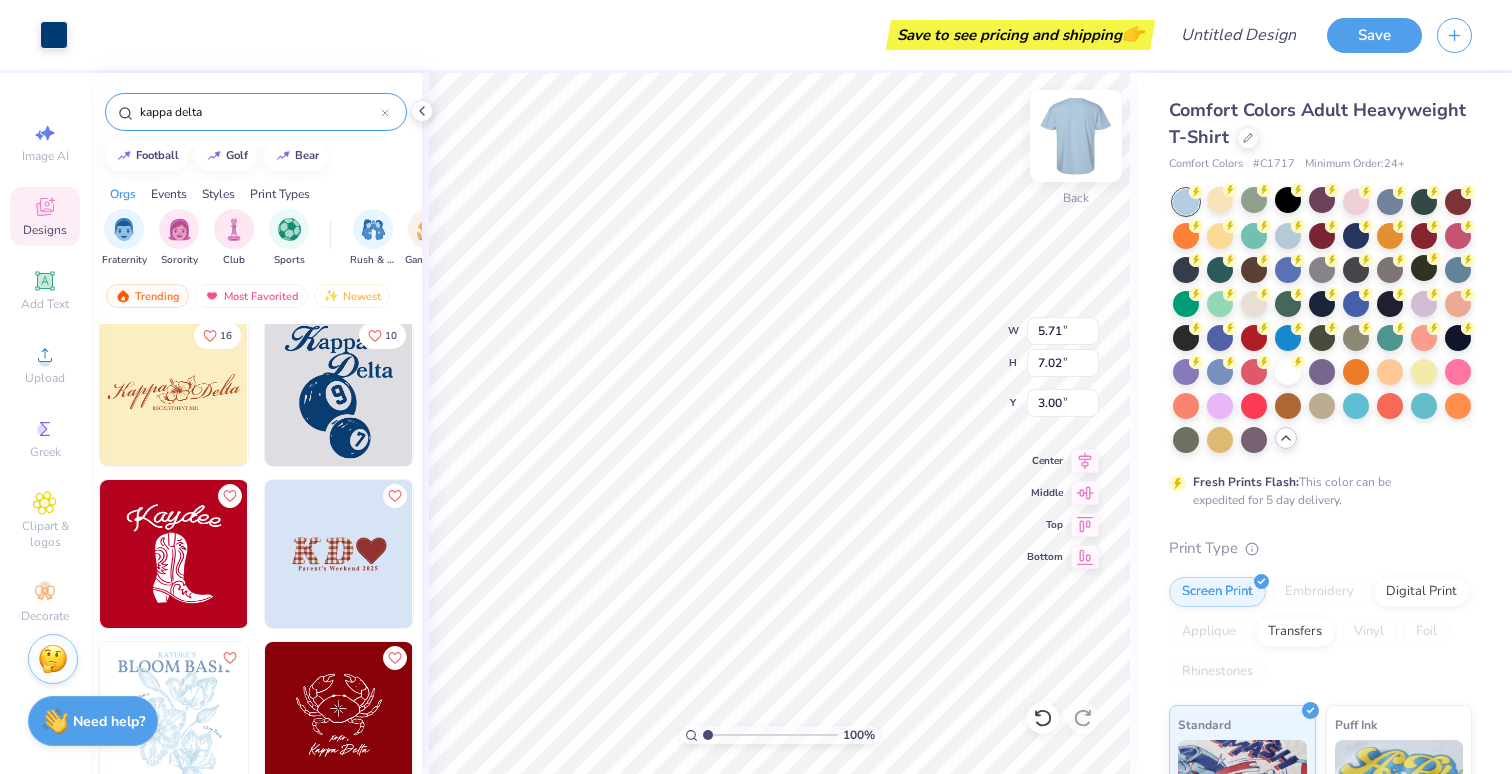 click at bounding box center [1076, 136] 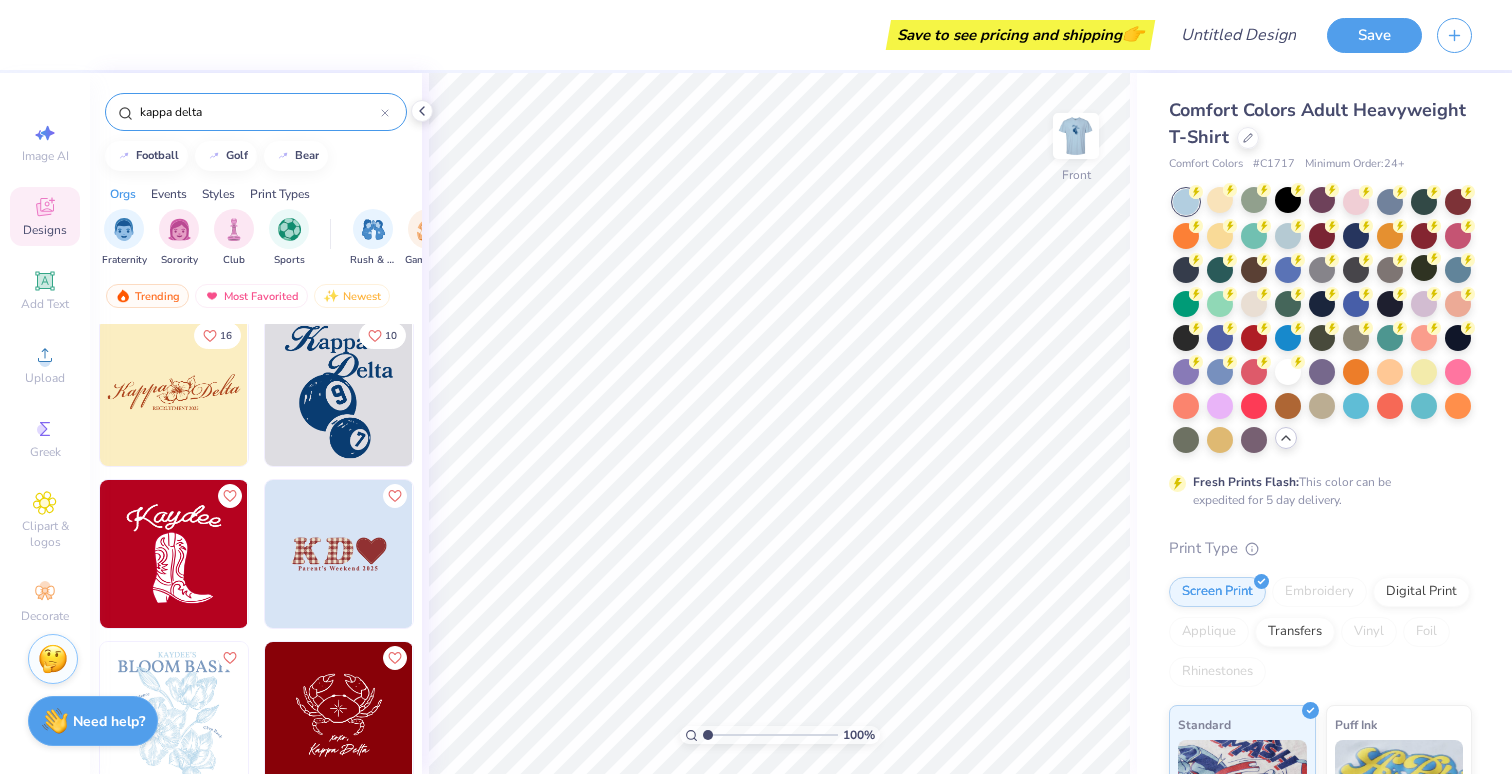 click at bounding box center [1076, 136] 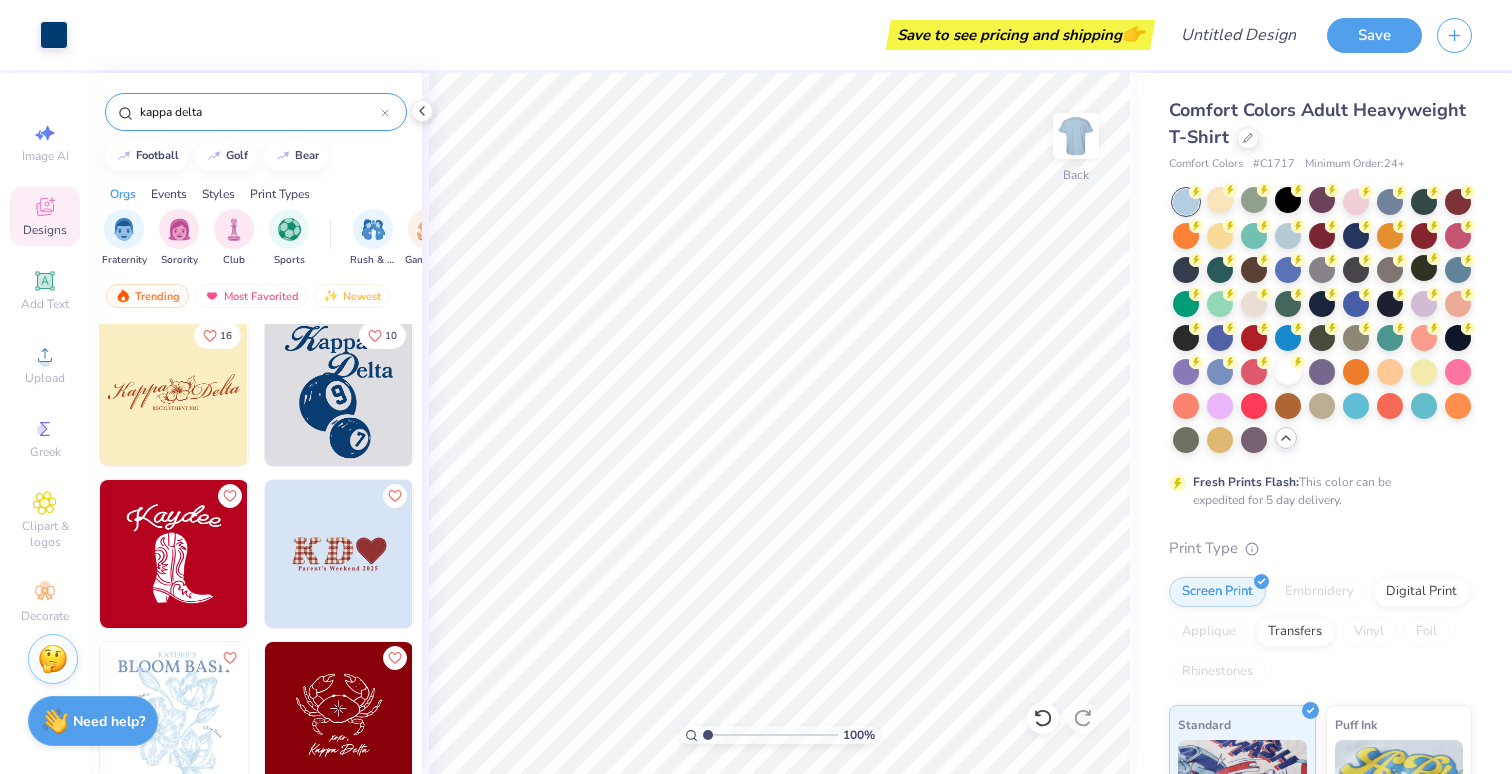 click on "Comfort Colors Adult Heavyweight T-Shirt" at bounding box center [1317, 123] 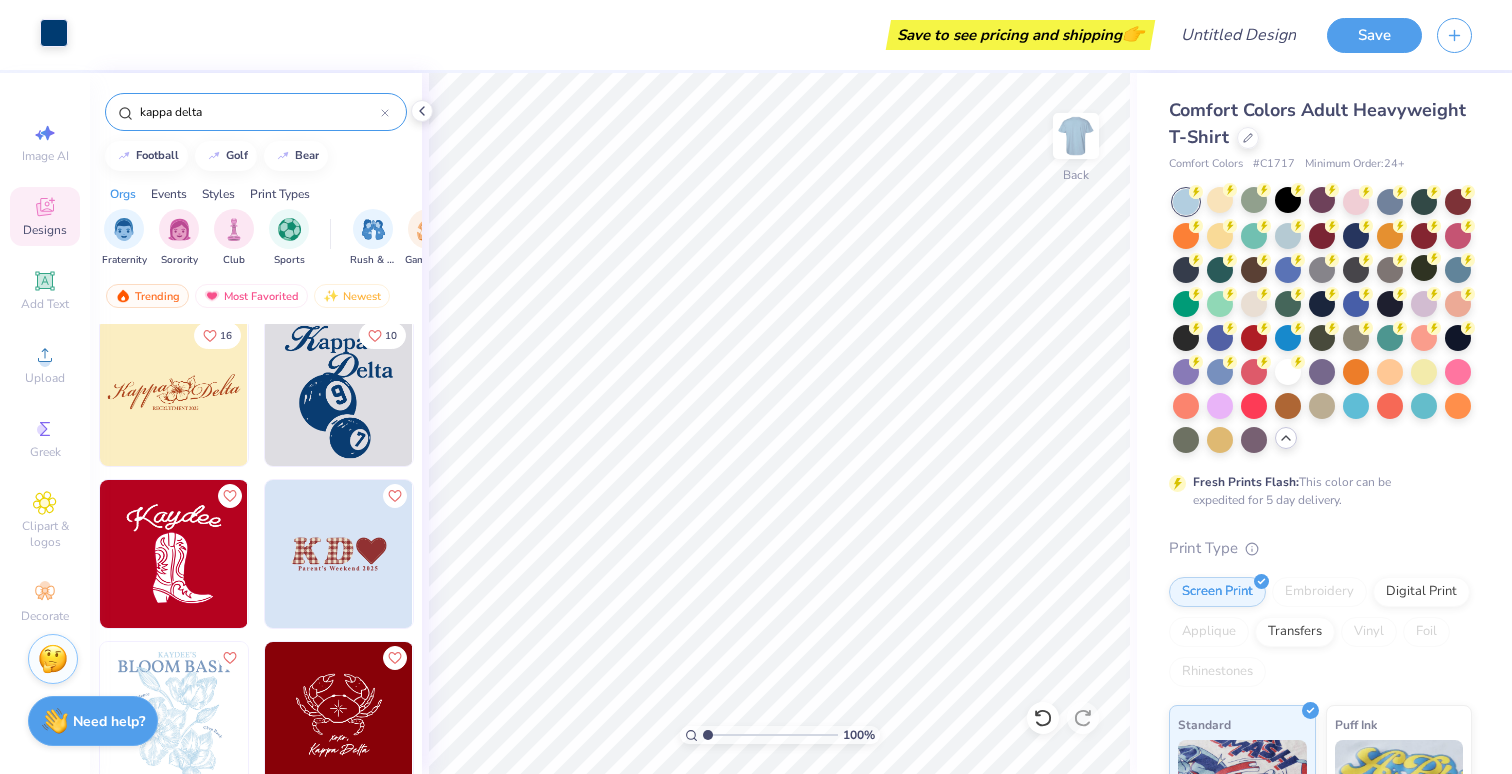 click at bounding box center (54, 33) 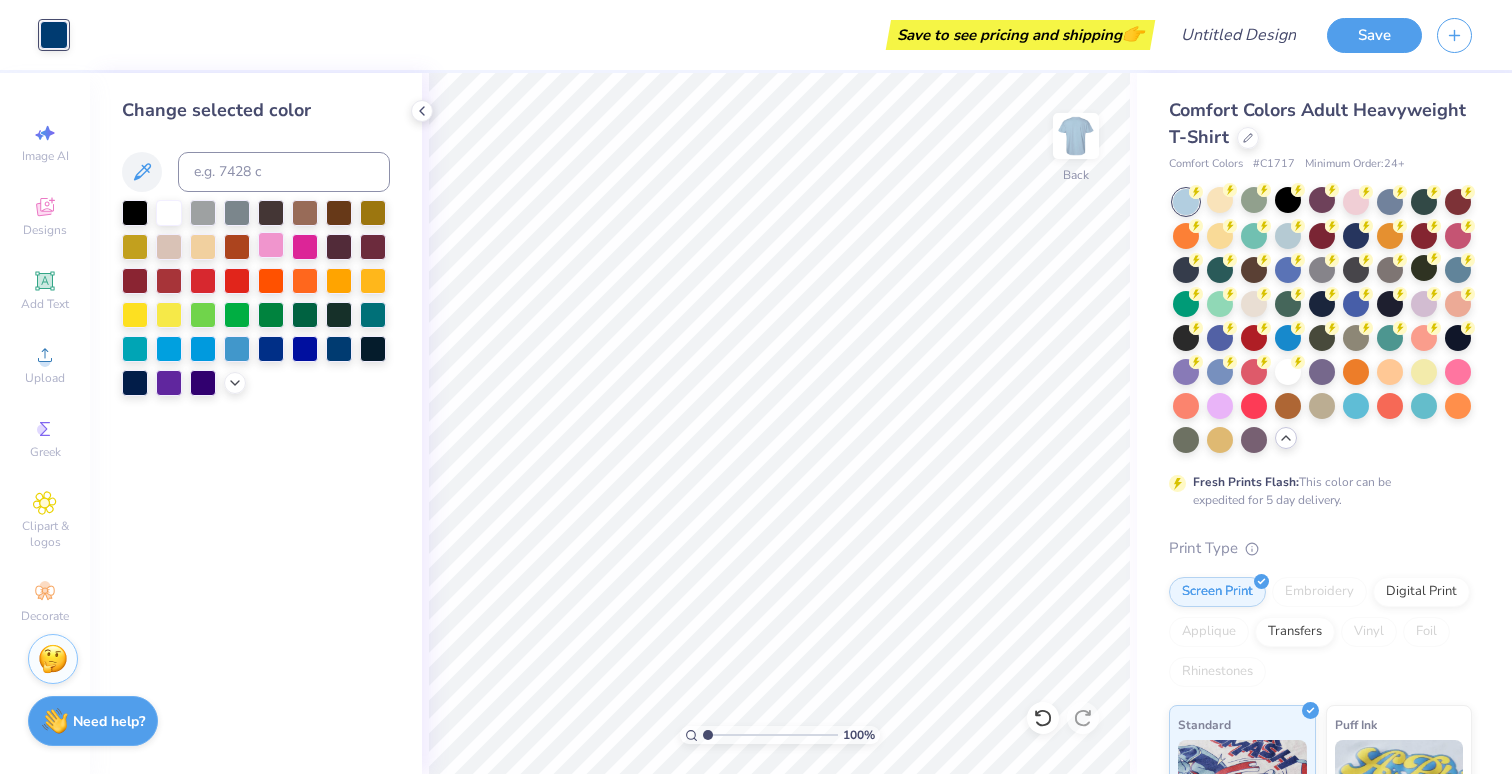 click at bounding box center [271, 245] 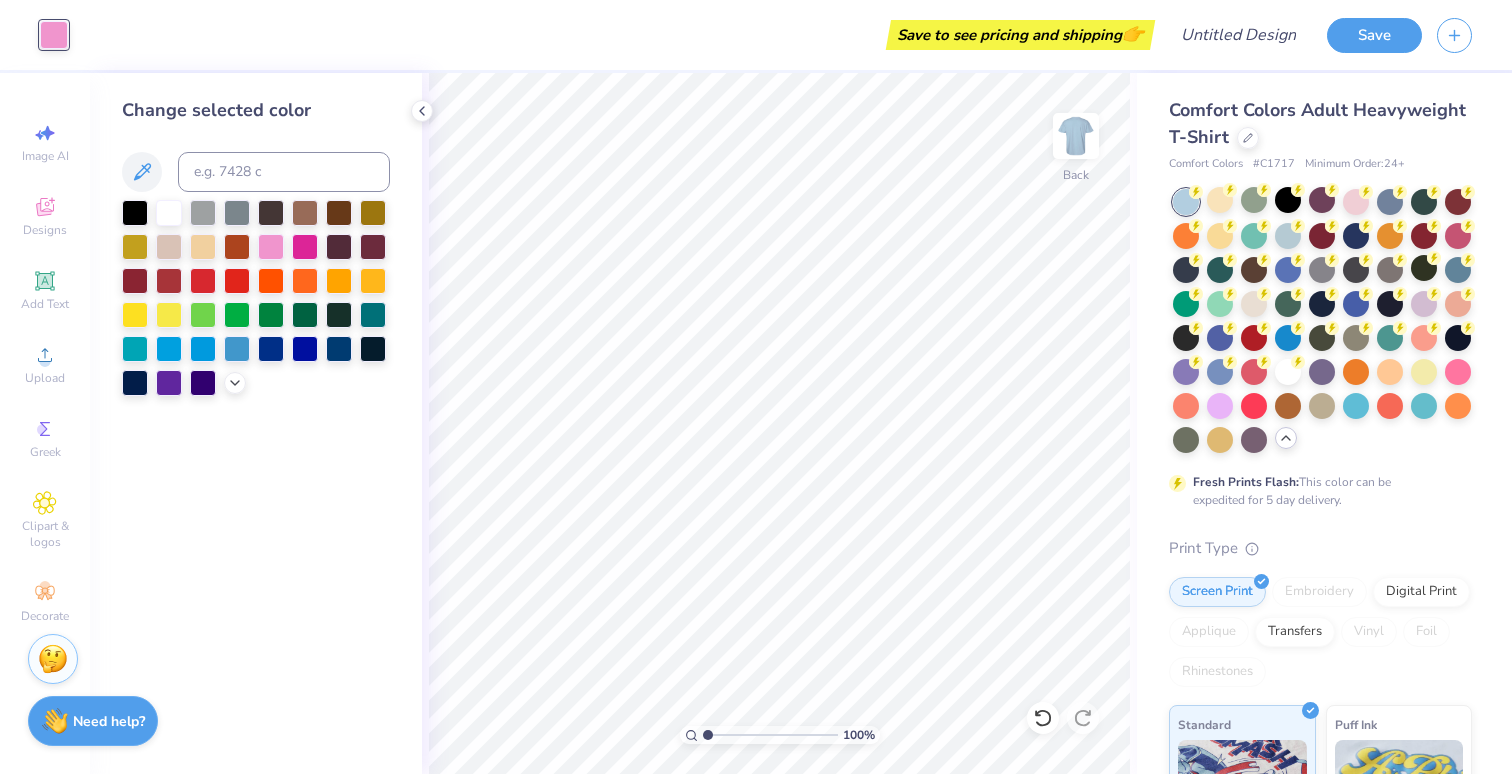 click at bounding box center [256, 298] 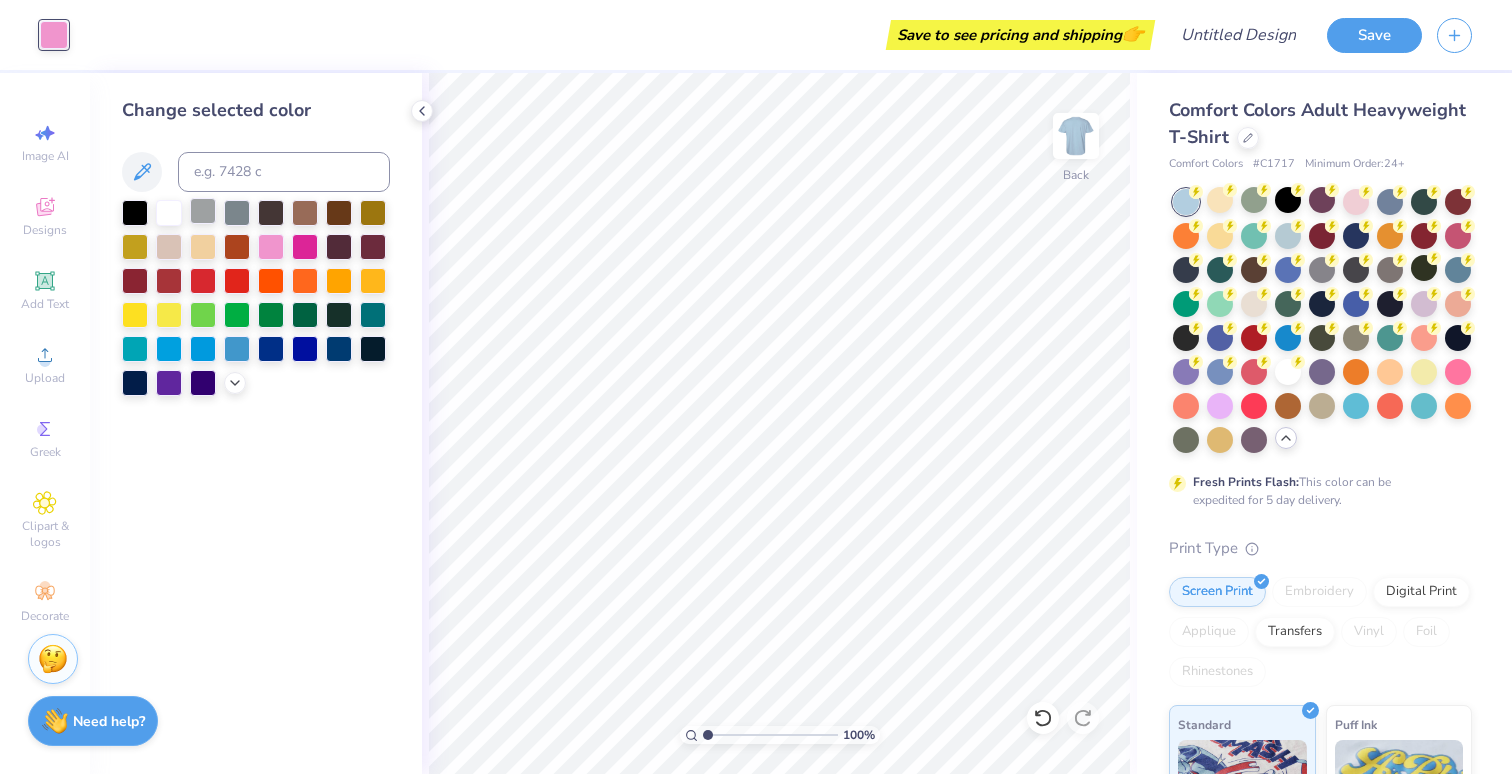 click at bounding box center (203, 211) 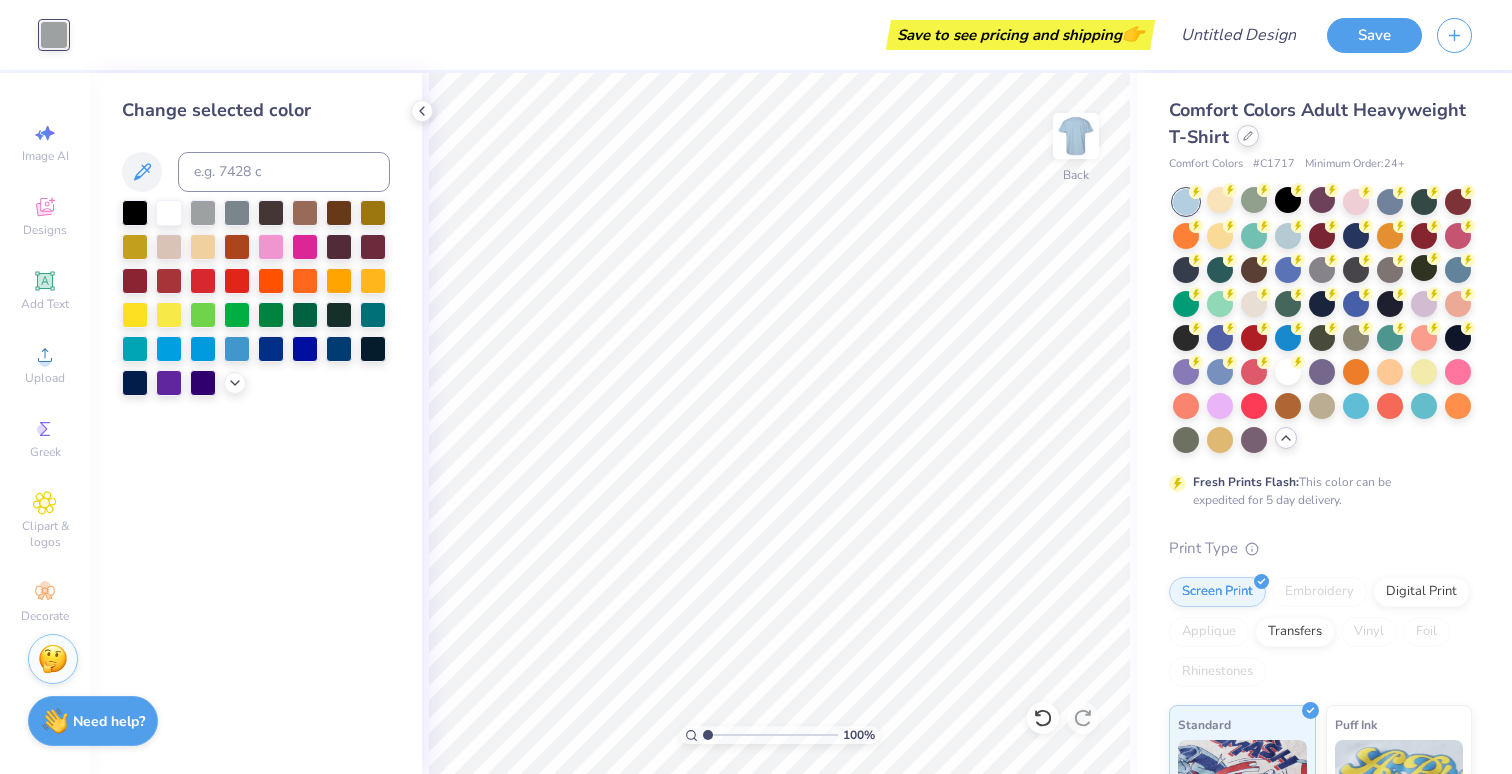 click at bounding box center [1248, 136] 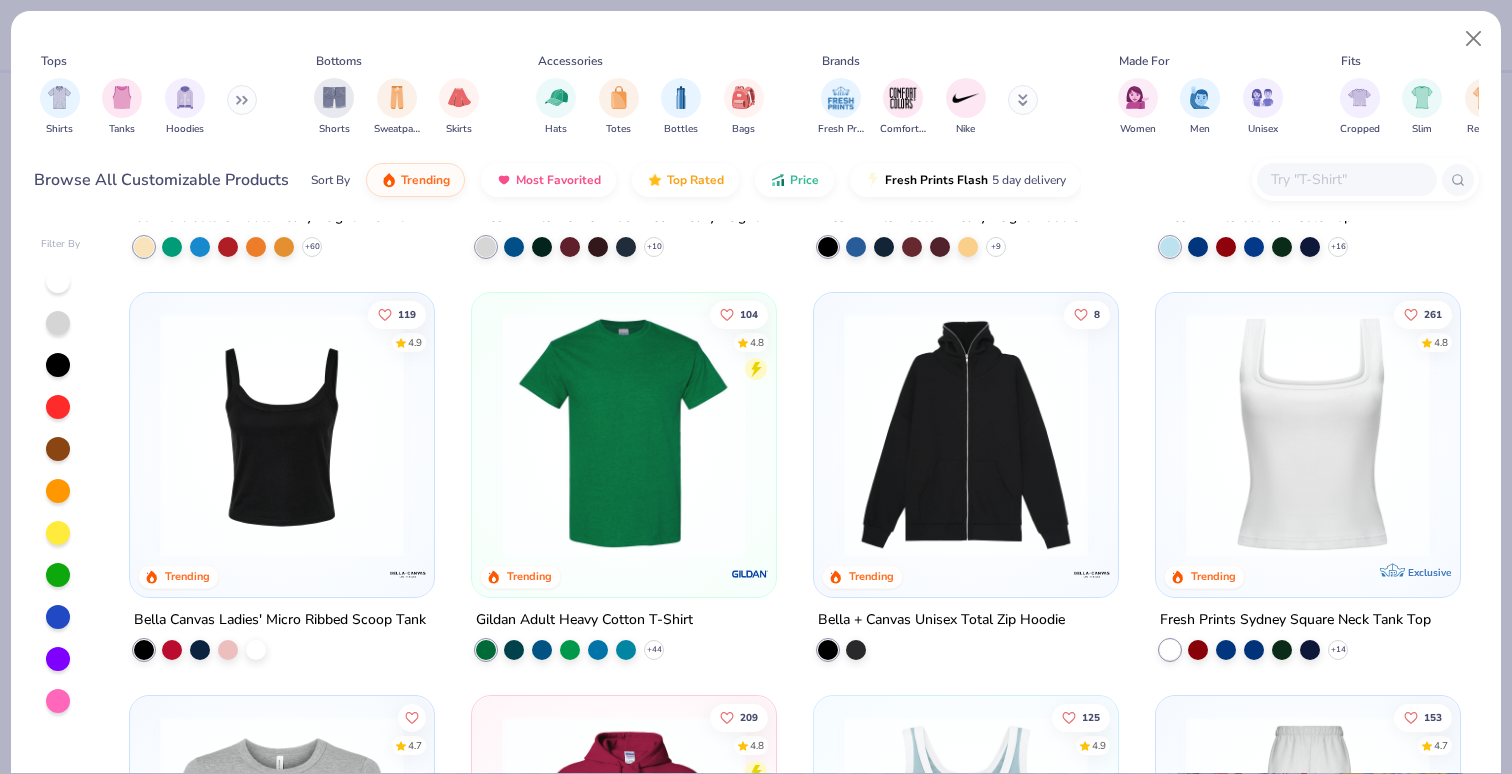 scroll, scrollTop: 333, scrollLeft: 0, axis: vertical 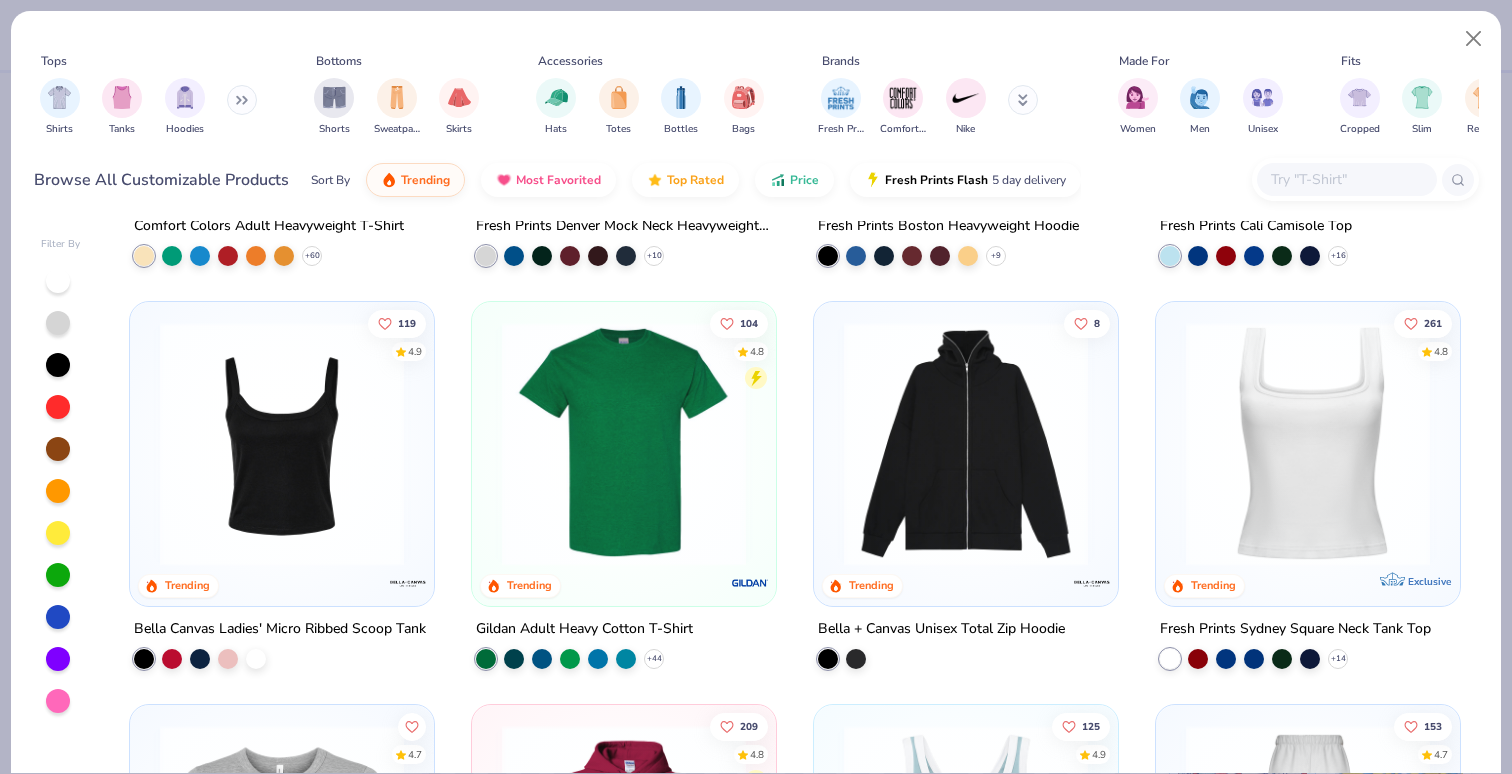 click at bounding box center (282, 444) 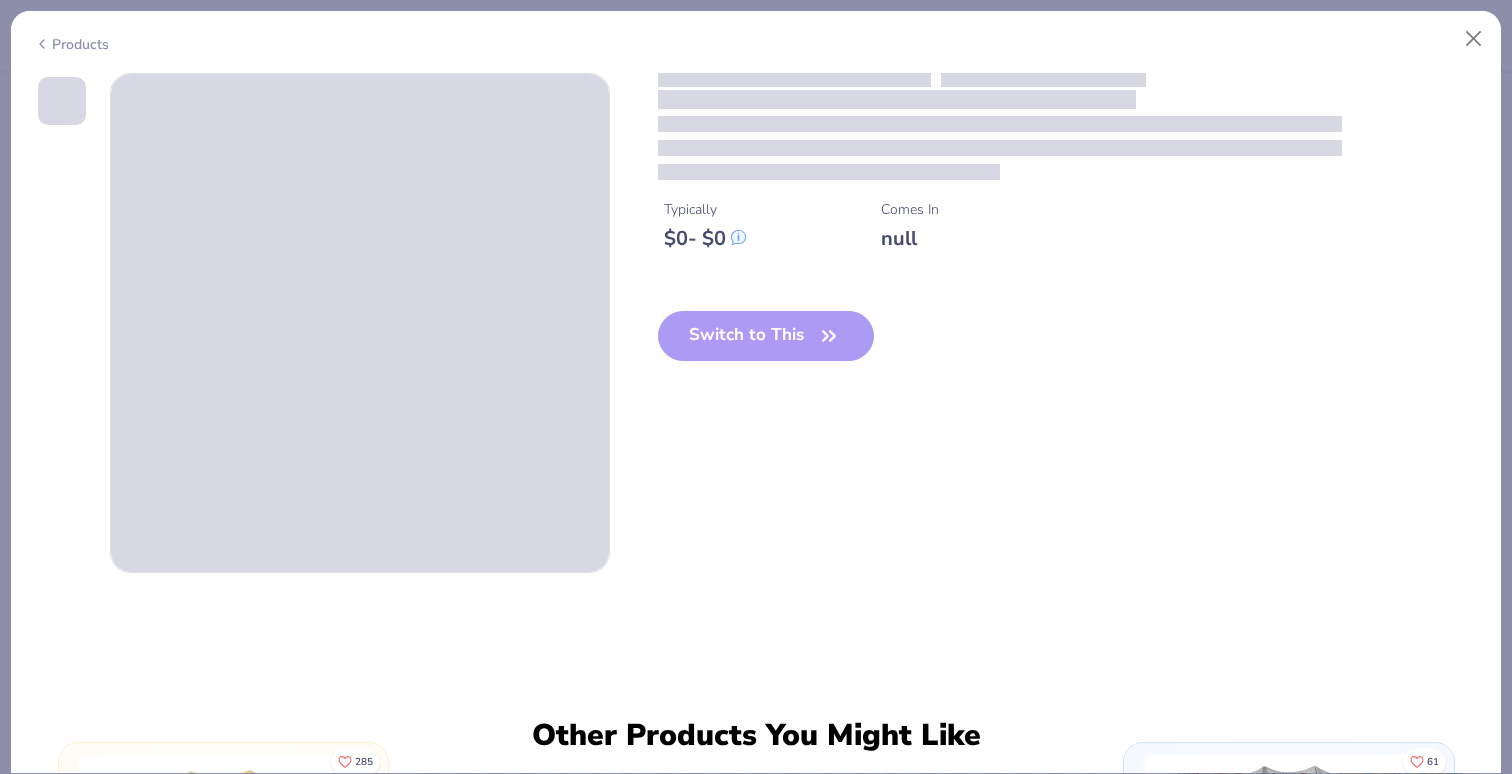 click on "Switch to This" at bounding box center (766, 352) 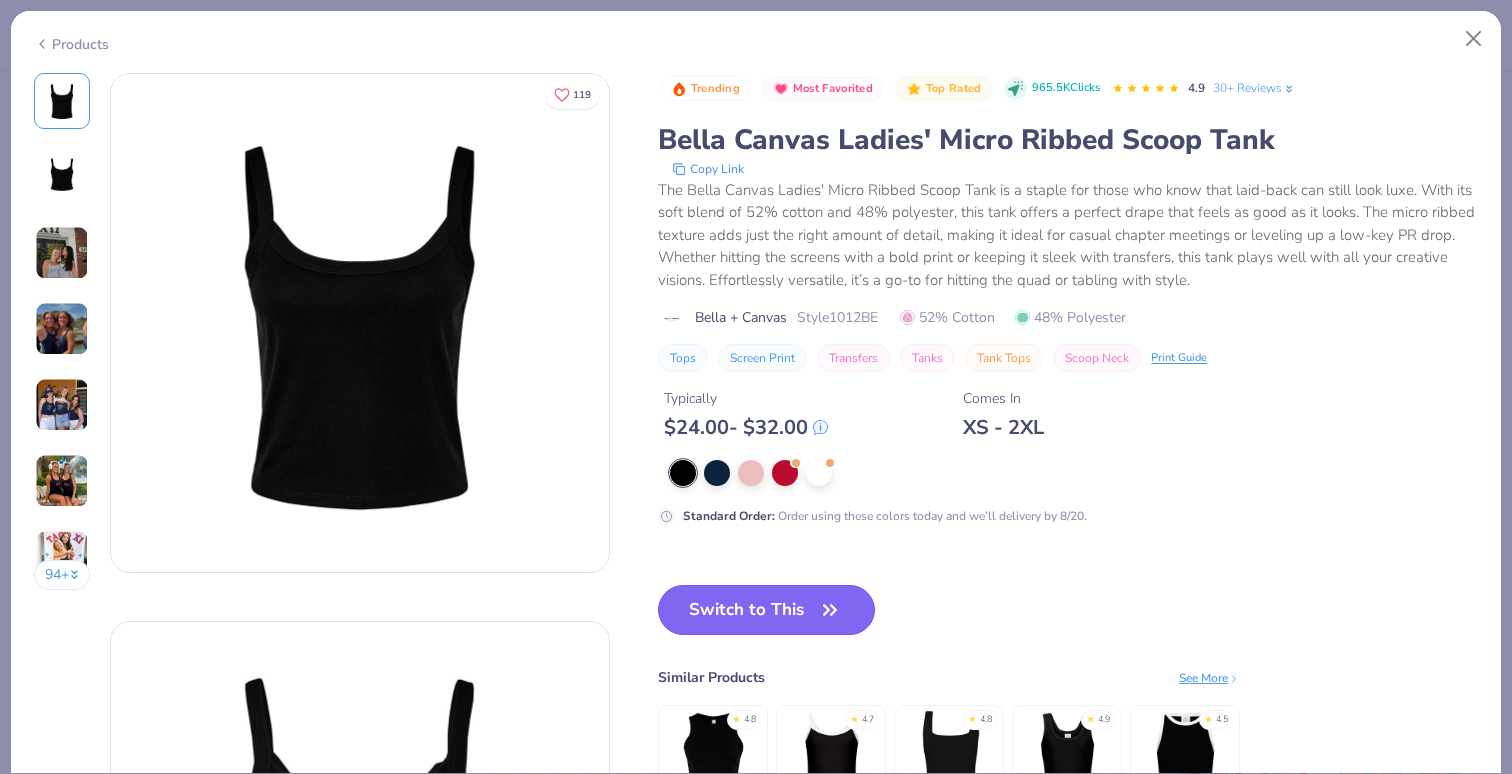 click on "Switch to This" at bounding box center (766, 610) 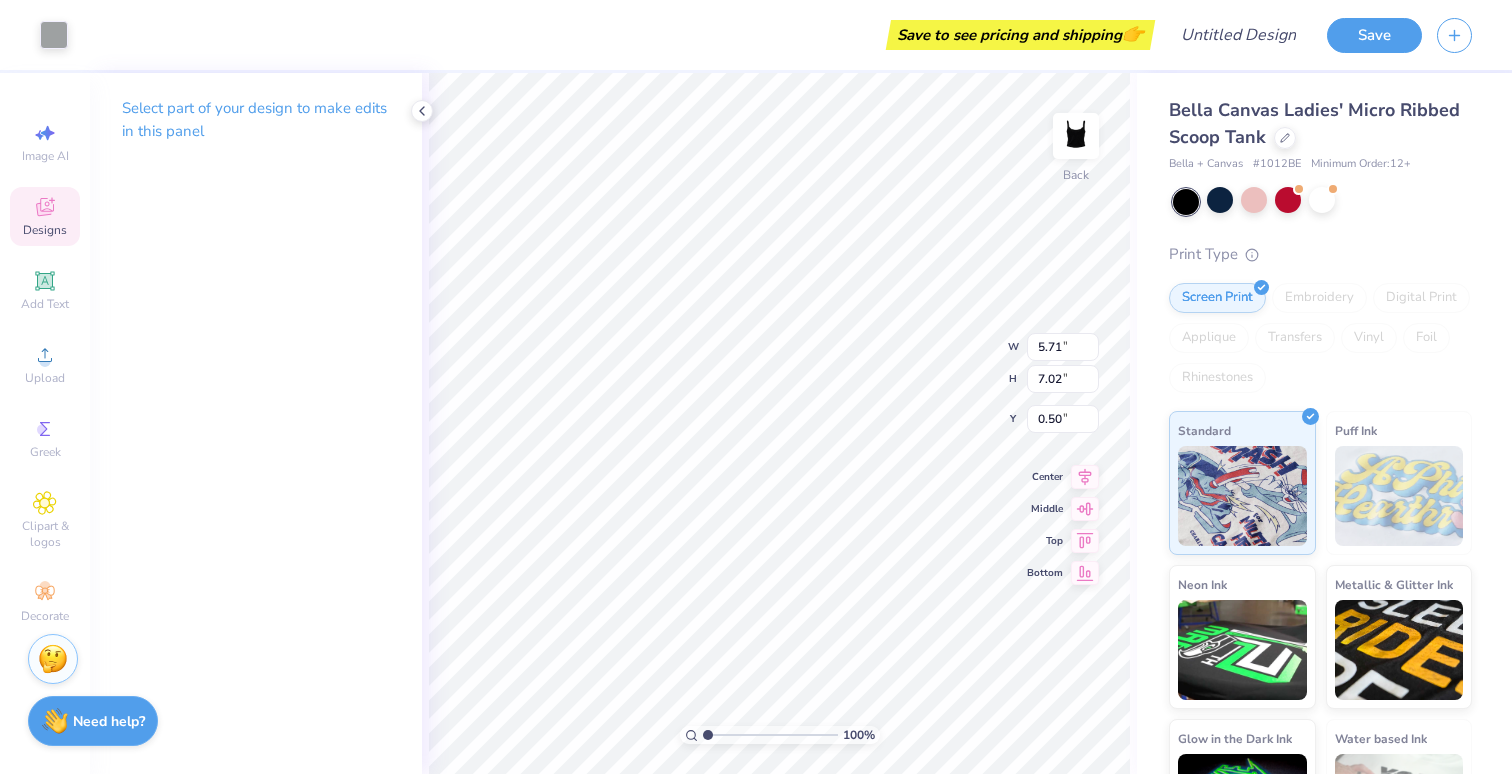 type on "1.74" 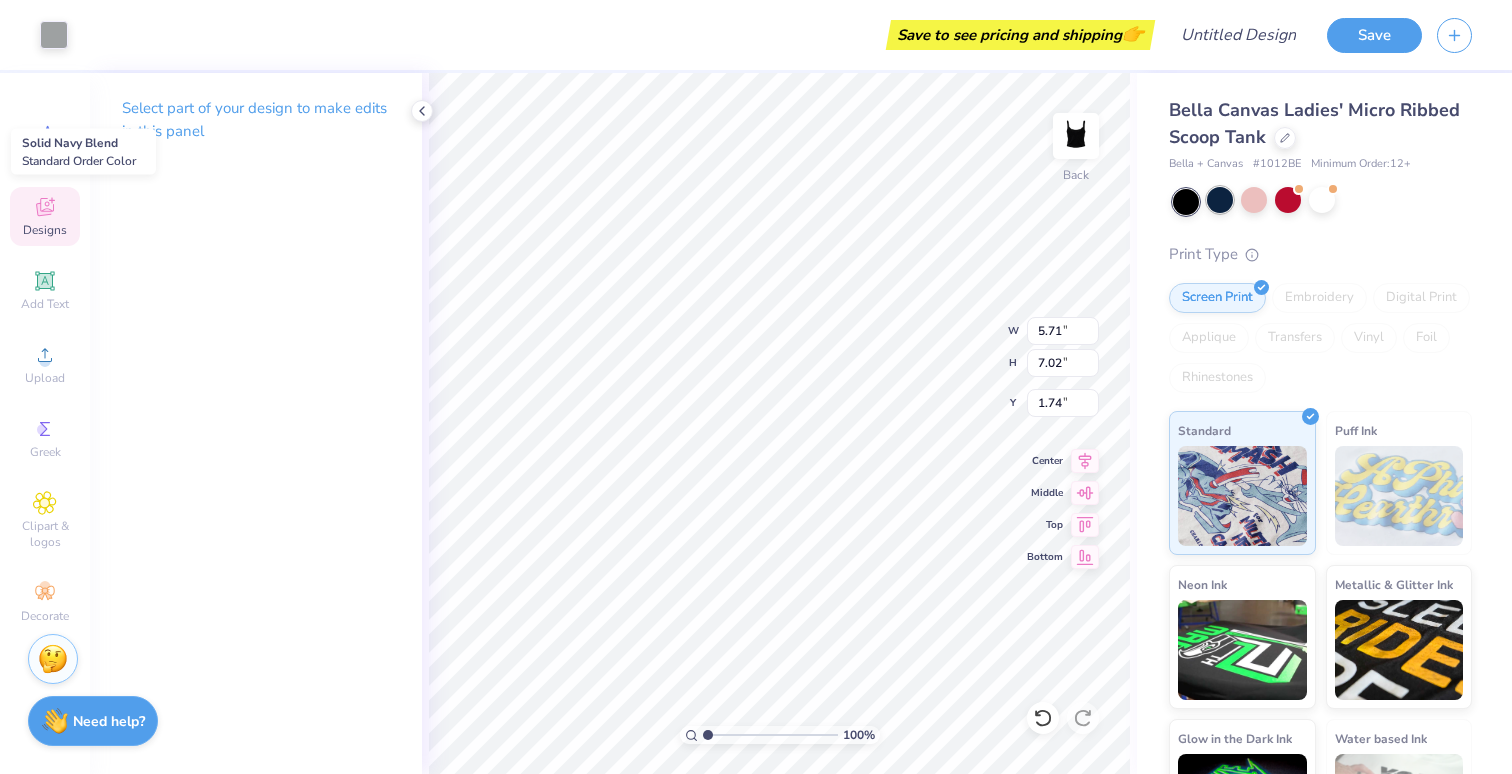 click at bounding box center (1220, 200) 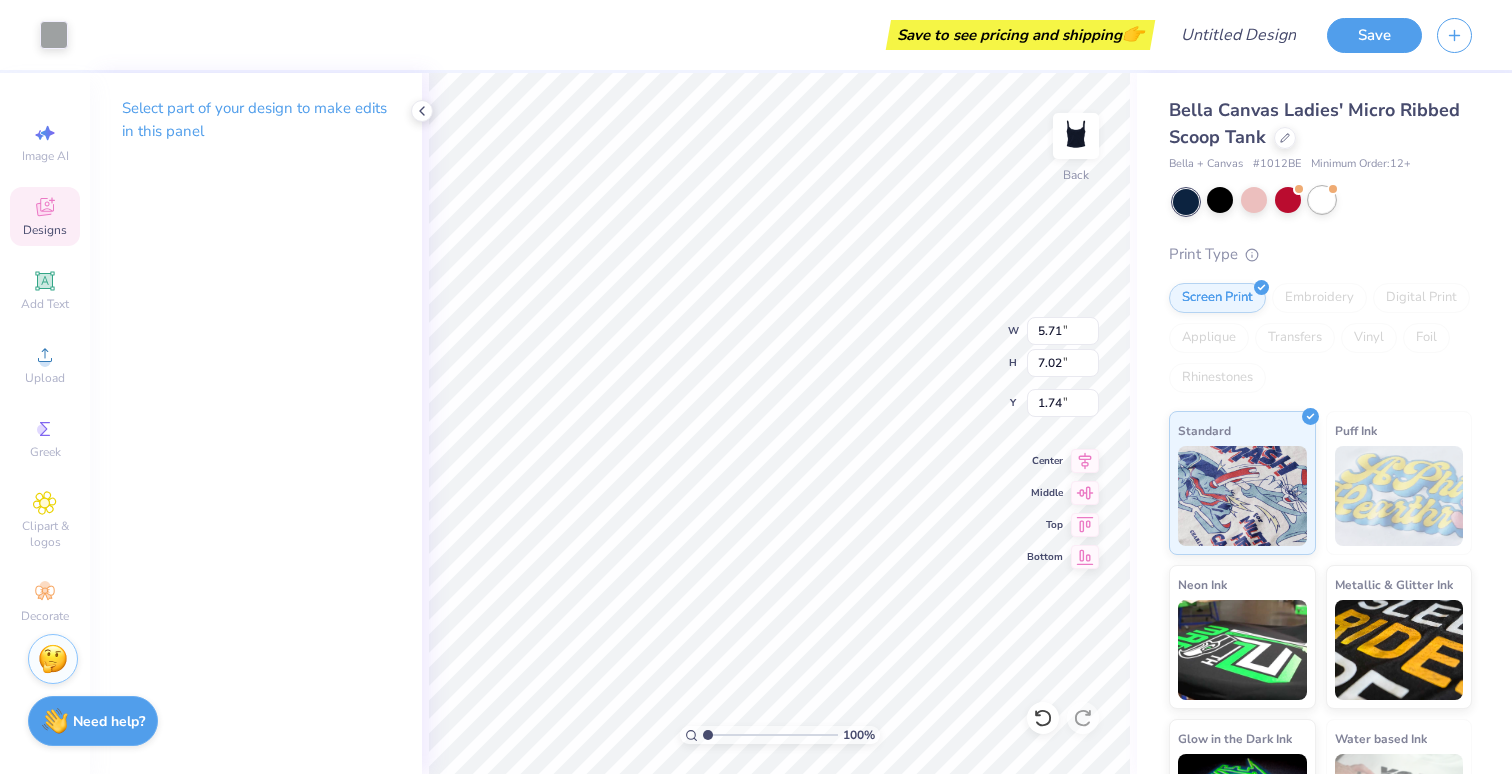 click at bounding box center (1322, 200) 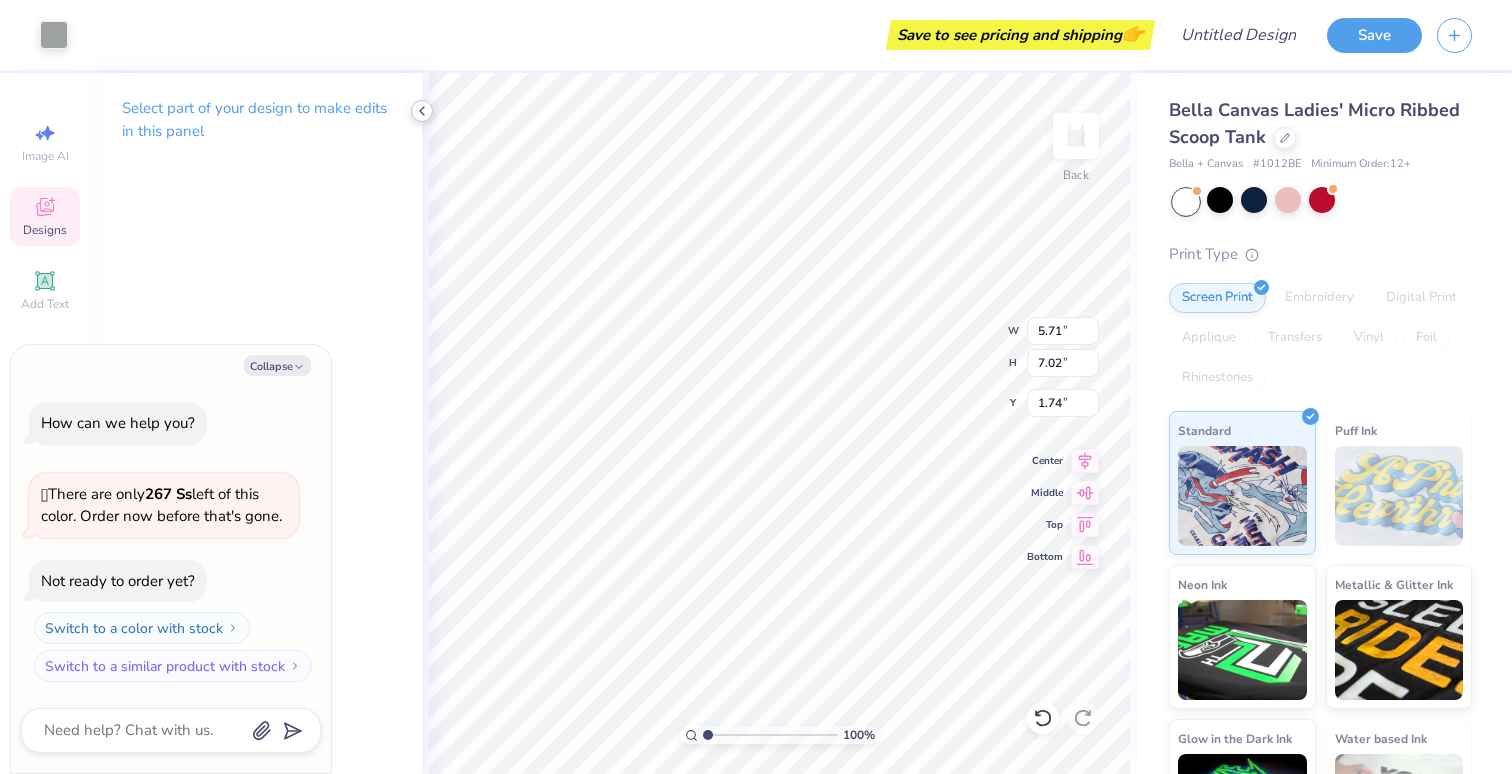 click 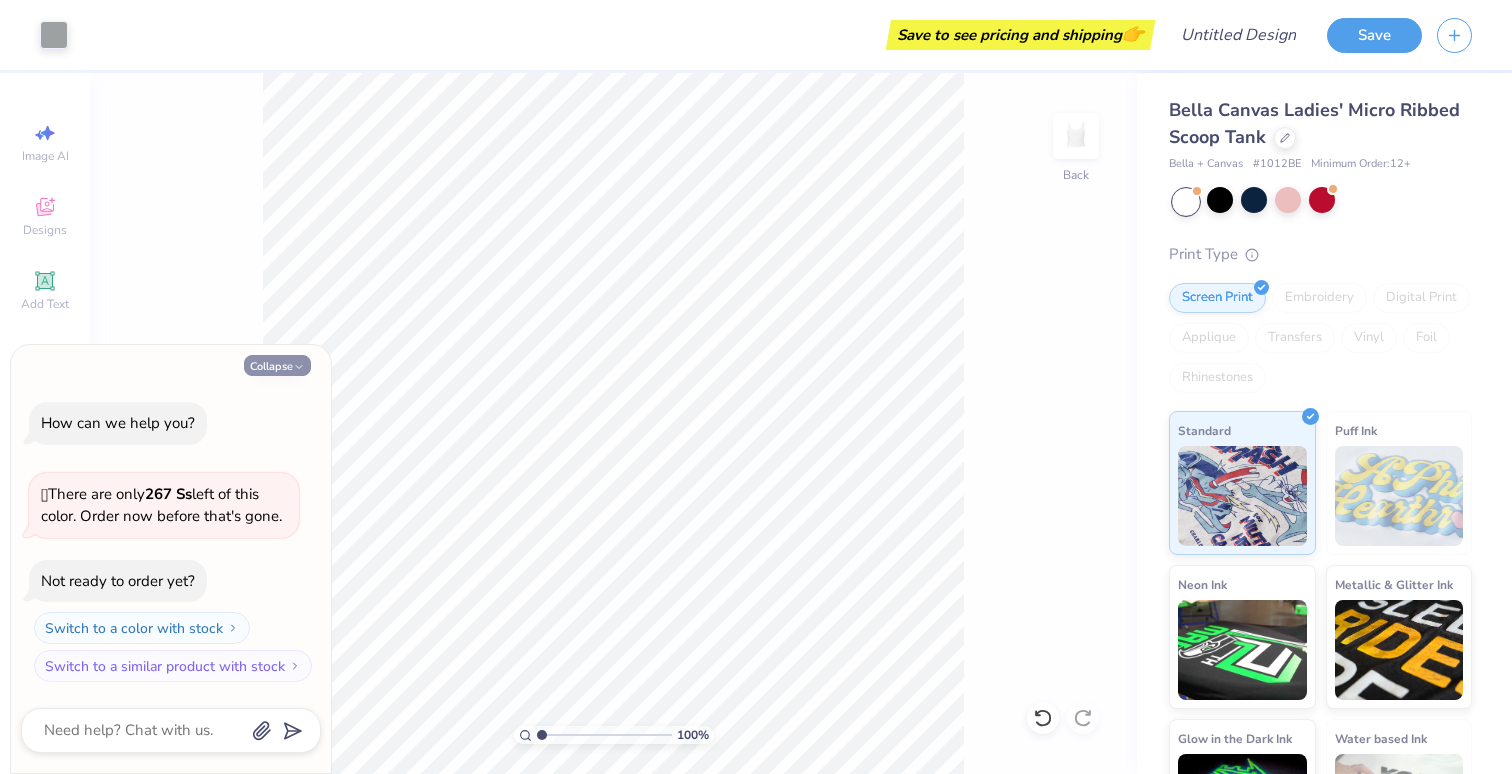click 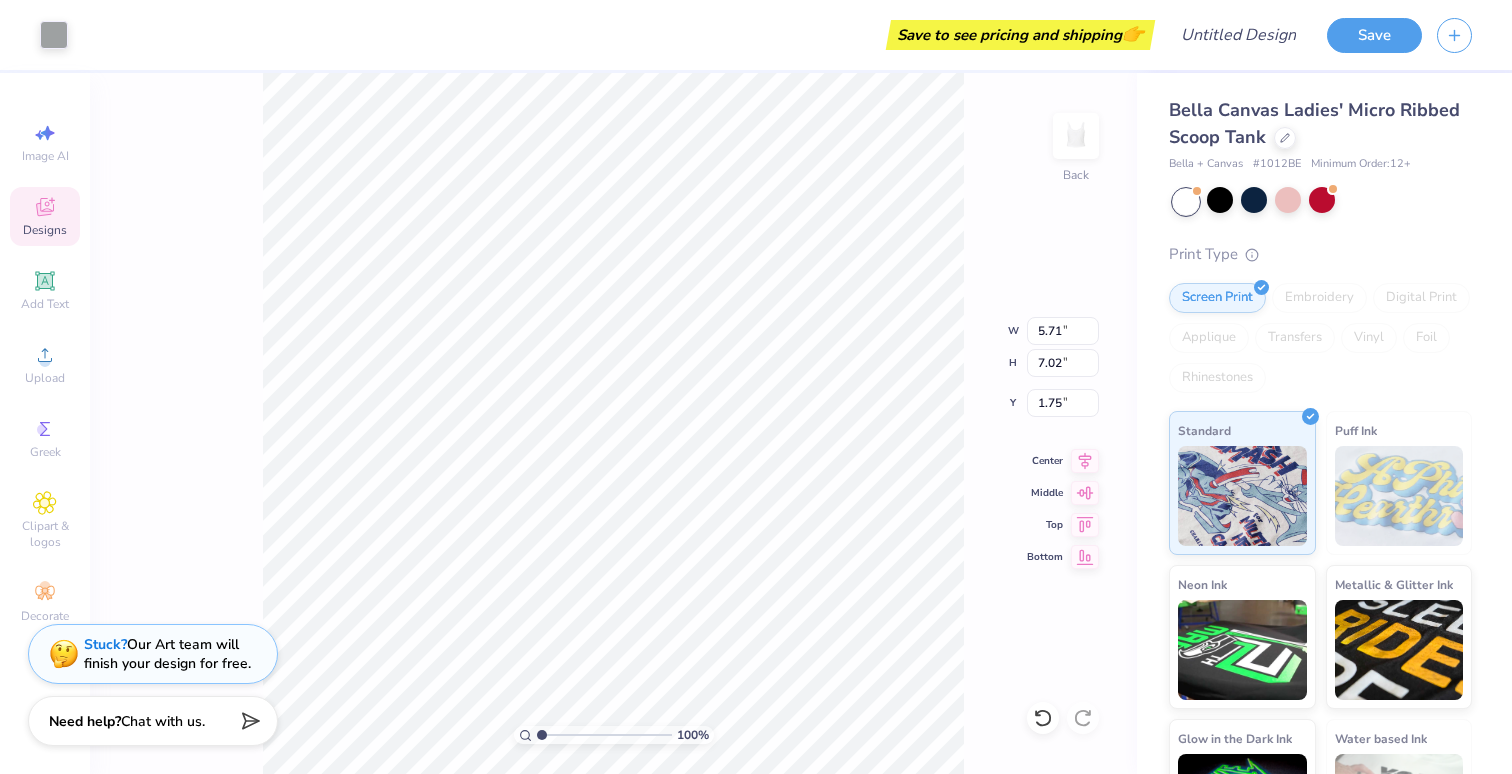 click on "Designs" at bounding box center (45, 230) 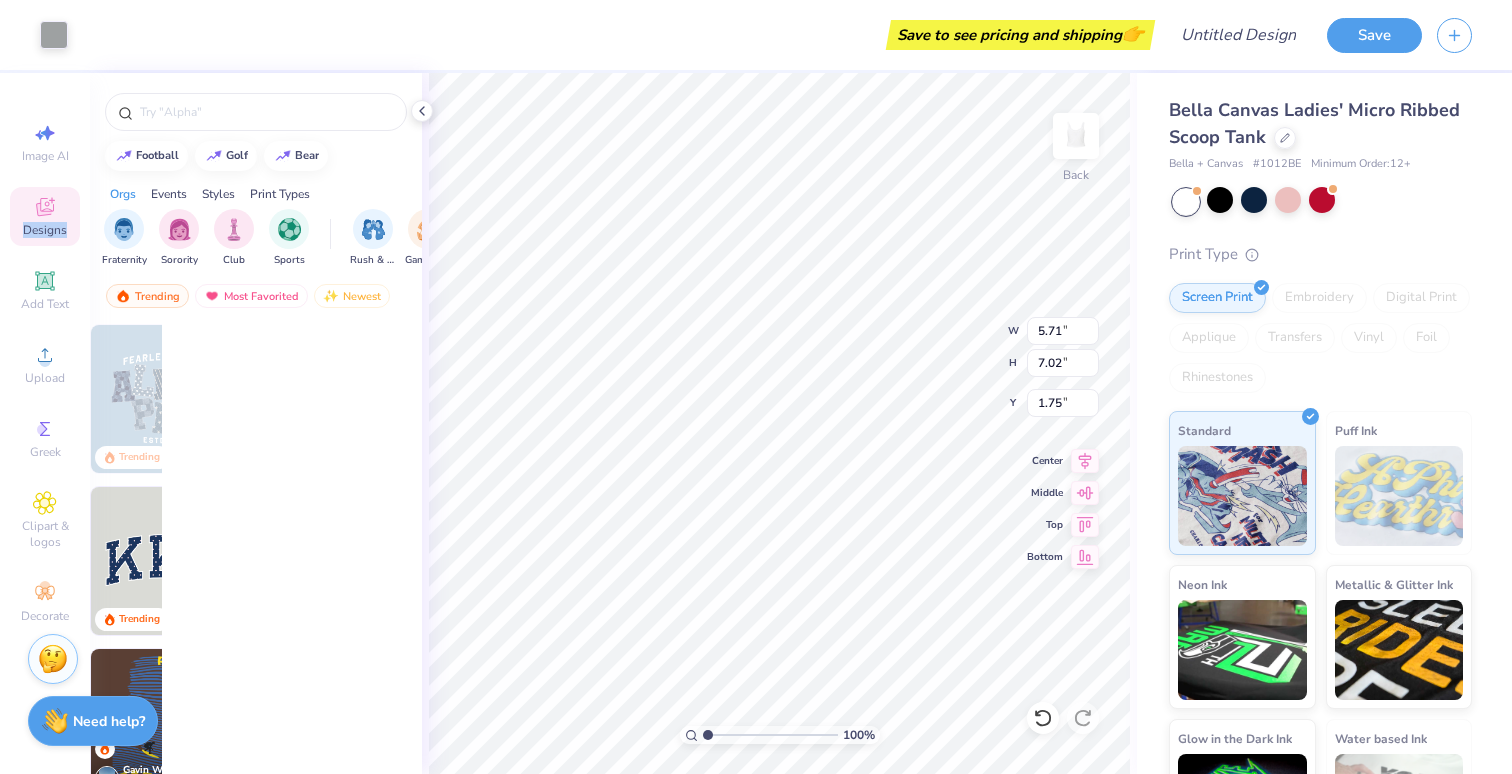 click on "Designs" at bounding box center [45, 230] 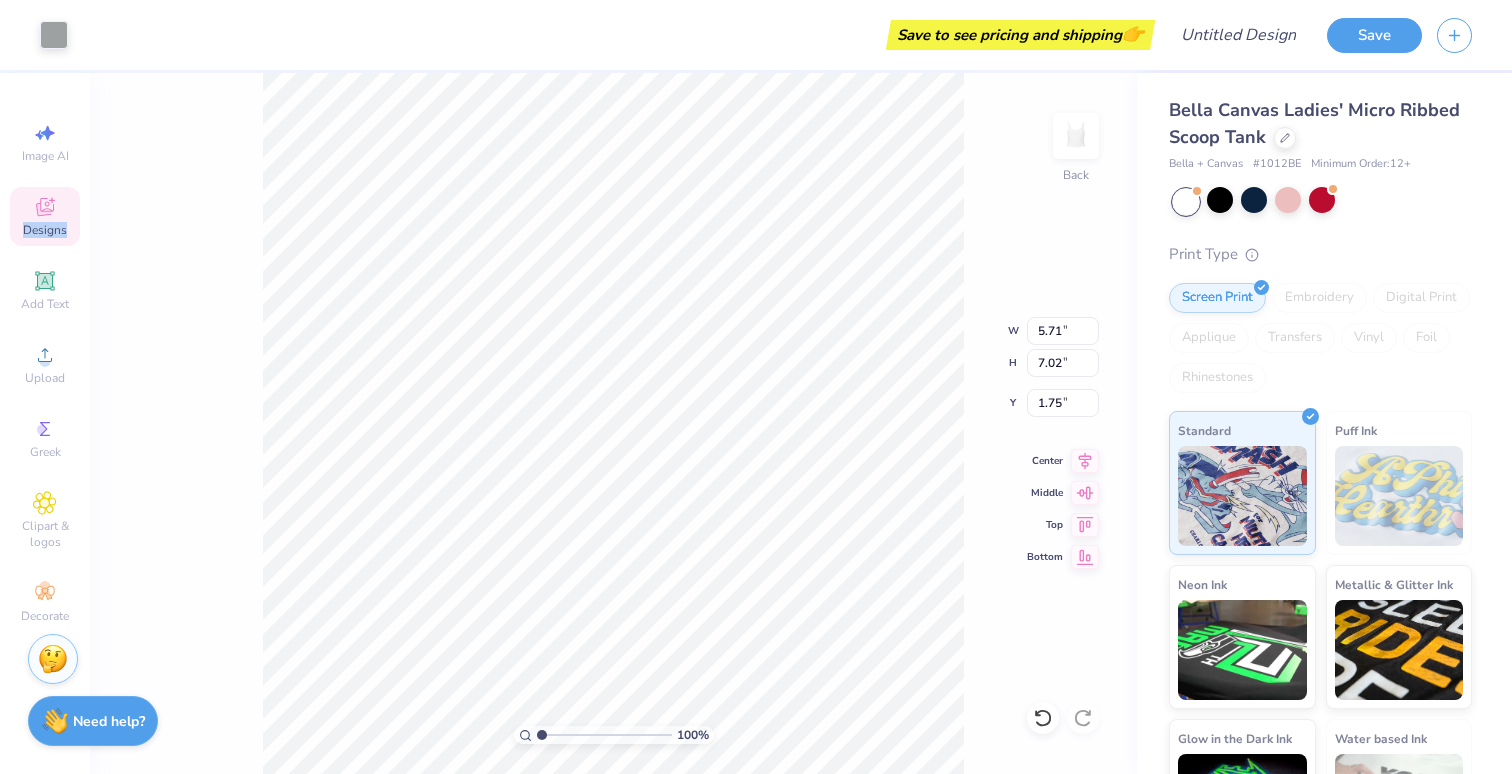 click on "Designs" at bounding box center (45, 230) 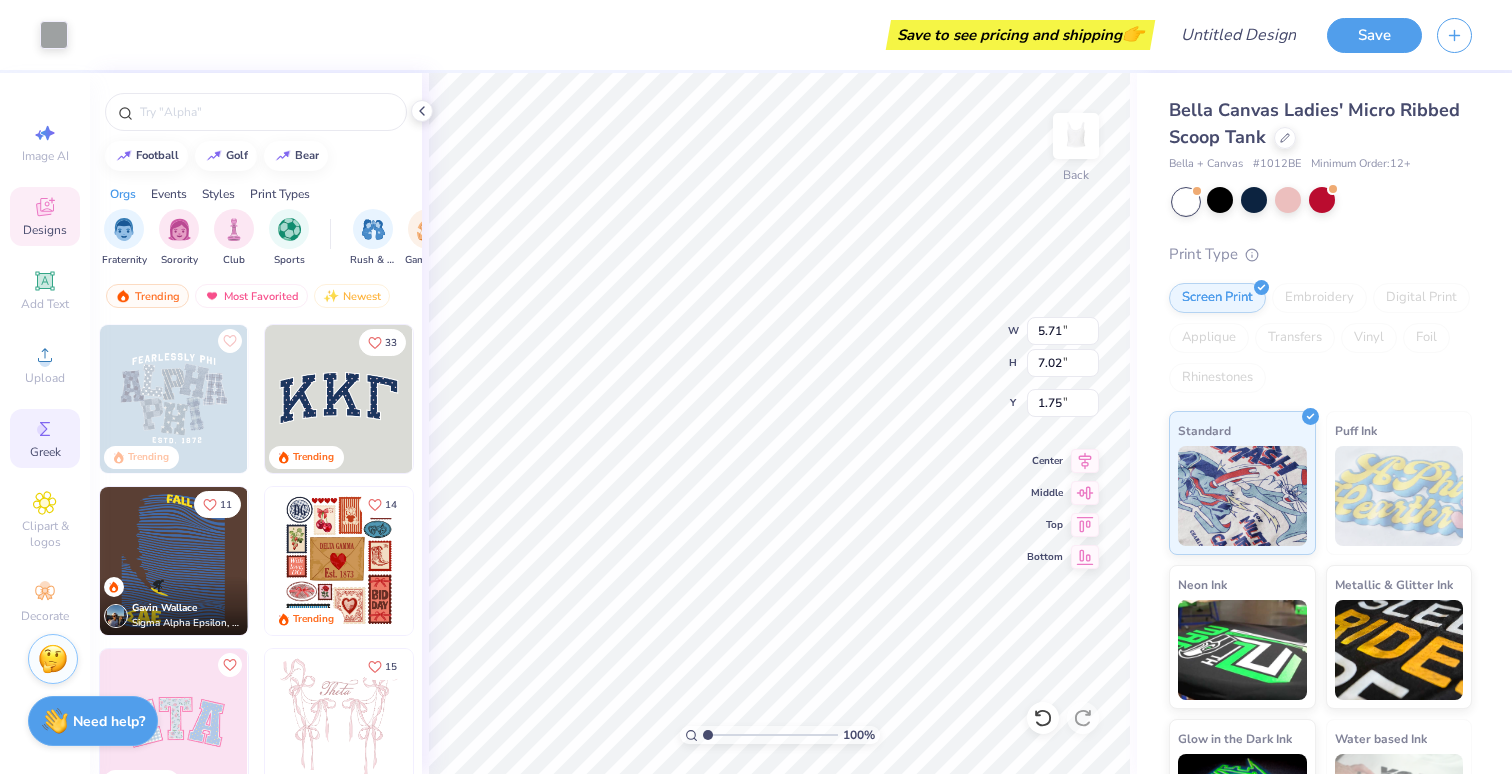 click 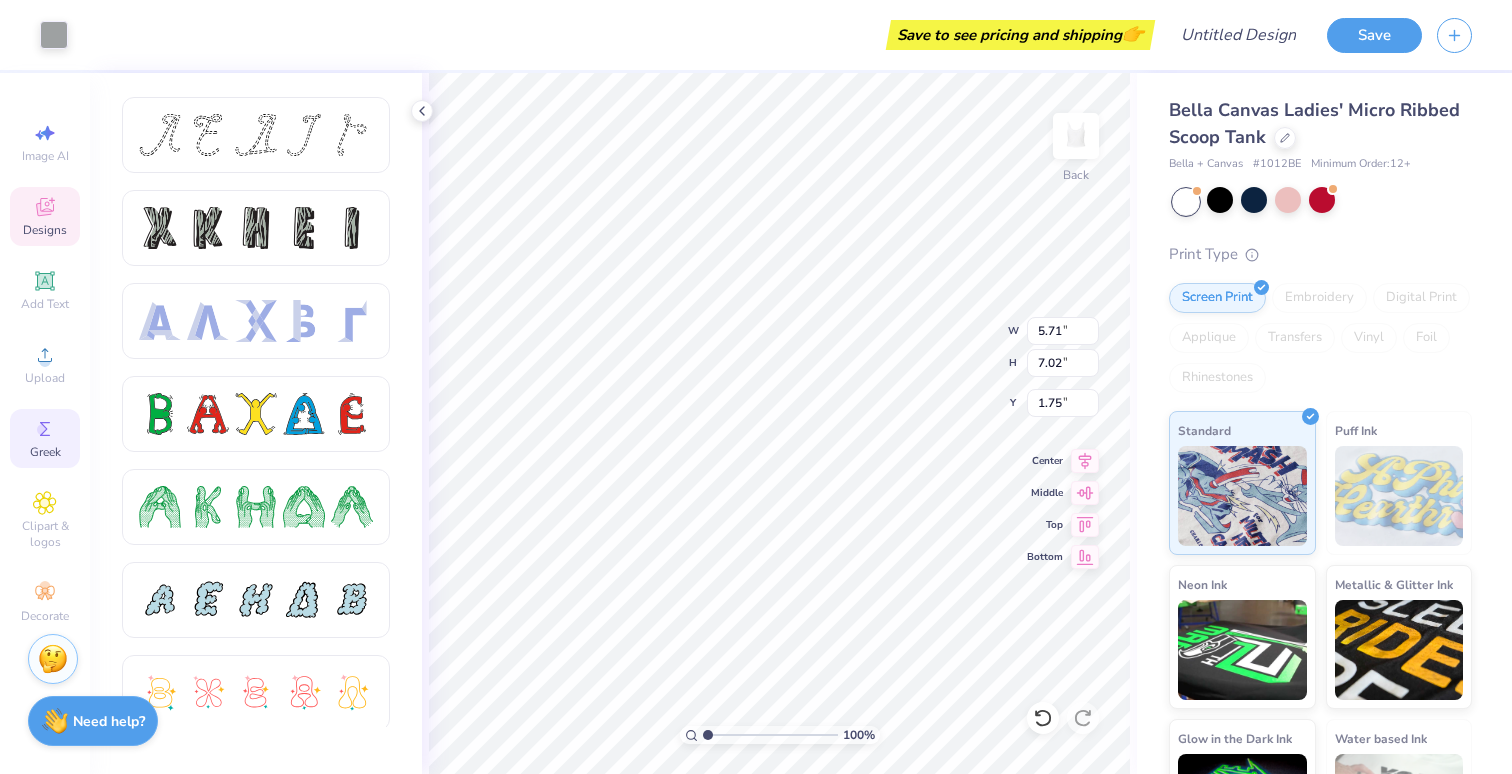 click on "Designs" at bounding box center [45, 216] 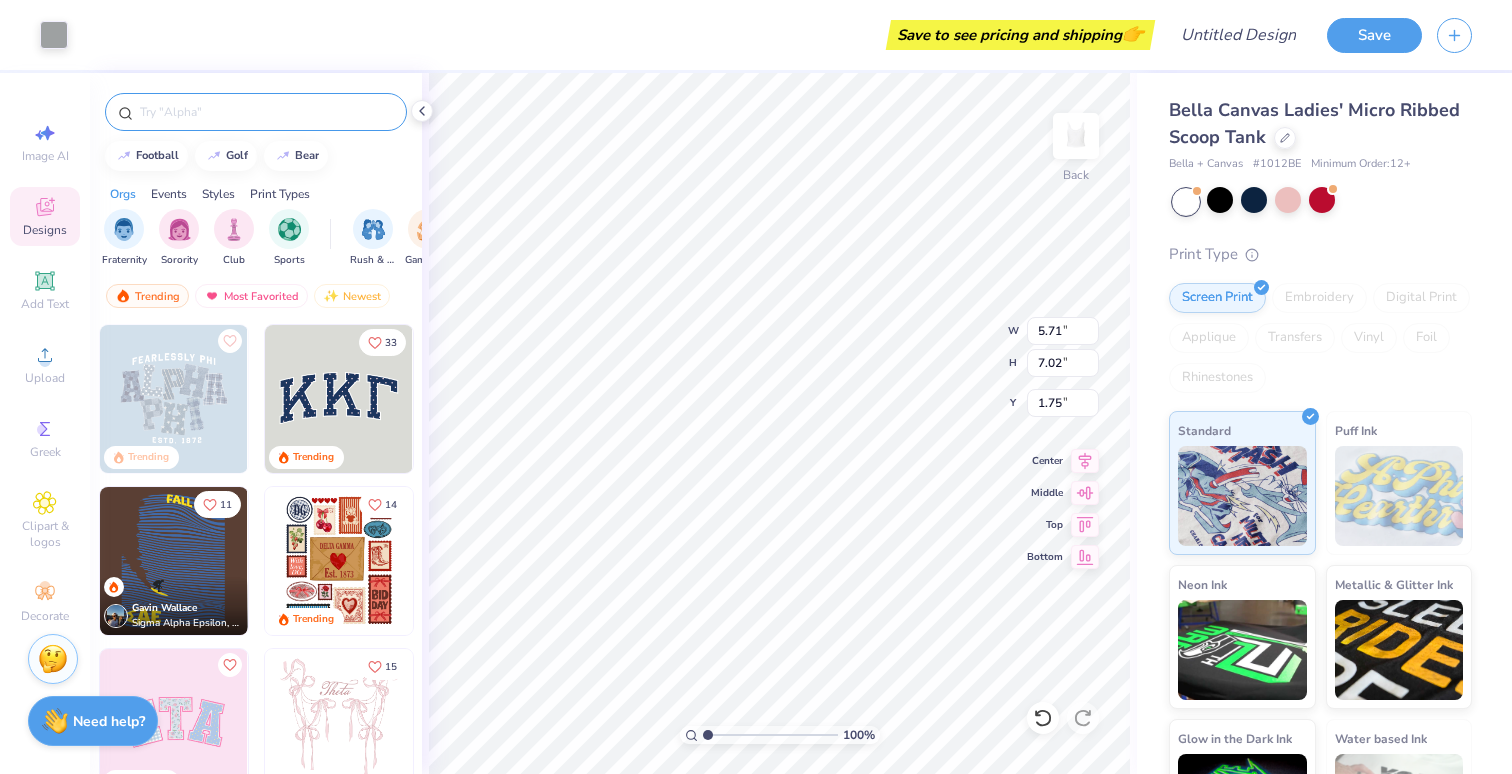 click at bounding box center [256, 112] 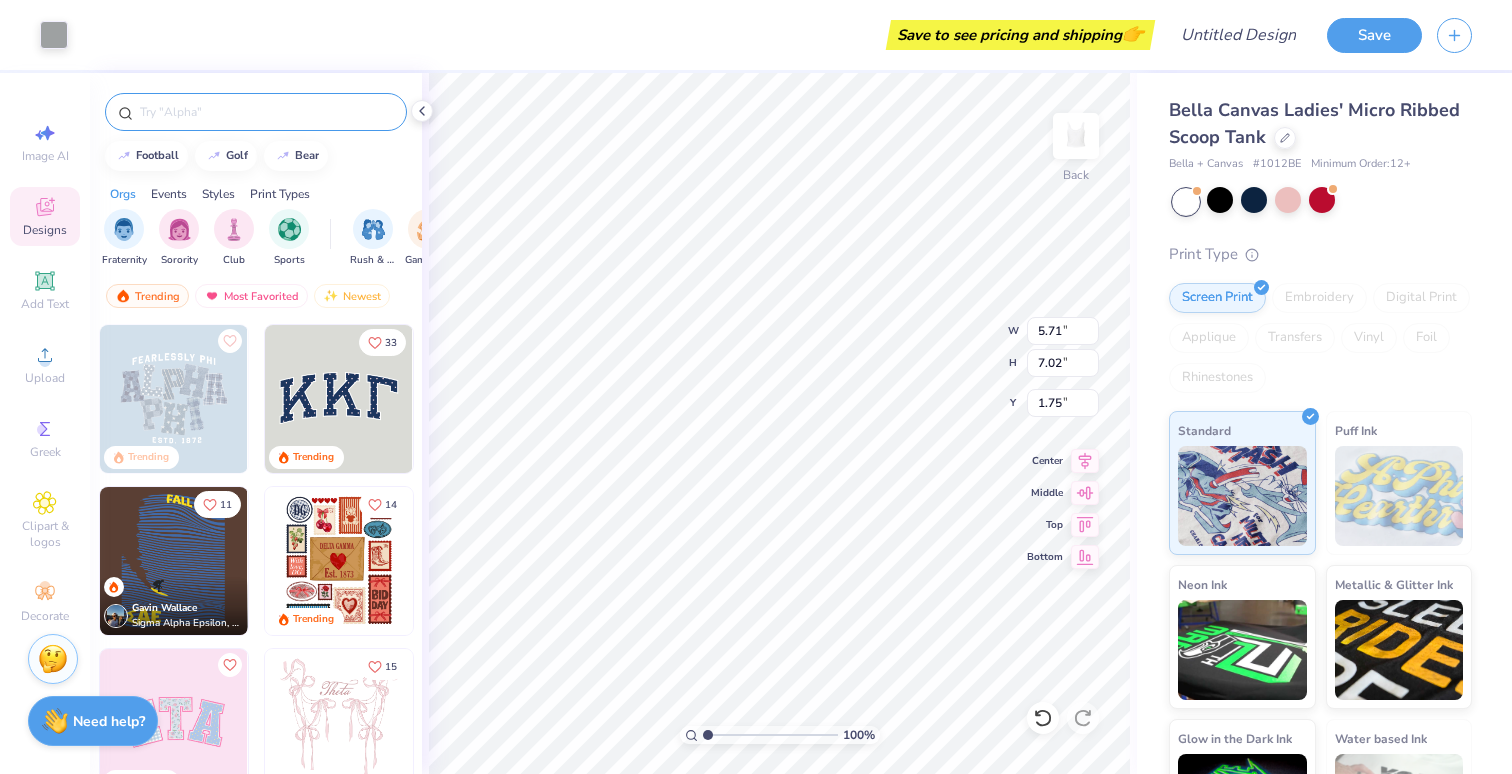click at bounding box center (266, 112) 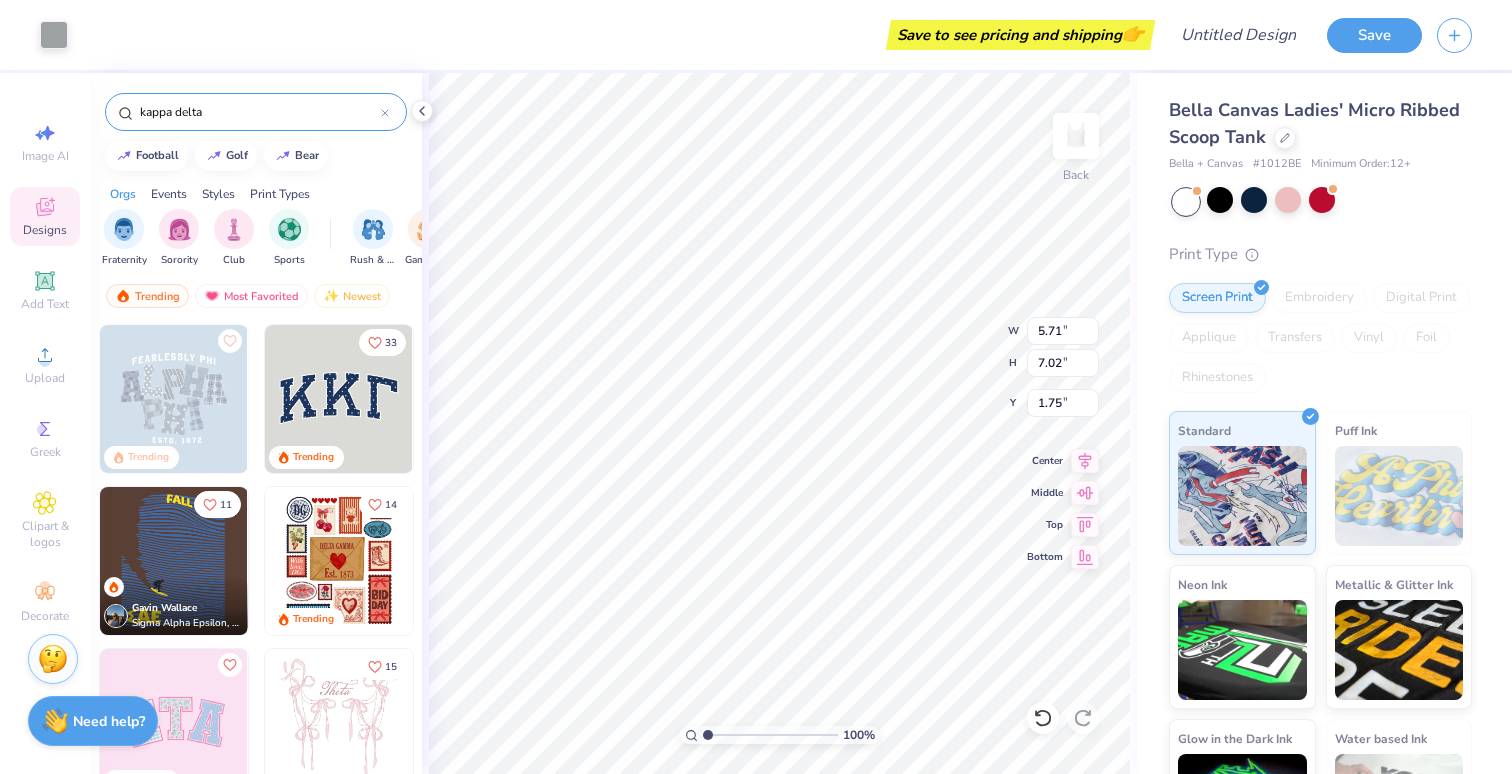 type on "kappa delta" 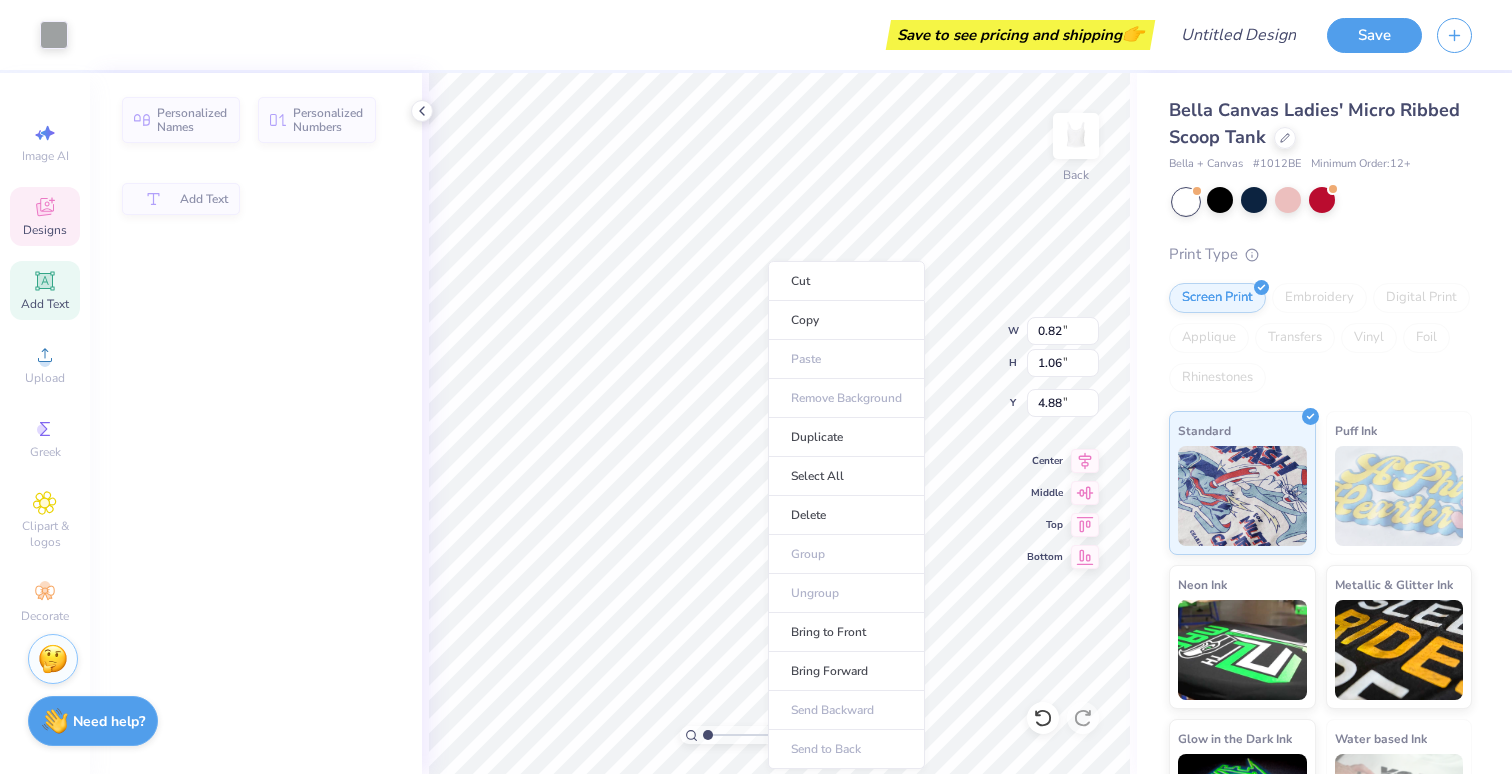 type on "0.82" 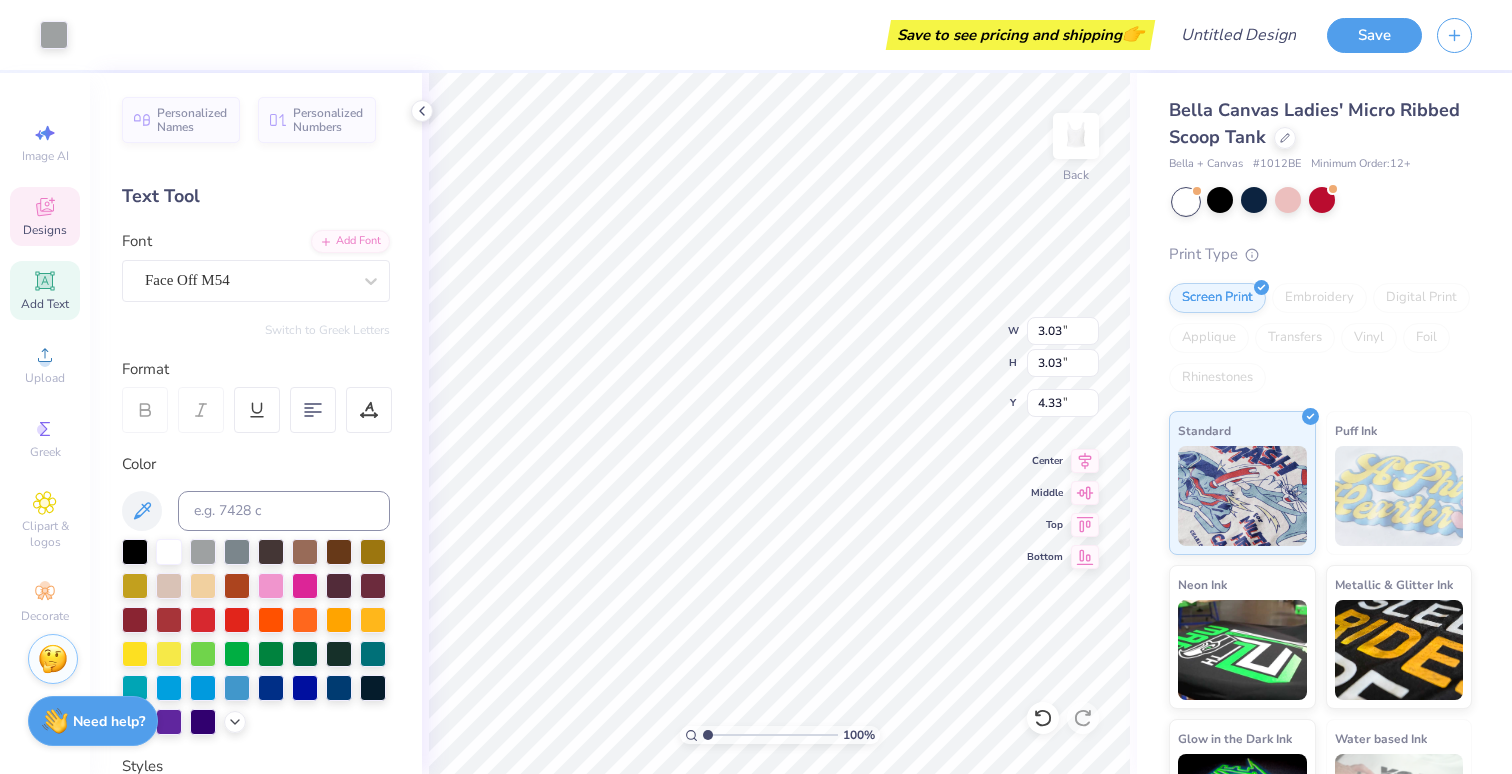 type on "1.90" 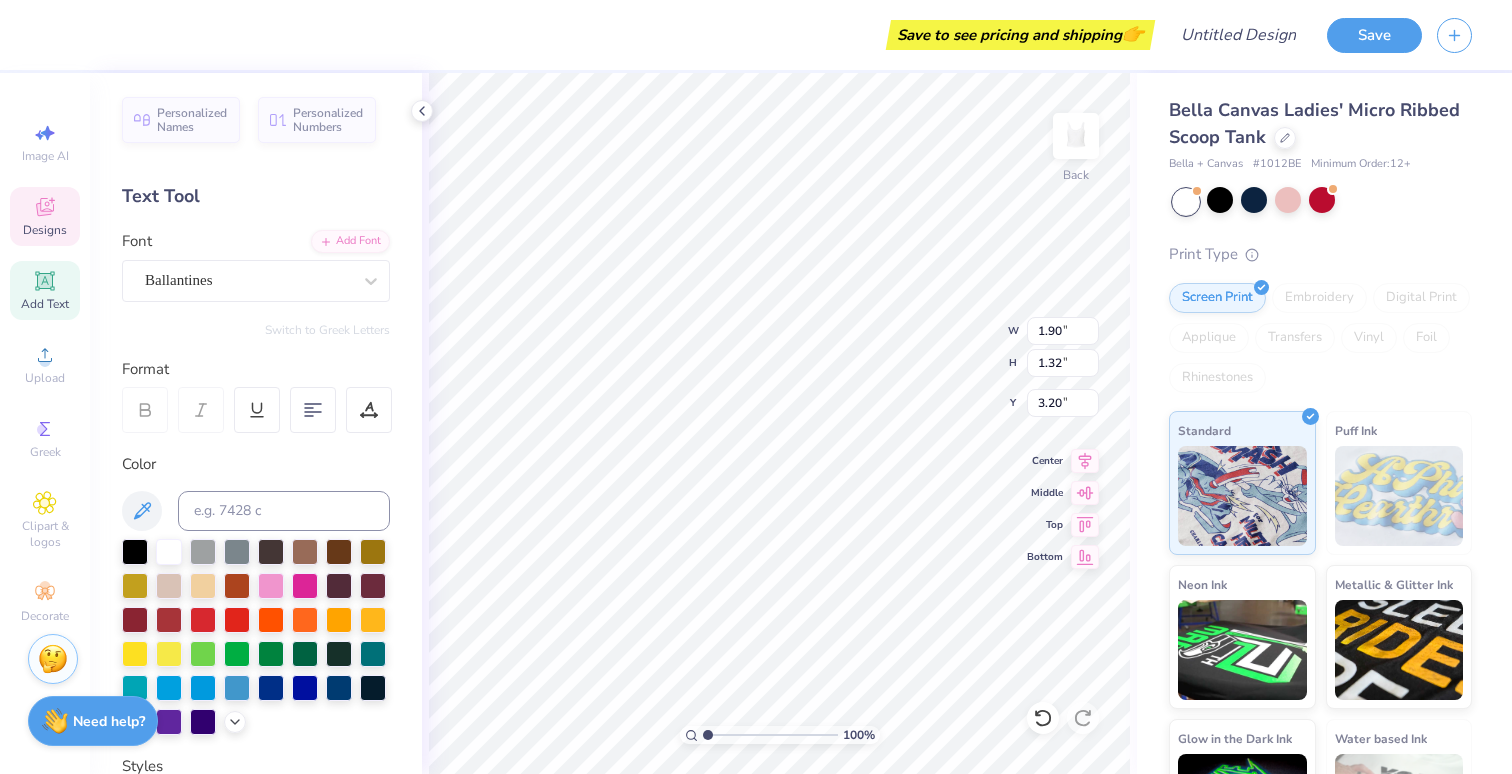 type on "2.54" 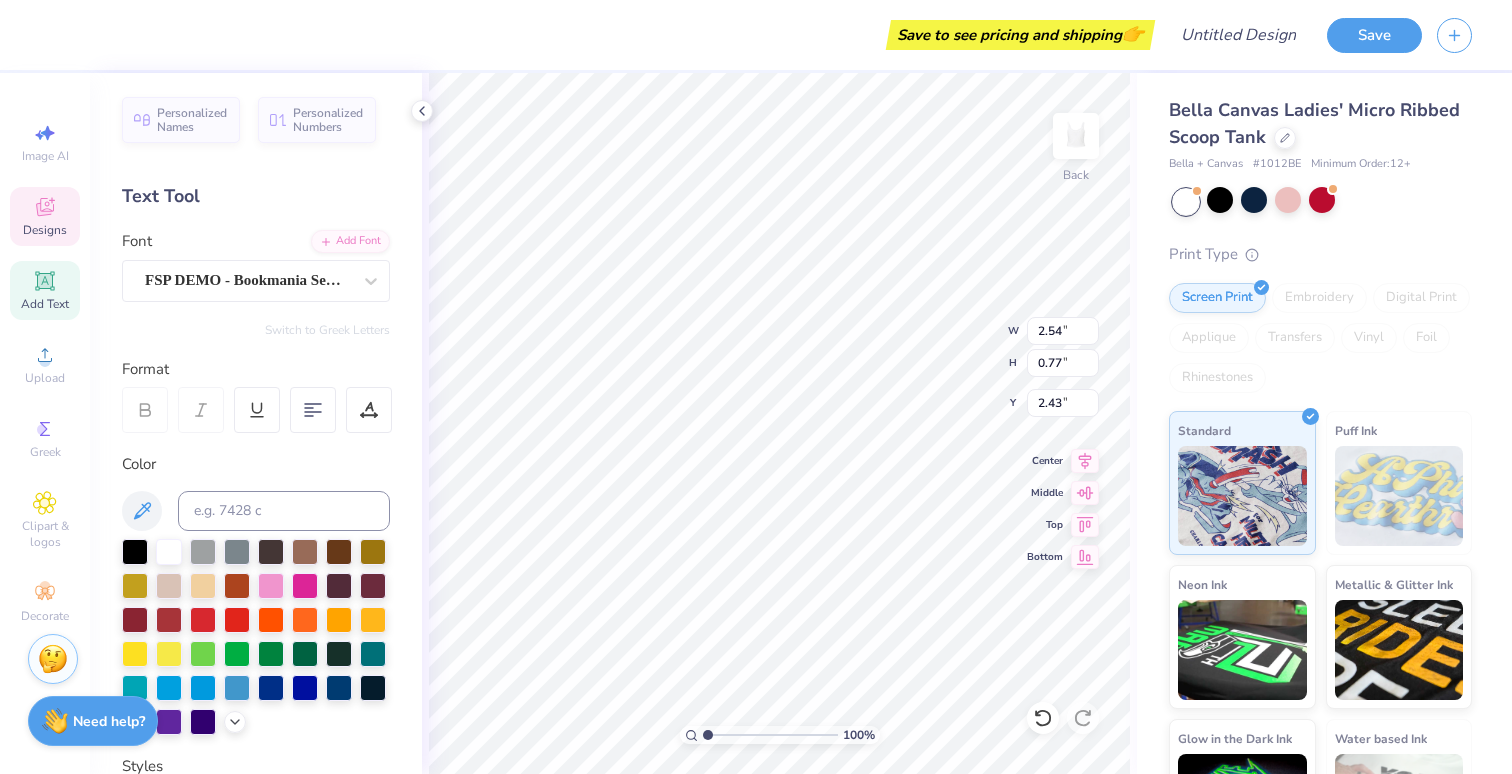 type on "2.27" 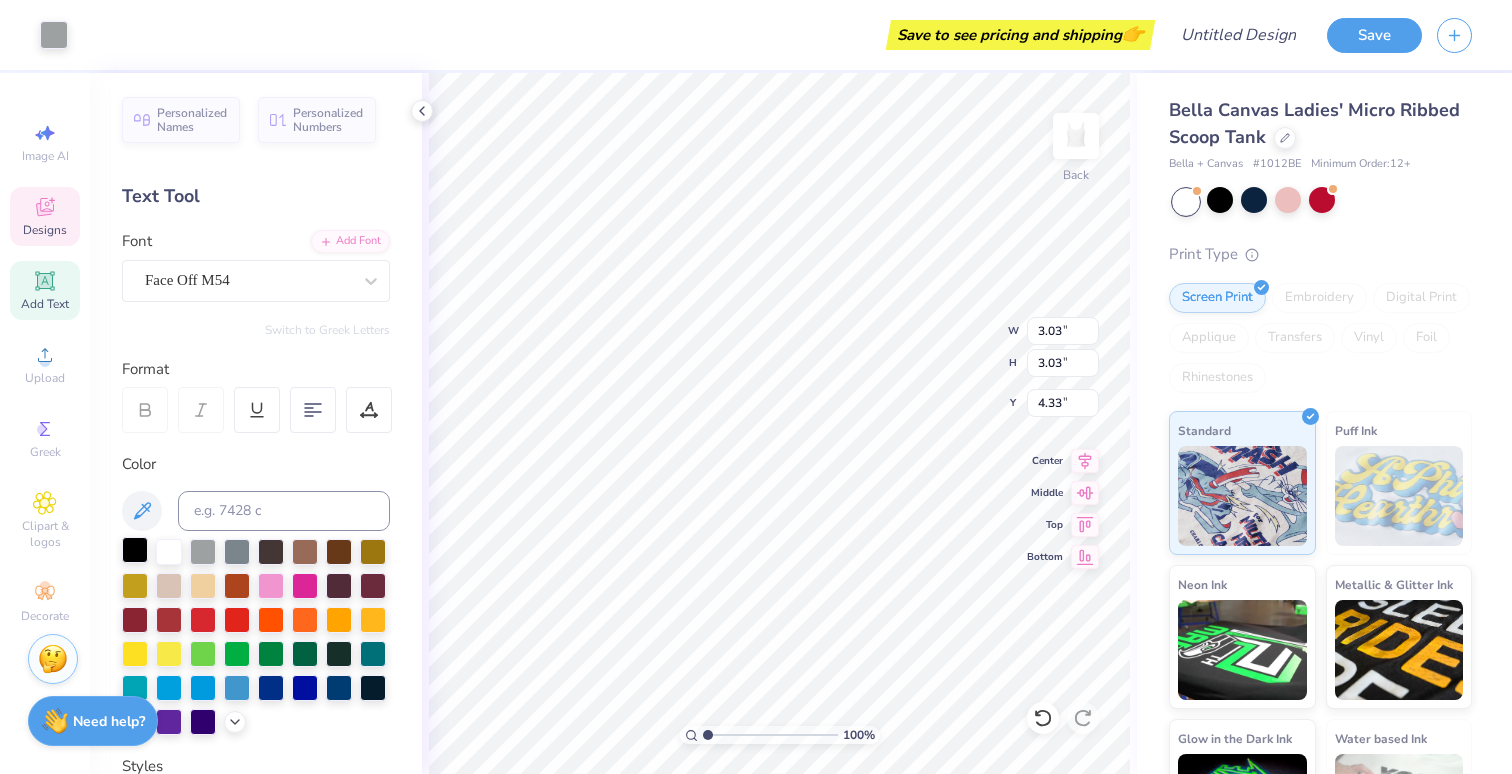 click at bounding box center (135, 550) 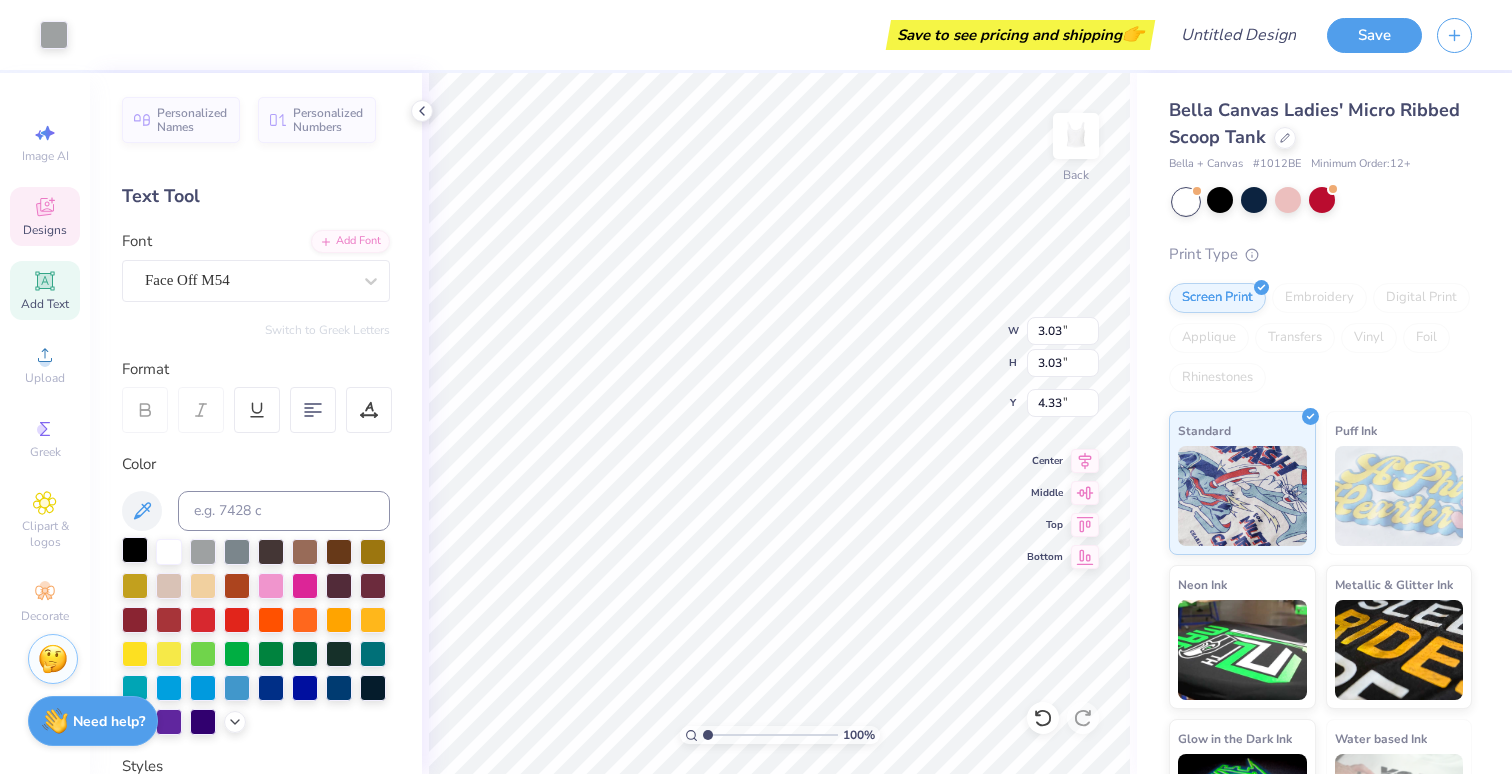 click at bounding box center [135, 550] 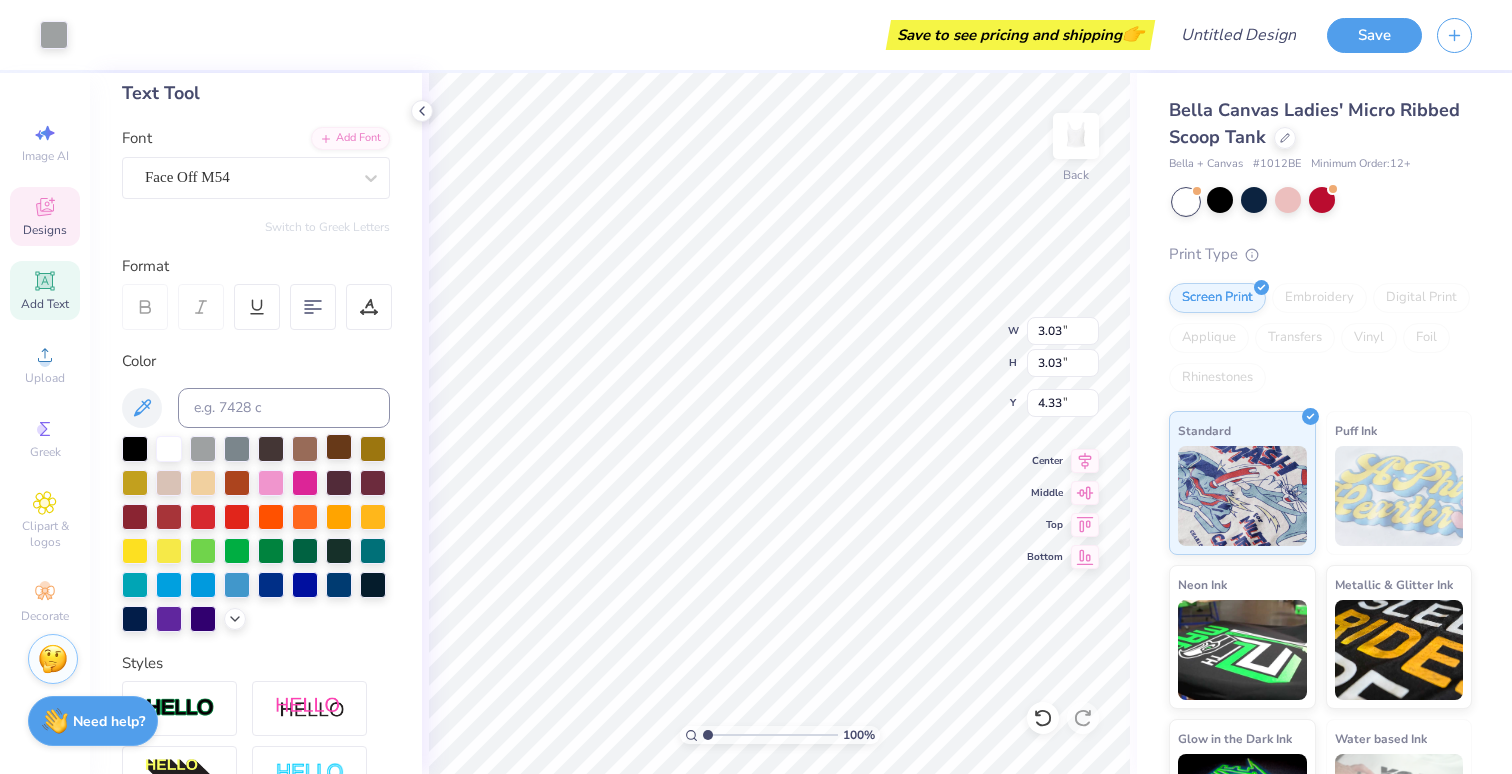 scroll, scrollTop: 131, scrollLeft: 0, axis: vertical 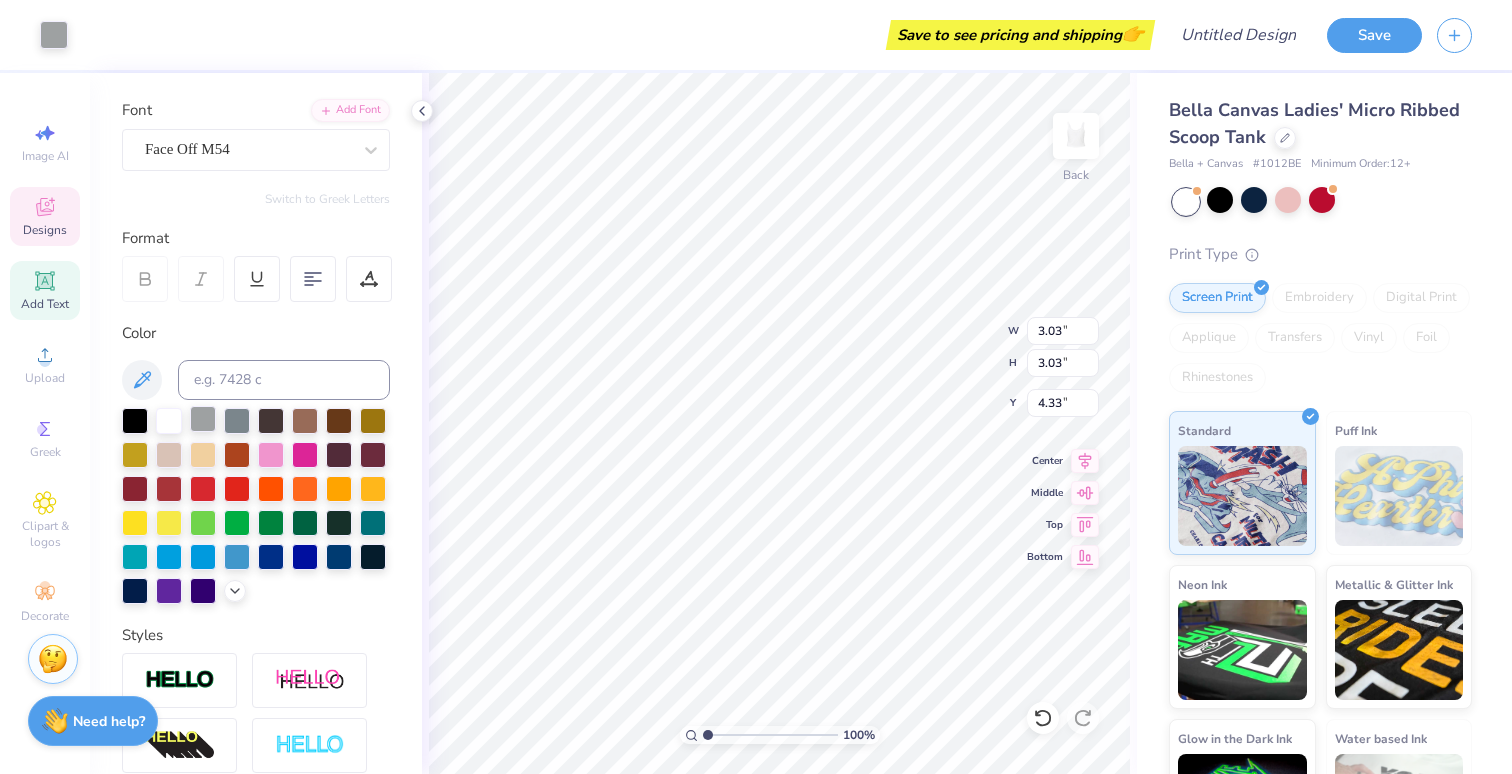 click at bounding box center [135, 421] 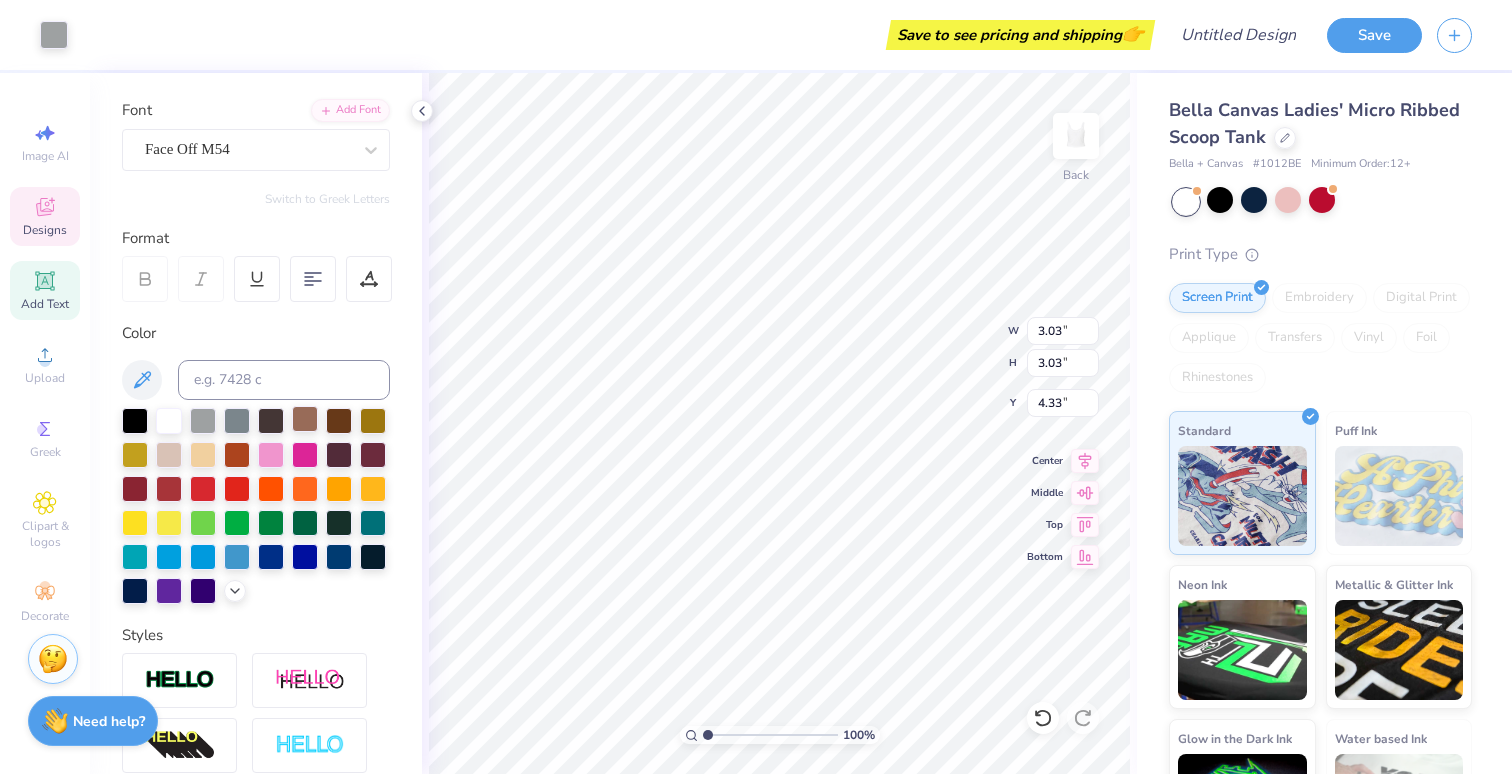 type on "0.82" 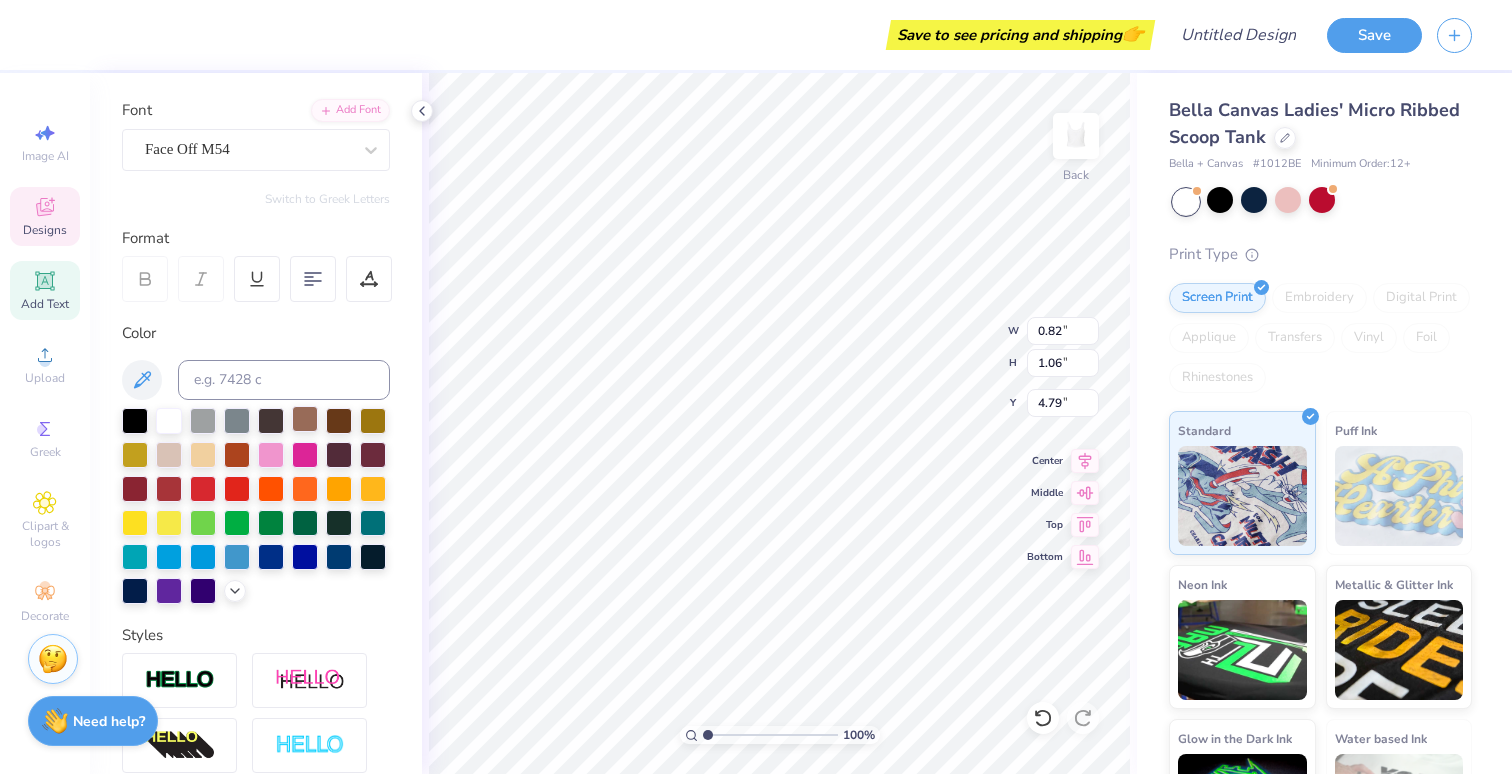 type on "3.03" 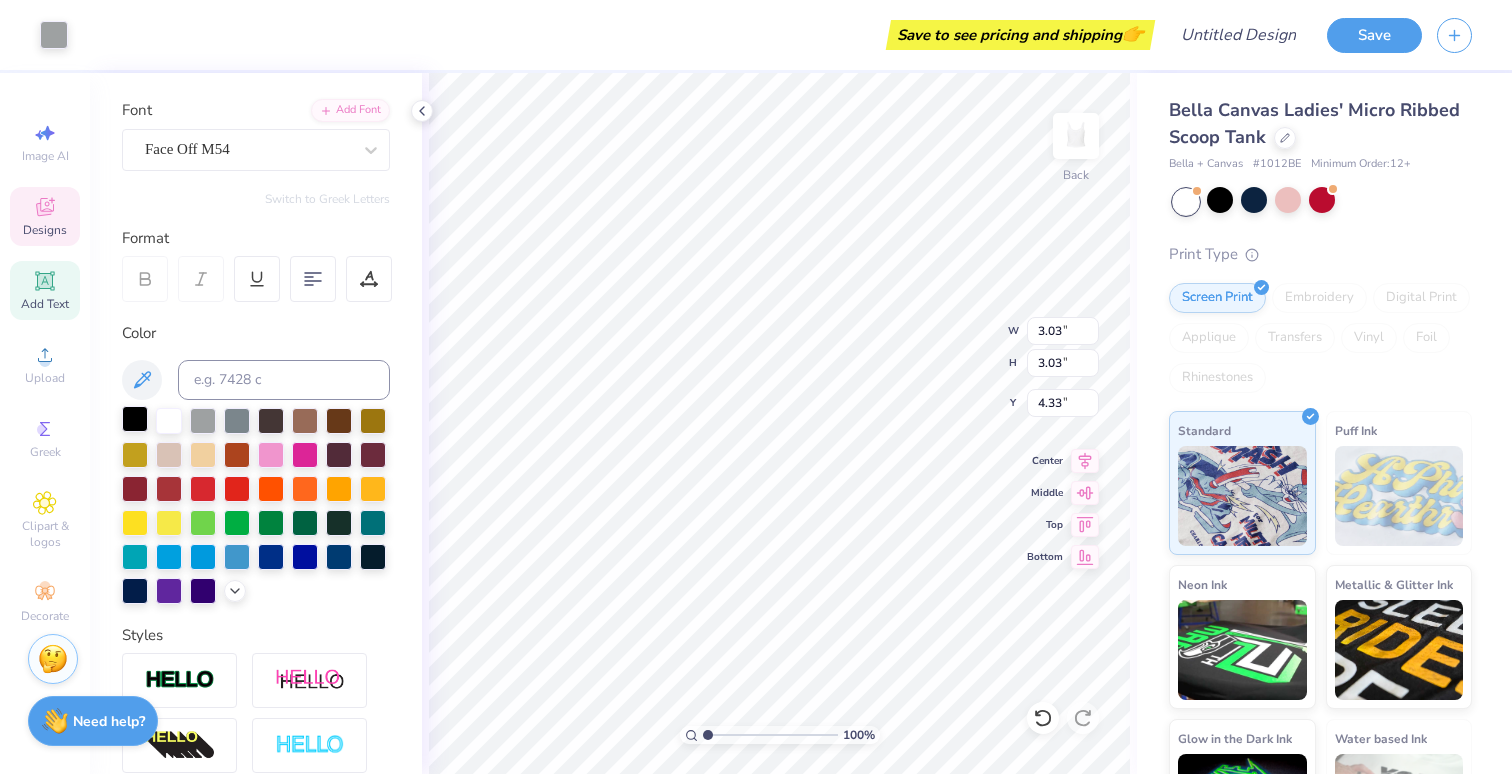 click at bounding box center (135, 419) 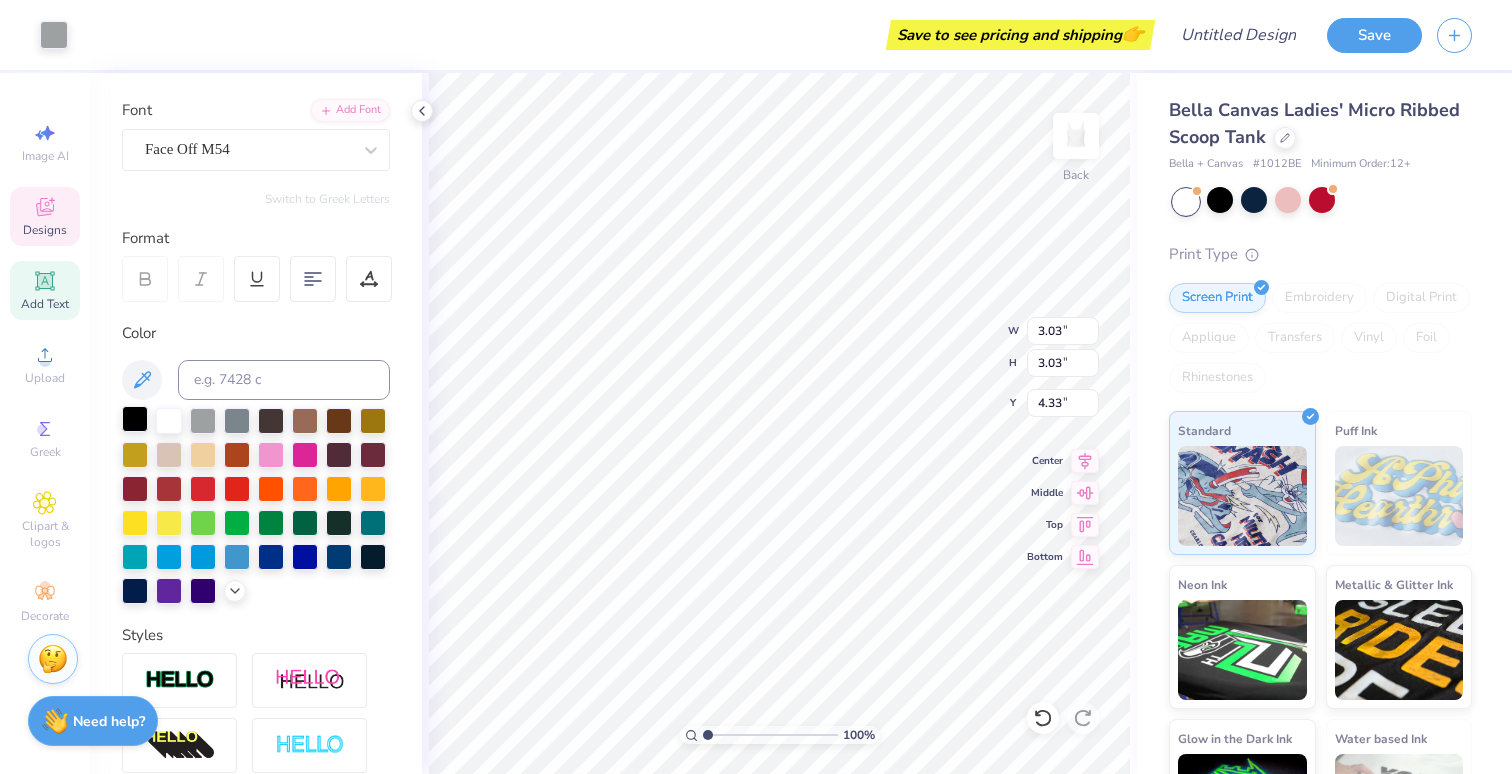 click at bounding box center (135, 419) 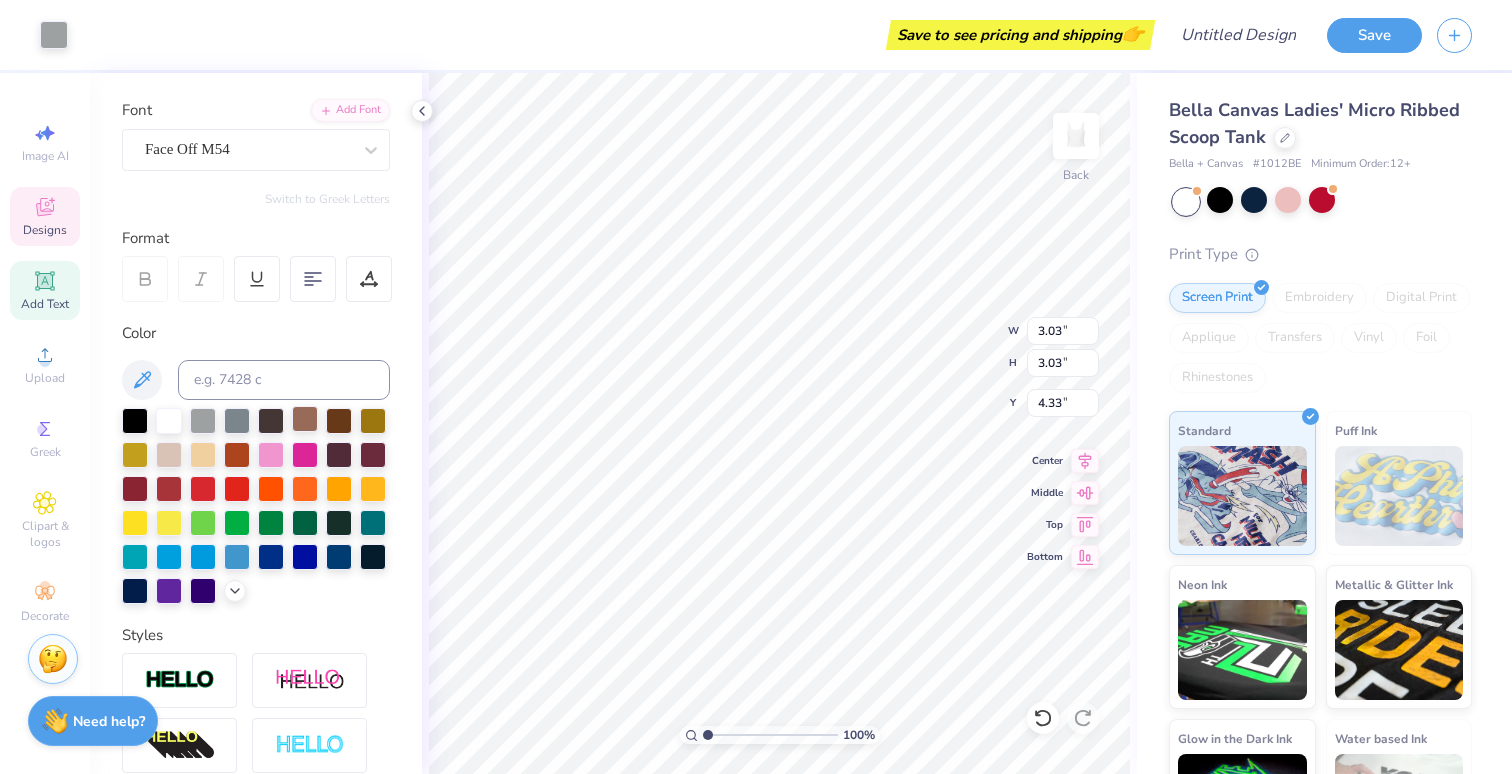 click at bounding box center (305, 419) 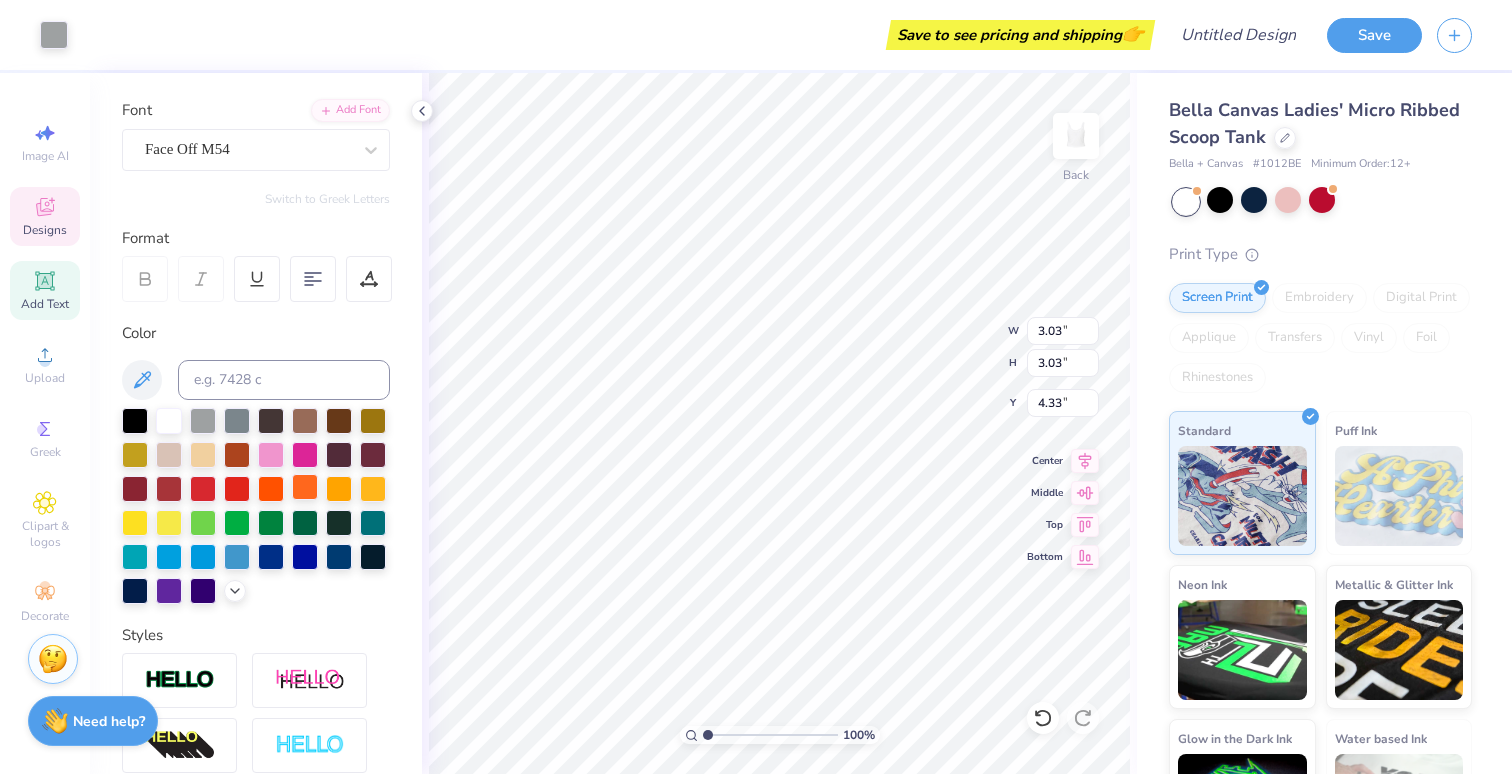 click at bounding box center [305, 487] 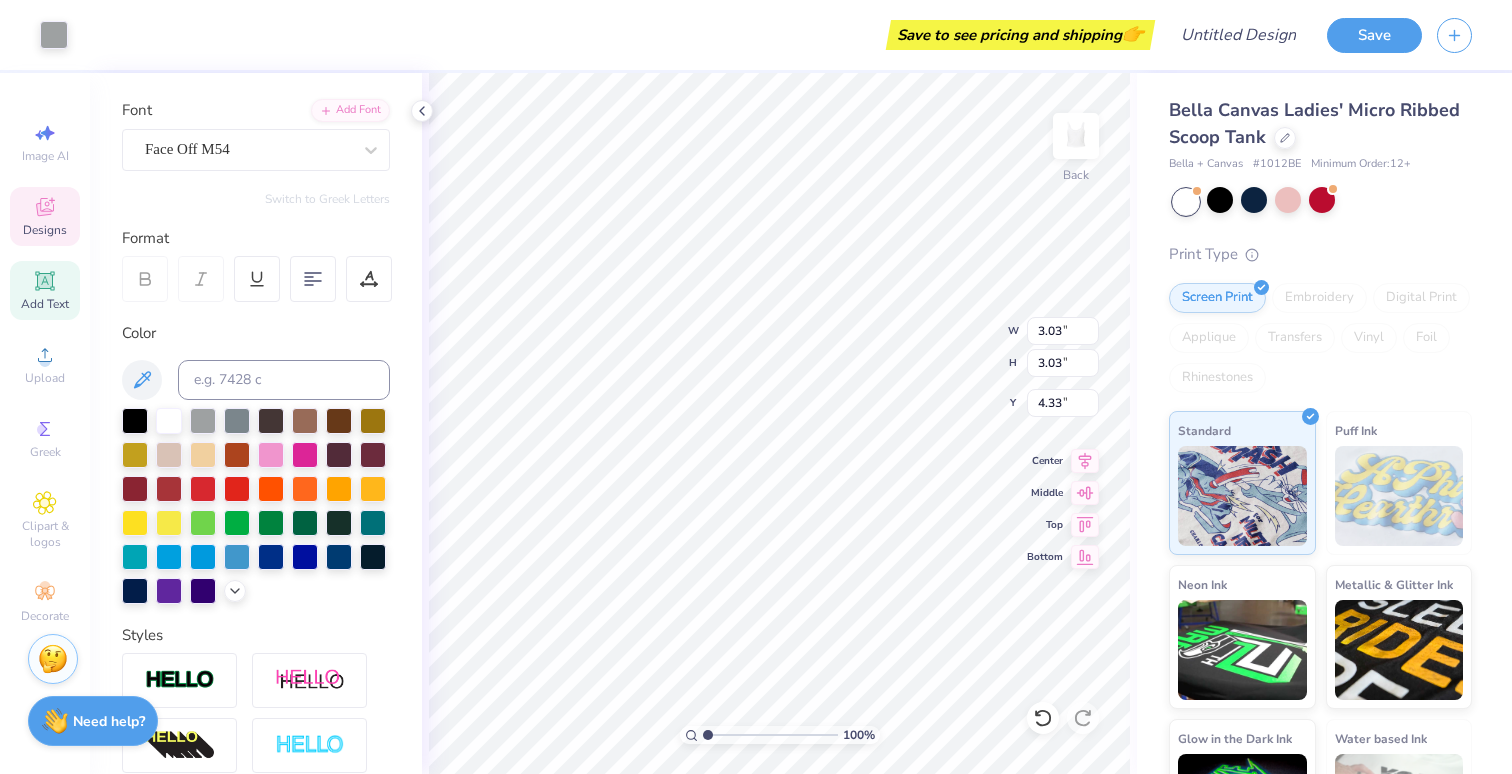 type on "0.82" 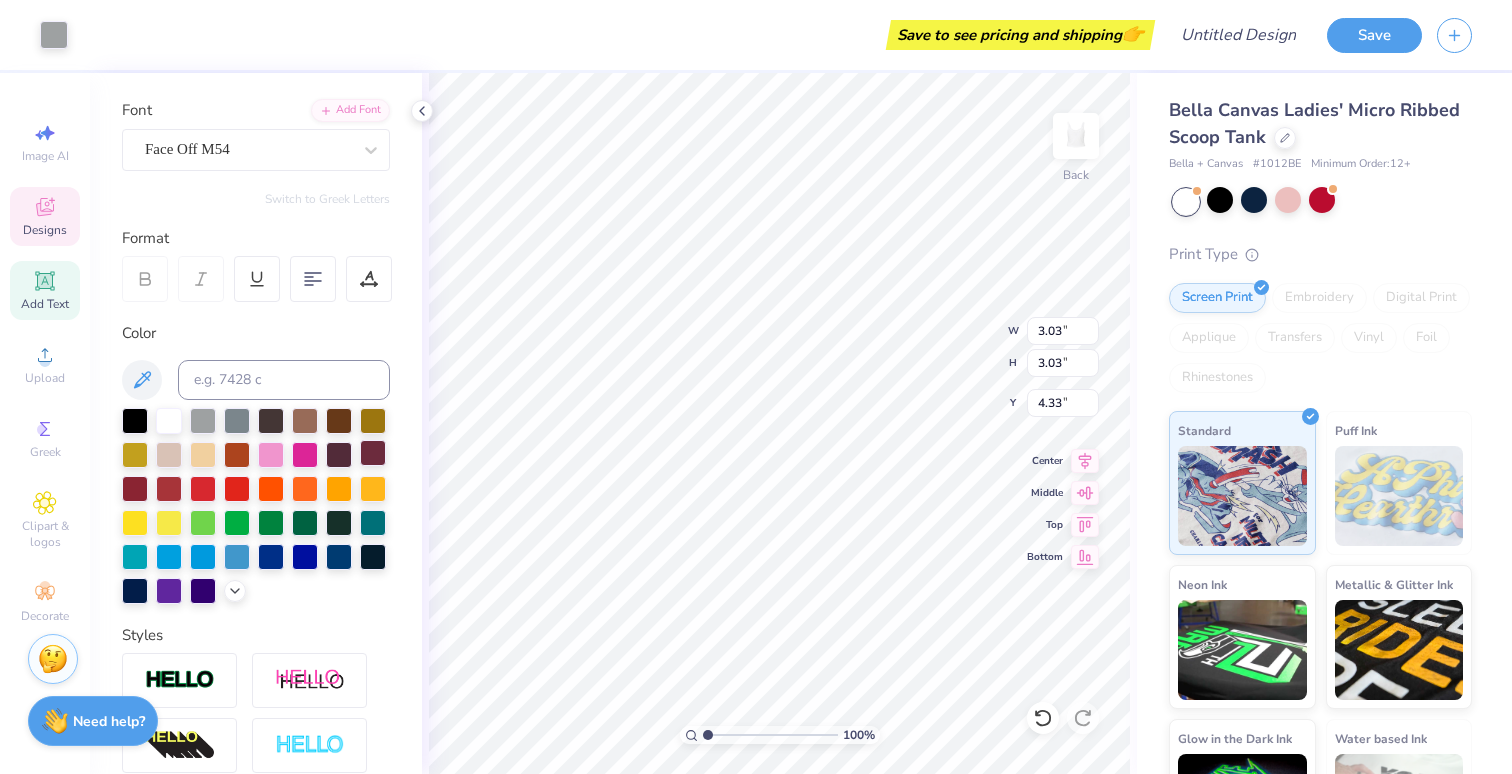 click at bounding box center (373, 453) 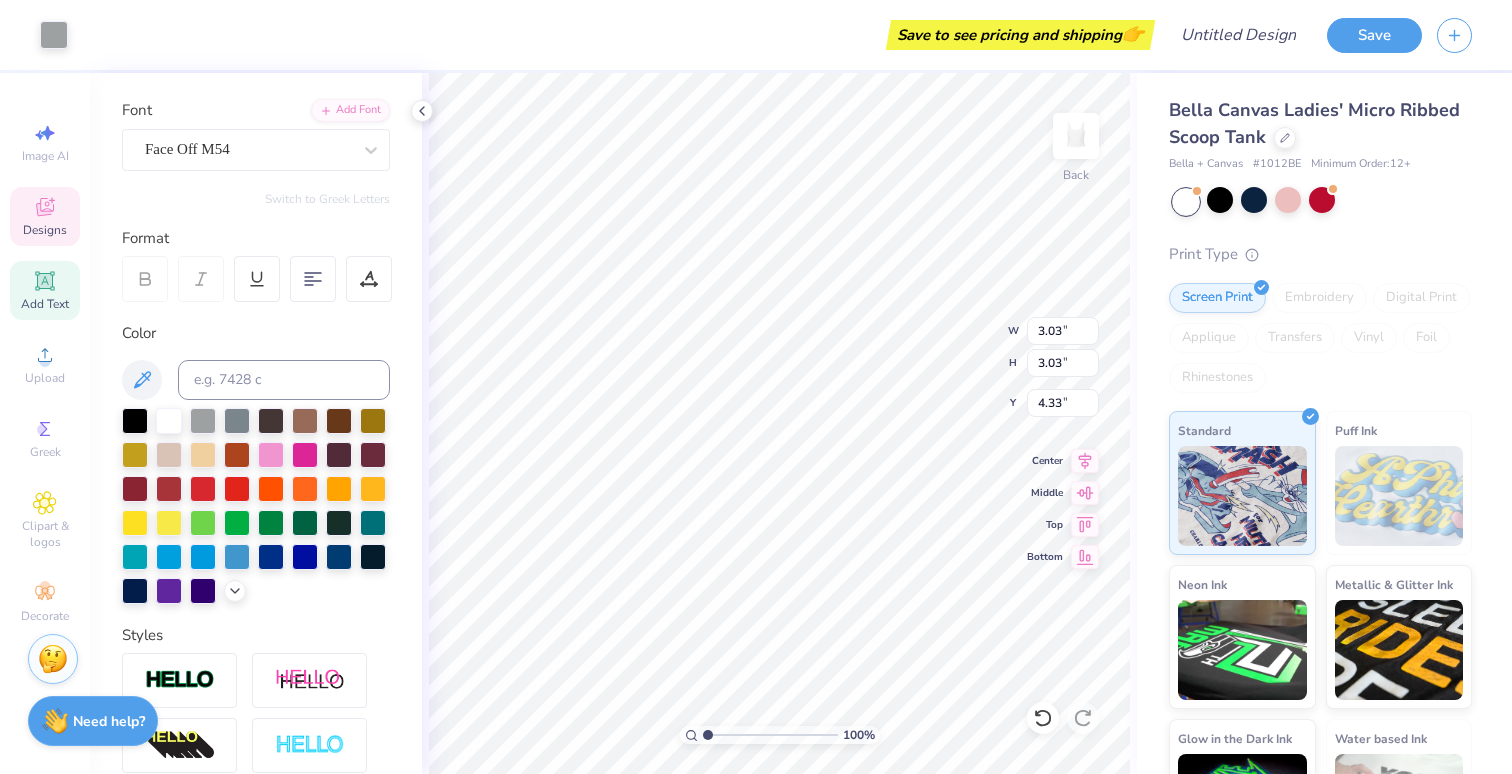 type on "2.27" 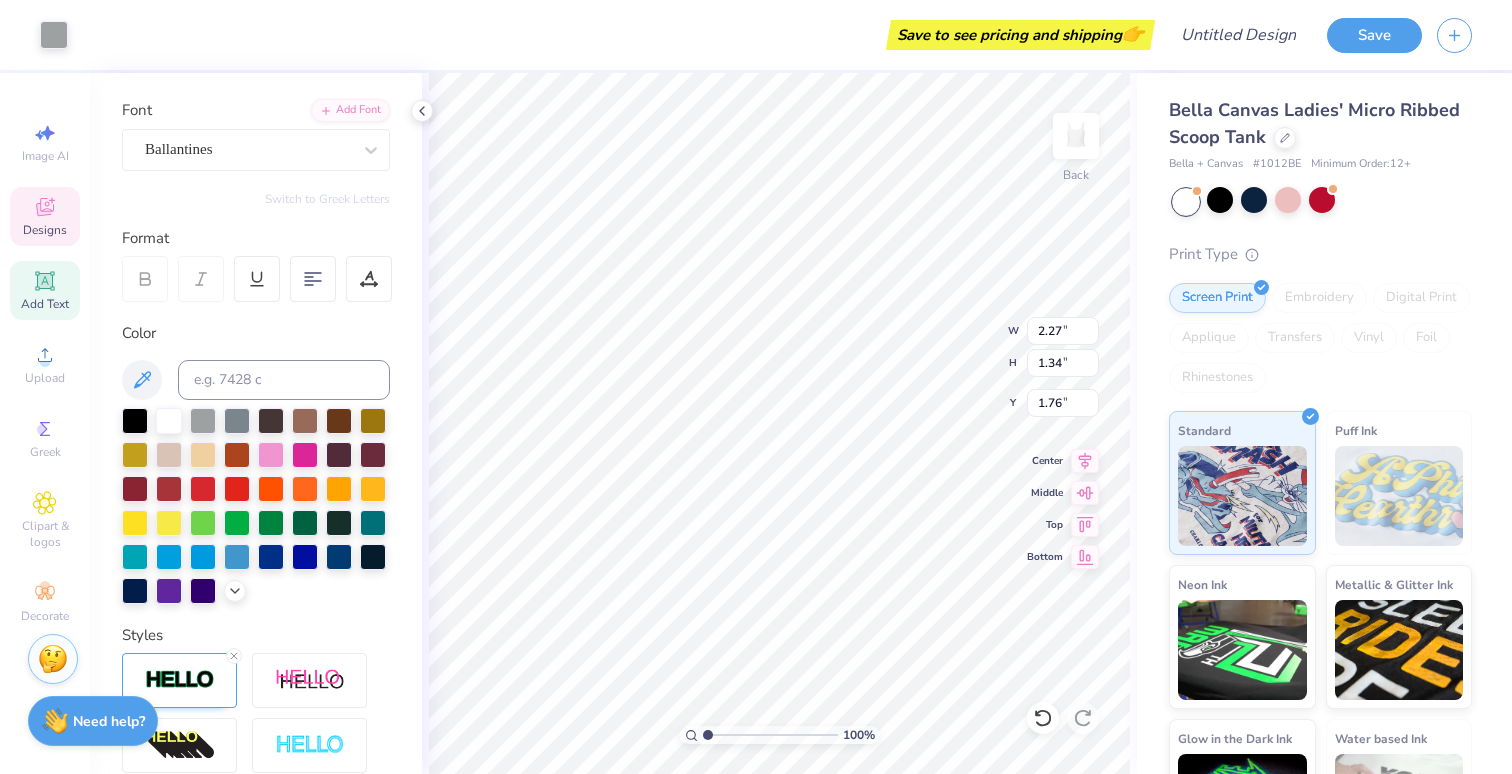 type on "2.00" 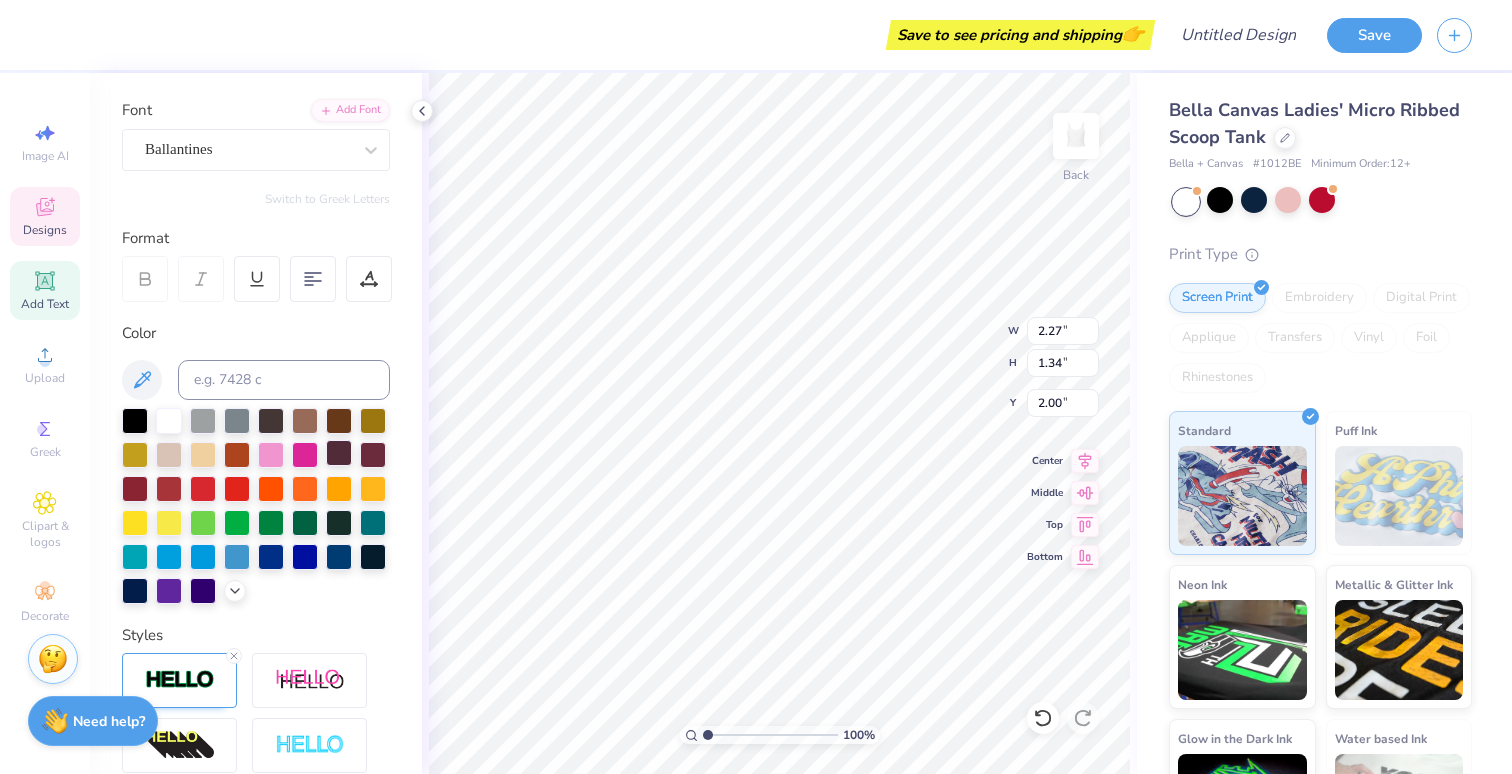 click at bounding box center [339, 453] 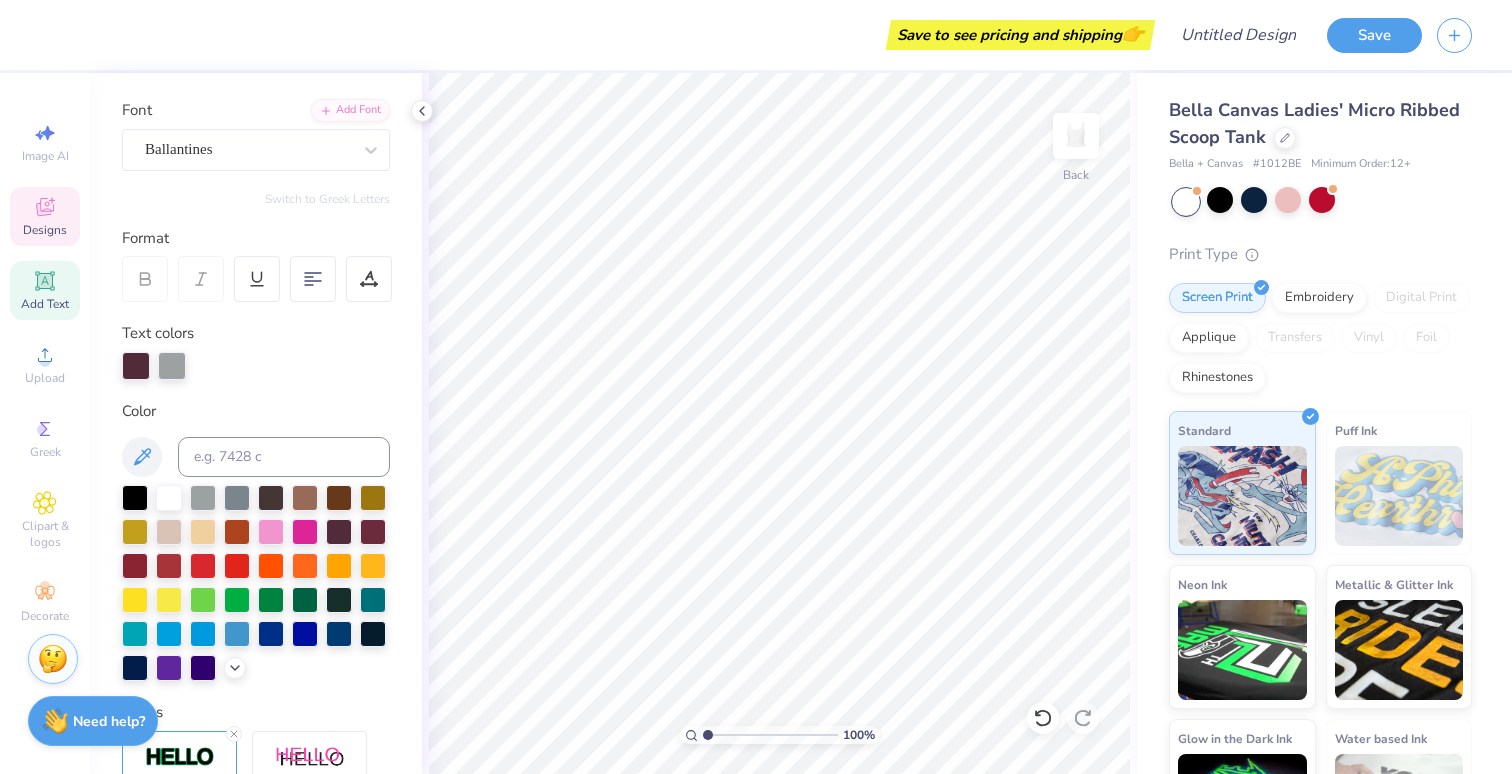 click 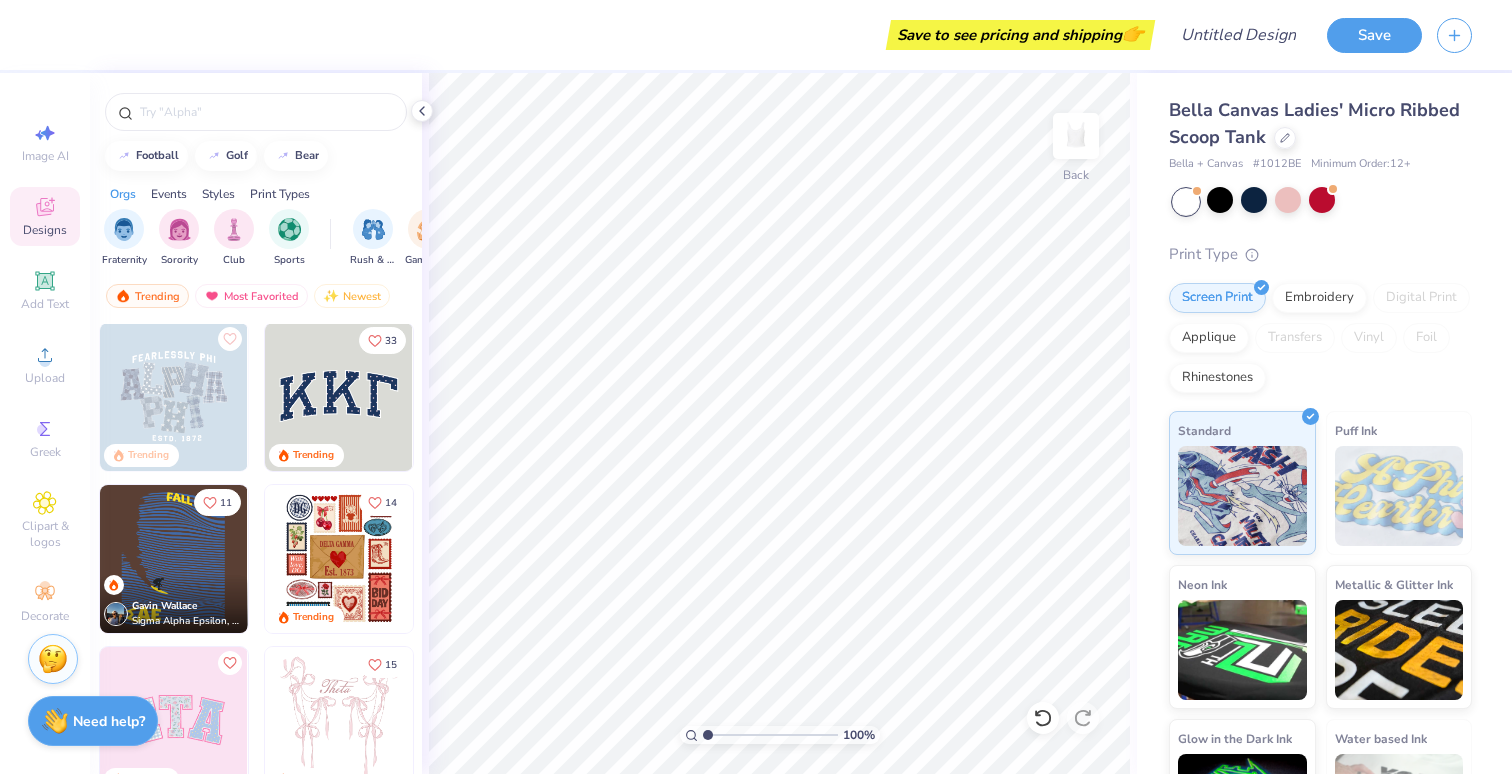 scroll, scrollTop: 0, scrollLeft: 0, axis: both 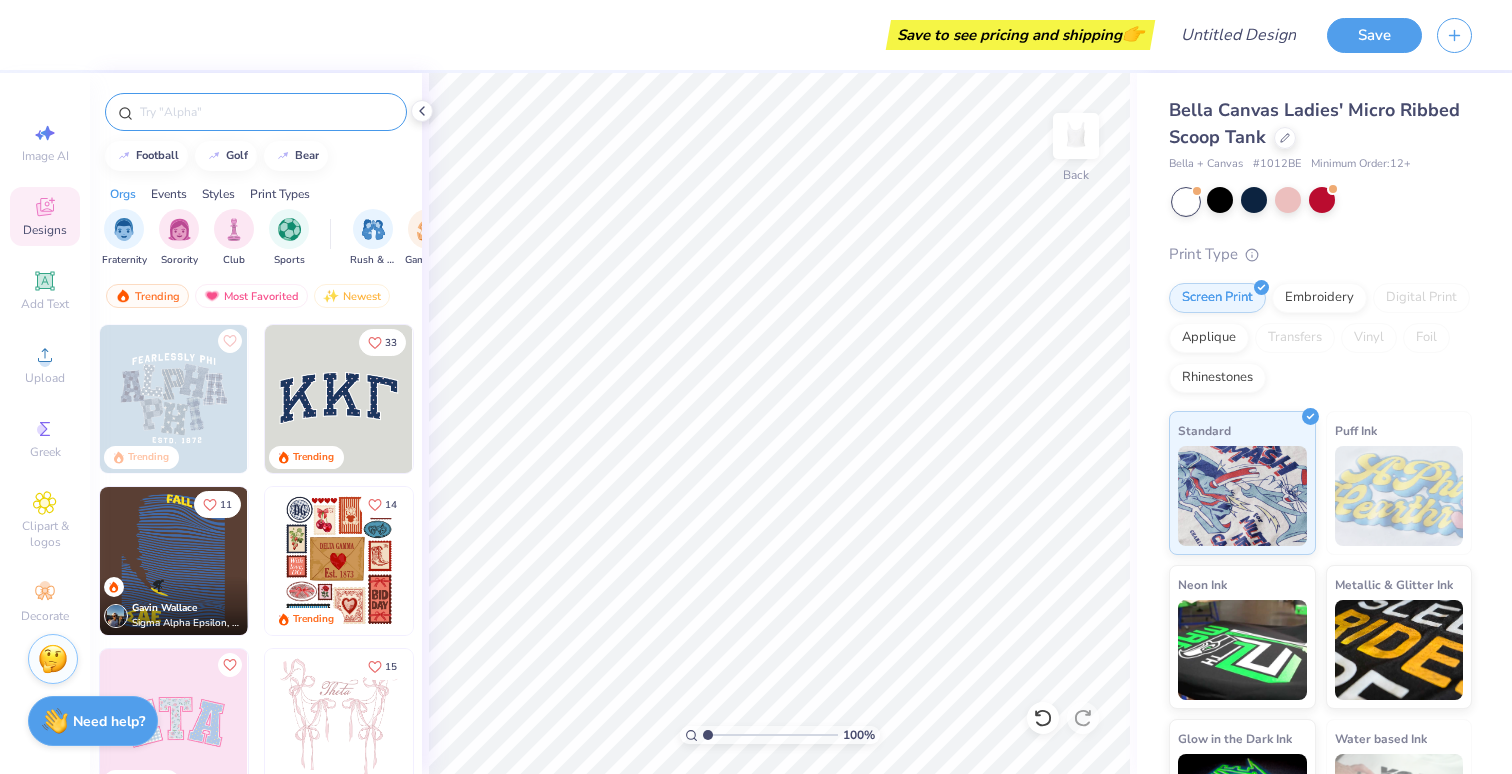 click at bounding box center [266, 112] 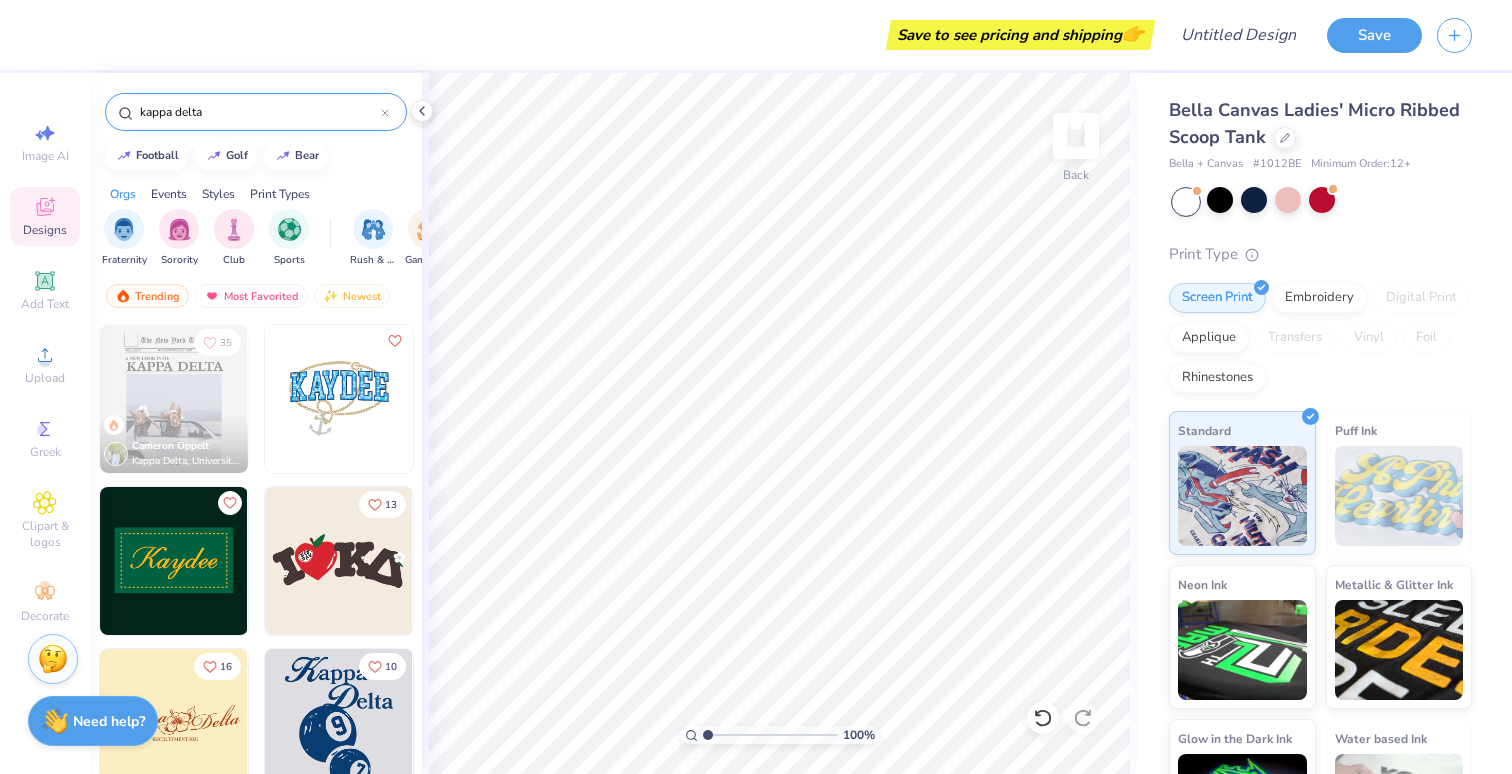 type on "kappa delta" 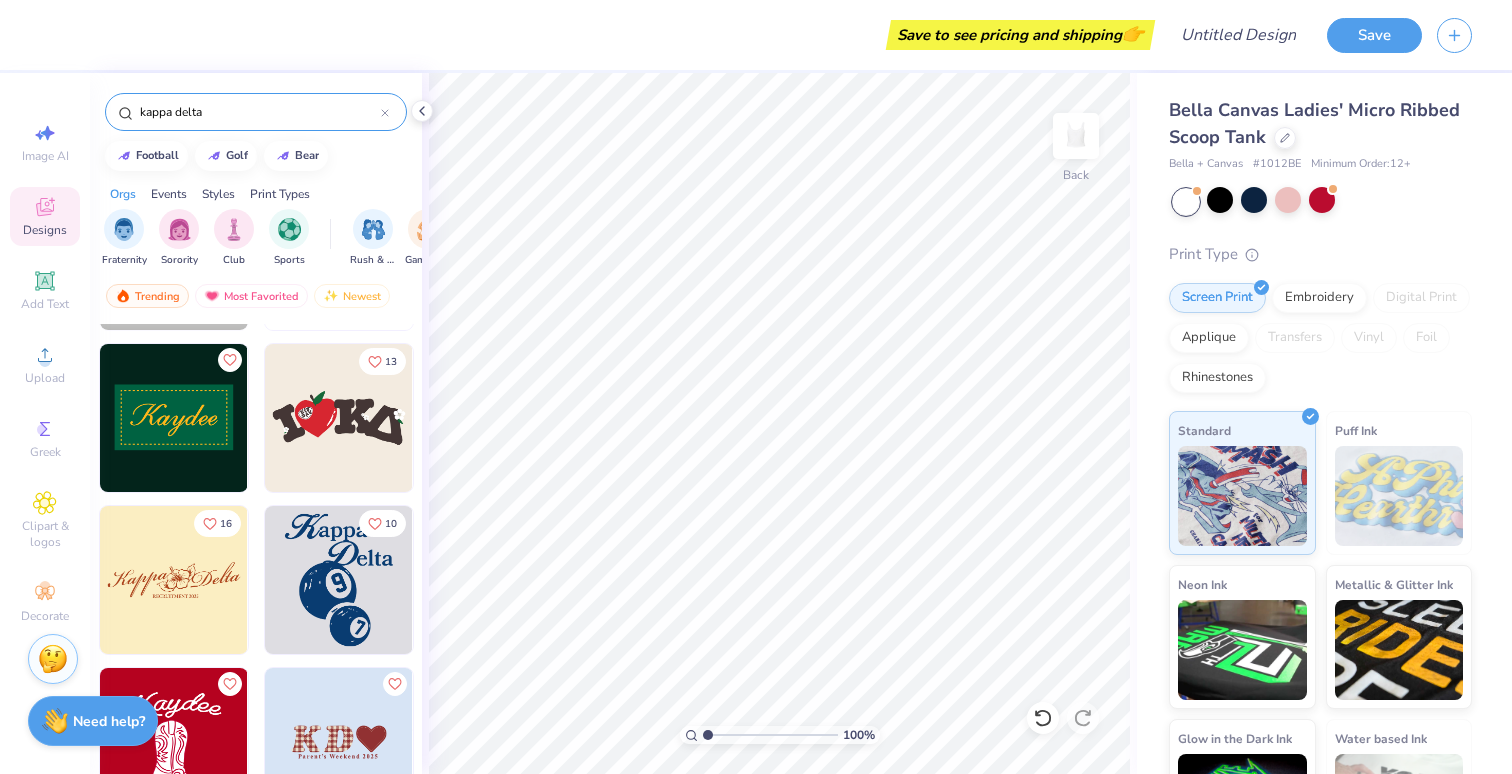 scroll, scrollTop: 152, scrollLeft: 0, axis: vertical 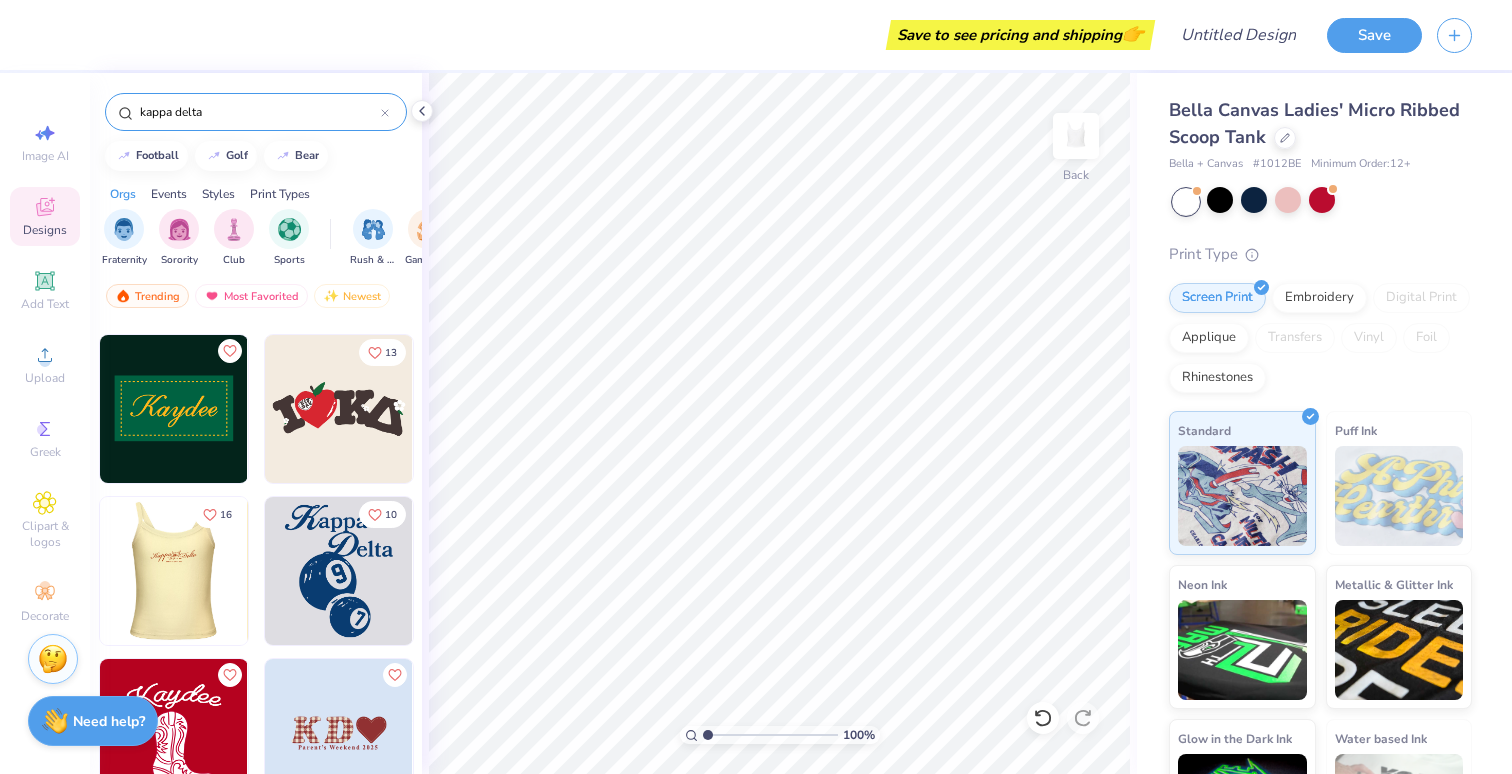 click at bounding box center (173, 571) 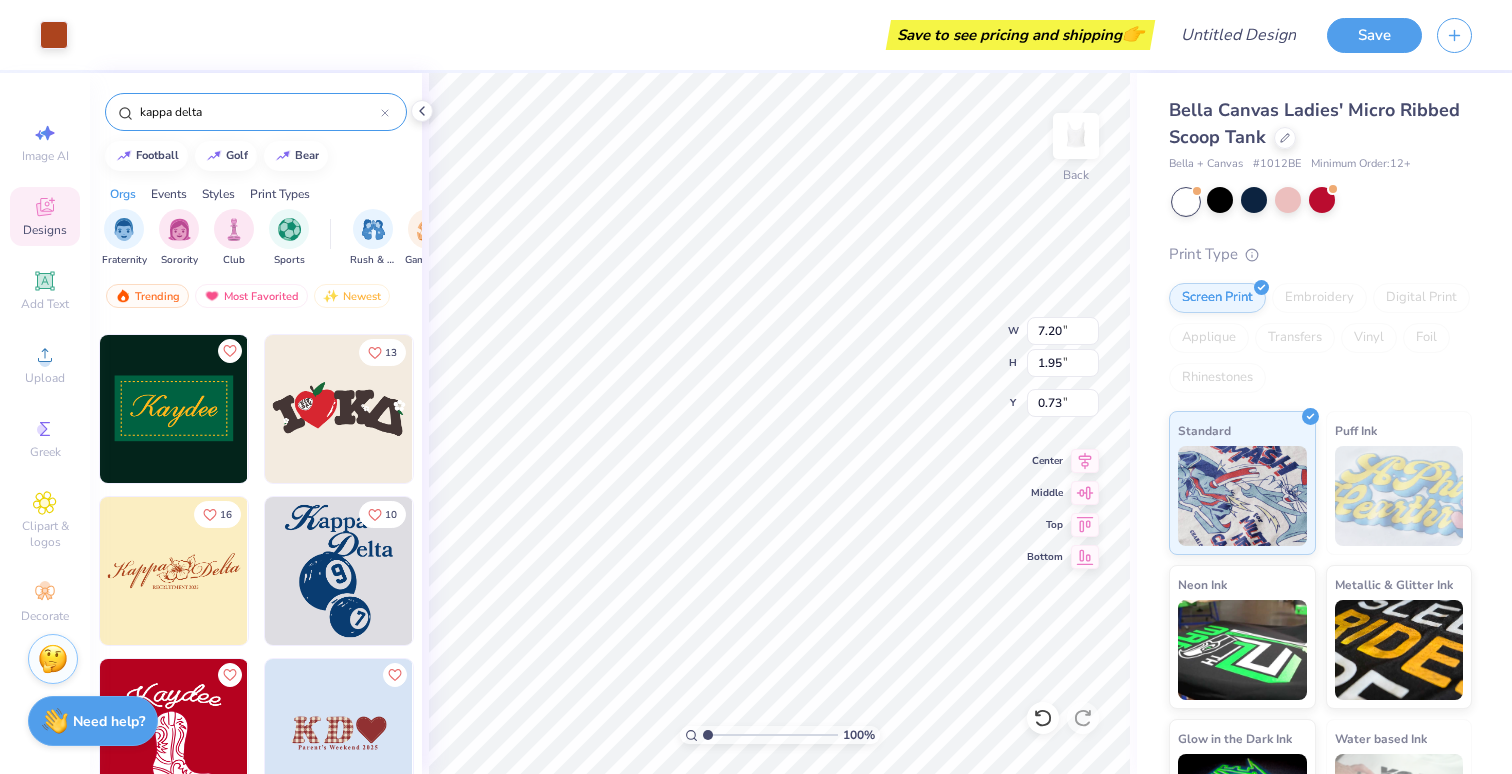type on "0.73" 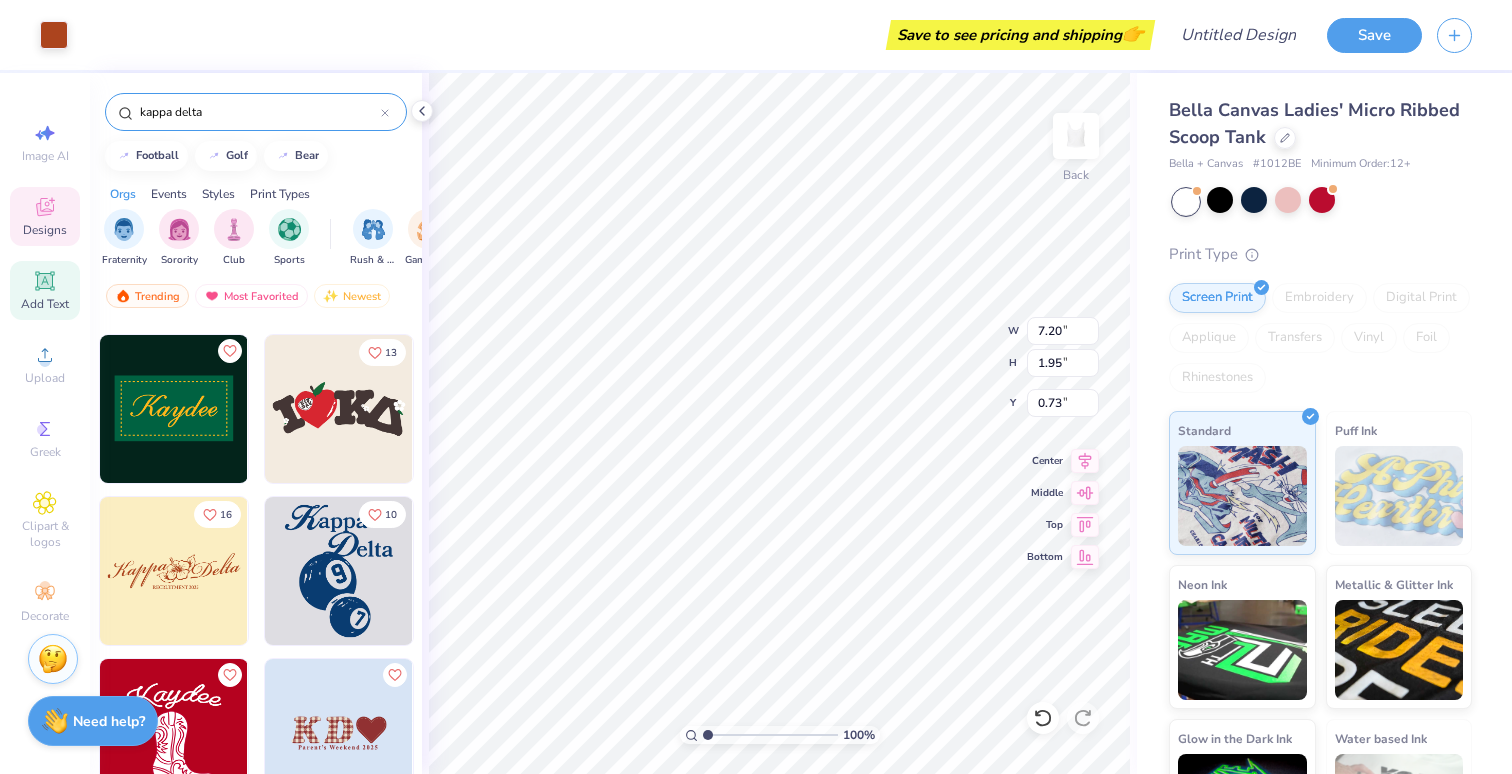 click on "Add Text" at bounding box center (45, 290) 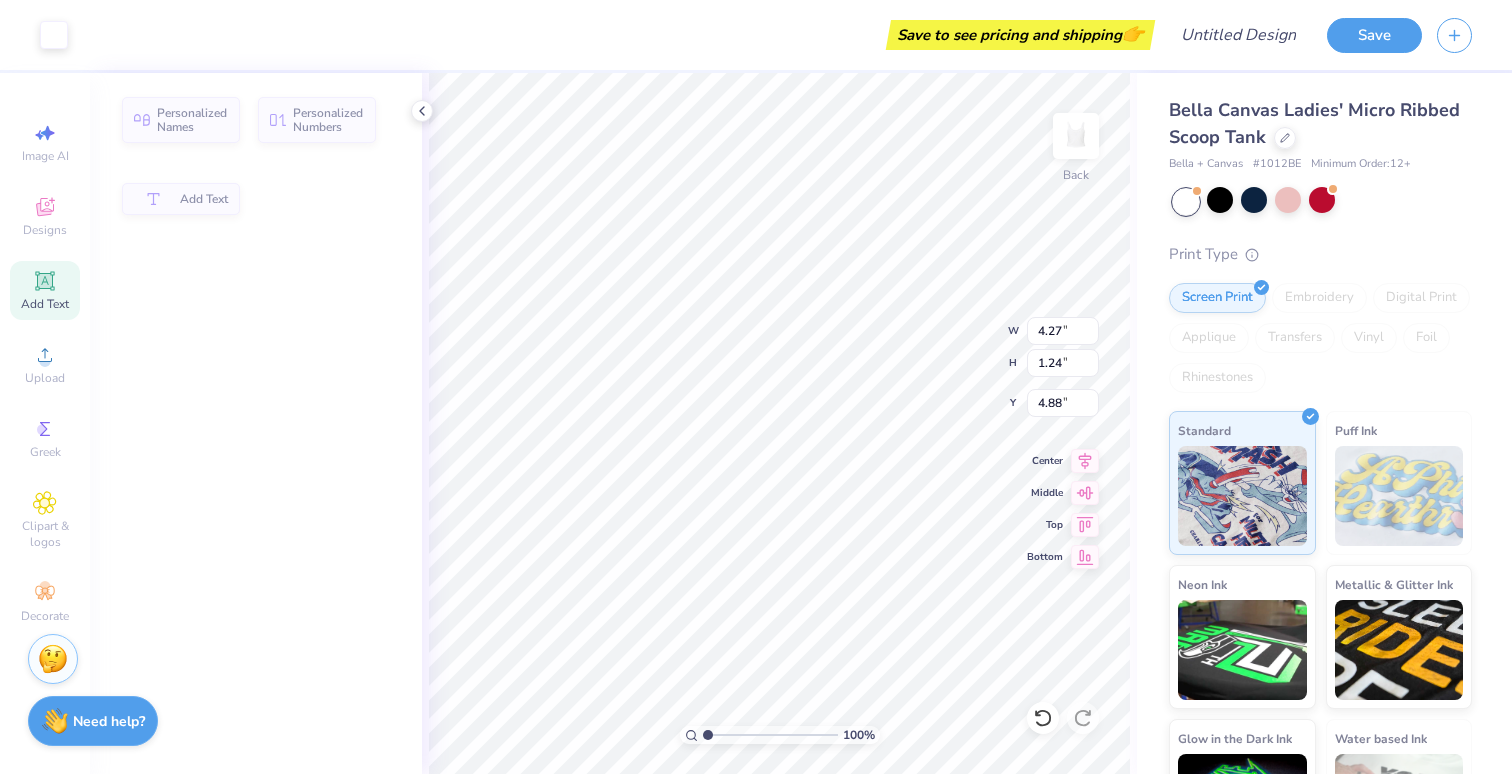 type on "4.27" 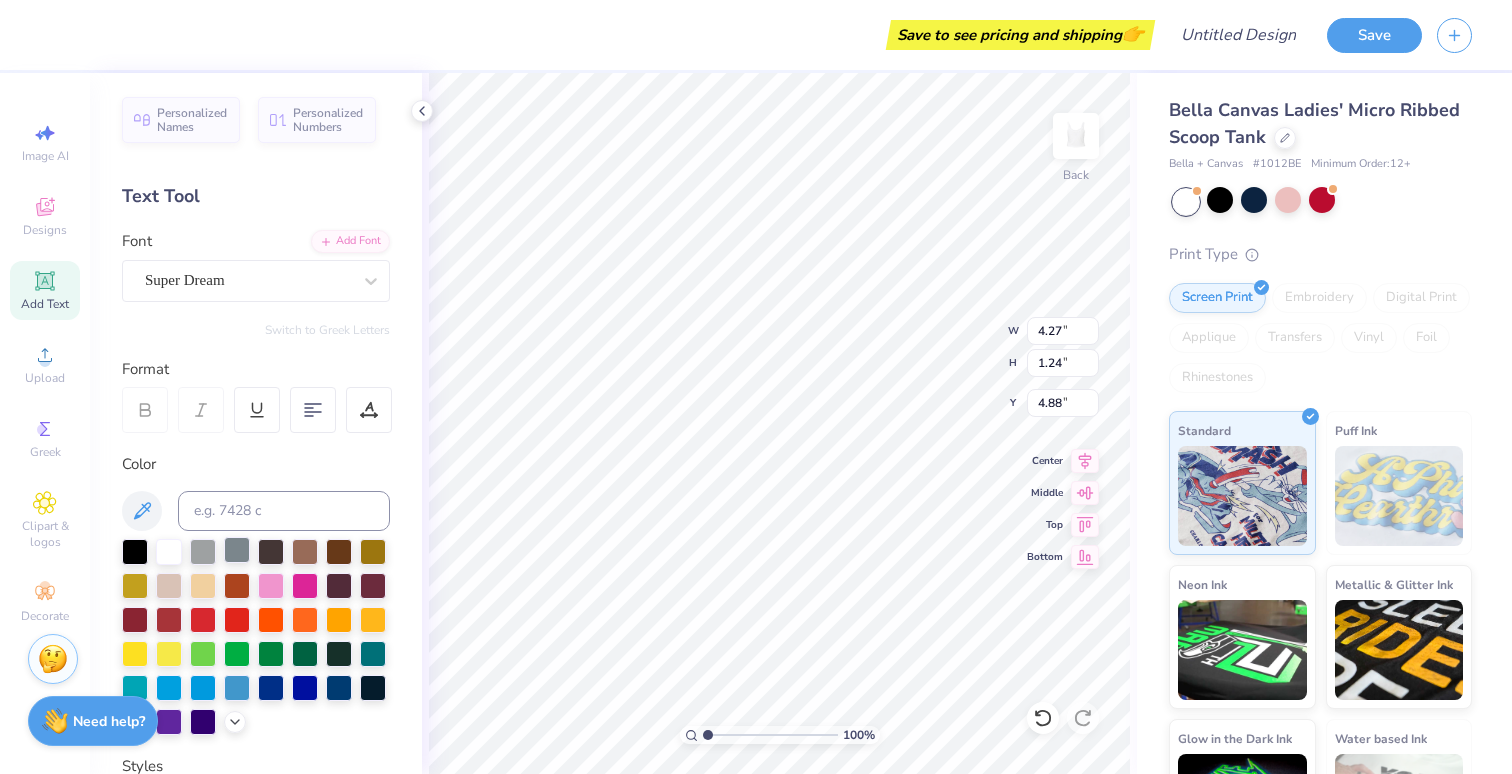 click at bounding box center (237, 550) 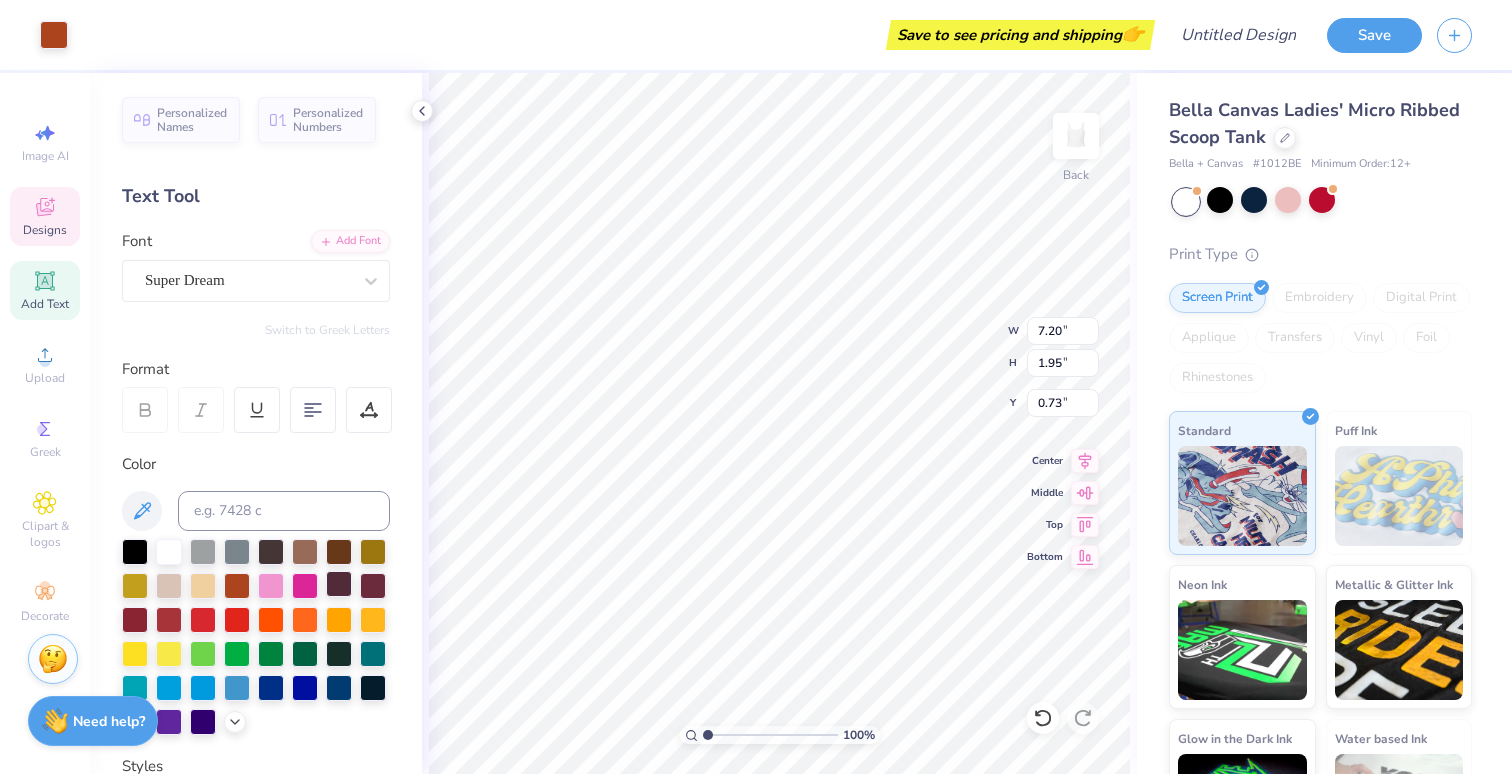 click at bounding box center (339, 584) 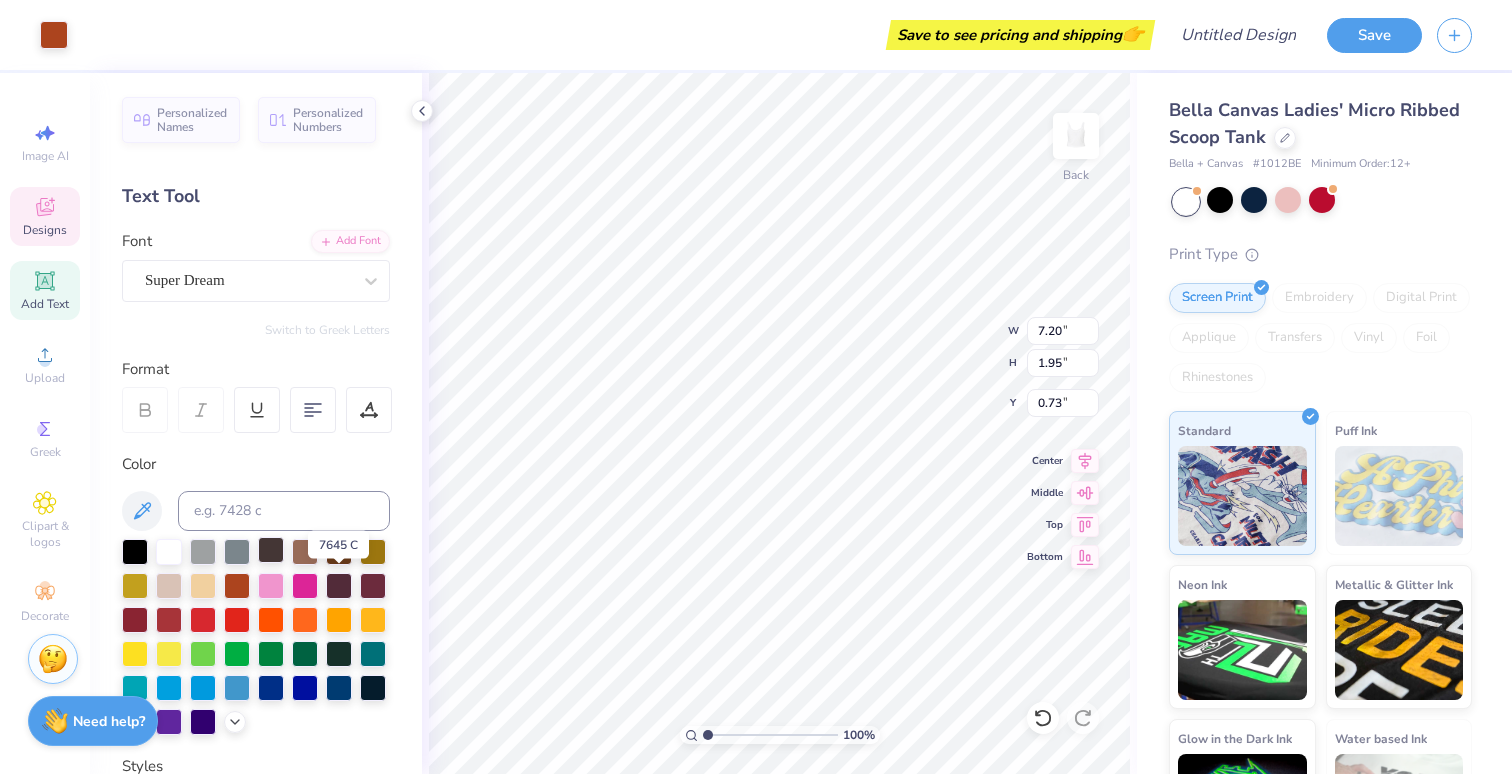 click at bounding box center (271, 550) 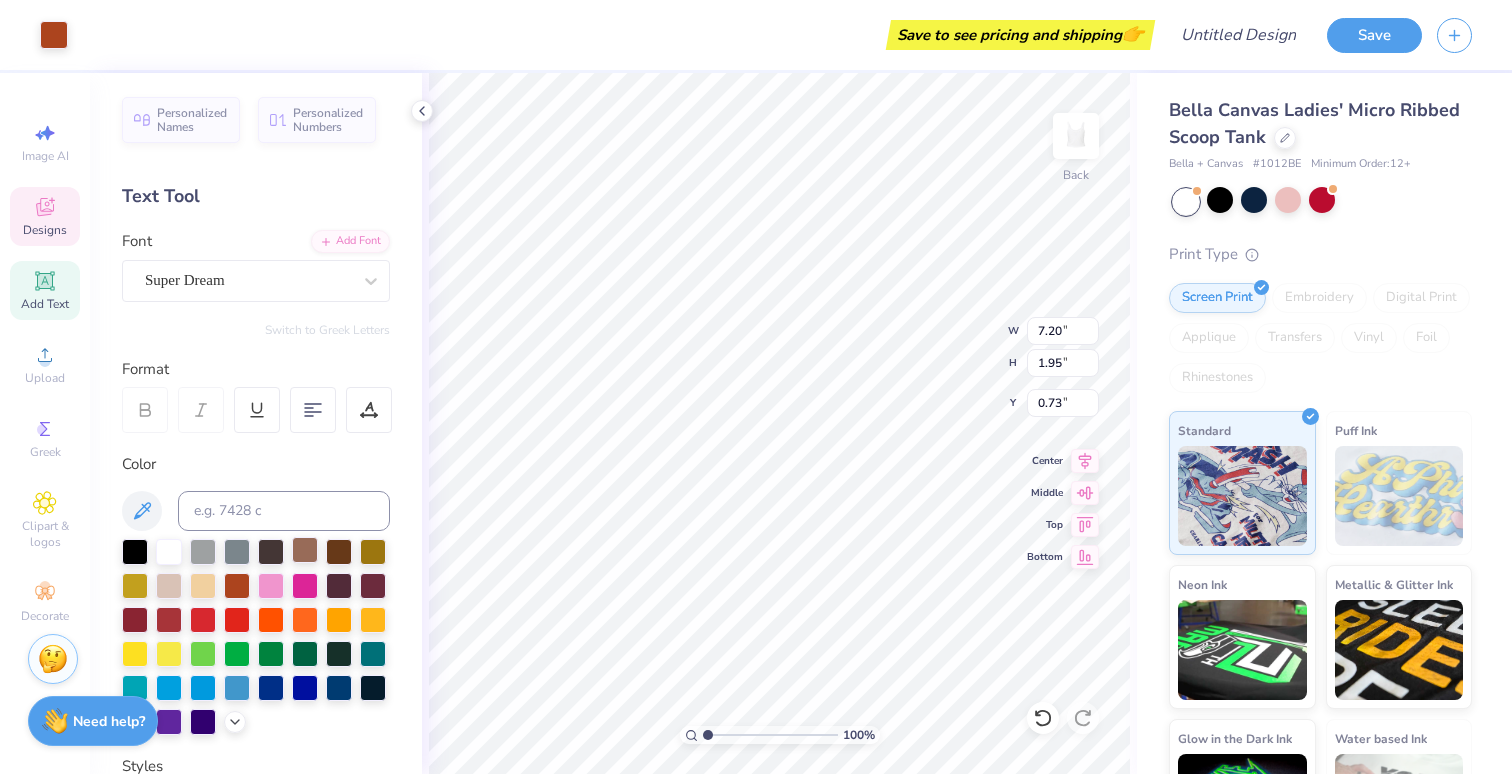 click at bounding box center [305, 550] 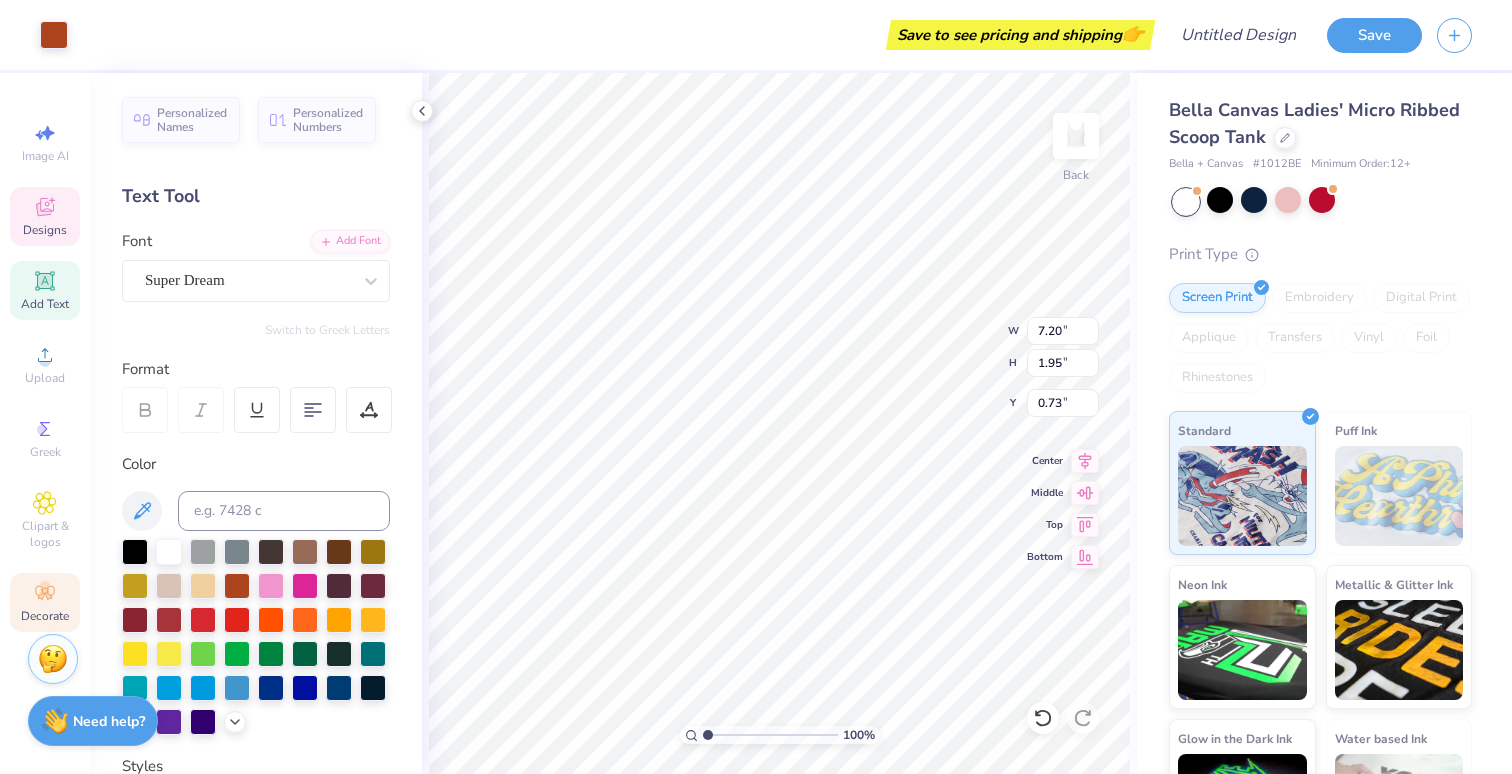 click 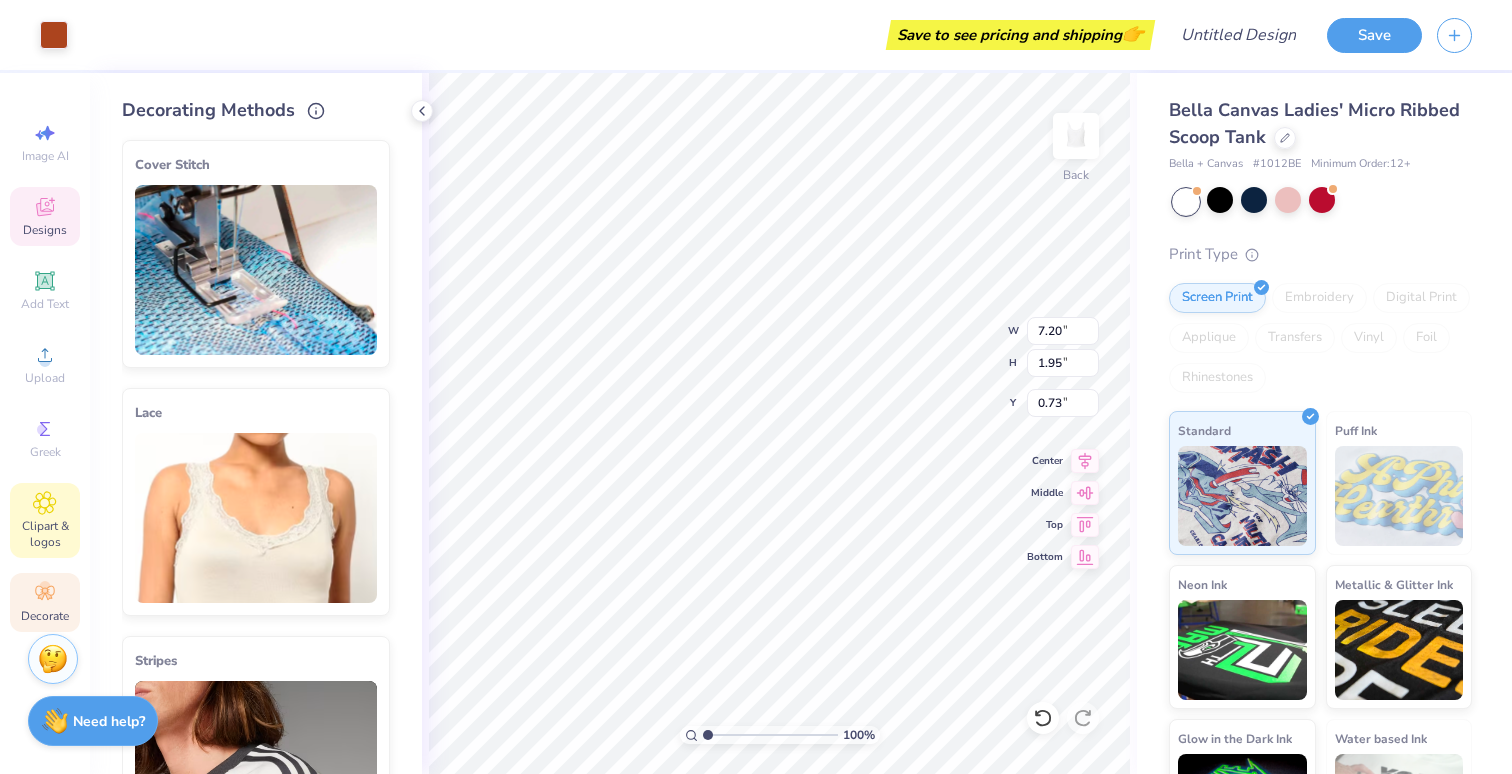 click on "Clipart & logos" at bounding box center [45, 534] 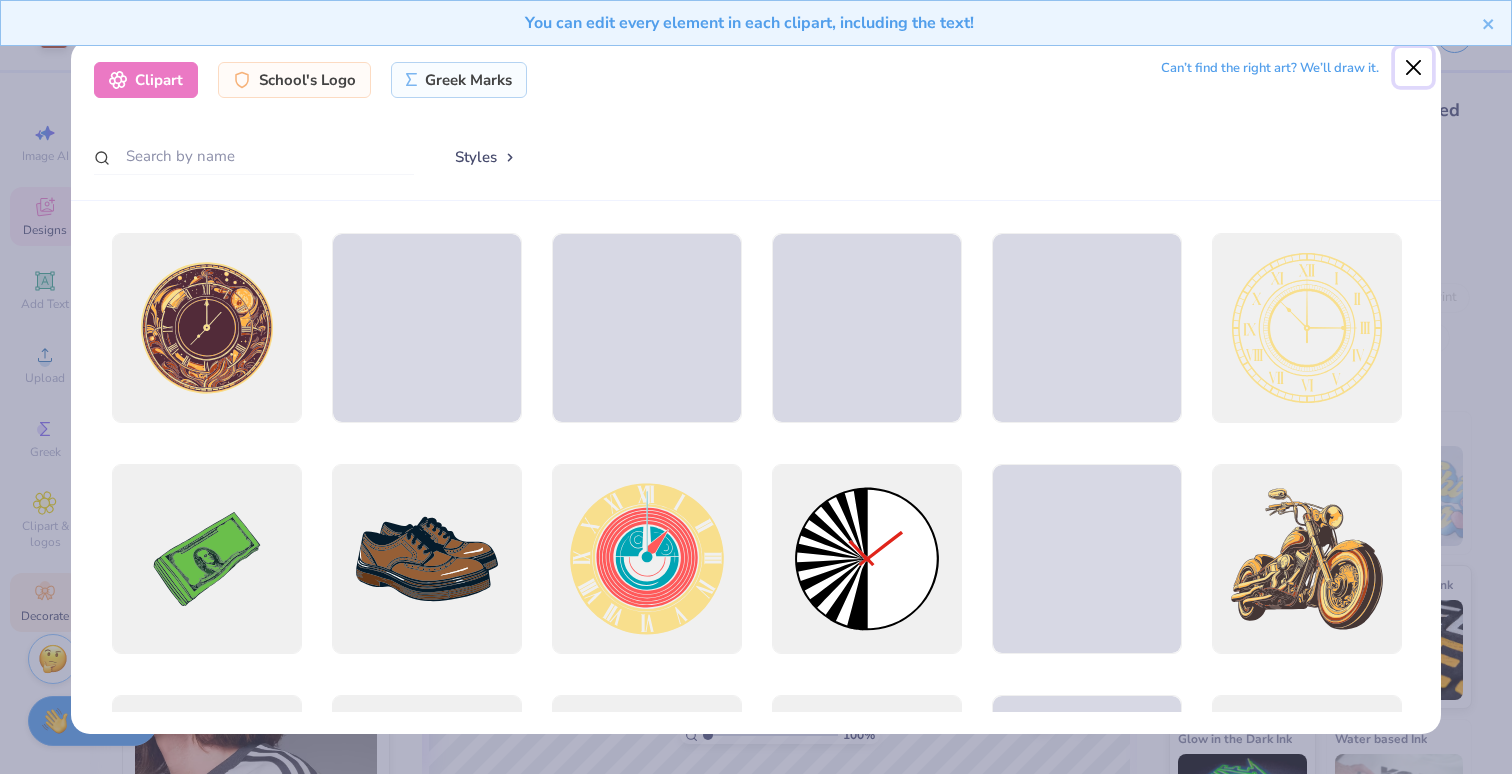 click at bounding box center [1414, 67] 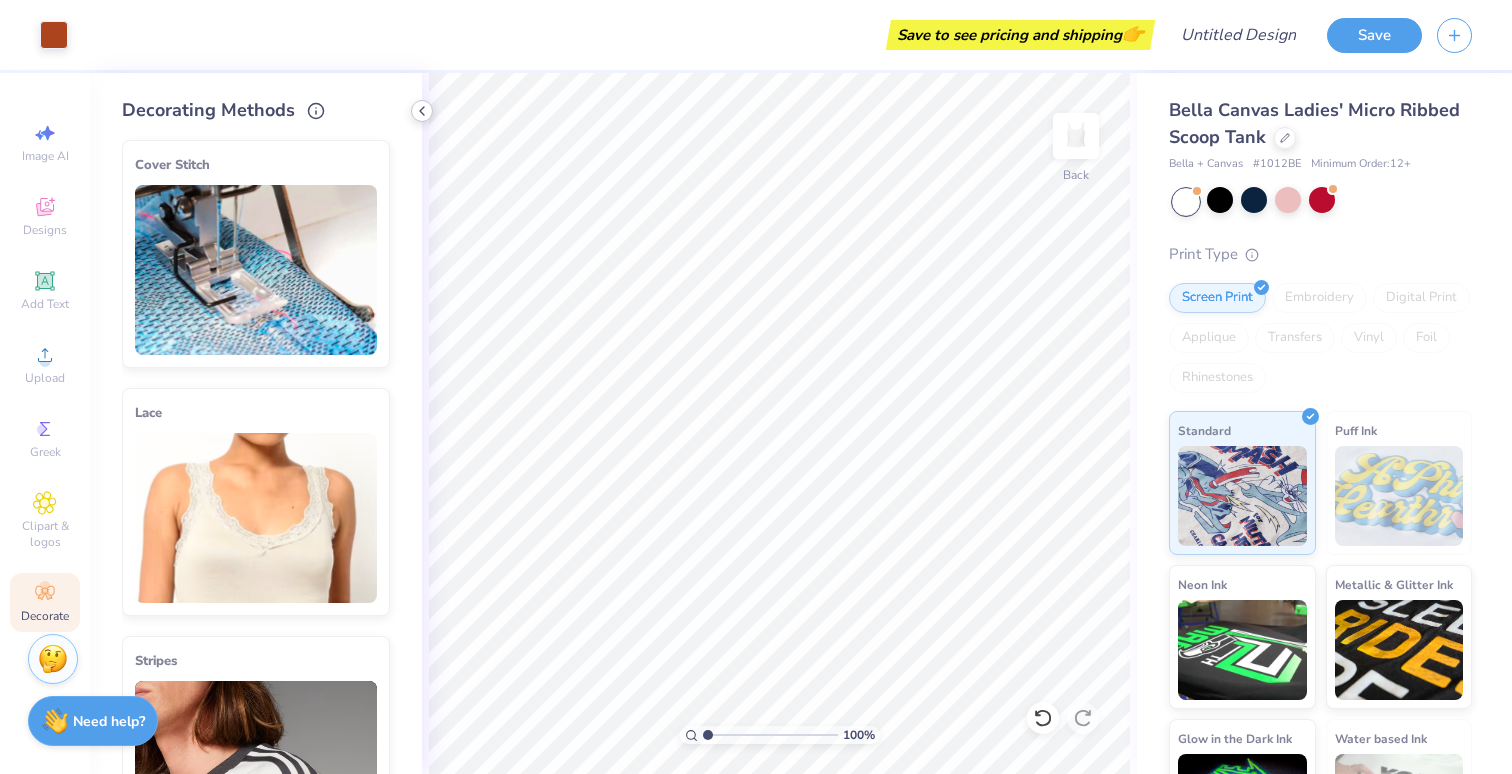 click 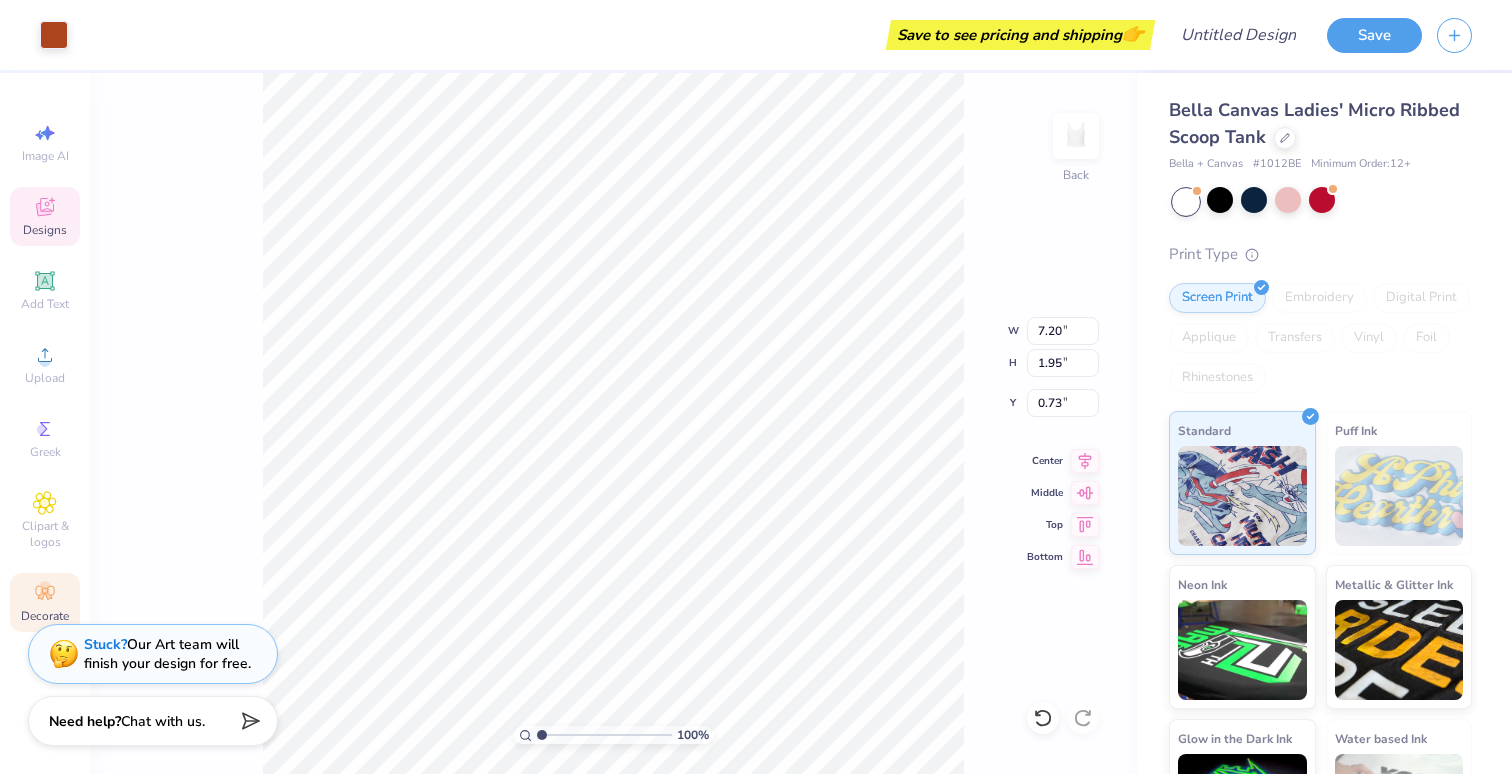 type on "1.03" 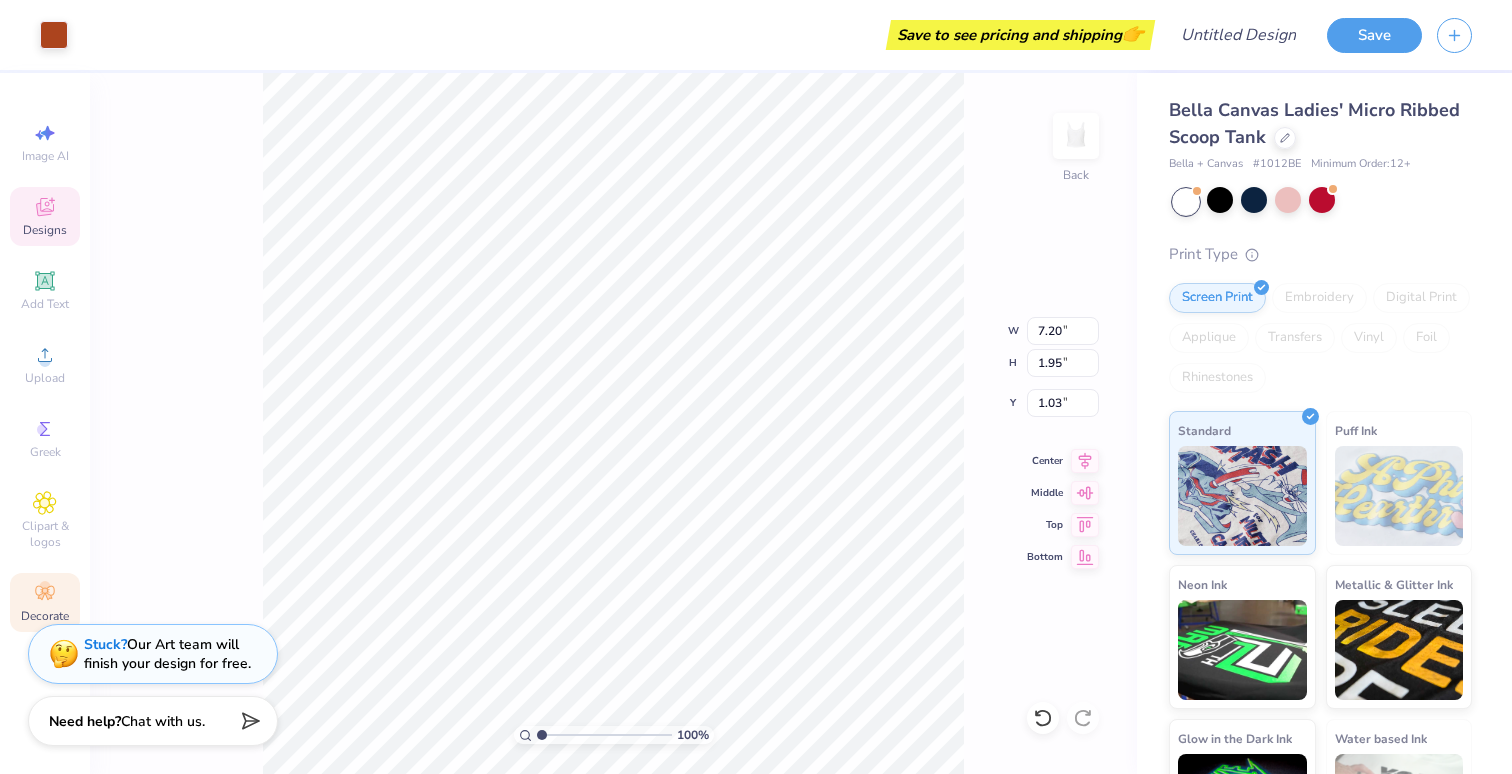 click on "Designs" at bounding box center (45, 230) 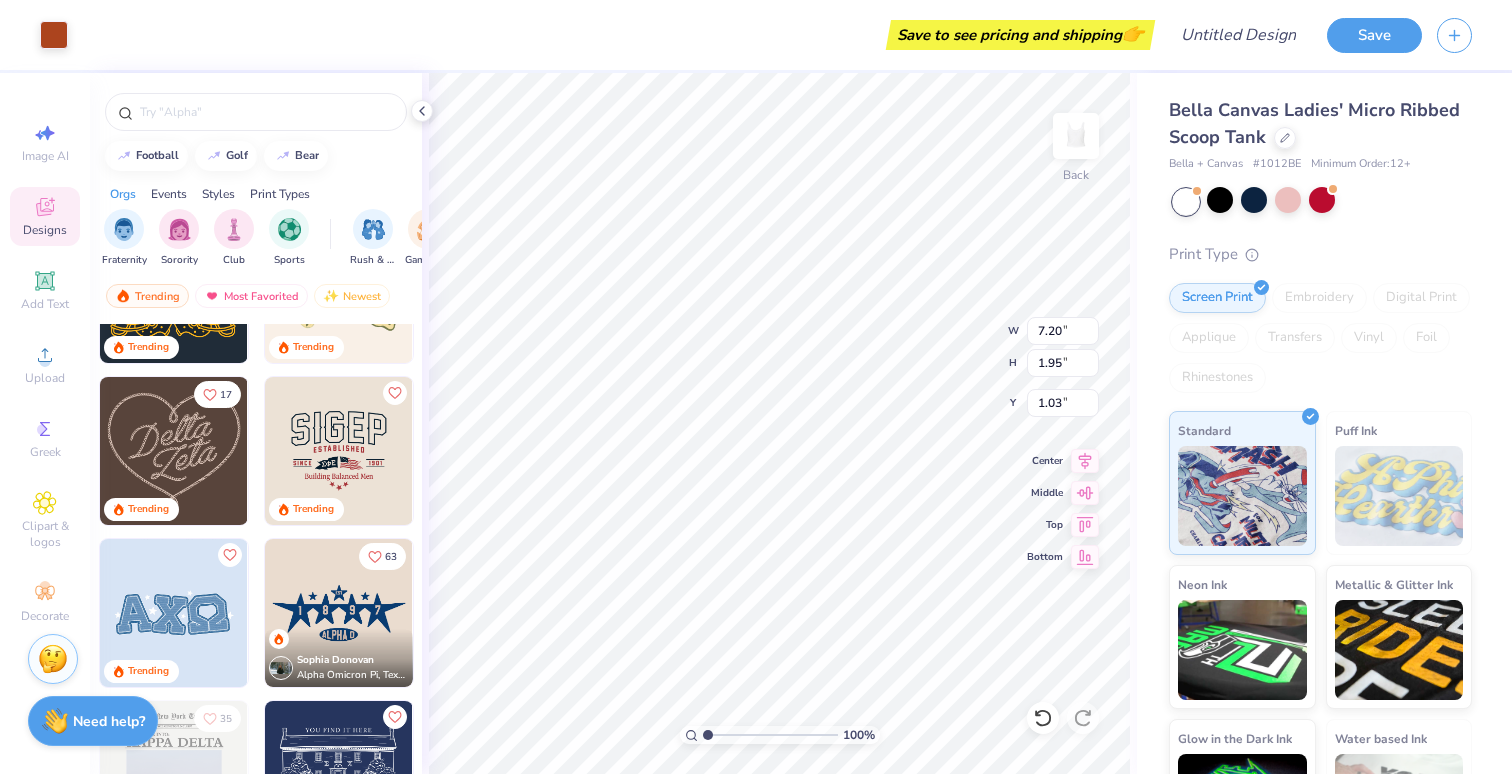 scroll, scrollTop: 597, scrollLeft: 0, axis: vertical 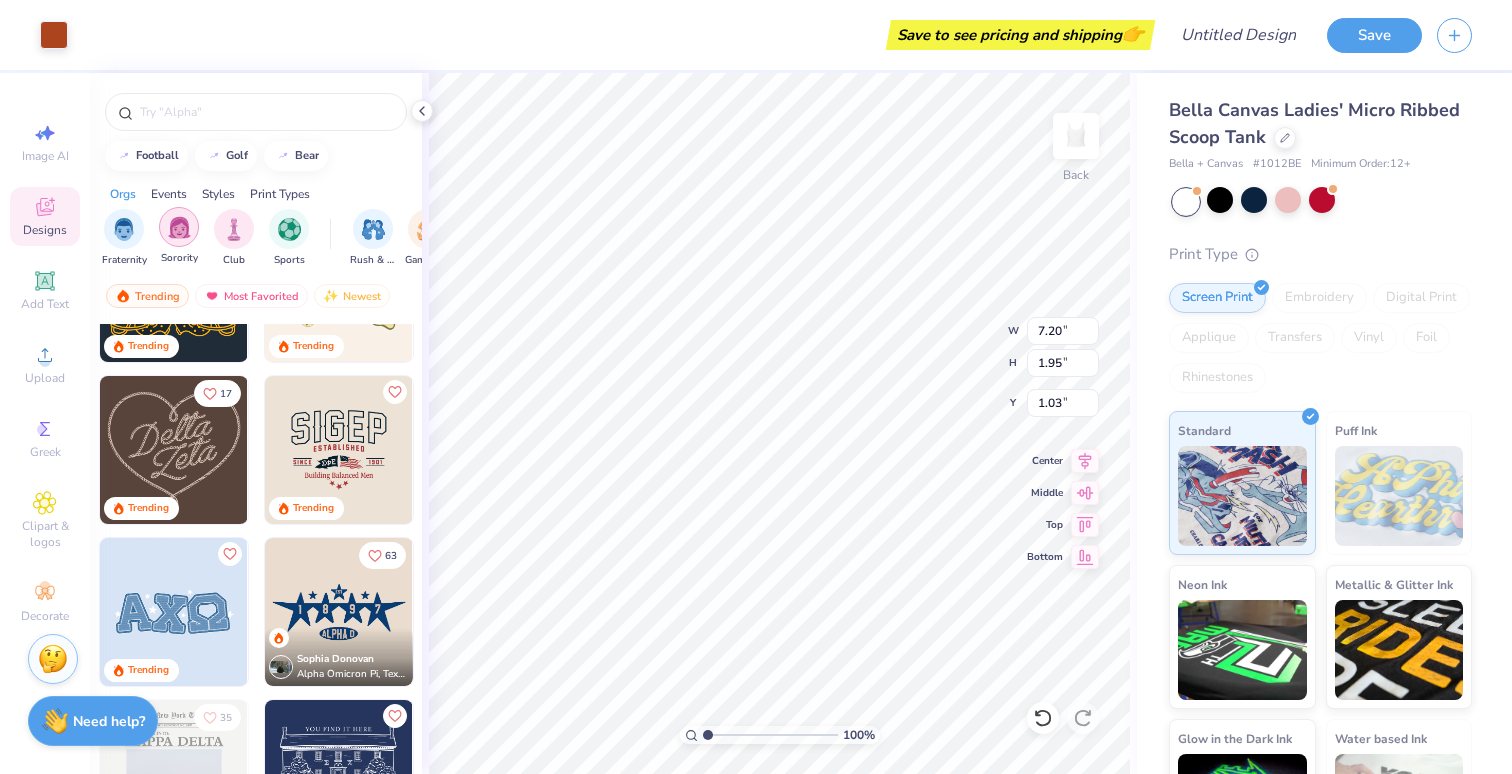 click at bounding box center (179, 227) 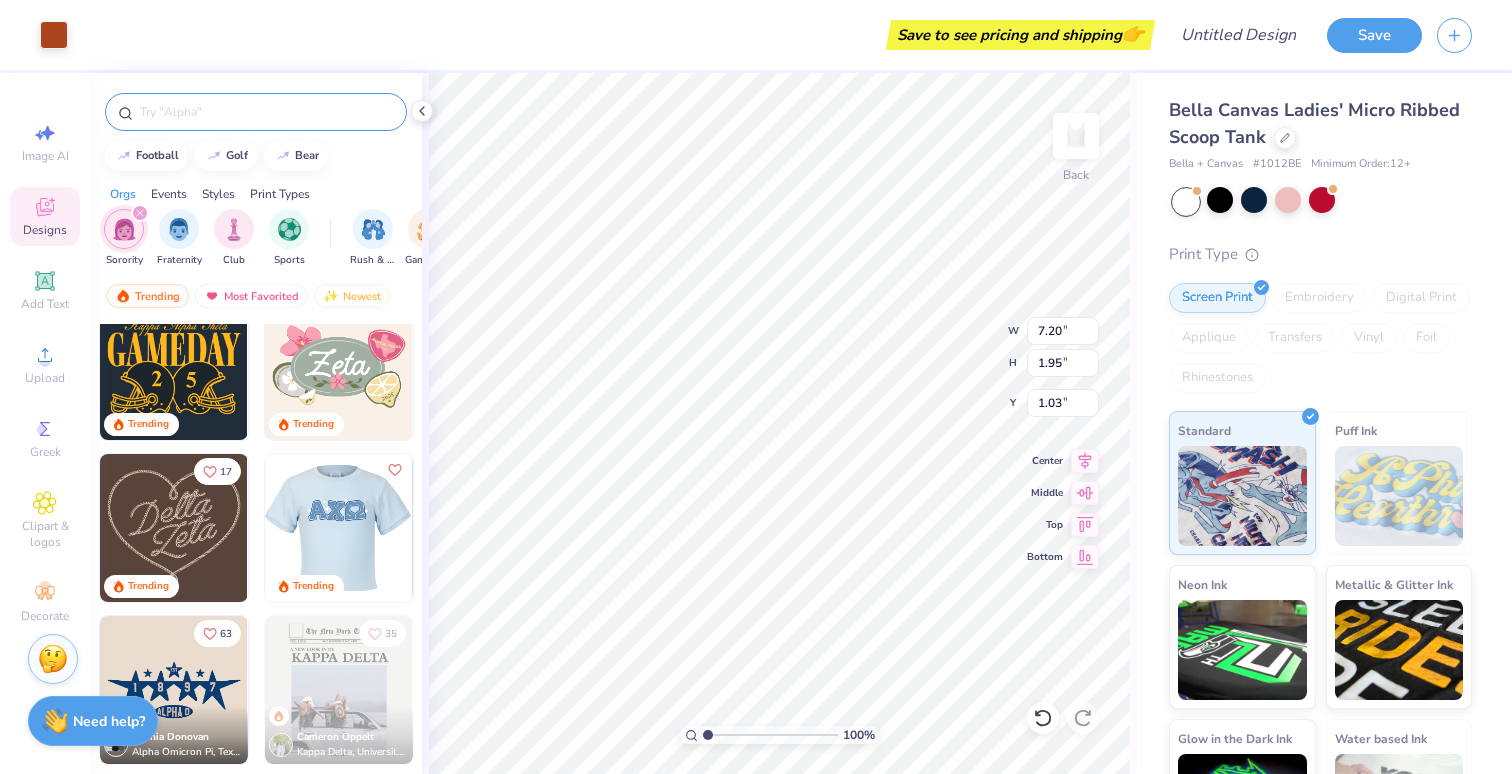 scroll, scrollTop: 634, scrollLeft: 0, axis: vertical 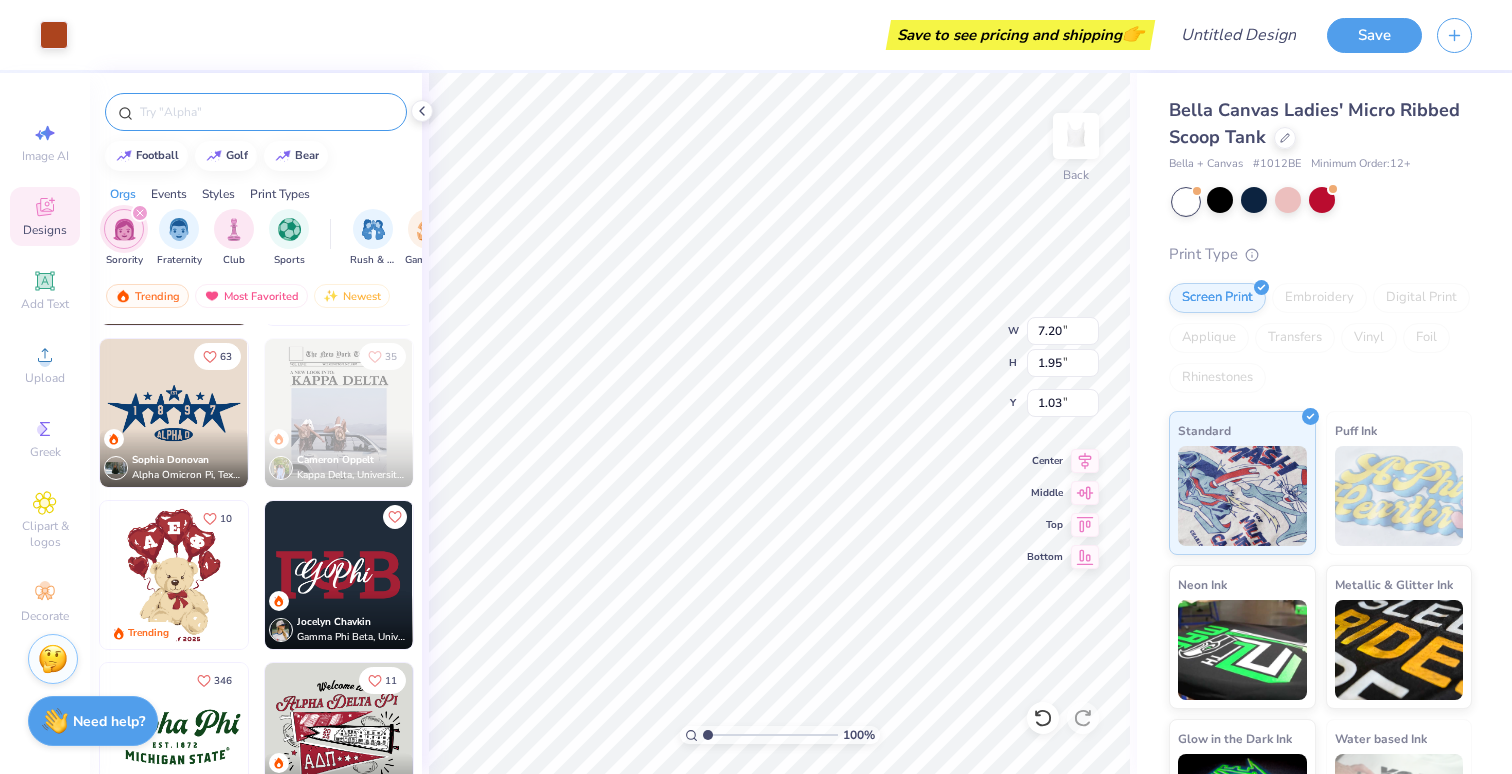 drag, startPoint x: 246, startPoint y: 125, endPoint x: 215, endPoint y: 113, distance: 33.24154 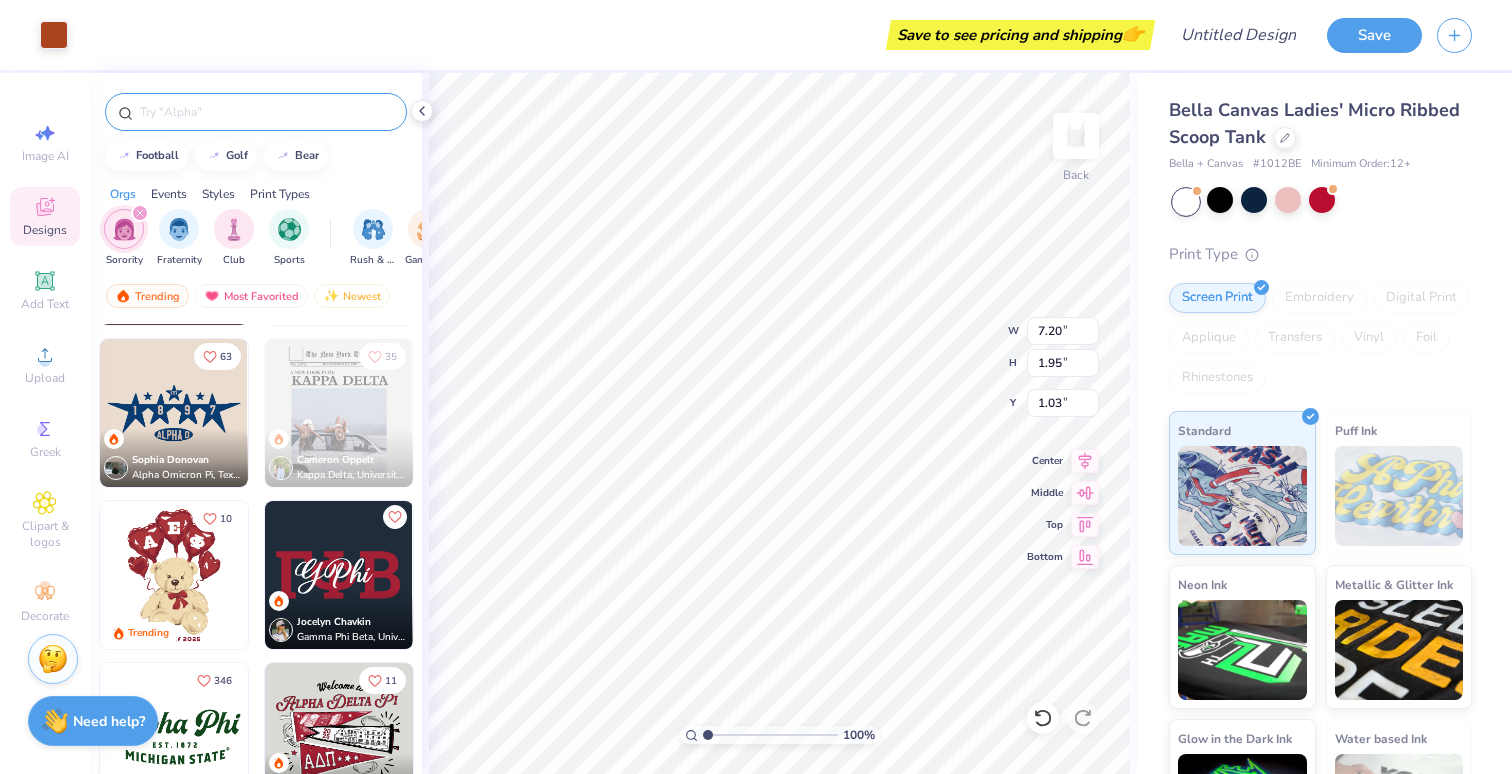 click at bounding box center [256, 112] 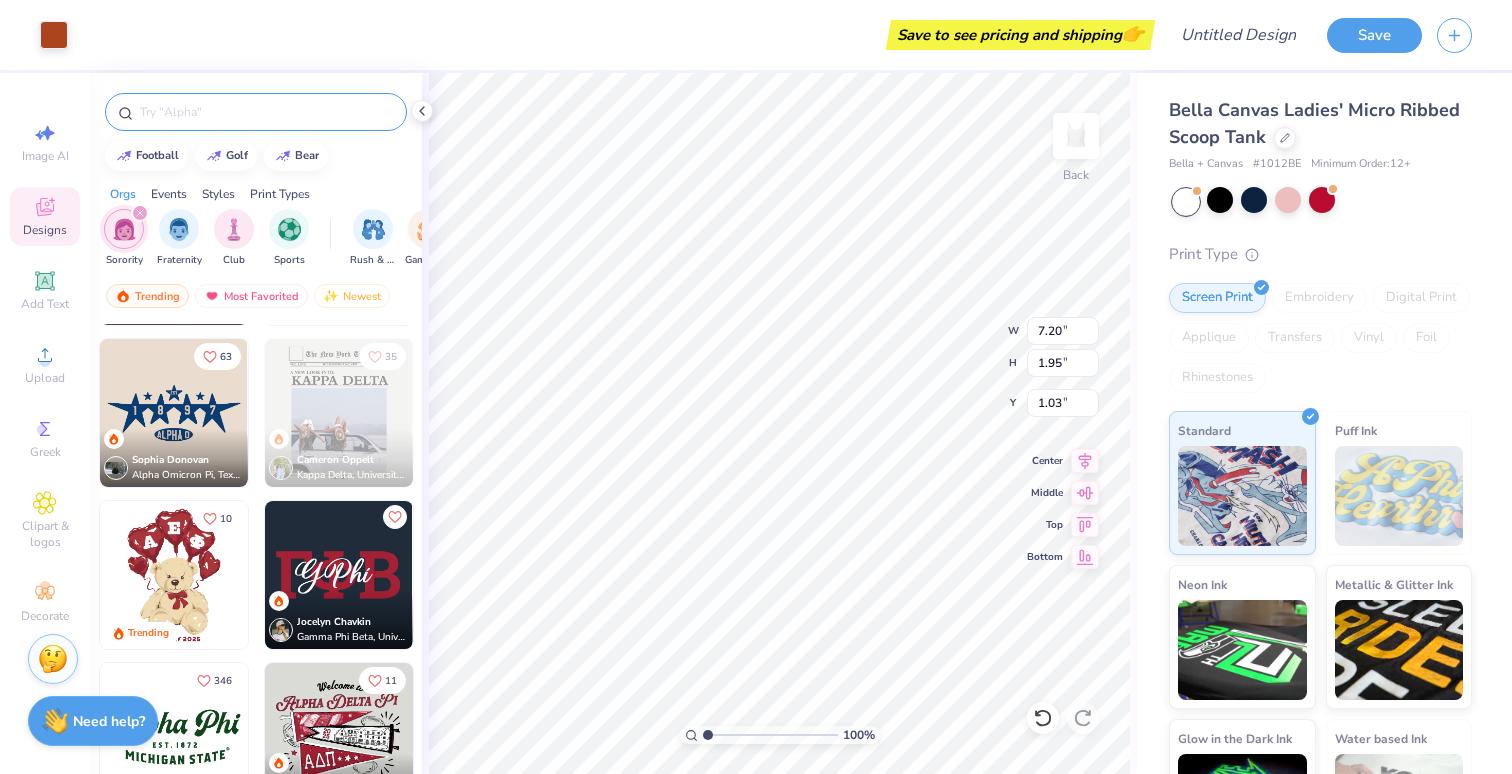 click at bounding box center (266, 112) 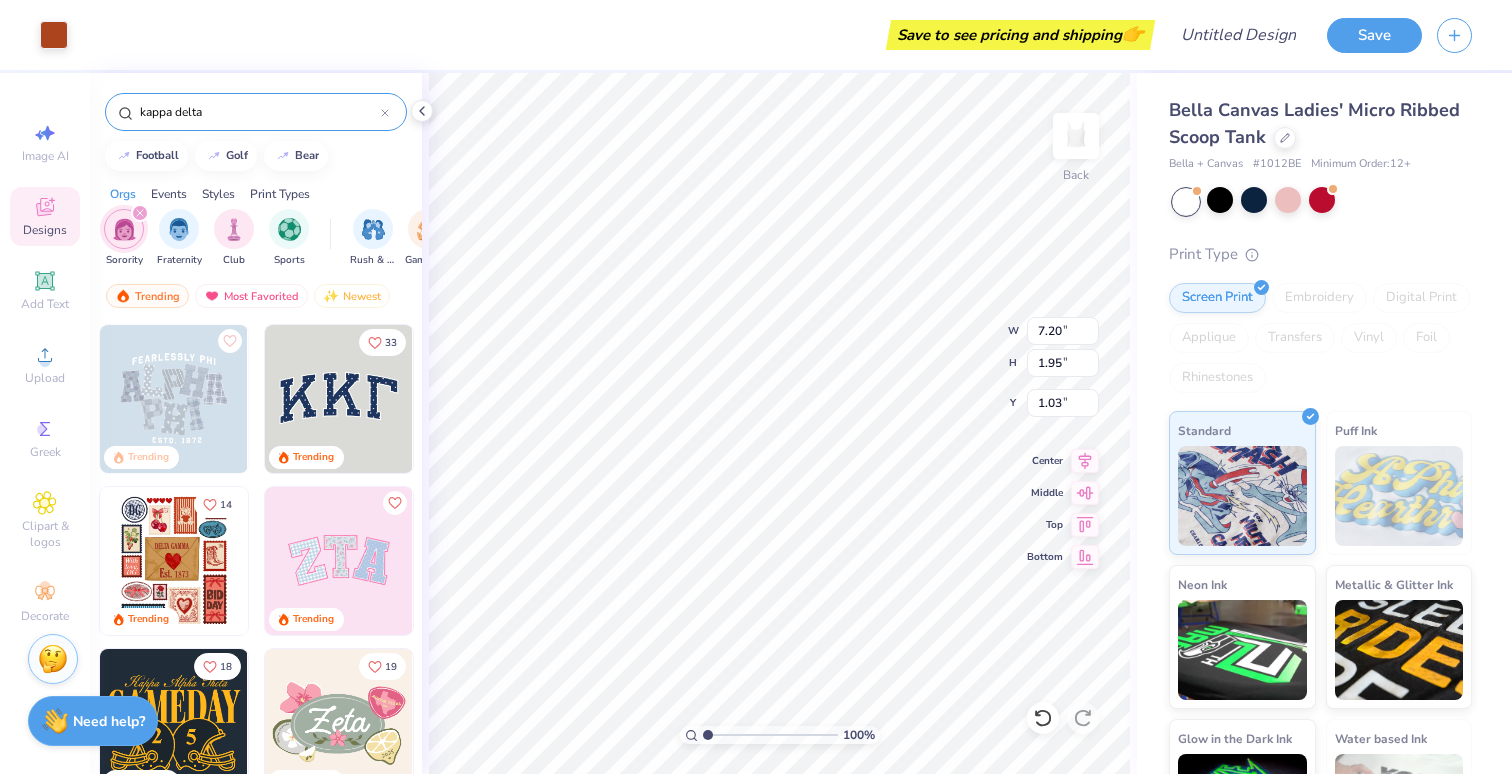 type on "kappa delta" 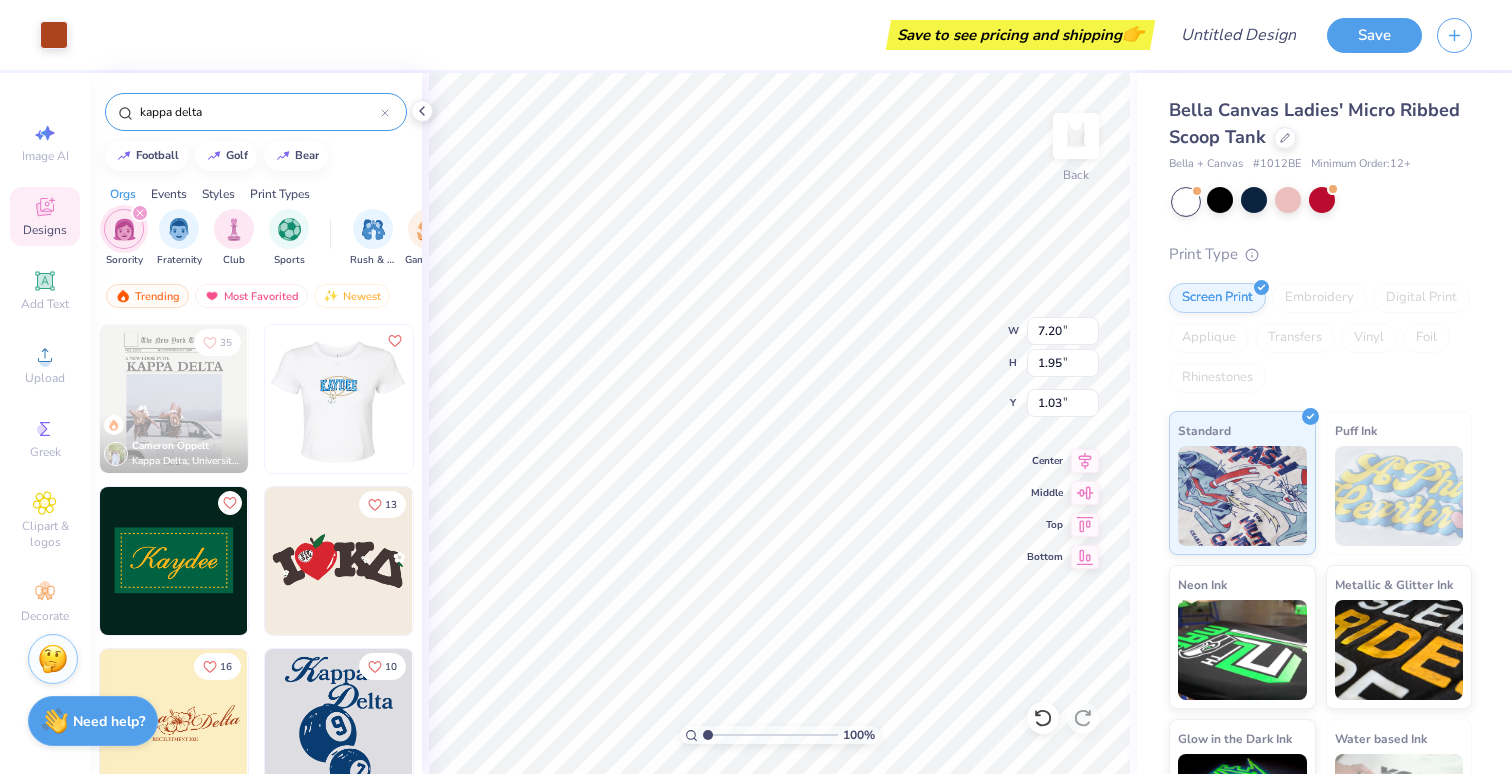 scroll, scrollTop: 102, scrollLeft: 0, axis: vertical 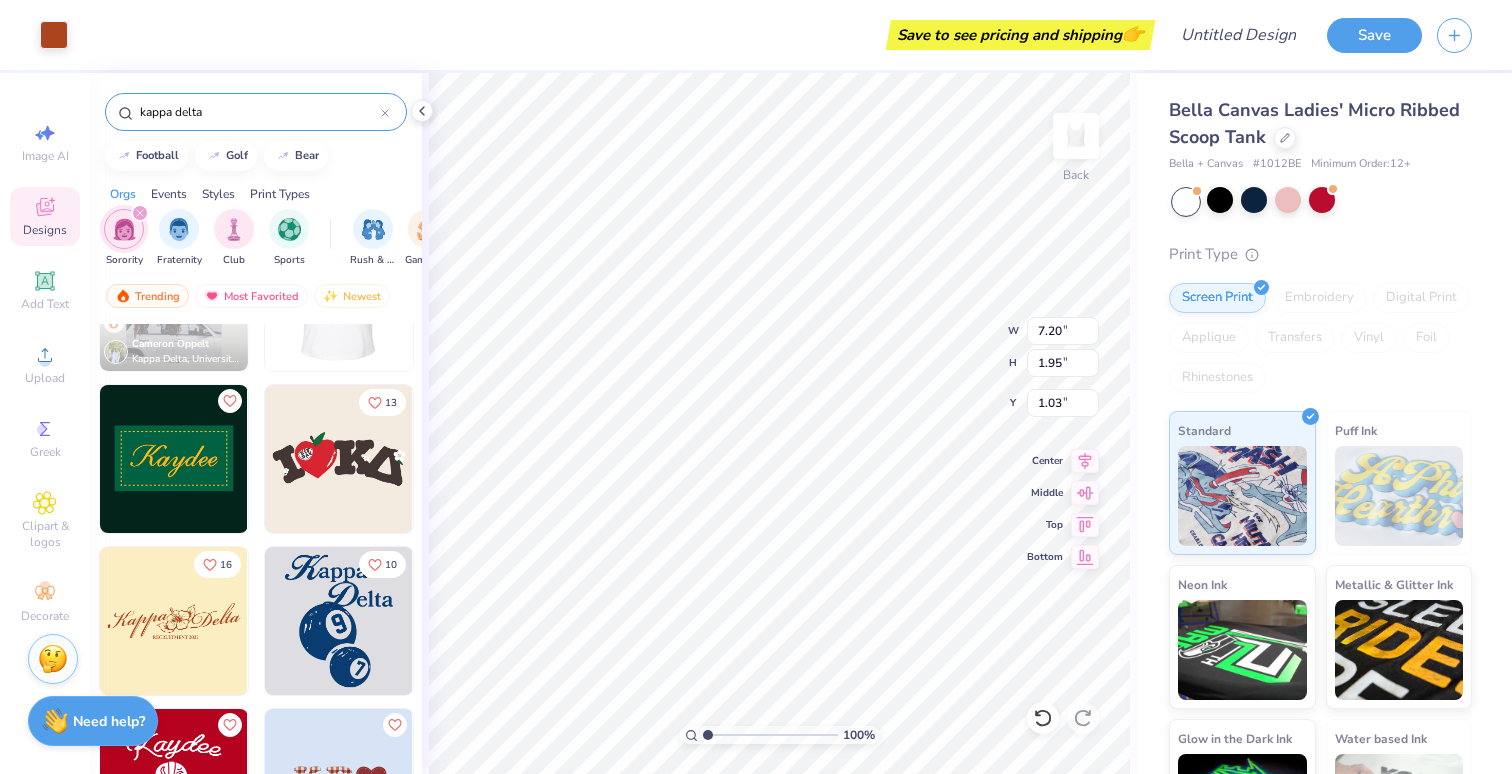 click on "35 [NAME] [LAST] Kappa Delta, University of North Carolina Wilmington 13 16 10" at bounding box center [256, 586] 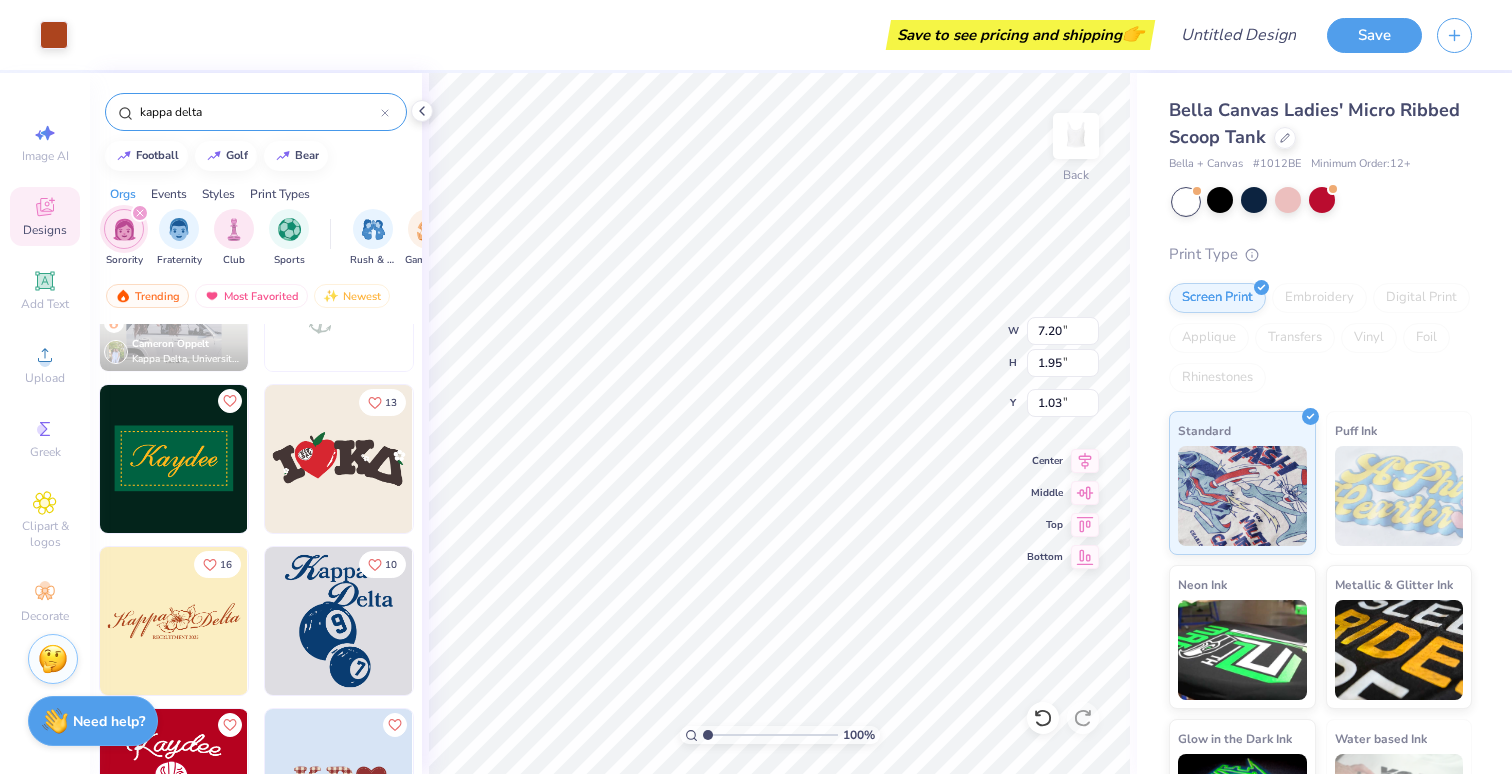 click at bounding box center [174, 621] 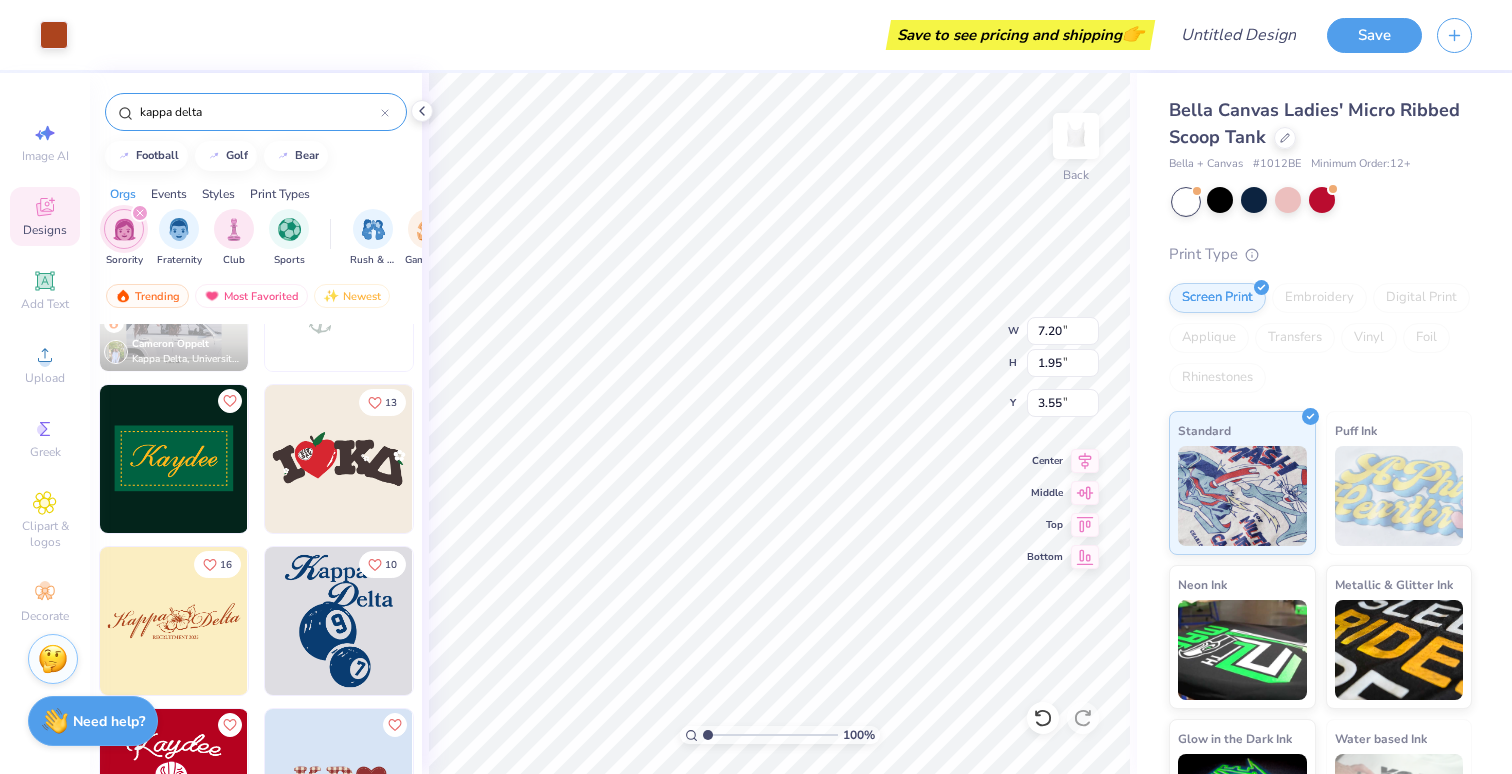 type on "1.03" 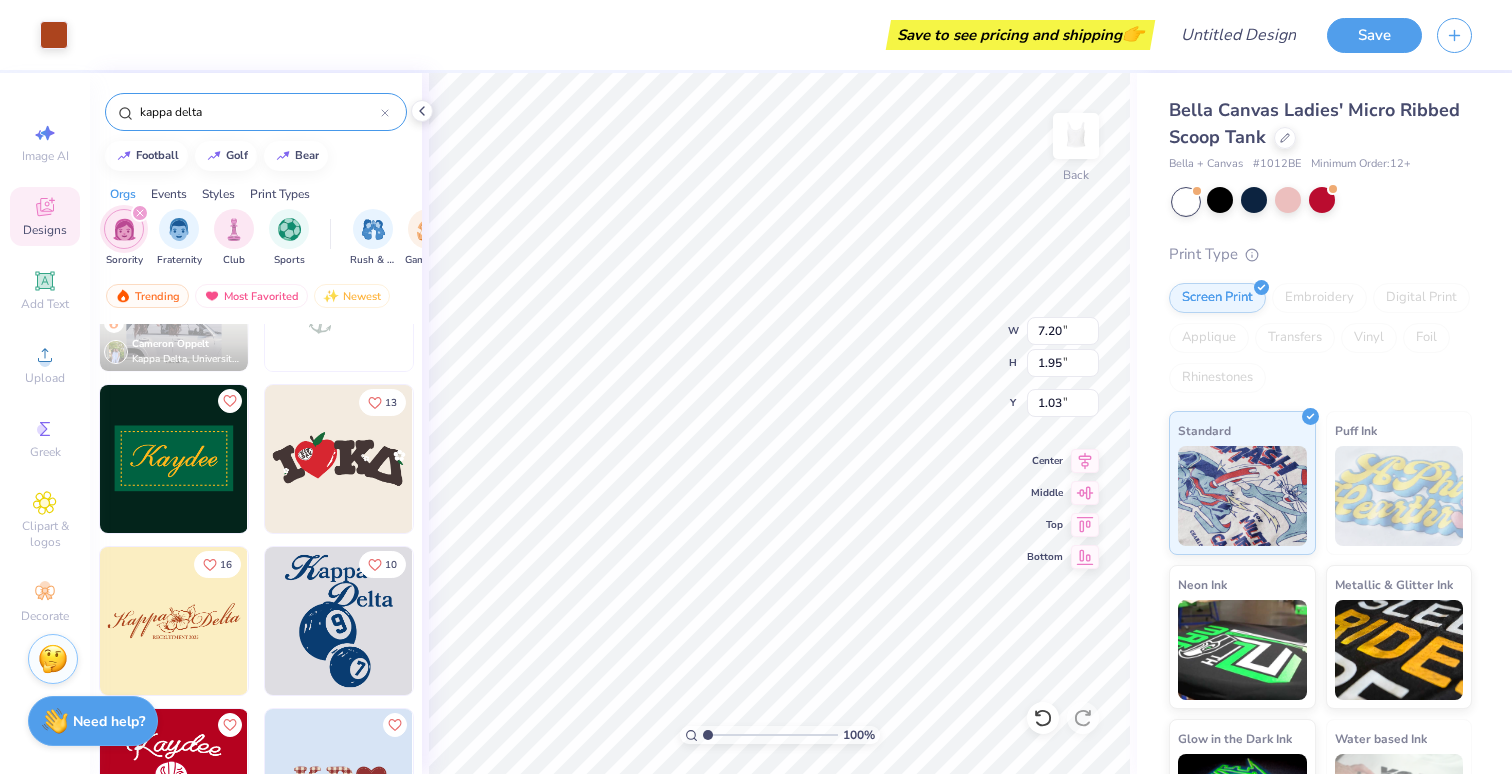 type on "1.03" 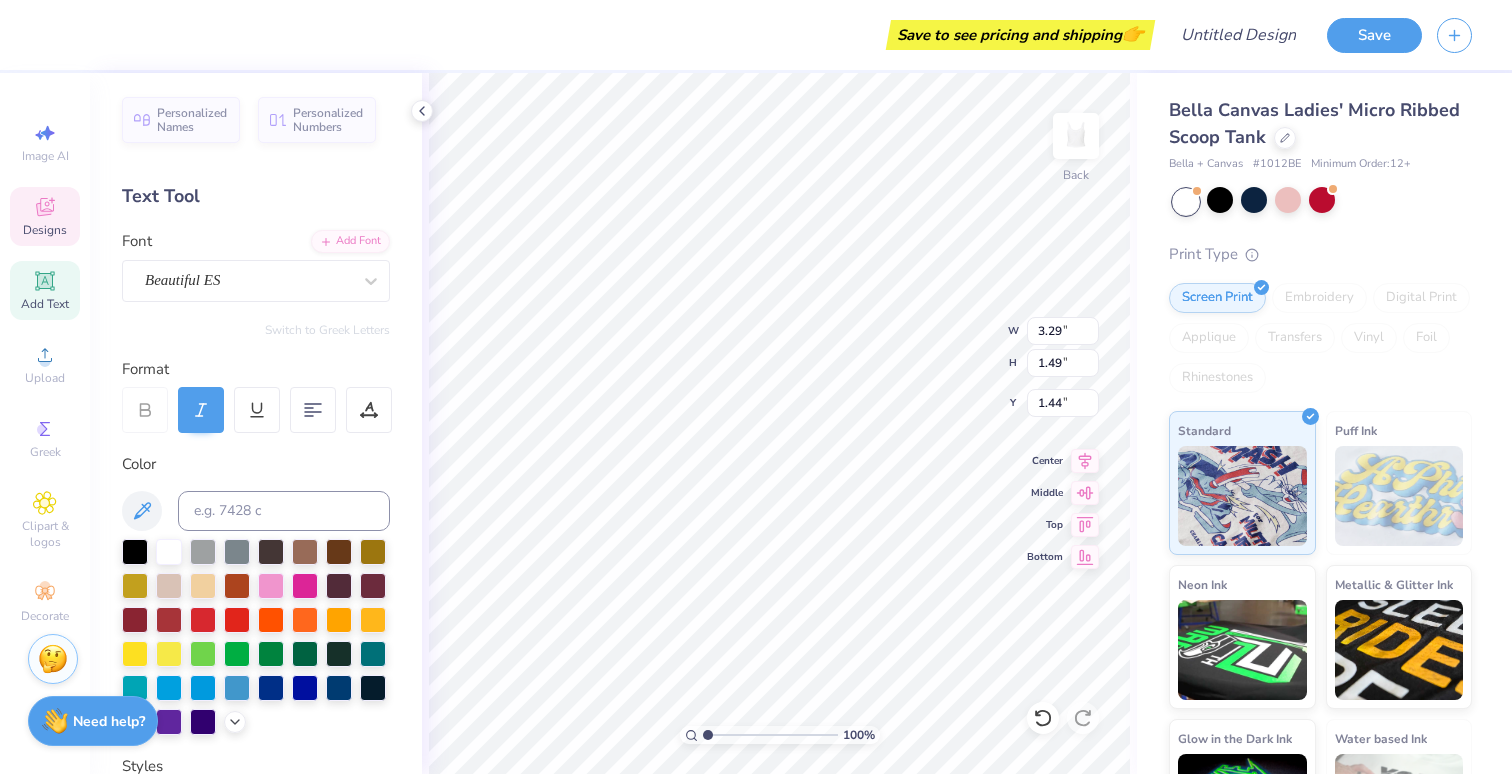 type on "2.74" 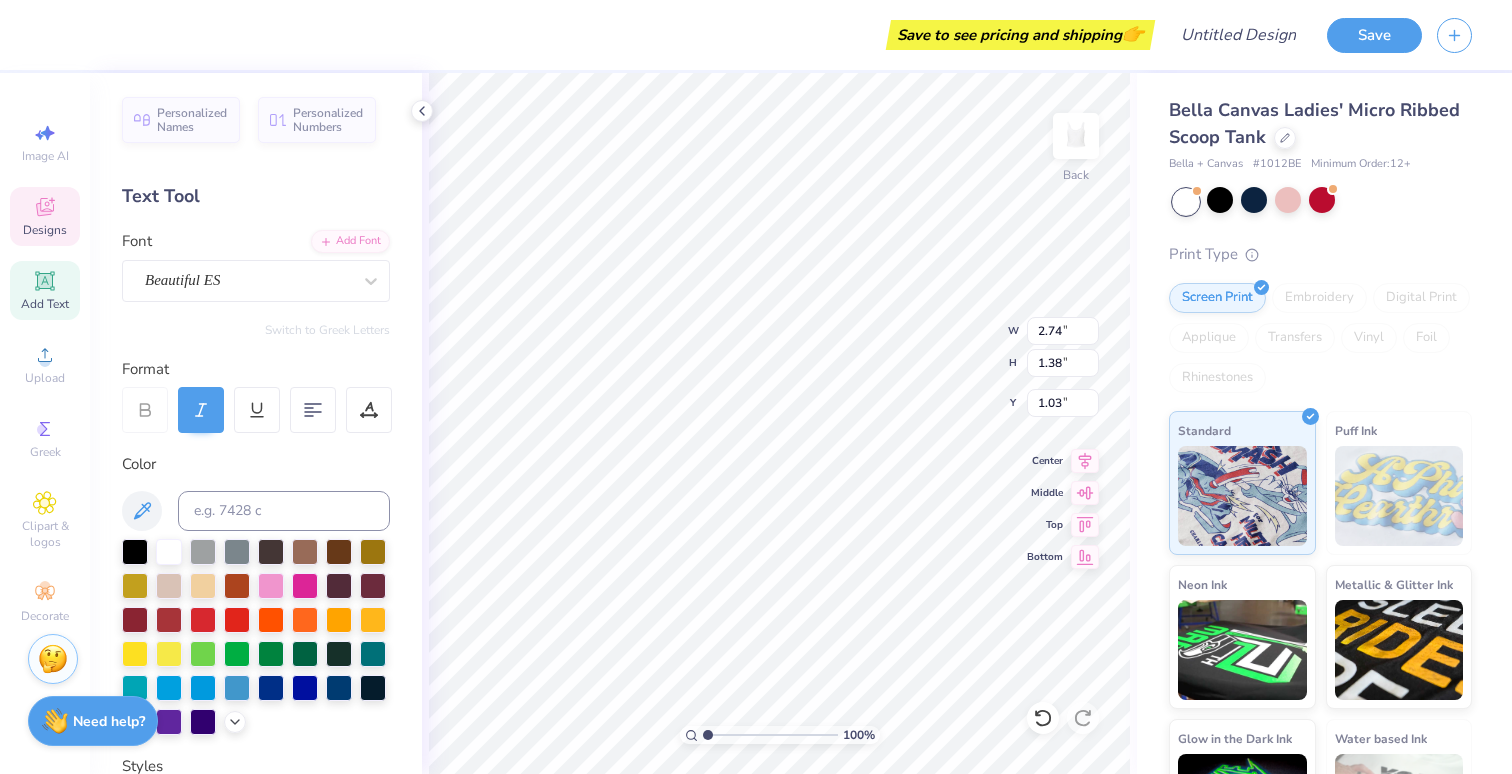 type on "2.10" 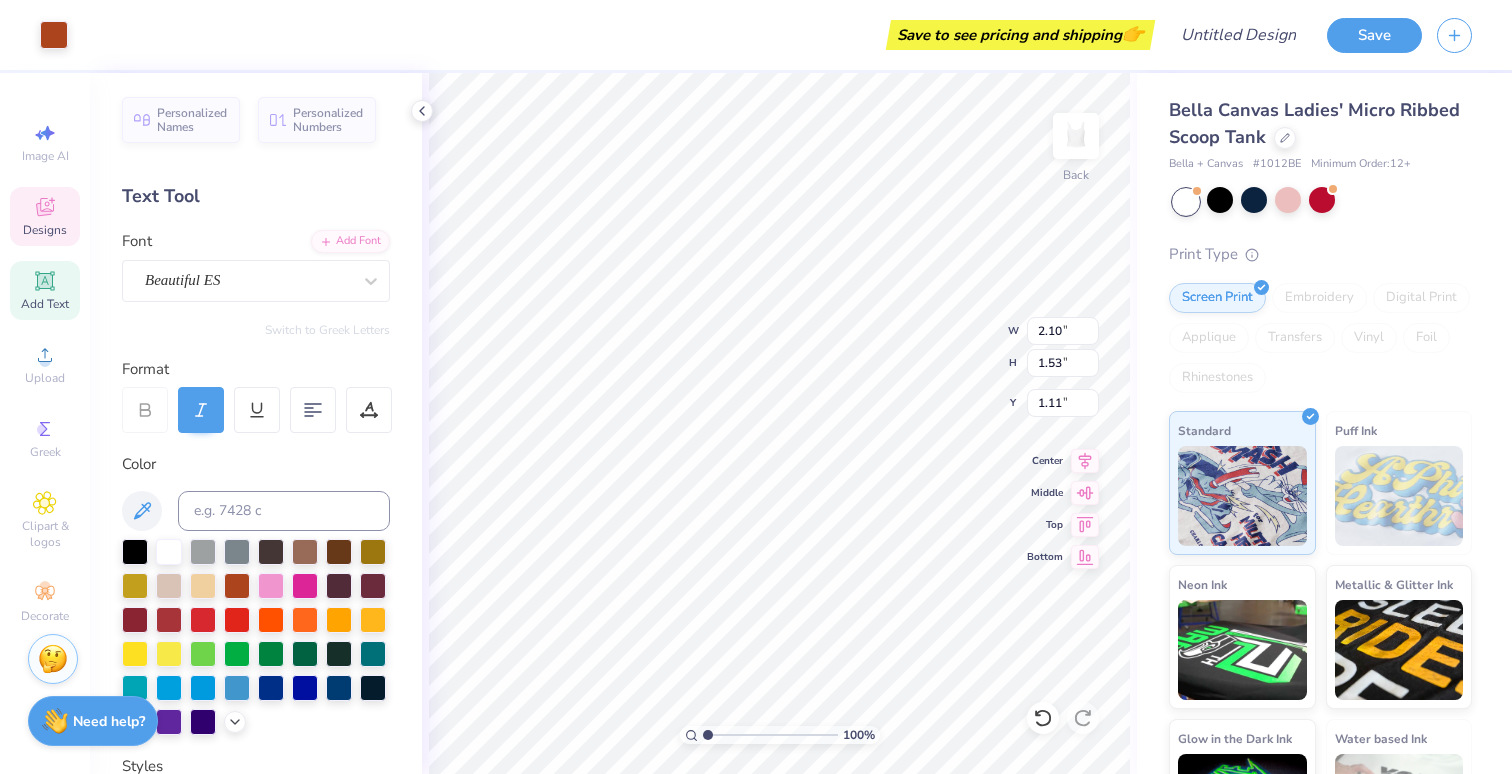 click at bounding box center (256, 637) 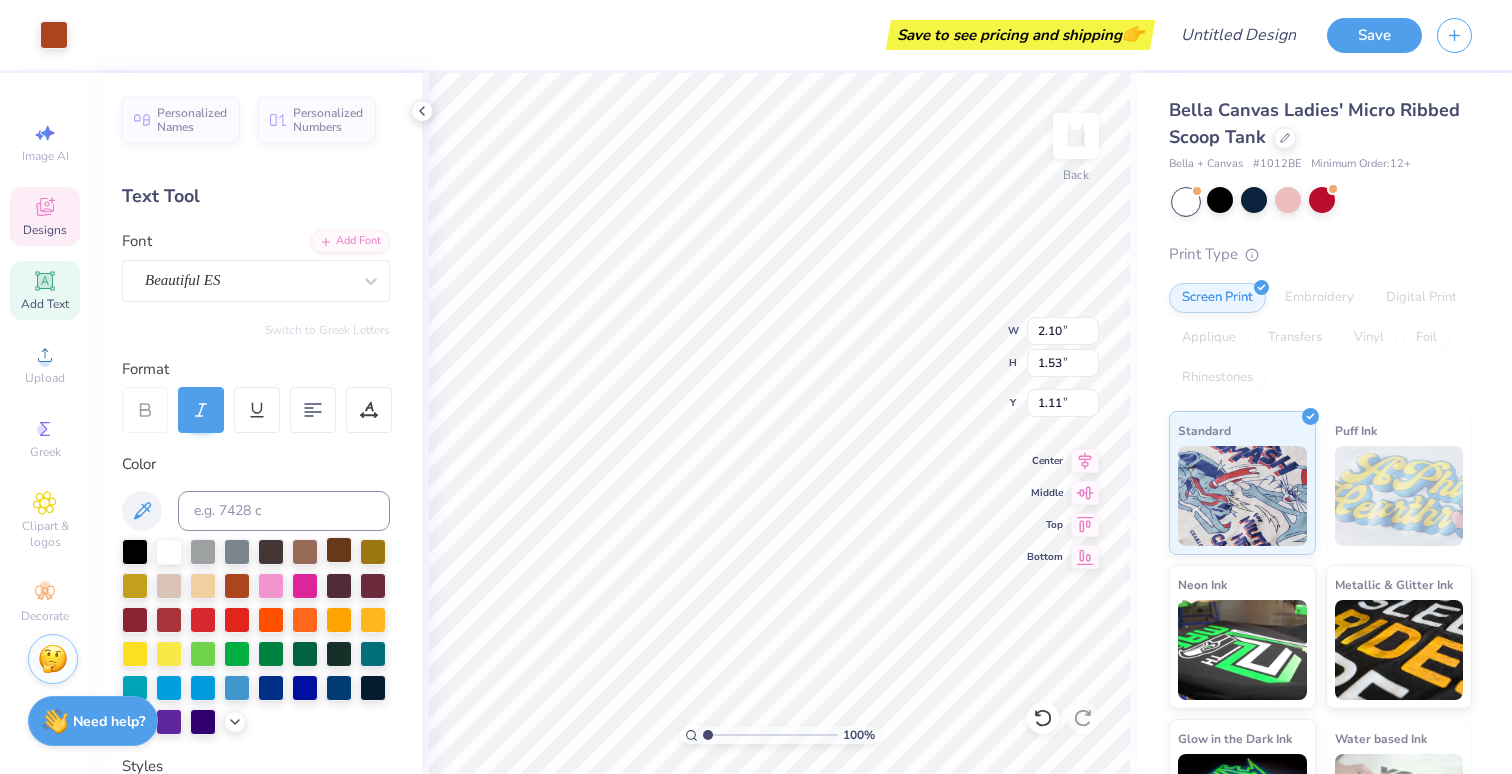 click at bounding box center [339, 550] 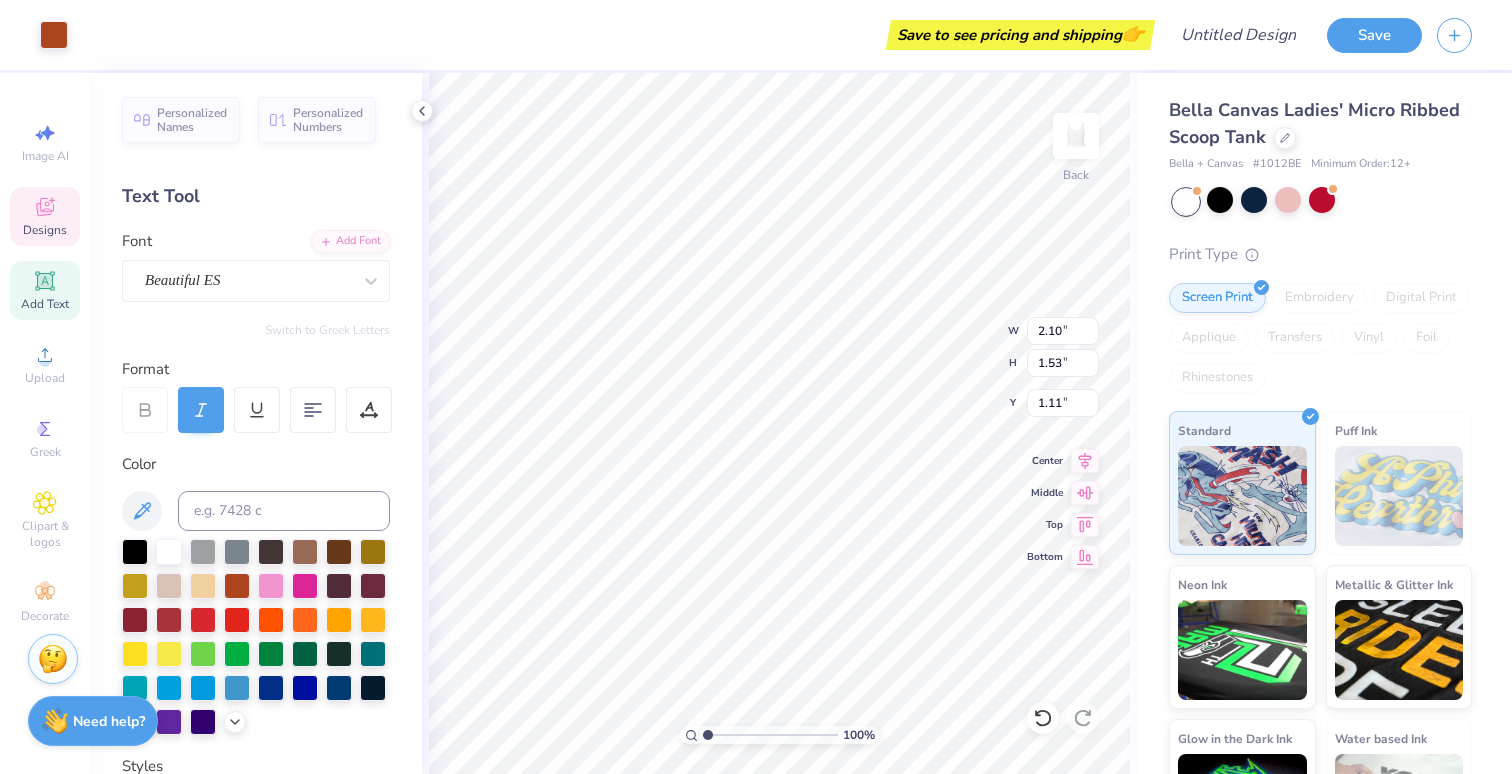 click at bounding box center (339, 552) 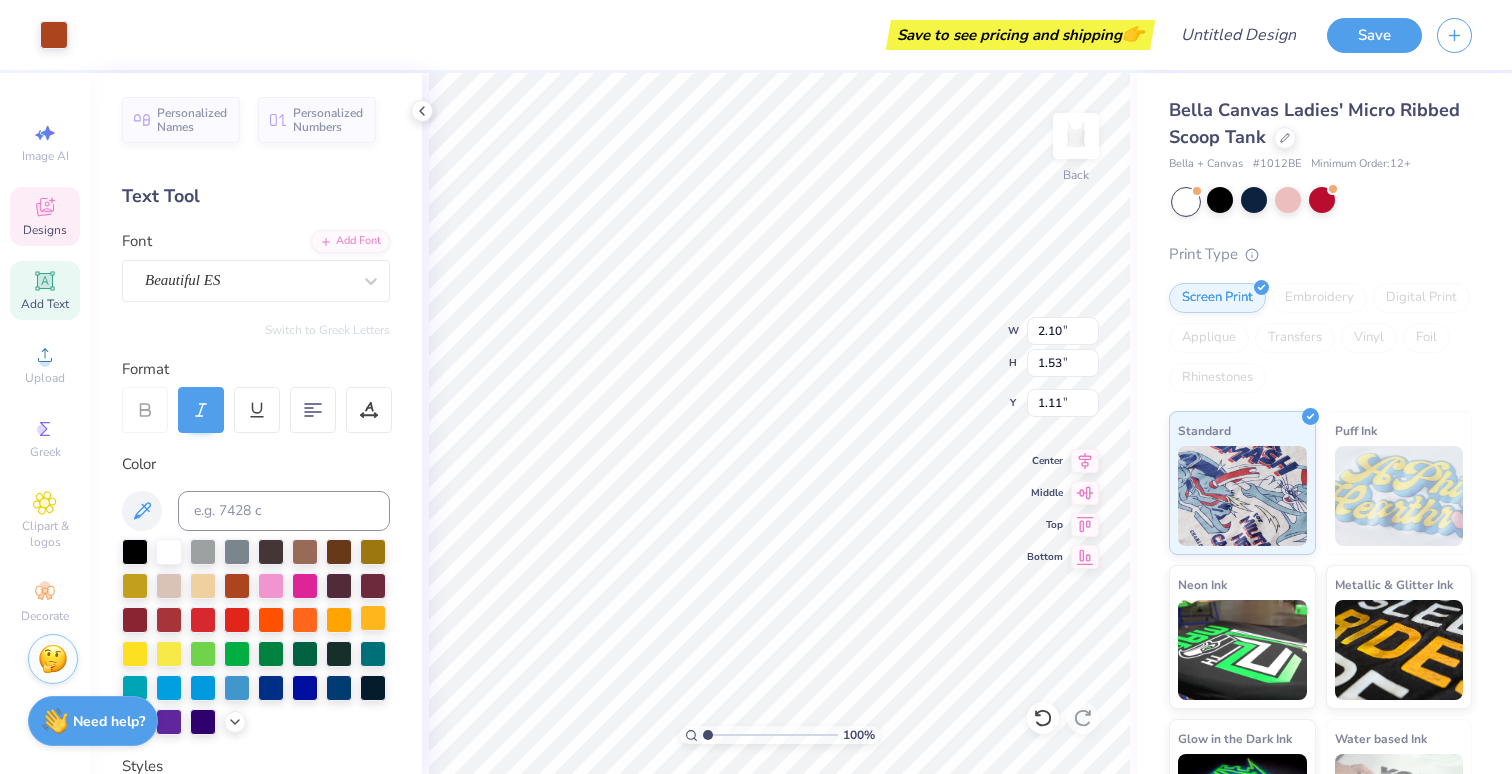 click at bounding box center (373, 618) 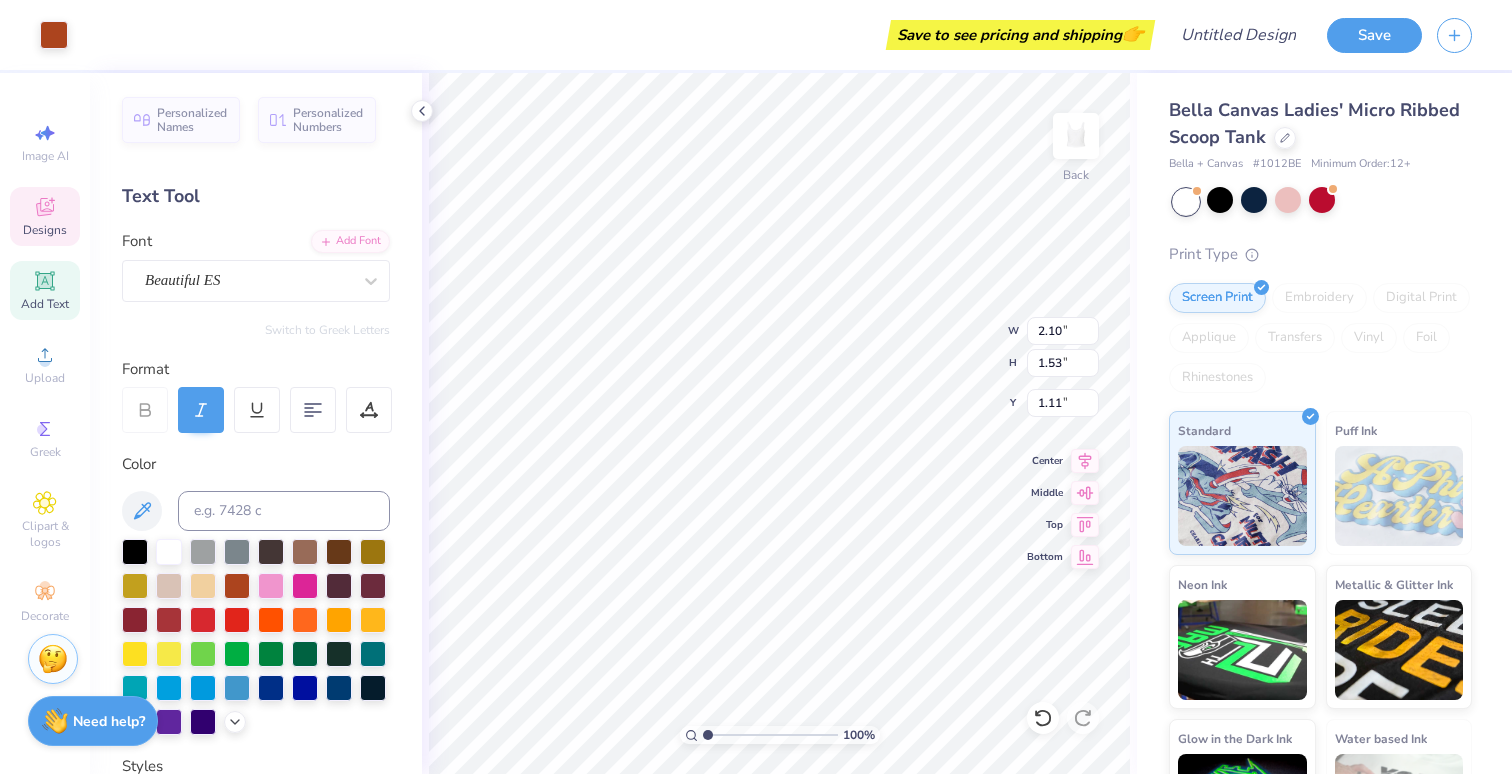 type on "3.29" 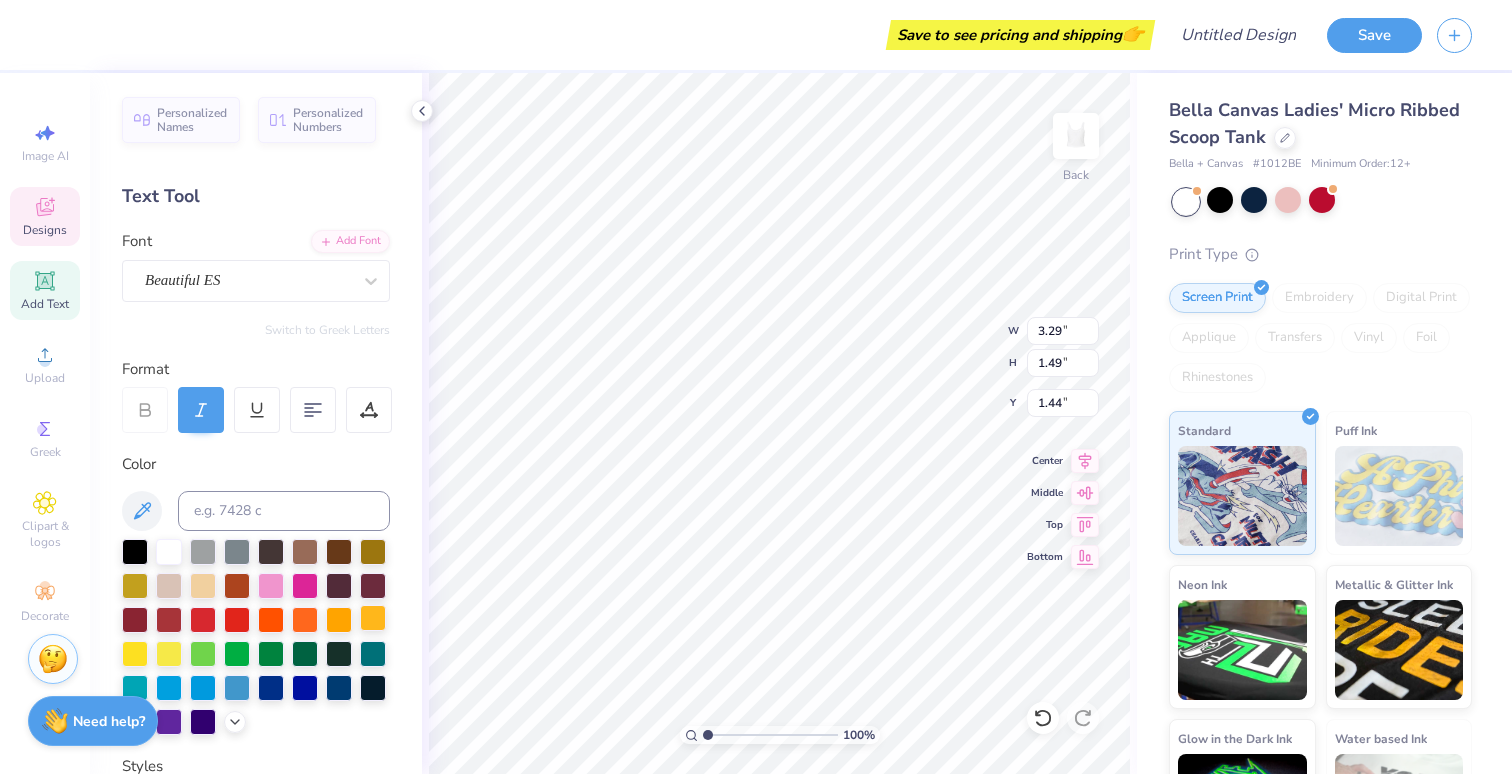 click at bounding box center [373, 618] 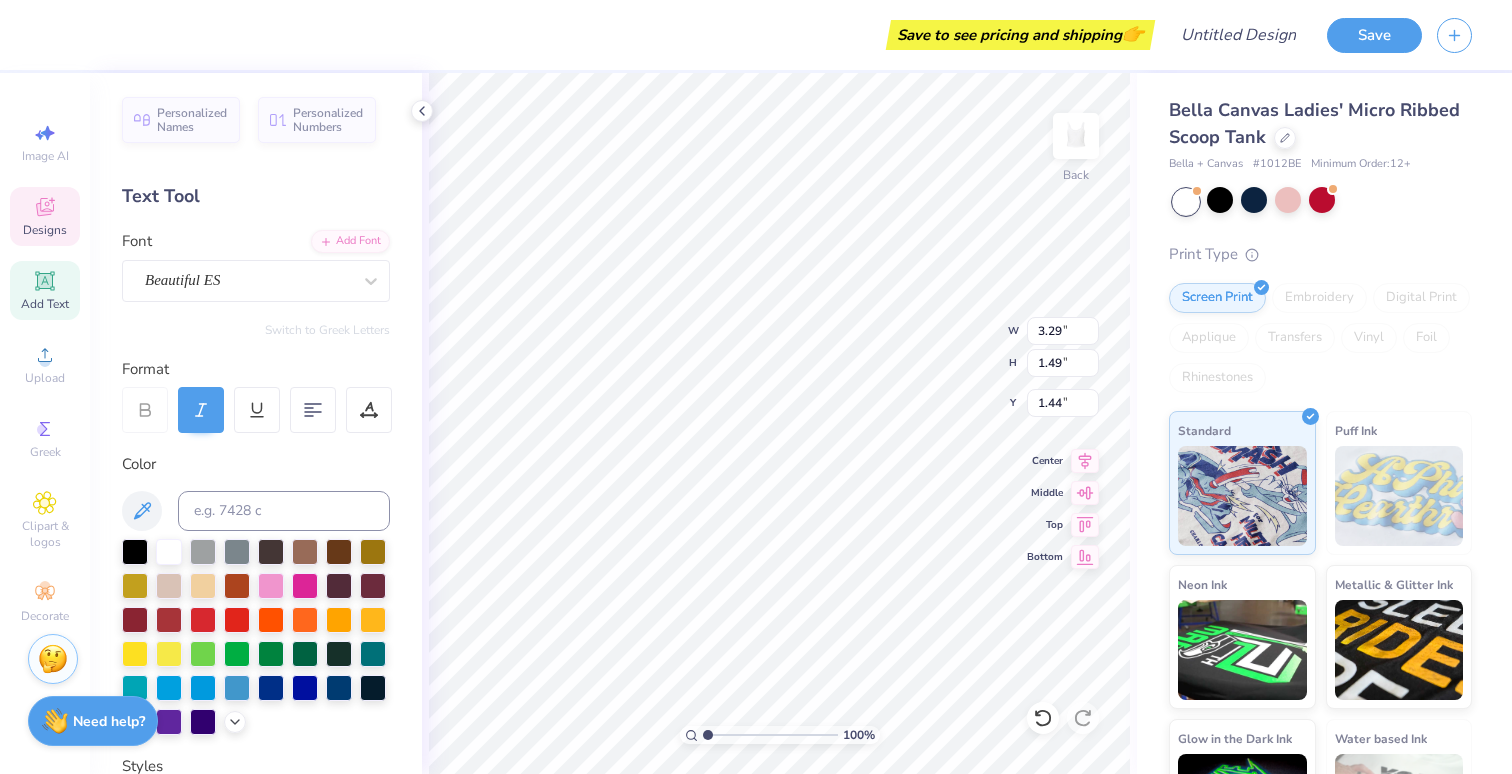 type on "4.77" 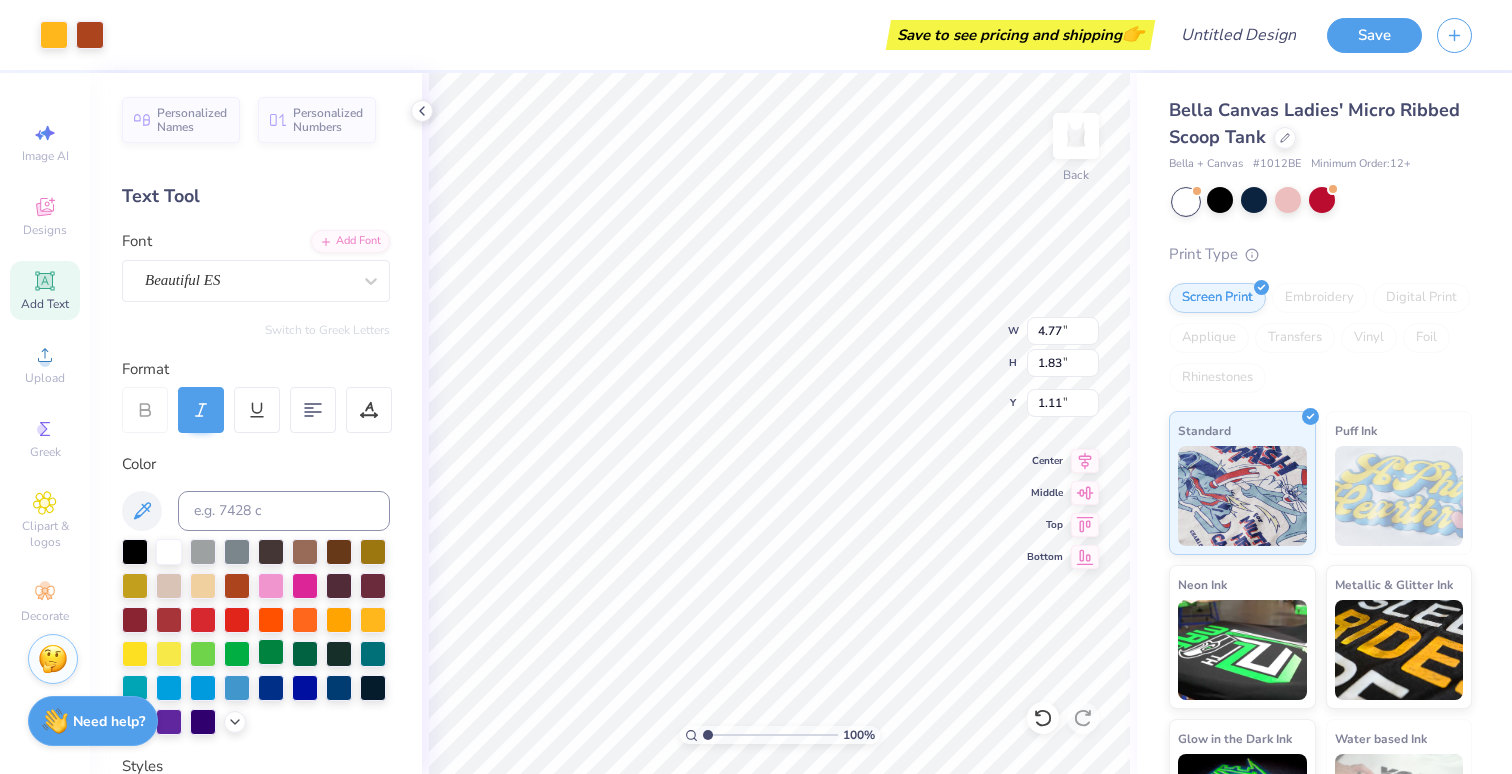click at bounding box center [271, 652] 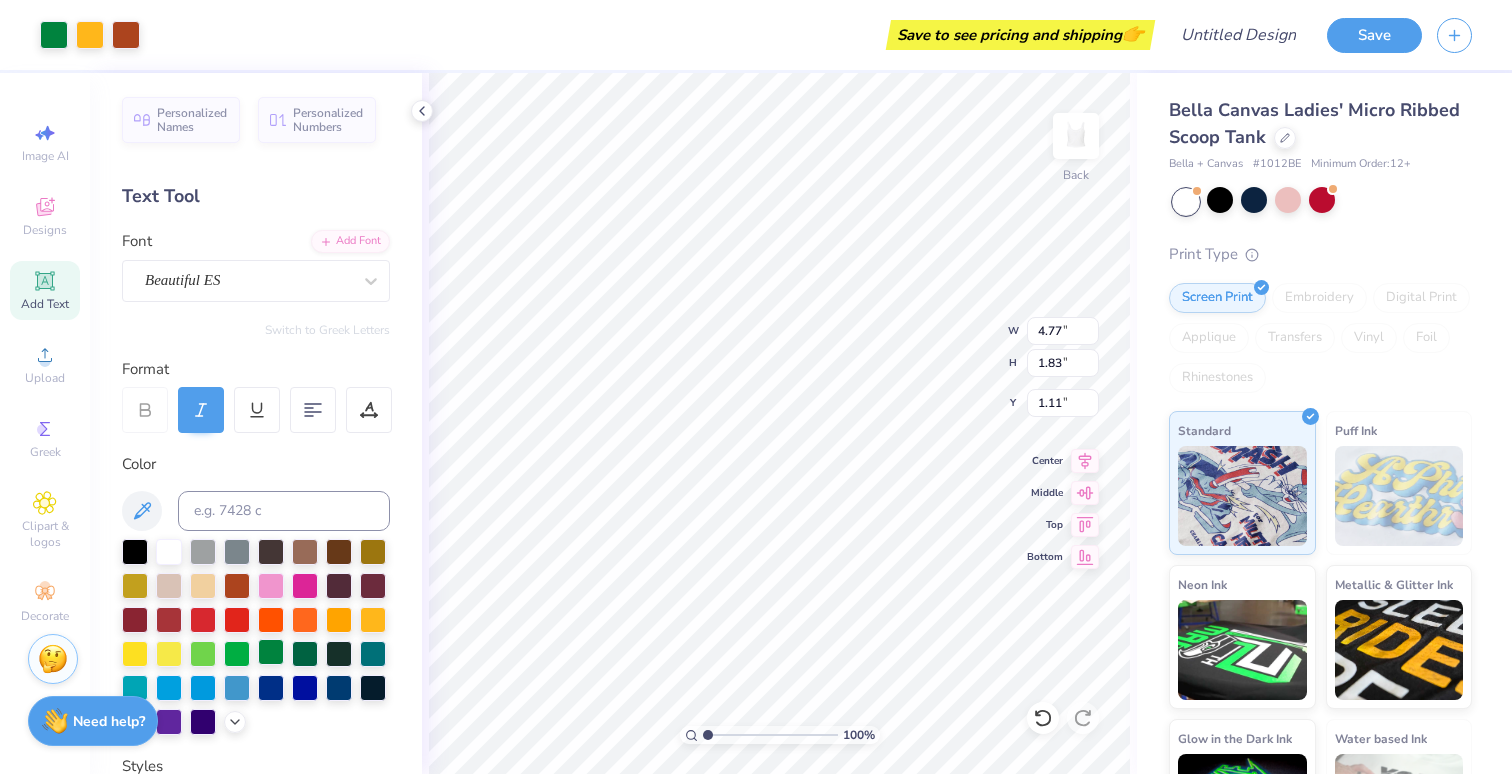 type on "7.20" 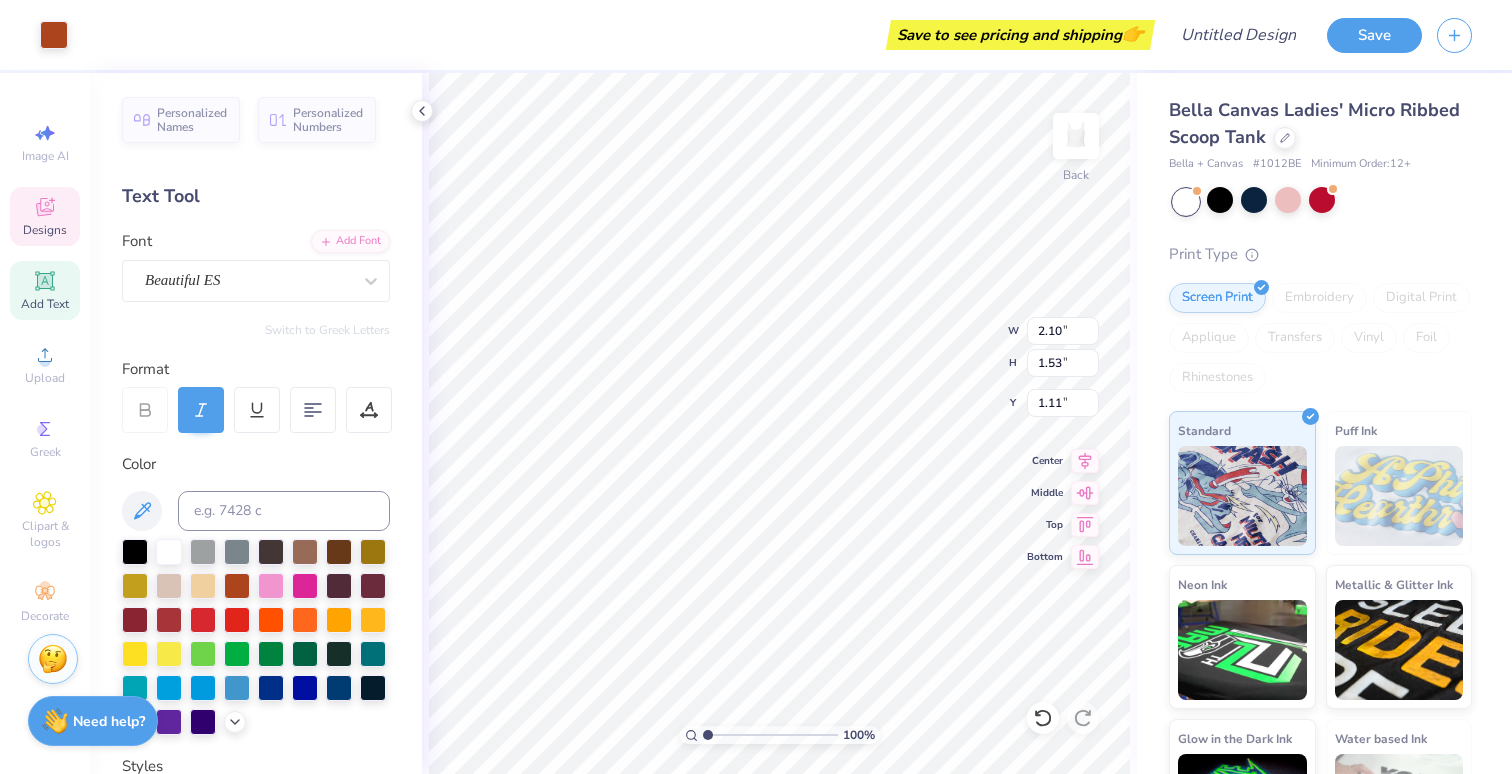 click at bounding box center (256, 637) 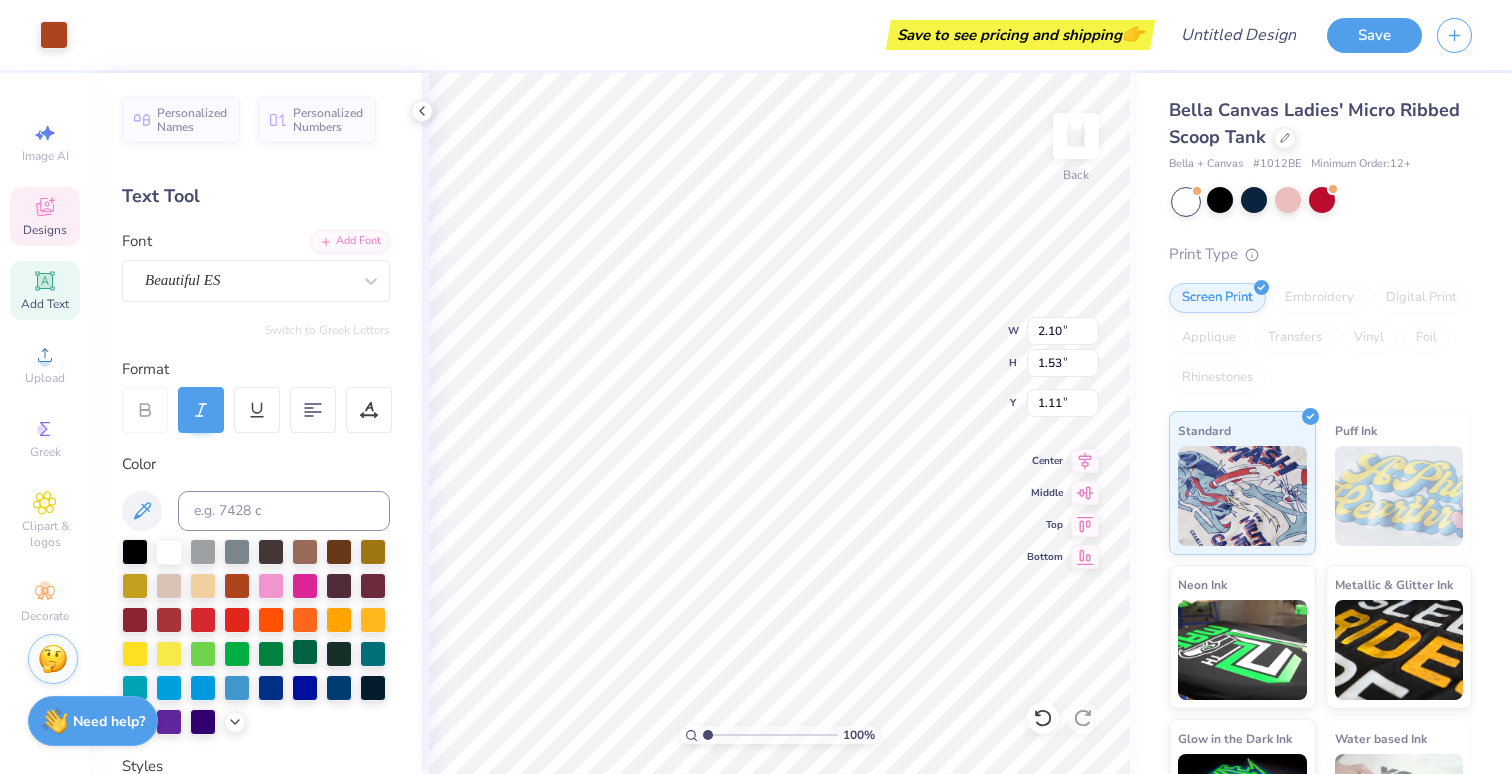 click at bounding box center [305, 652] 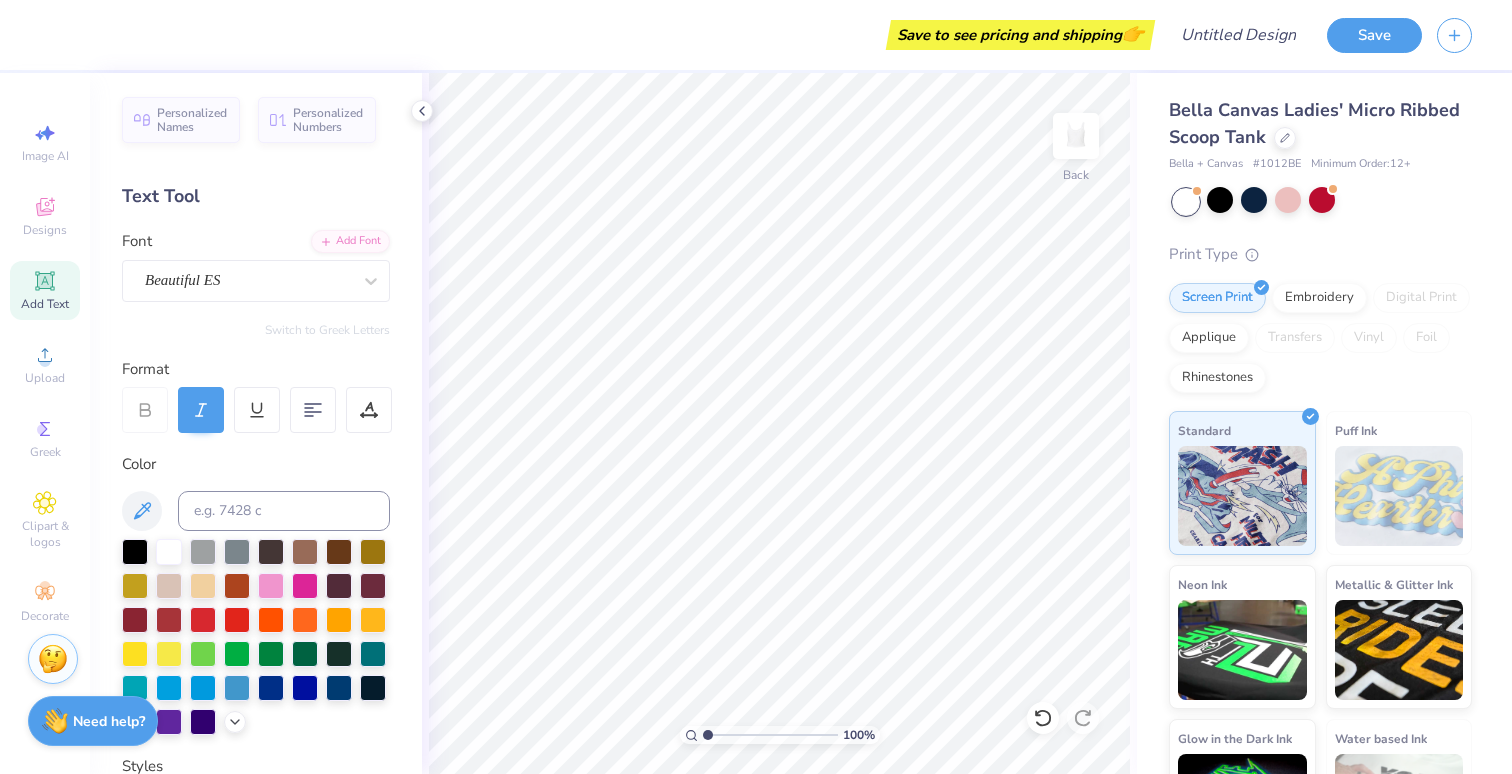 click 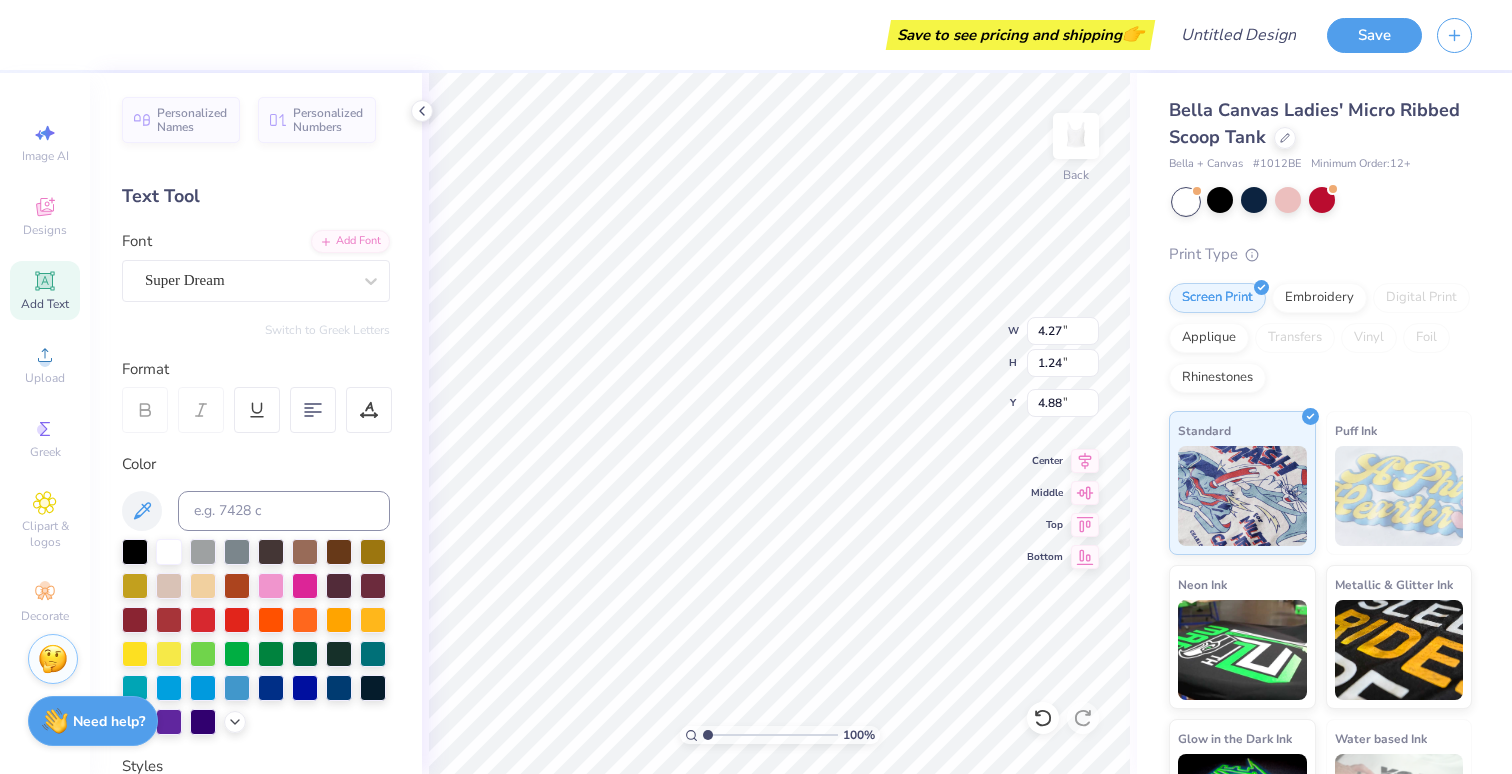 scroll, scrollTop: 0, scrollLeft: 3, axis: horizontal 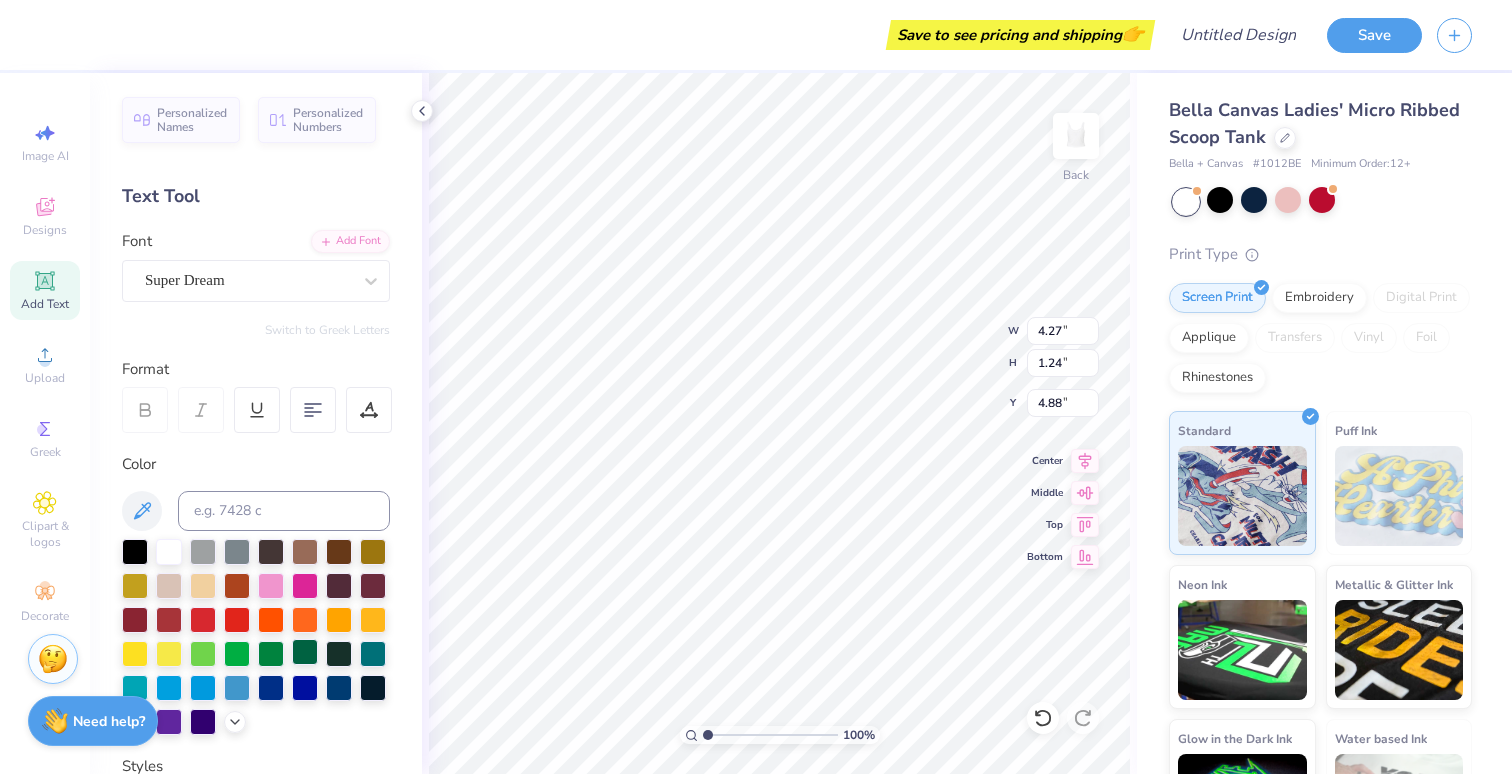 click at bounding box center [305, 652] 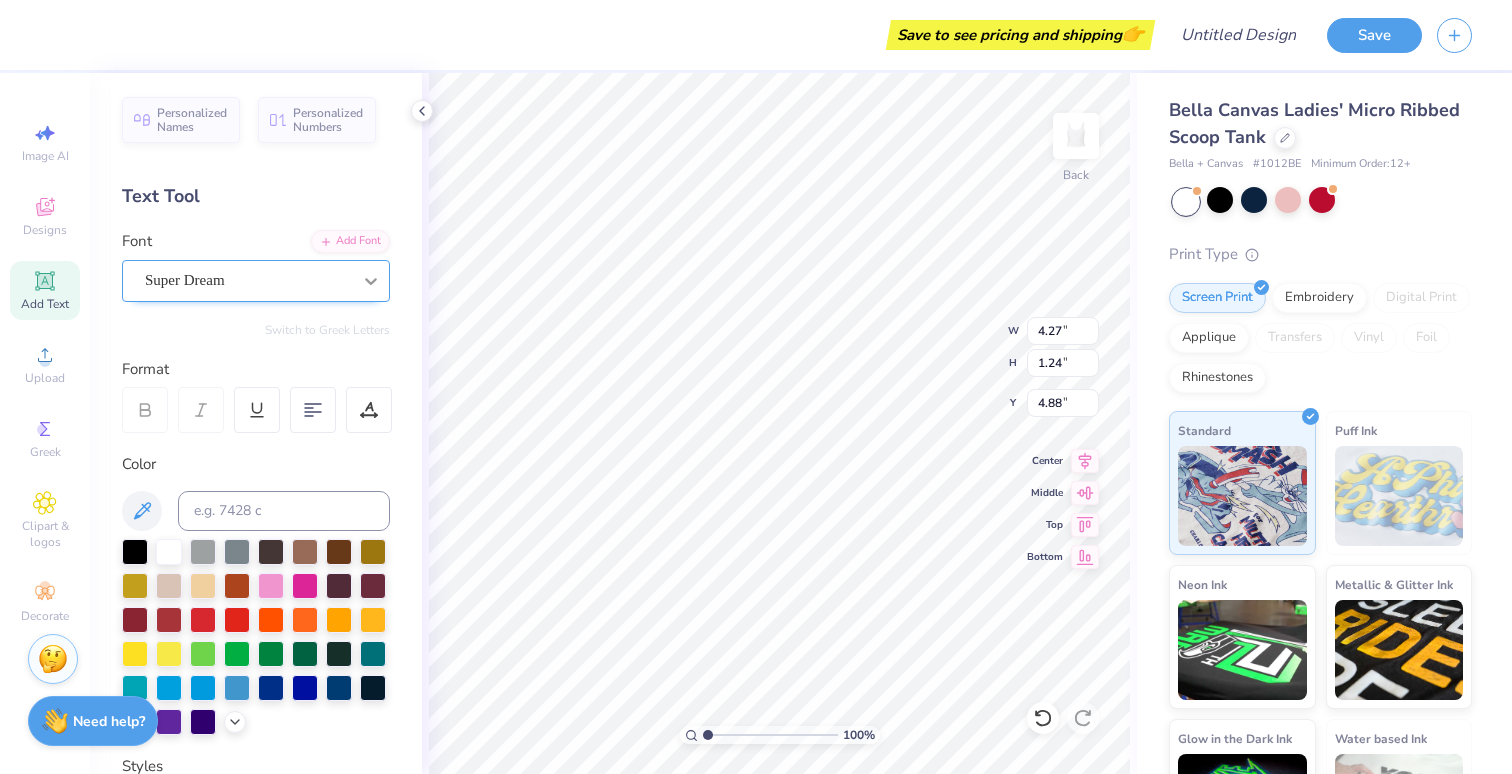 click at bounding box center (371, 281) 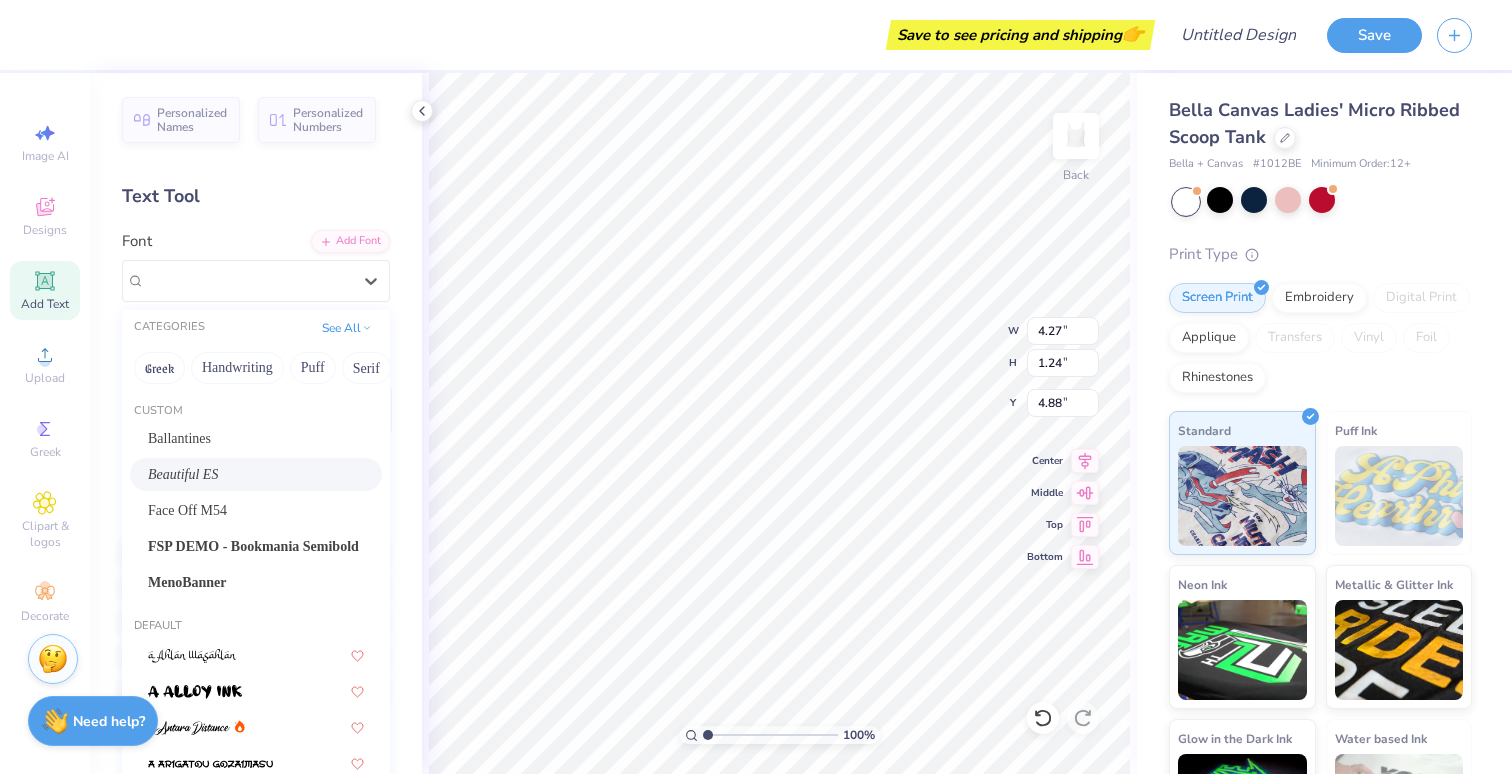 click on "Beautiful ES" at bounding box center (256, 474) 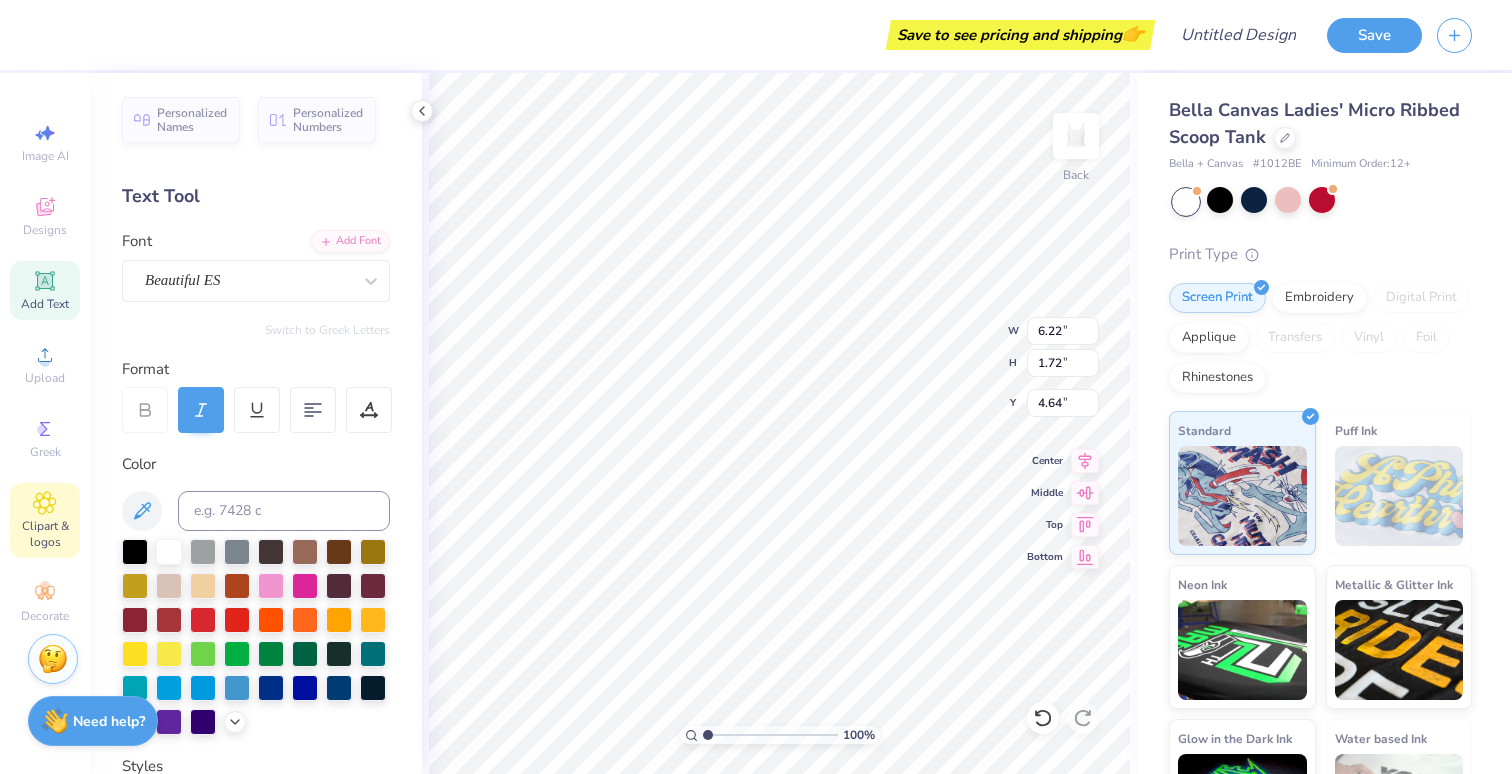 click 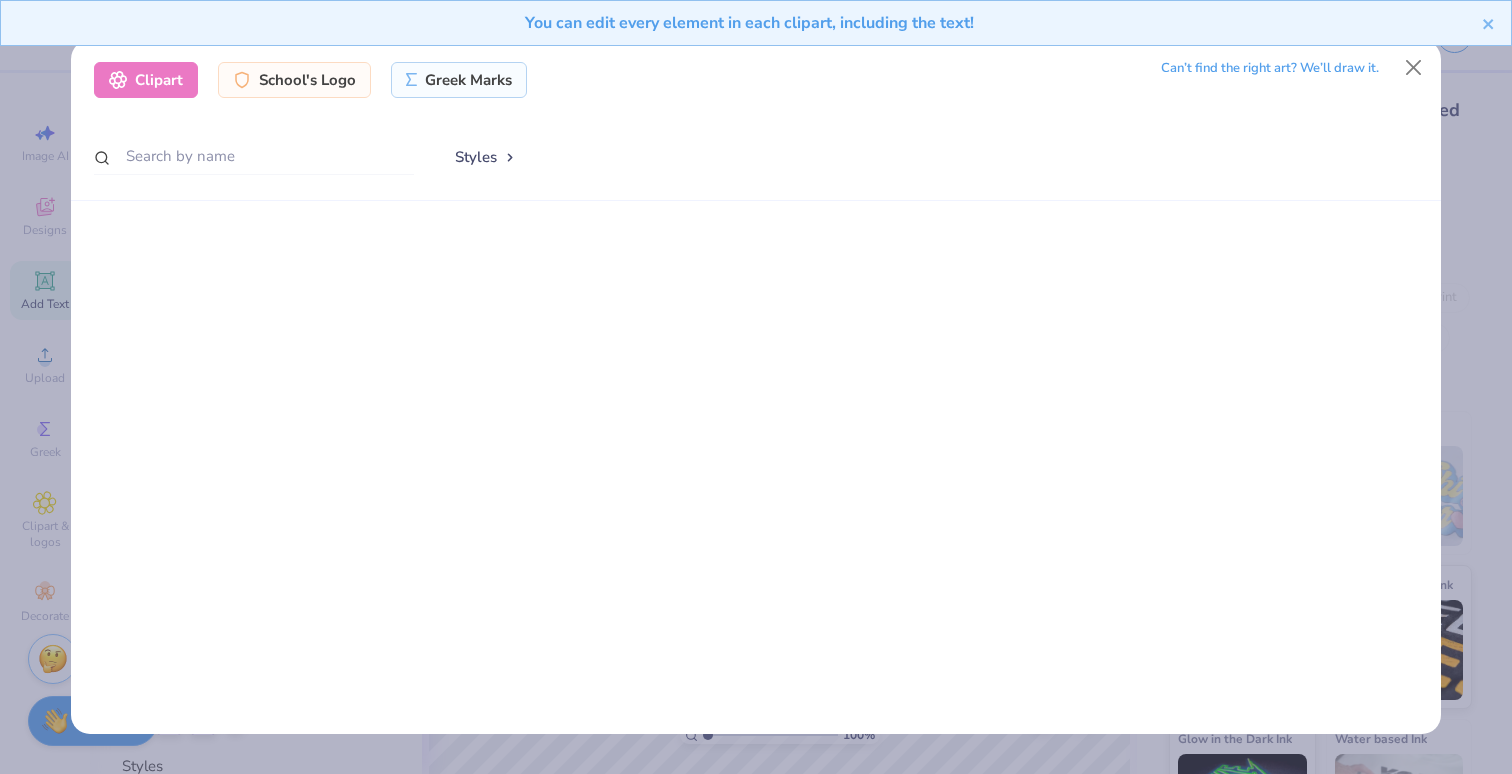 scroll, scrollTop: 0, scrollLeft: 0, axis: both 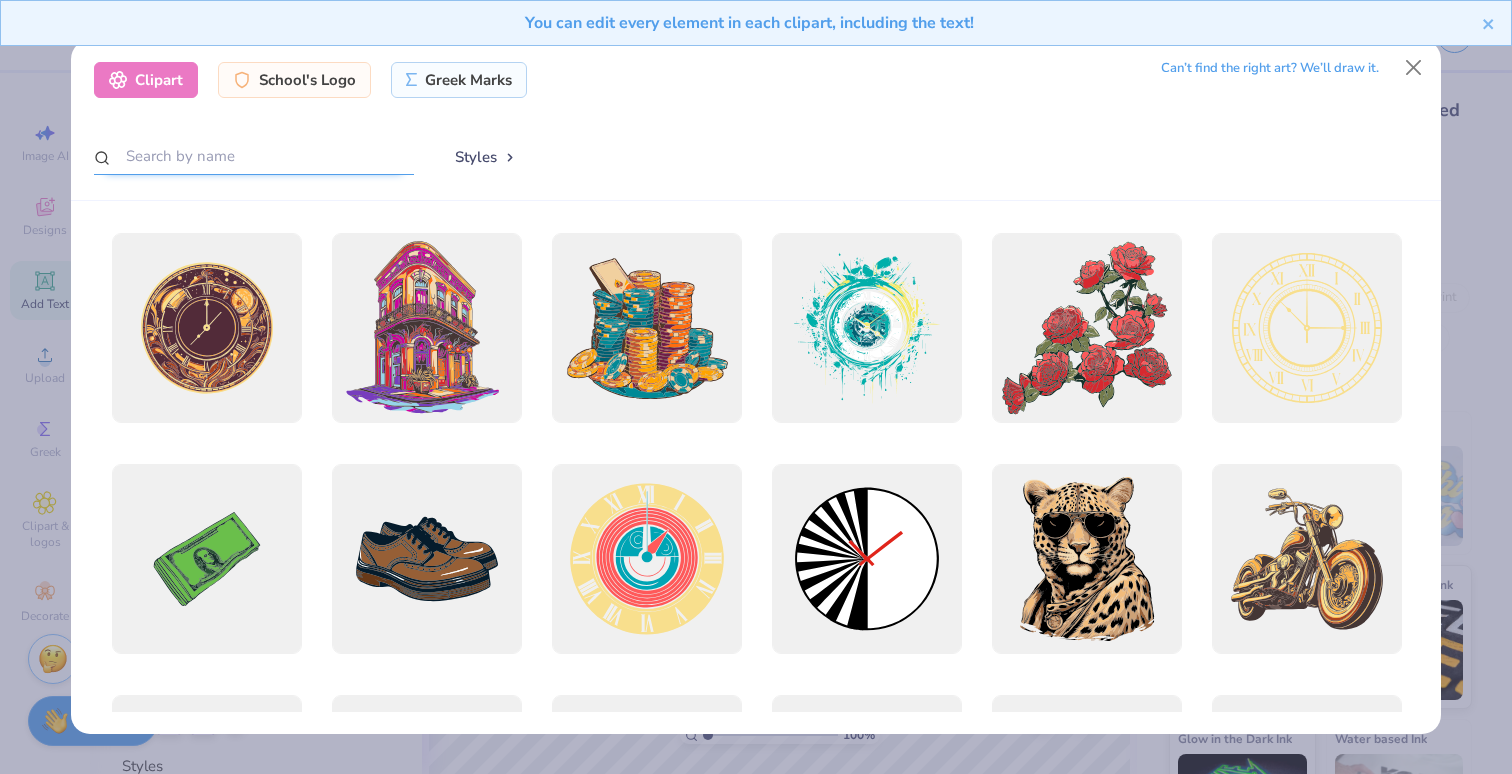 click at bounding box center (254, 156) 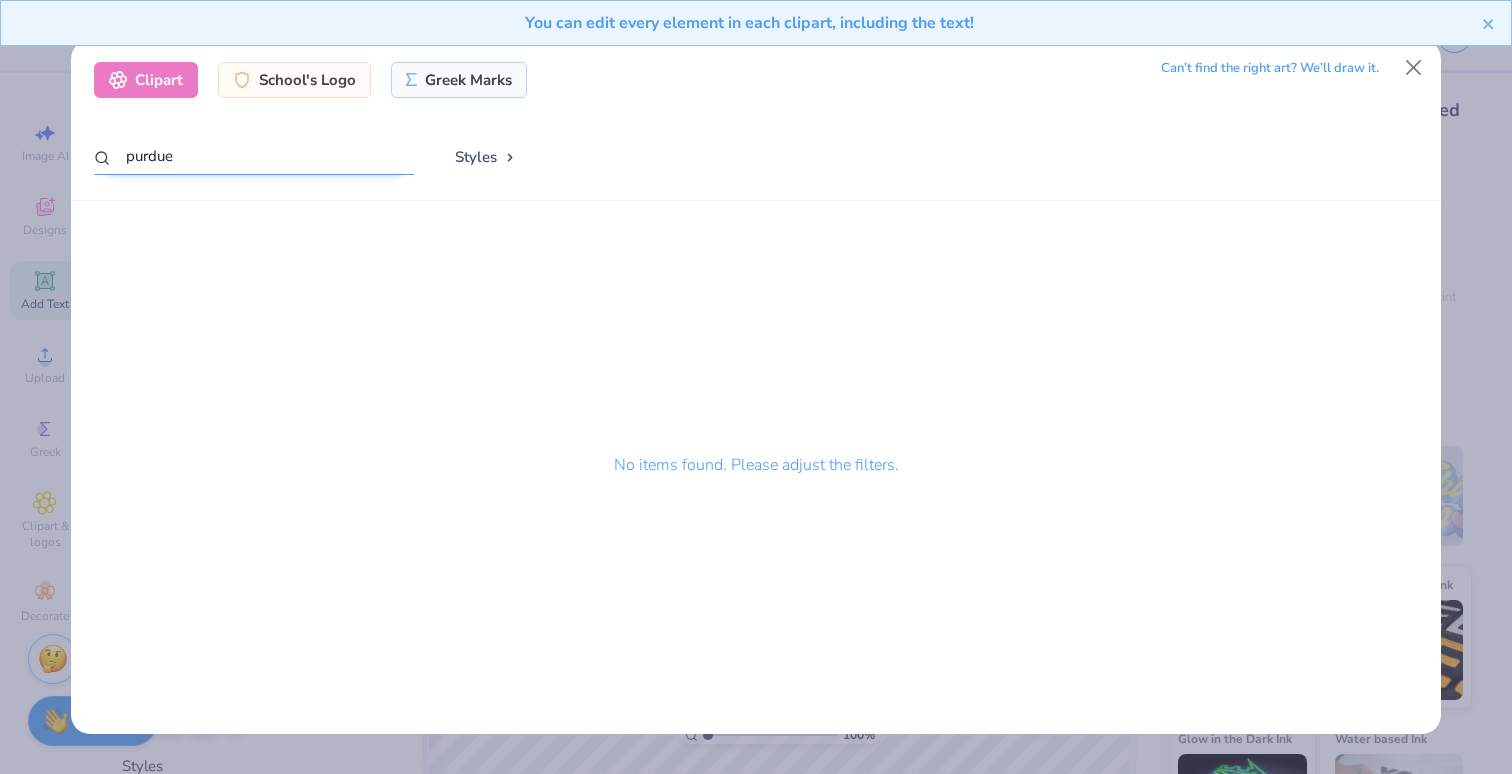 drag, startPoint x: 210, startPoint y: 151, endPoint x: 18, endPoint y: 148, distance: 192.02344 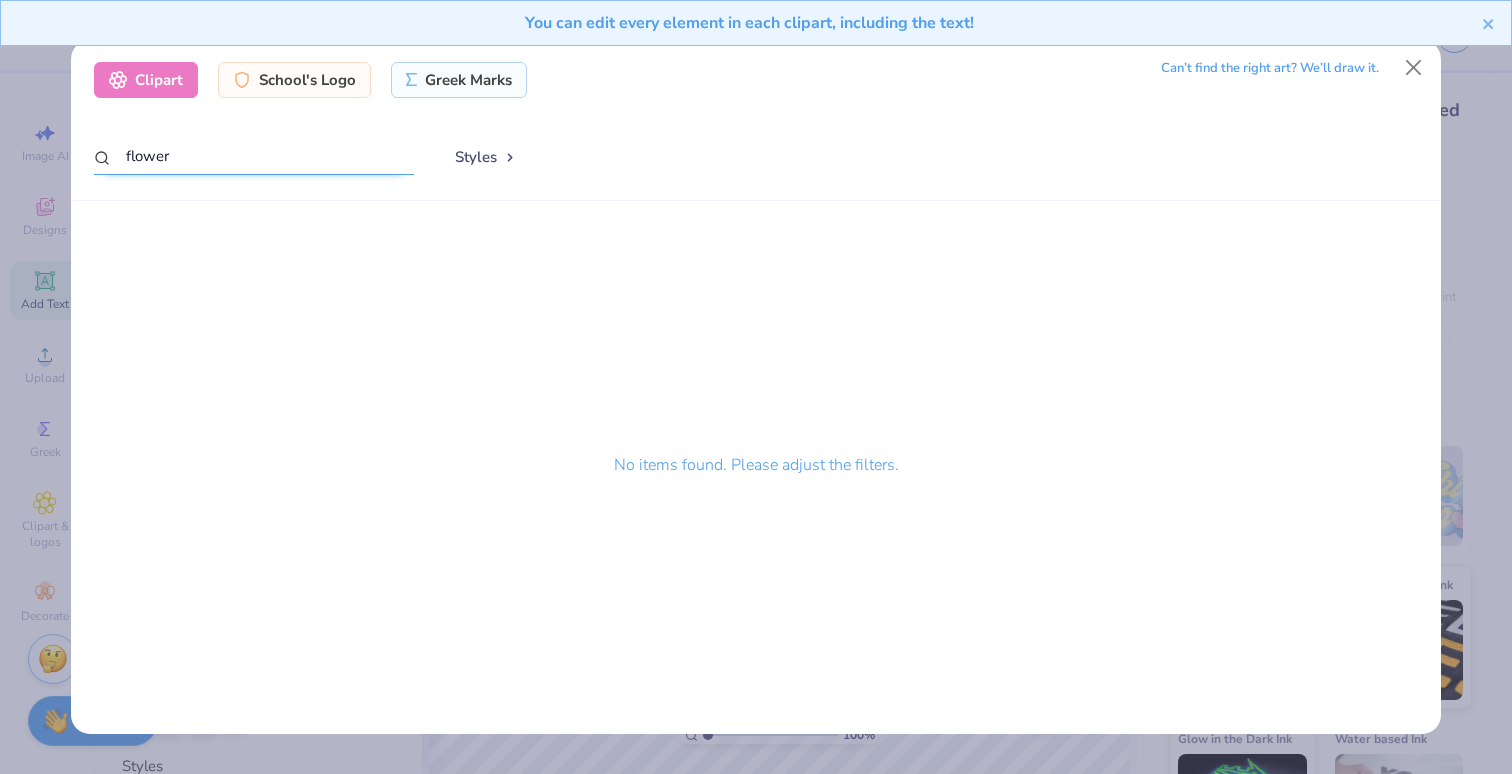 type on "flower" 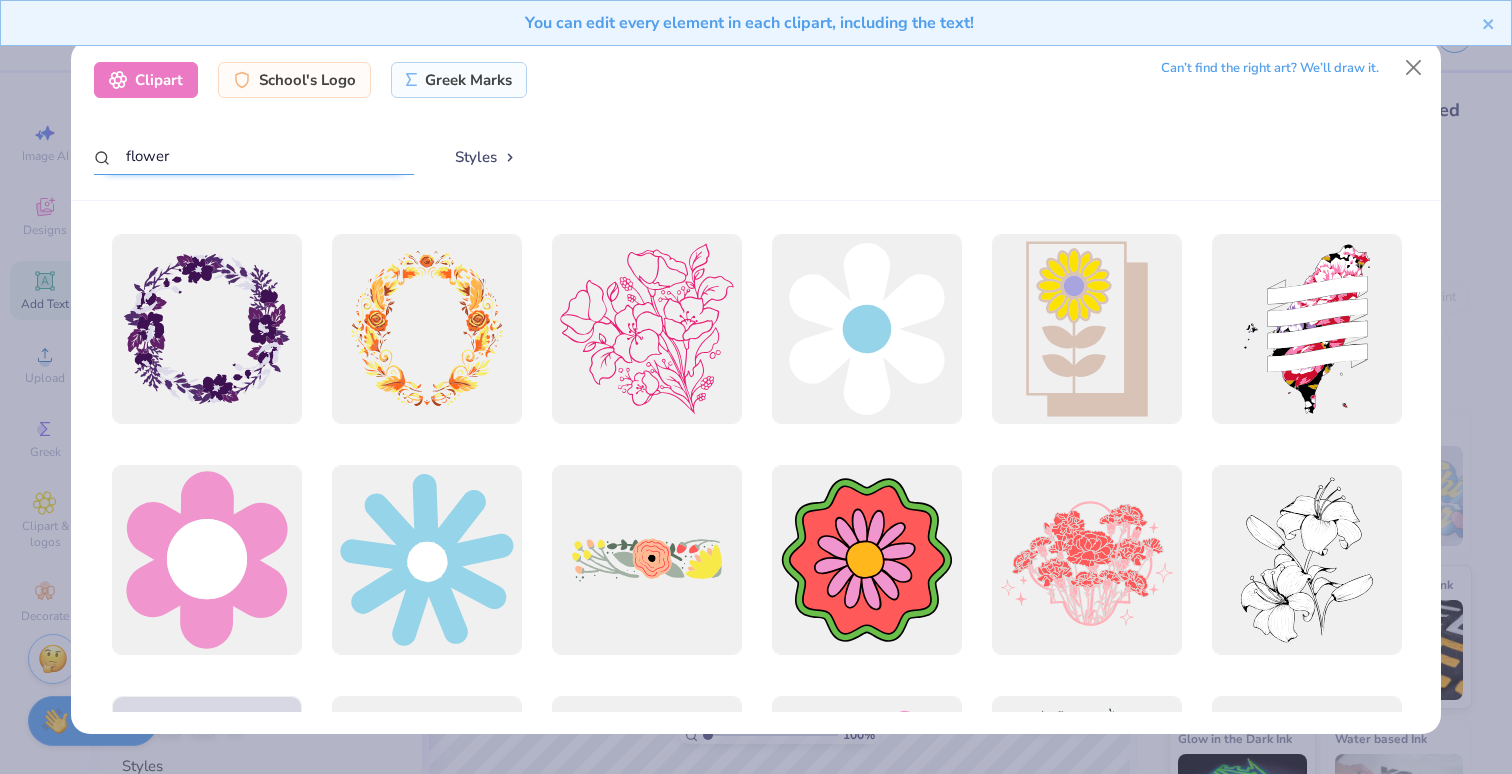 scroll, scrollTop: 462, scrollLeft: 0, axis: vertical 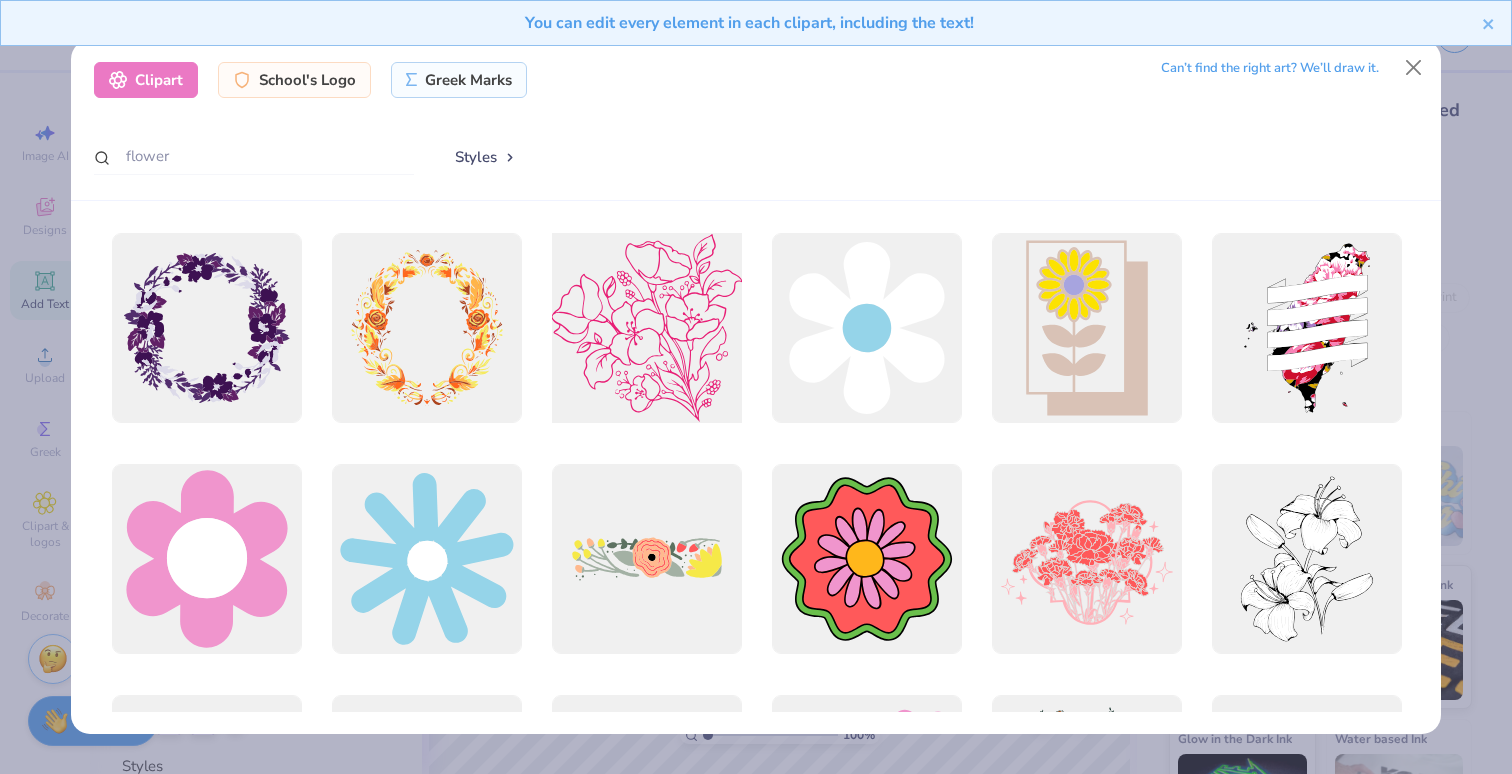 click at bounding box center [646, 328] 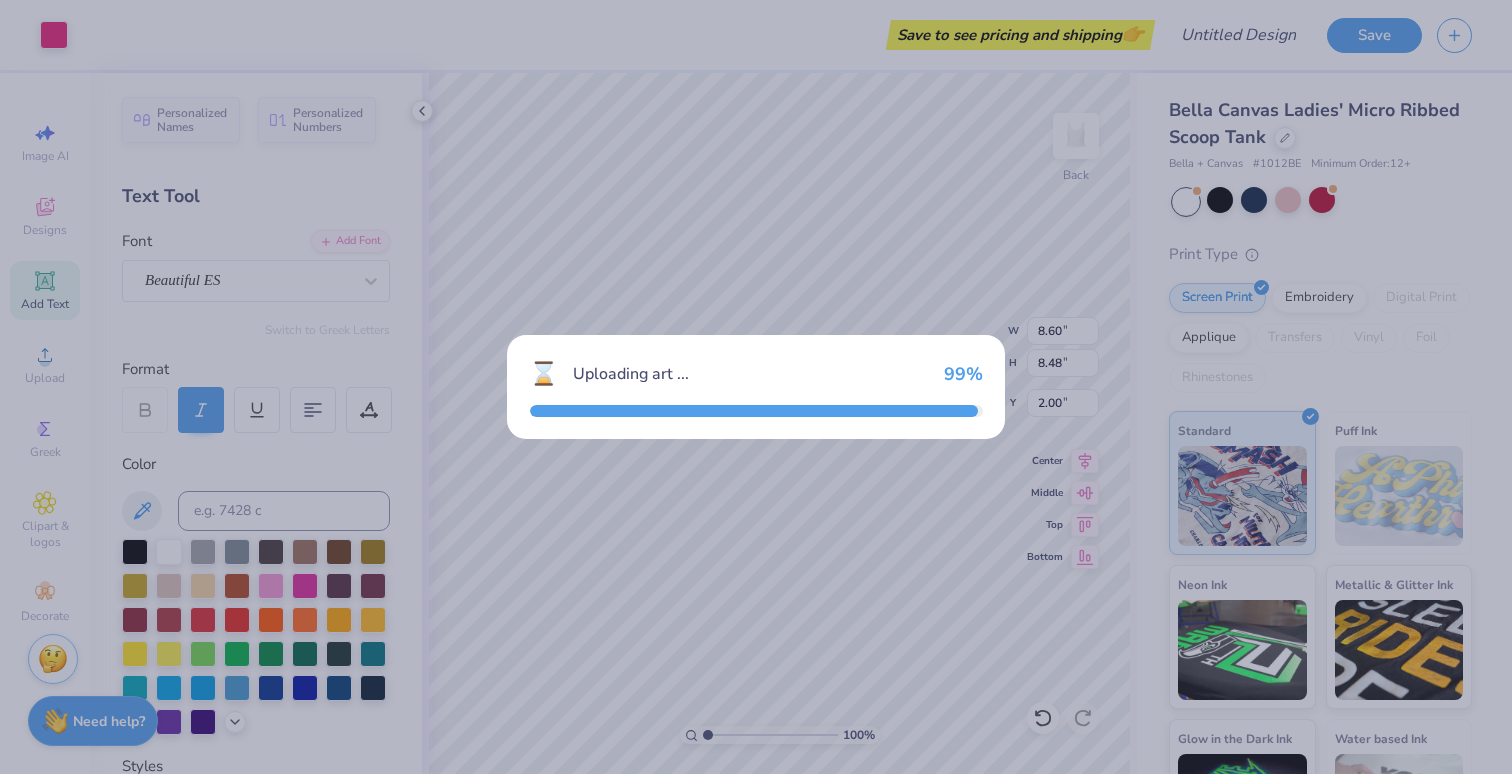 type on "8.60" 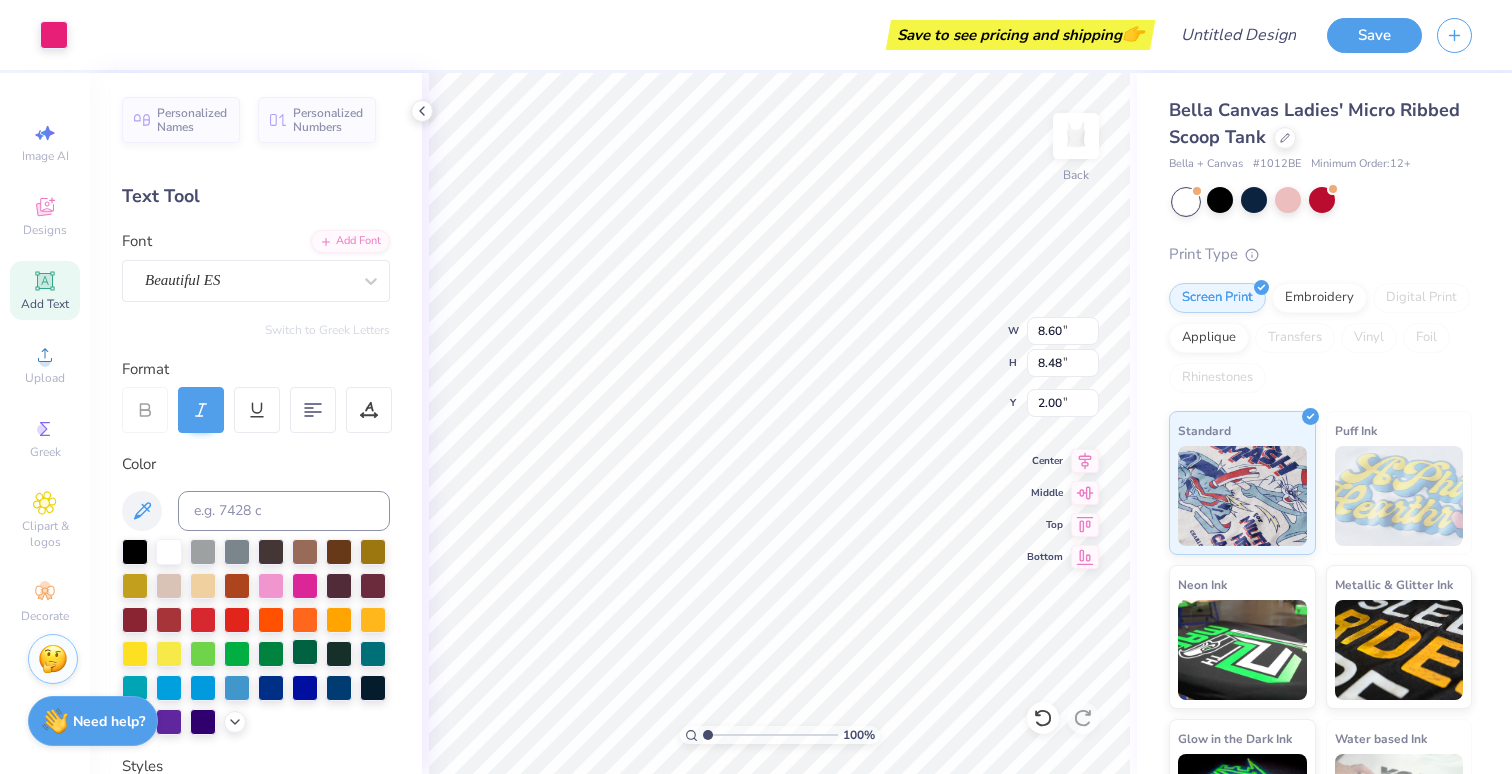 click at bounding box center [305, 652] 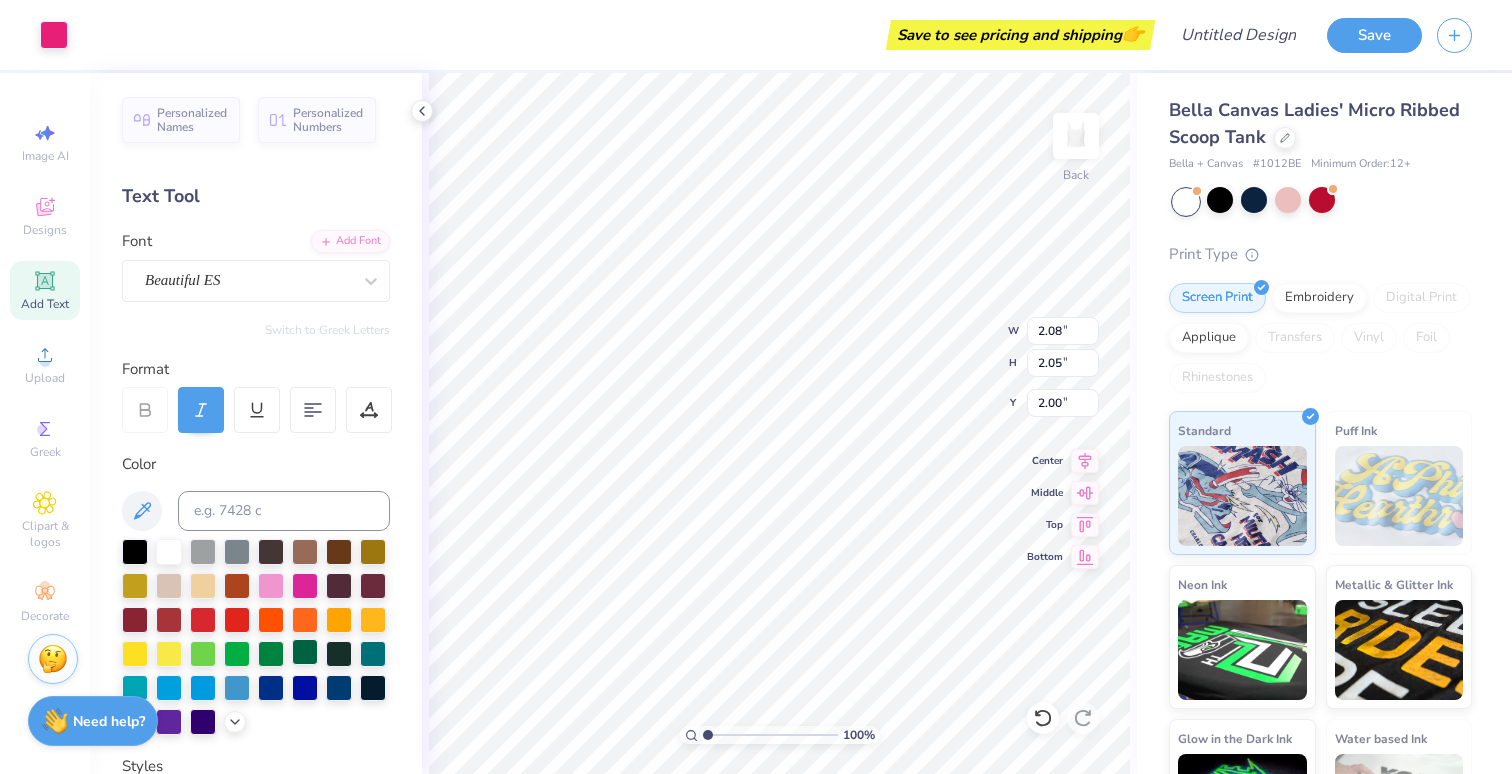 click at bounding box center (305, 652) 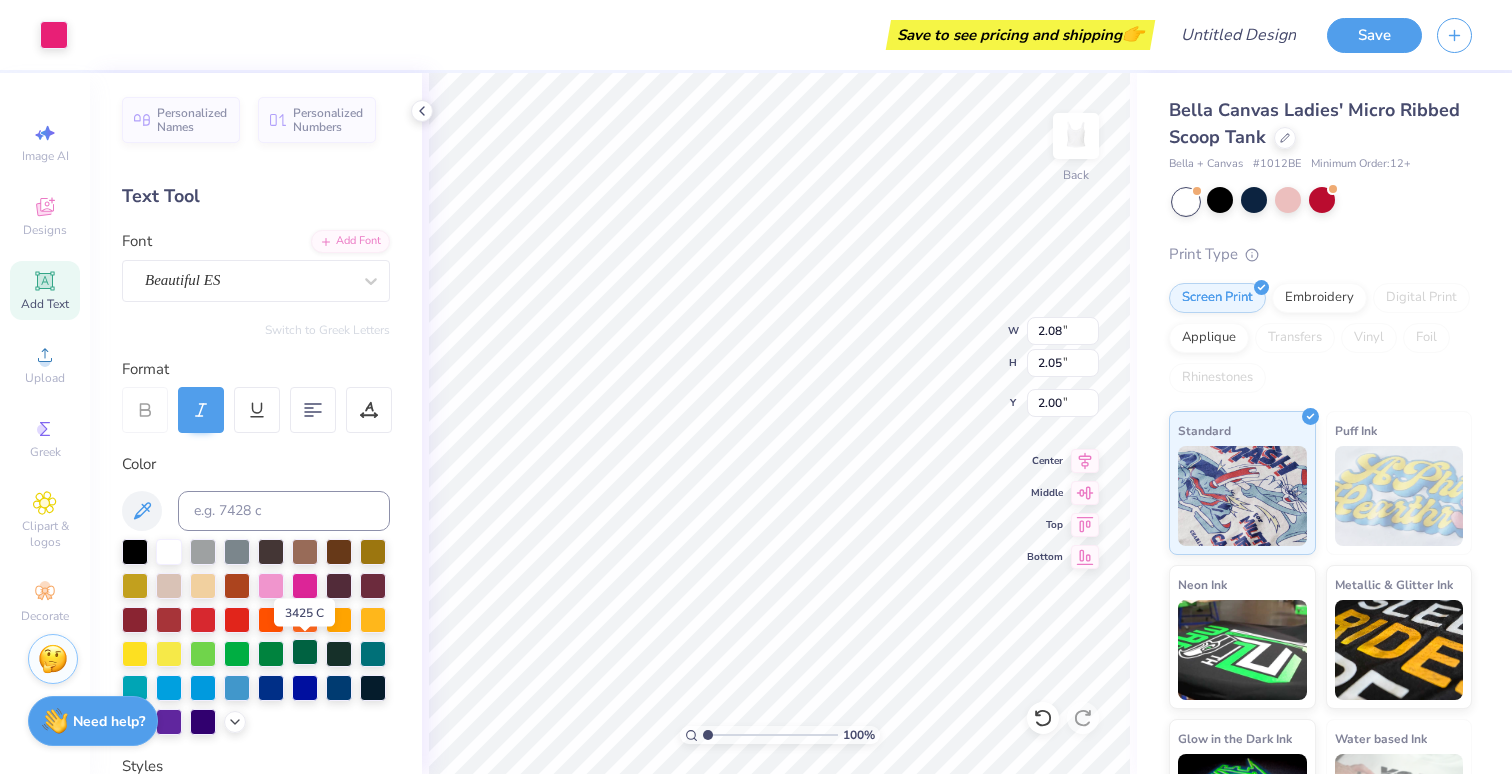 click at bounding box center (305, 652) 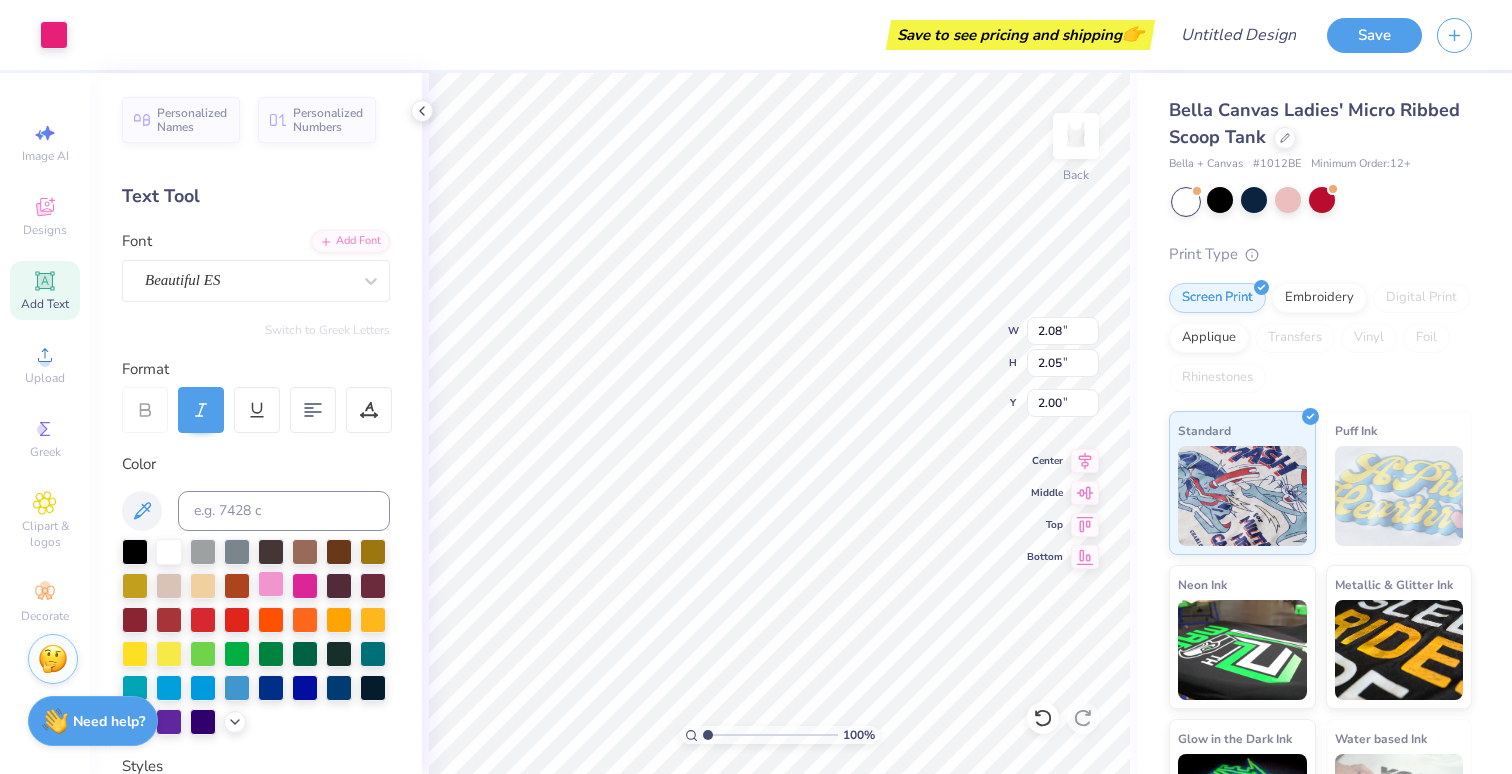 click at bounding box center (271, 584) 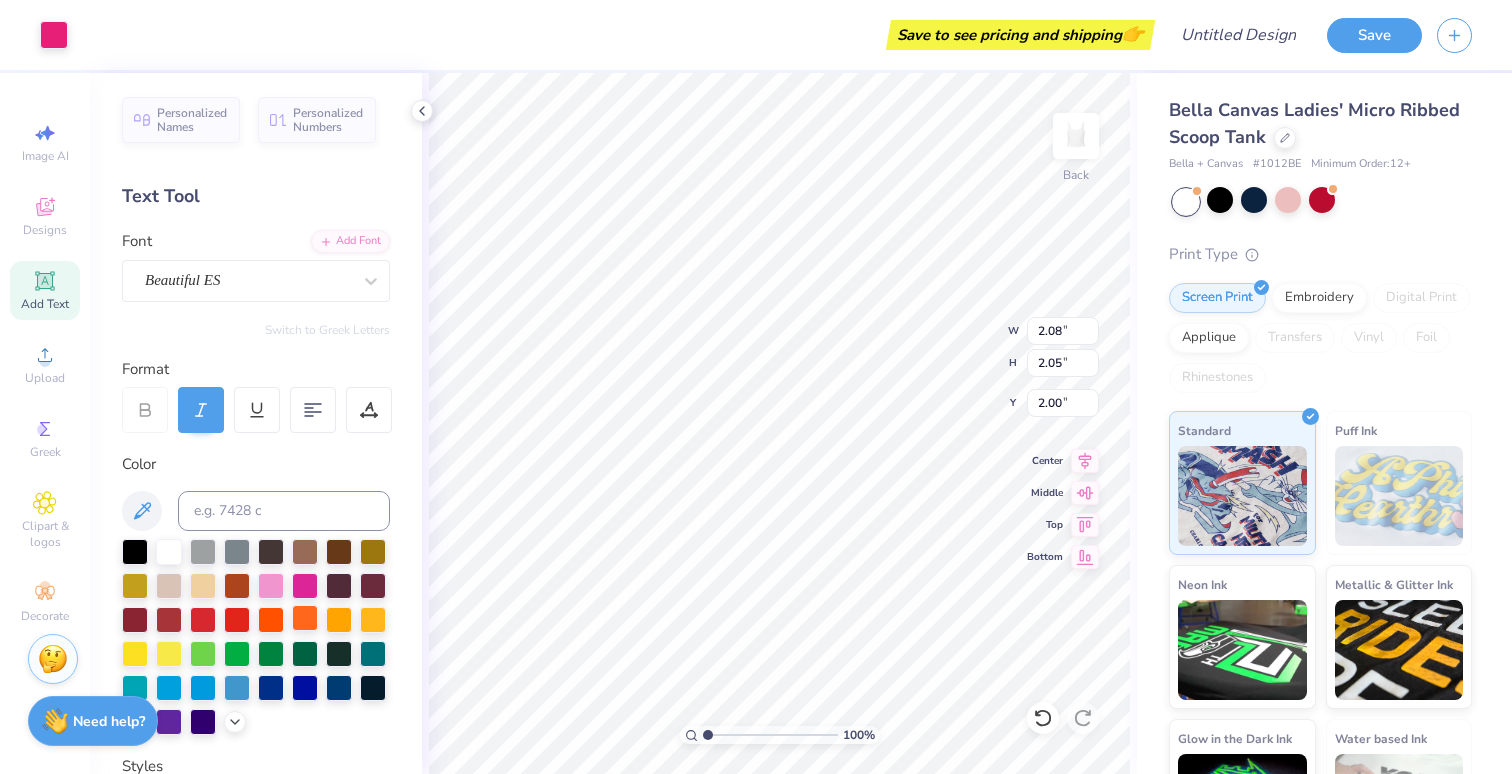 click at bounding box center (305, 618) 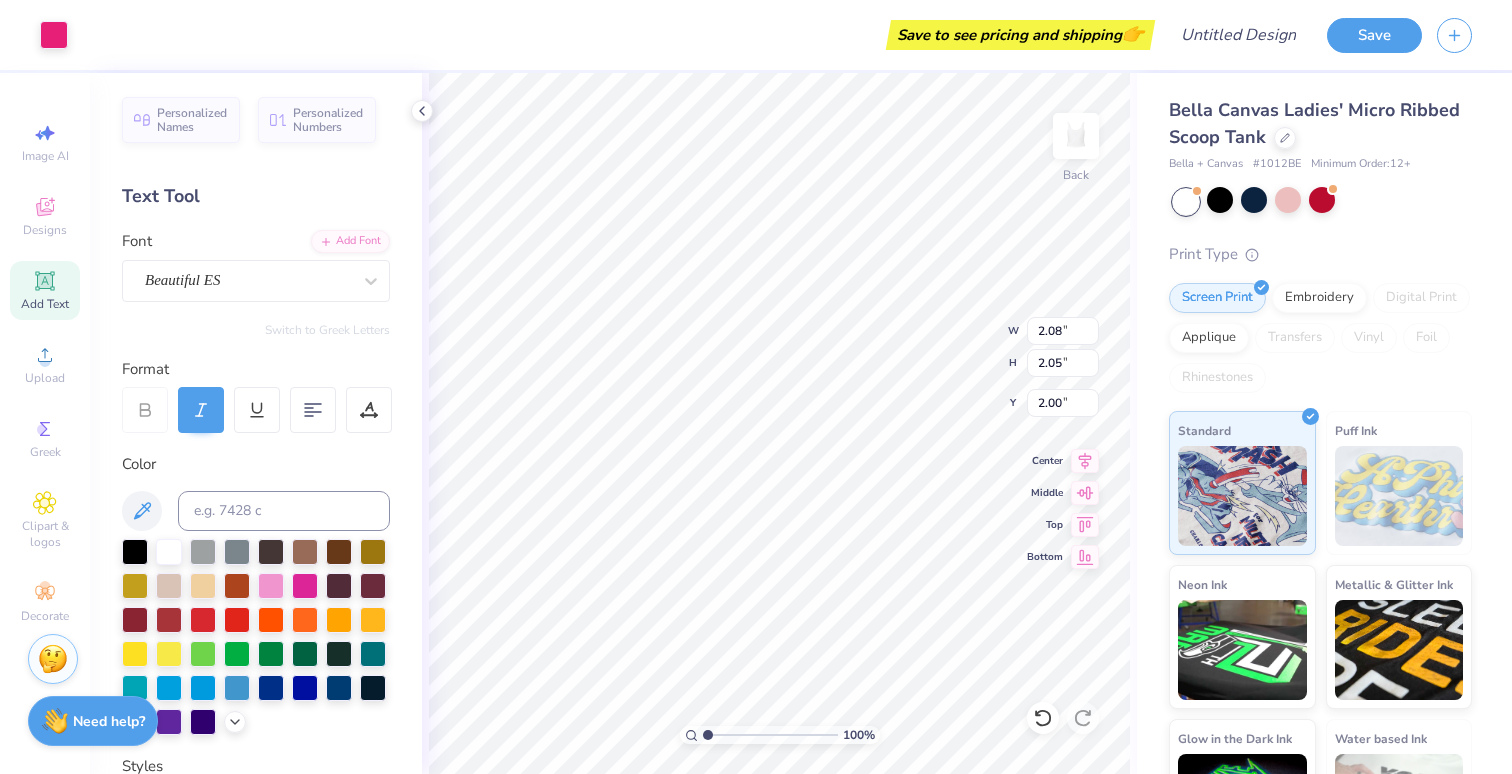 click at bounding box center [256, 637] 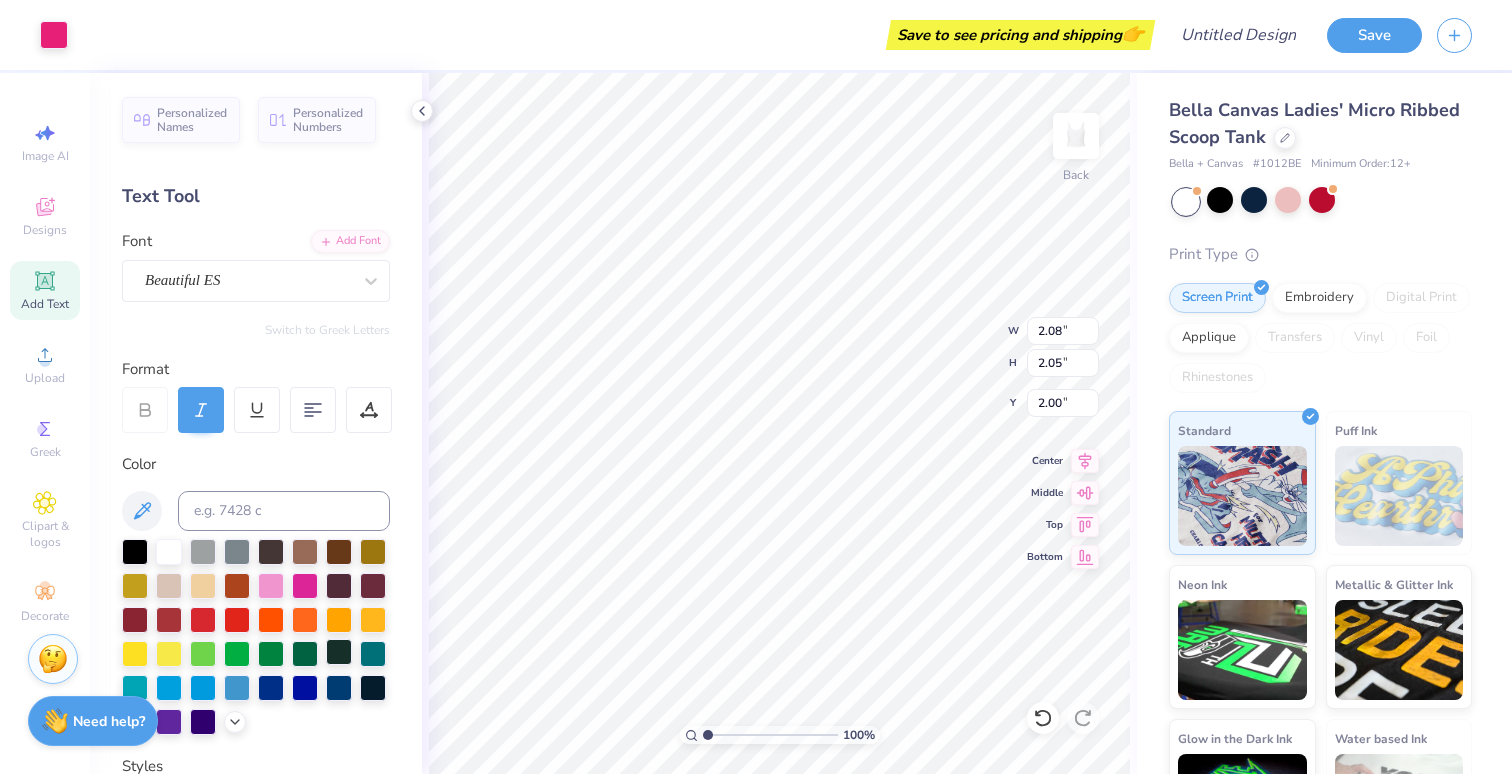 click at bounding box center (305, 688) 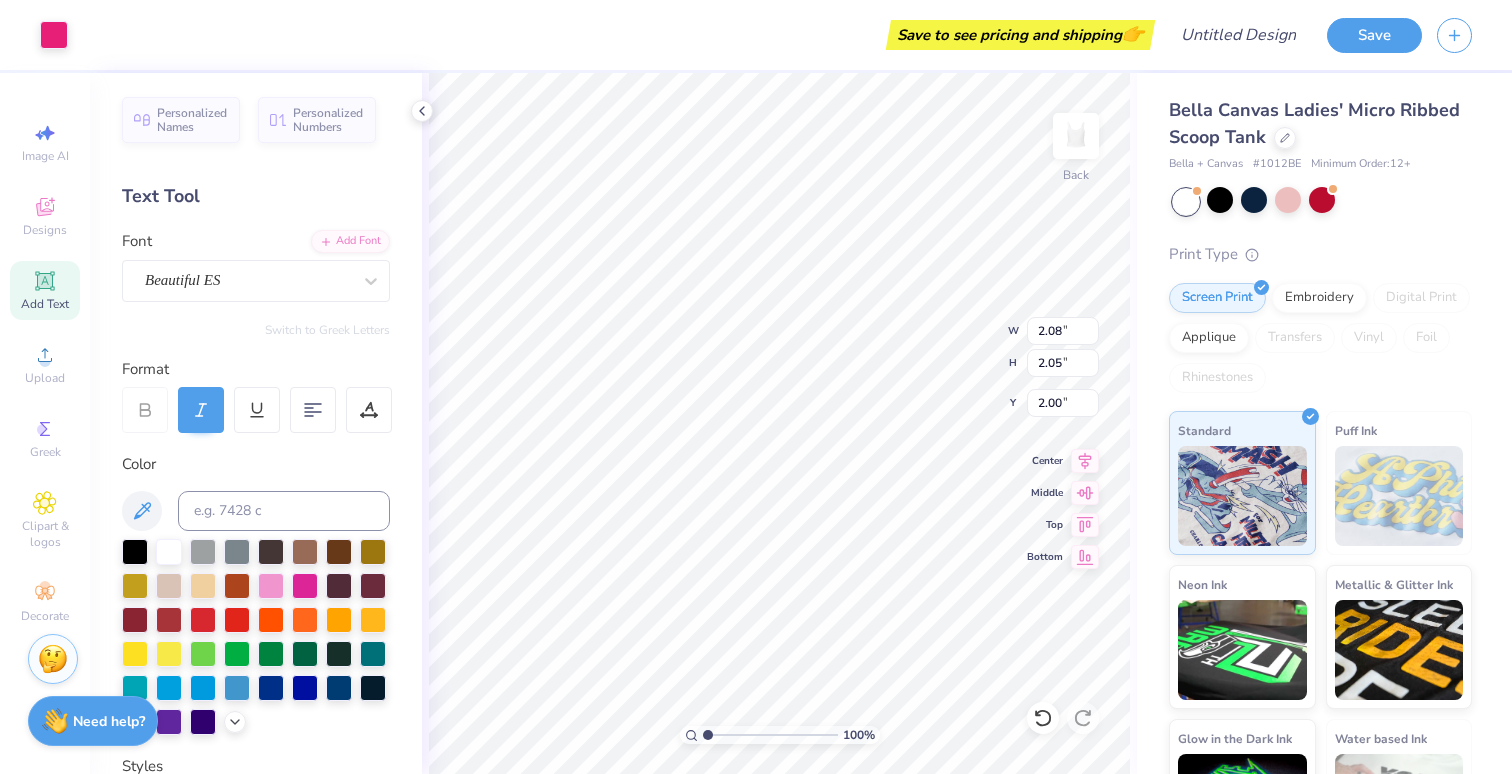 type on "6.22" 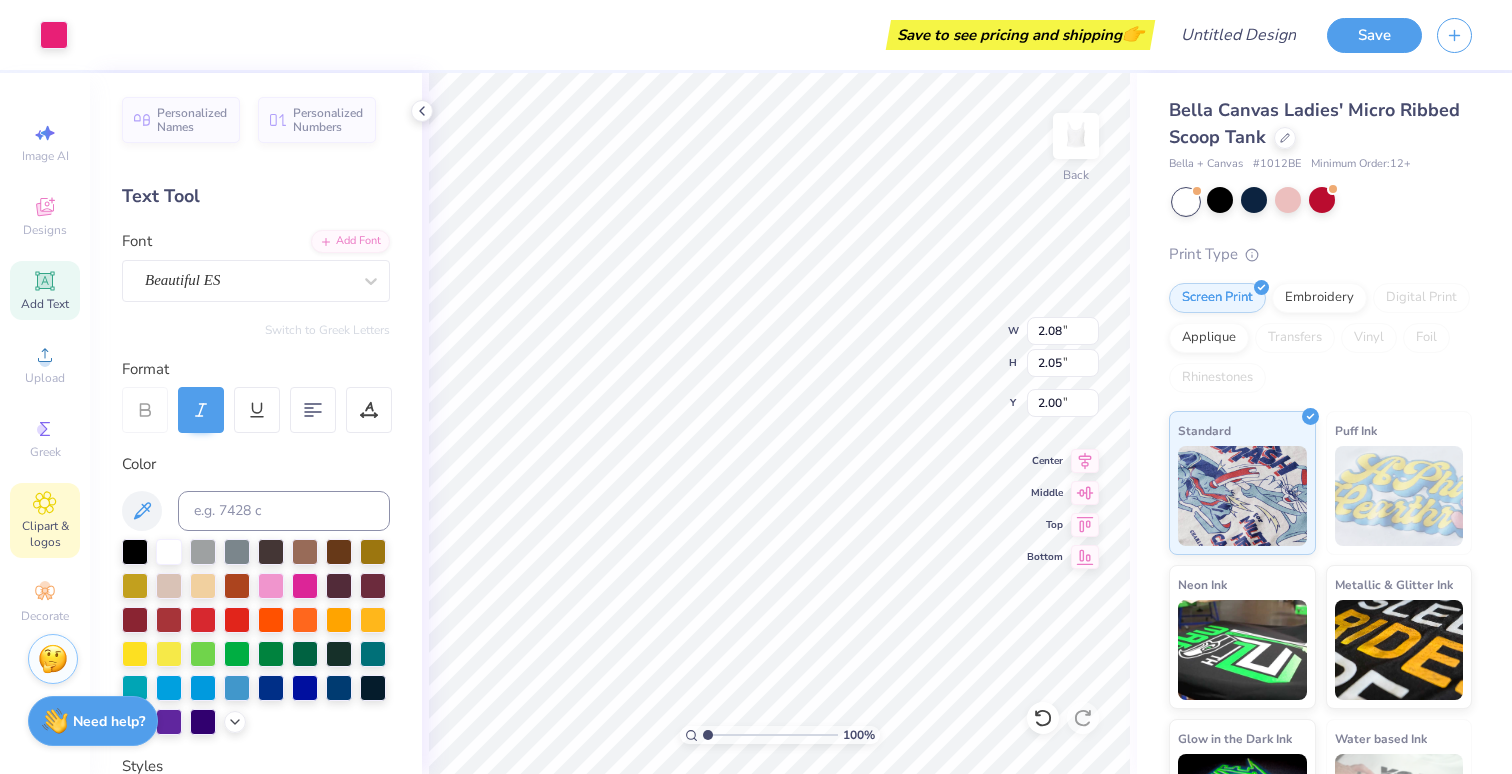 click on "Clipart & logos" at bounding box center [45, 520] 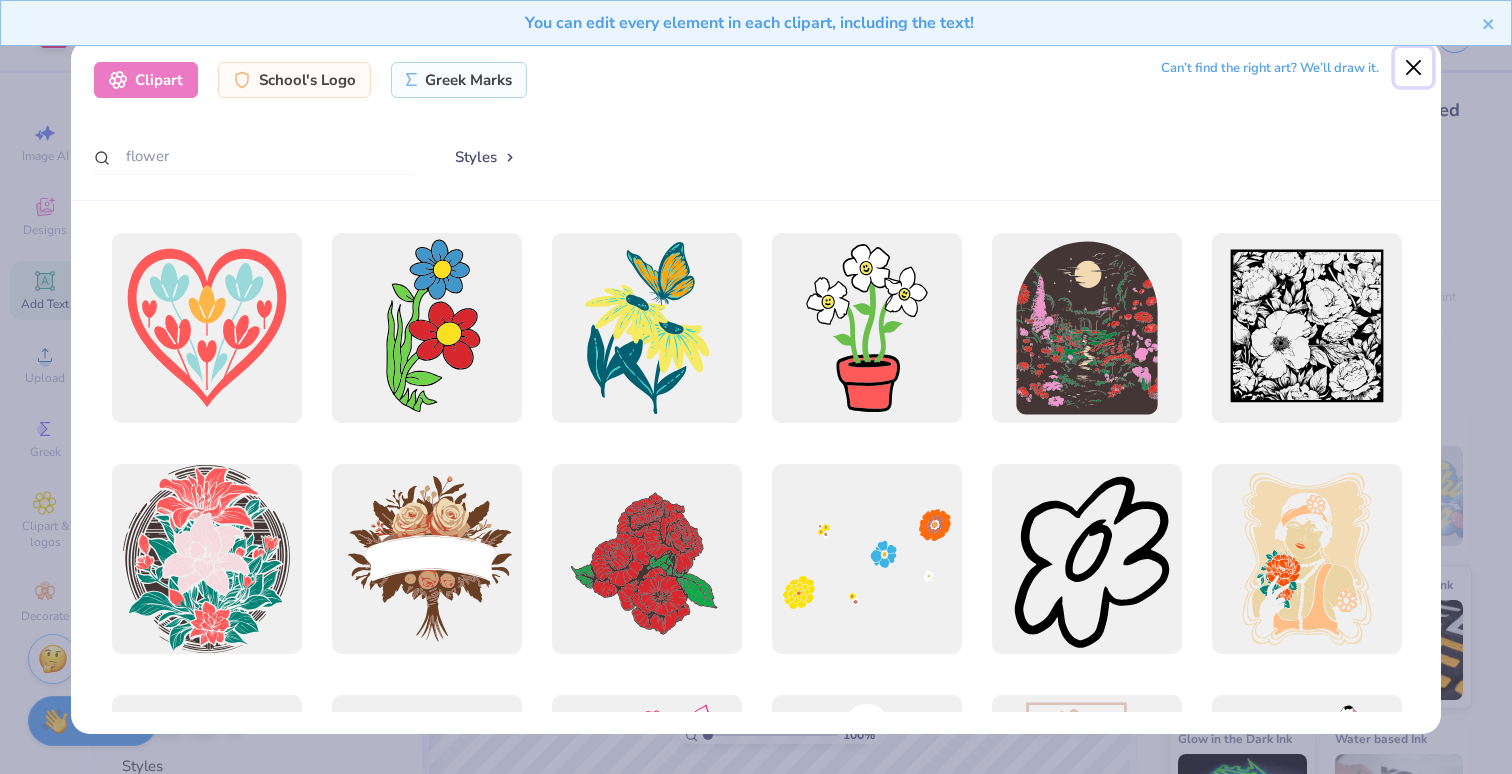 click at bounding box center [1414, 67] 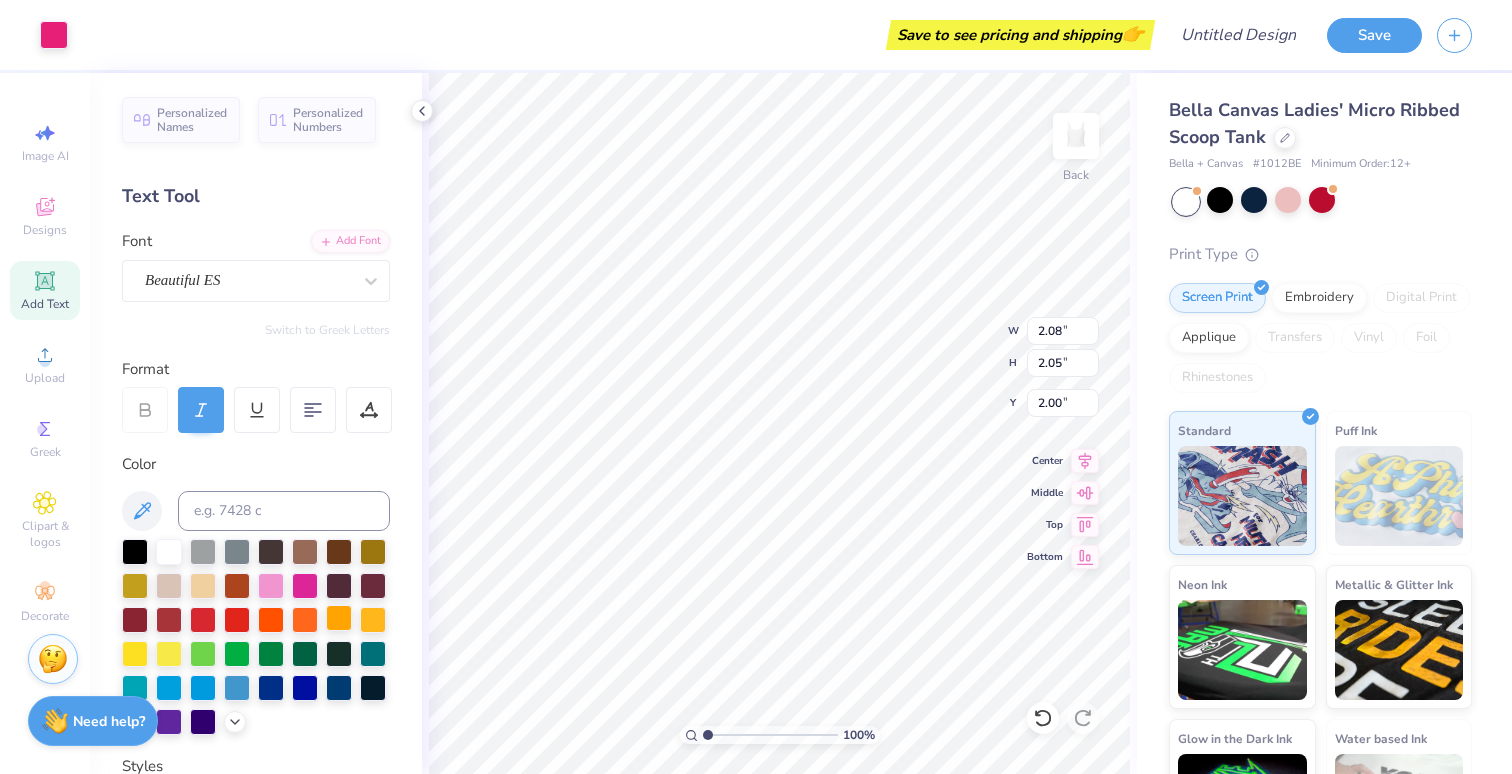 click at bounding box center [339, 618] 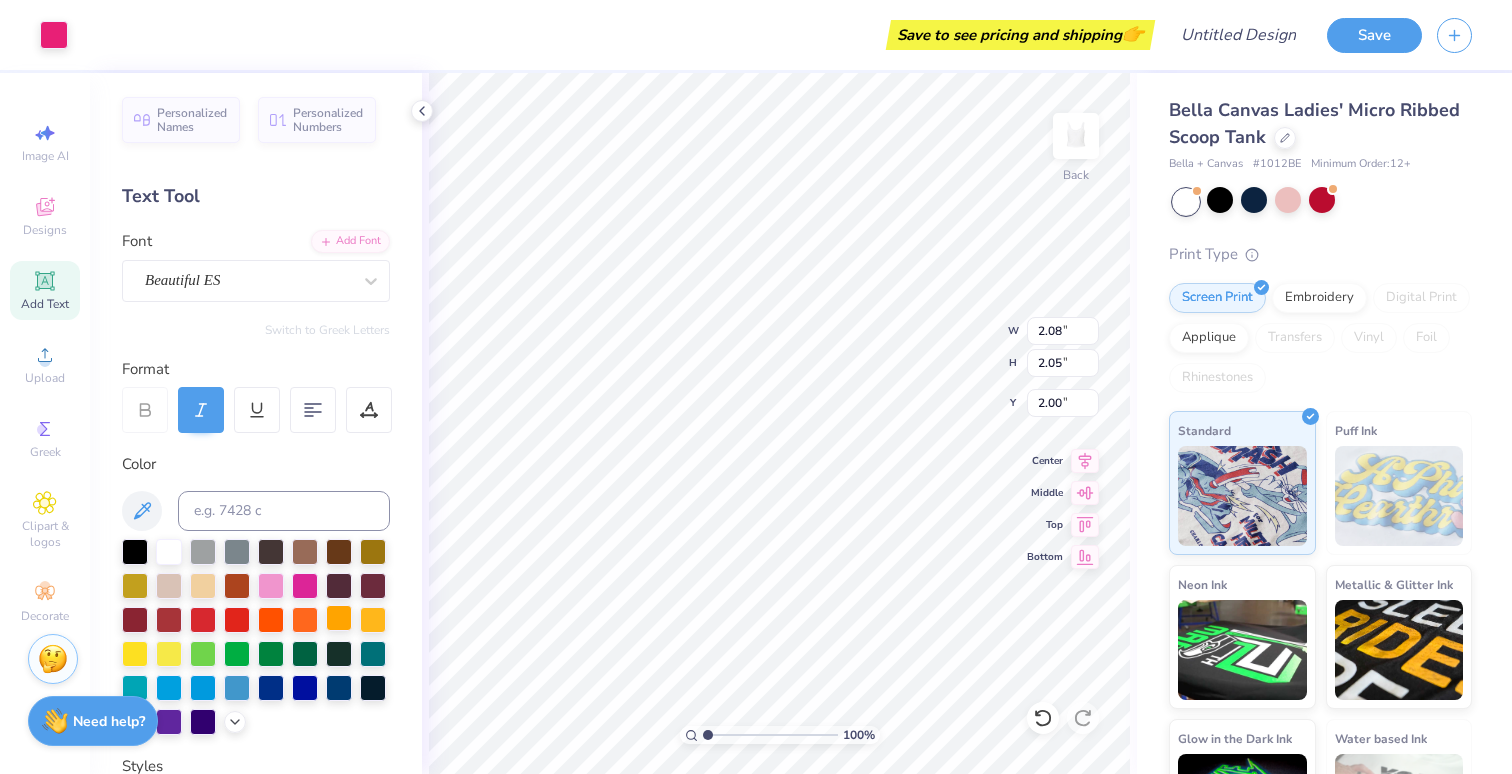 type on "0.98" 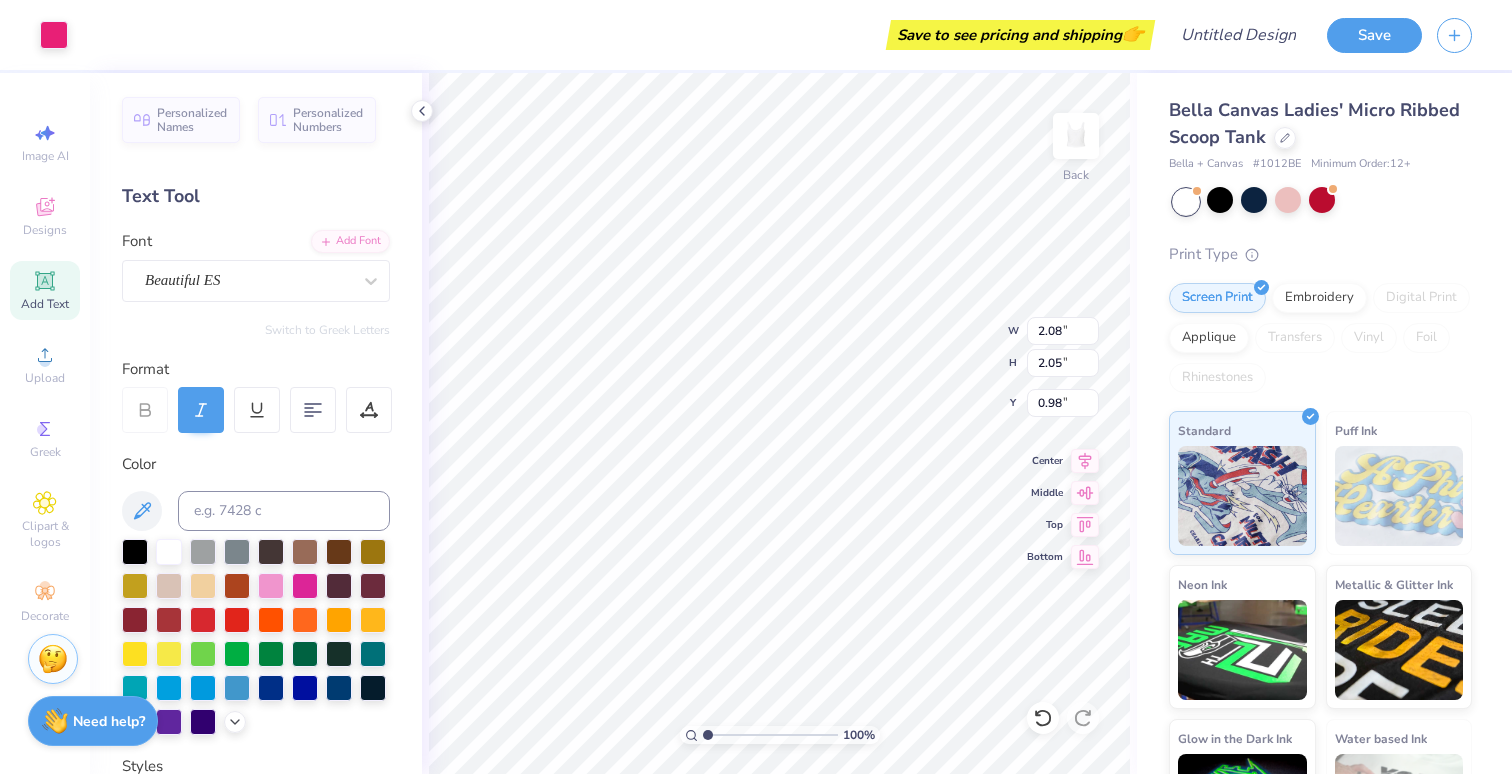 click on "Add Text" at bounding box center [45, 304] 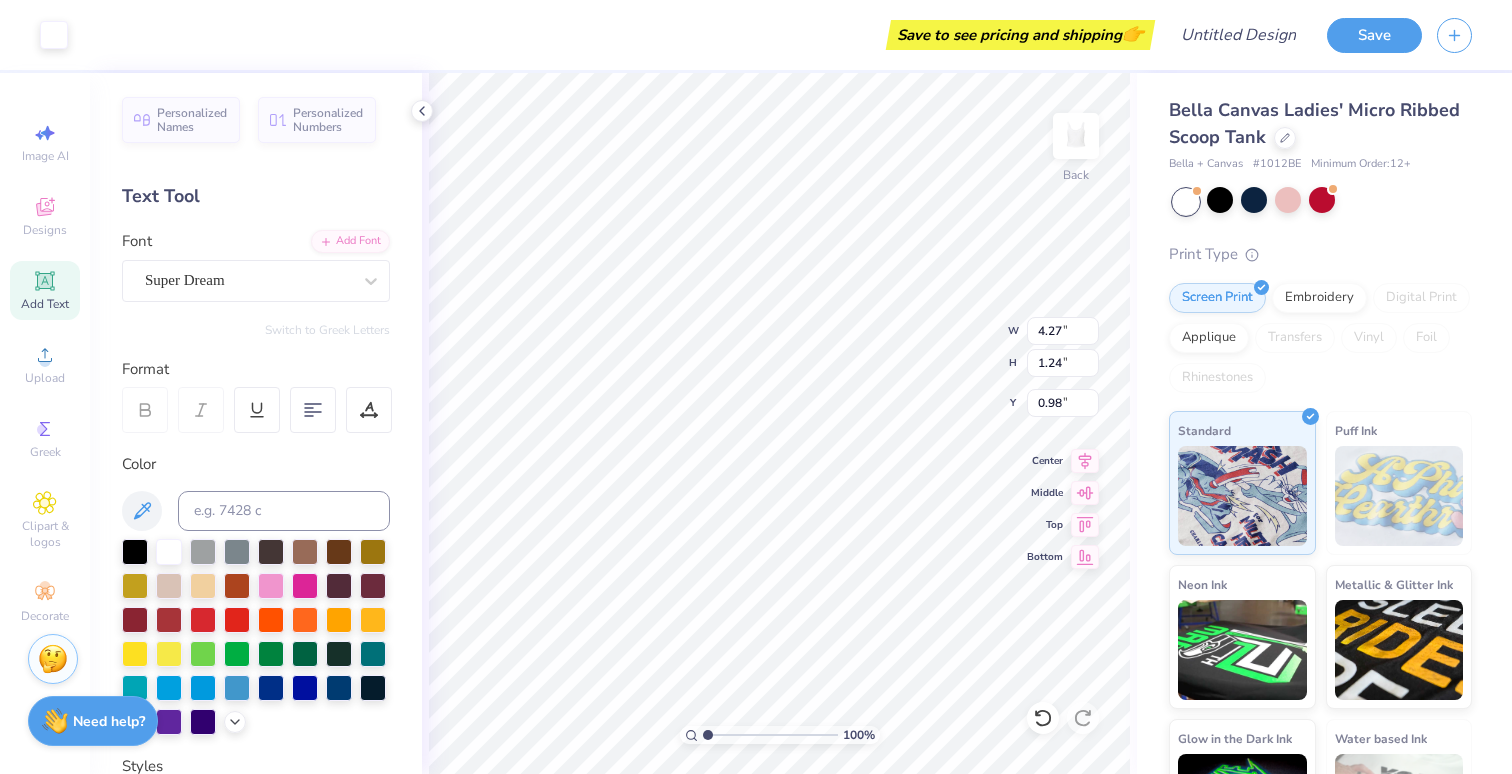 type on "4.27" 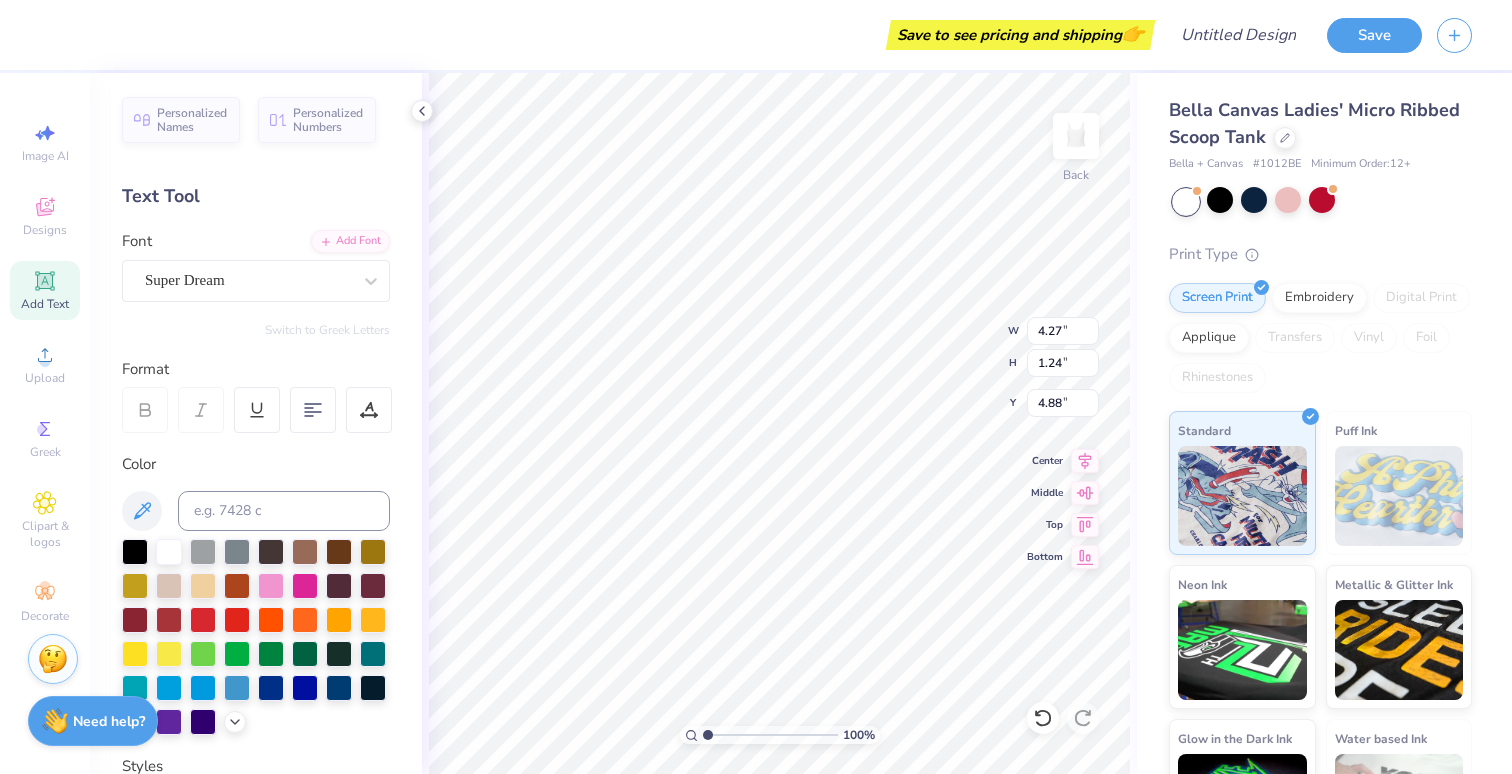 scroll, scrollTop: 0, scrollLeft: 1, axis: horizontal 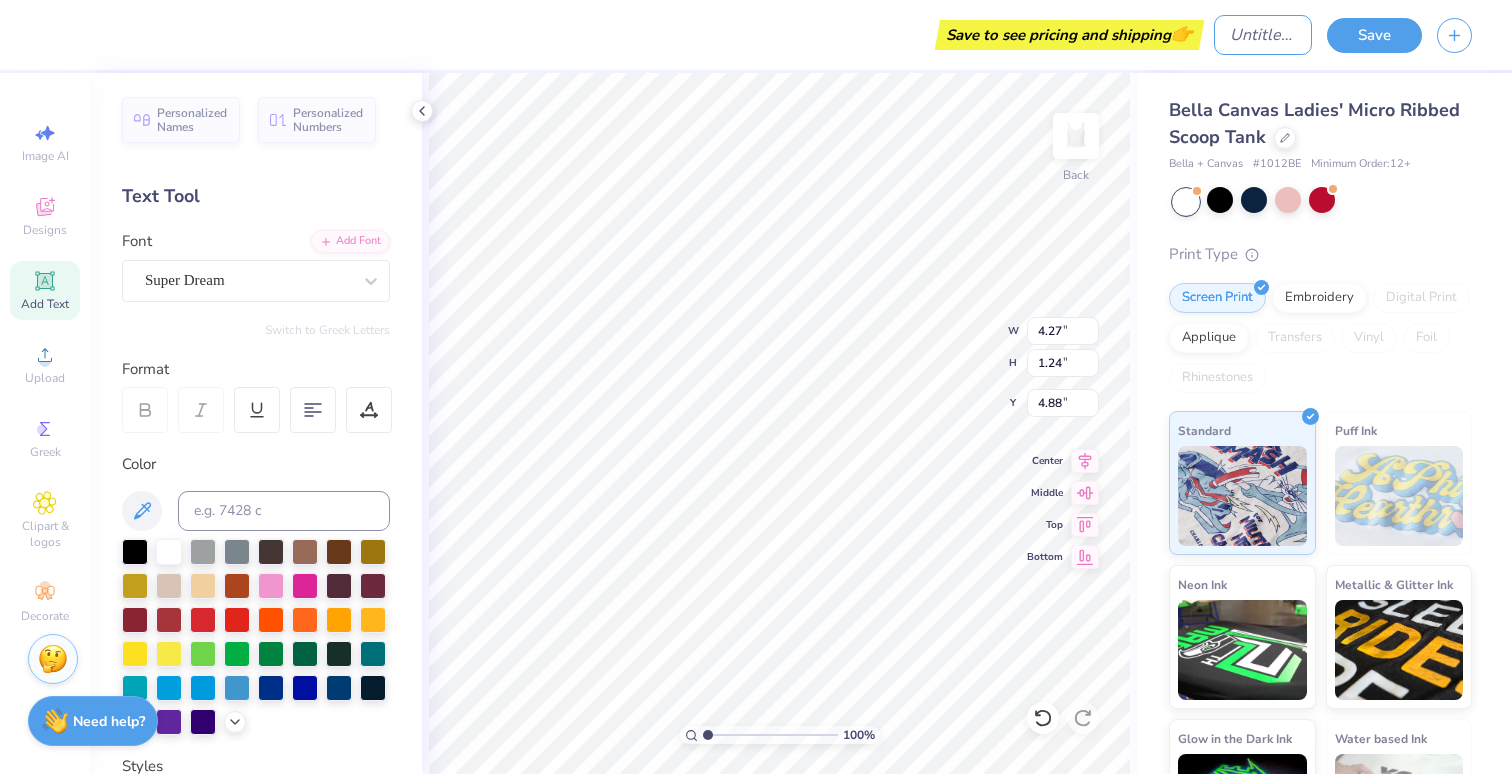 type on "4.74" 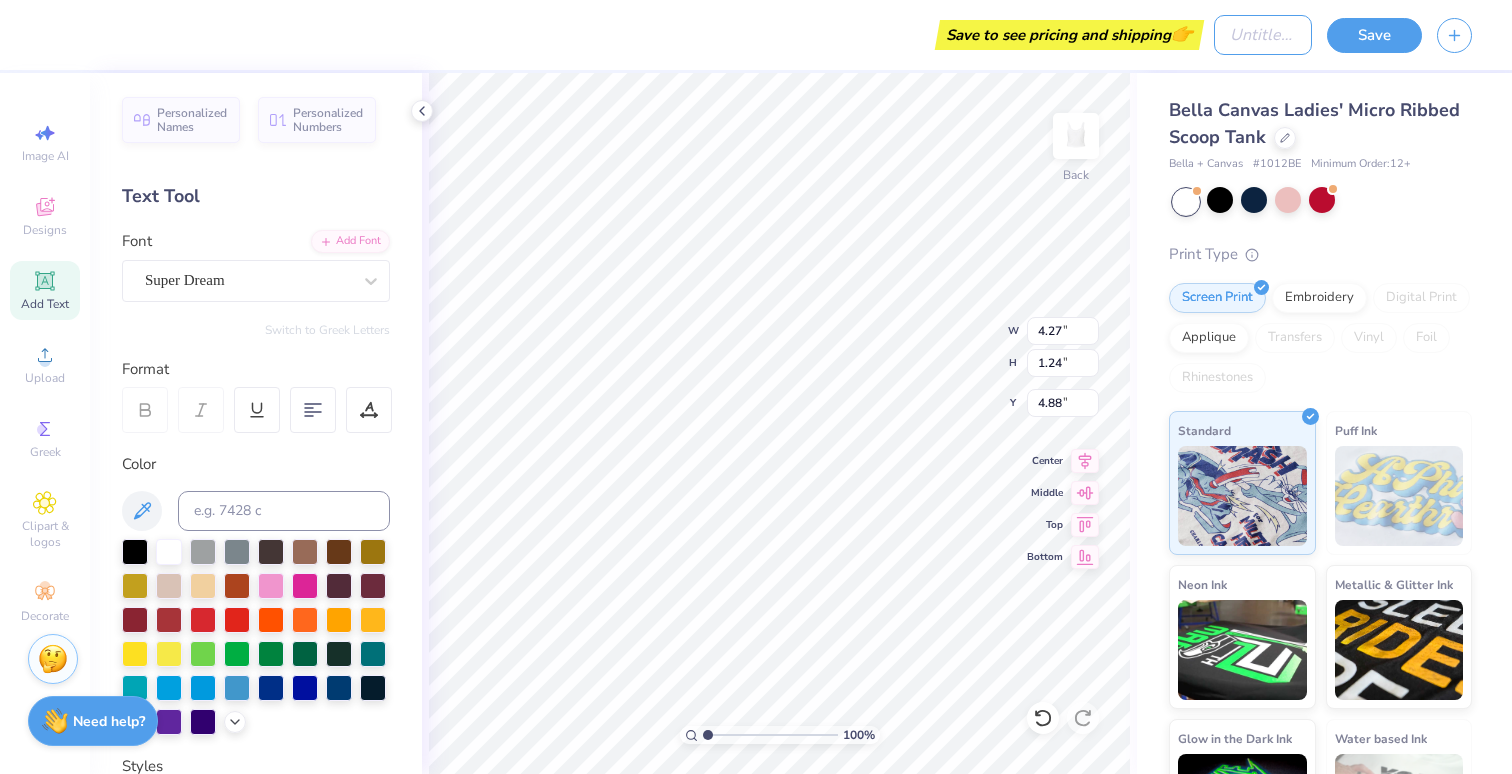 type on "1.63" 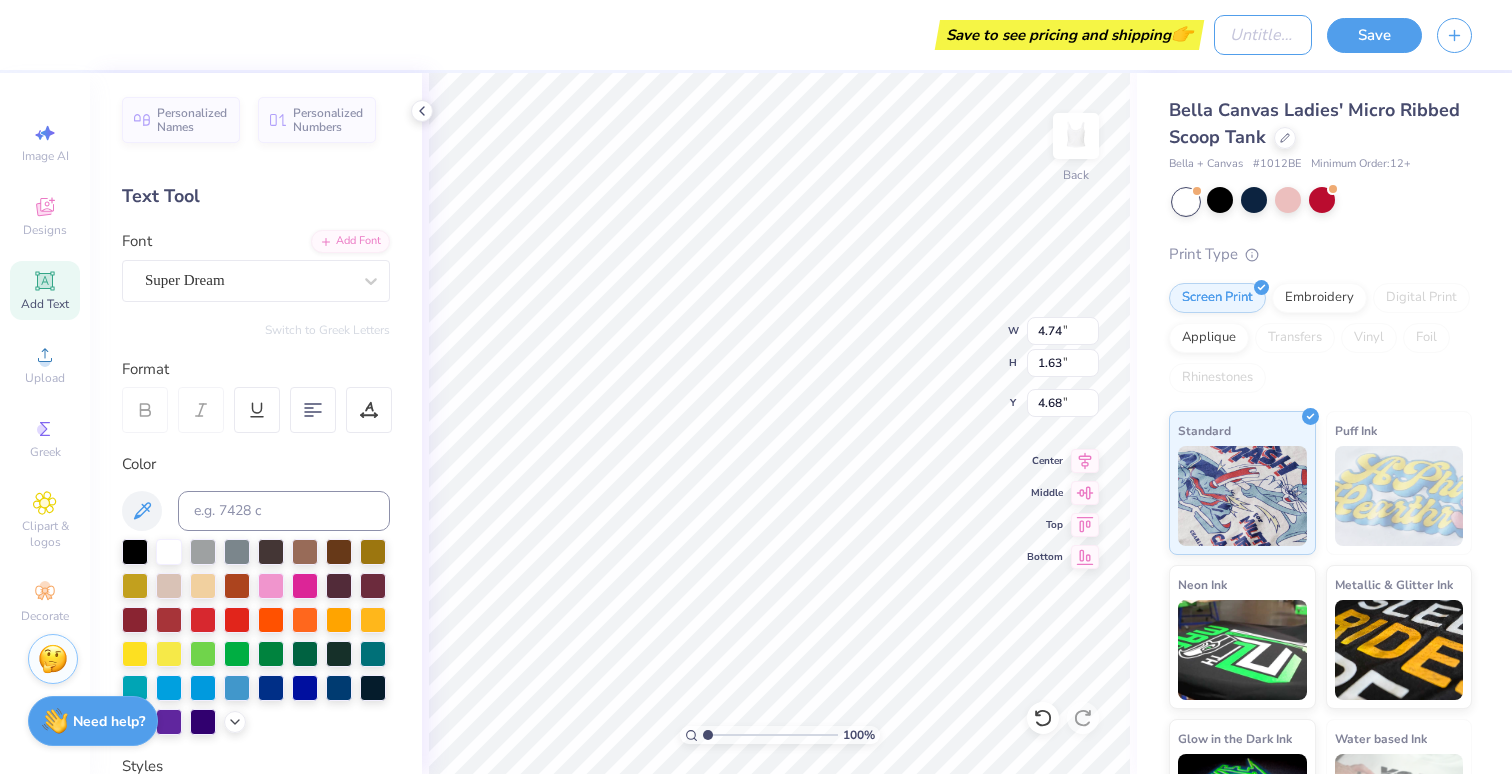 type 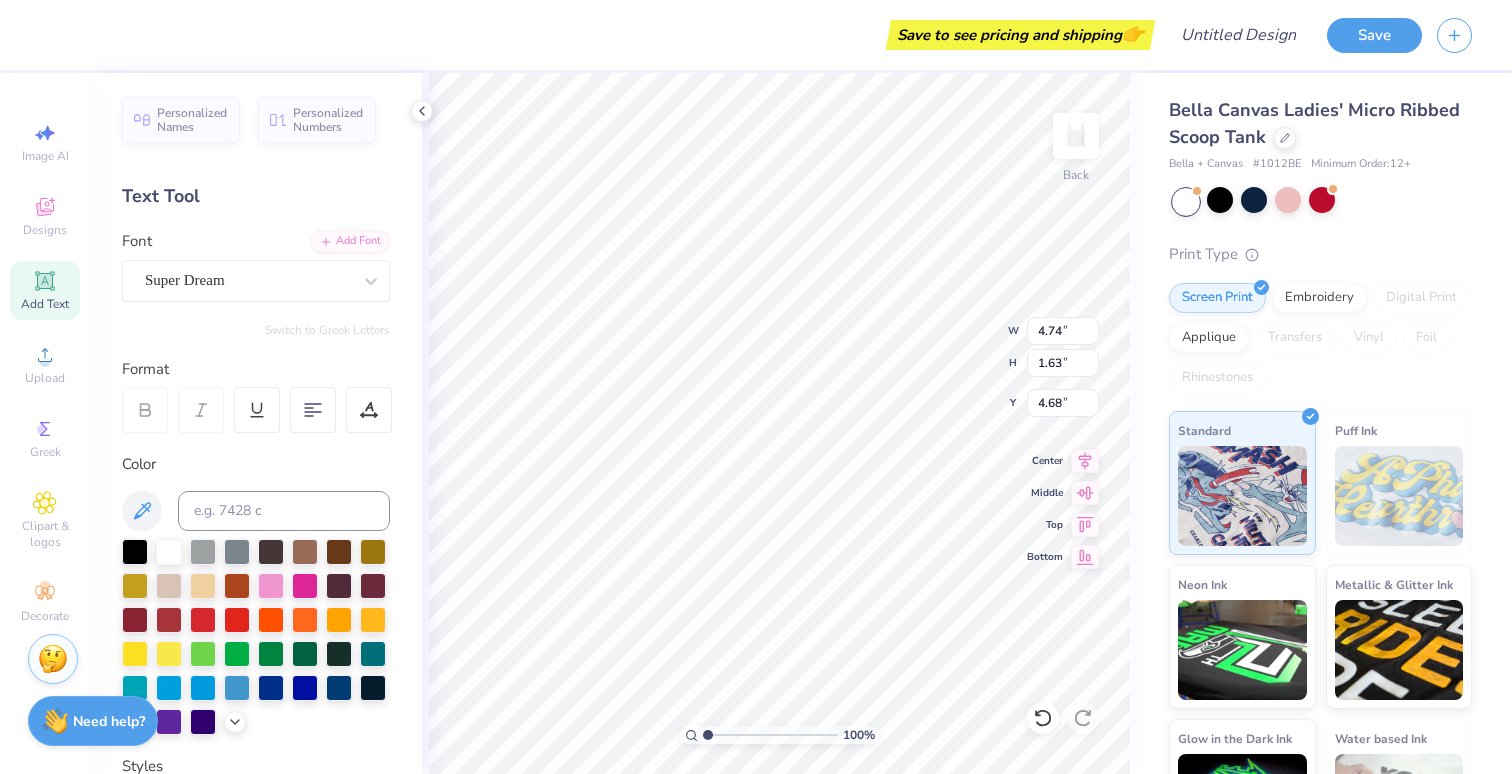 scroll, scrollTop: 0, scrollLeft: 0, axis: both 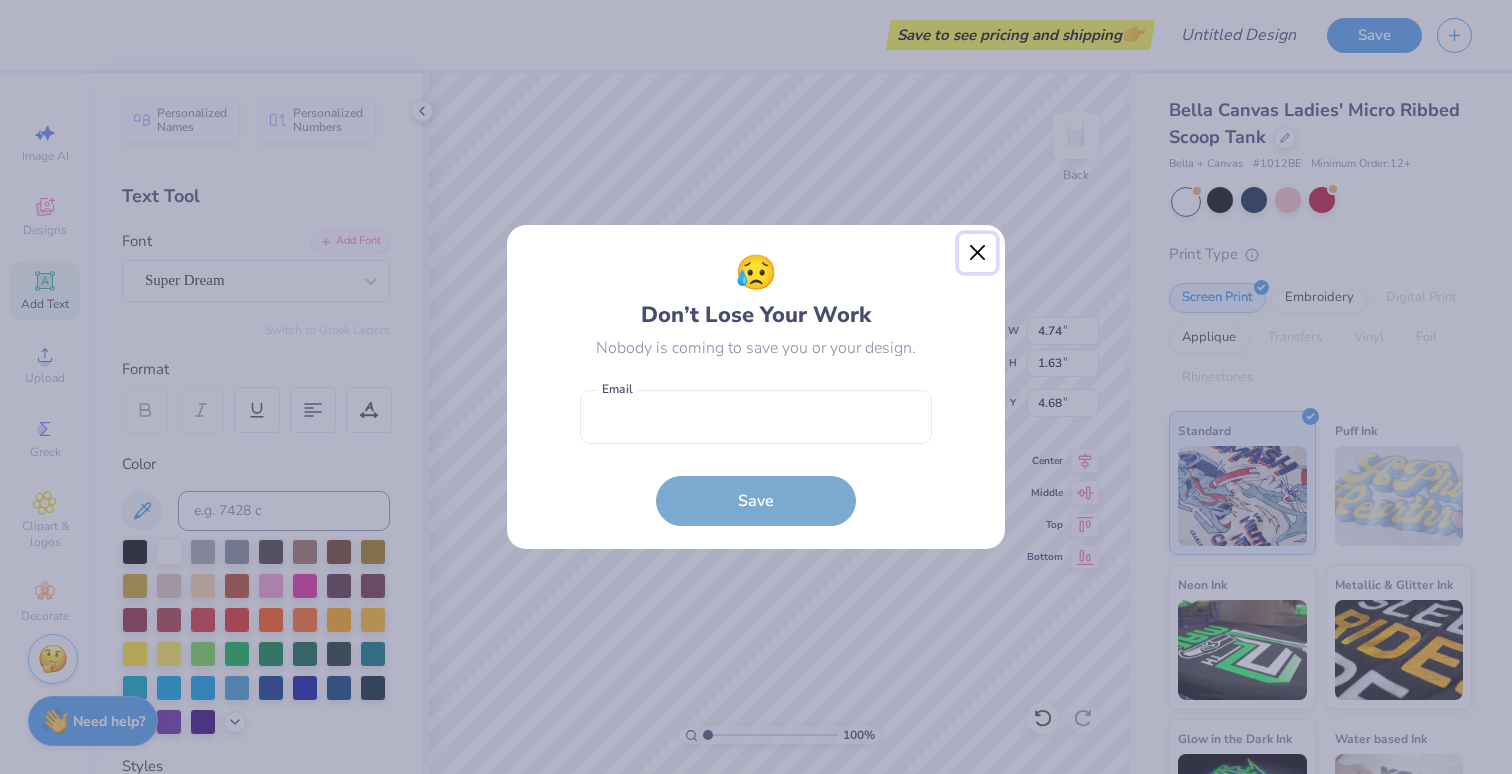 click at bounding box center [978, 253] 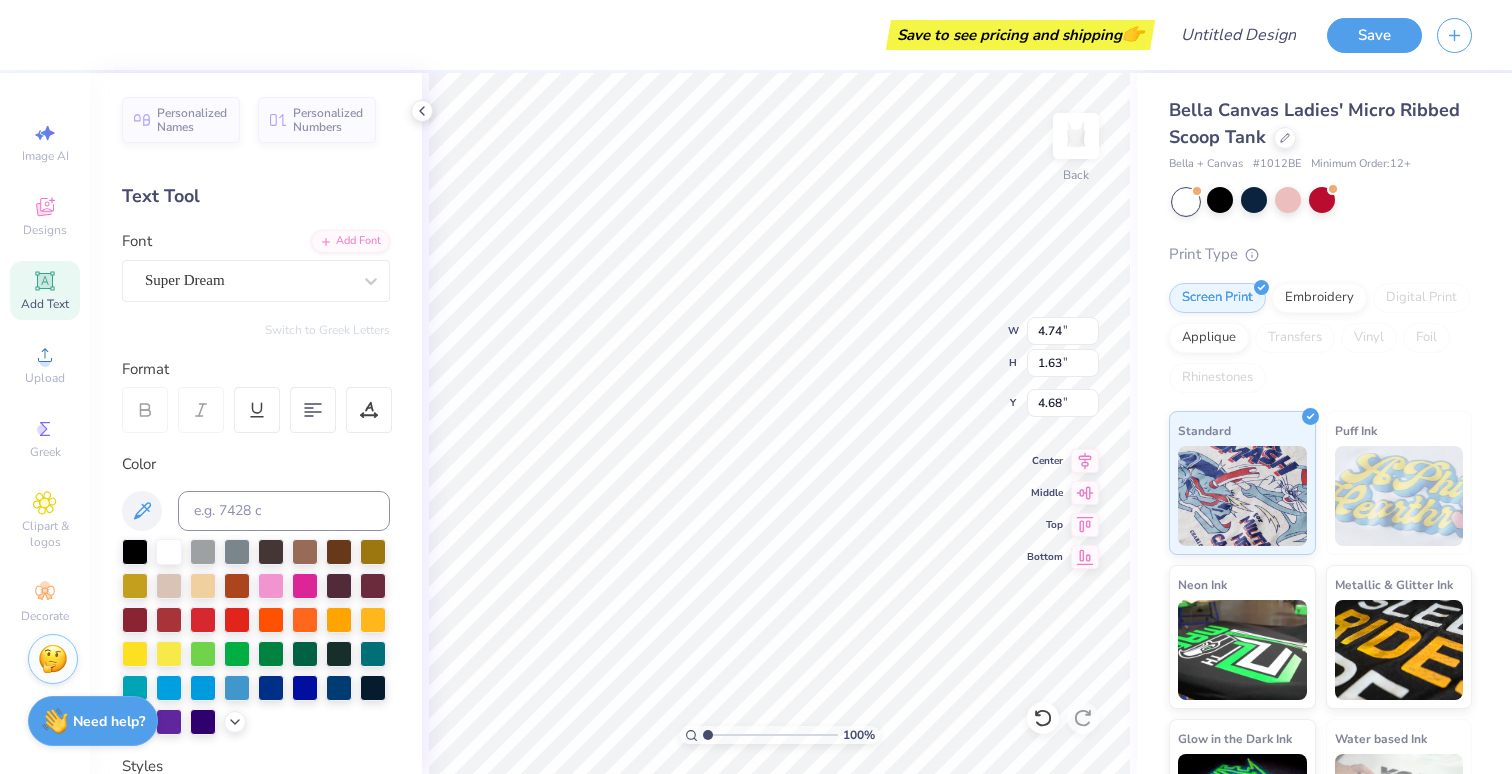 scroll, scrollTop: 0, scrollLeft: 0, axis: both 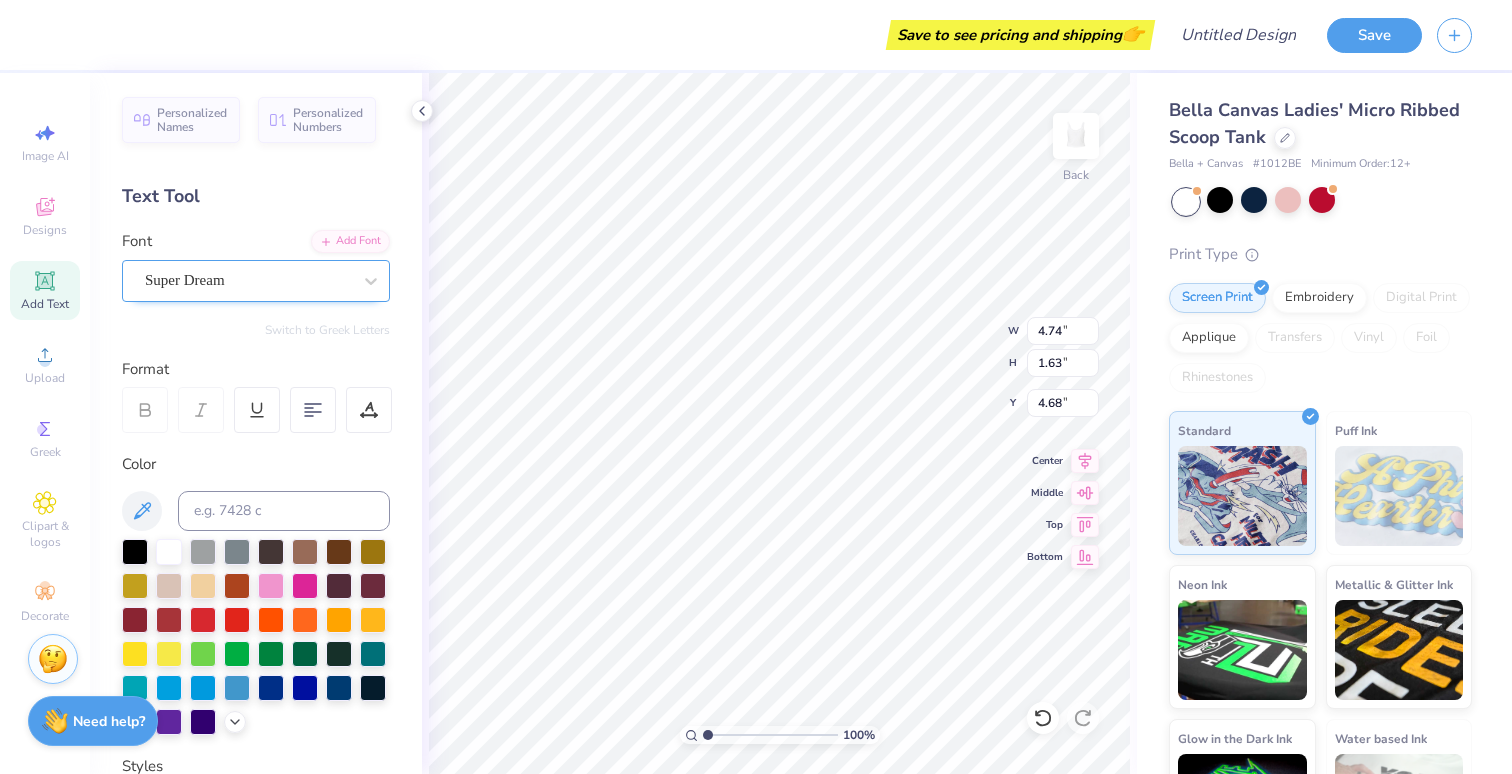 click on "Super Dream" at bounding box center (248, 280) 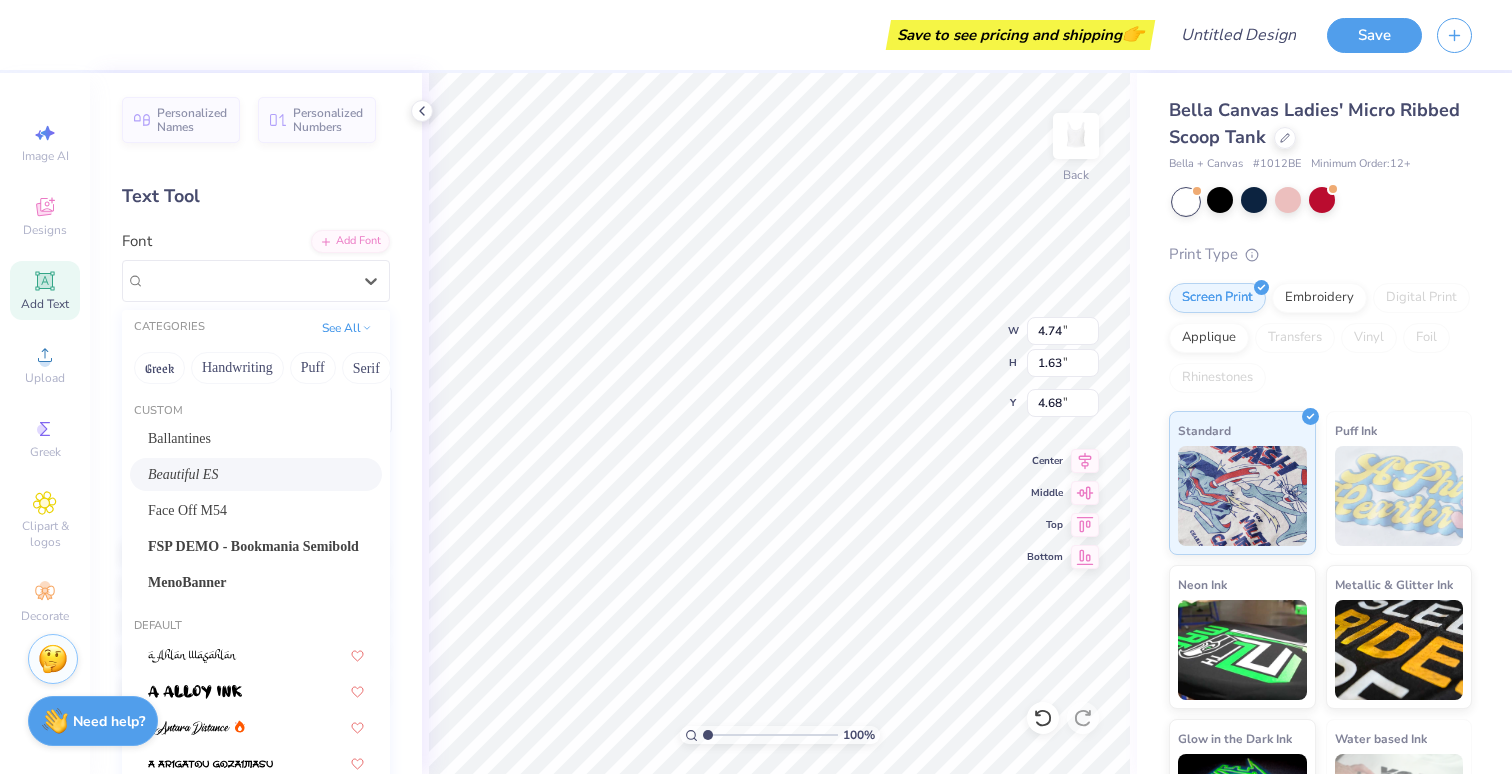 click on "Beautiful ES" at bounding box center [256, 474] 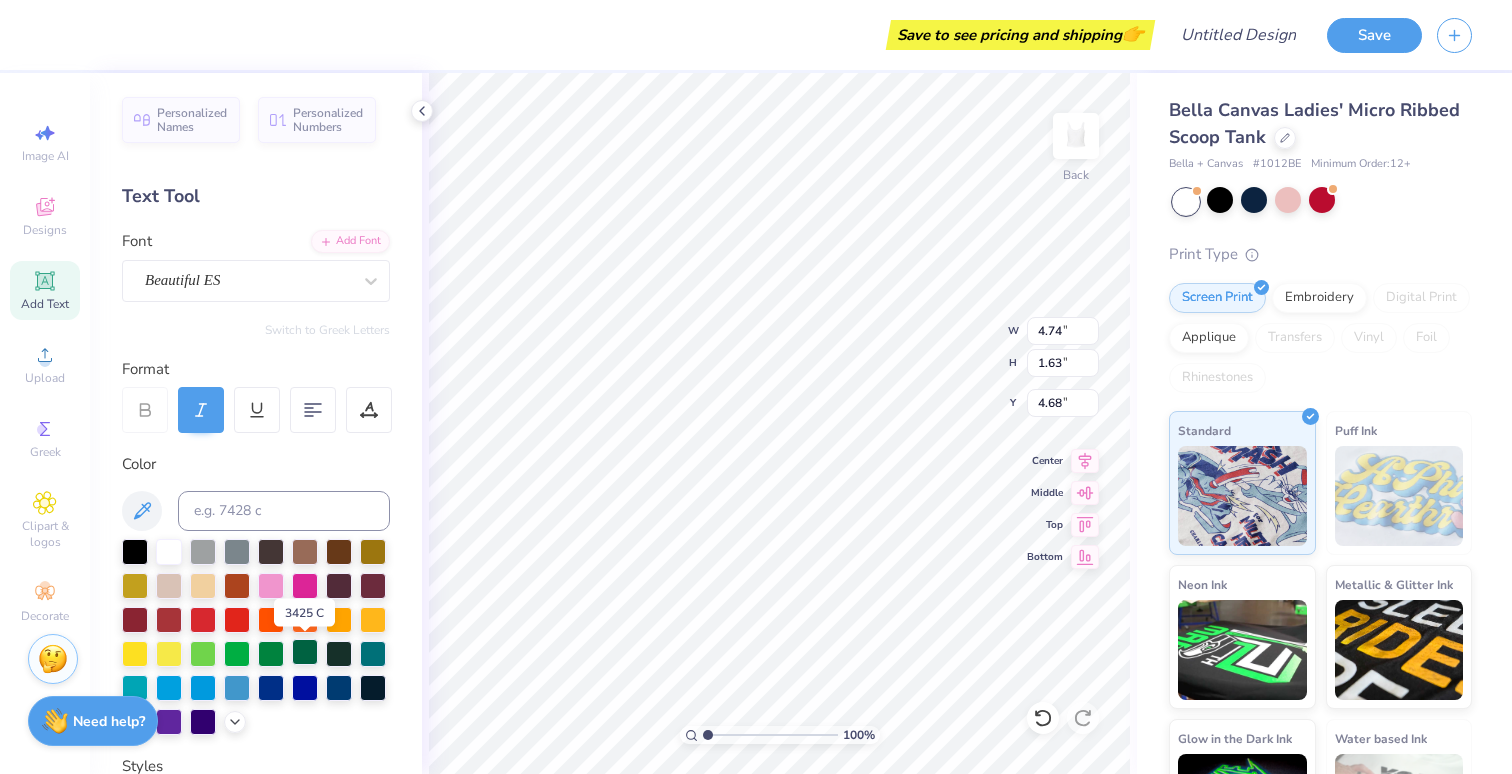 click at bounding box center (305, 652) 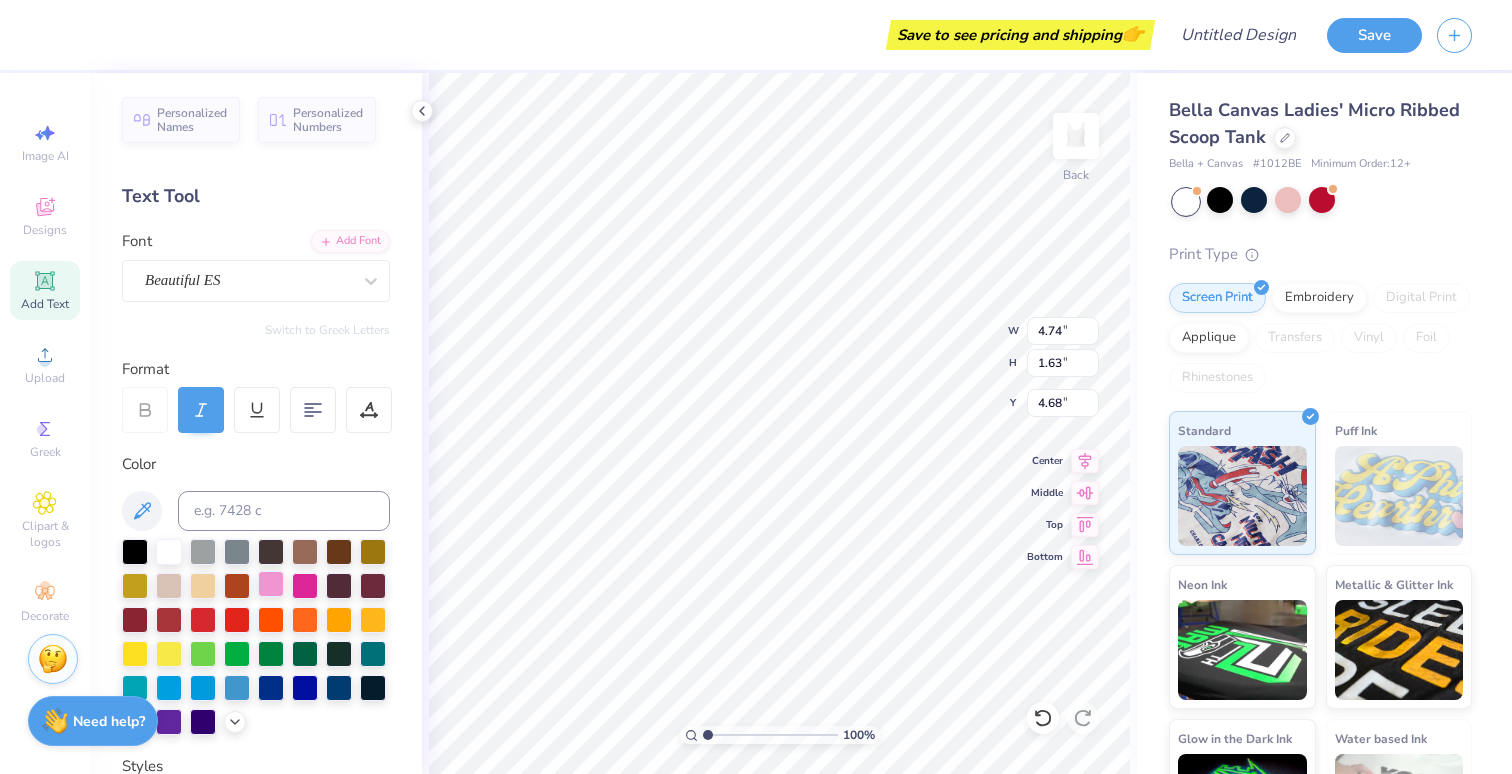 click at bounding box center (271, 584) 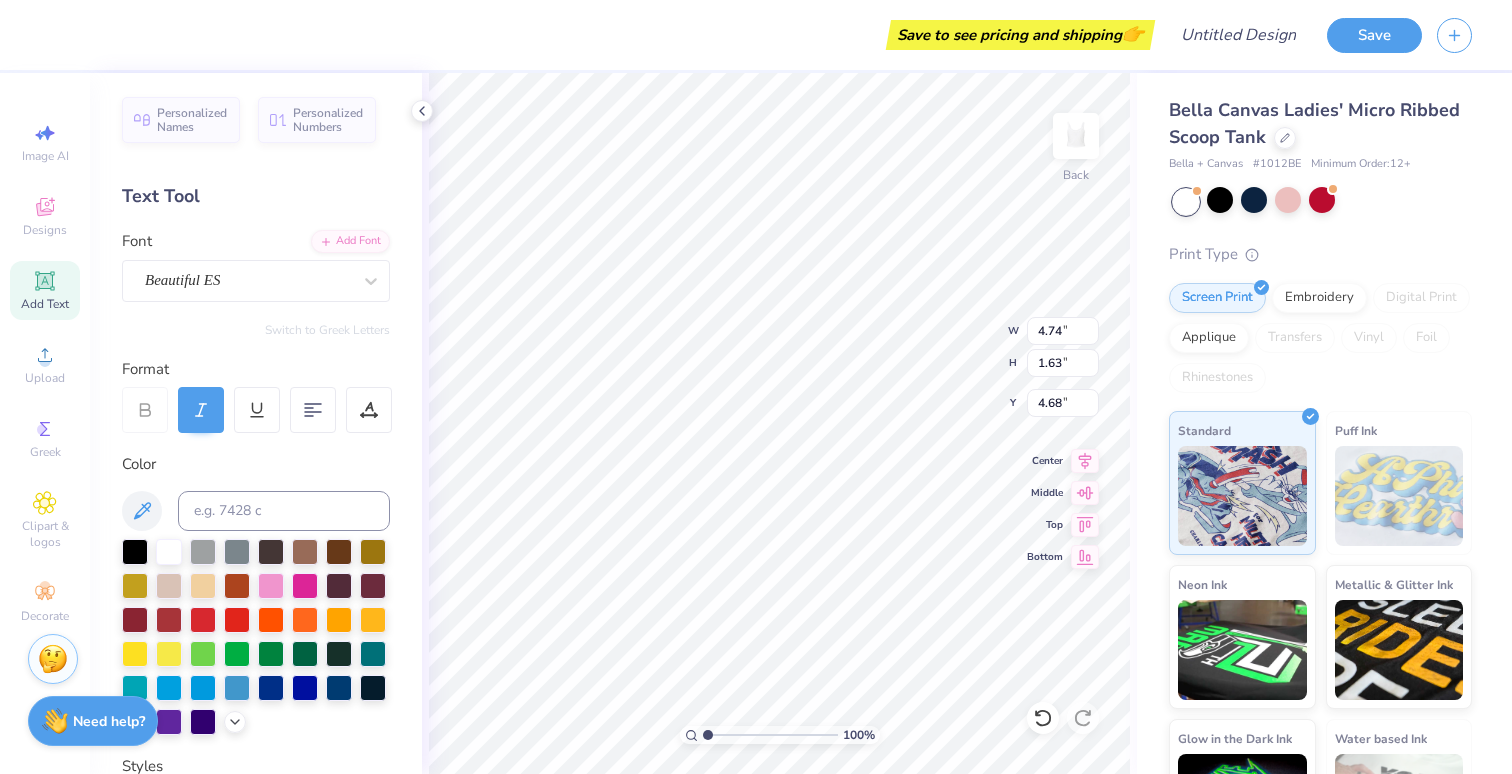type on "Kappa        Delta" 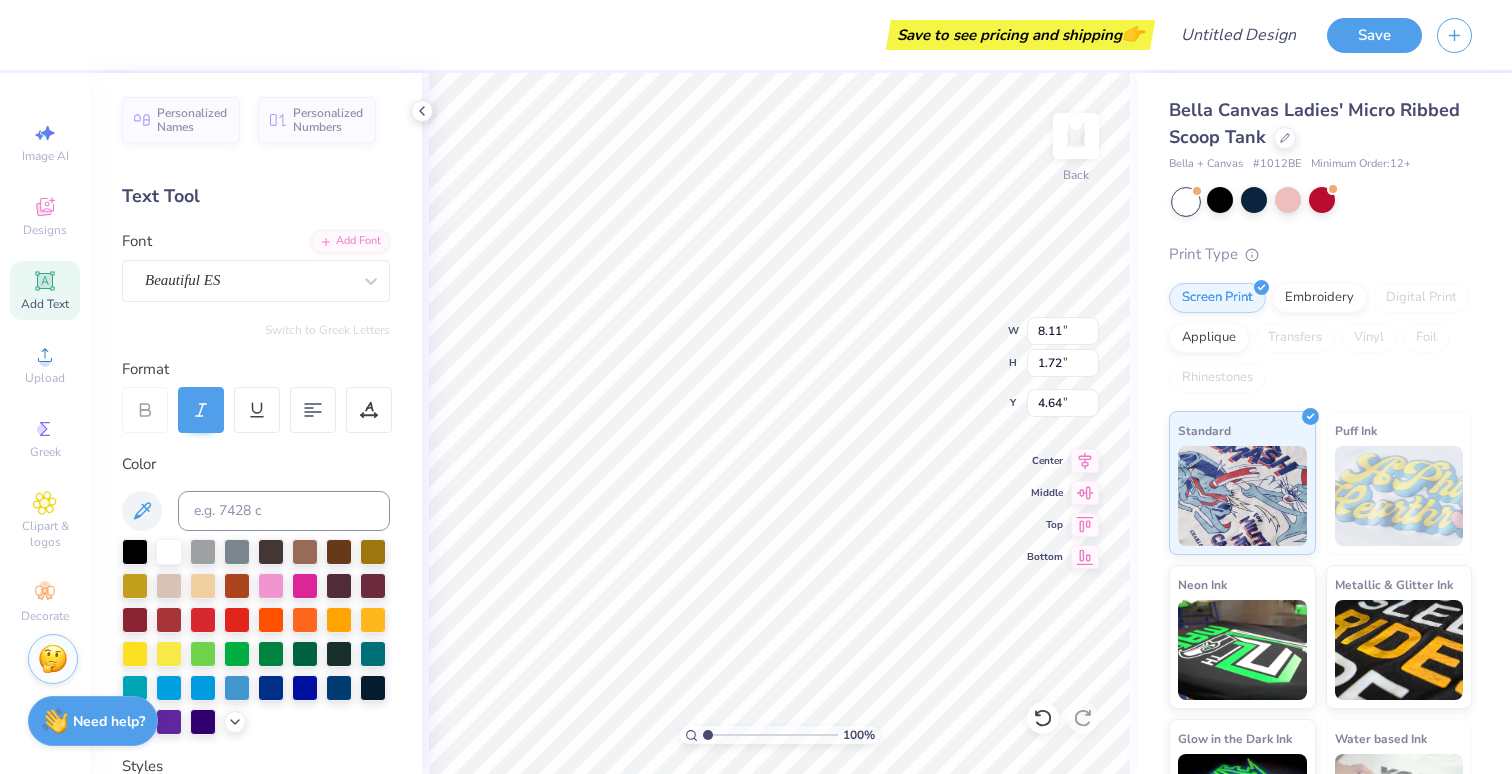 type on "1.14" 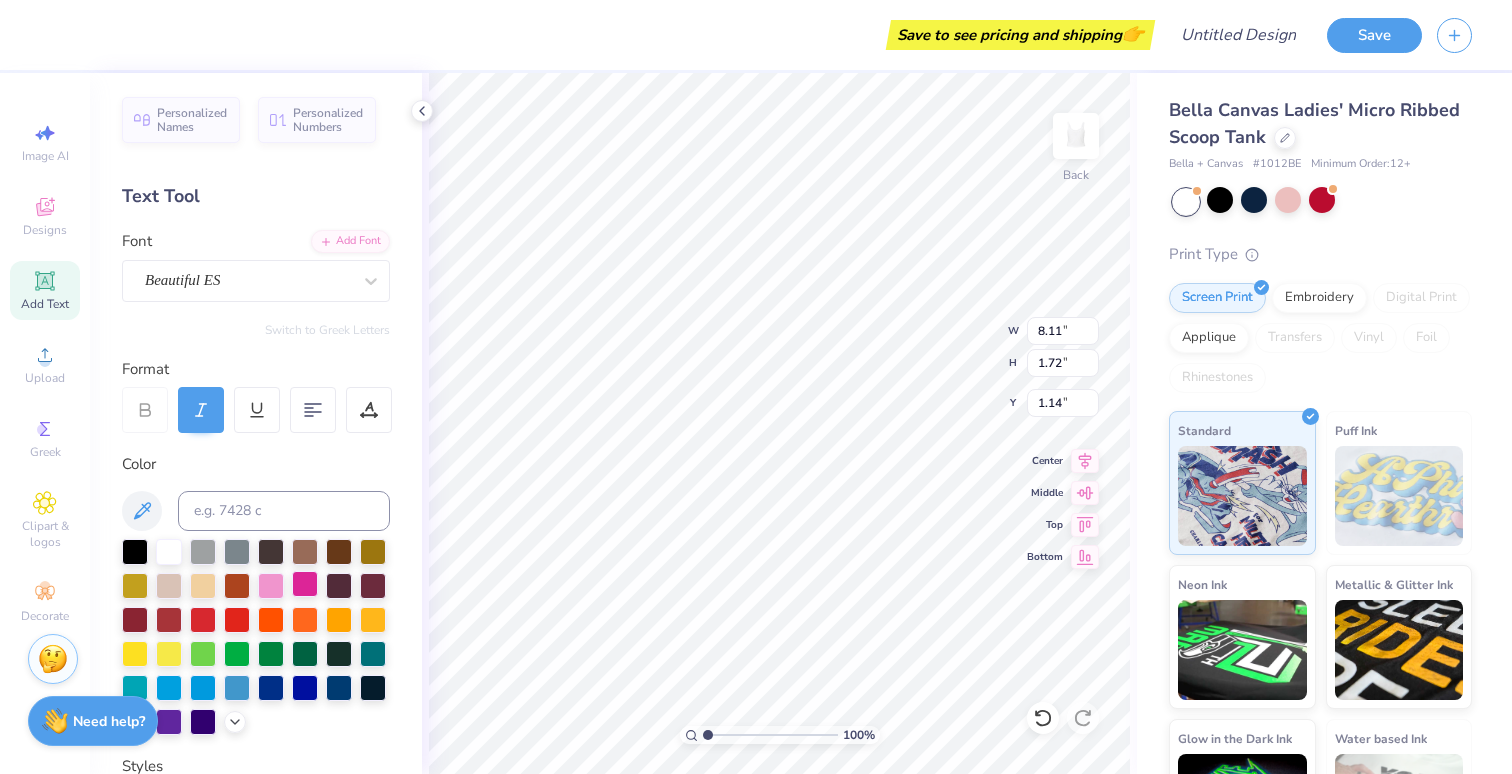 click at bounding box center [305, 584] 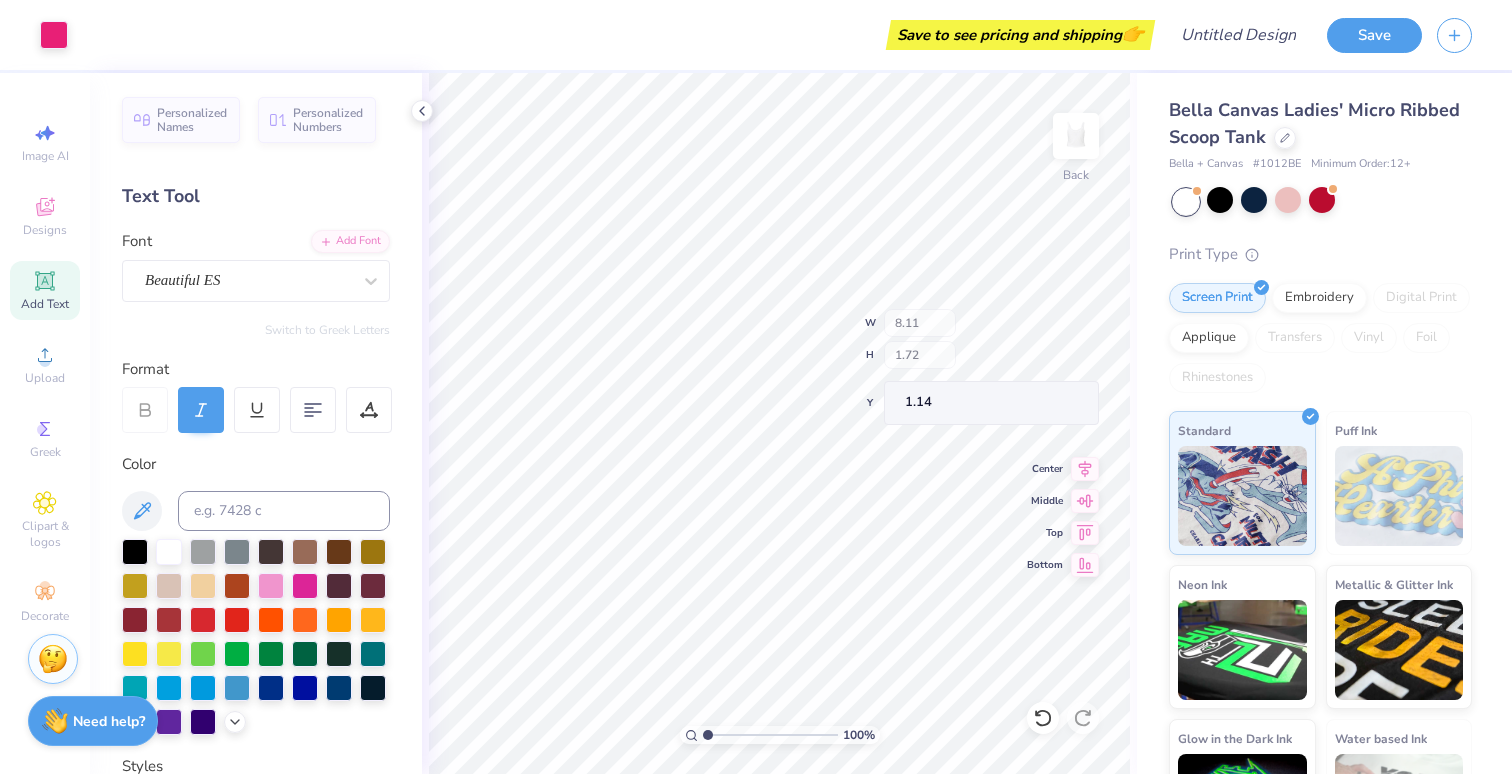 type on "2.08" 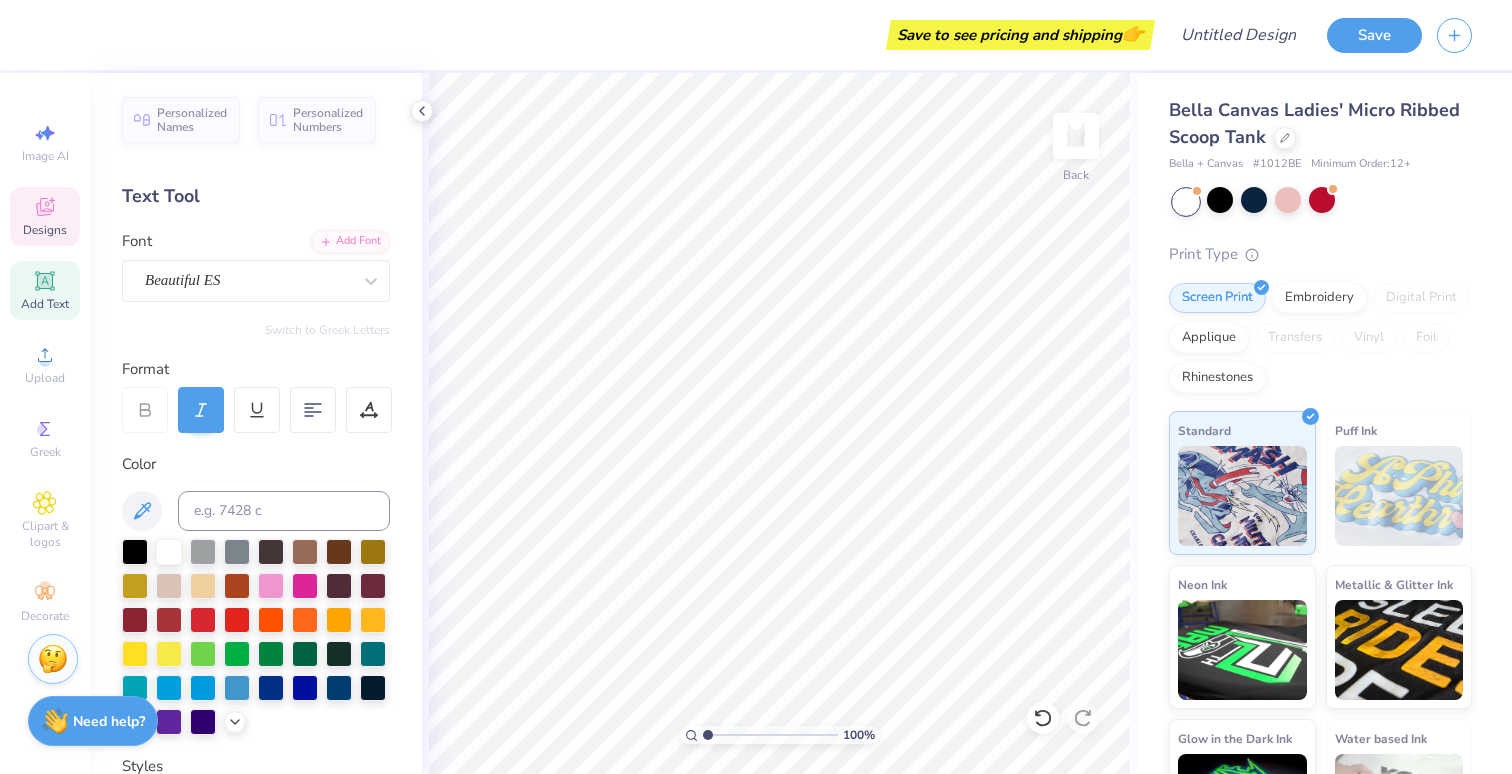 click on "Designs" at bounding box center (45, 216) 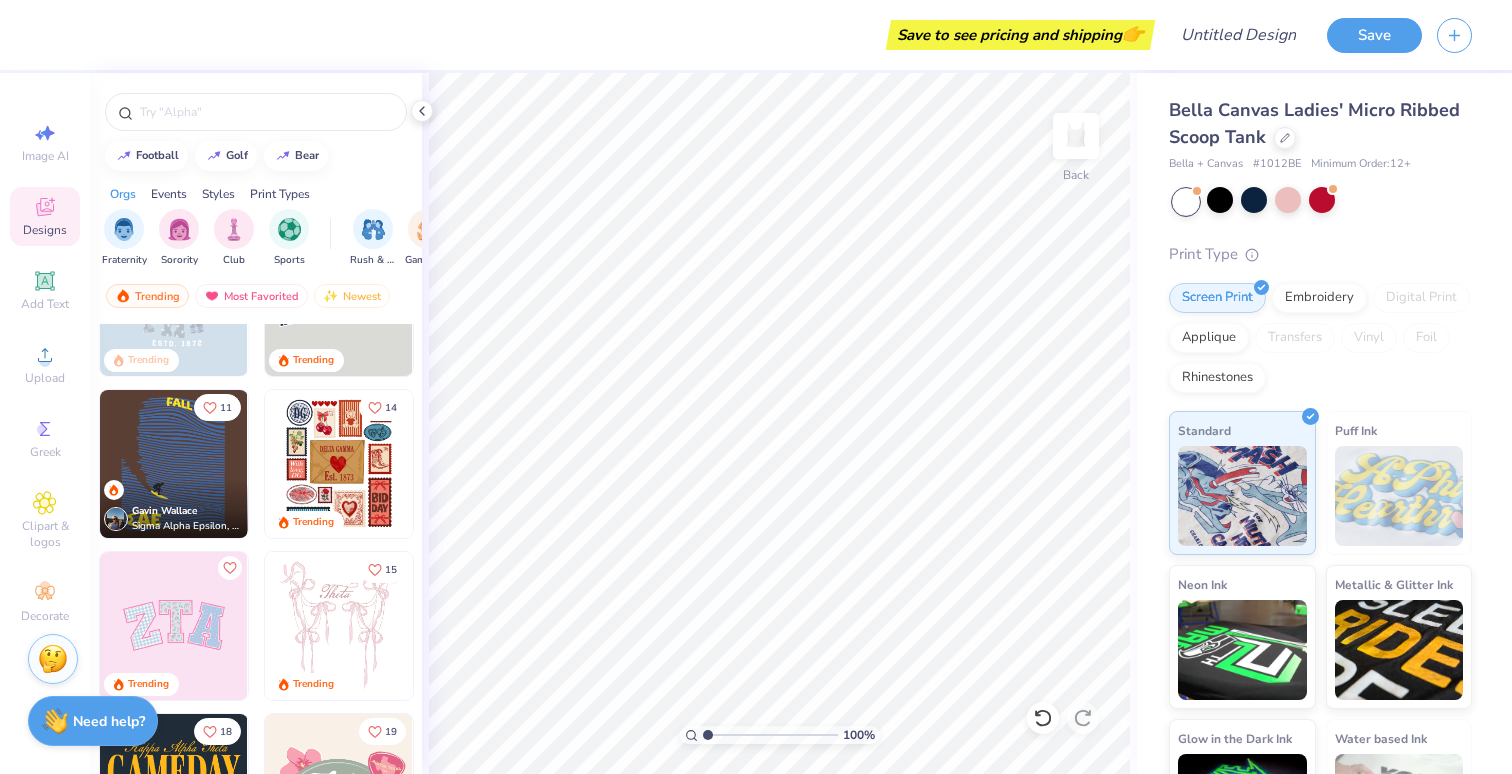 scroll, scrollTop: 18, scrollLeft: 0, axis: vertical 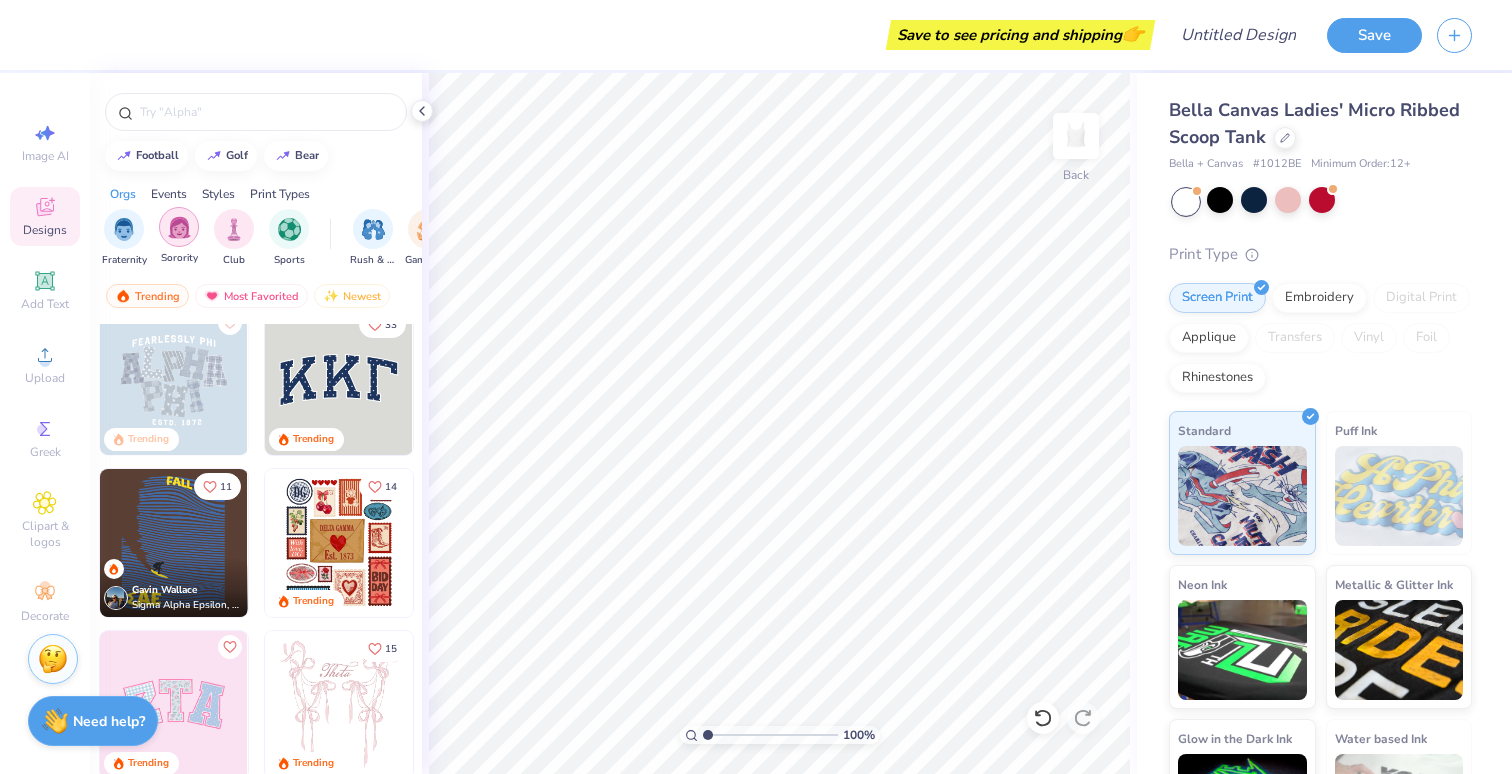 click at bounding box center [179, 227] 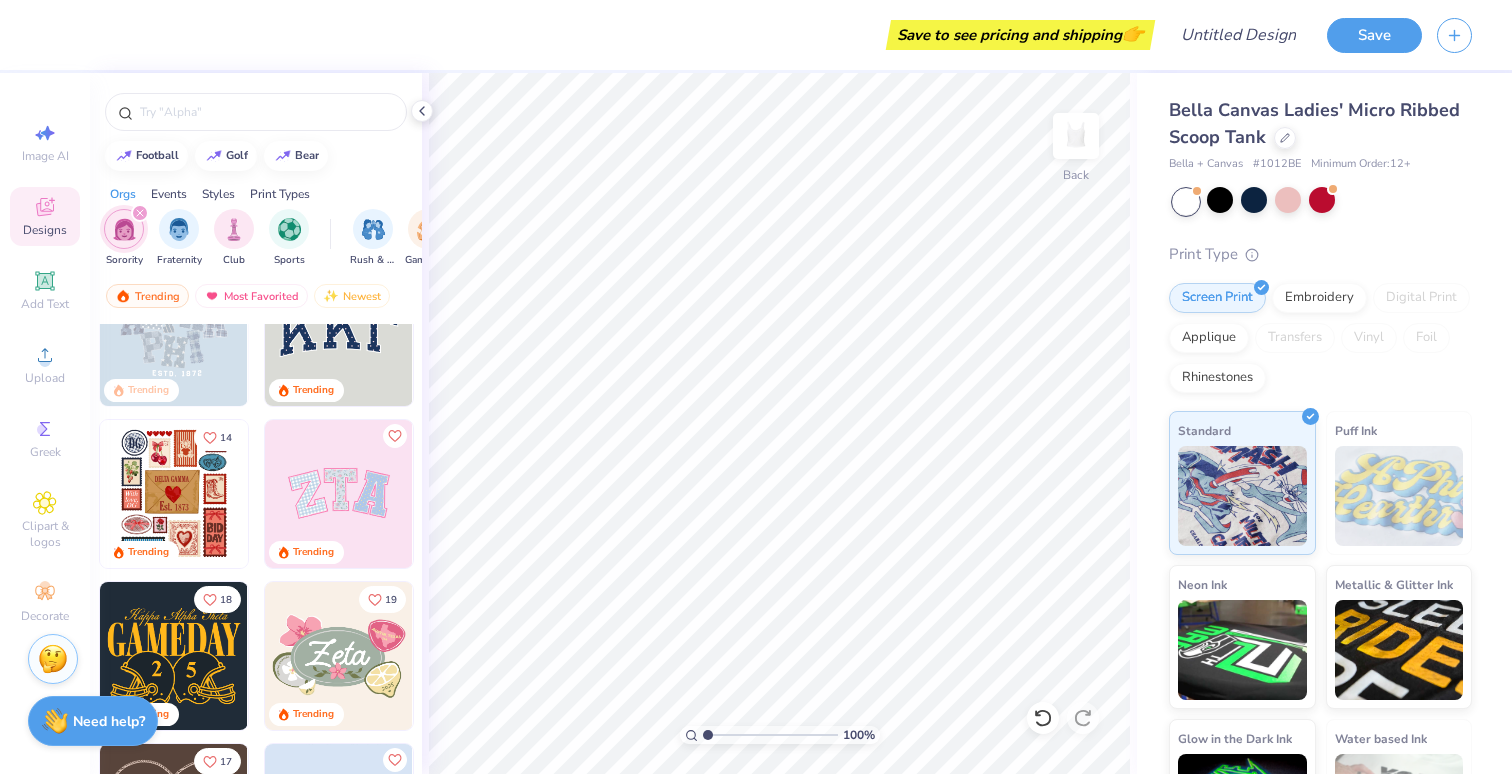 scroll, scrollTop: 0, scrollLeft: 0, axis: both 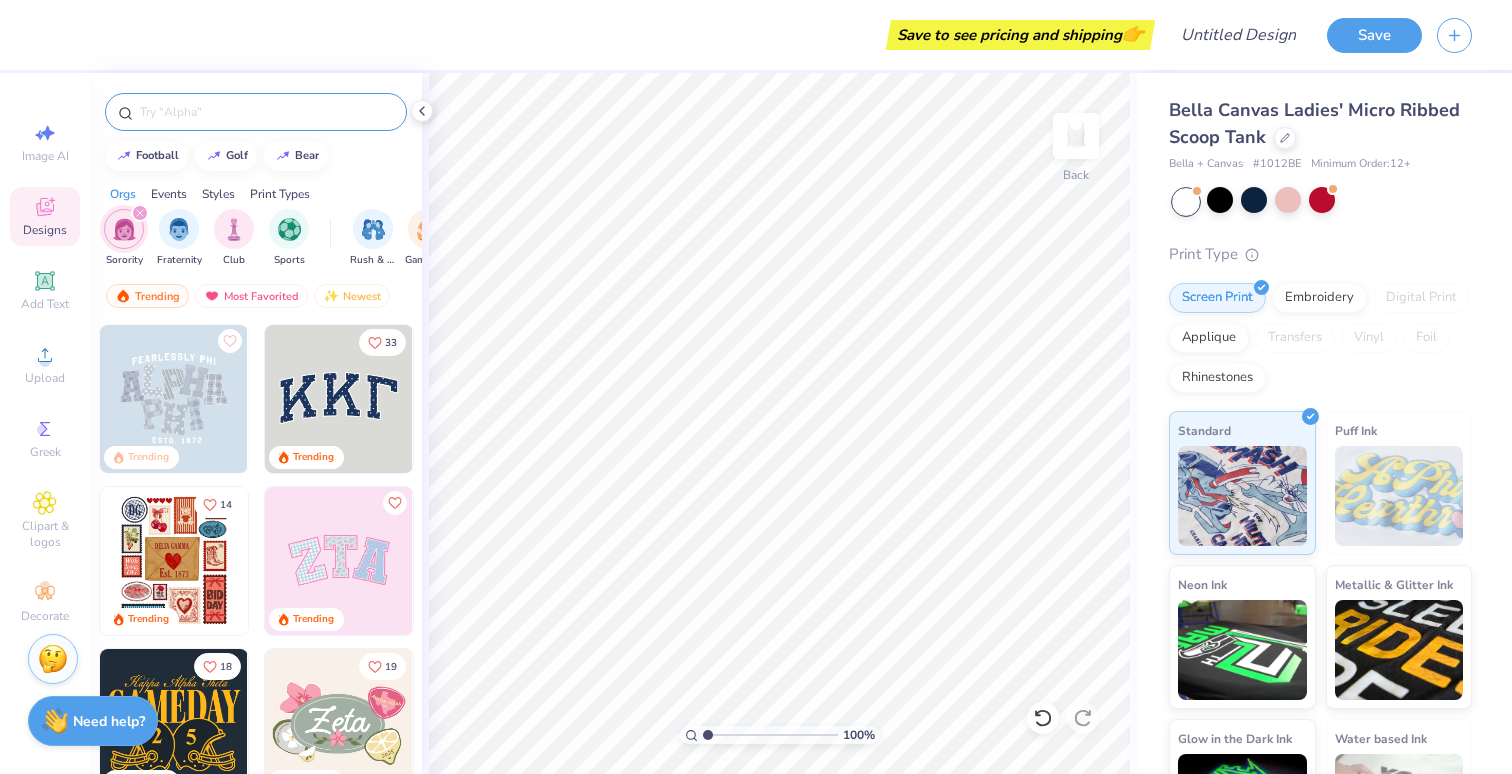 click at bounding box center (266, 112) 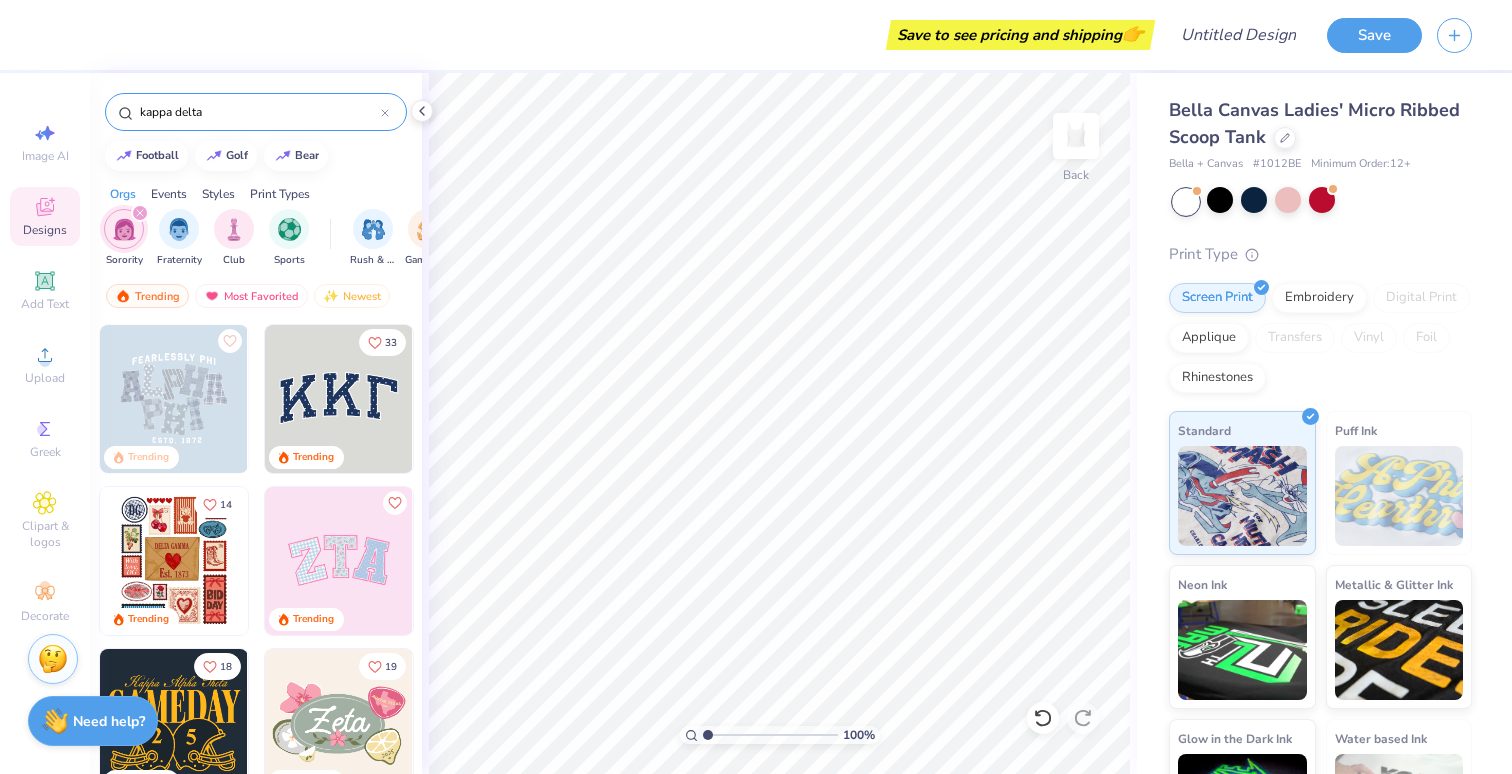 type on "kappa delta" 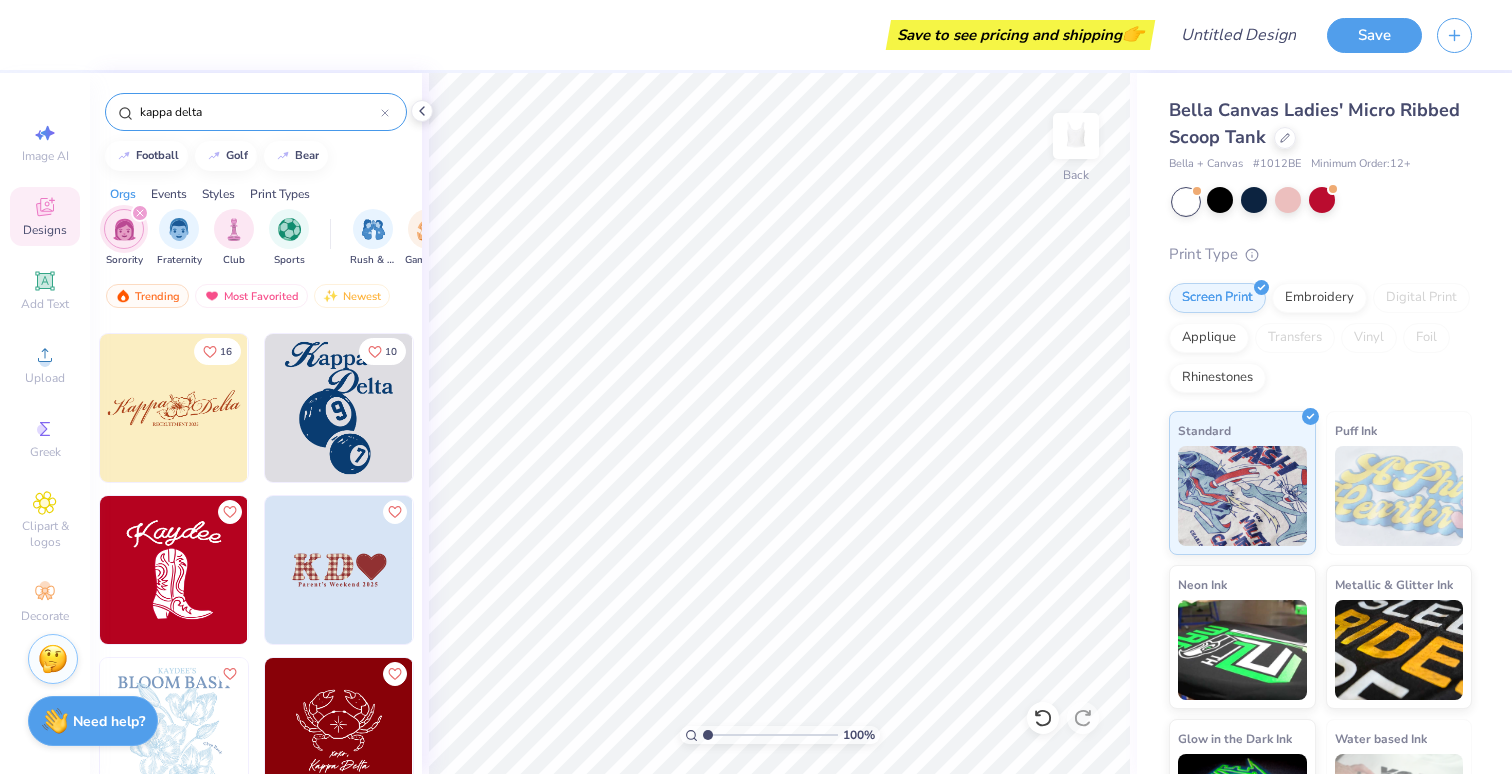 scroll, scrollTop: 313, scrollLeft: 0, axis: vertical 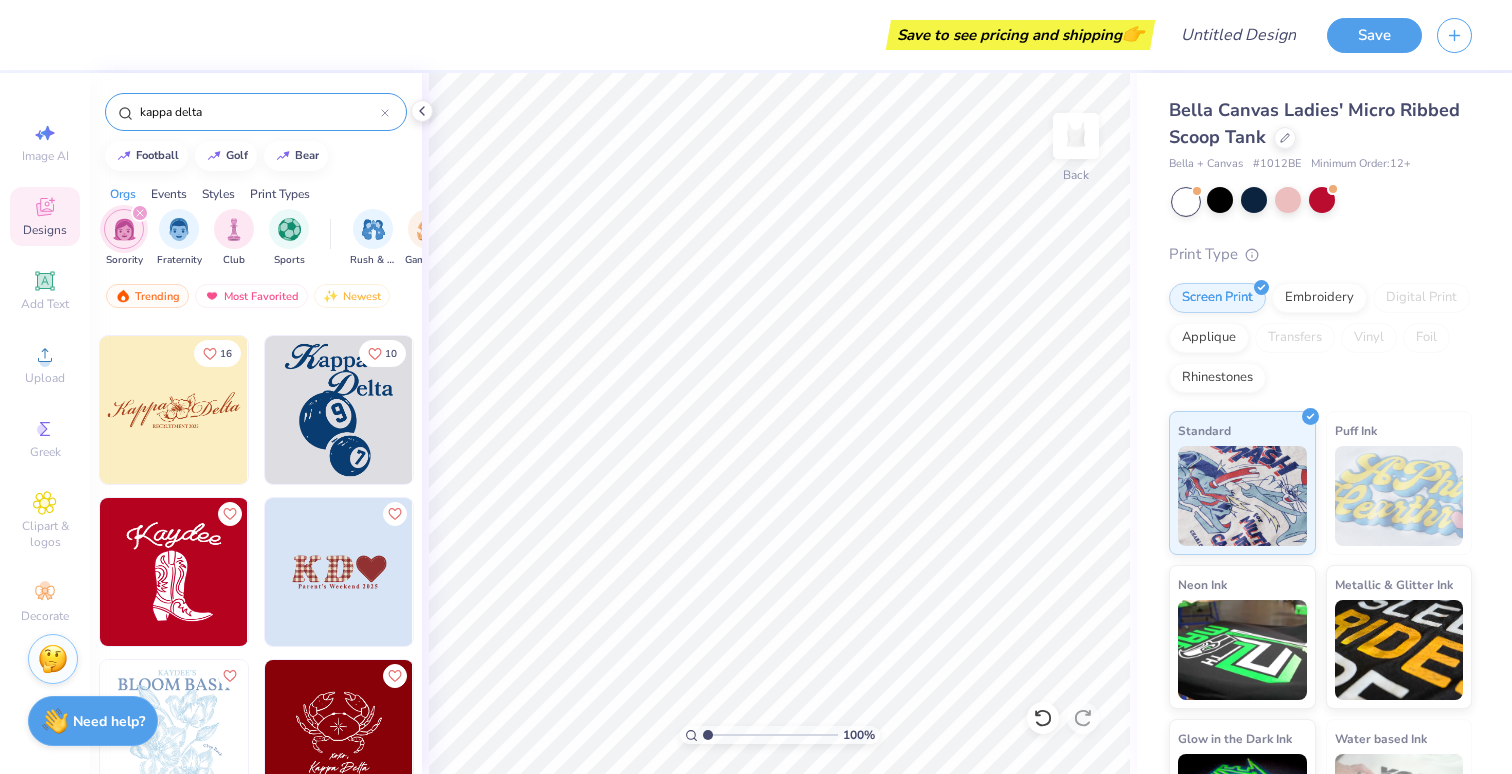 click at bounding box center [339, 410] 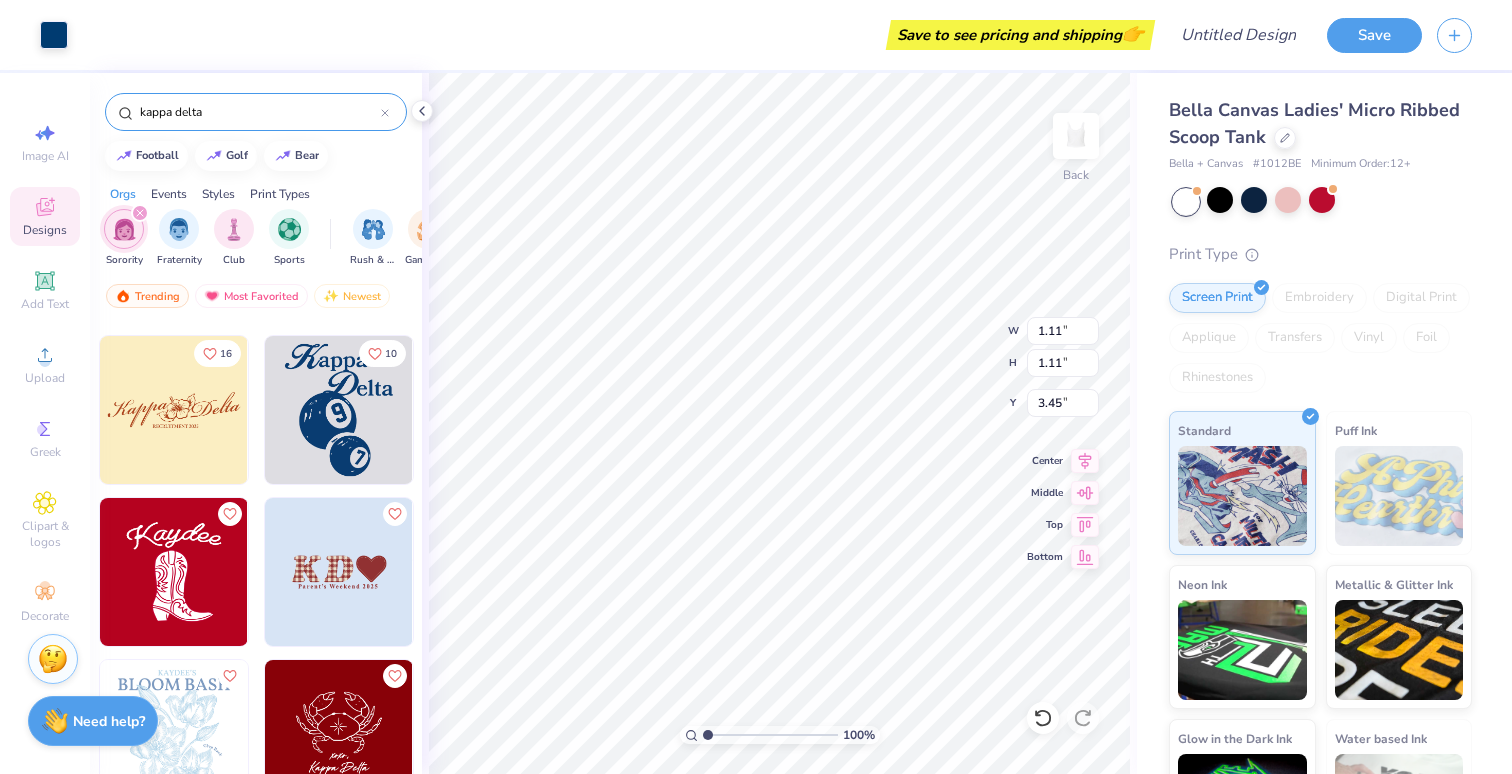 type on "1.11" 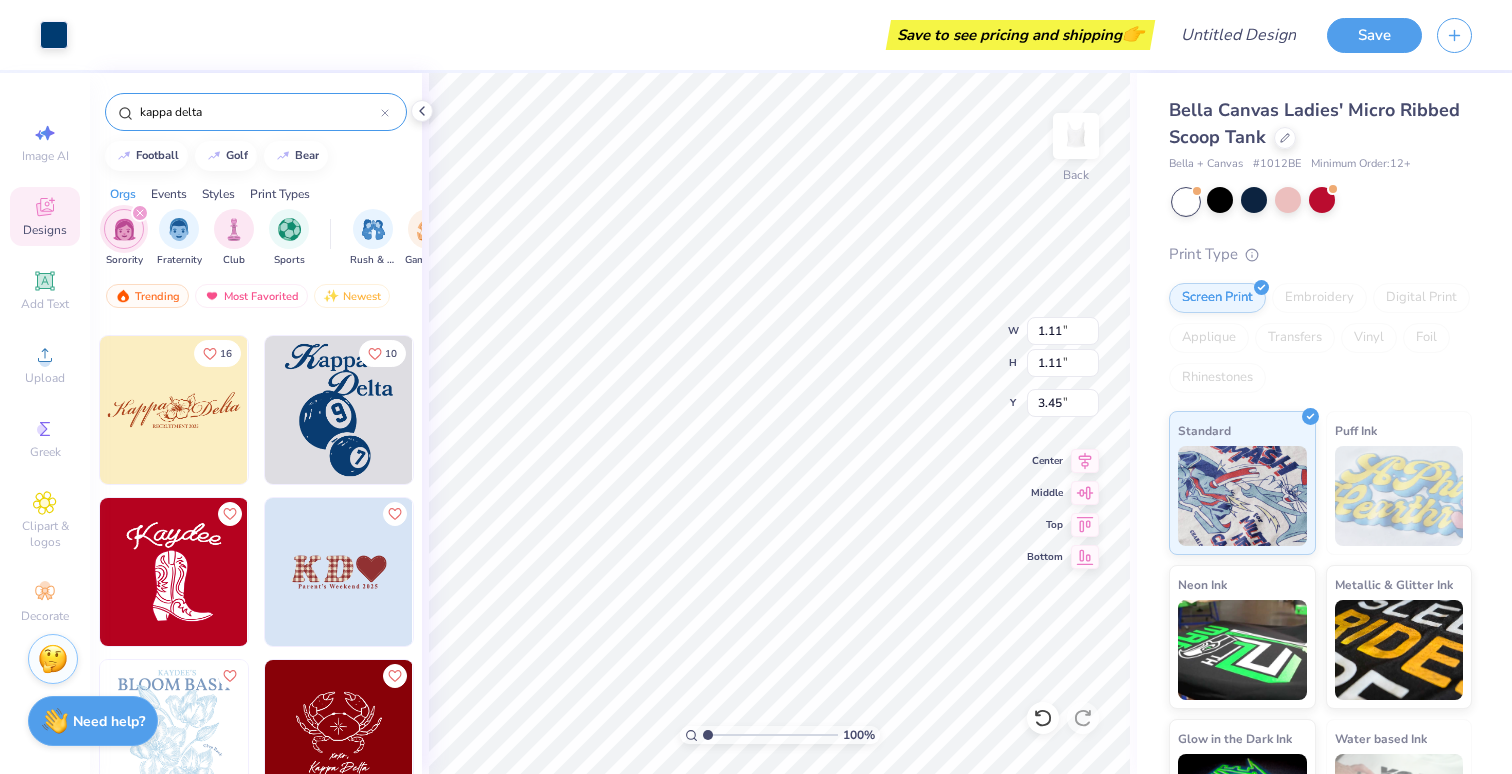 type on "1.11" 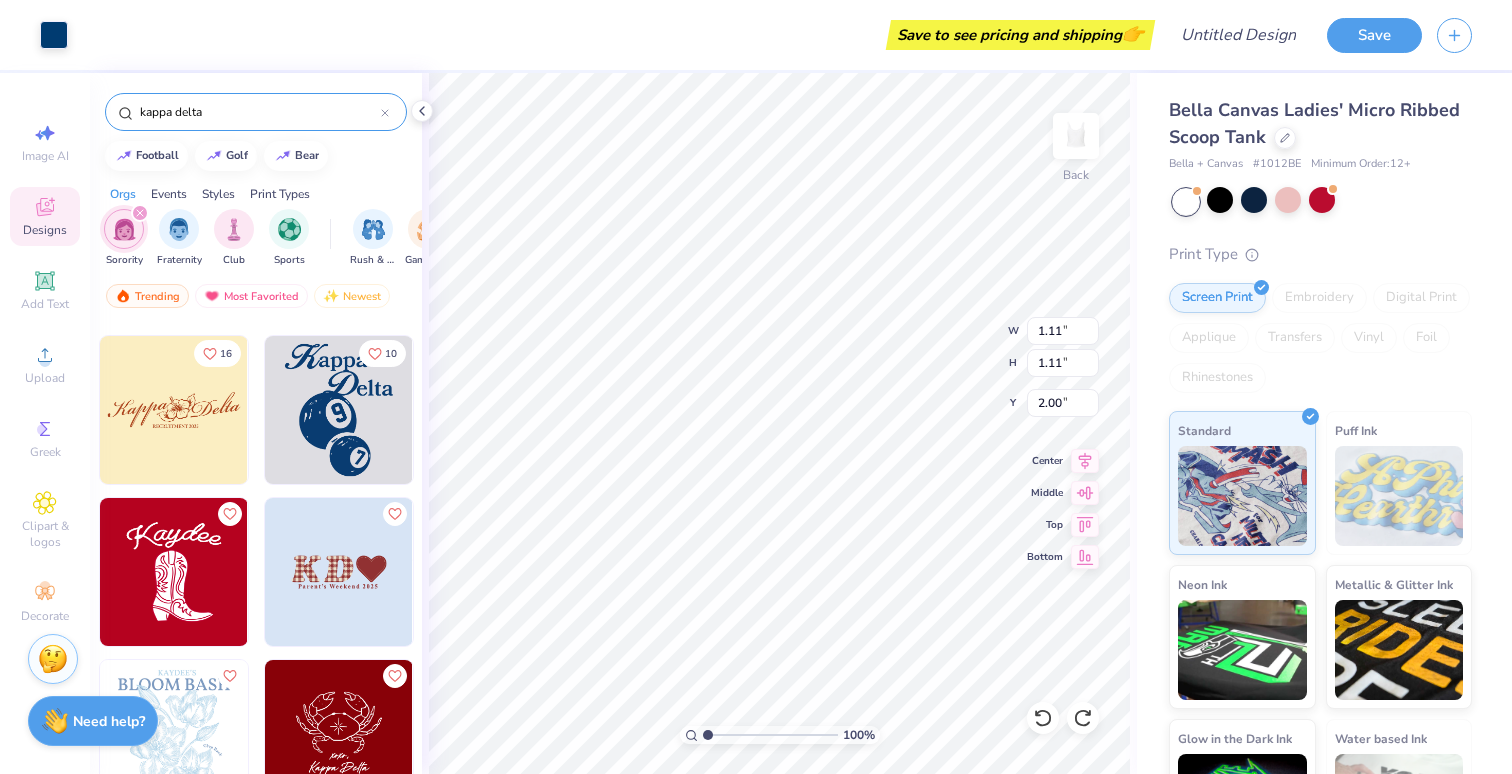 type on "1.70" 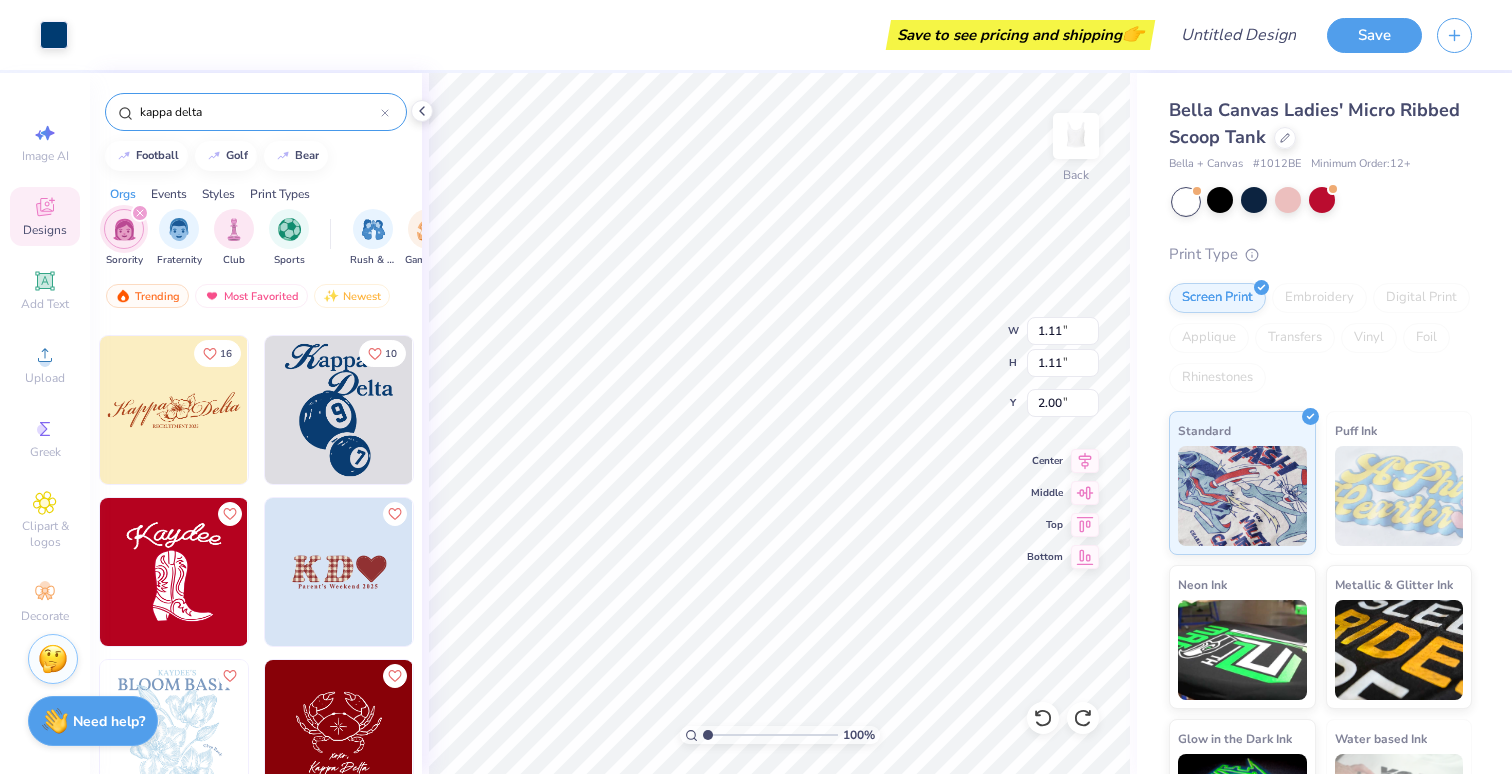 type on "2.09" 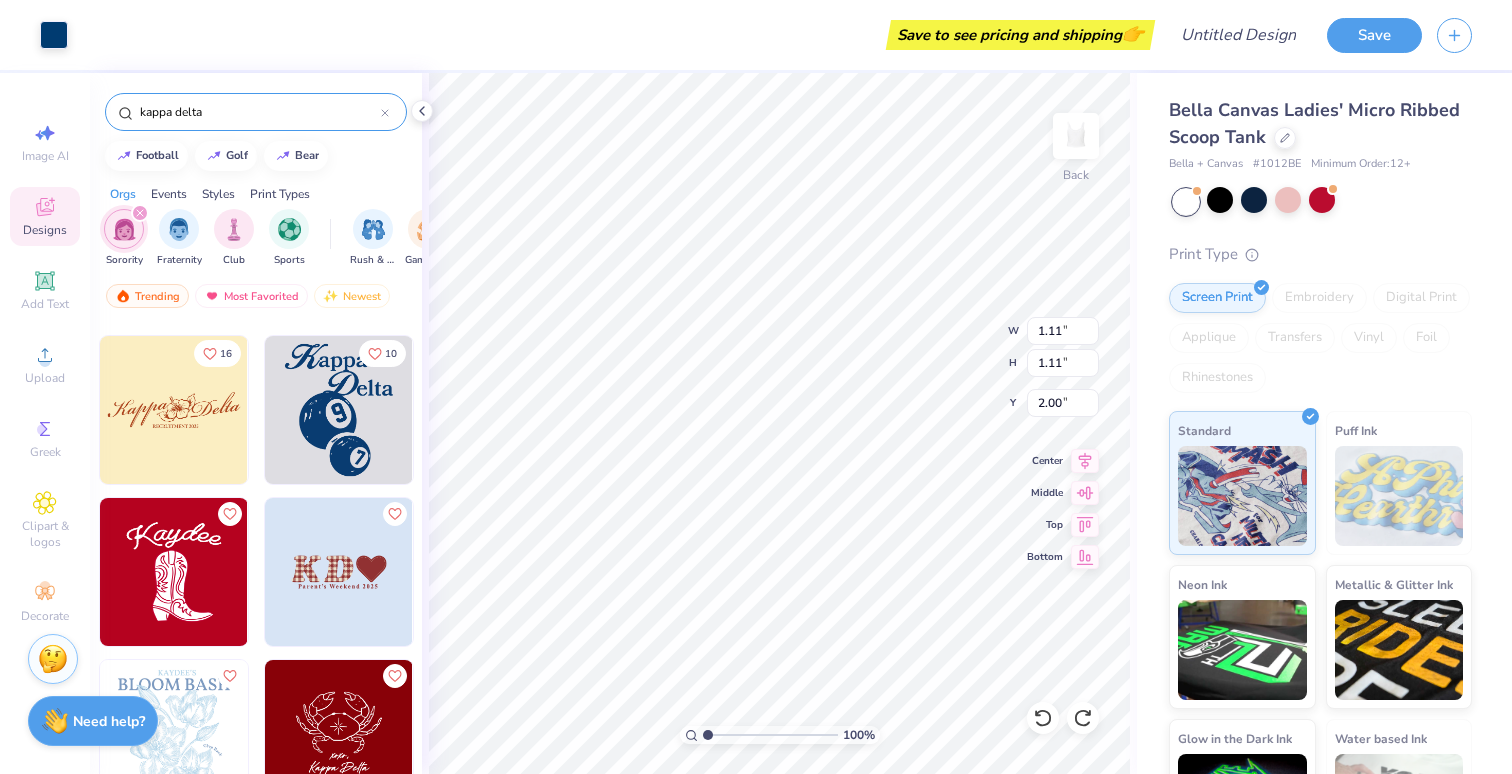 type on "2.00" 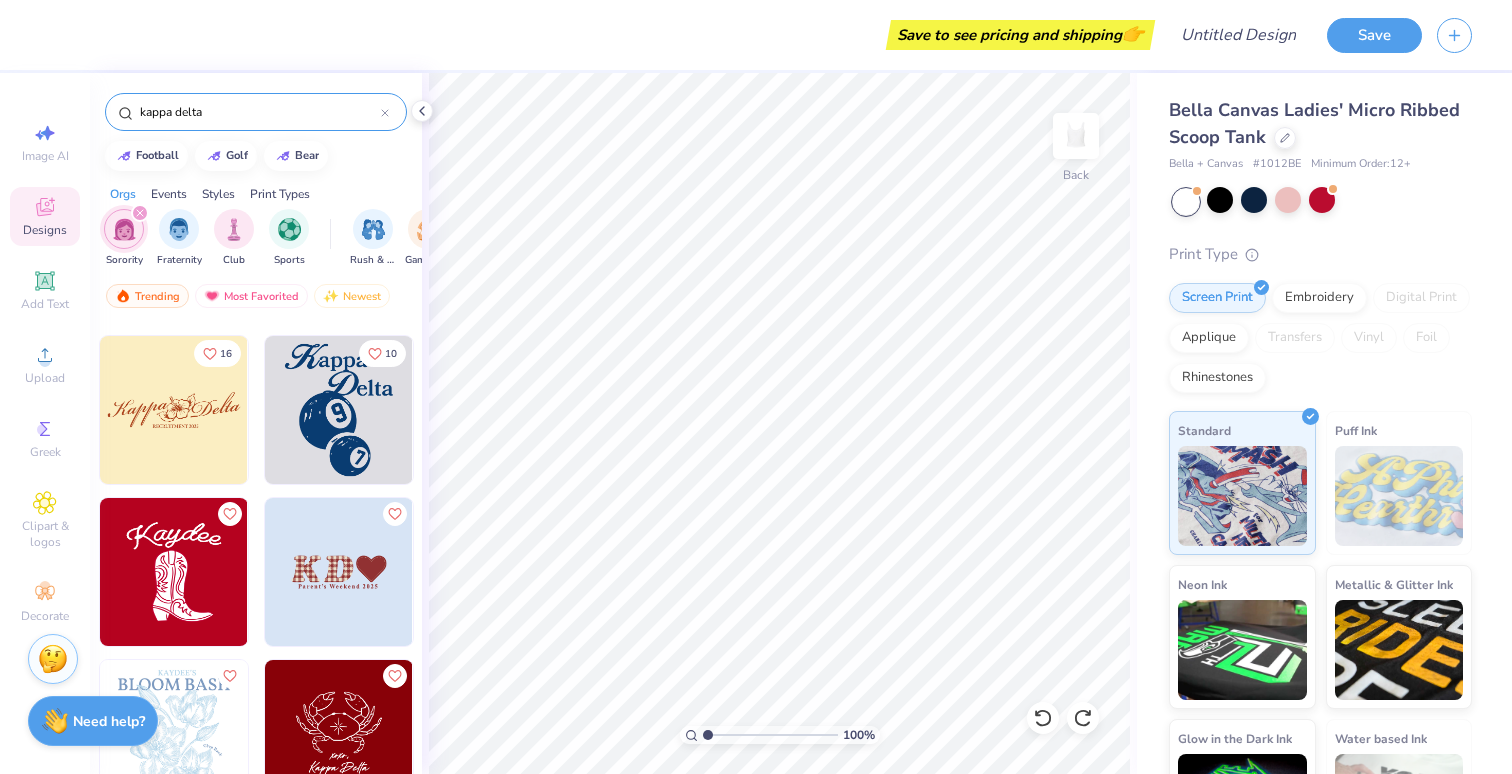 click at bounding box center (339, 410) 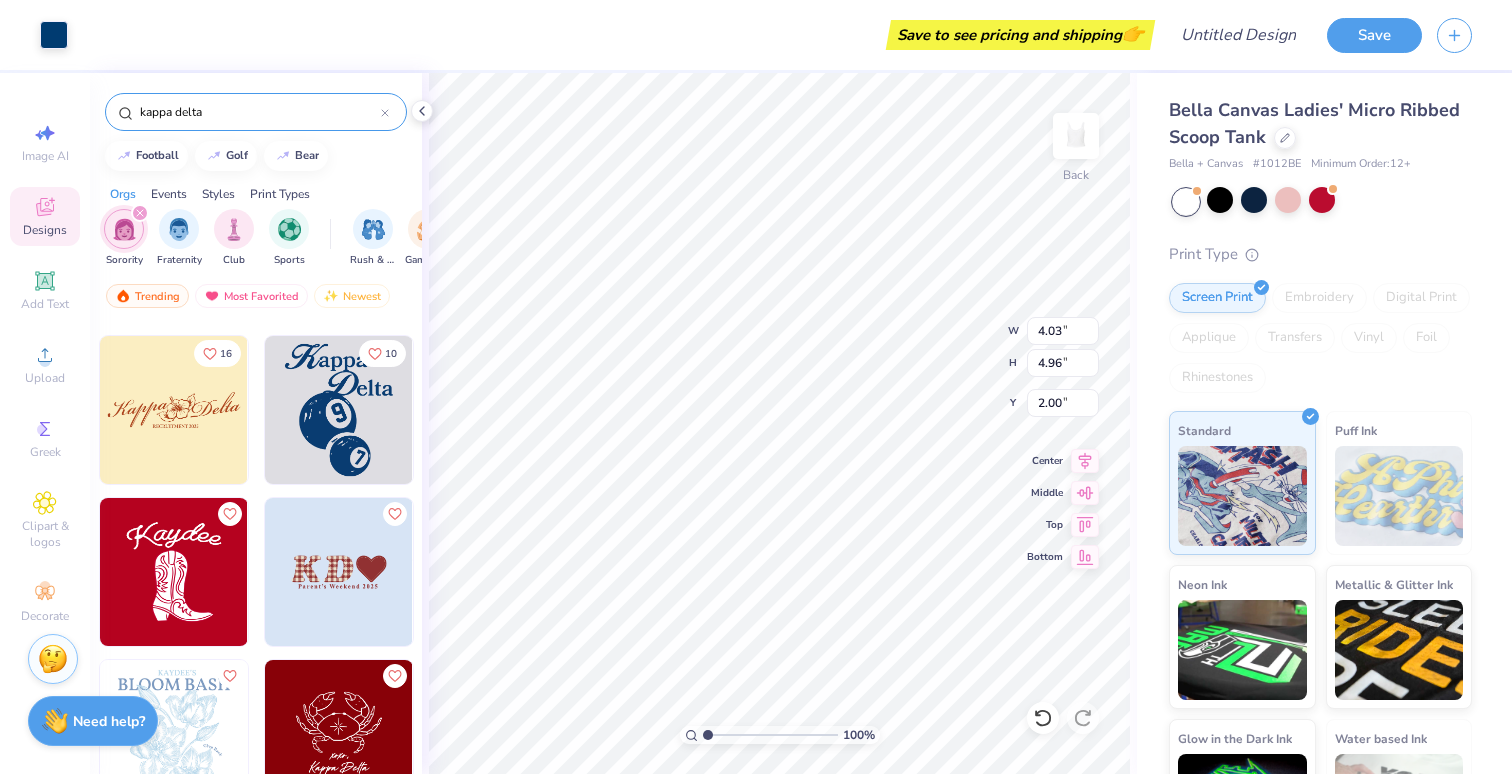 type on "4.03" 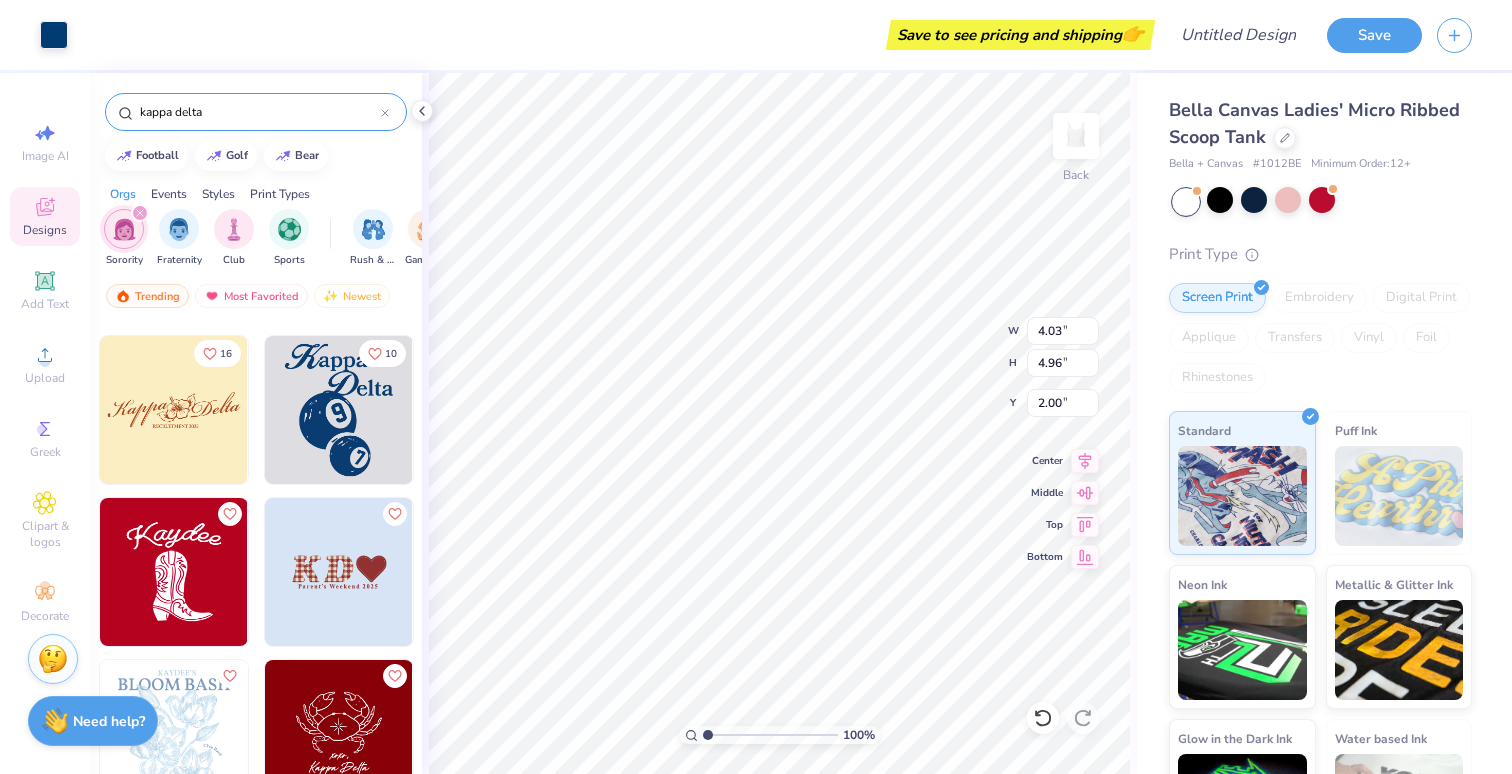 type on "4.96" 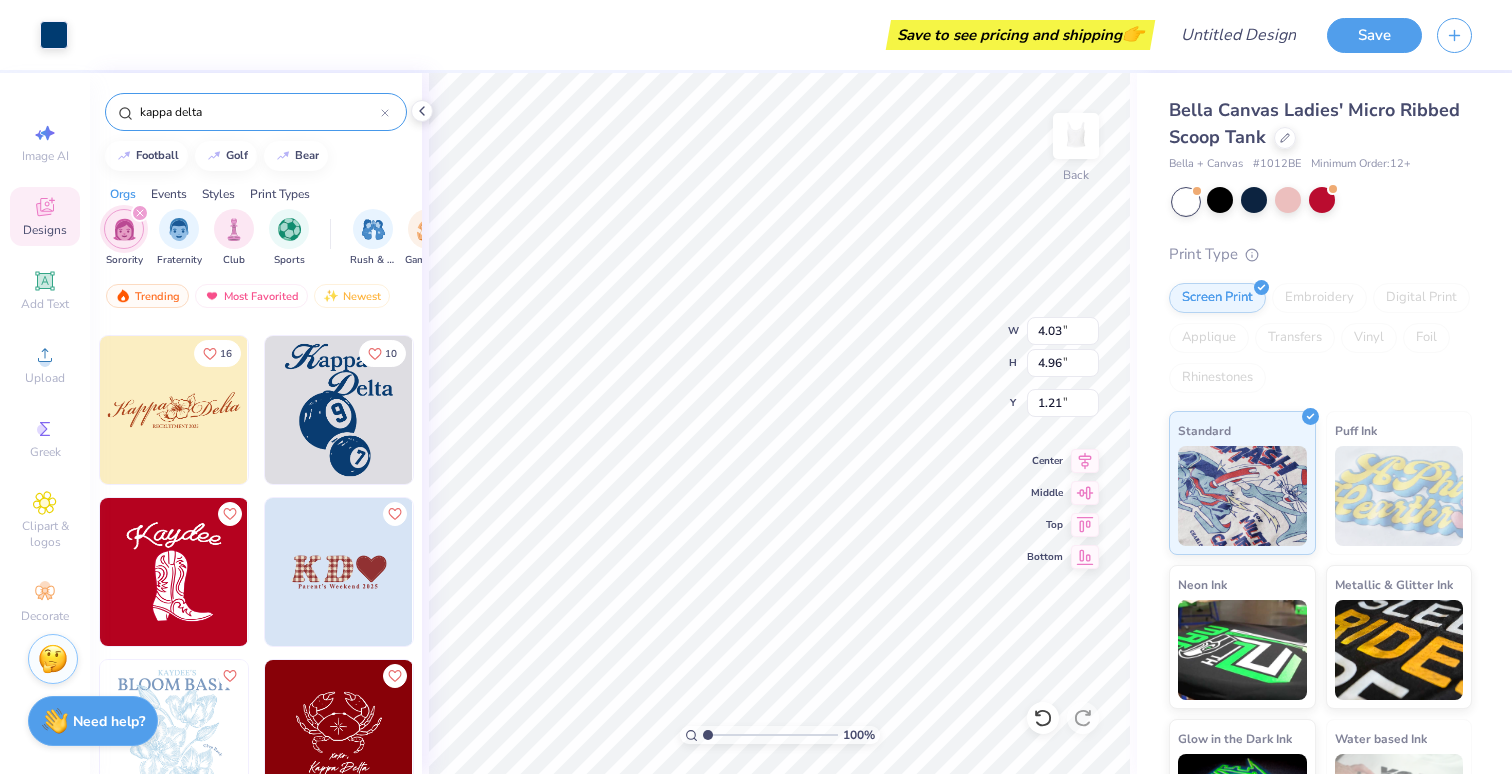 type on "1.21" 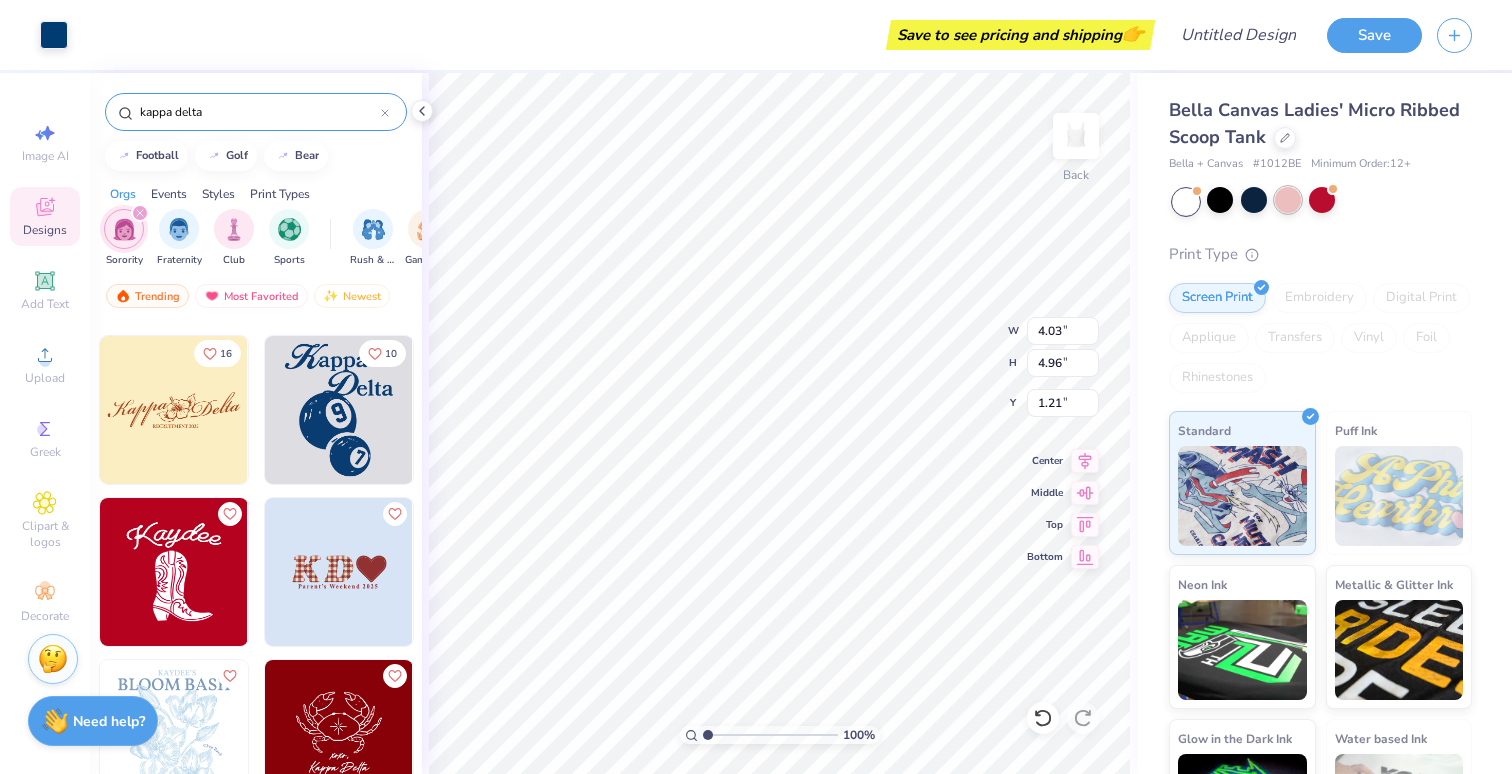 click at bounding box center (1288, 200) 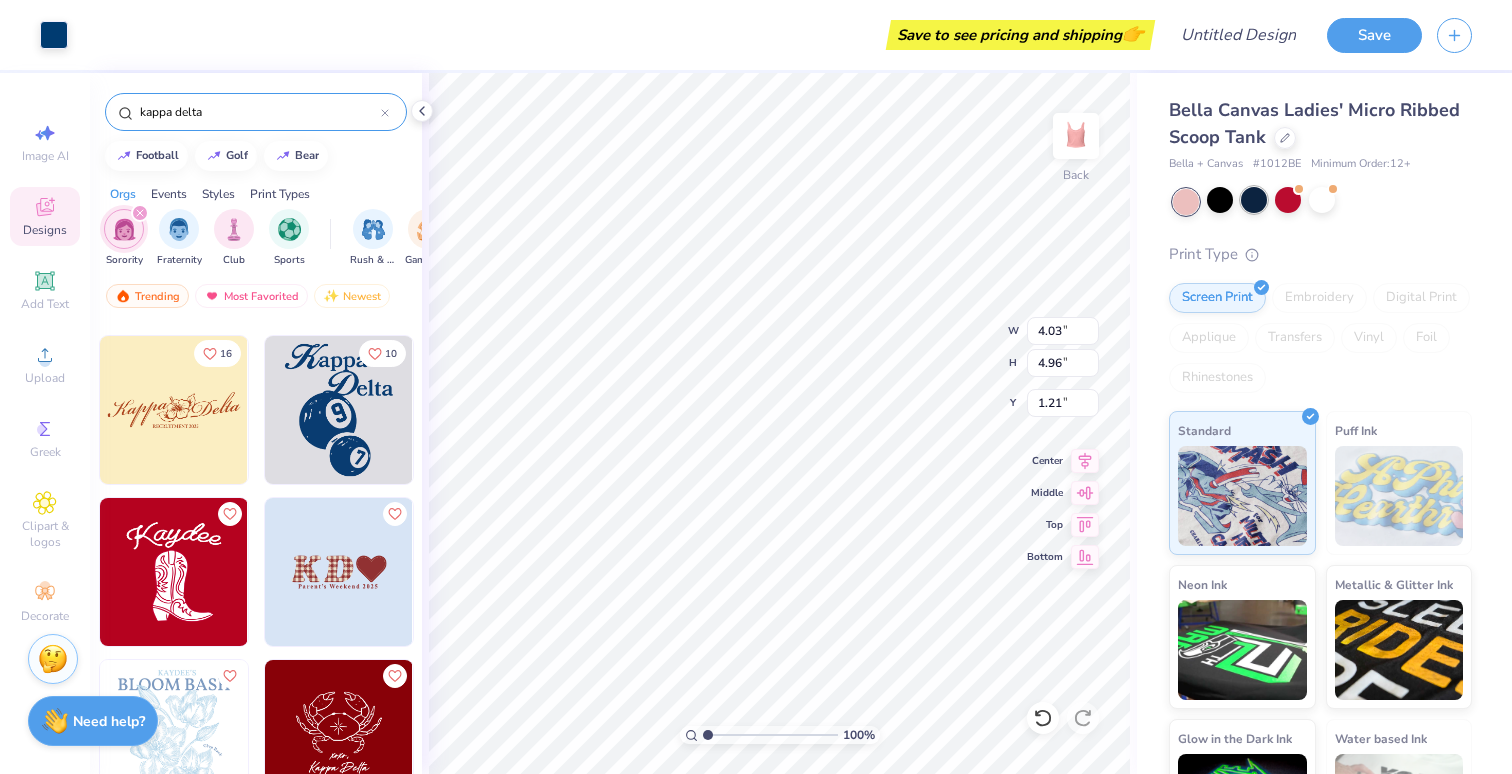 click at bounding box center (1254, 200) 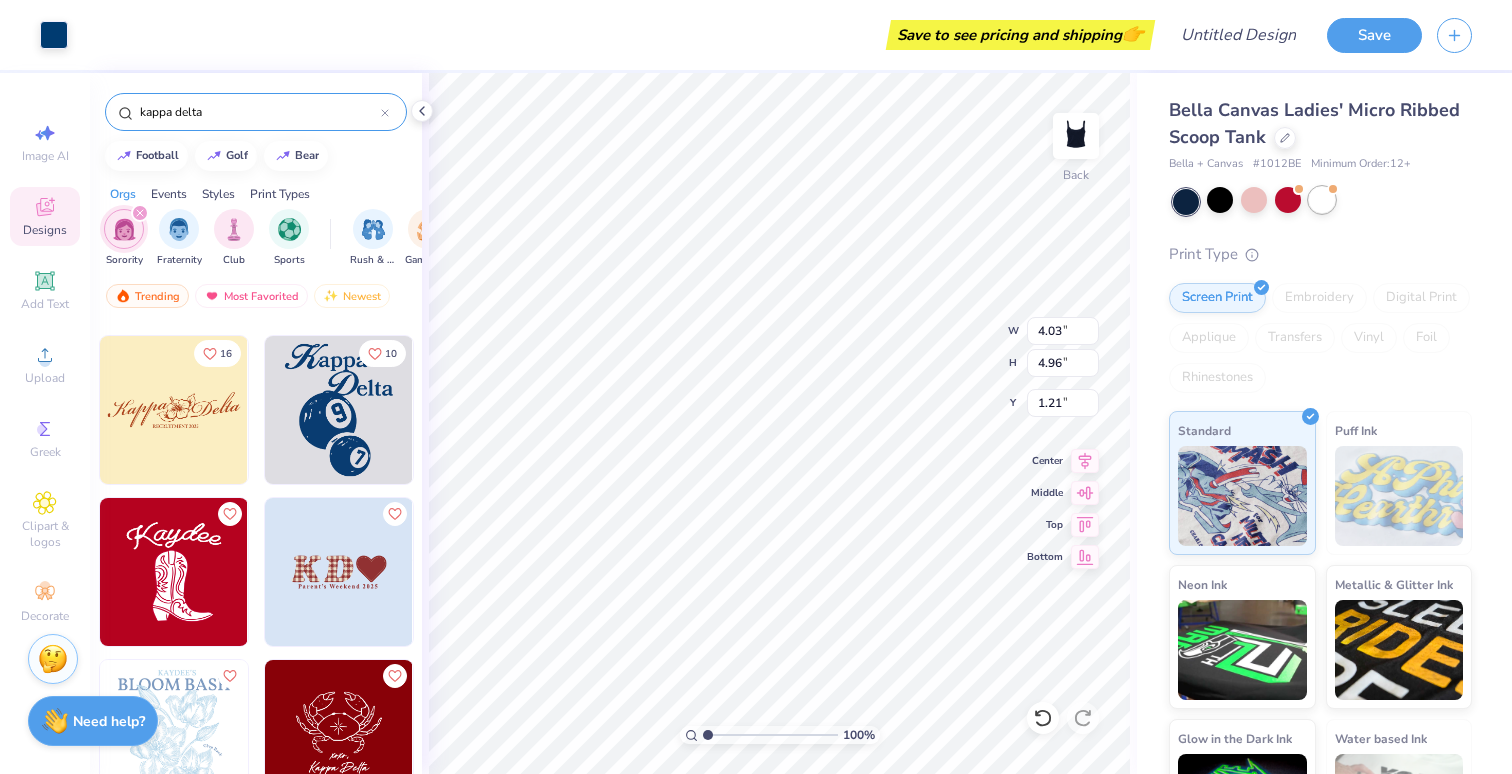 click at bounding box center [1322, 200] 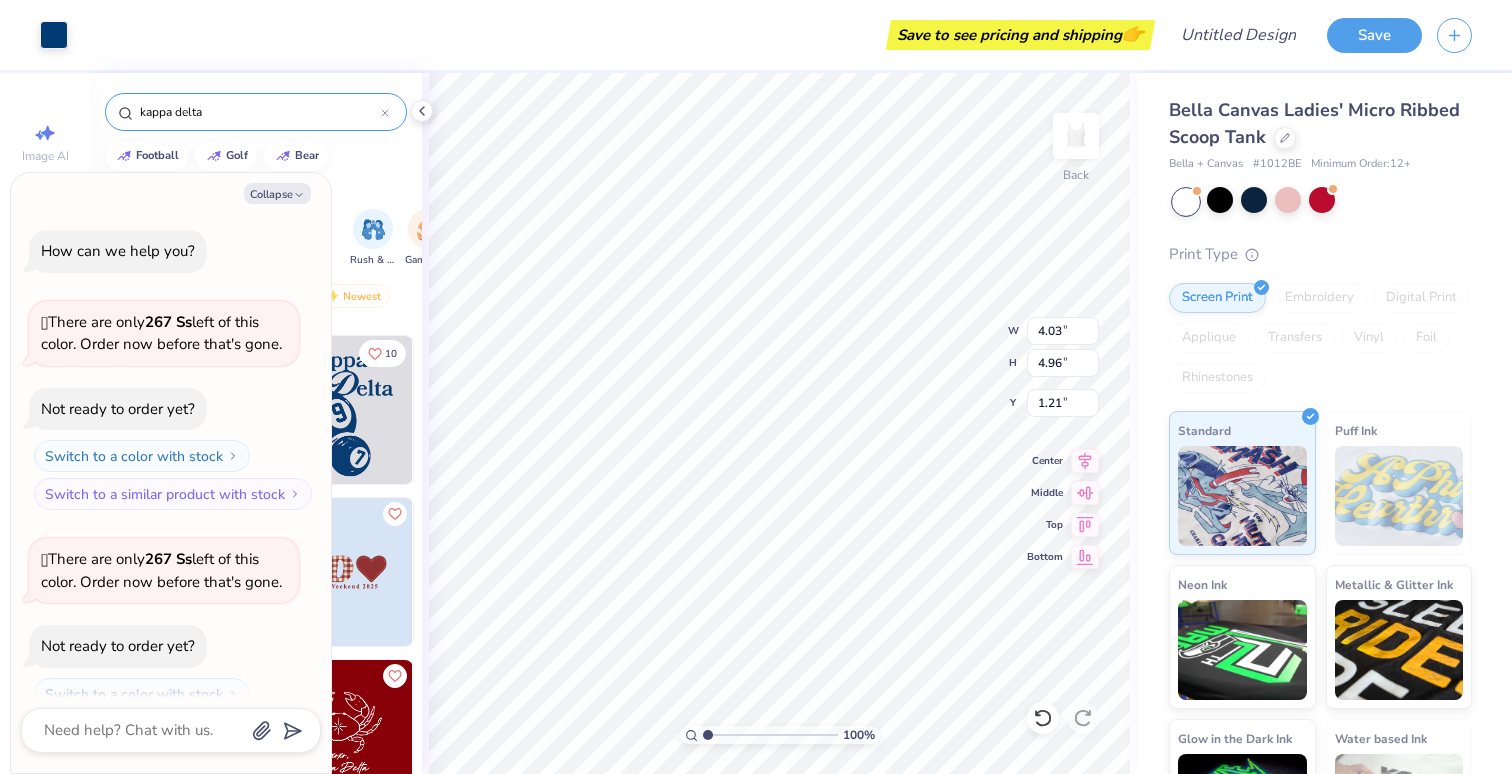 scroll, scrollTop: 65, scrollLeft: 0, axis: vertical 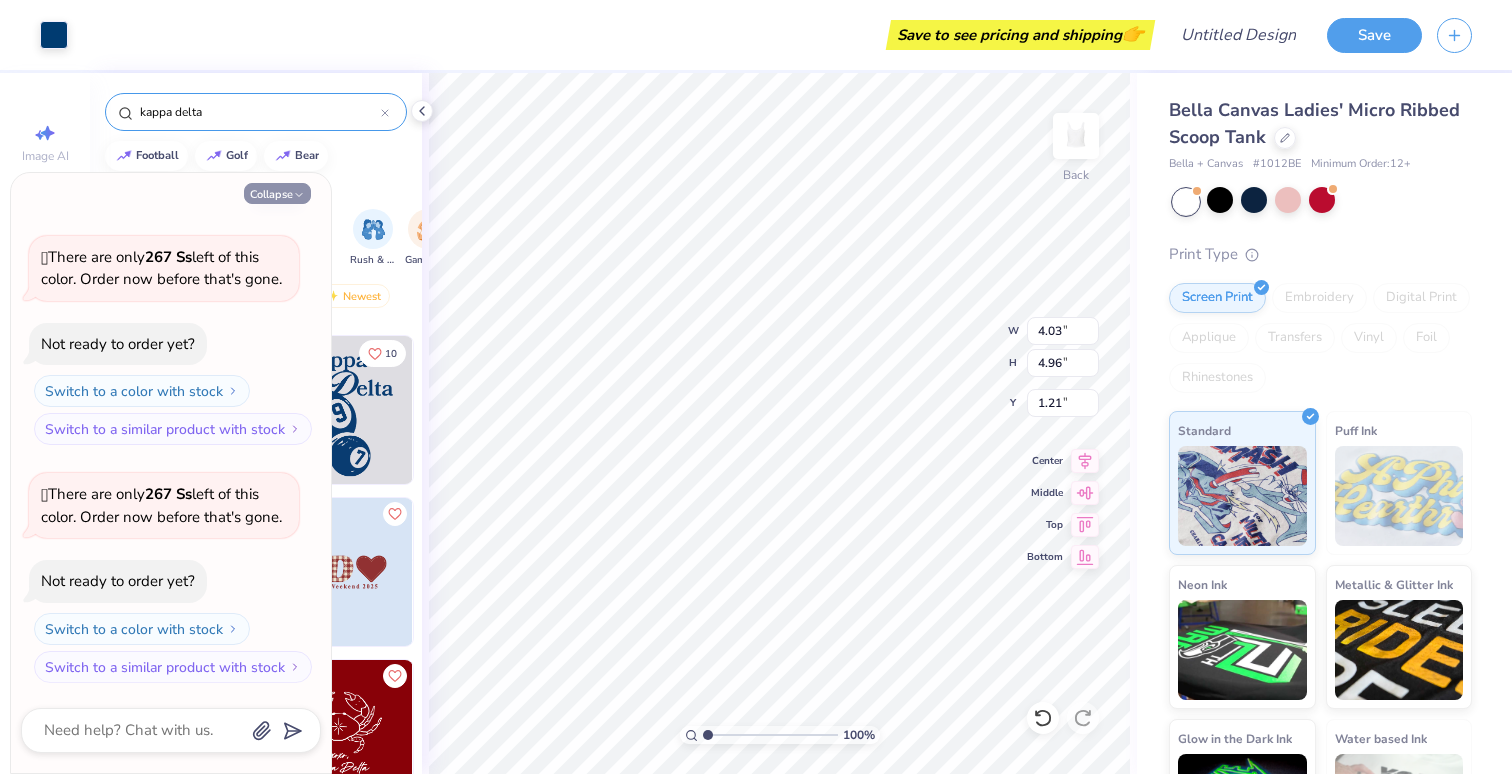 click 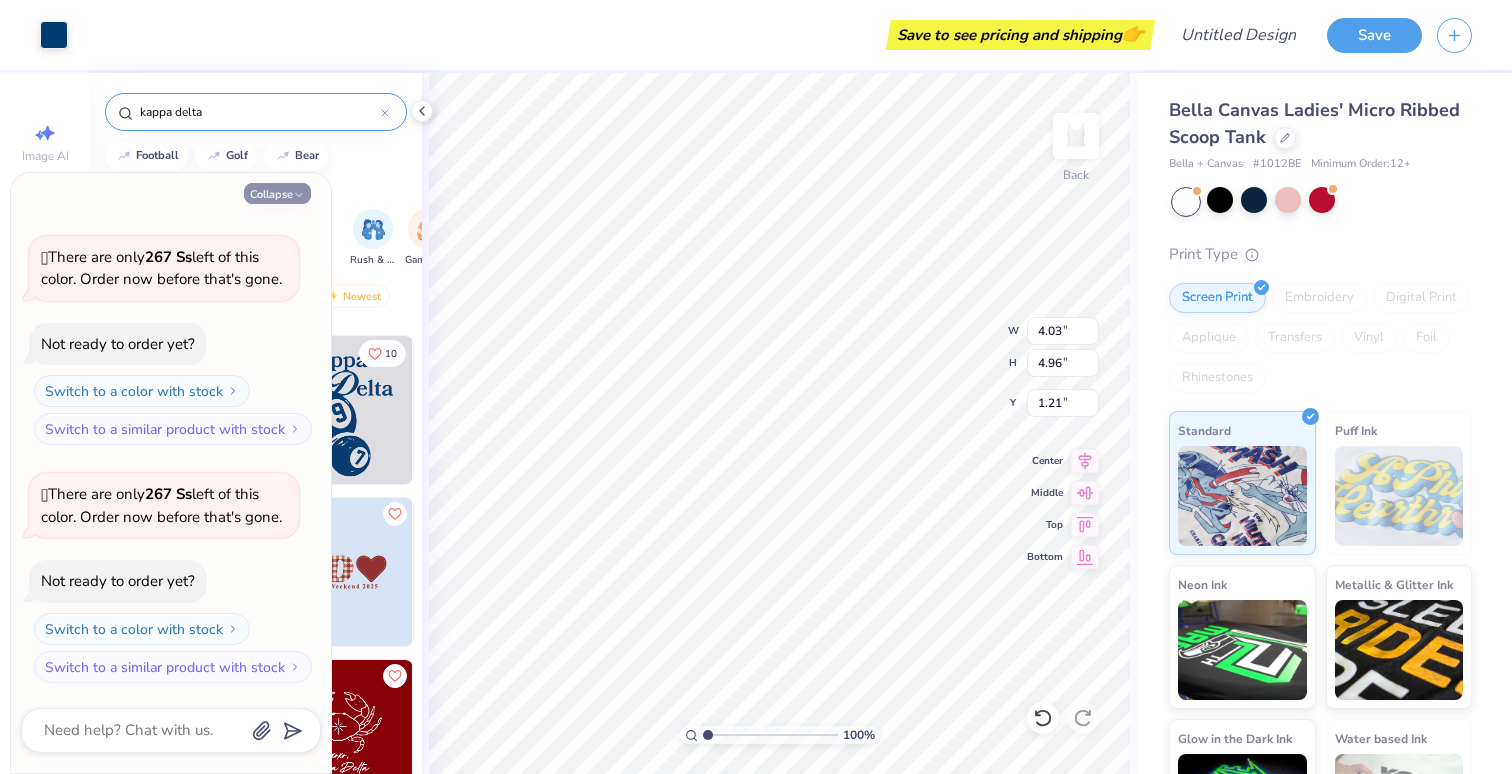 type on "x" 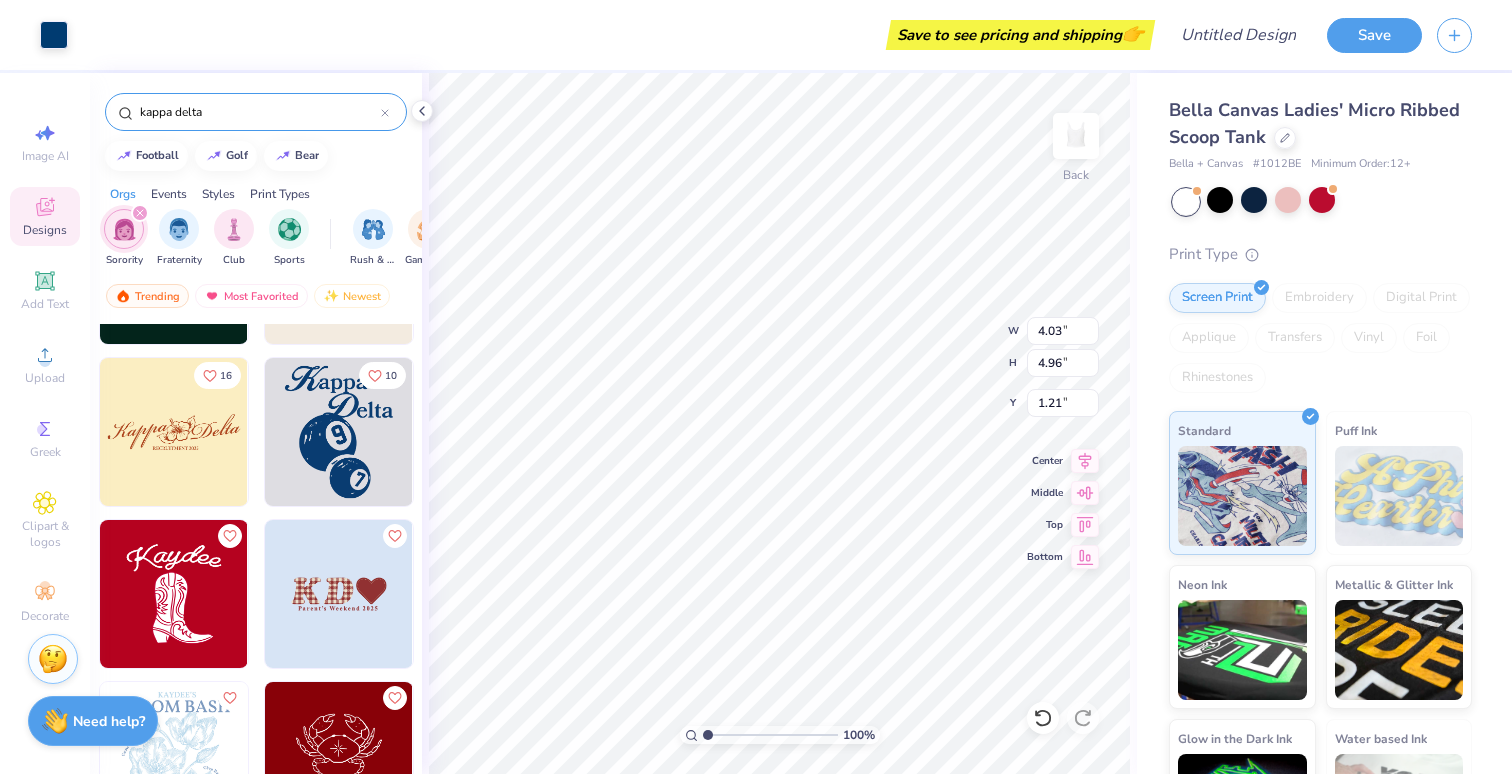 scroll, scrollTop: 267, scrollLeft: 0, axis: vertical 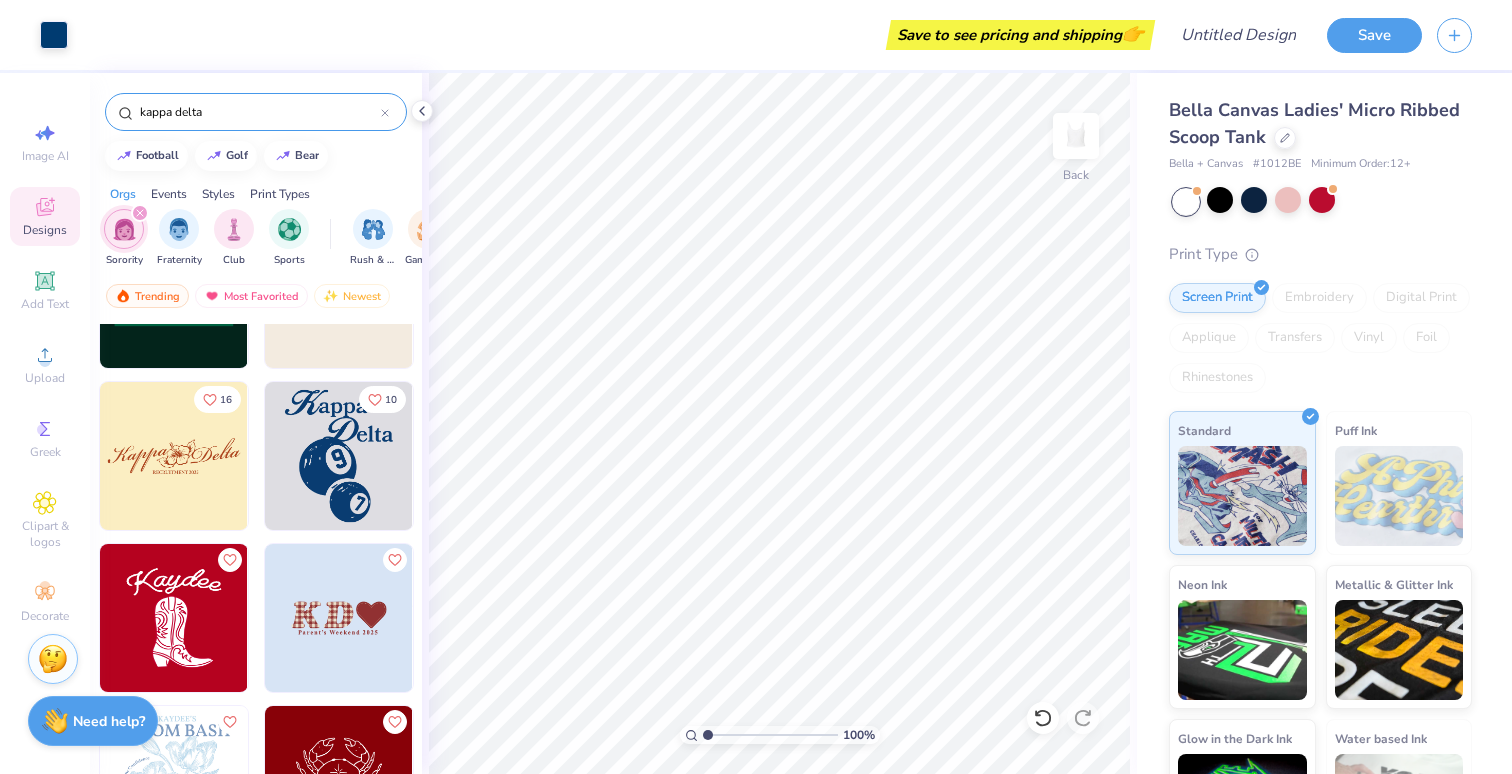 click on "100  % Back" at bounding box center (779, 423) 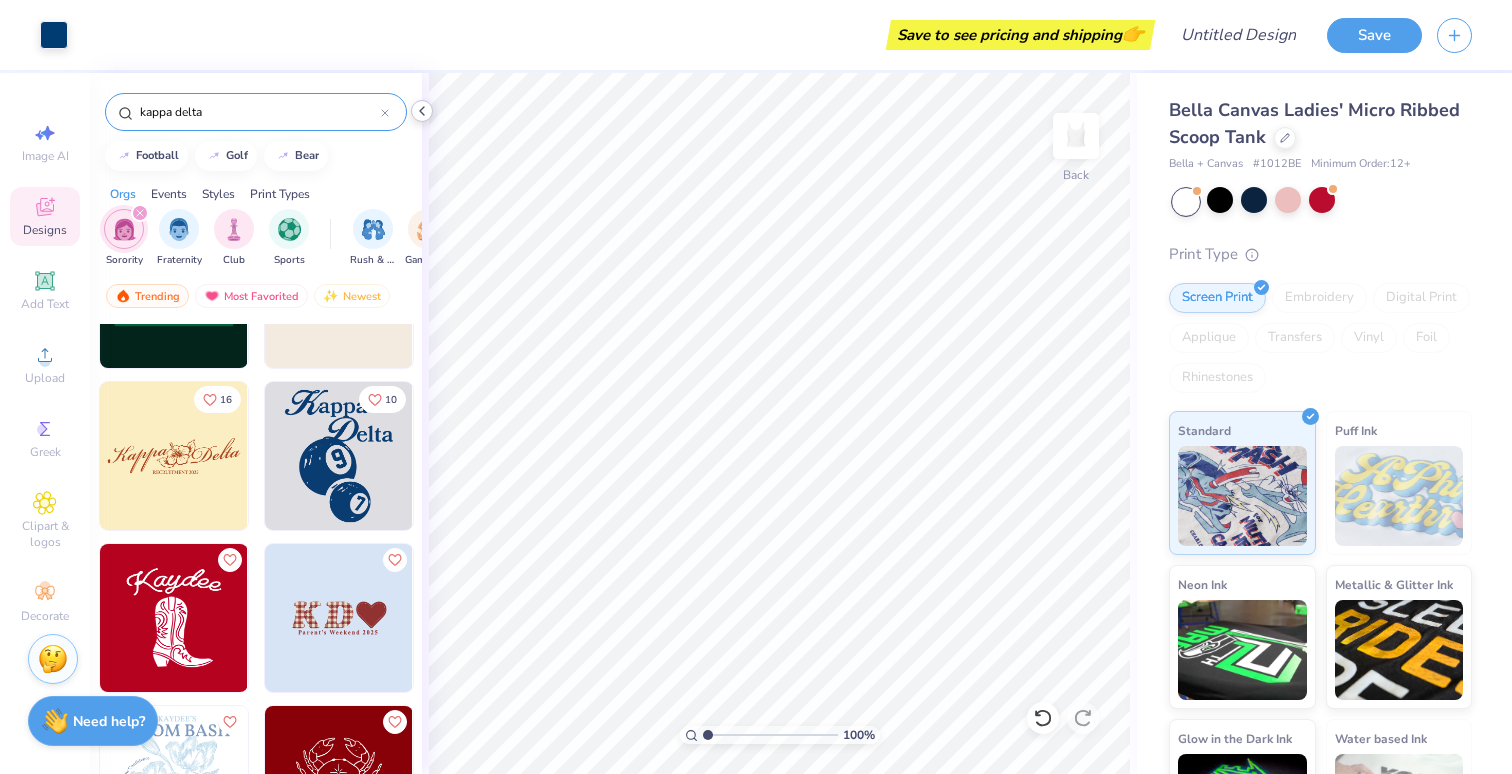 click 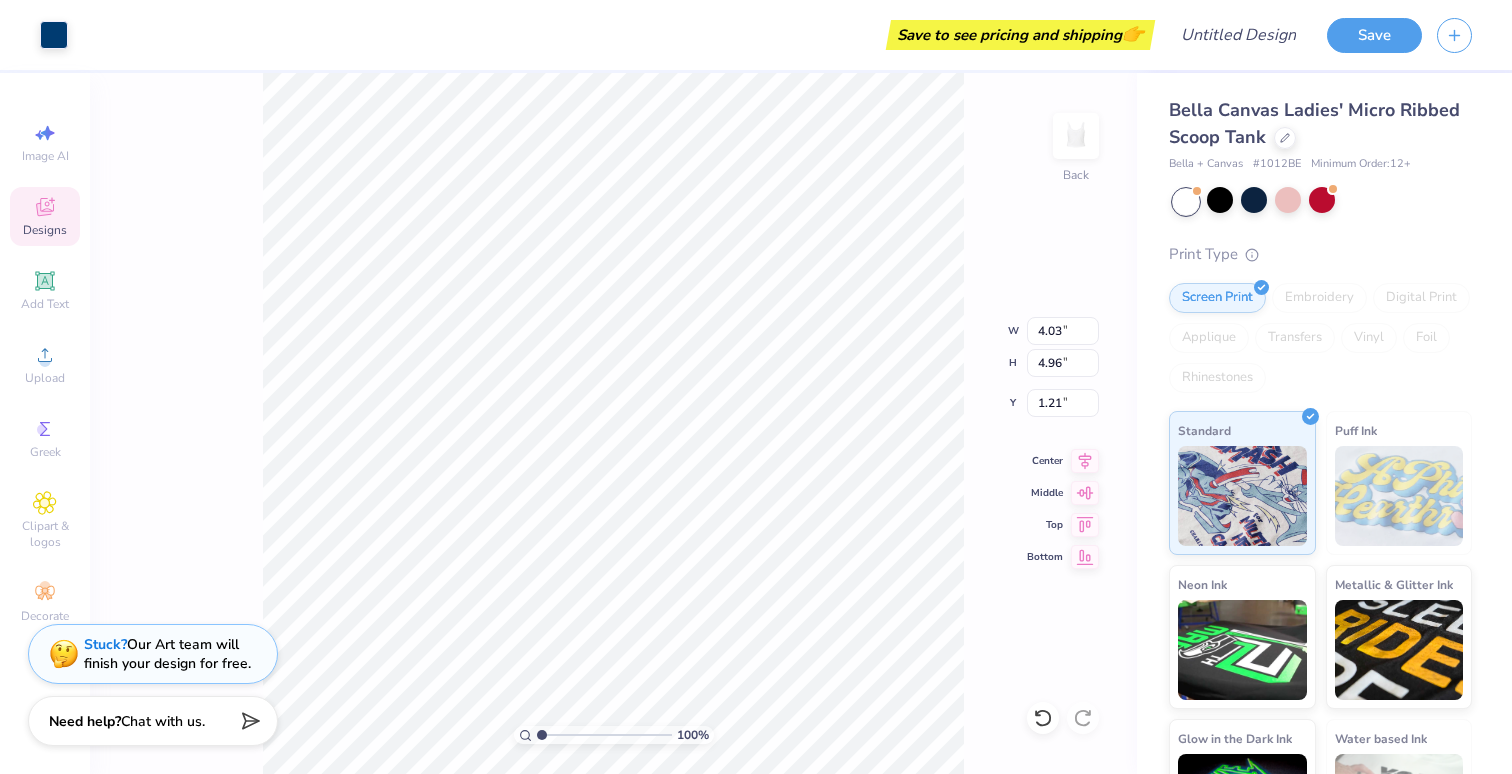 type on "1.20" 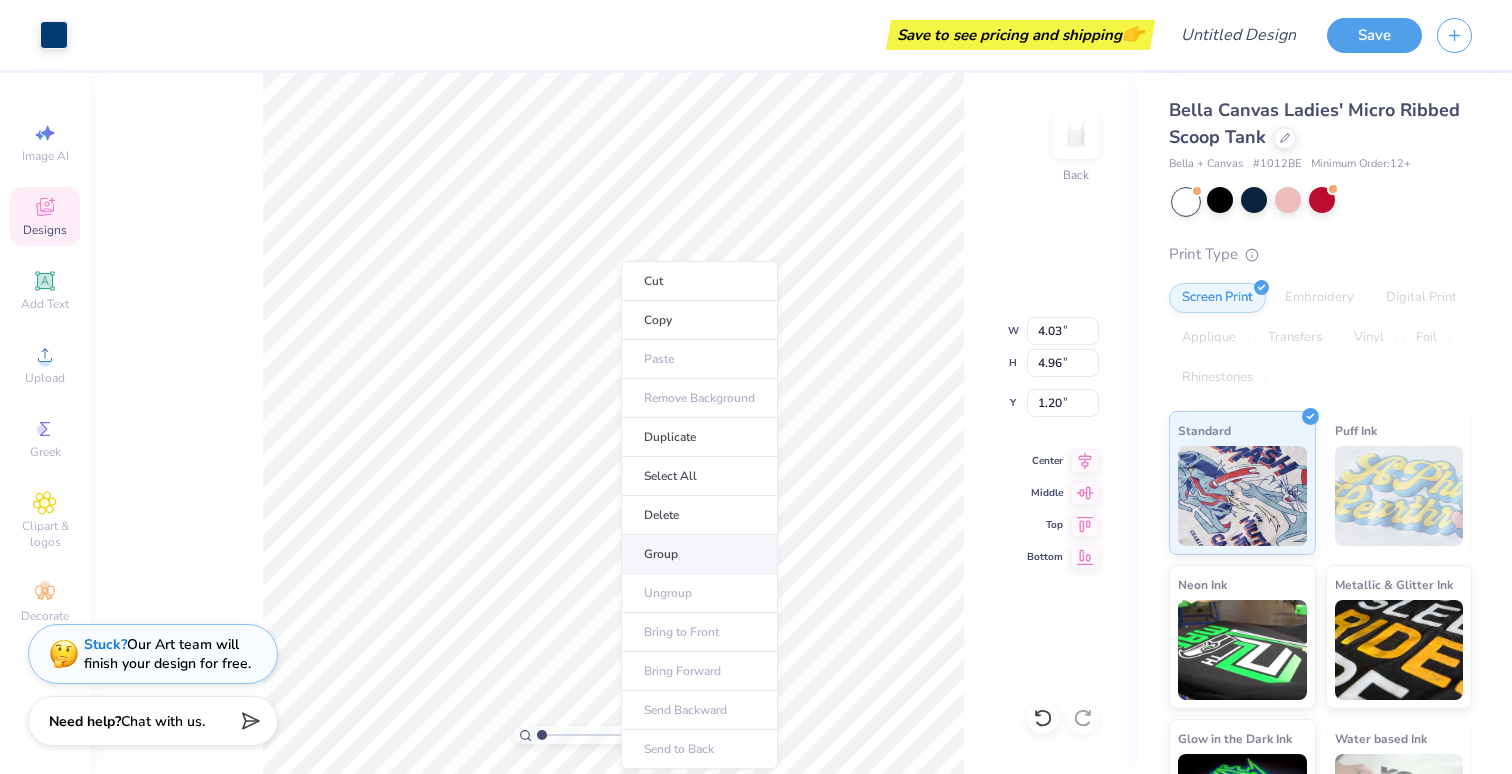 click on "Group" at bounding box center (699, 554) 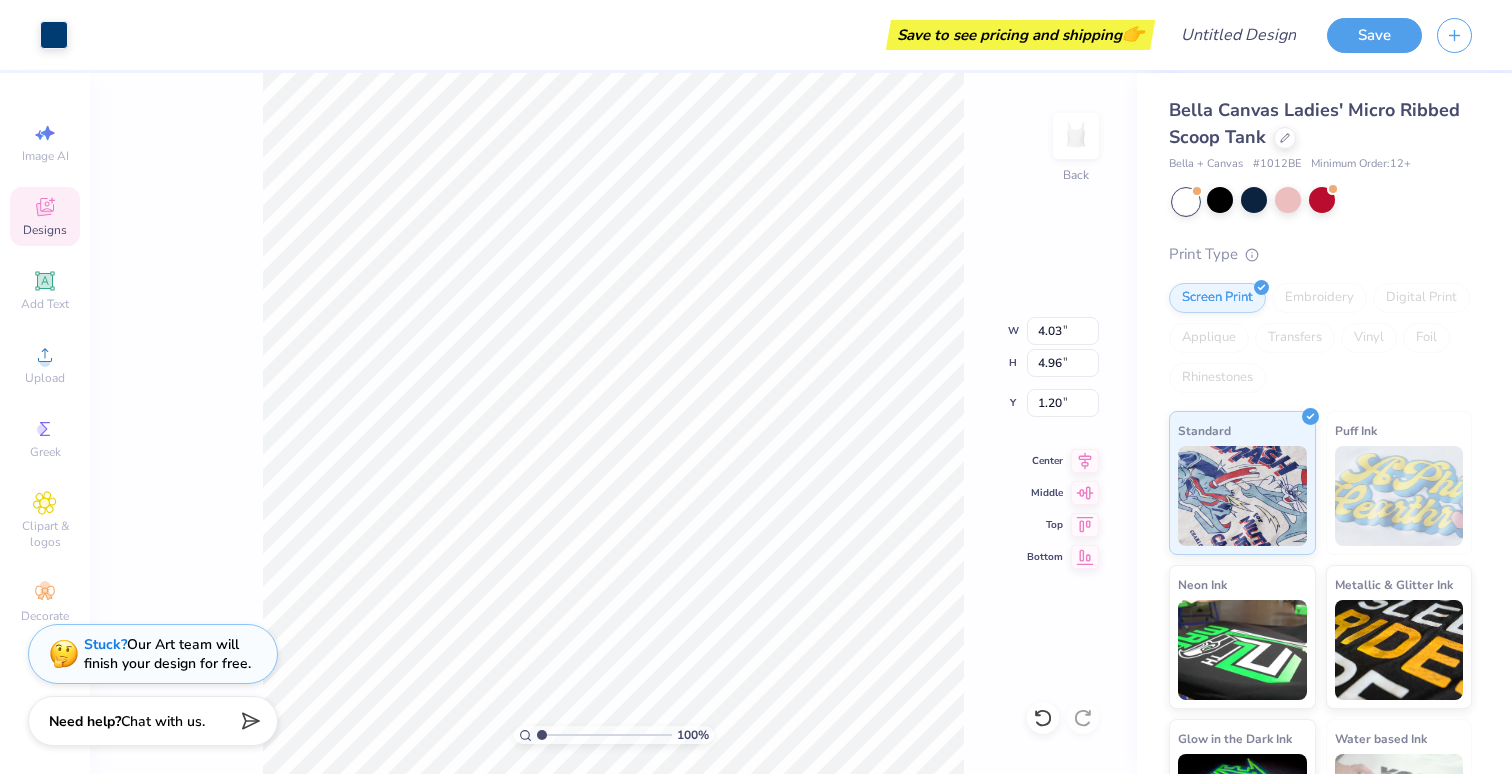 click 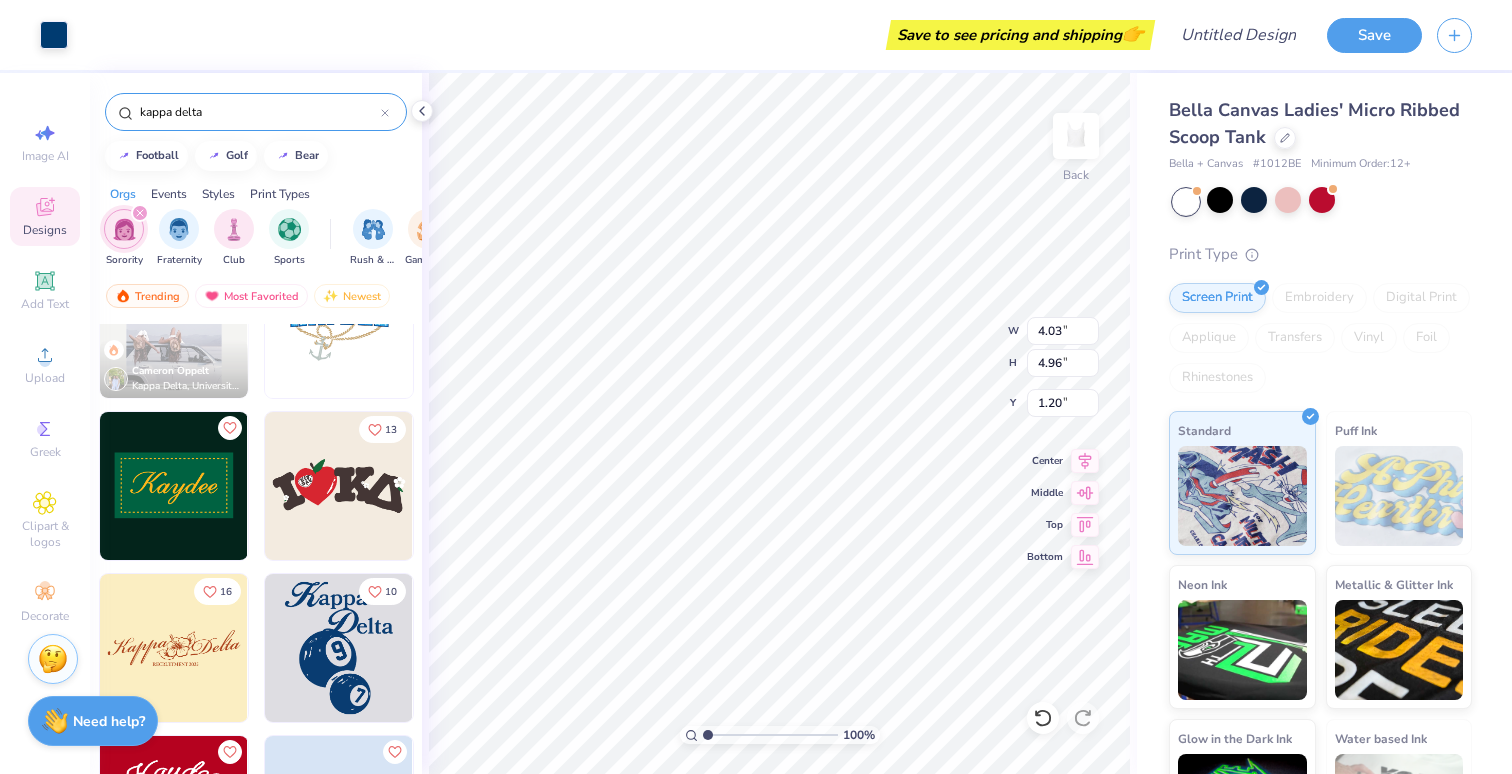 scroll, scrollTop: 0, scrollLeft: 0, axis: both 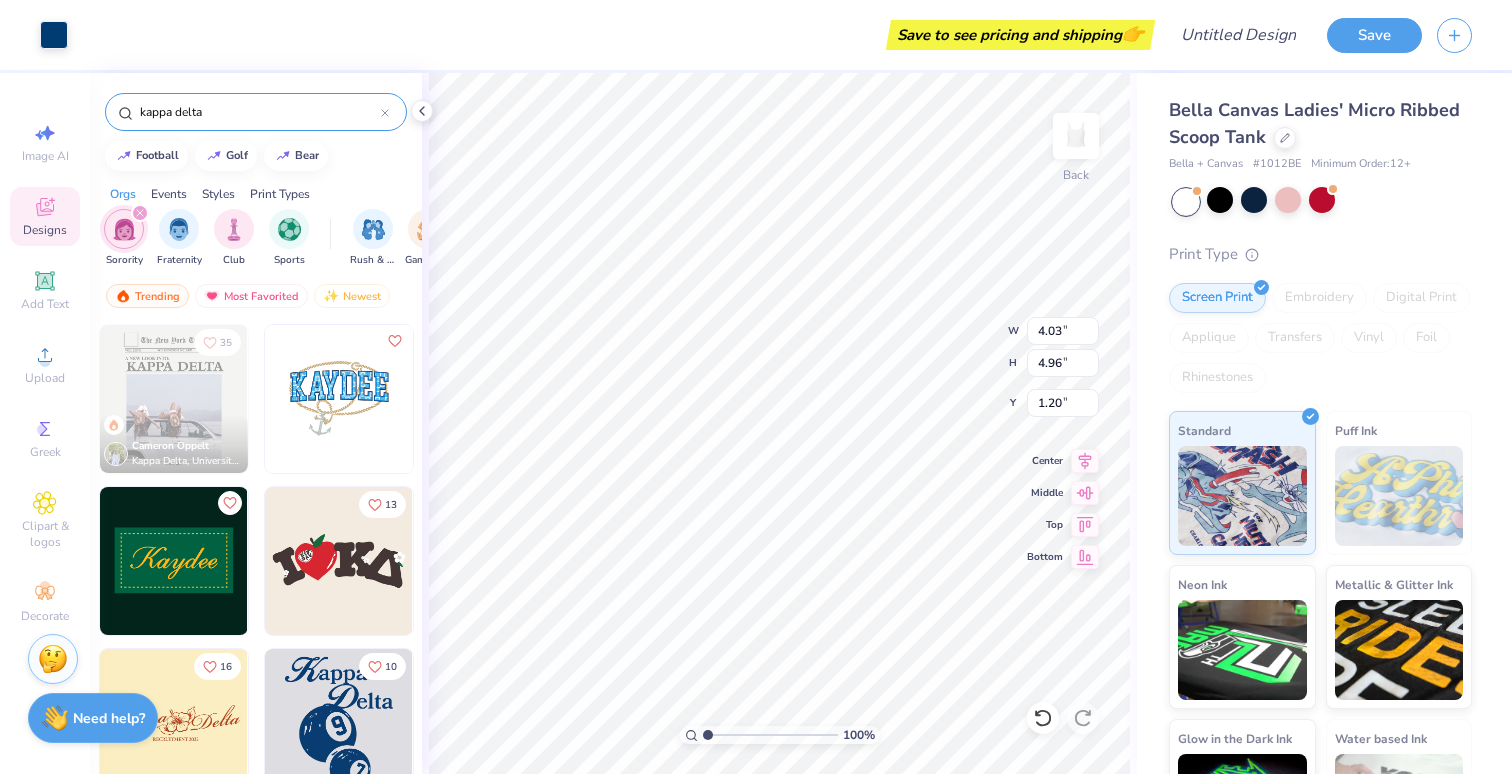 click on "Need help?  Chat with us." at bounding box center (93, 718) 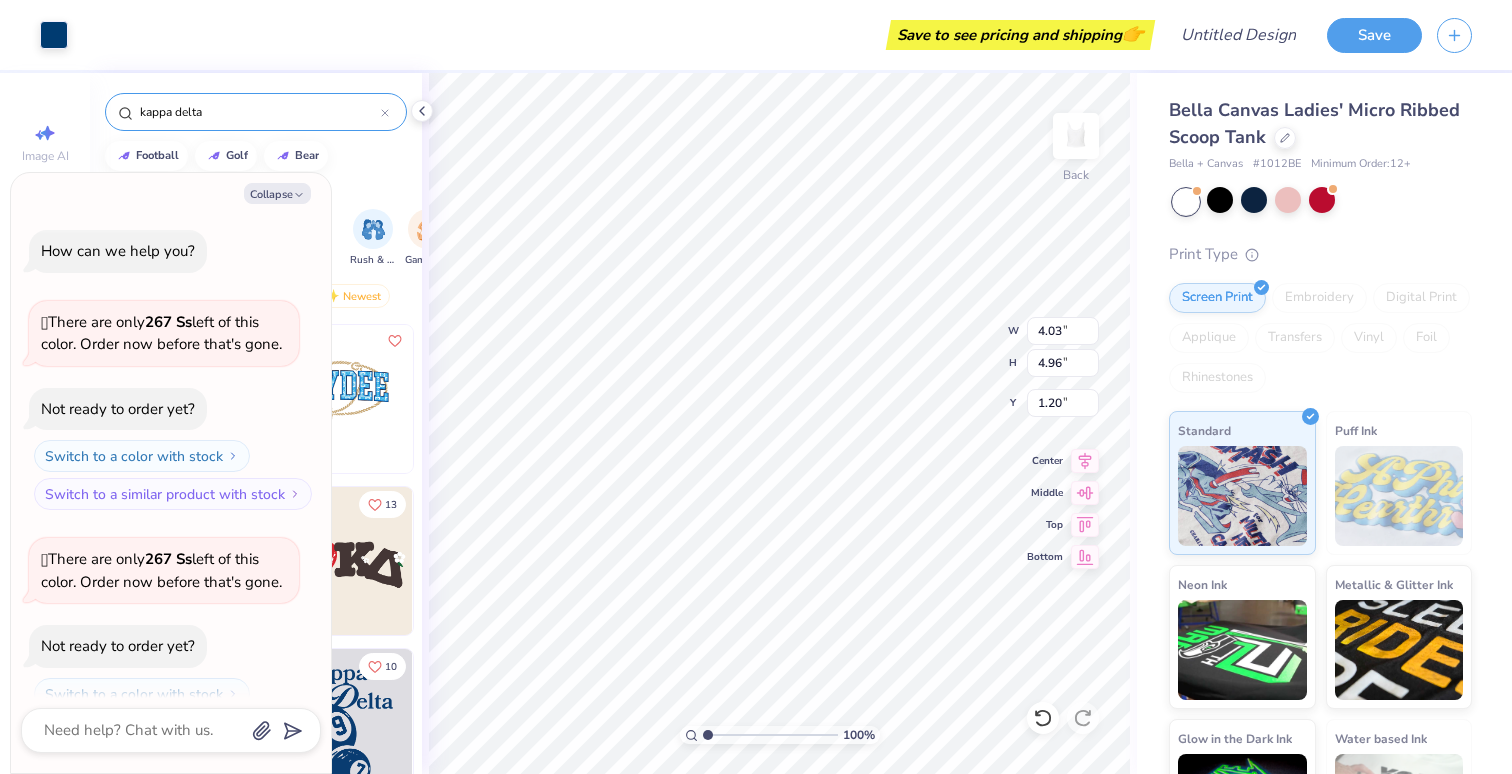 scroll, scrollTop: 65, scrollLeft: 0, axis: vertical 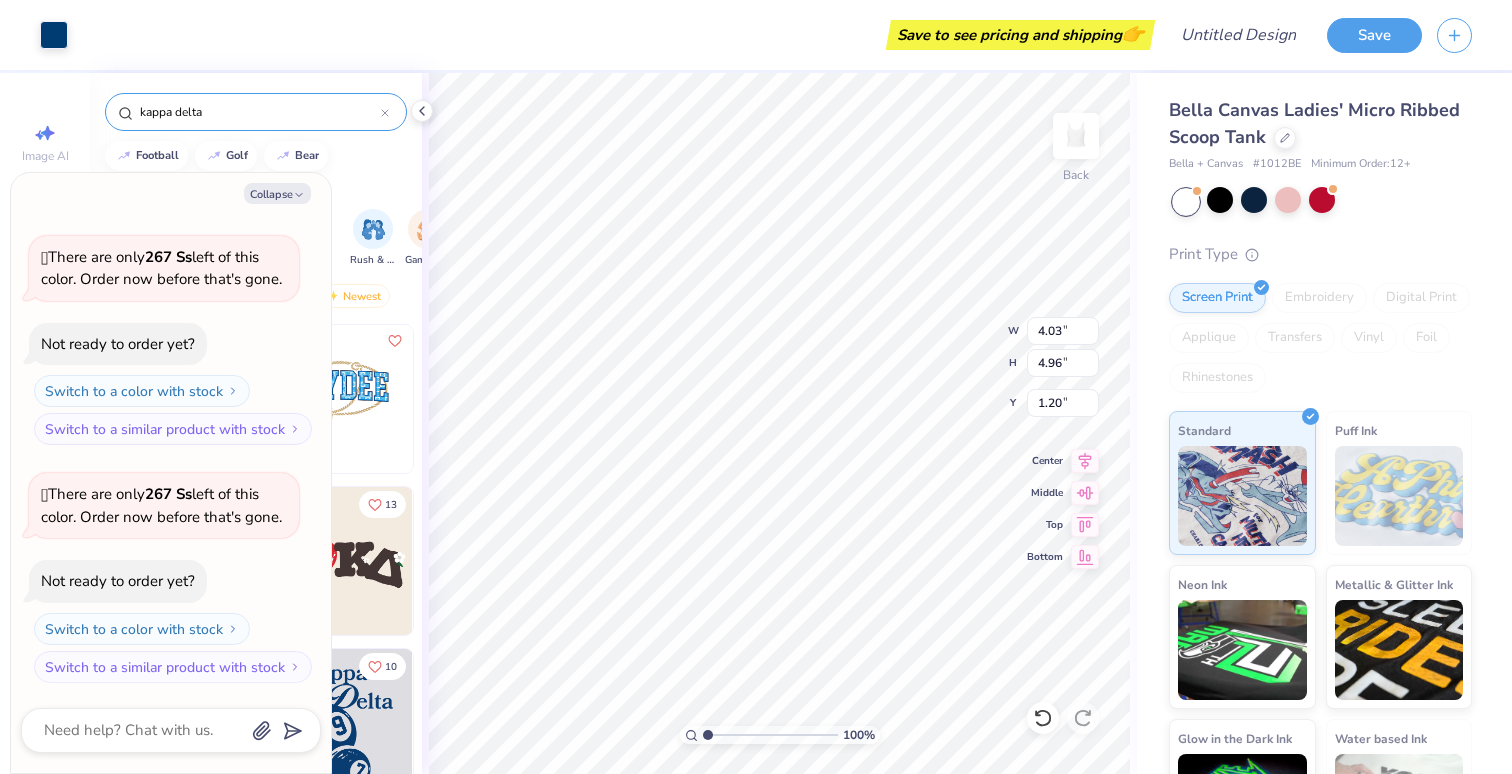 click at bounding box center (171, 730) 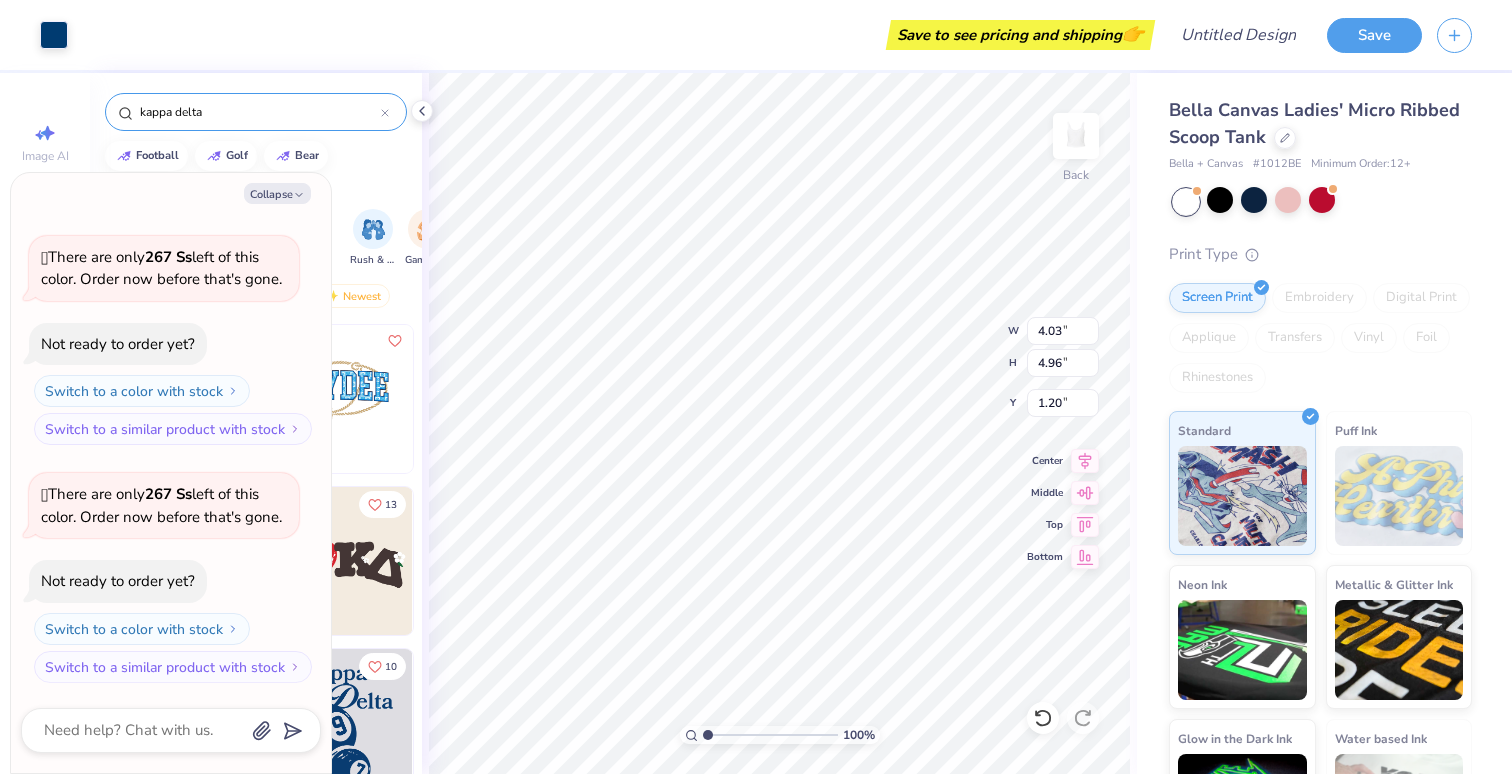 click on "Collapse How can we help you? 🫣 There are only  267 Ss  left of this color. Order now before that's gone. Not ready to order yet? Switch to a color with stock Switch to a similar product with stock 🫣 There are only  267 Ss  left of this color. Order now before that's gone. Not ready to order yet? Switch to a color with stock Switch to a similar product with stock" at bounding box center [171, 473] 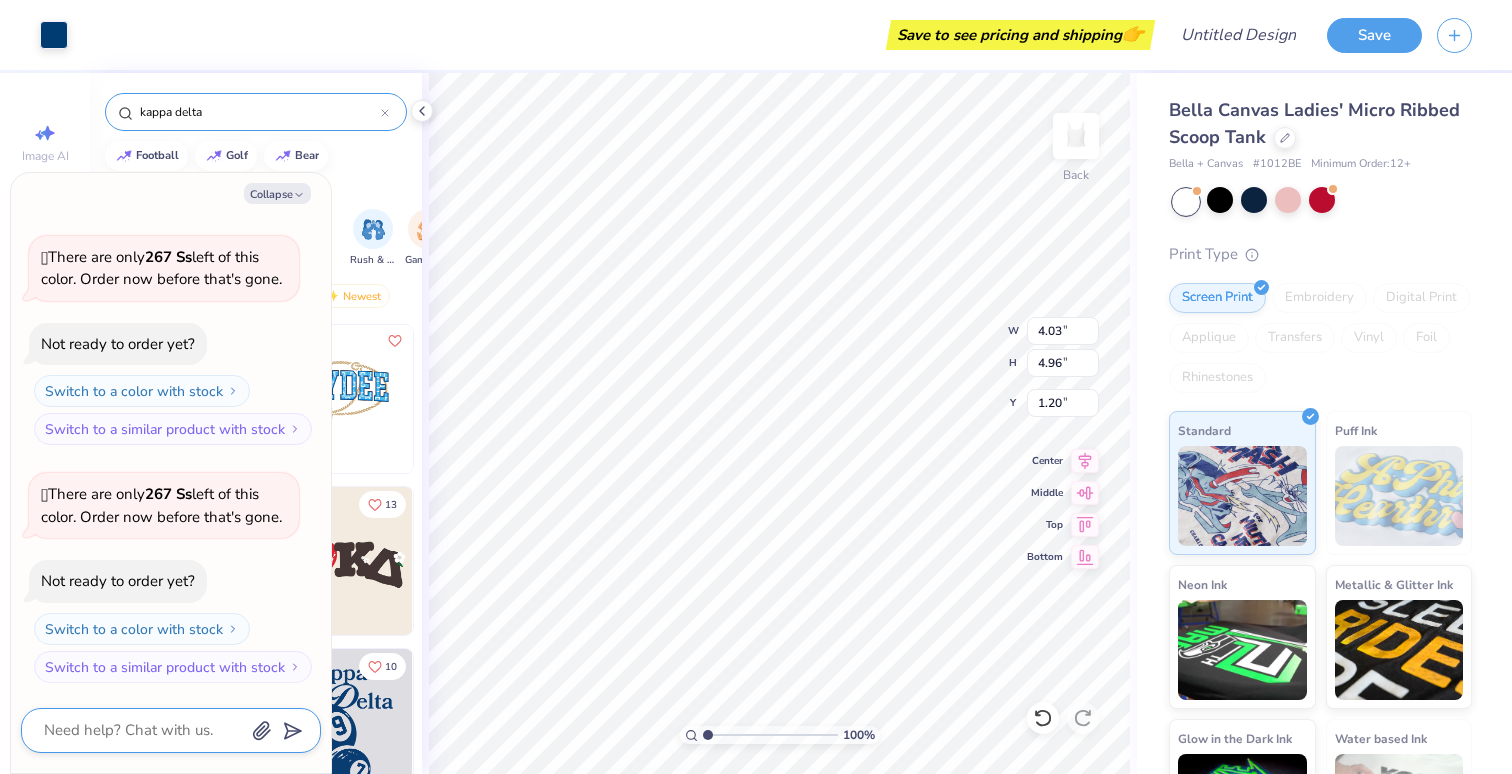 click at bounding box center (143, 730) 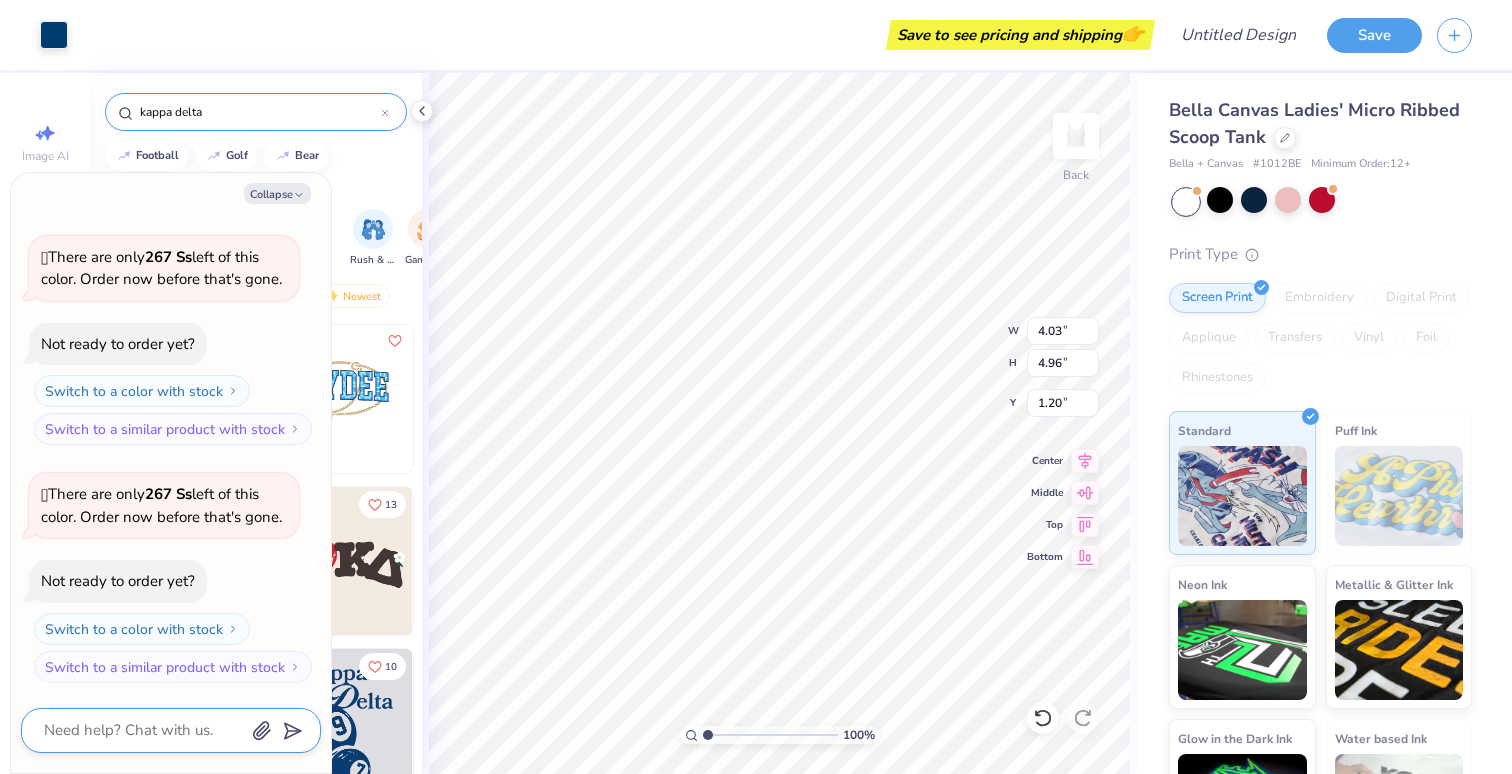 type on "x" 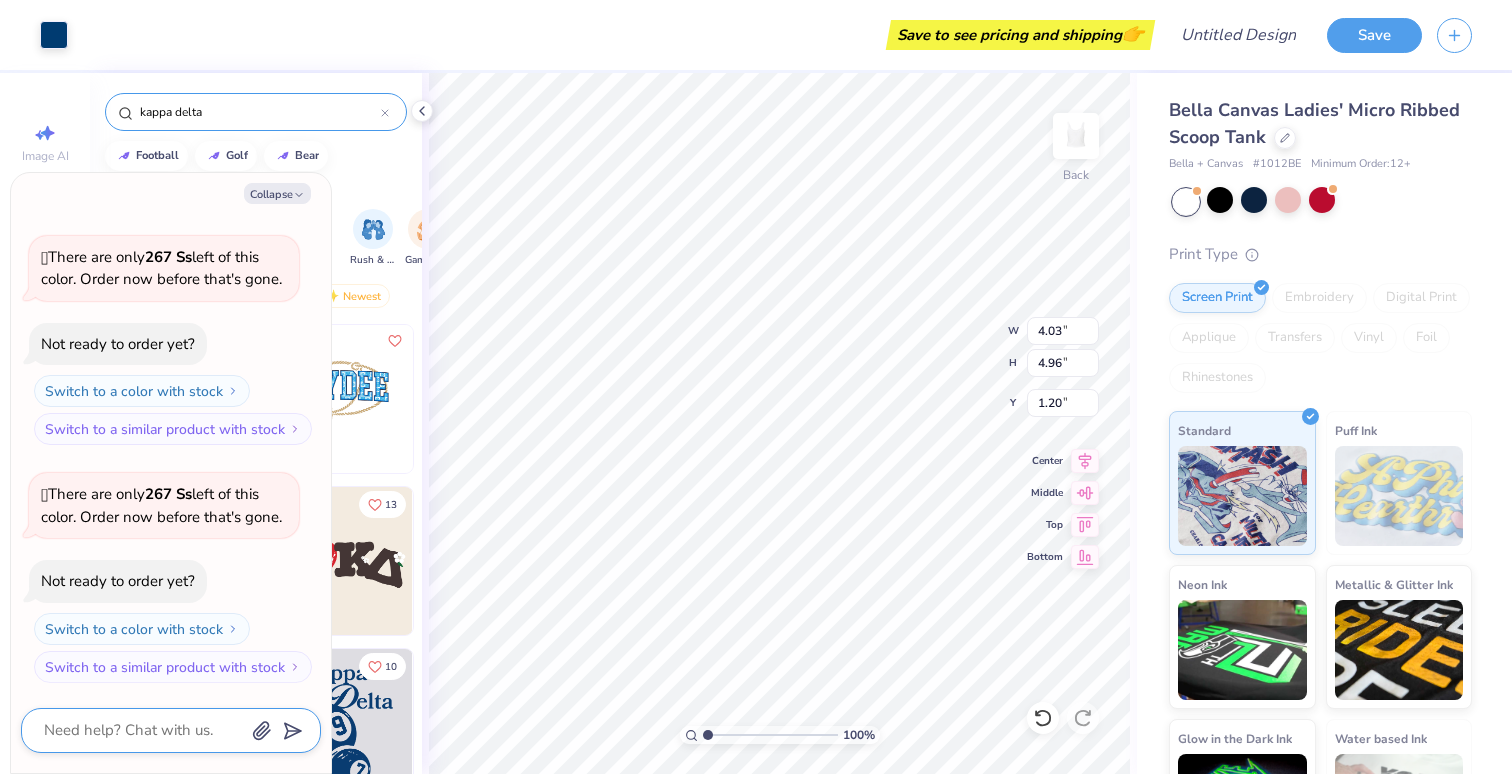 type on "h" 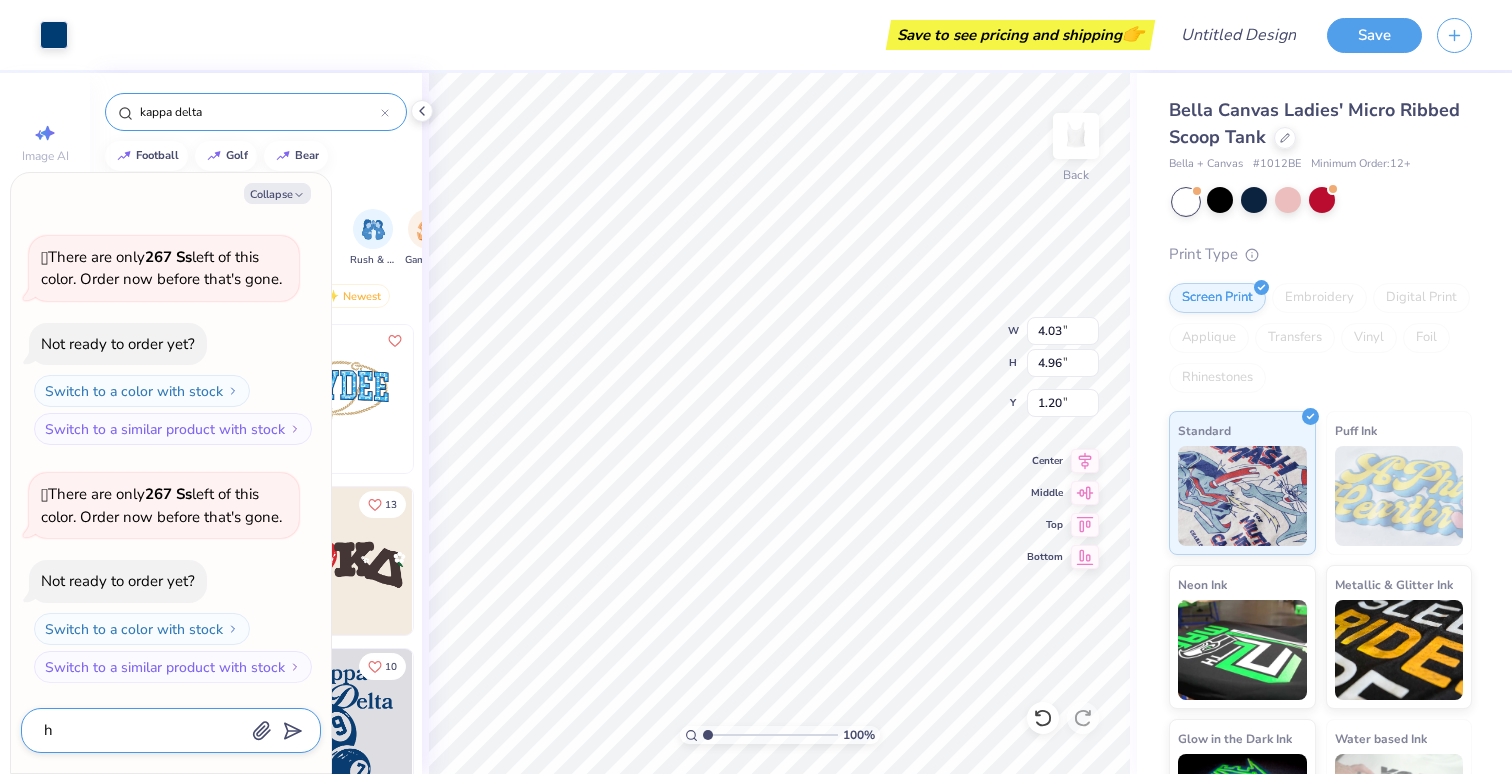 type on "x" 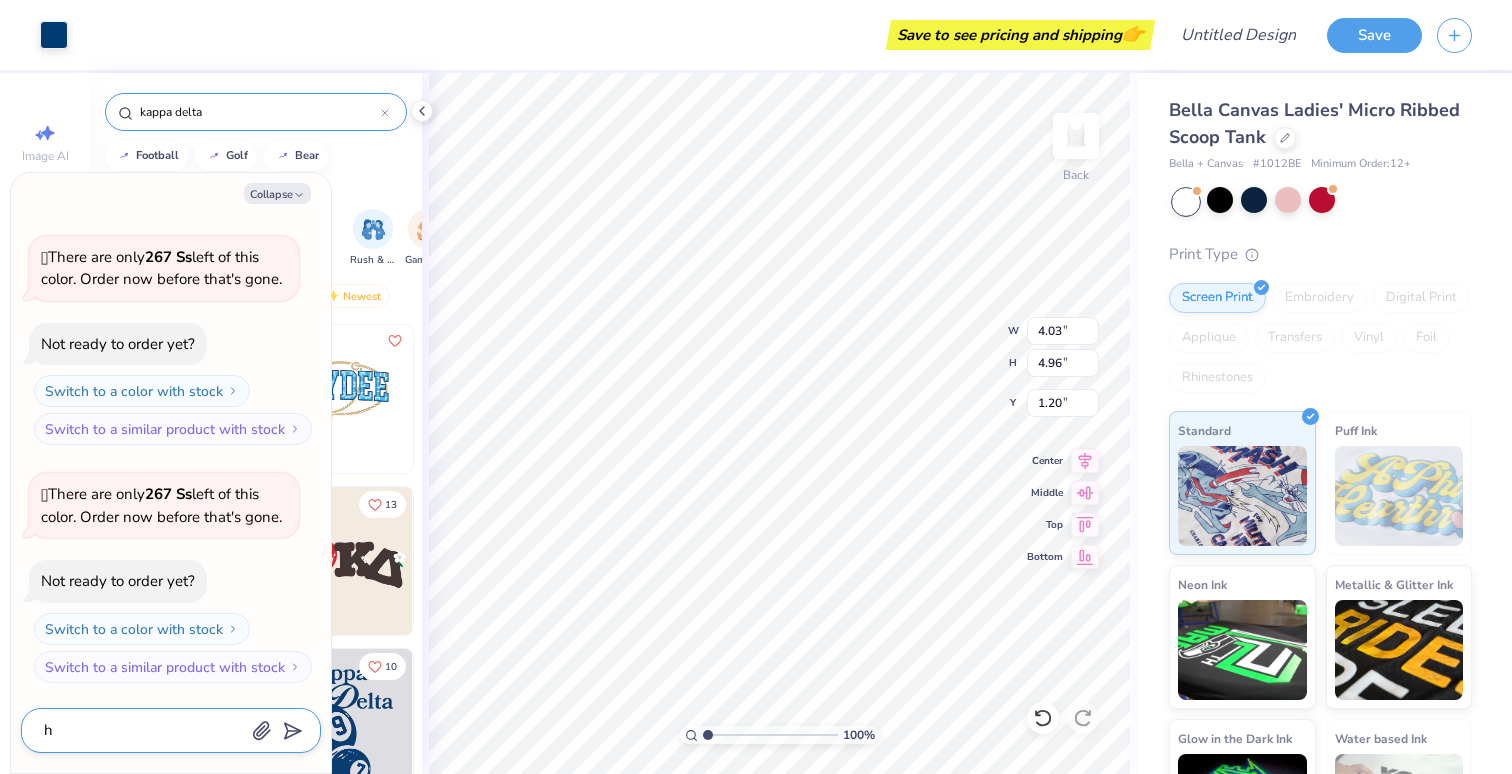 type on "ho" 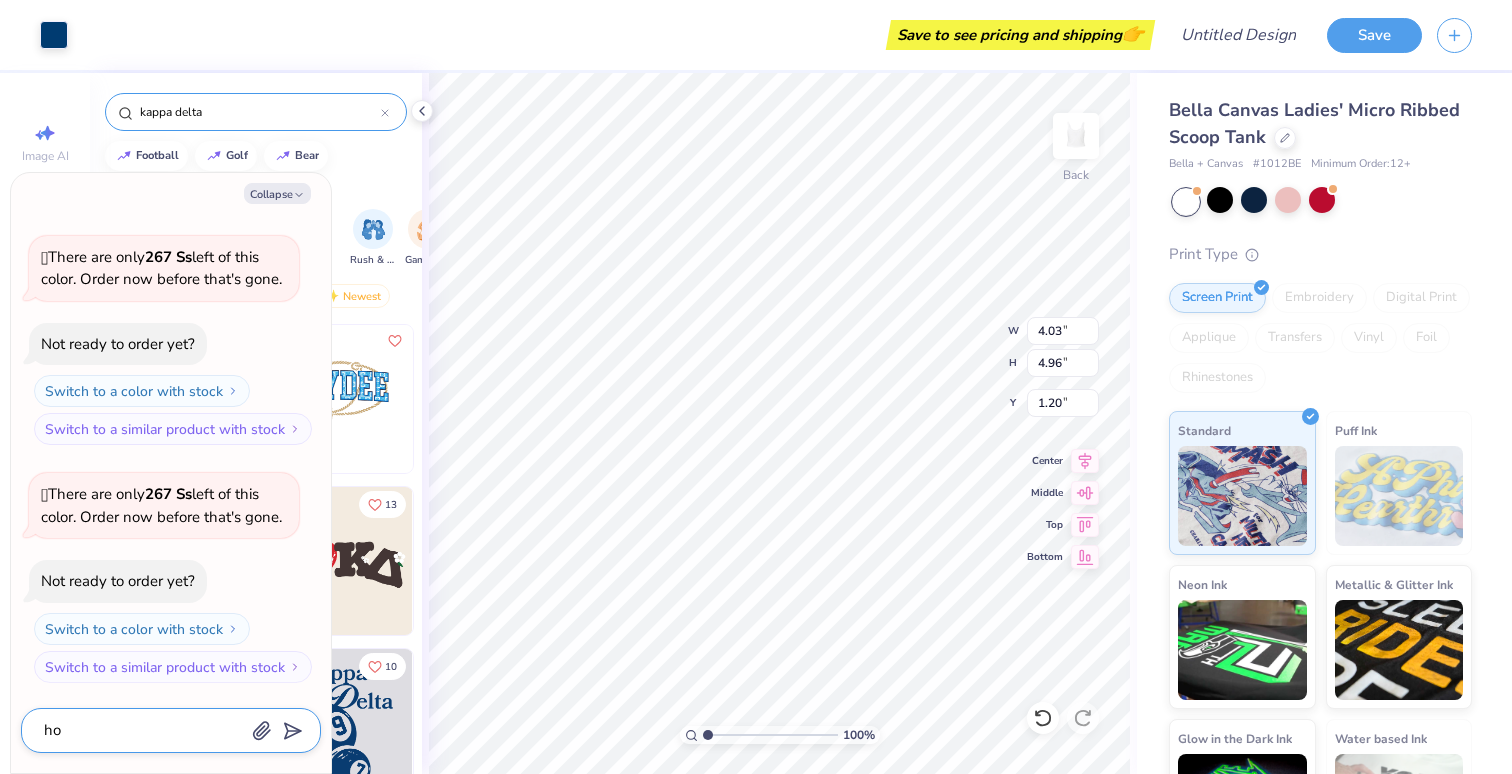 type on "x" 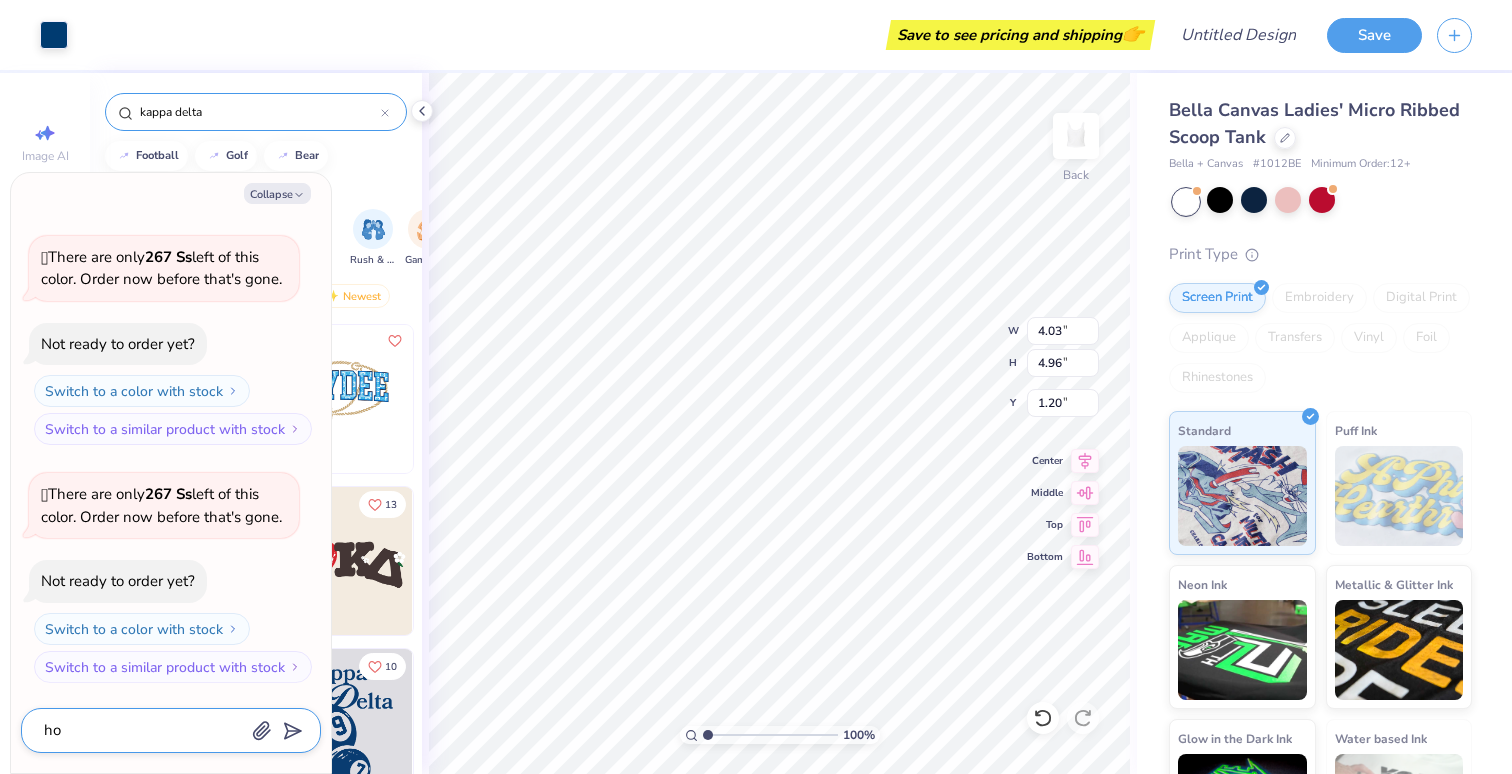 type on "how" 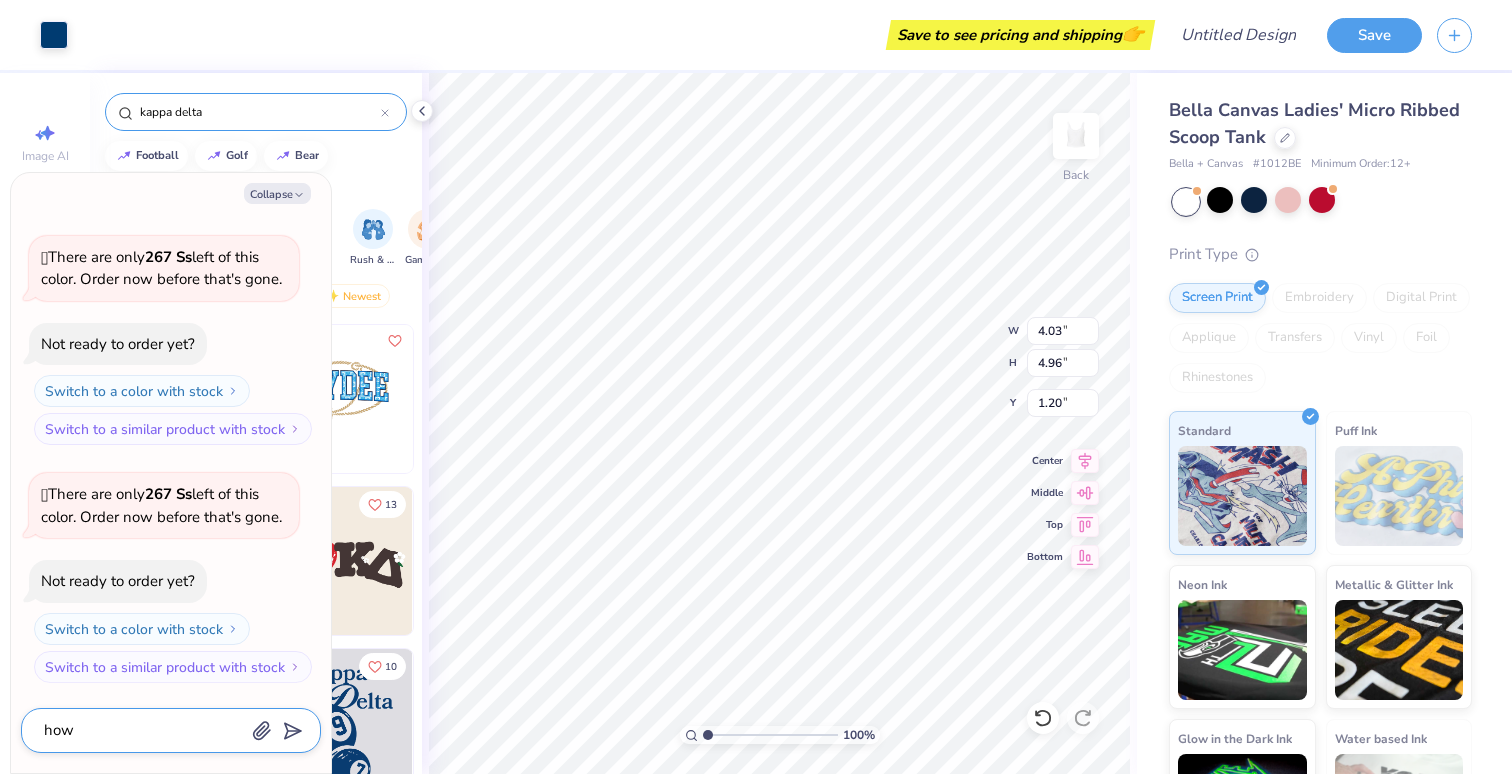 type on "x" 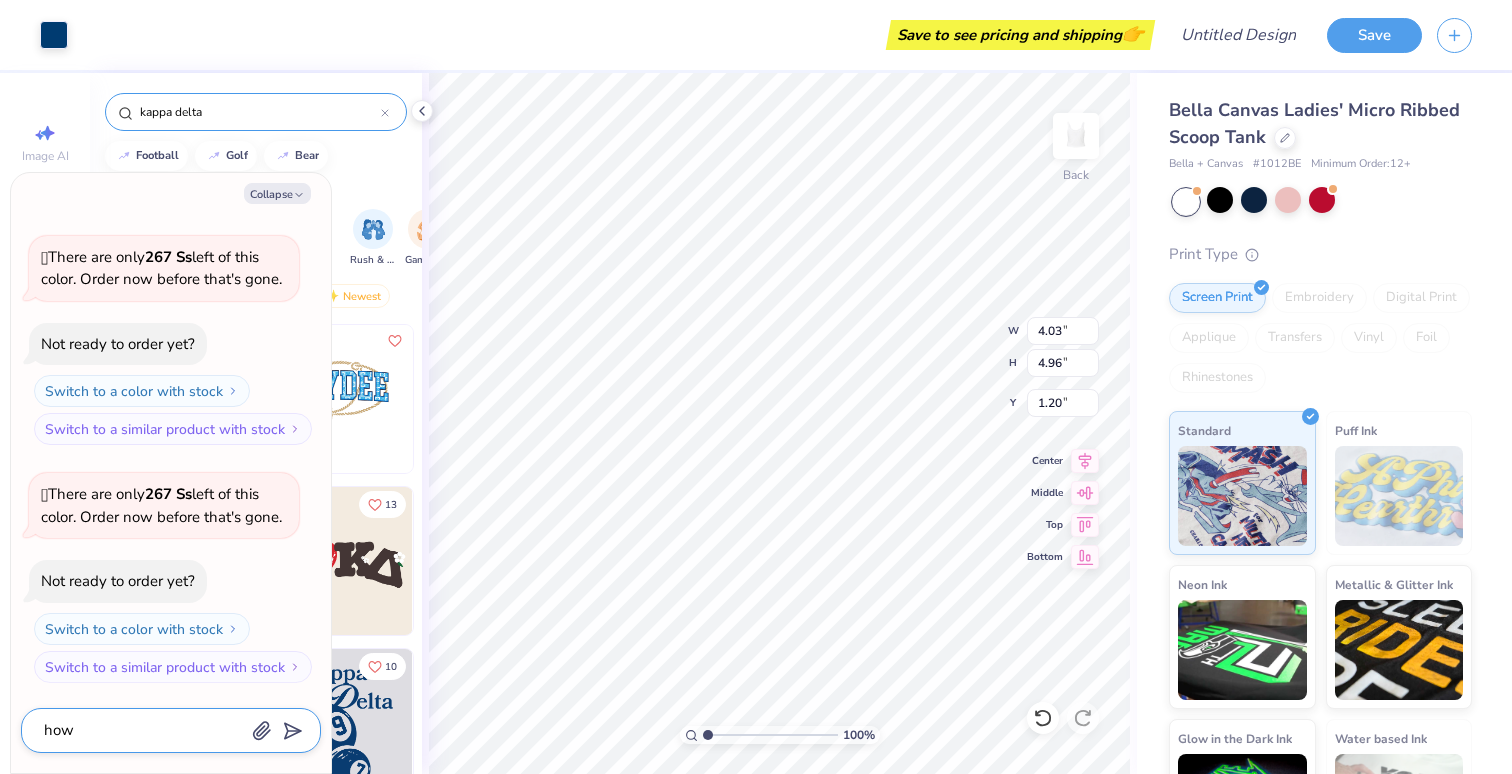 type on "how" 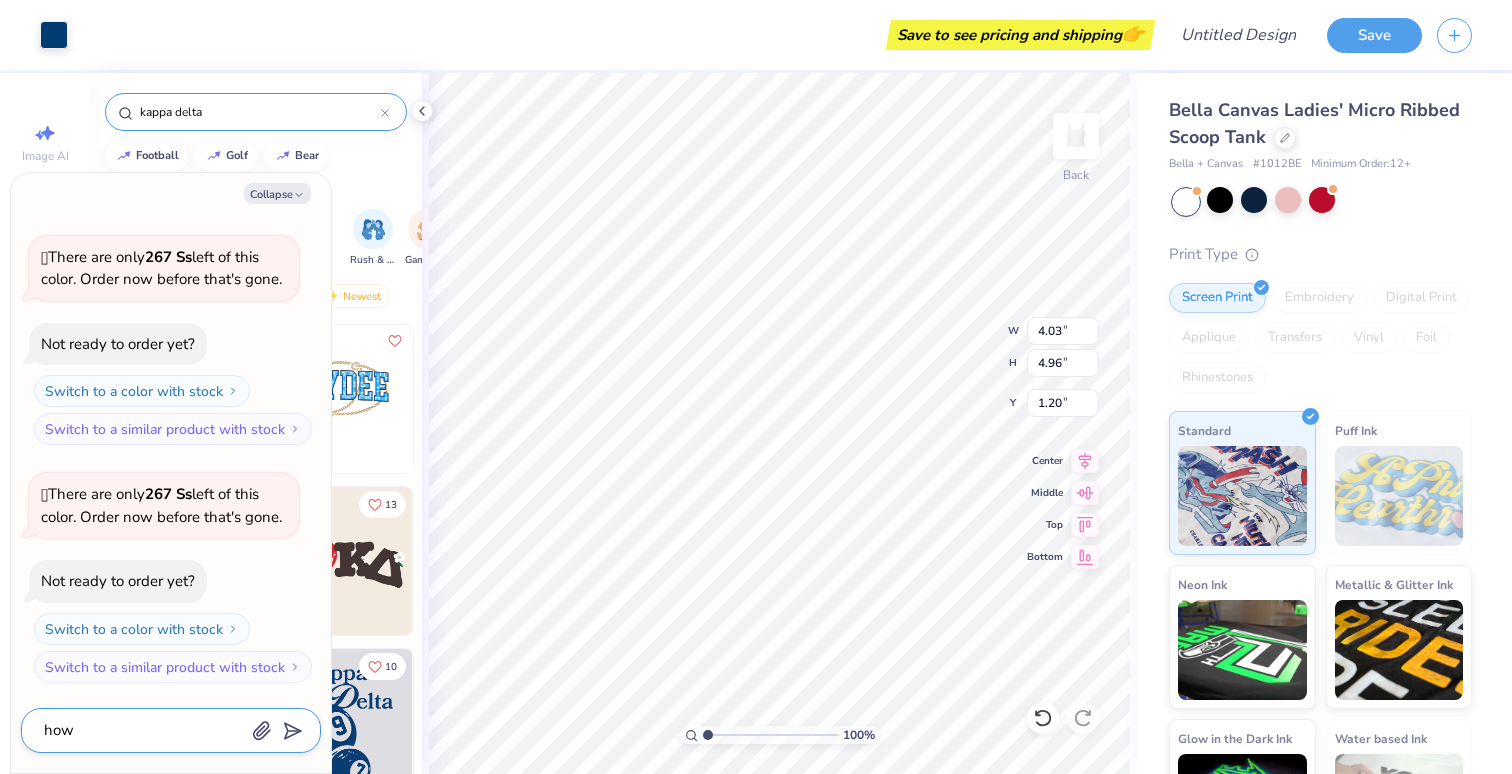 type on "x" 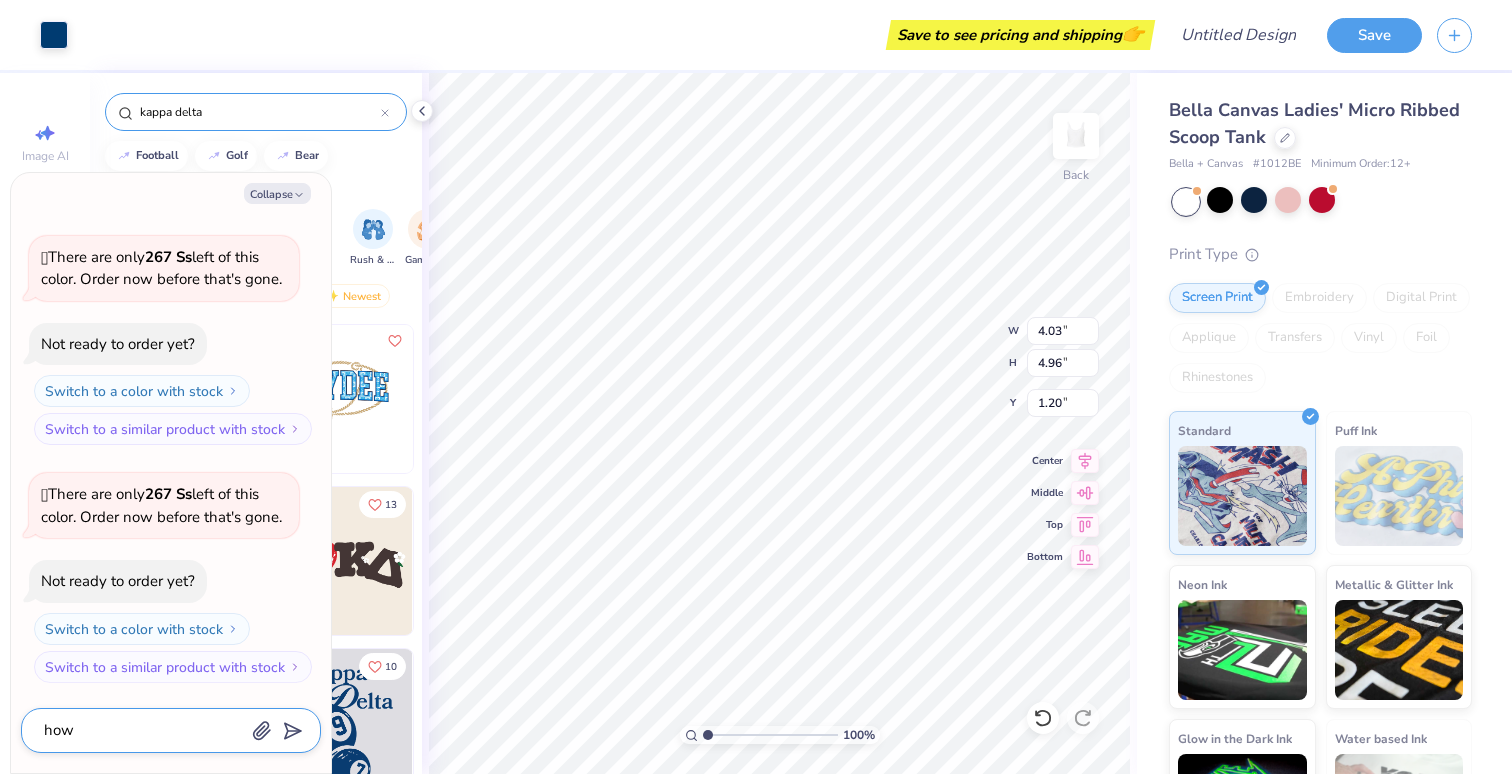 type on "how t" 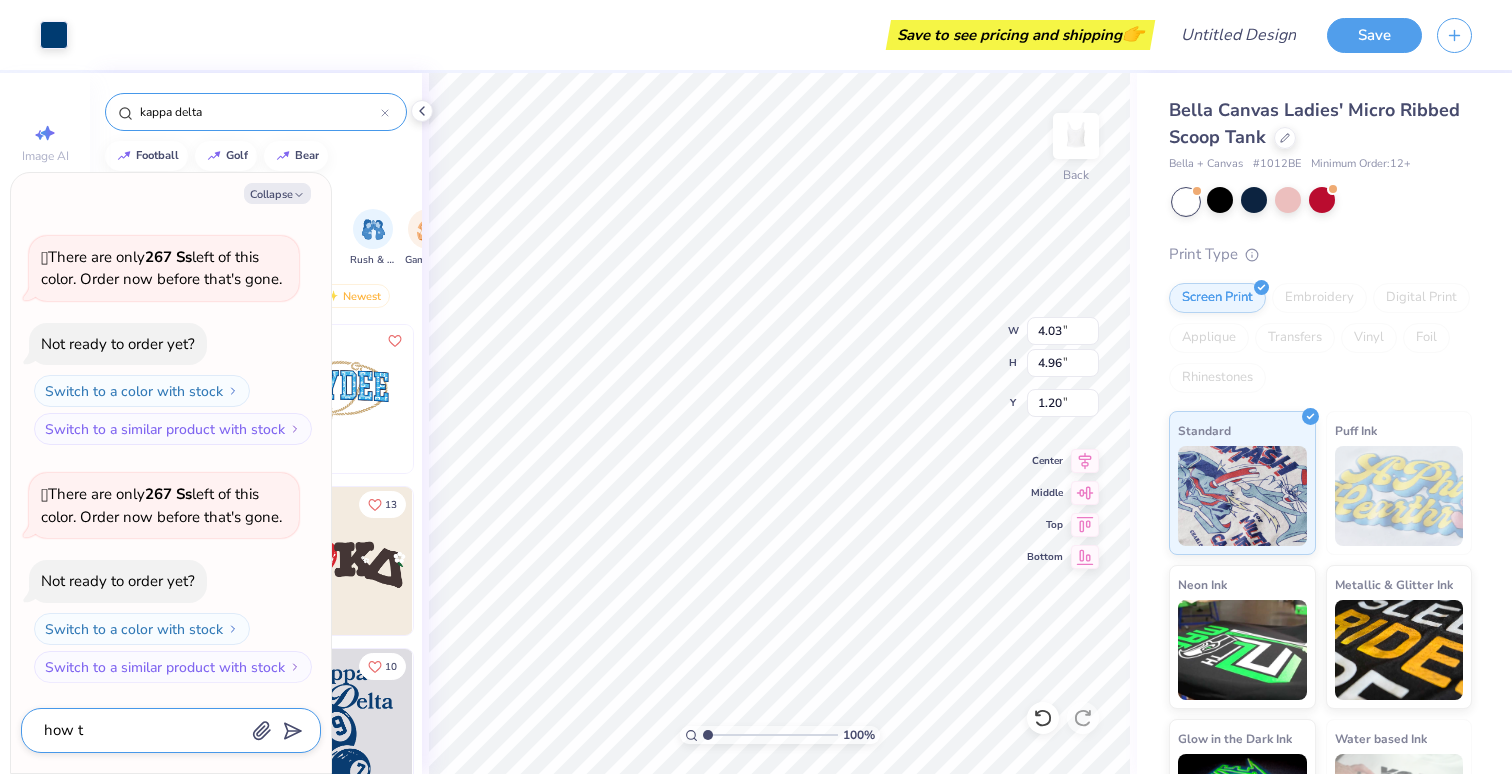 type on "x" 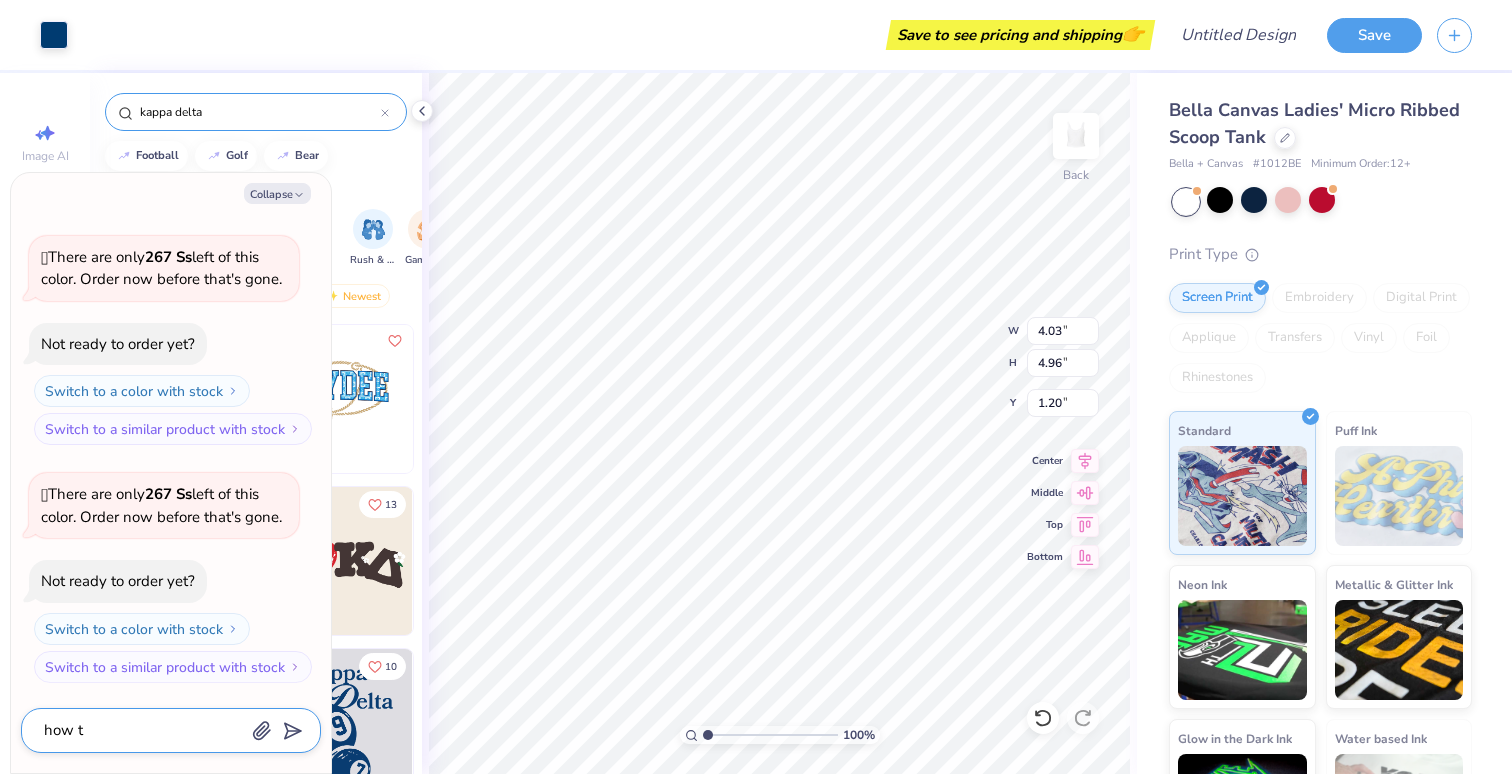 type on "how to" 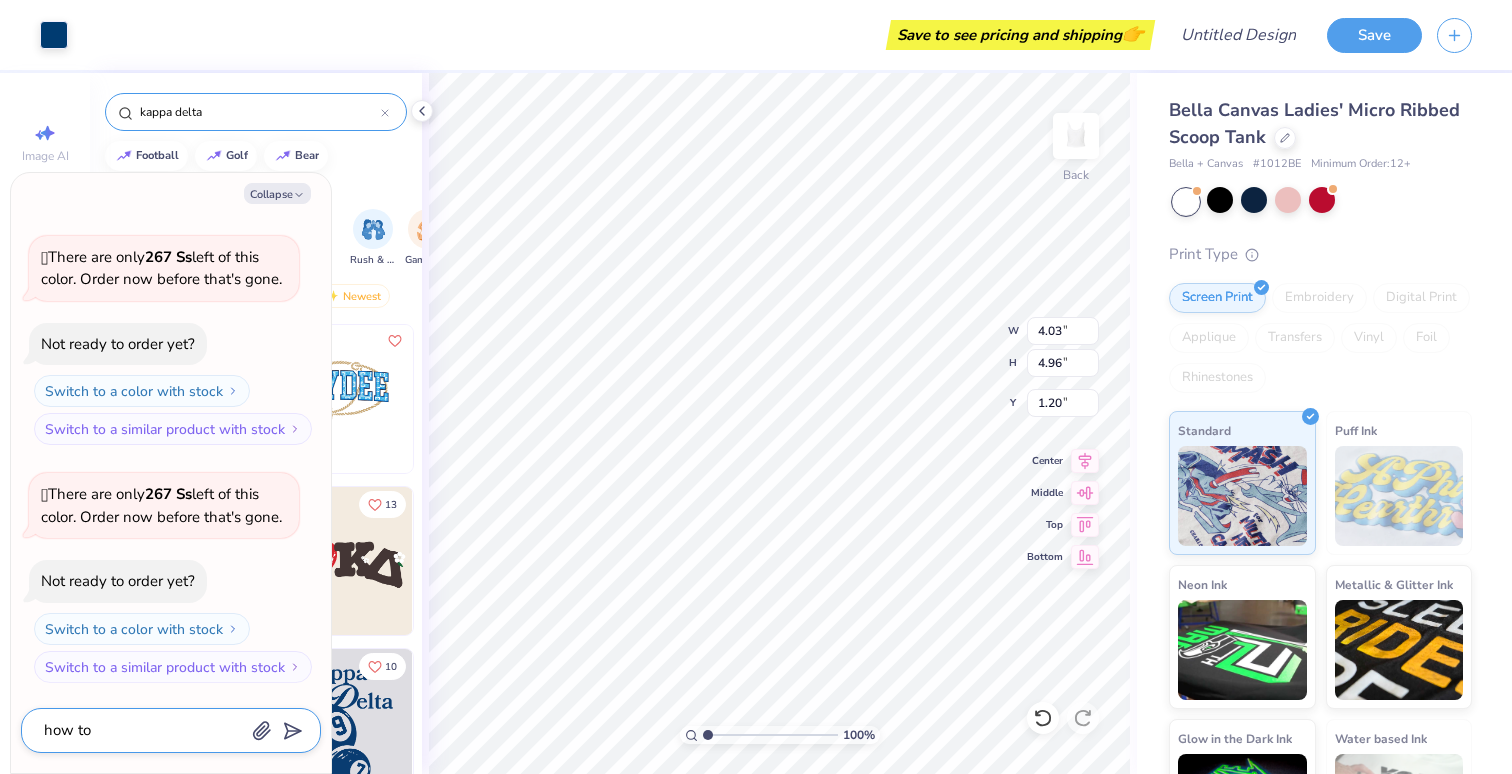 type on "x" 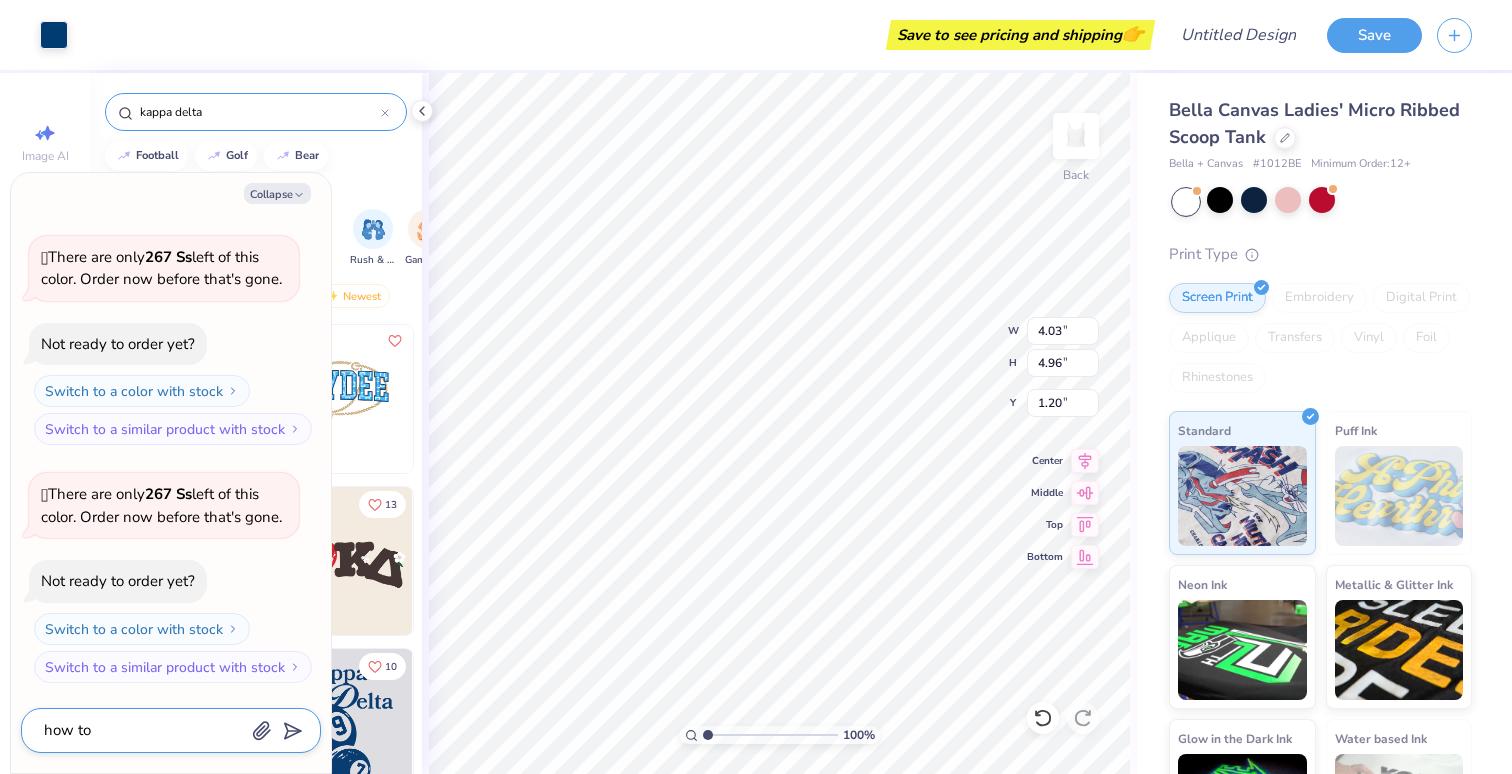 type on "how to" 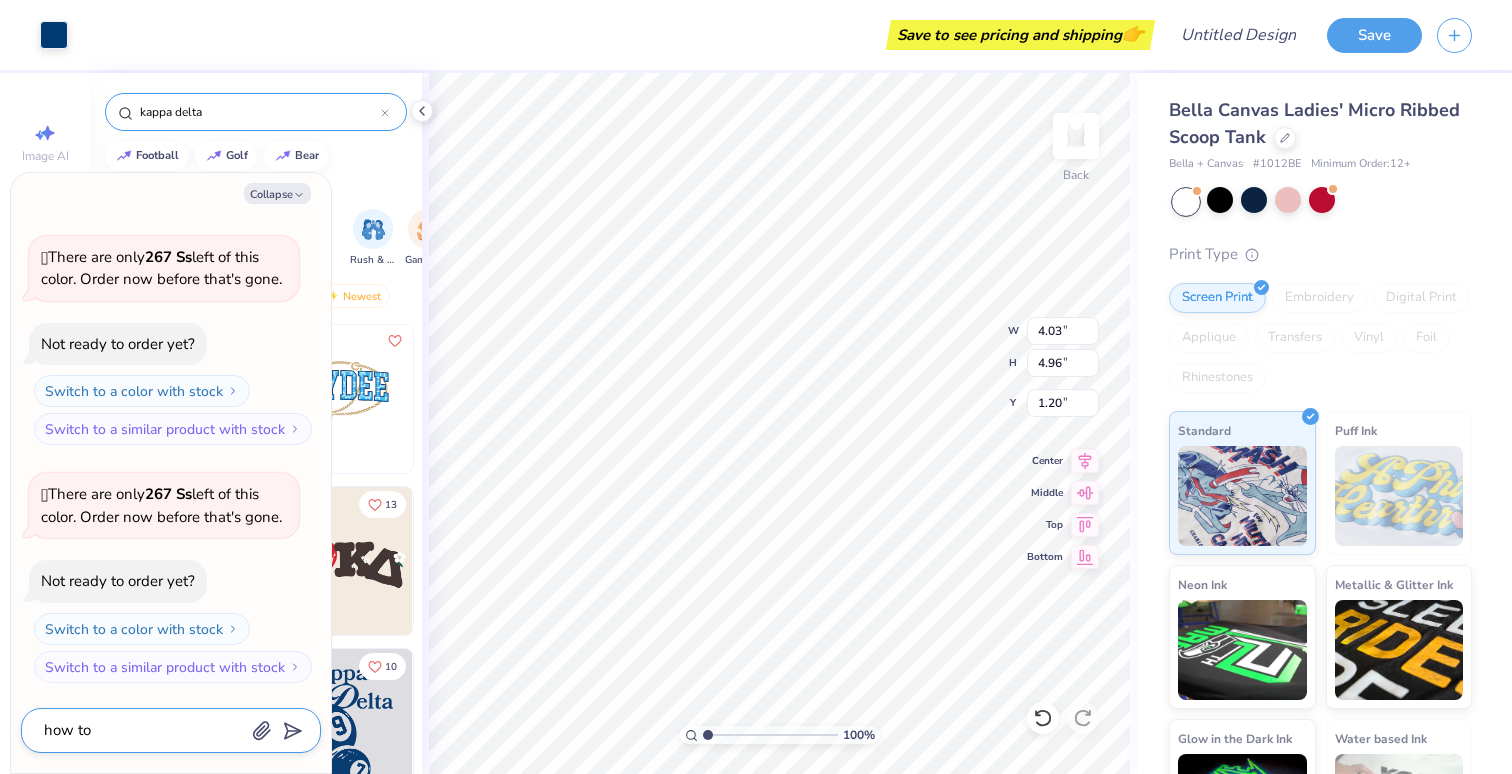 type on "x" 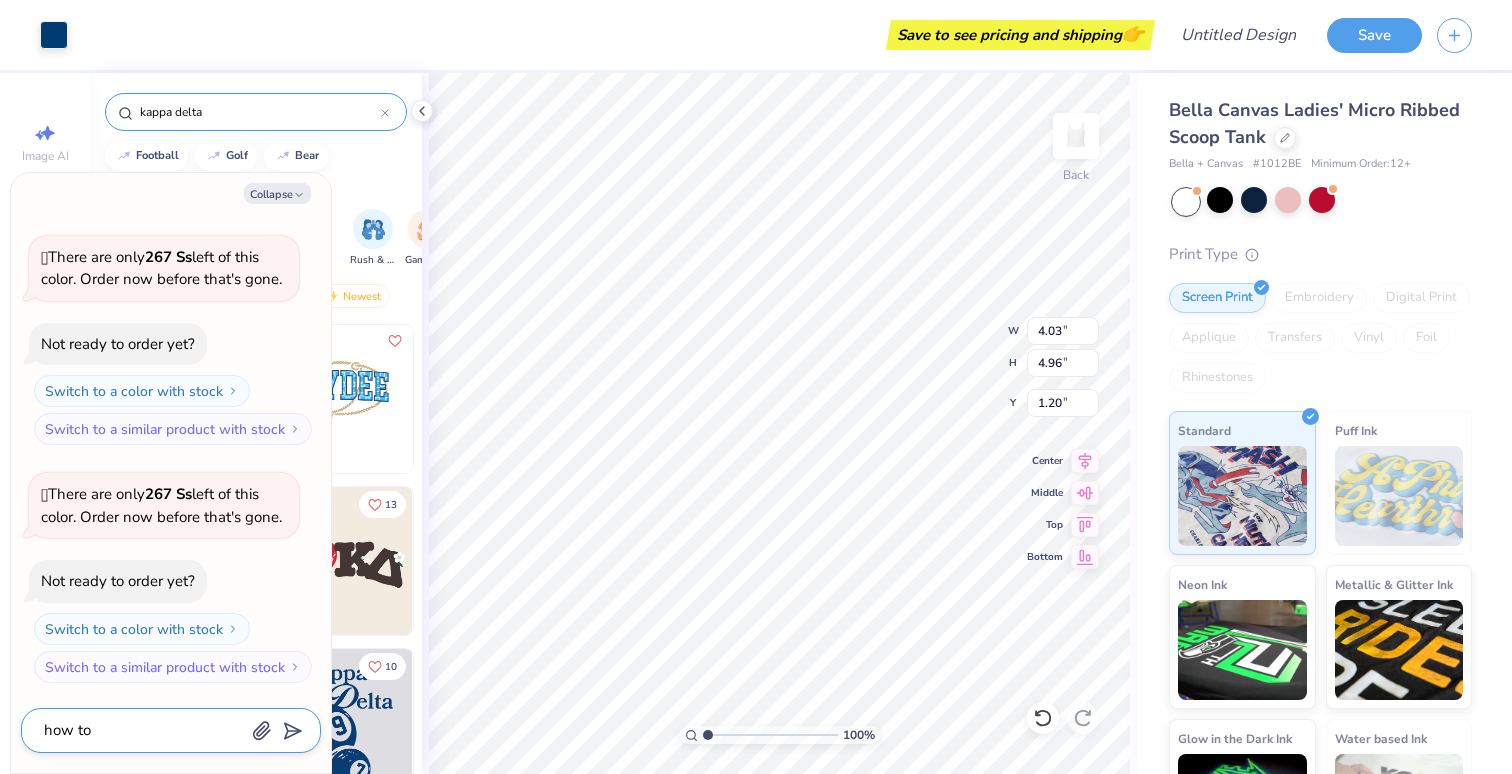type on "how to c" 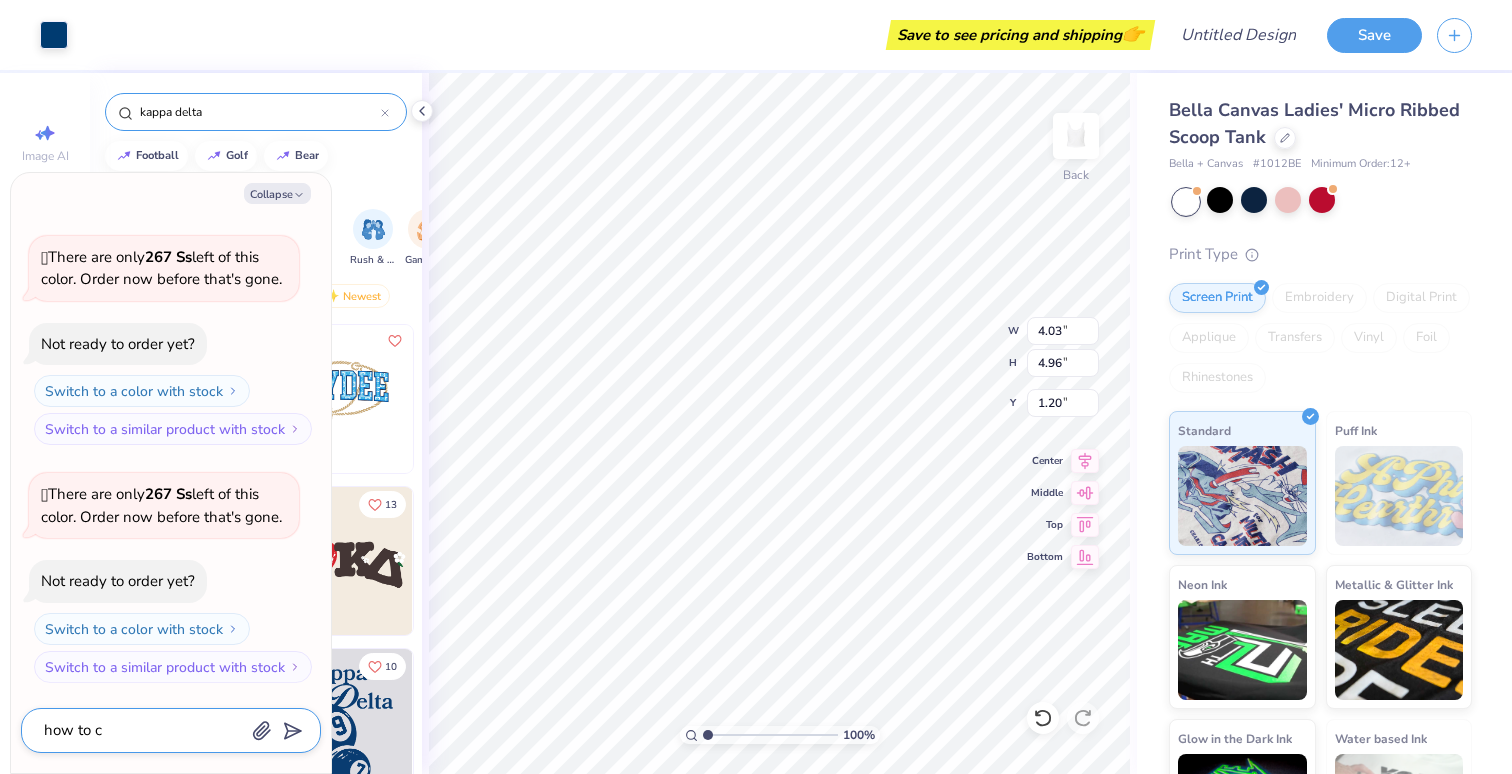 type on "x" 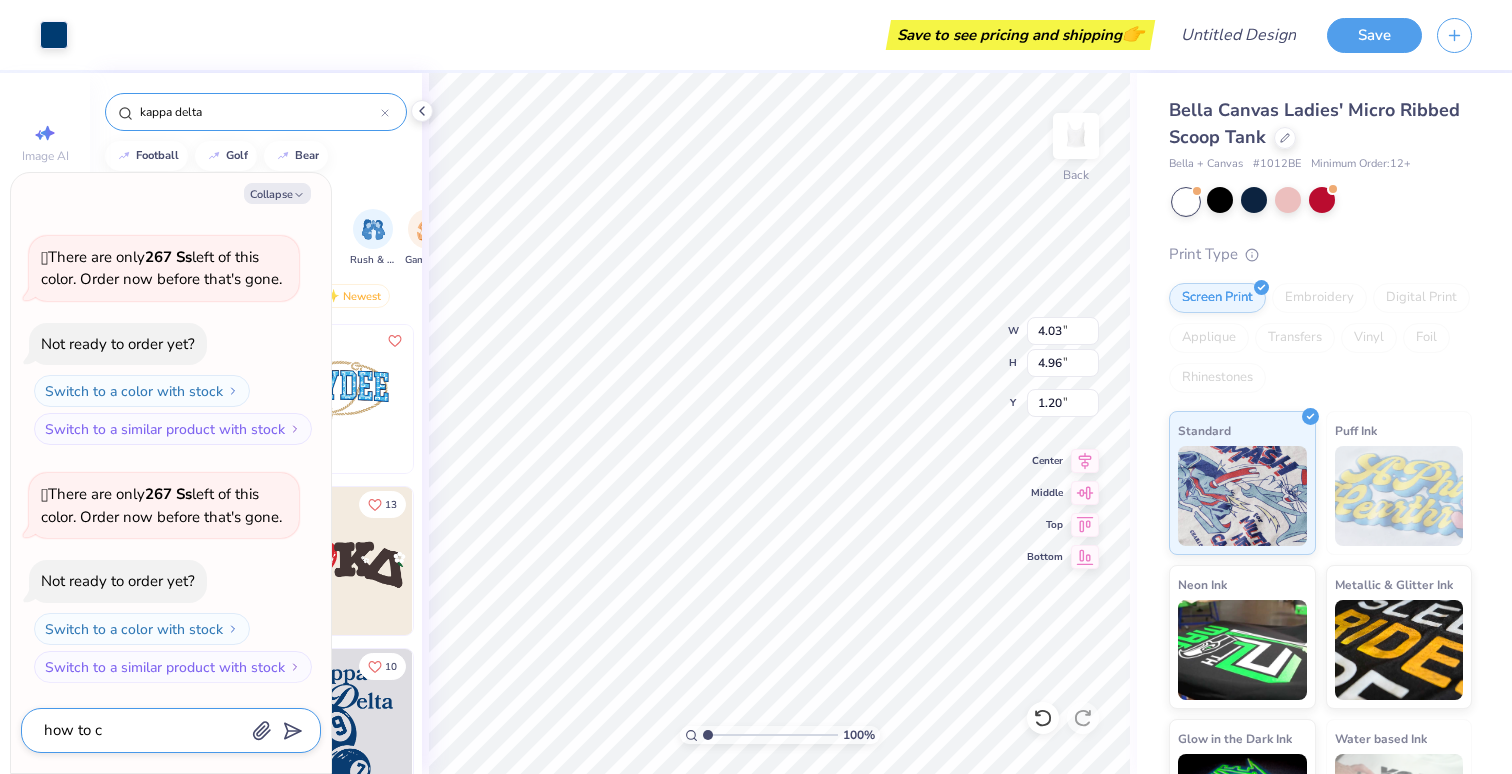 type on "how to ch" 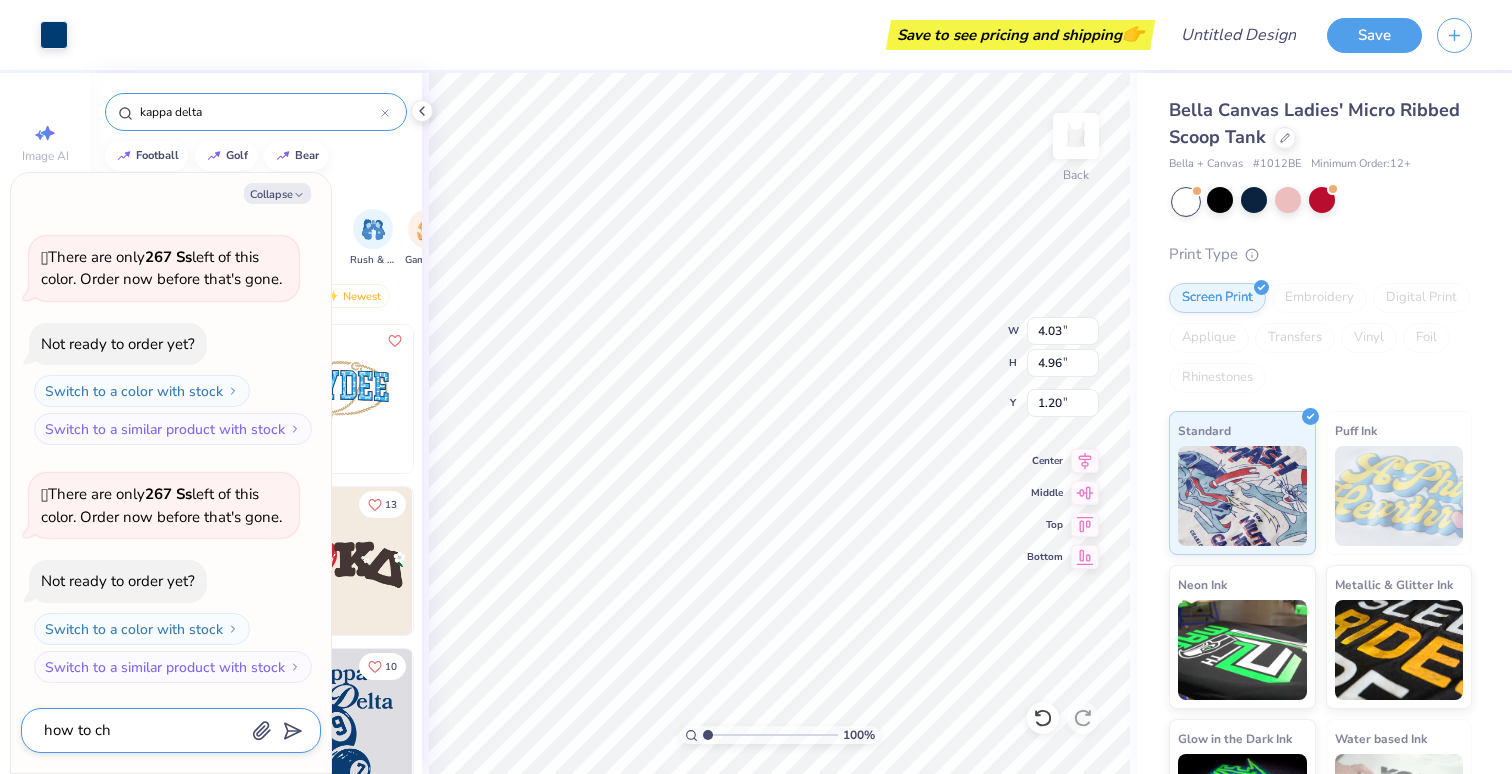 type on "x" 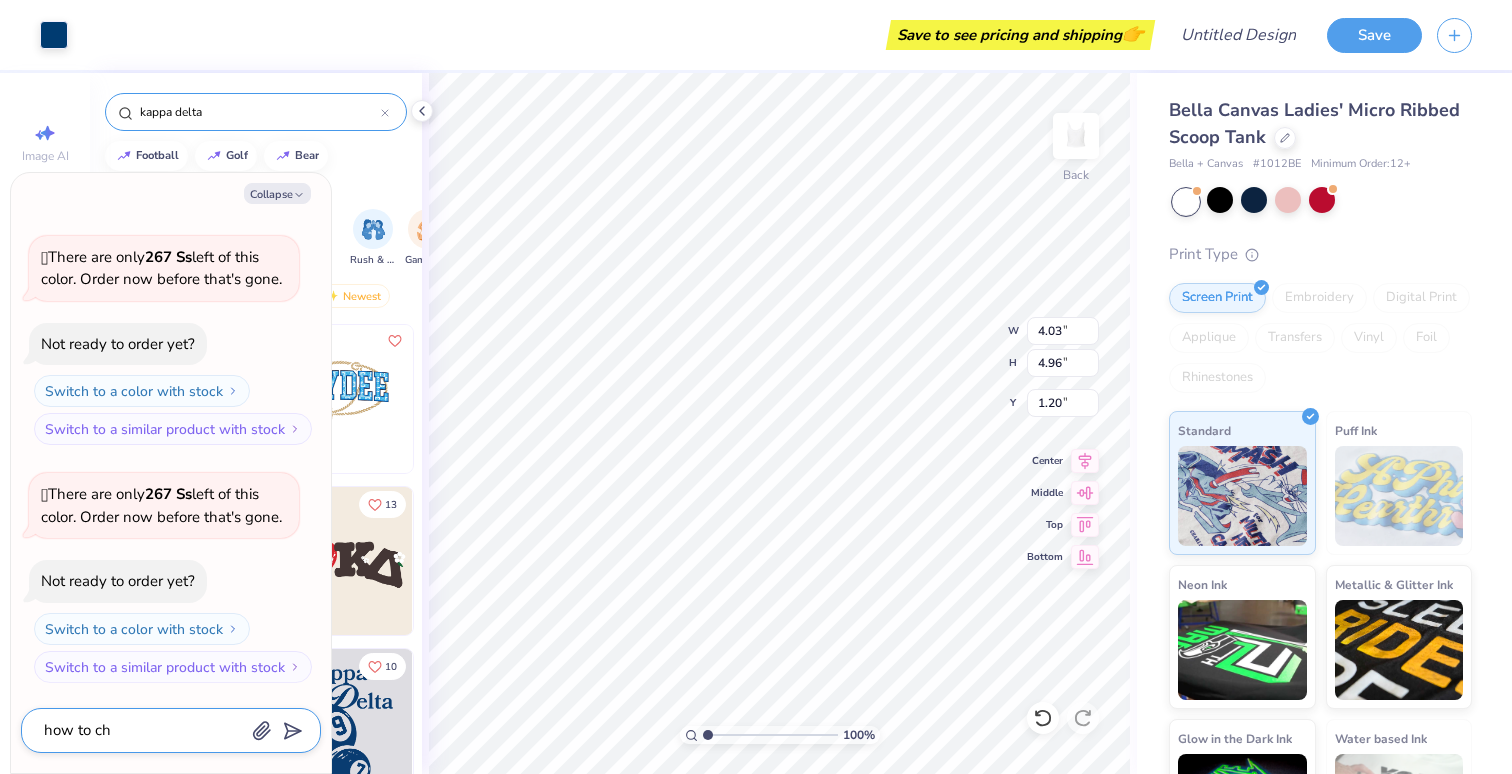 type on "how to cha" 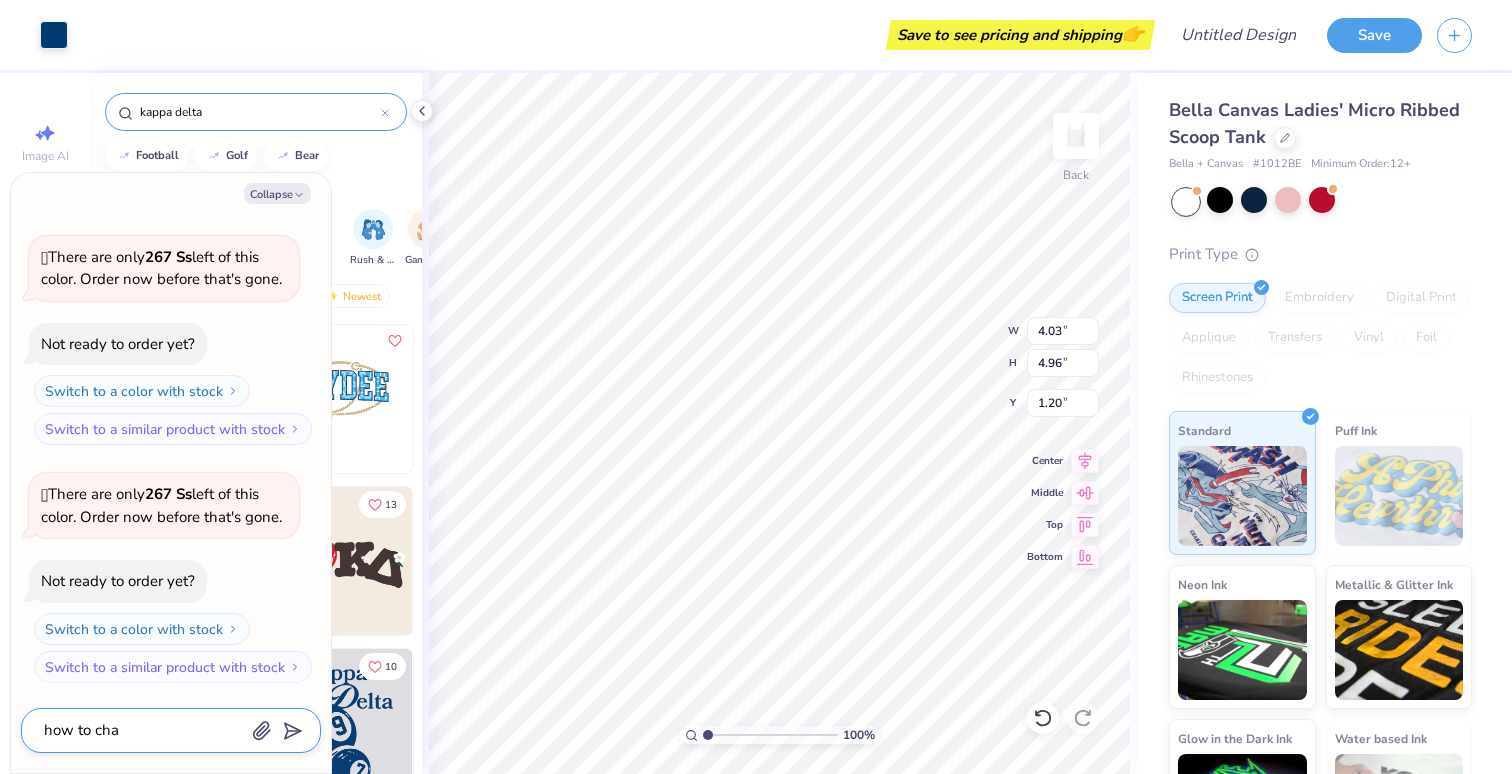 type on "x" 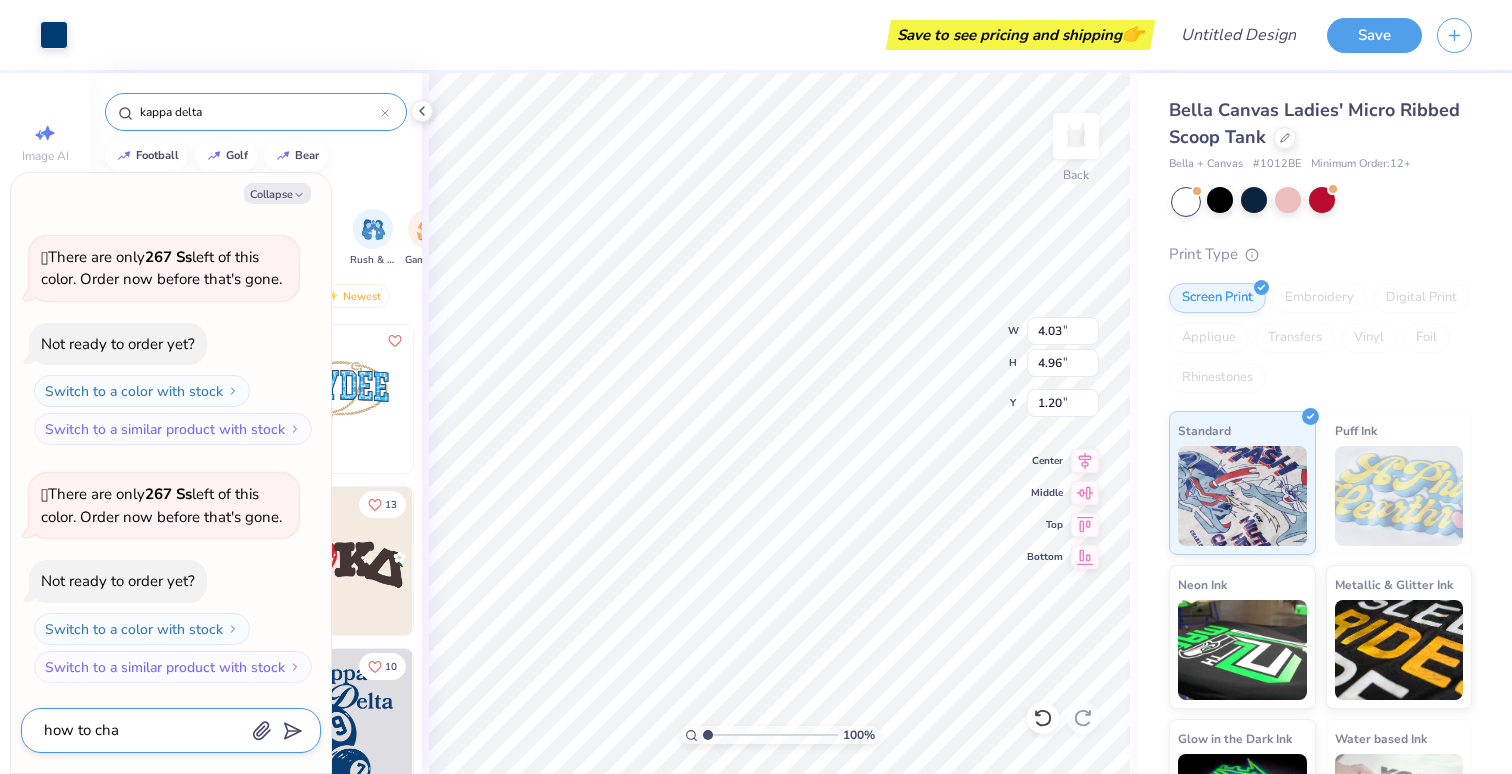 type on "how to chan" 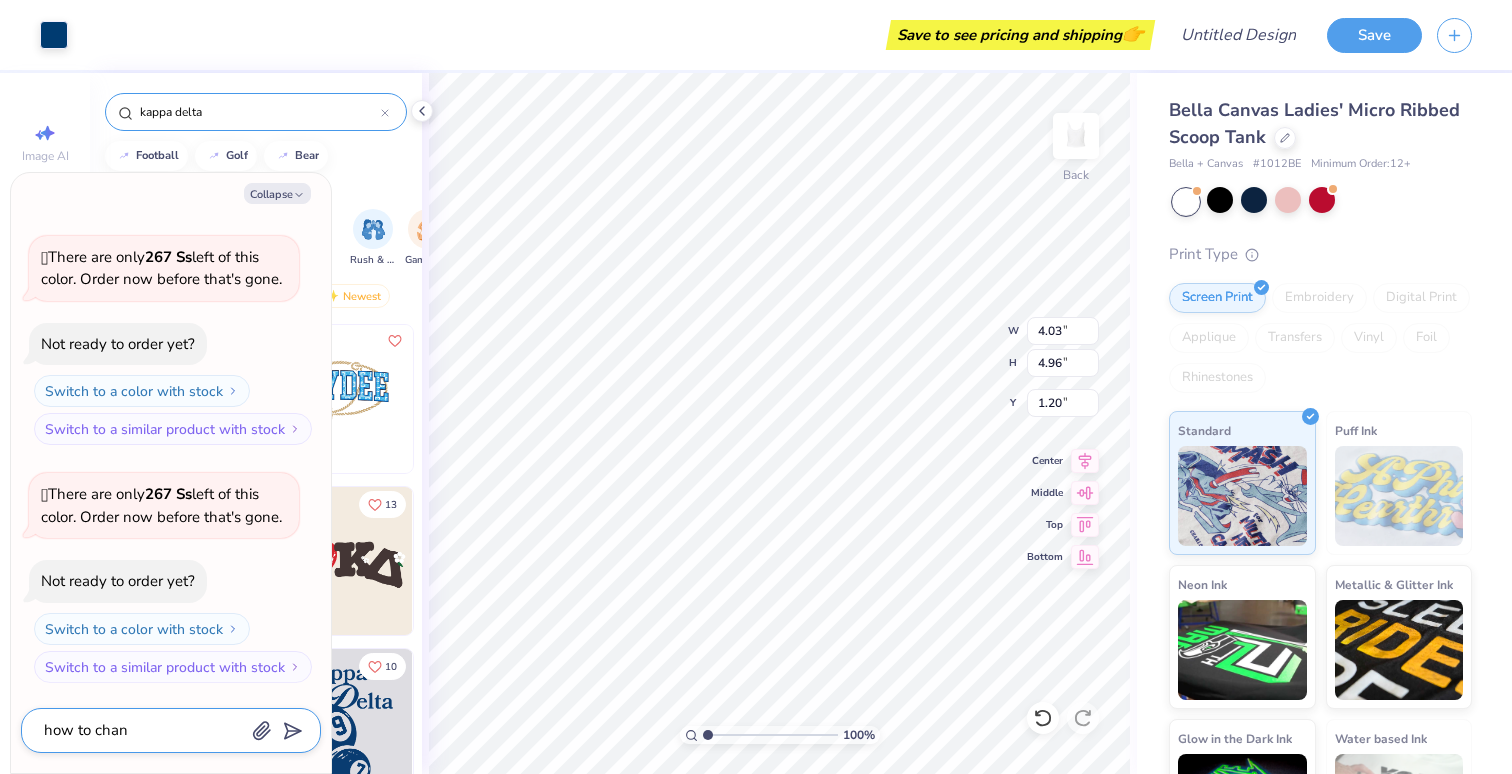 type on "x" 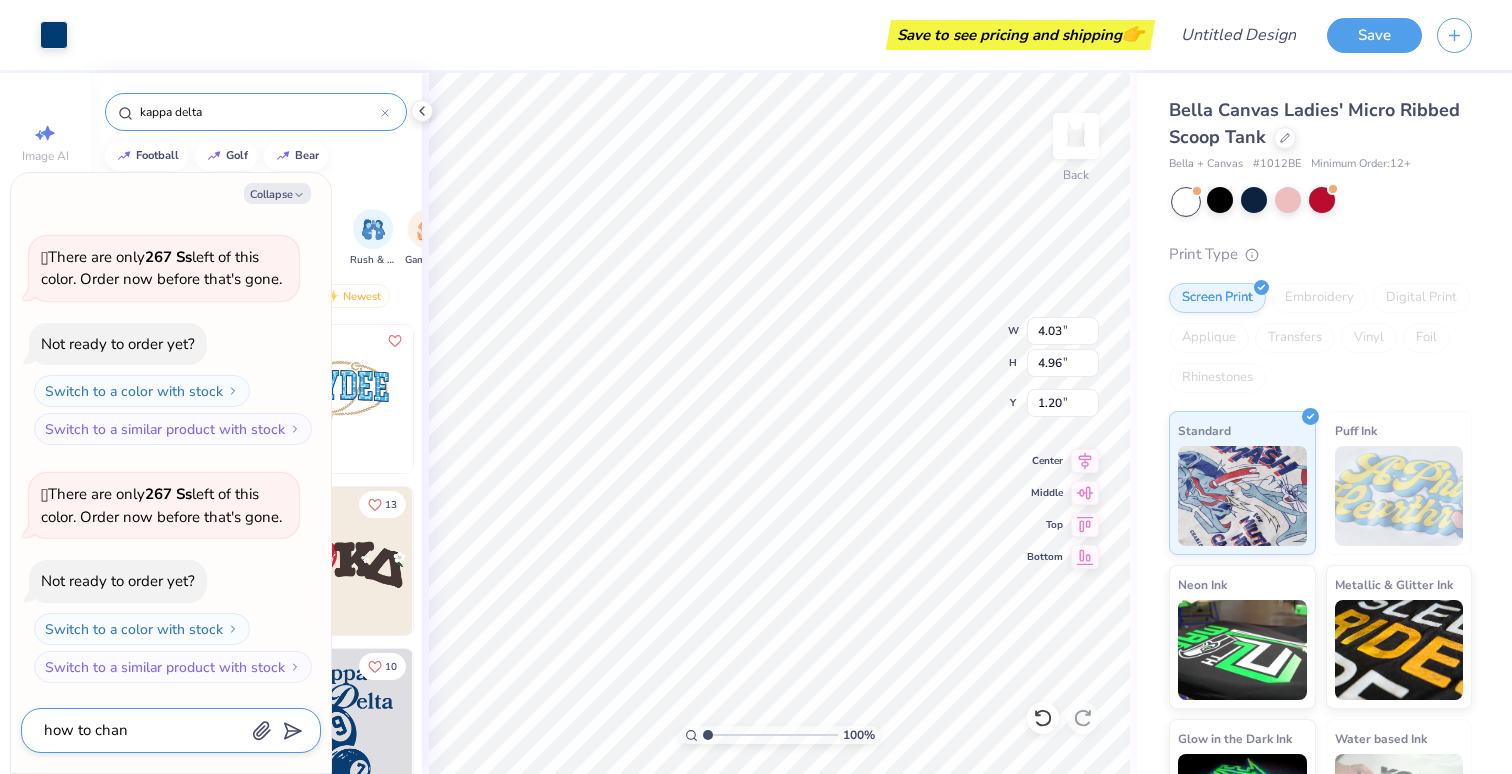type on "how to chang" 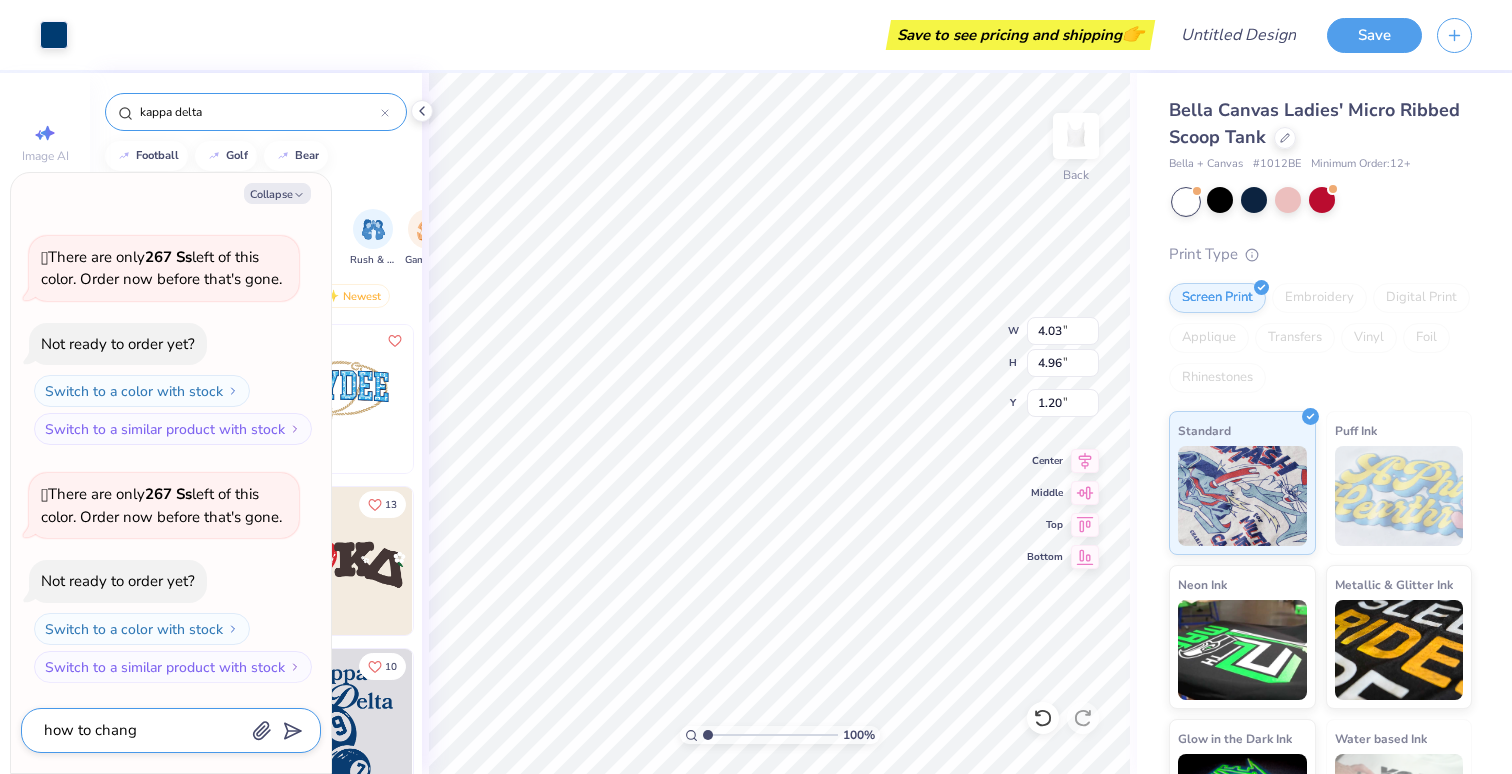 type on "x" 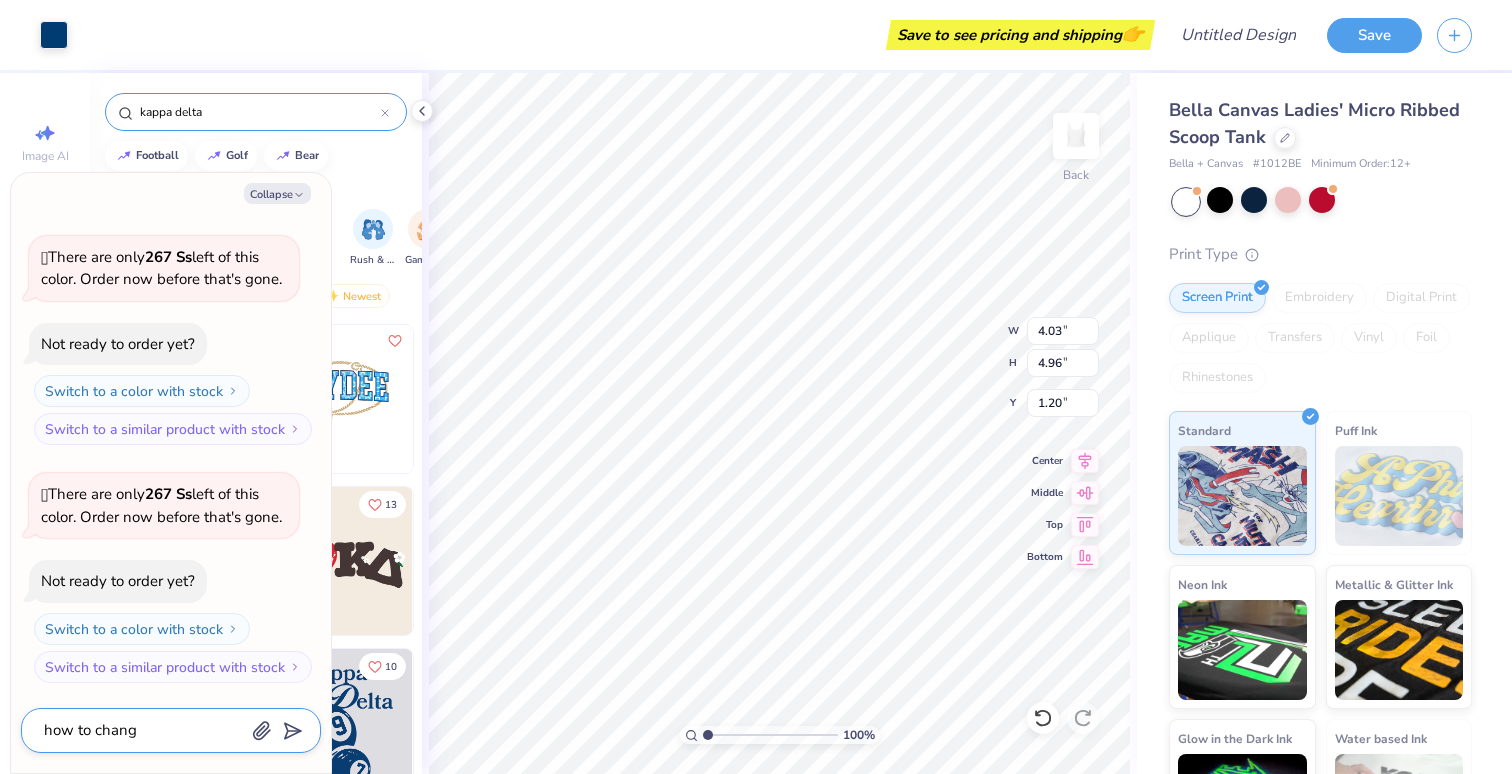 type on "how to change" 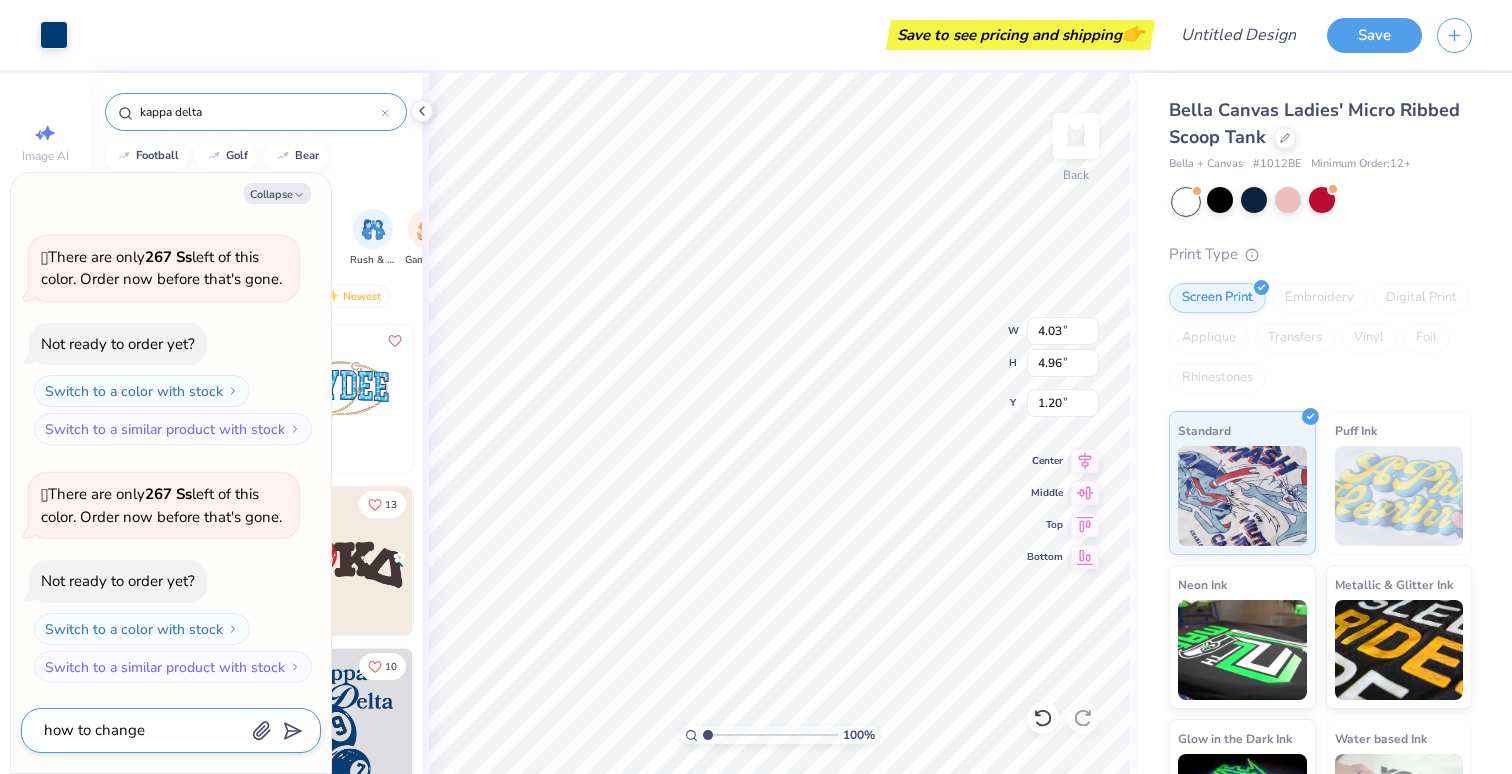 type on "x" 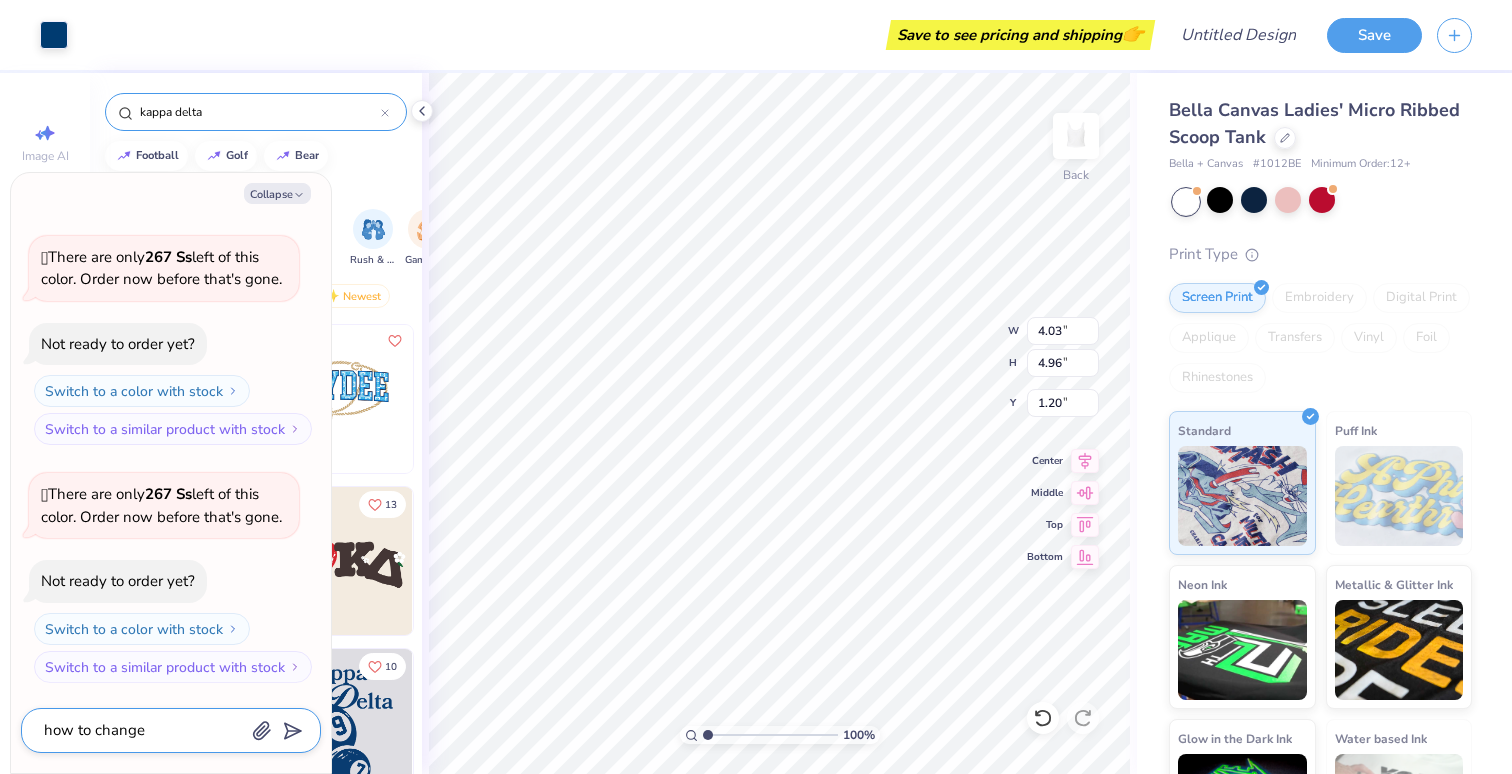 type on "how to change" 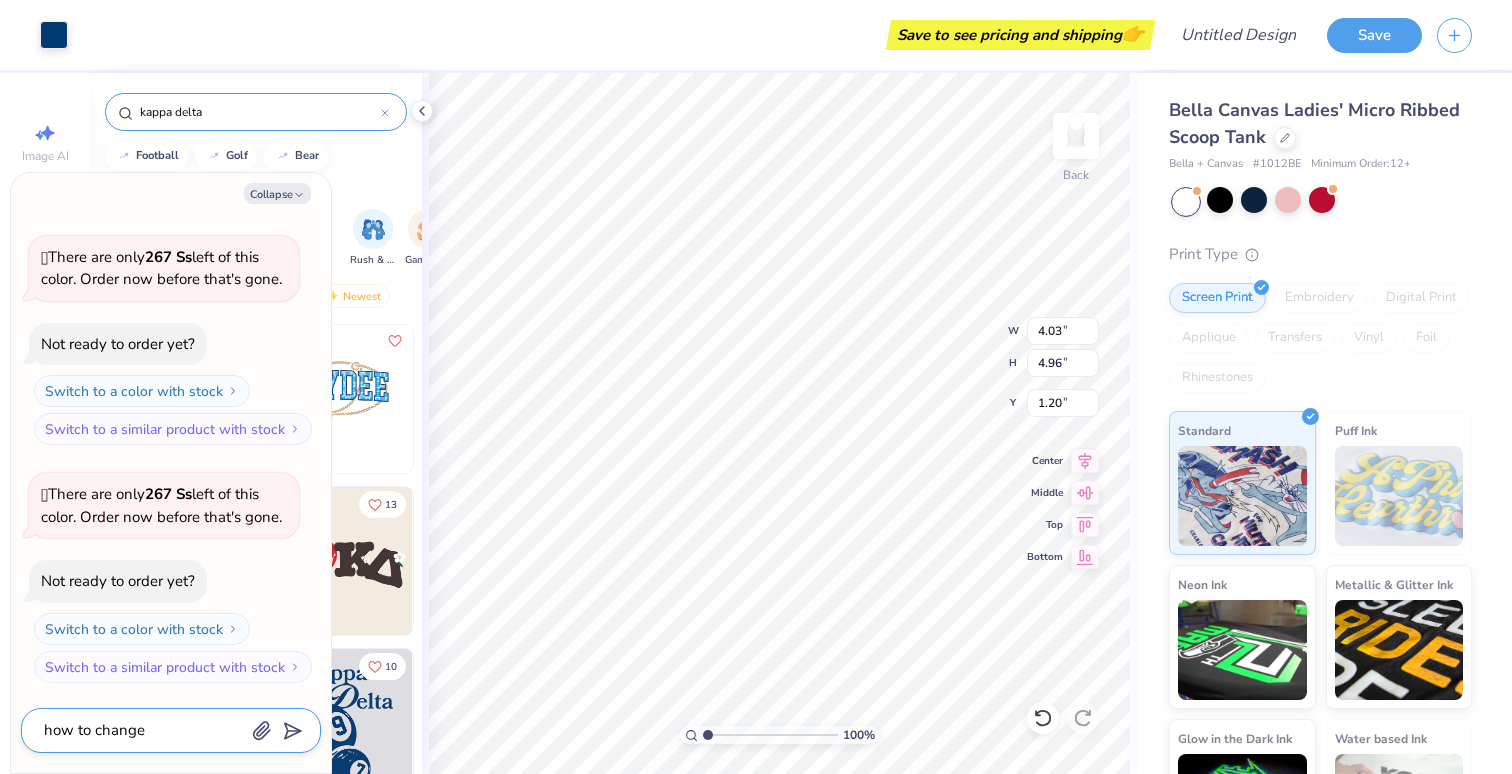 type on "x" 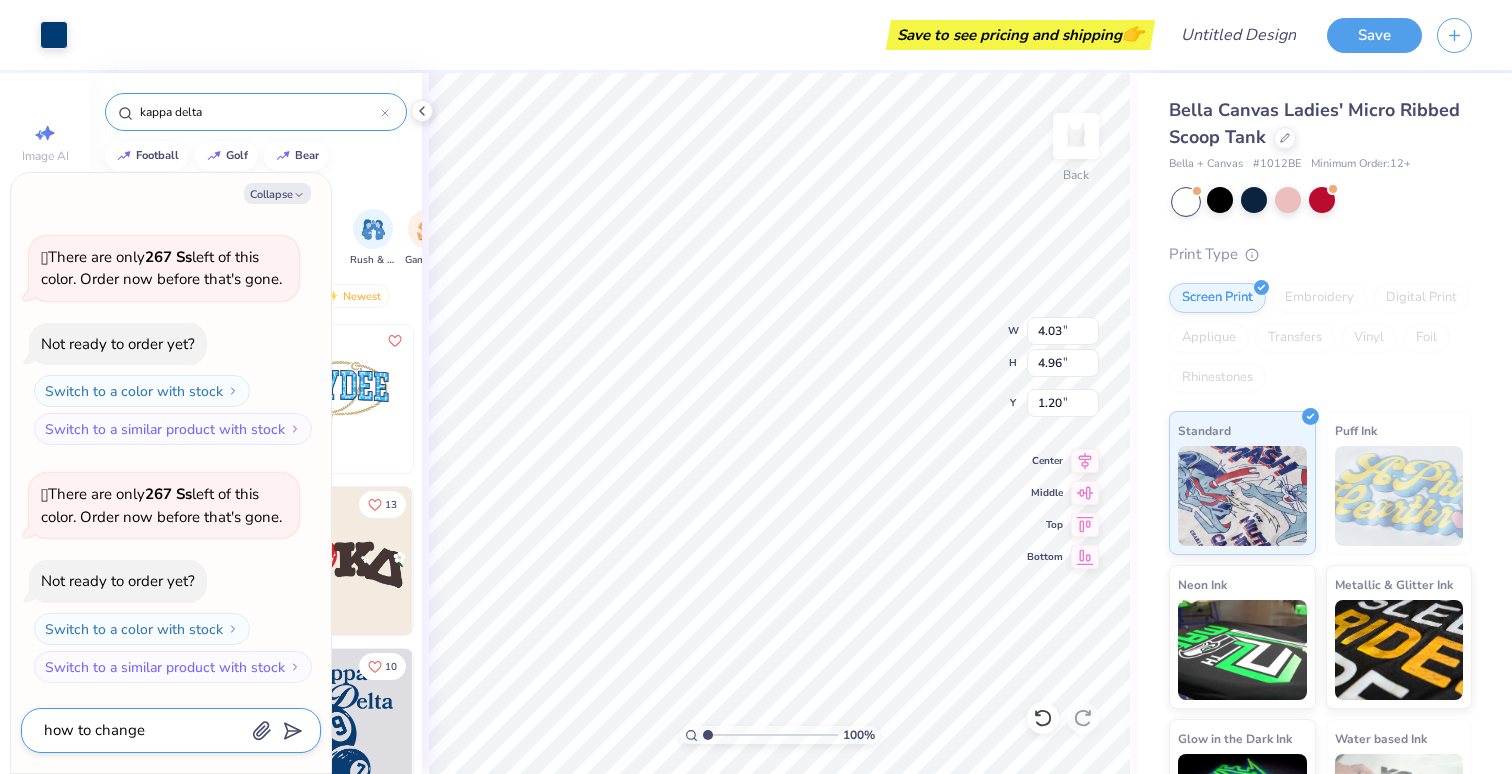type on "how to change c" 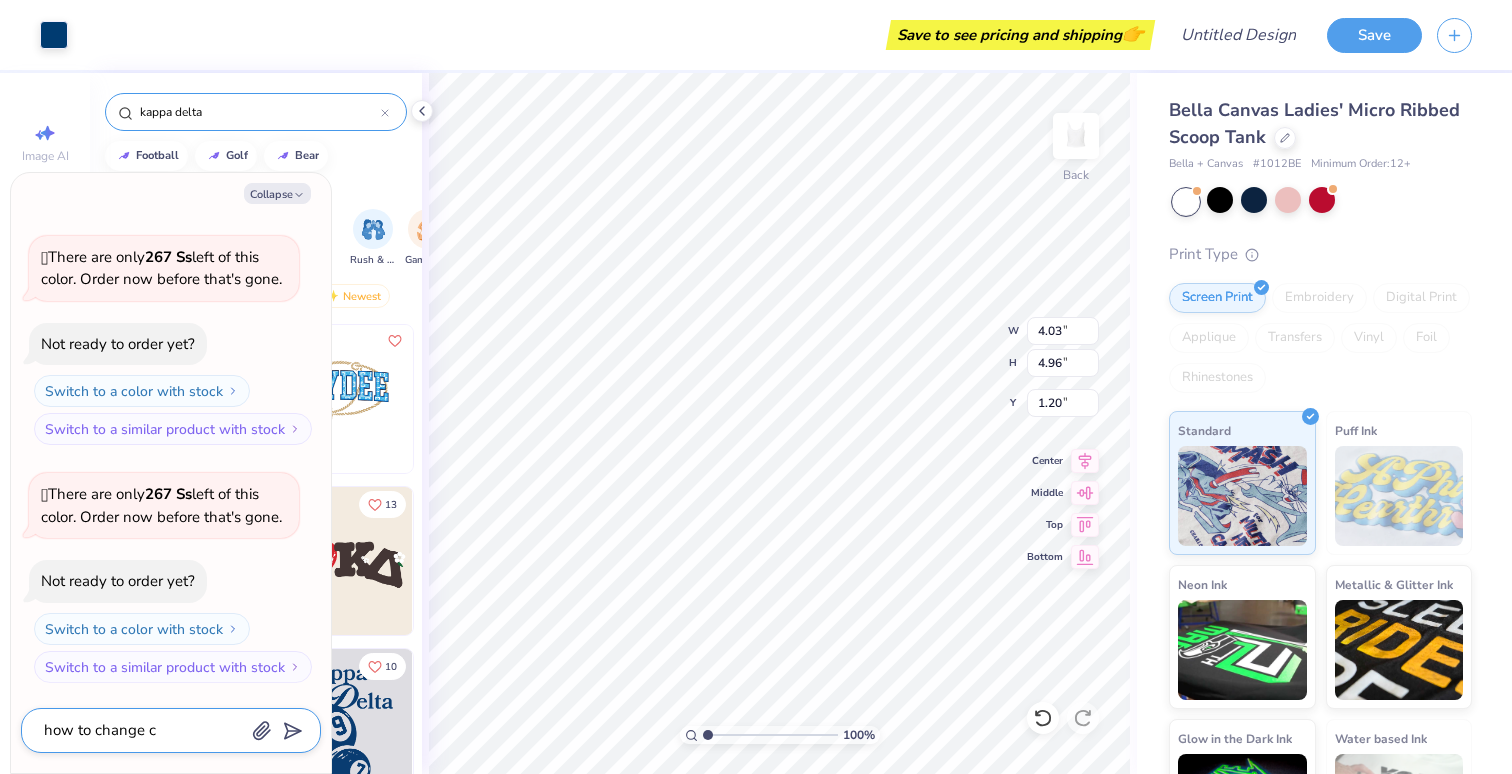 type on "x" 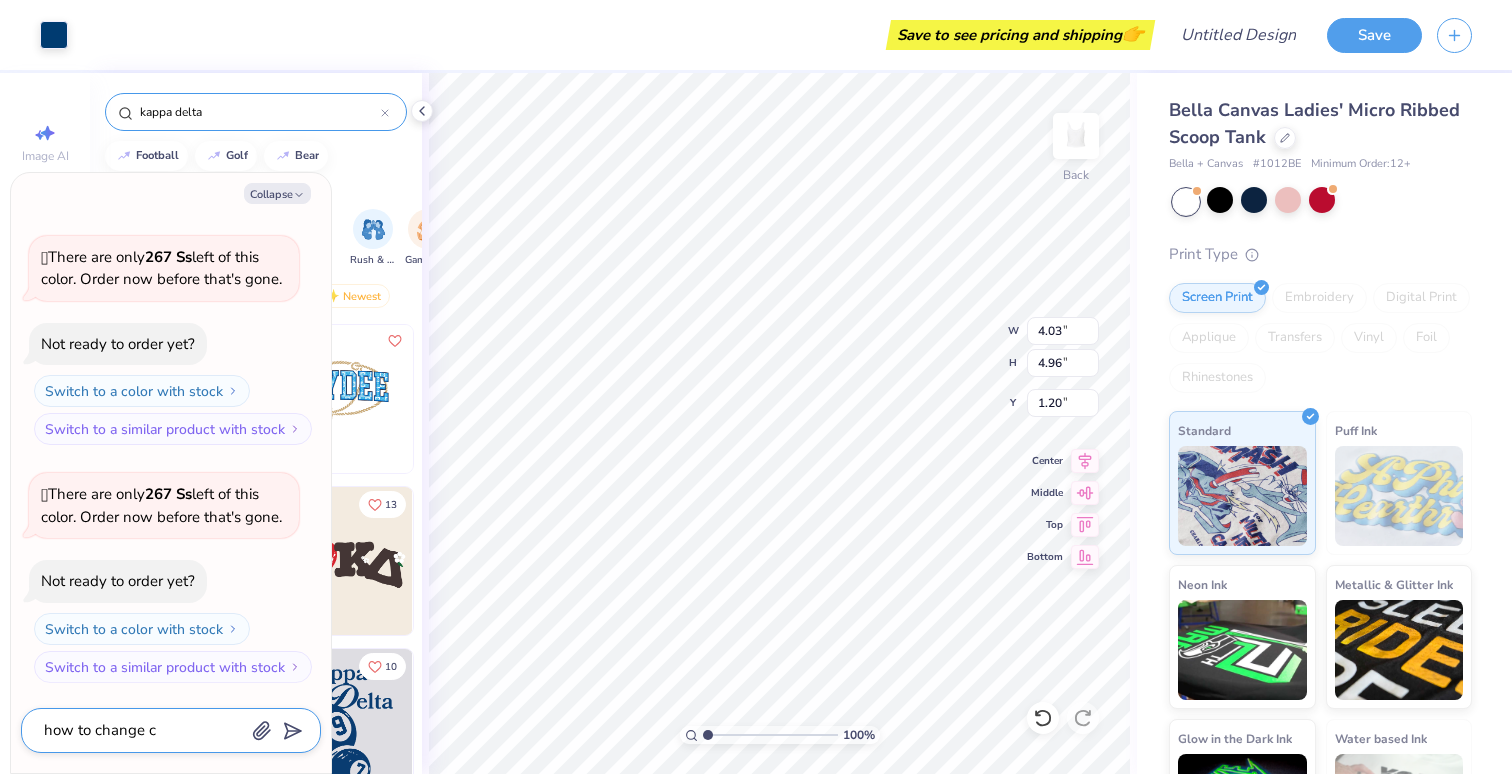 type on "how to change co" 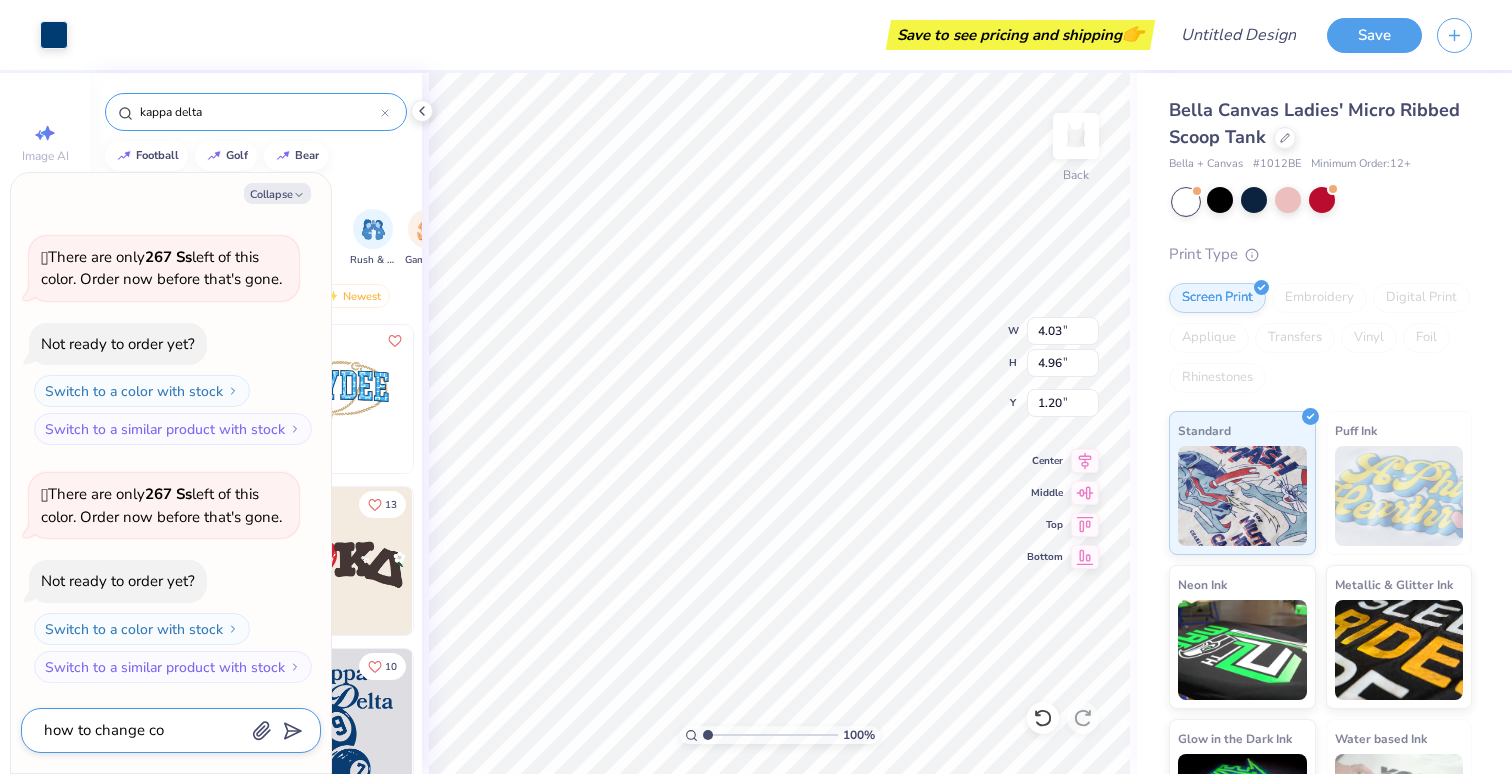 type on "x" 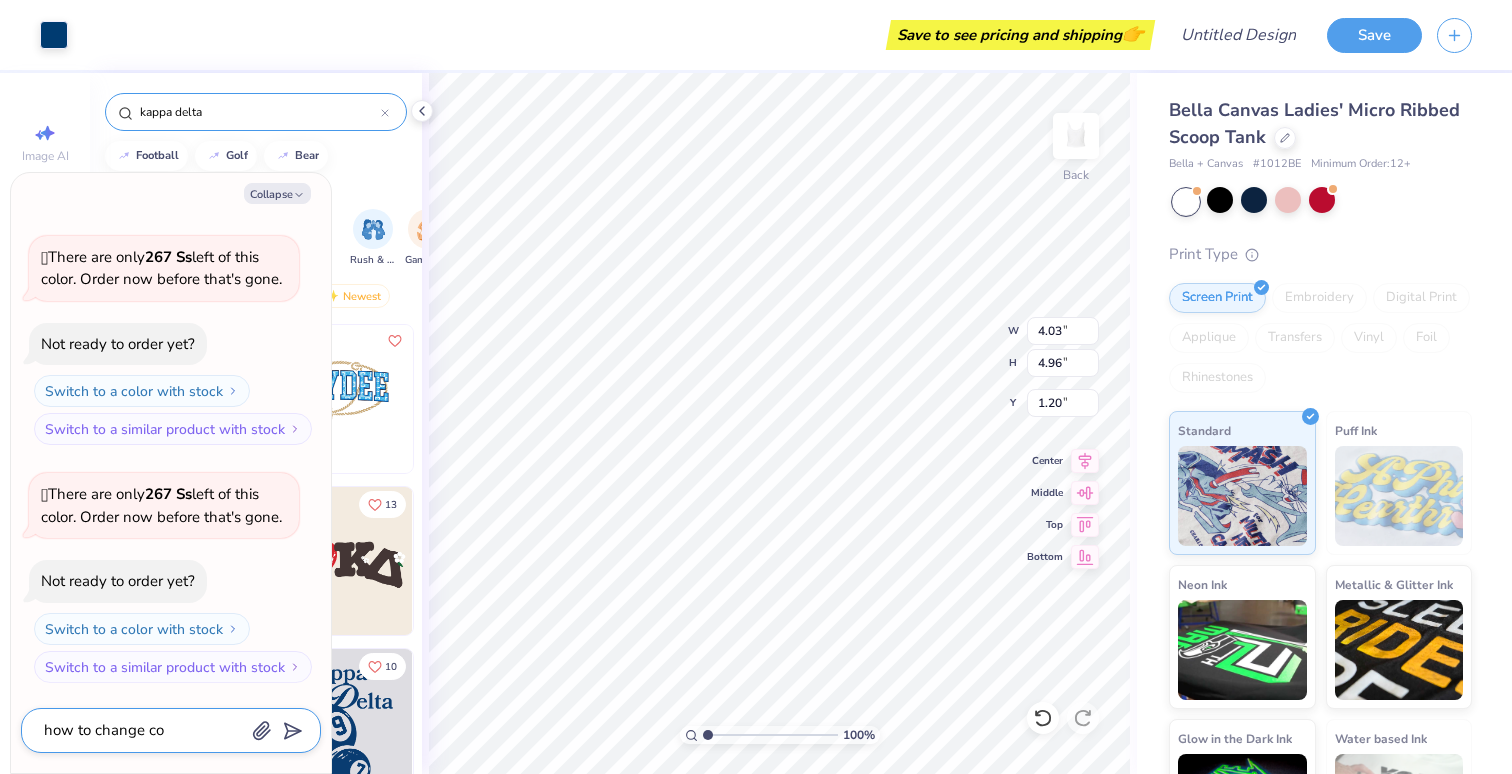 type on "how to change col" 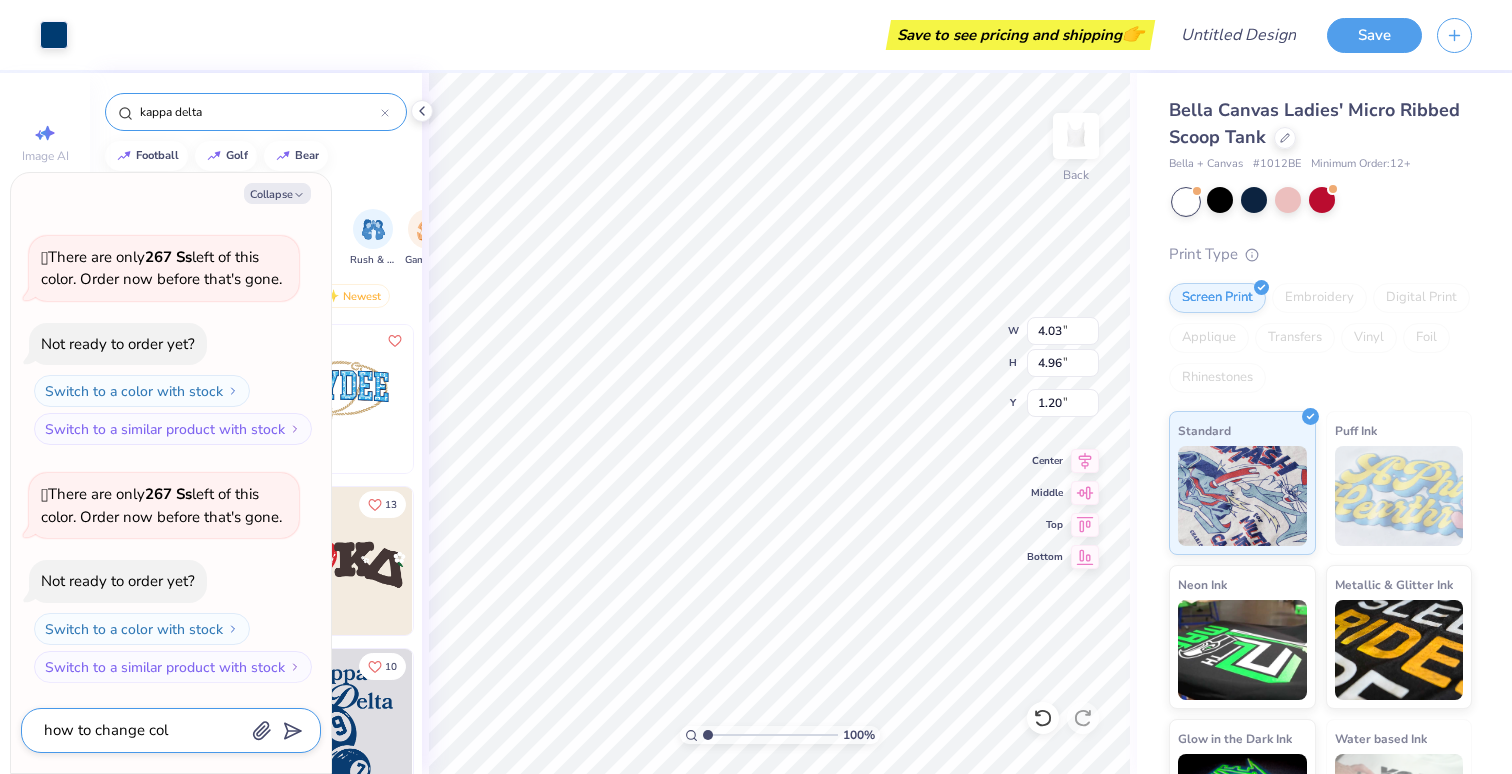 type on "x" 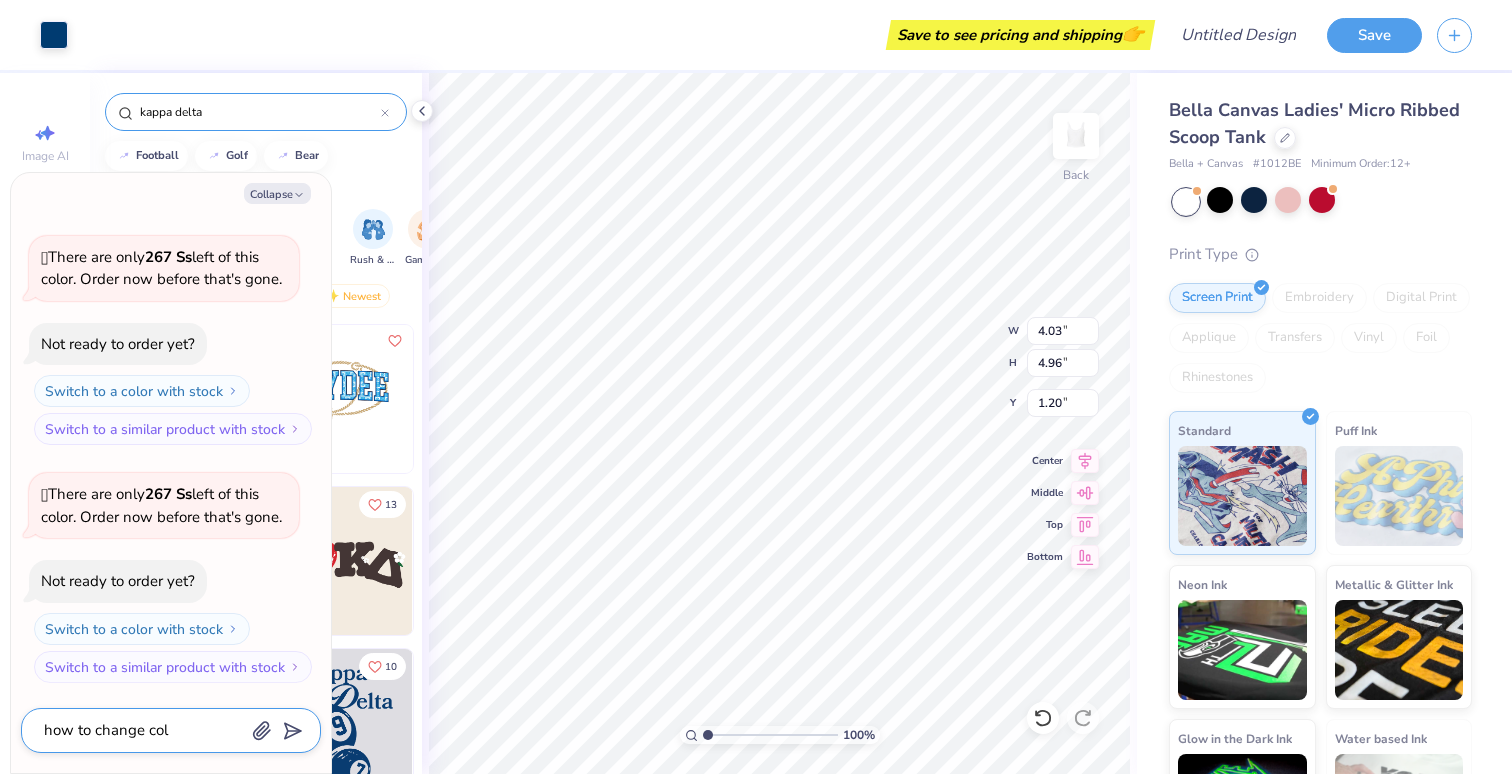type on "how to change colo" 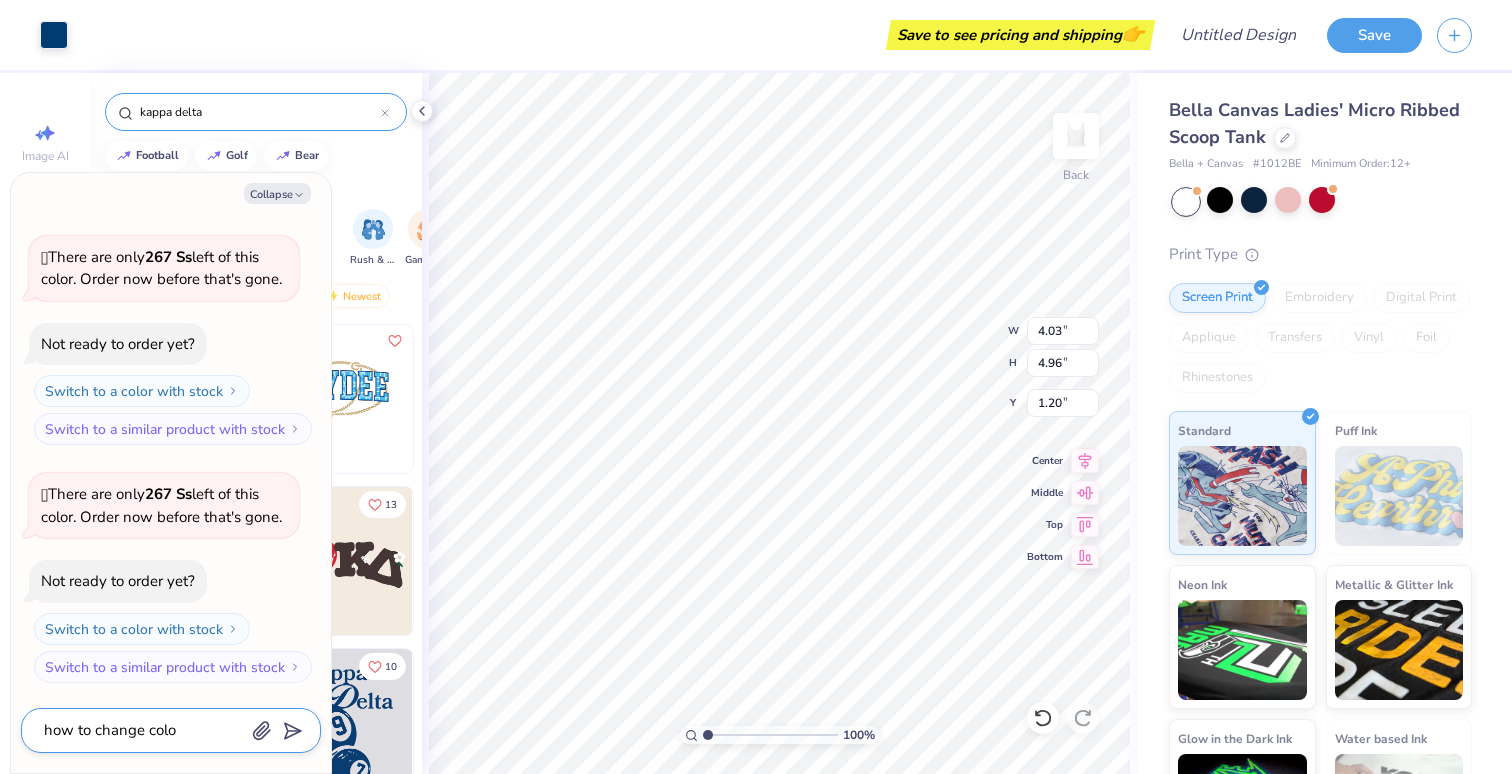 type on "x" 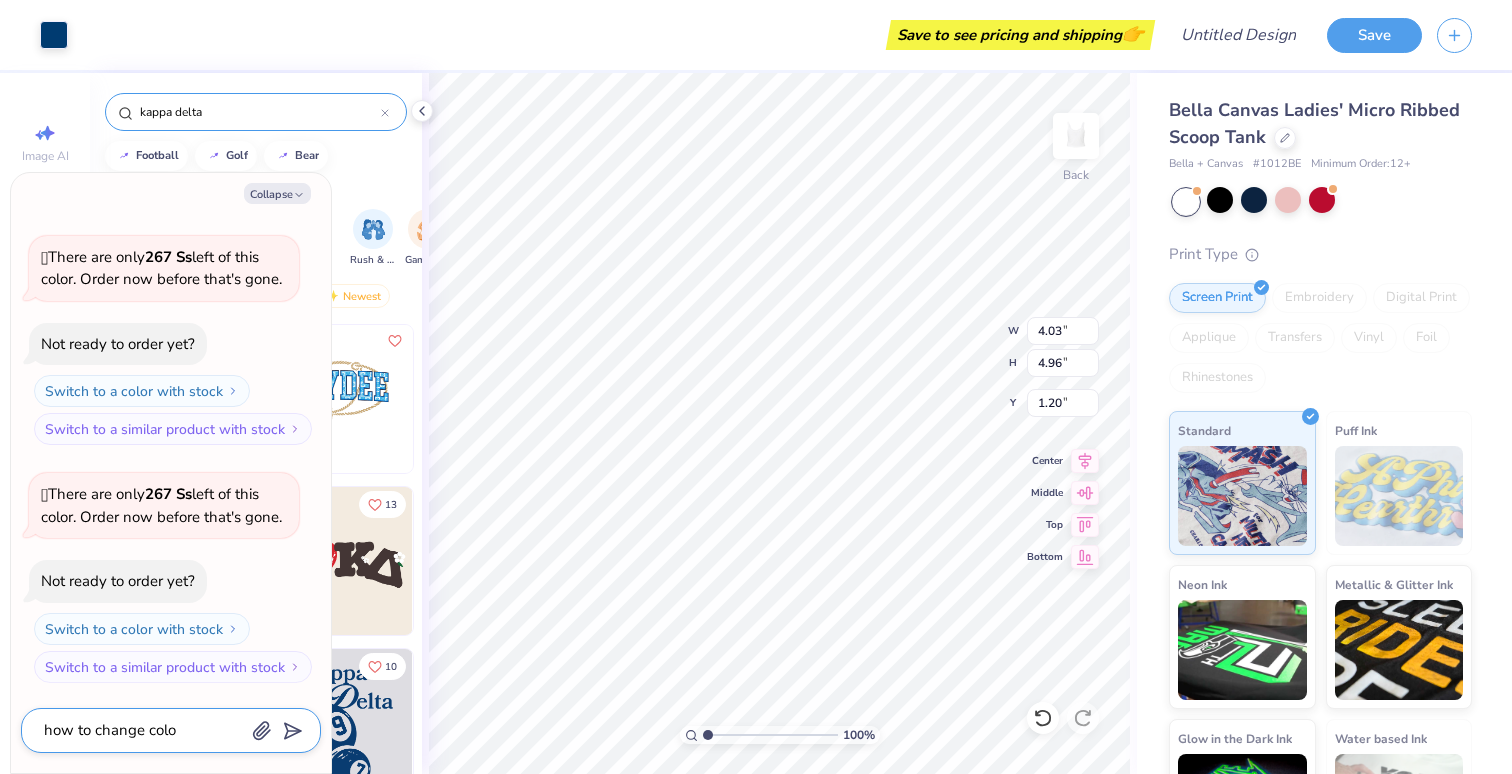 type on "how to change color" 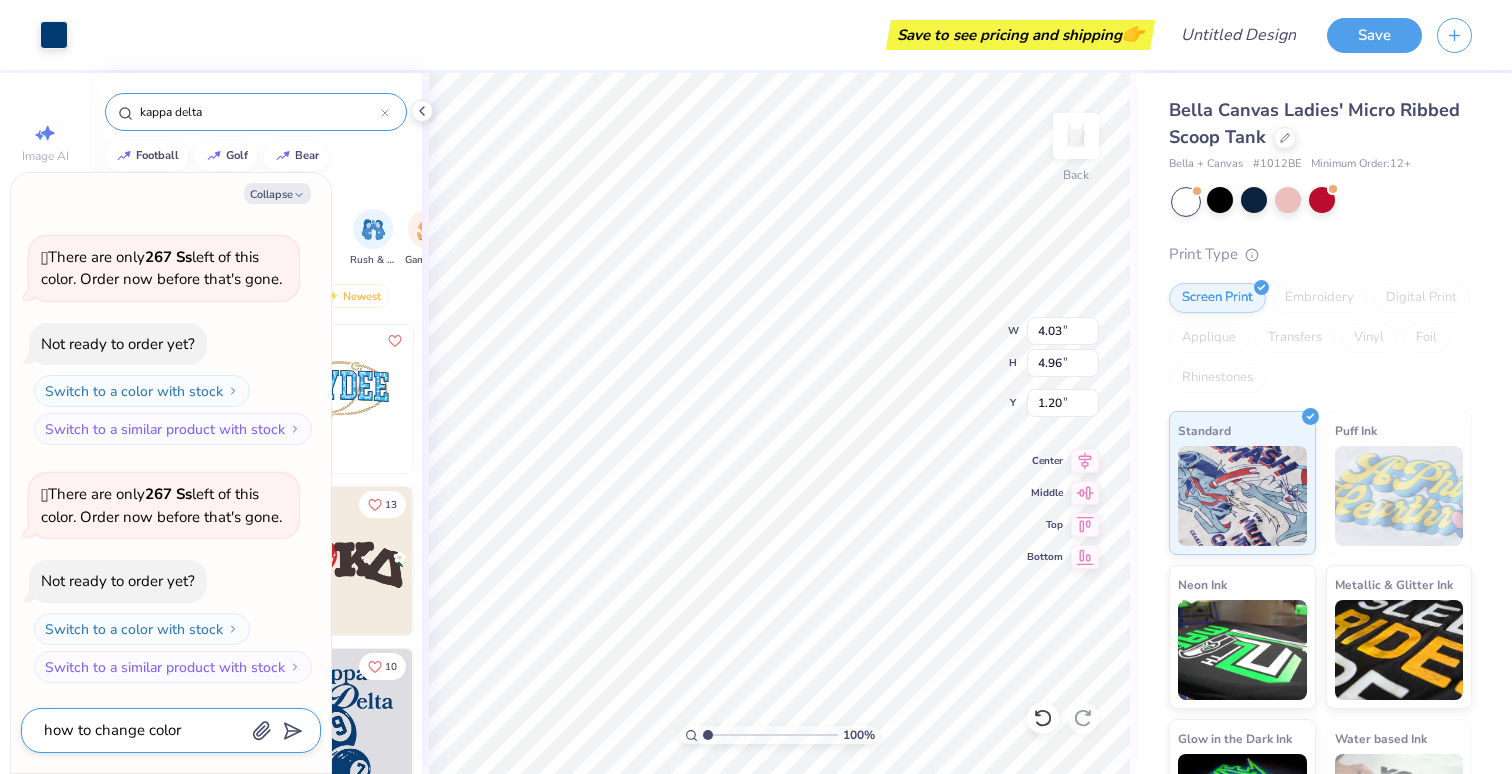 type on "x" 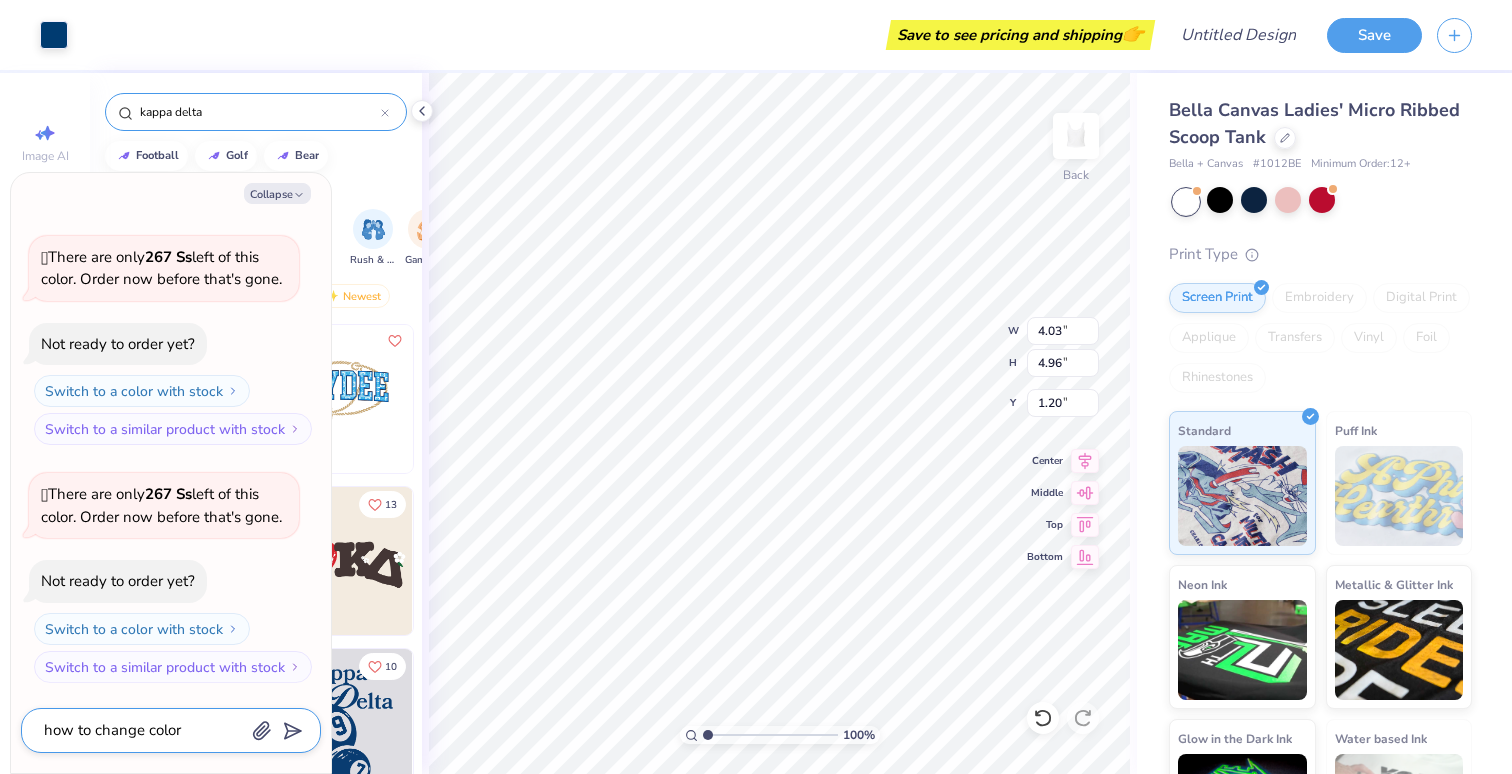 type on "how to change color" 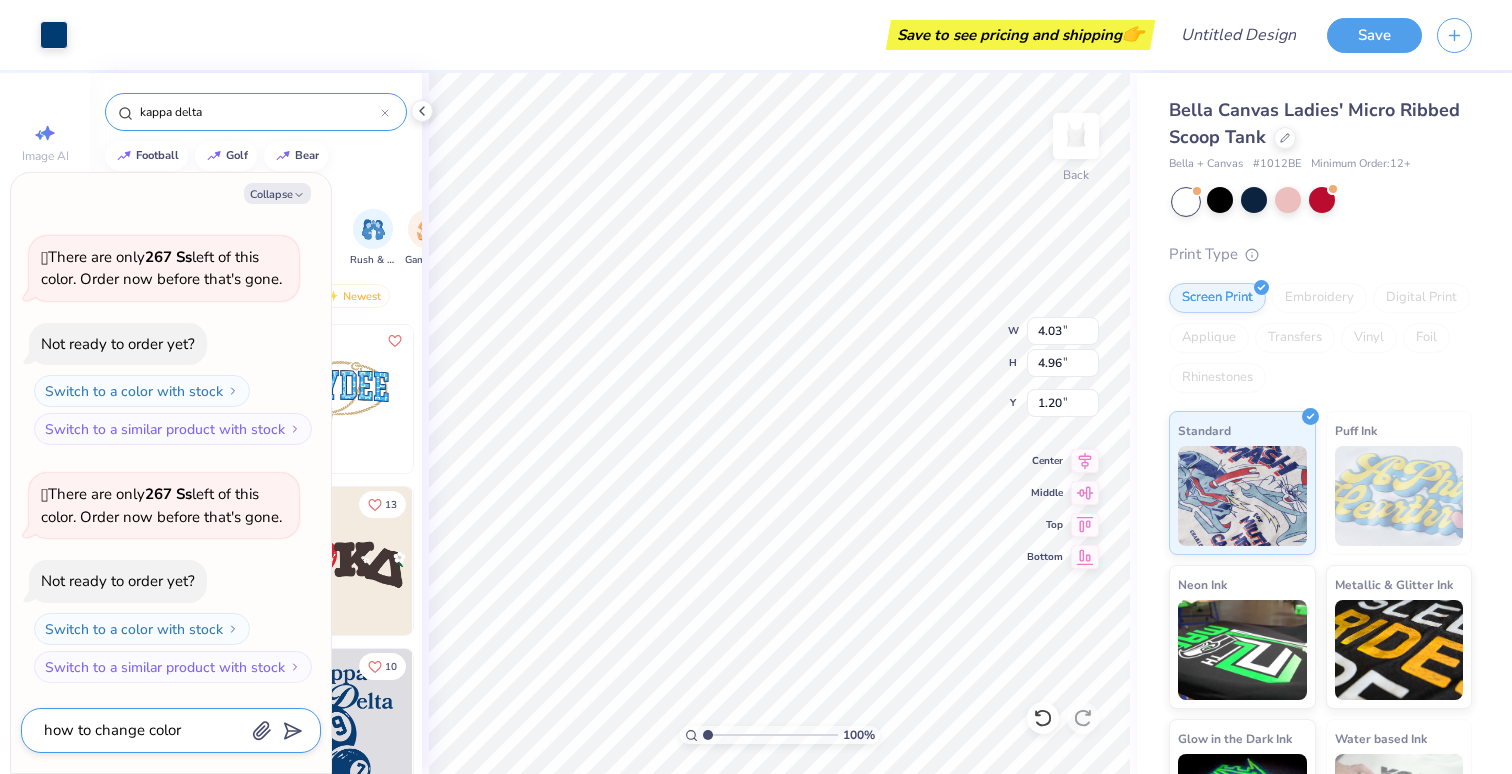 type on "x" 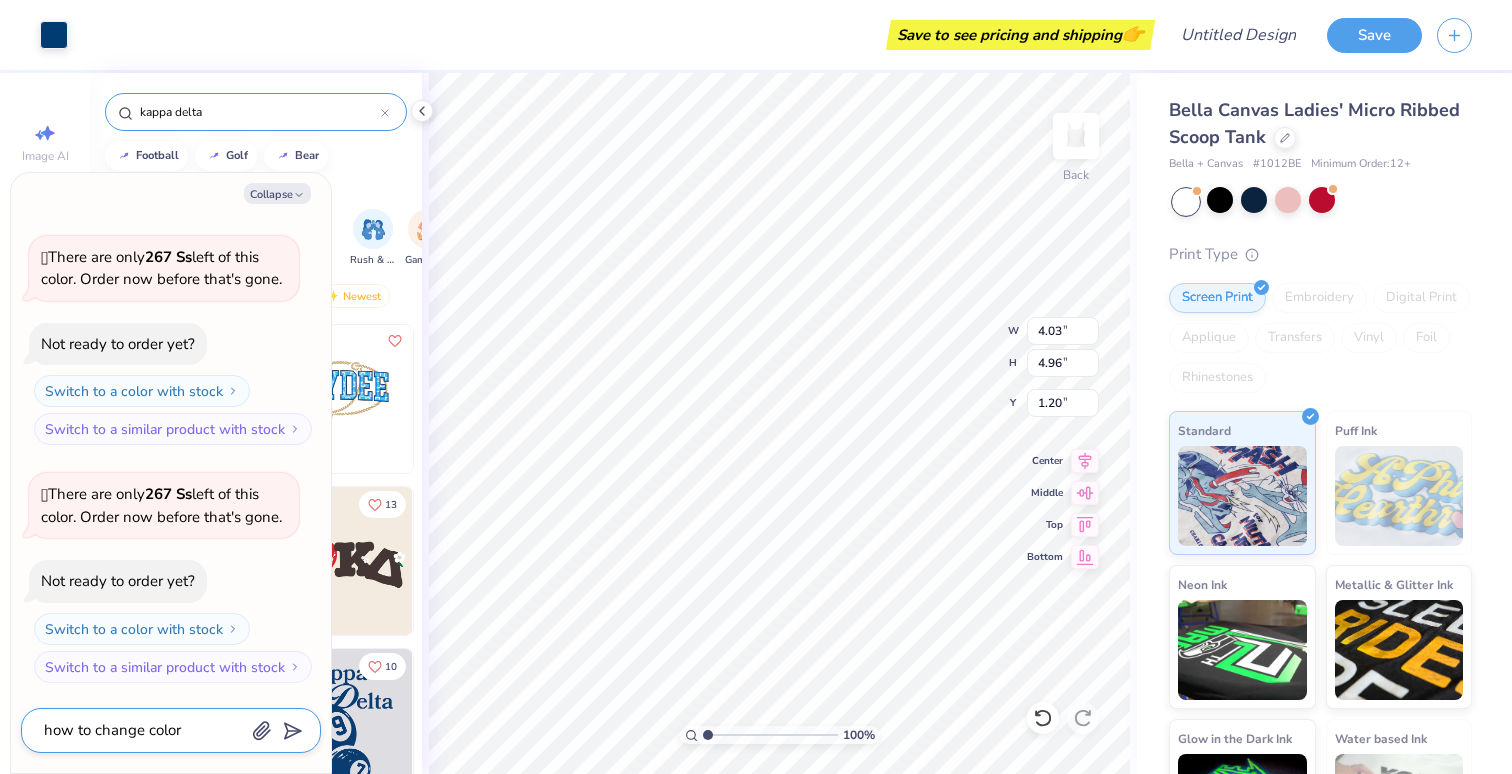 type on "how to change color o" 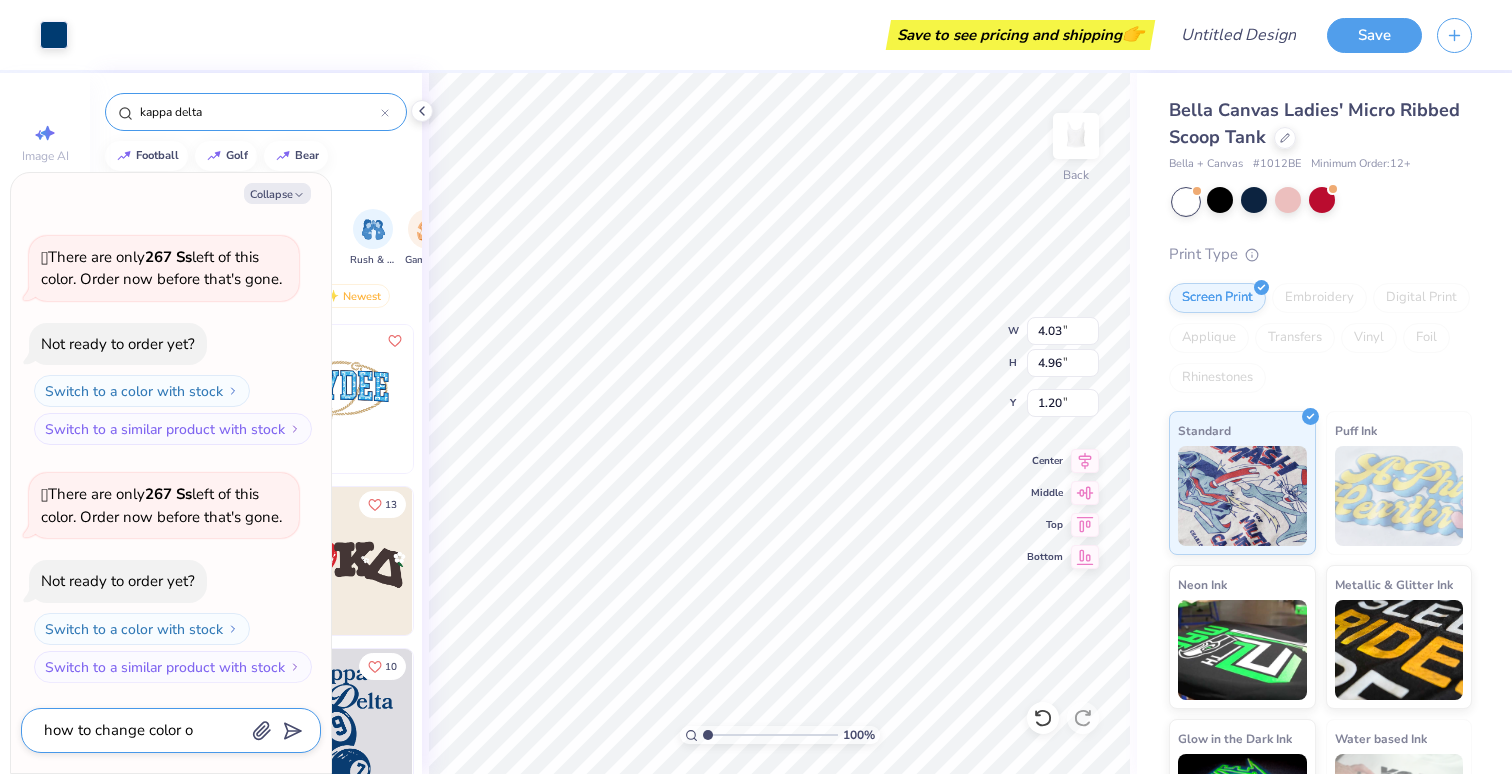 type on "x" 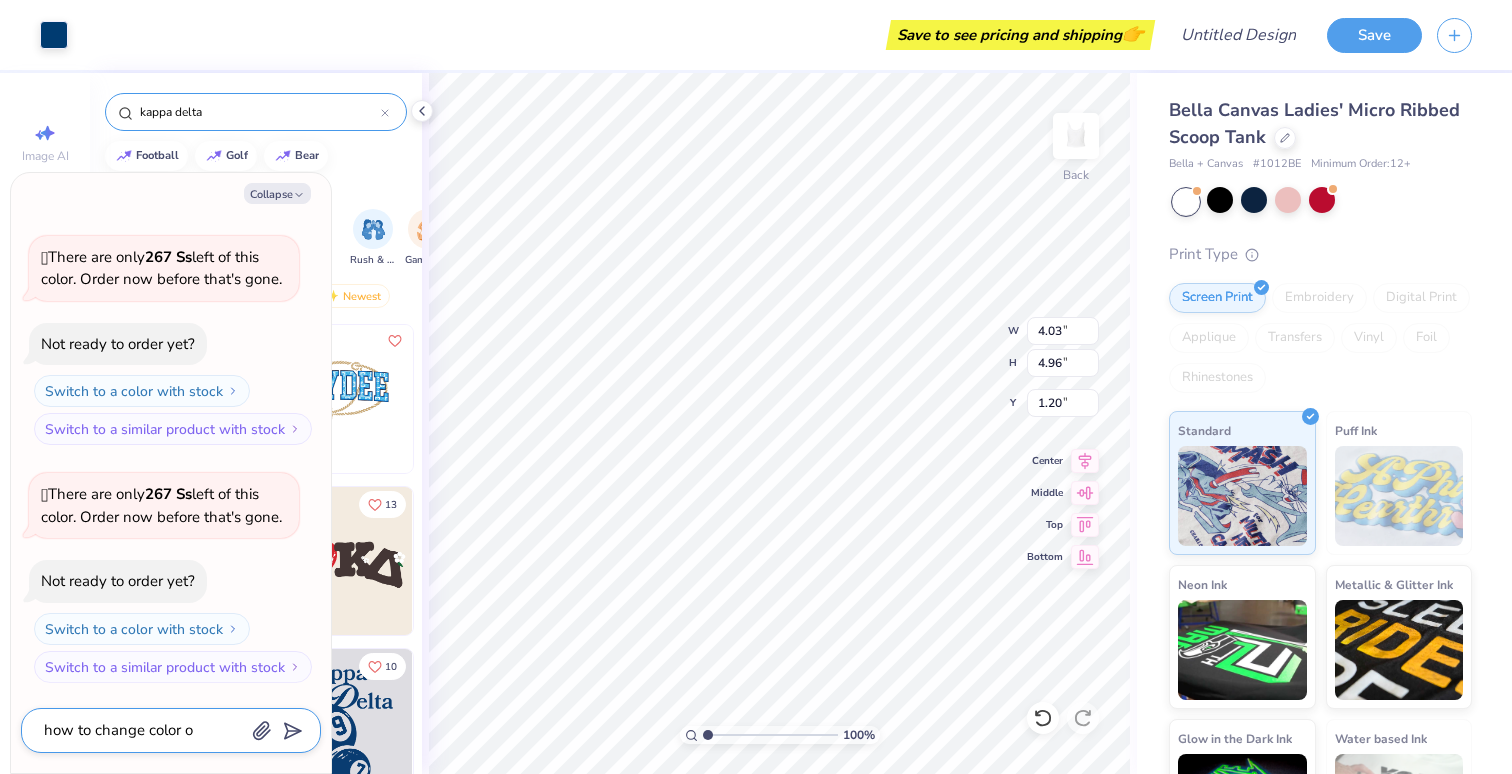 type on "how to change color od" 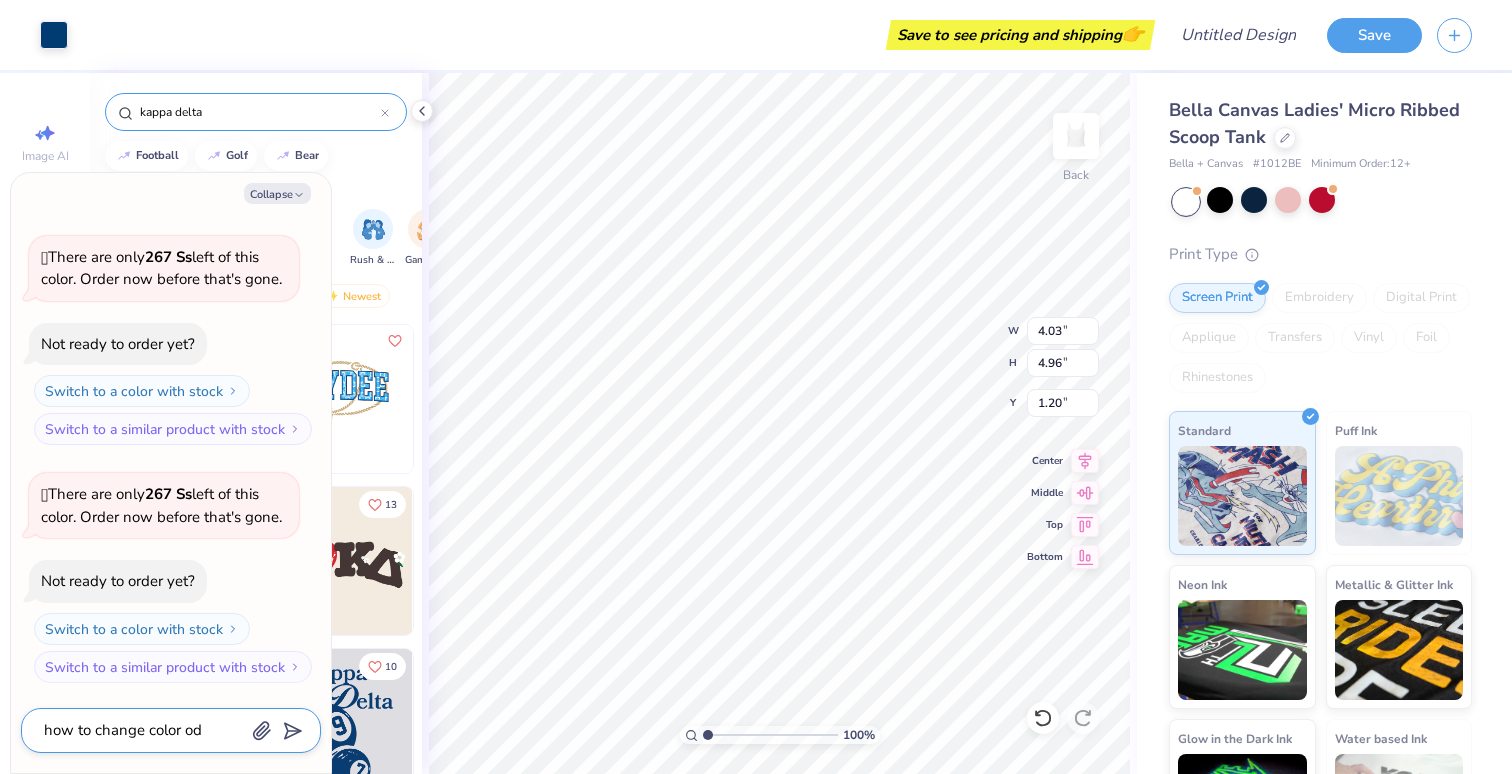 type on "x" 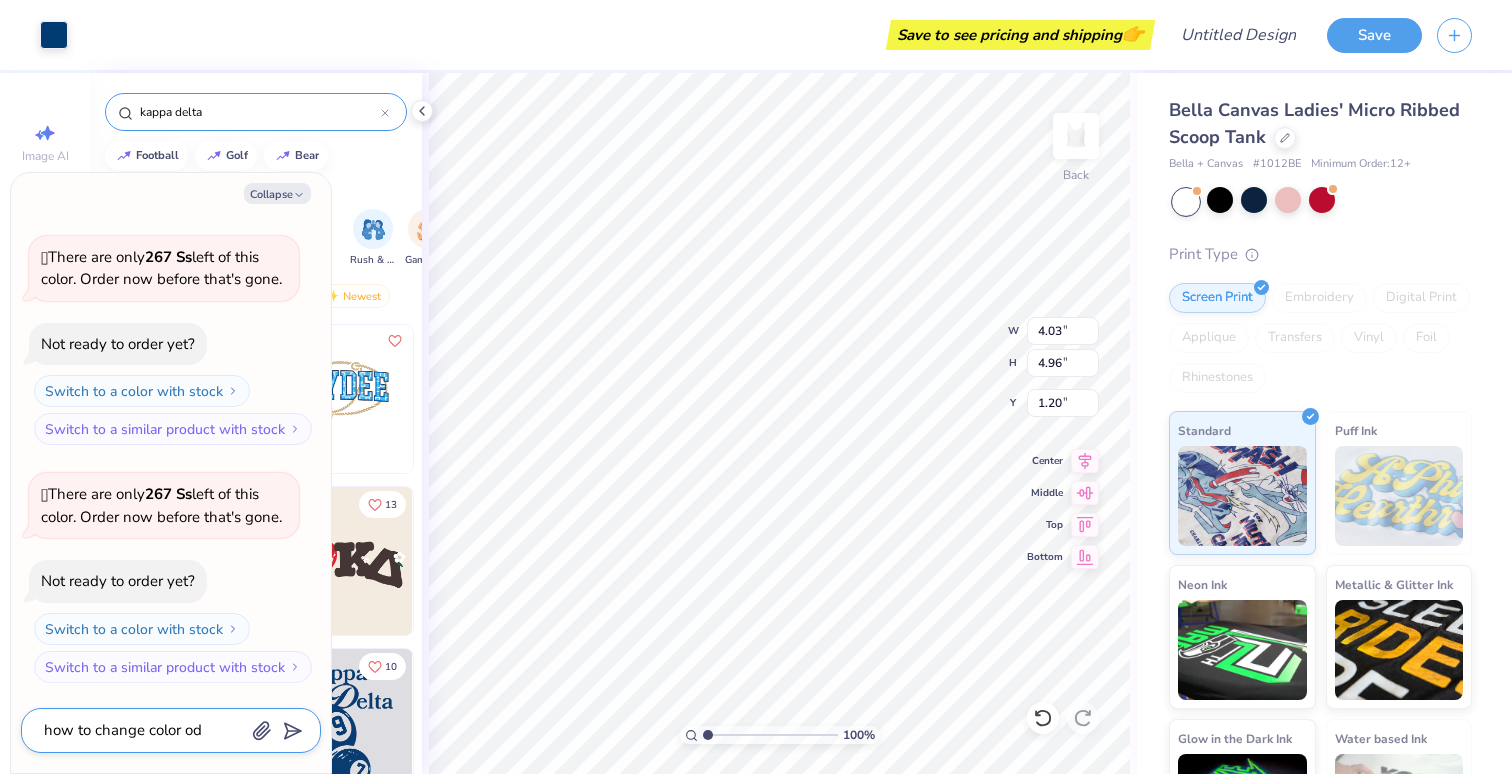 type on "how to change color od" 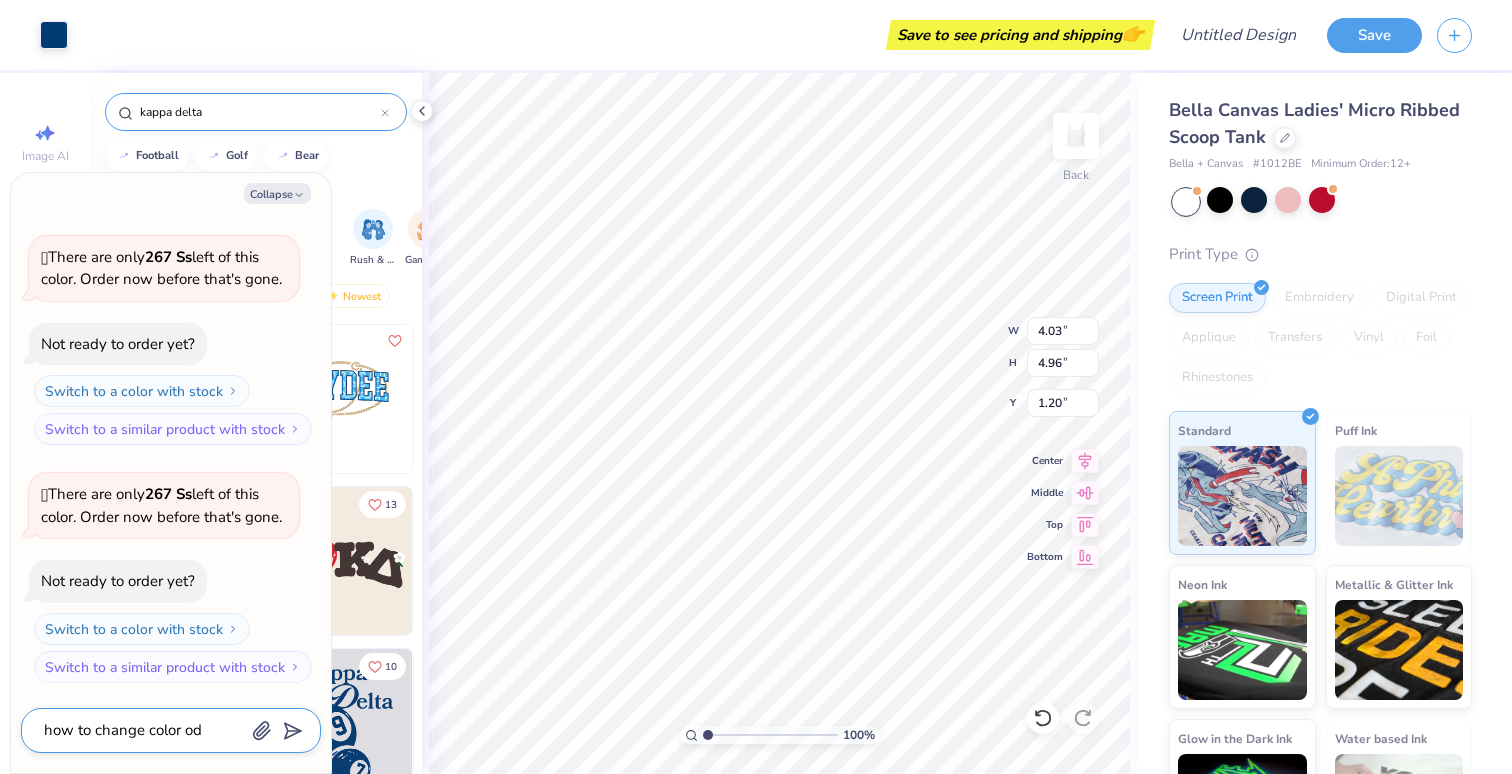 type on "x" 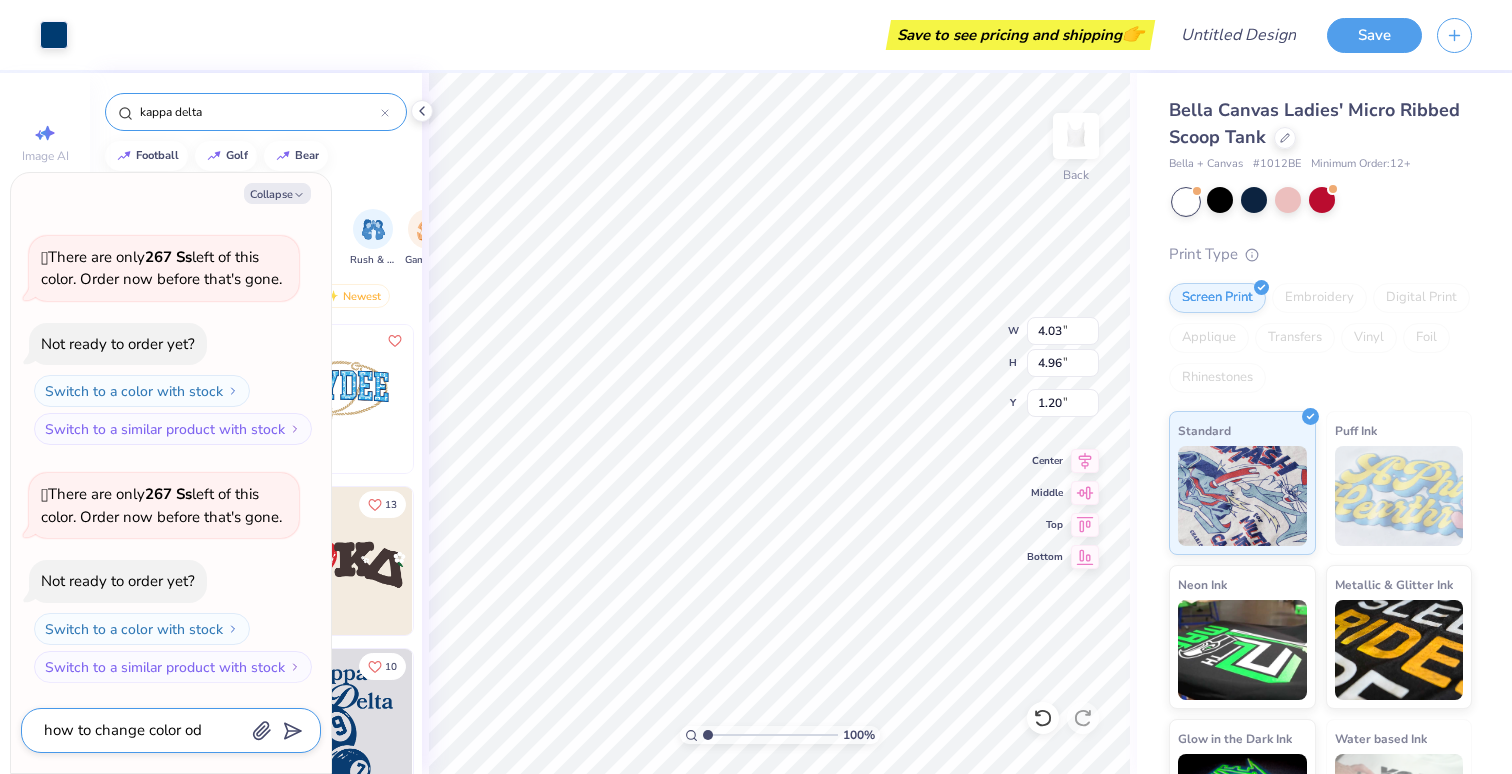 type on "how to change color od" 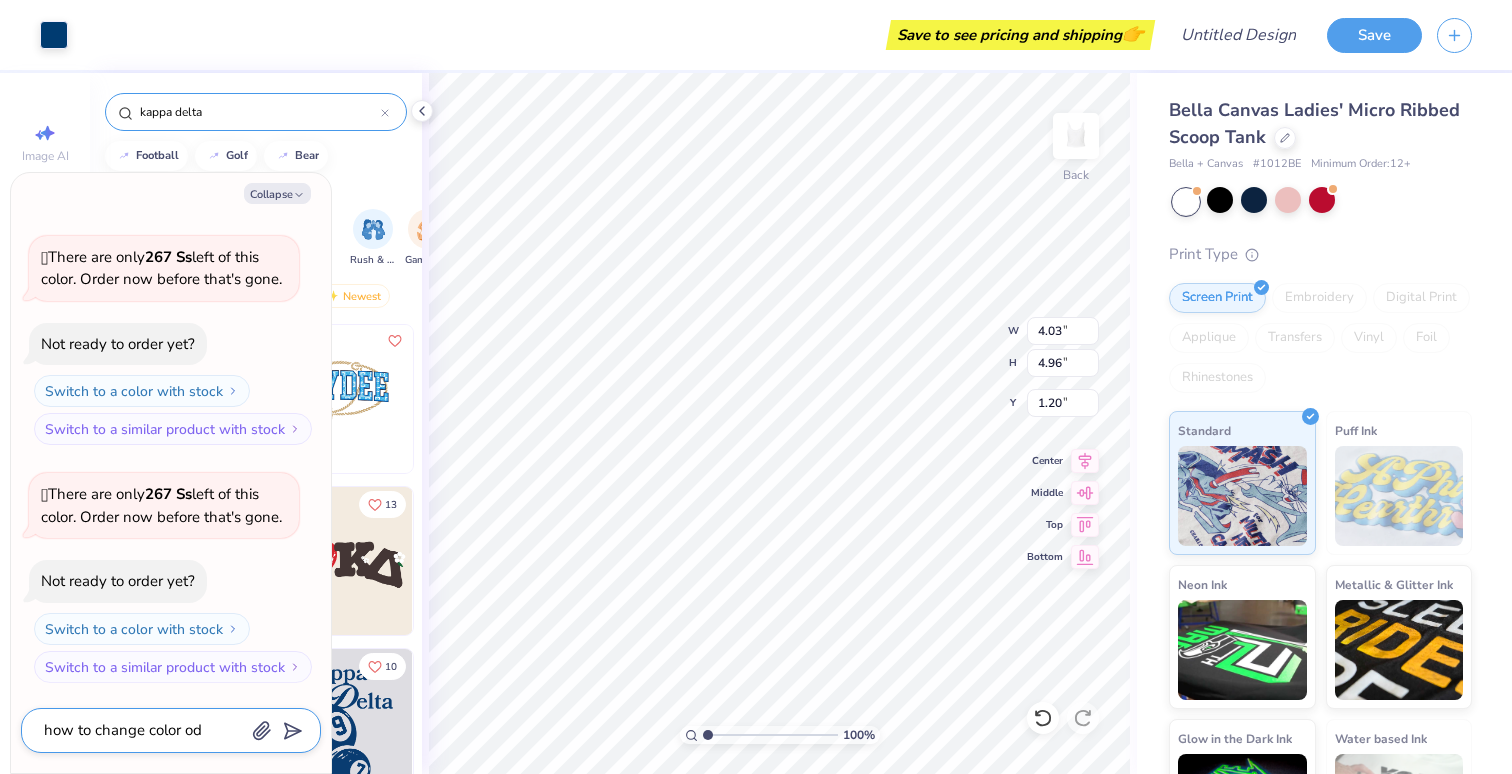 type on "x" 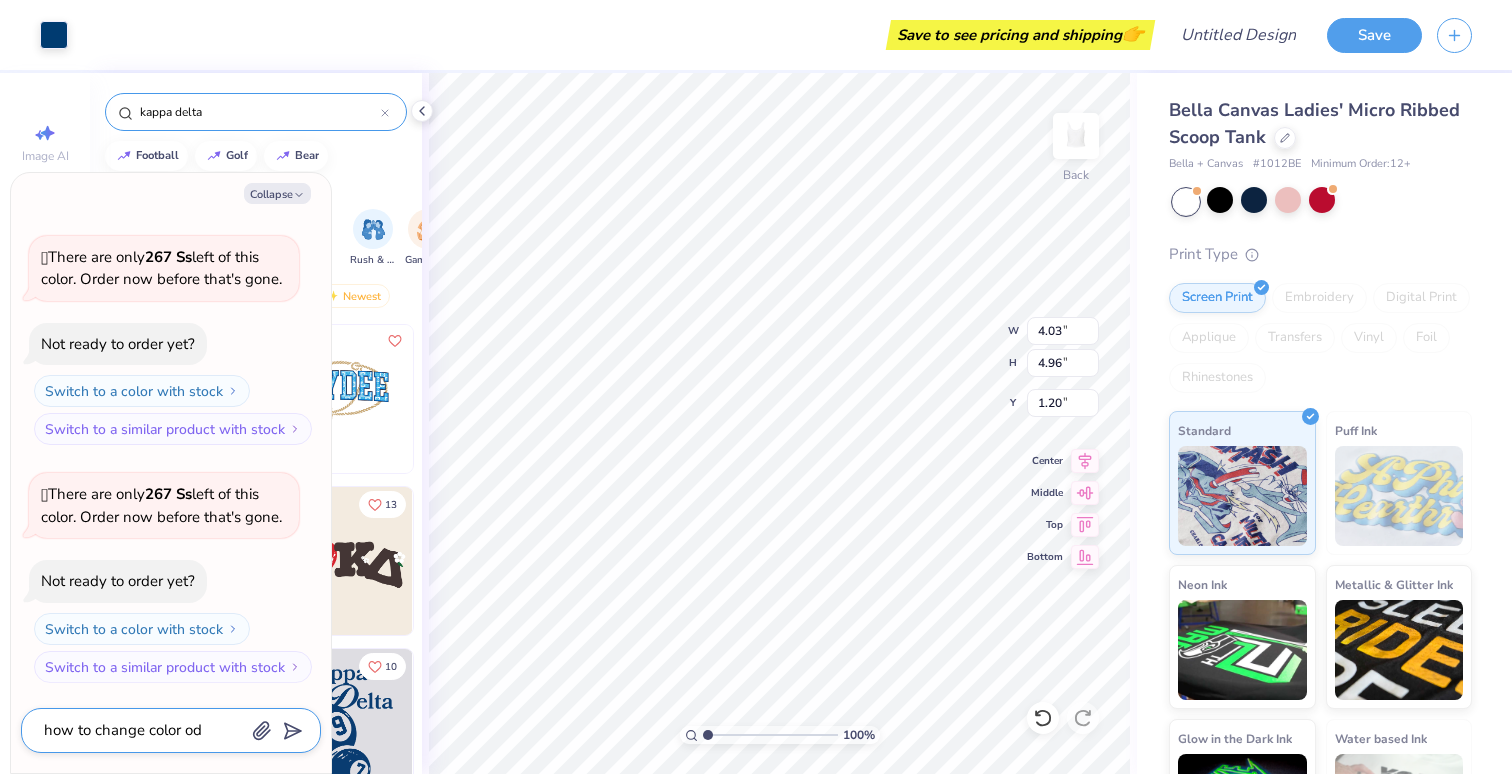 type on "how to change color o" 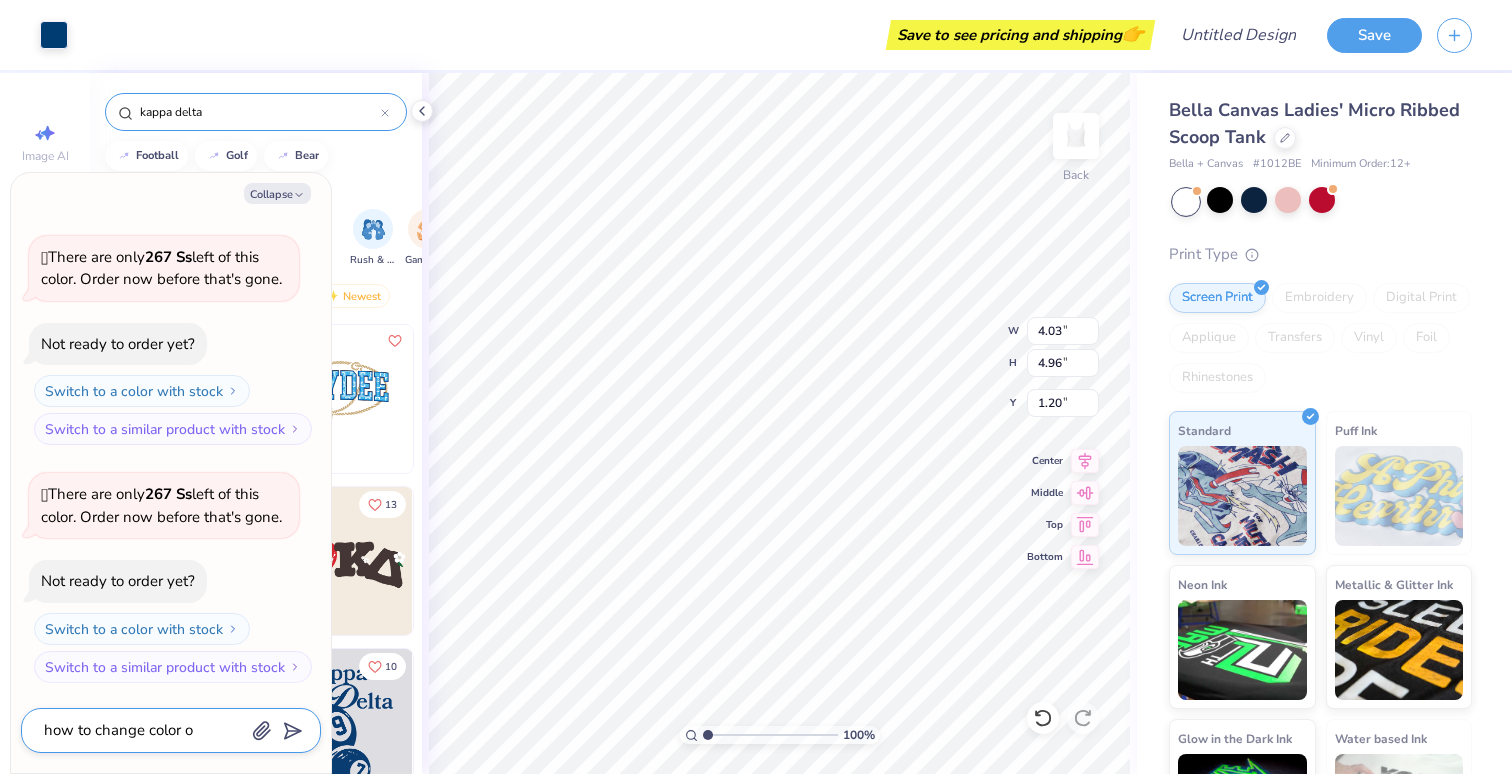 type on "x" 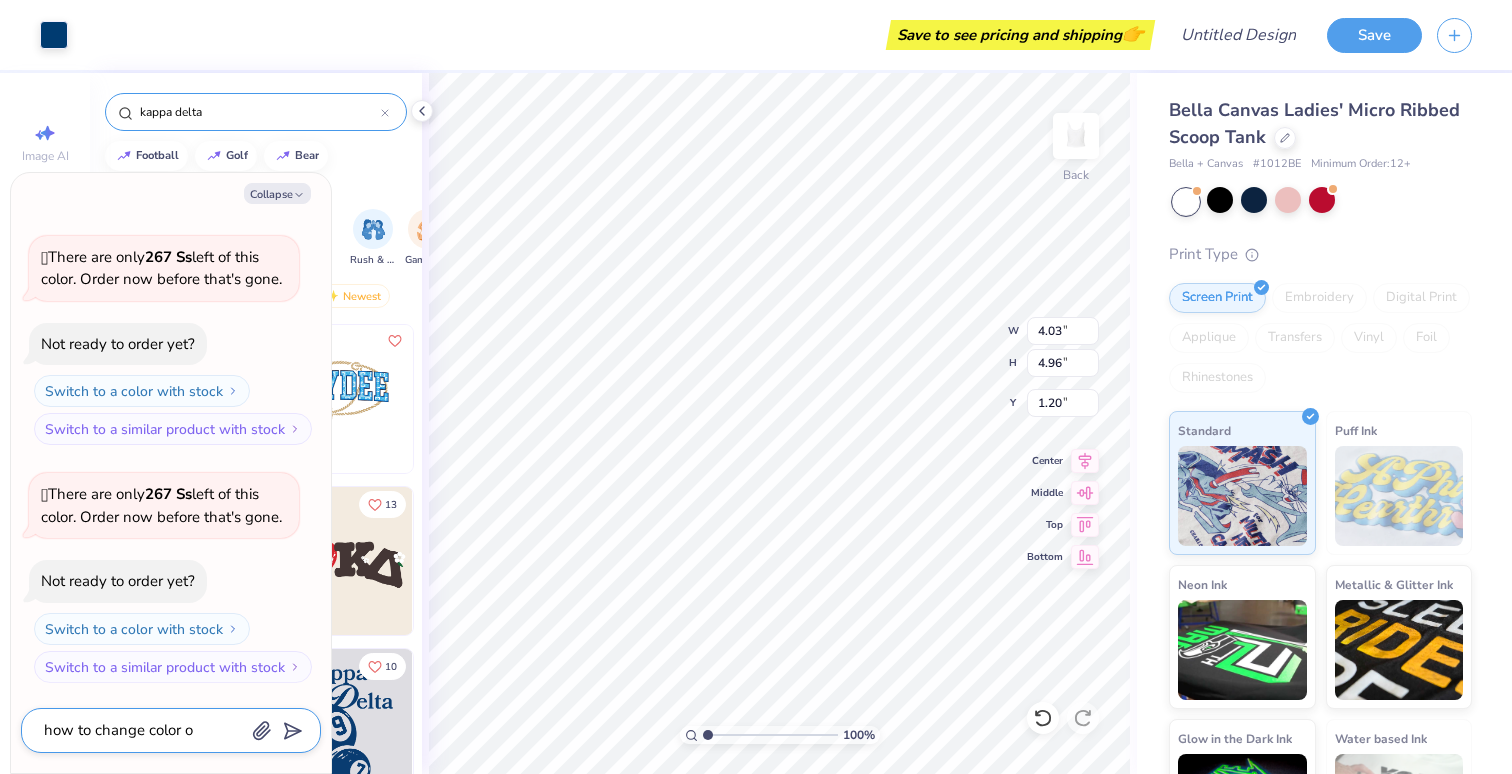 type on "how to change color of" 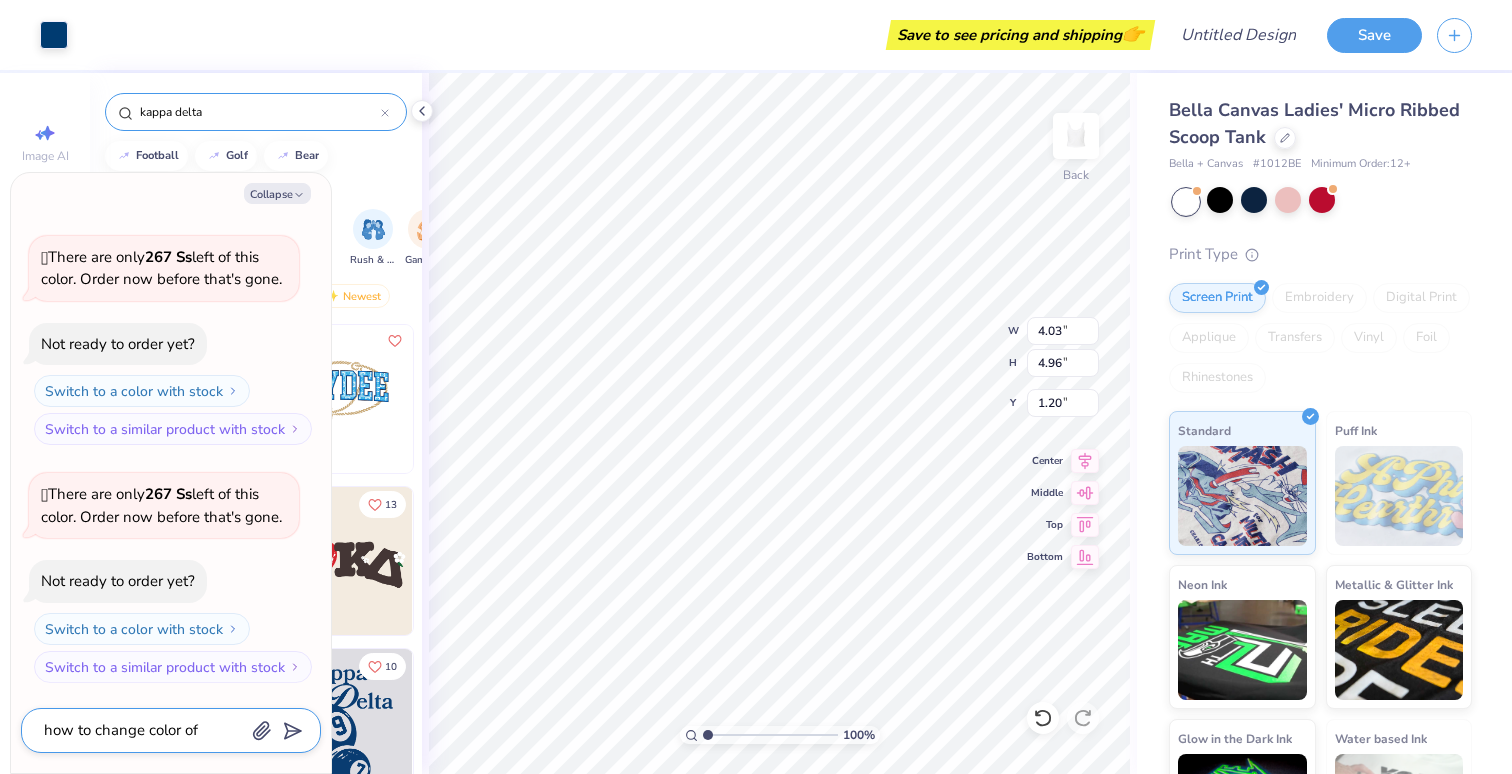 type on "x" 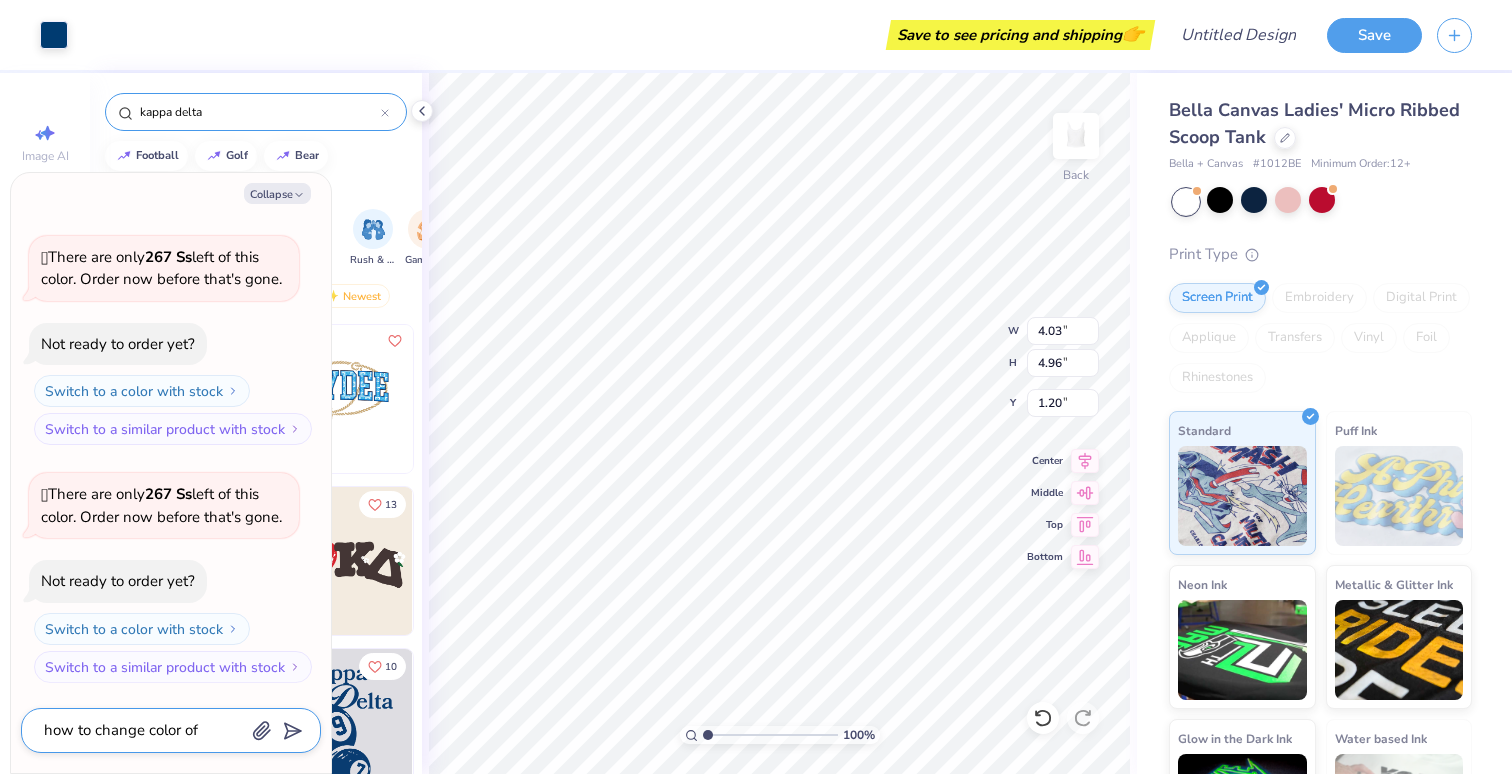 type on "how to change color of" 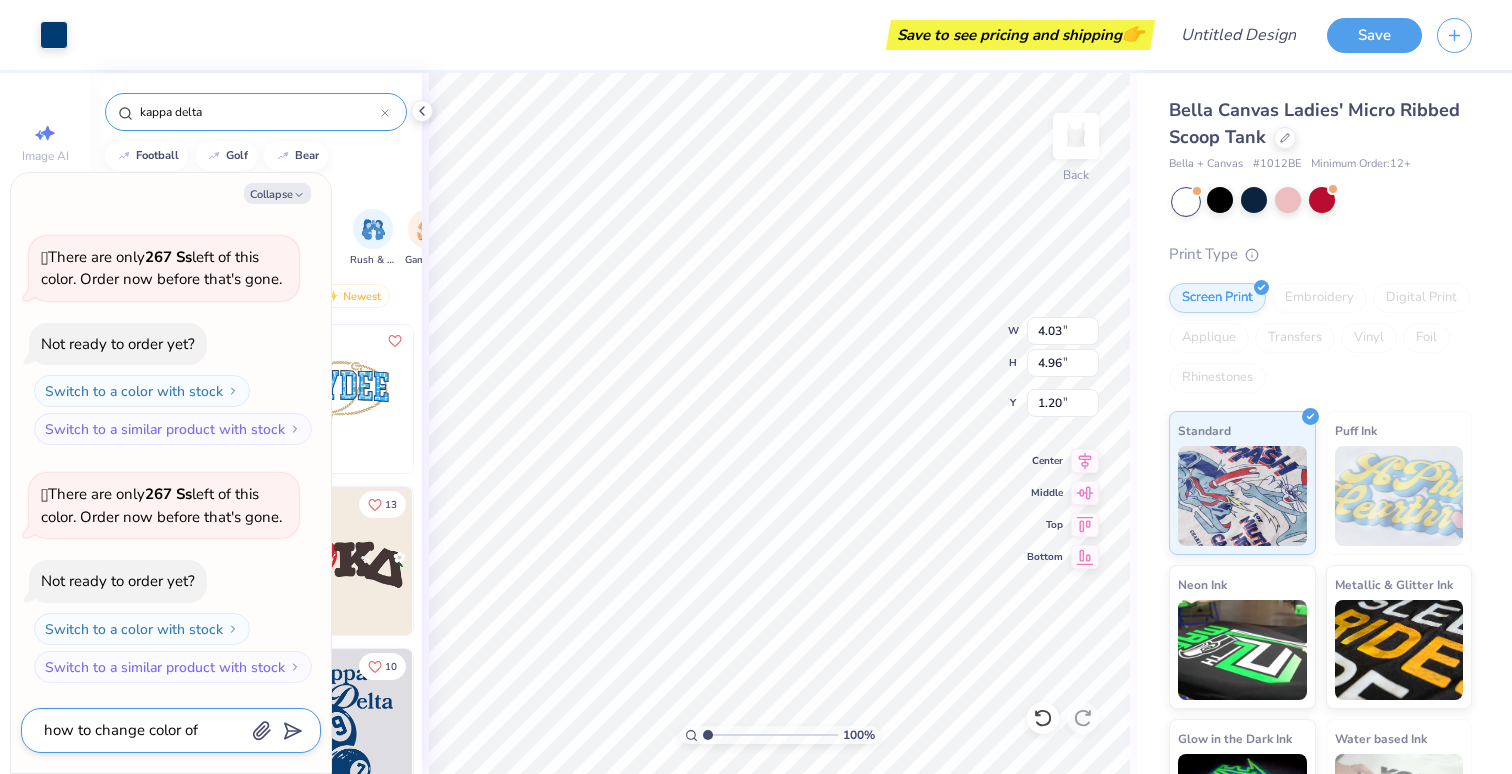 type on "x" 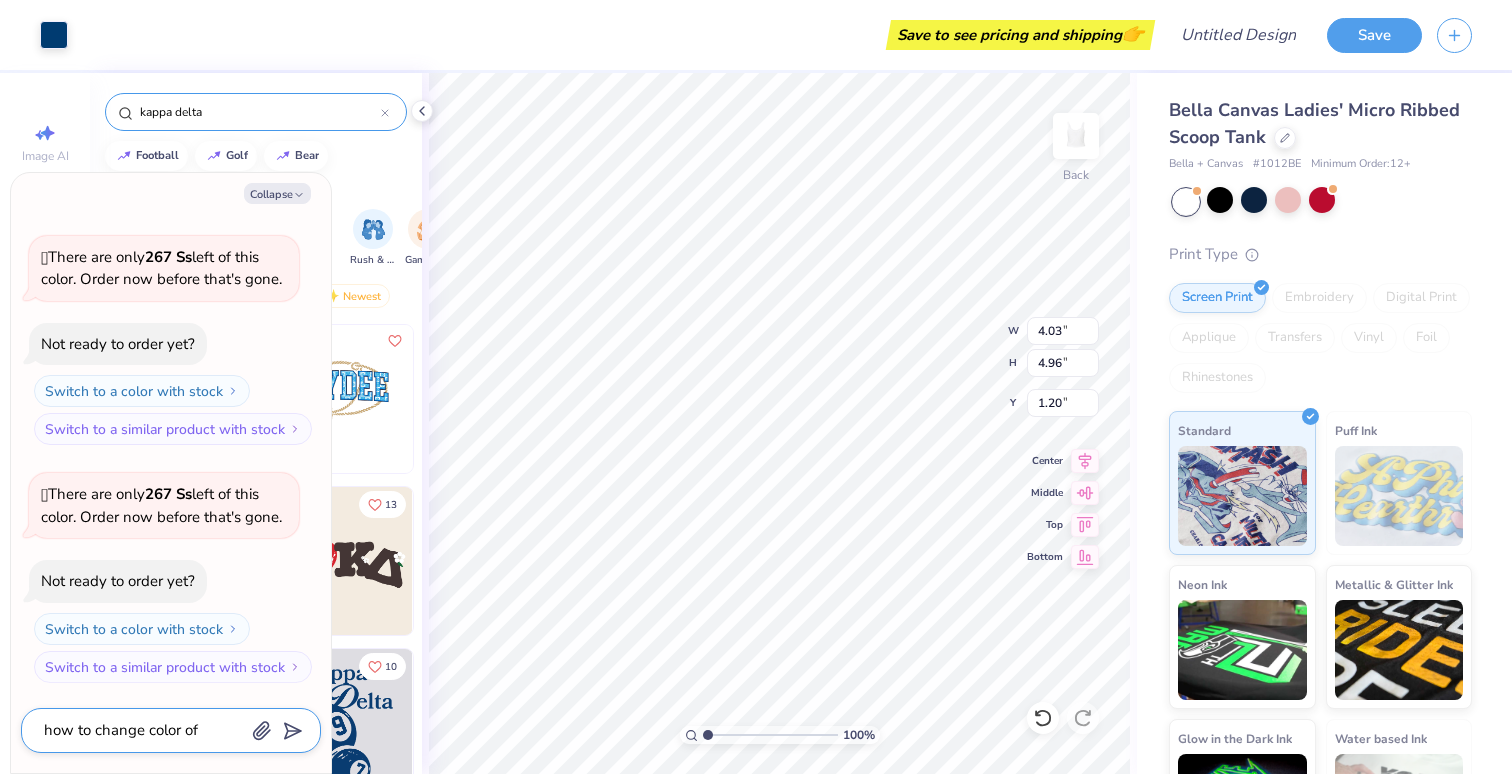 type on "how to change color of d" 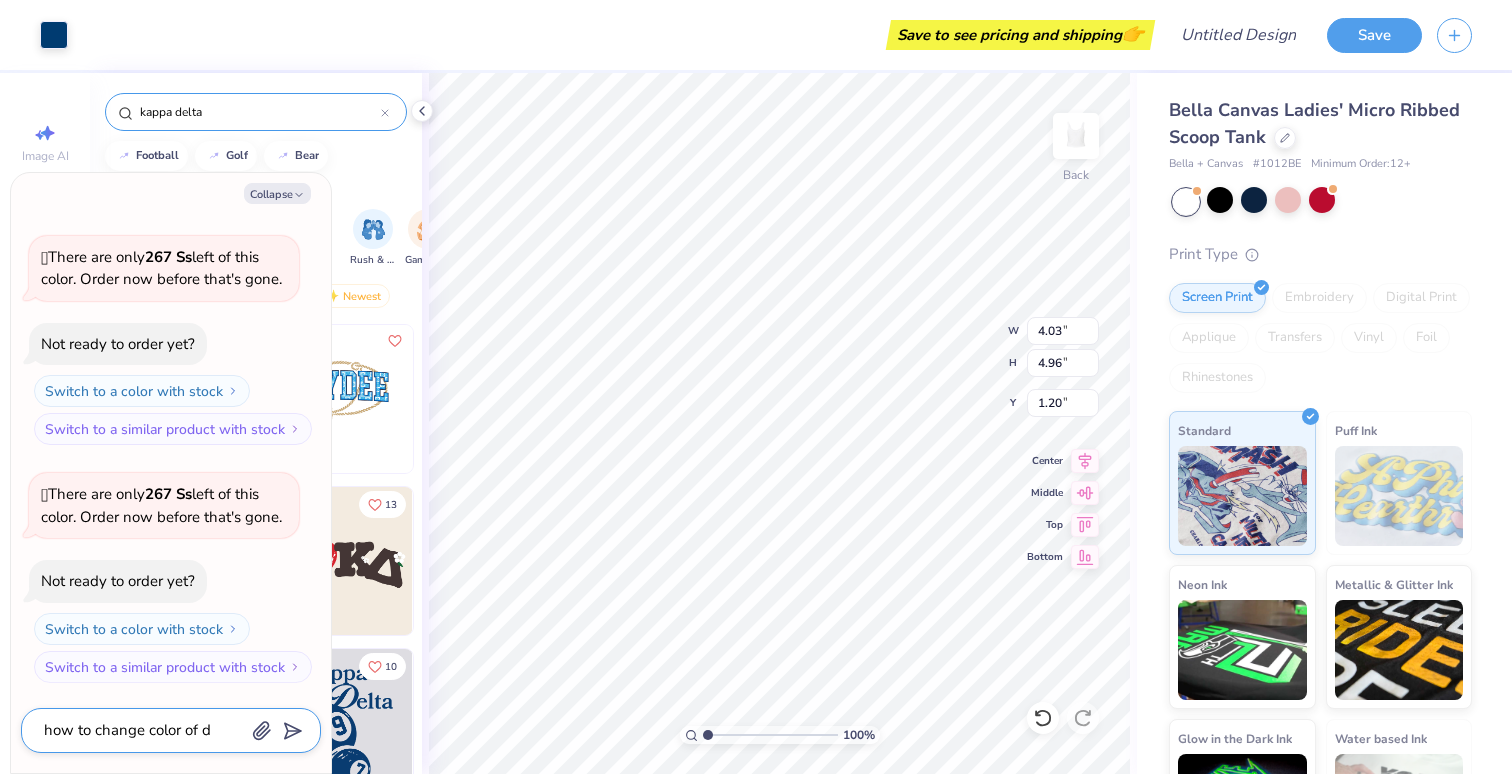 type on "x" 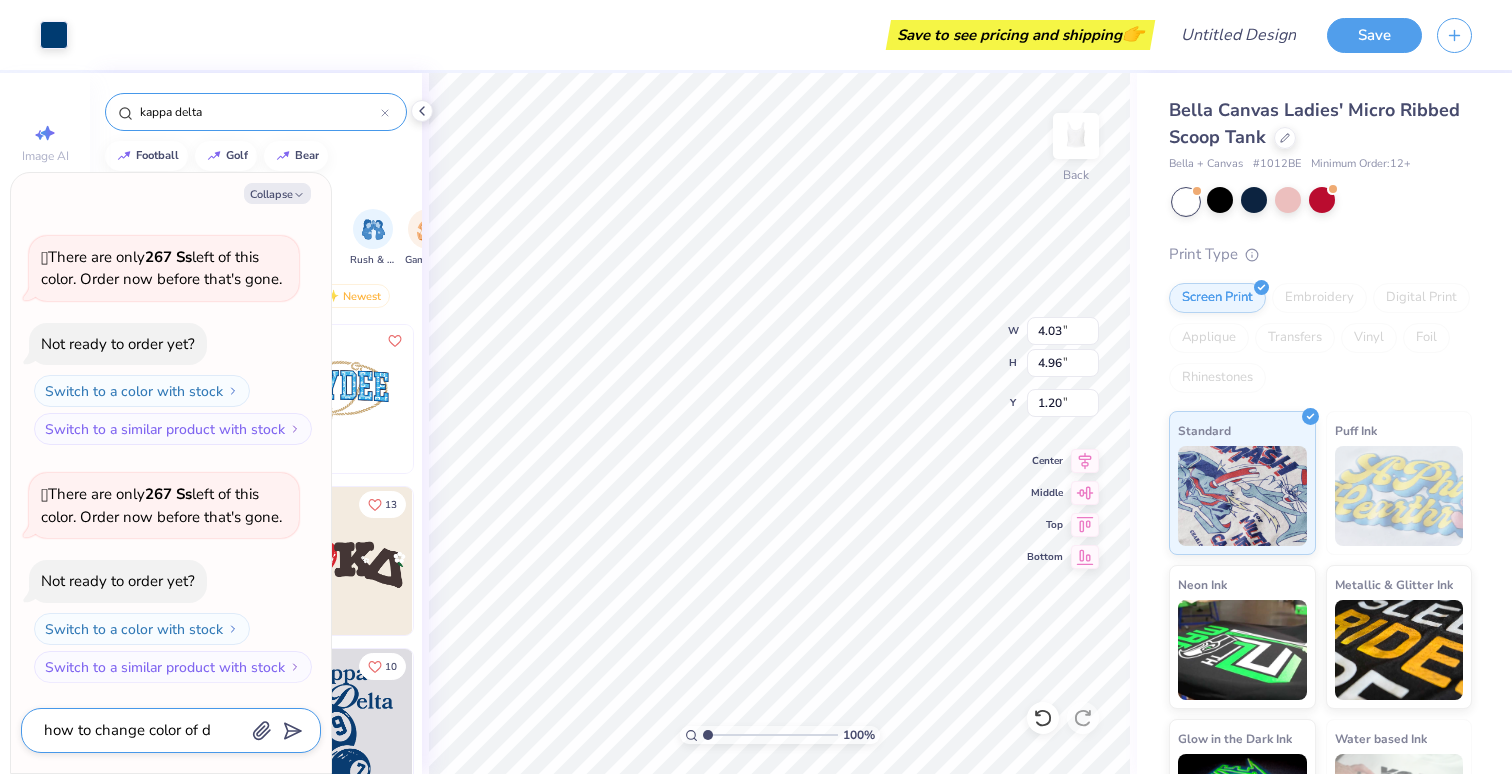 type on "how to change color of de" 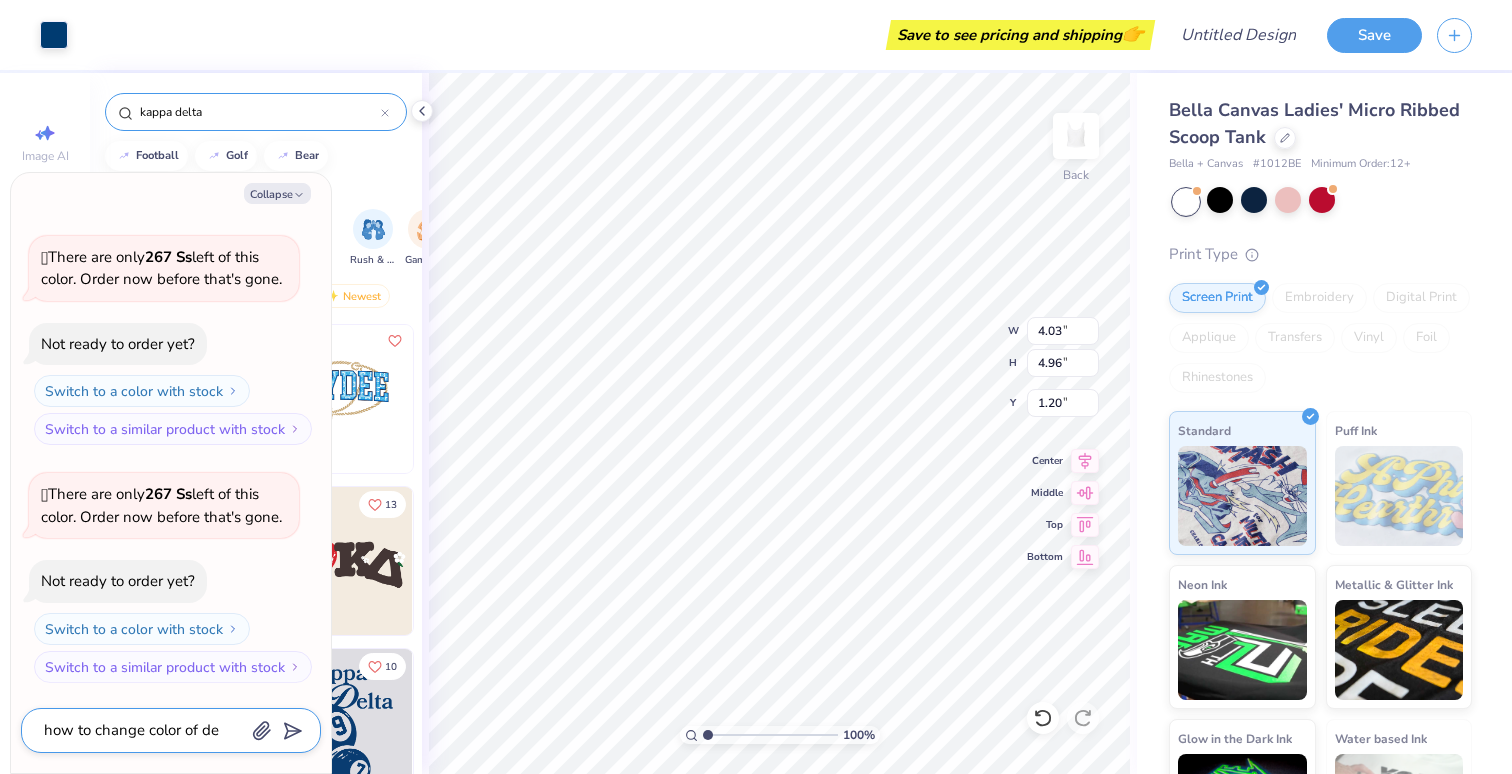type on "x" 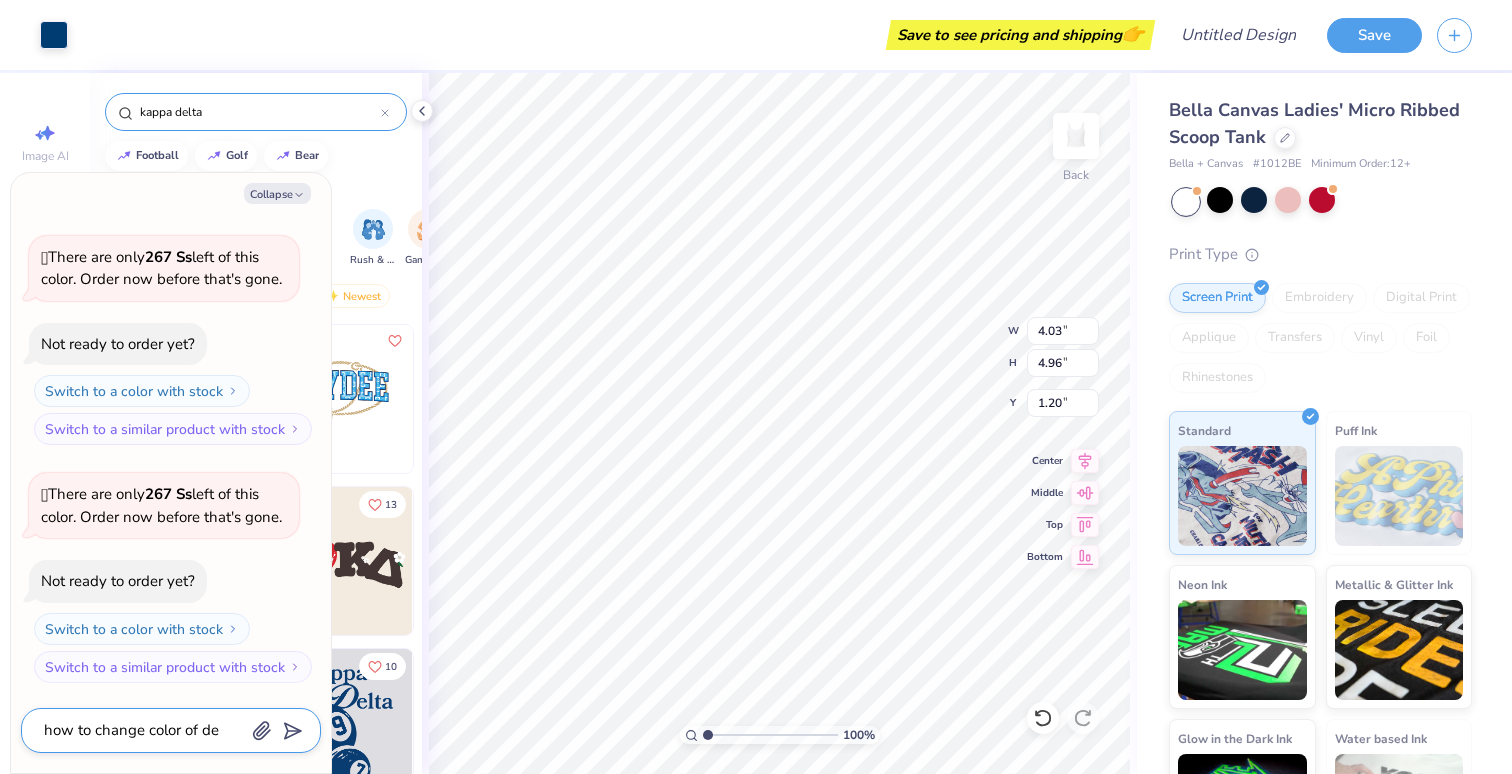 type on "how to change color of dei" 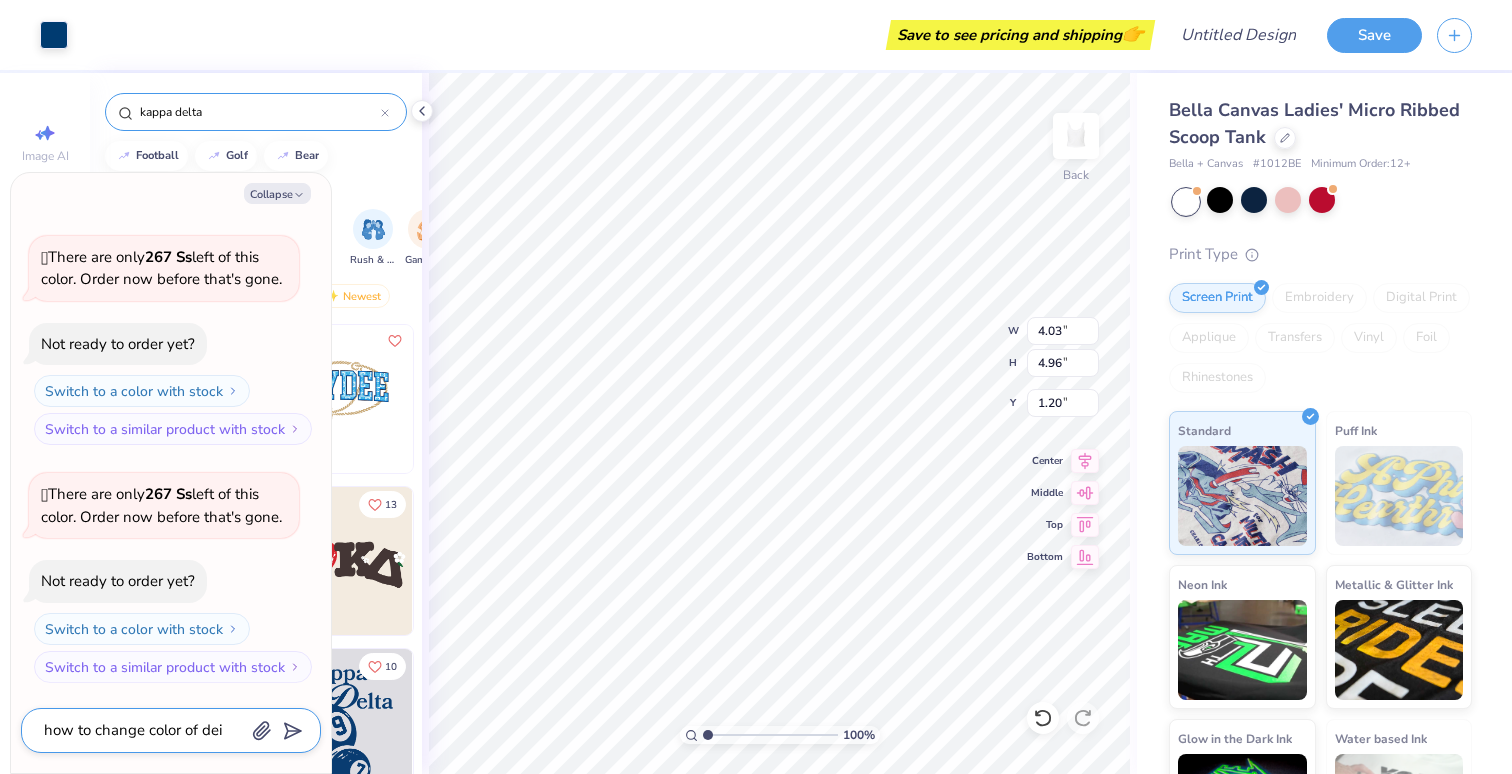 type on "x" 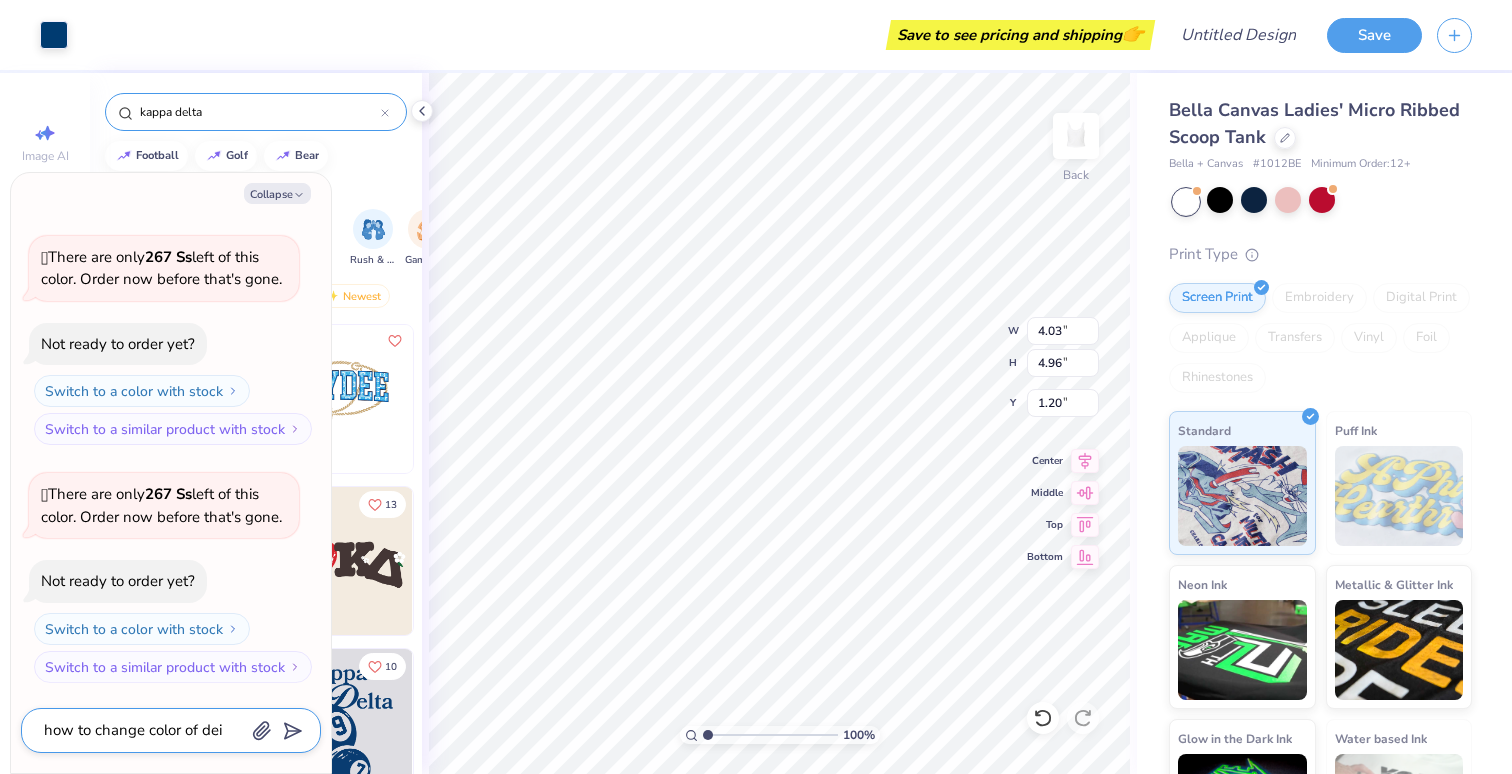 type on "how to change color of de" 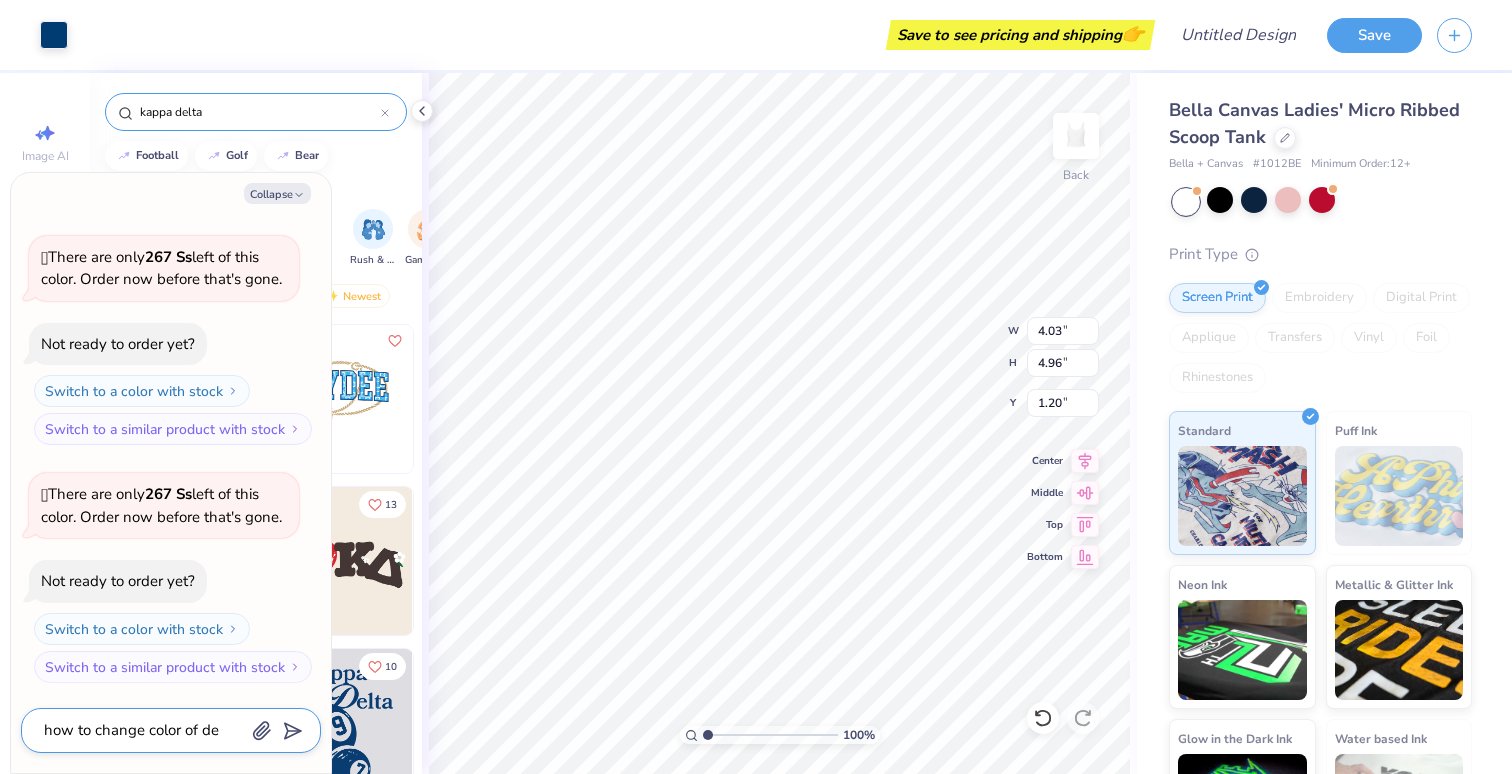 type on "x" 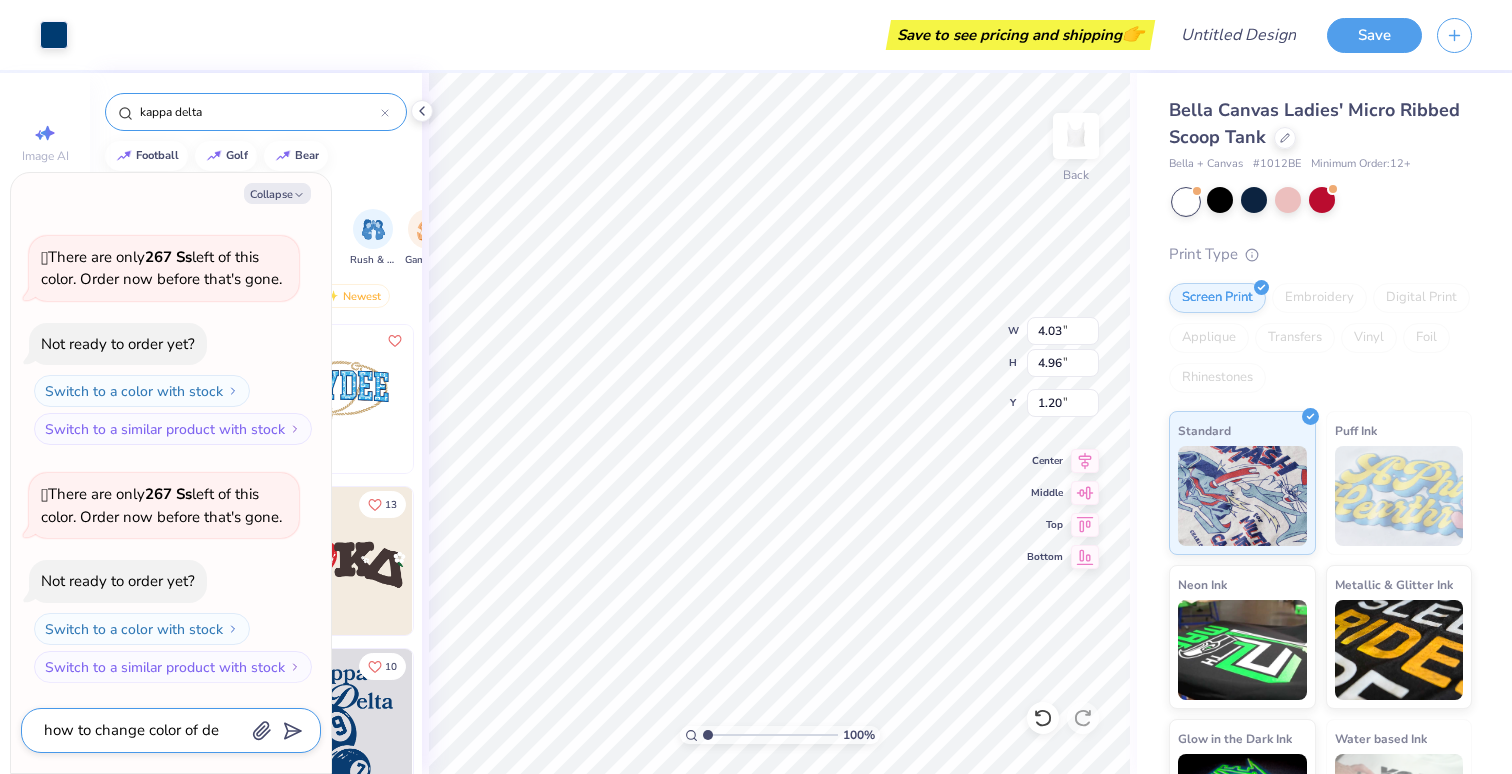 type on "how to change color of des" 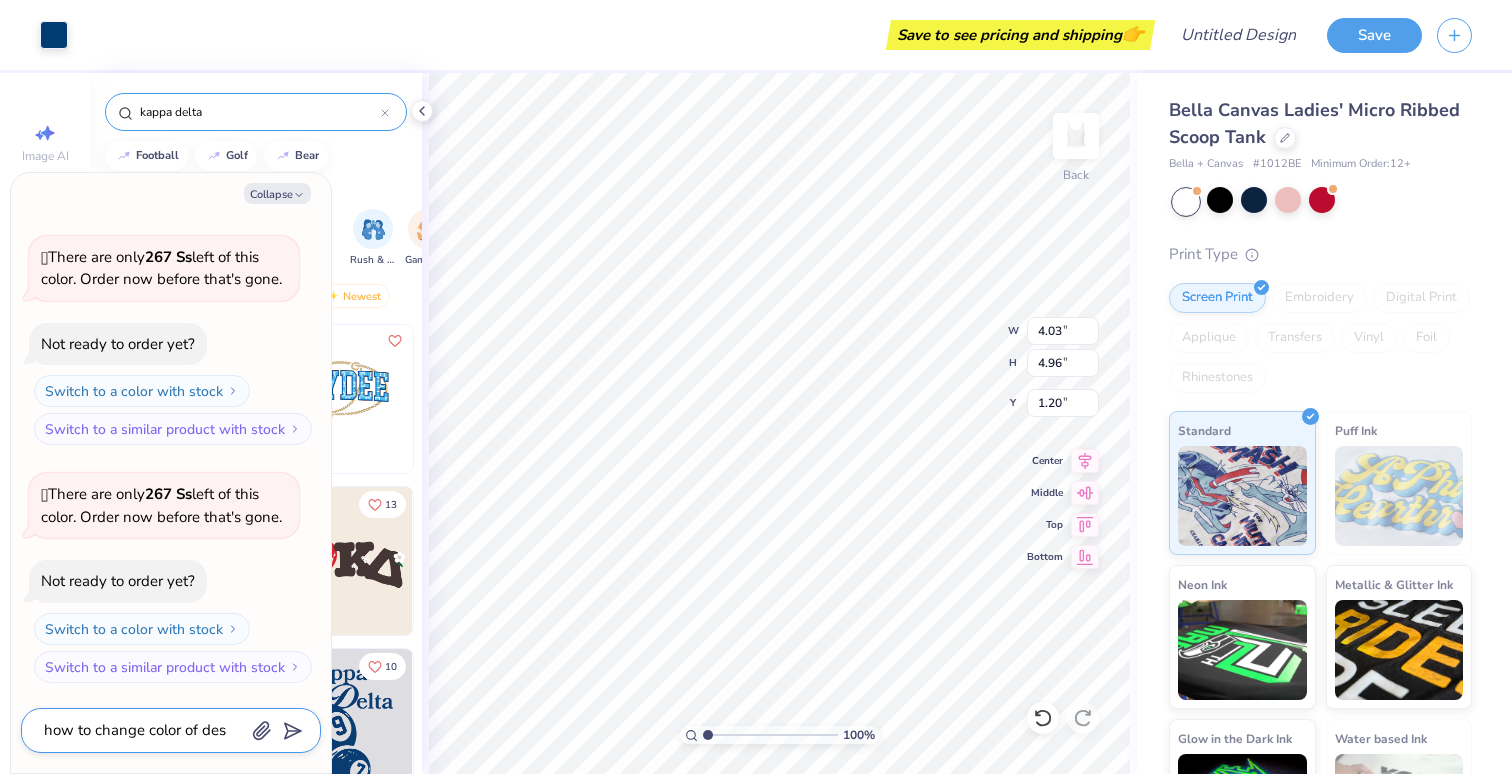 type on "x" 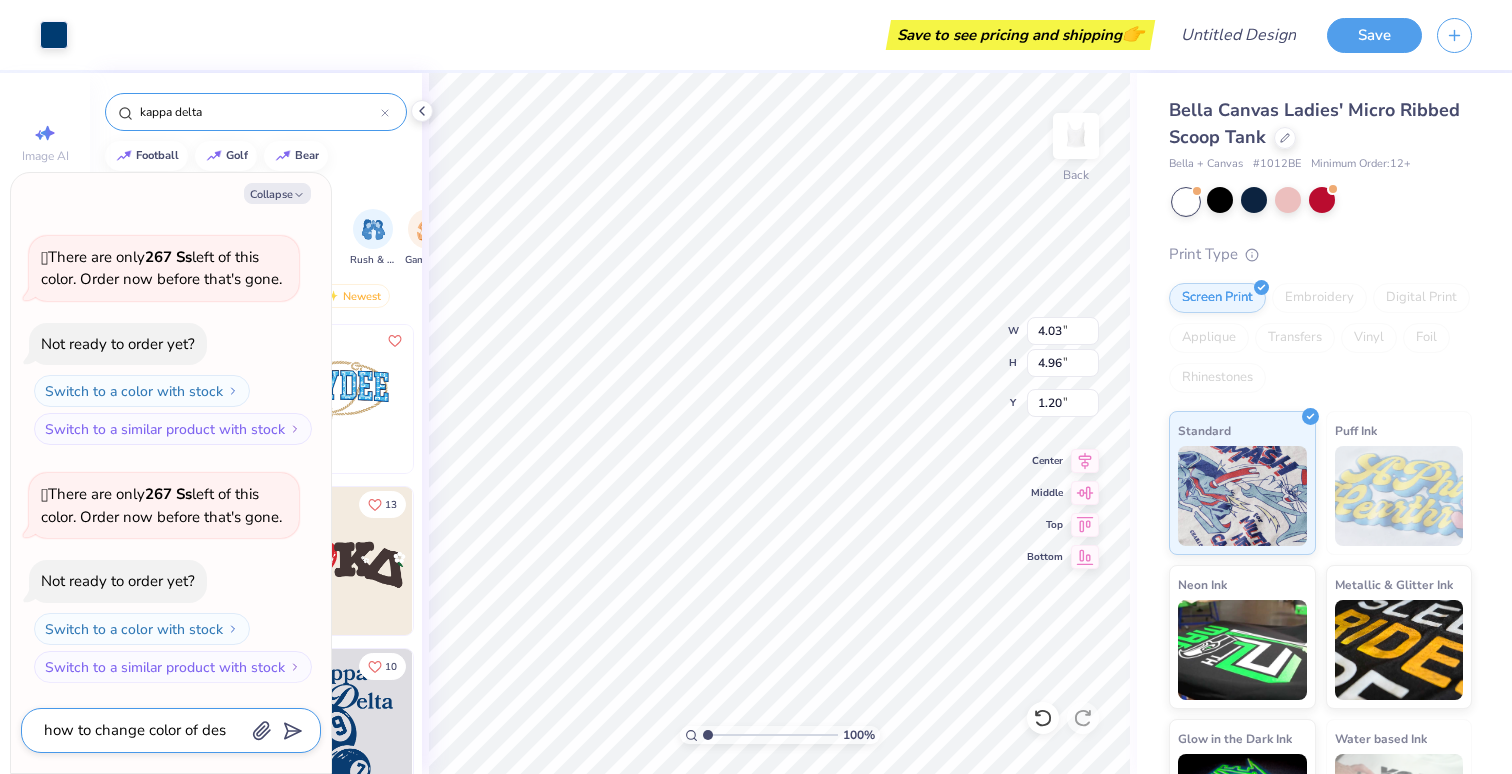 type on "how to change color of desi" 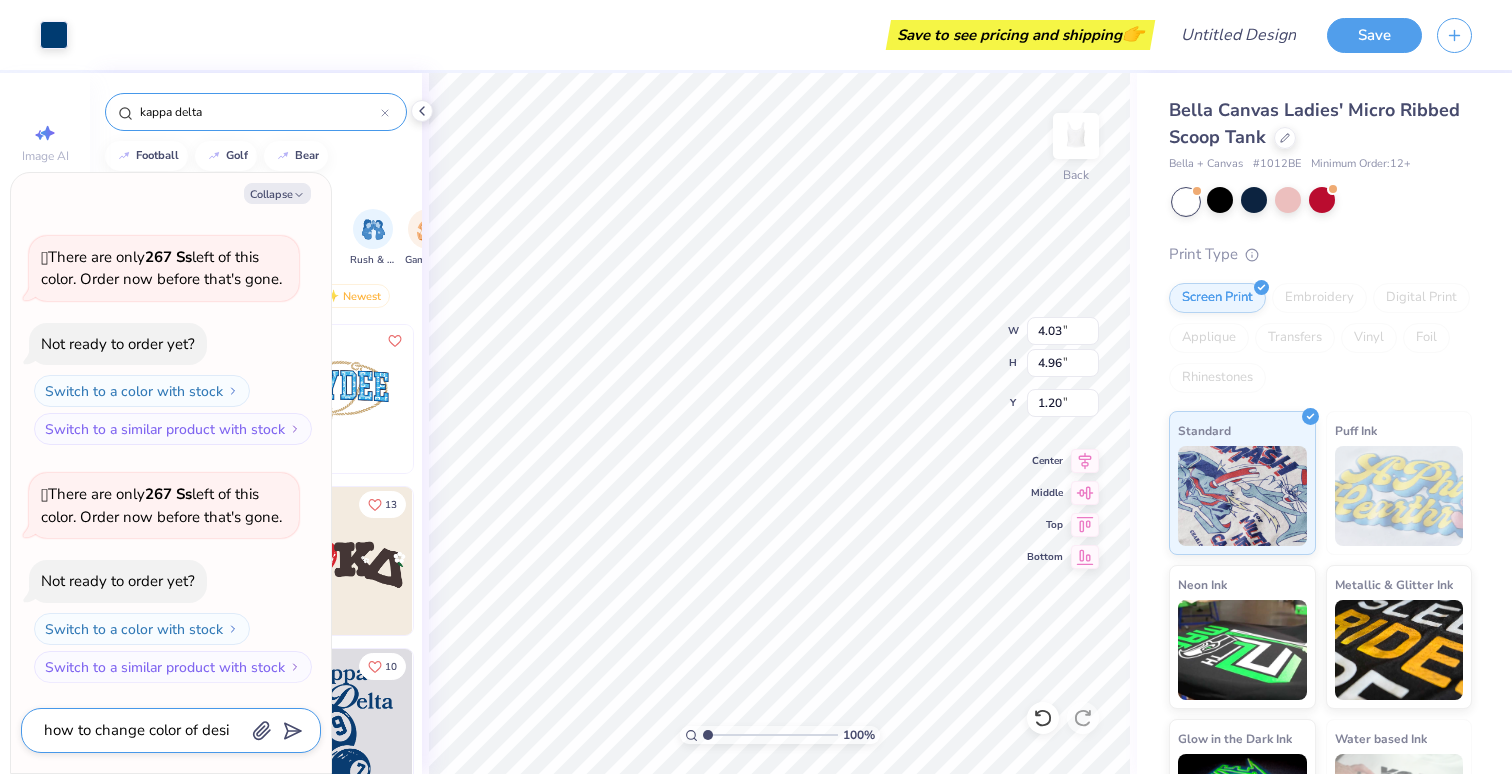 type on "x" 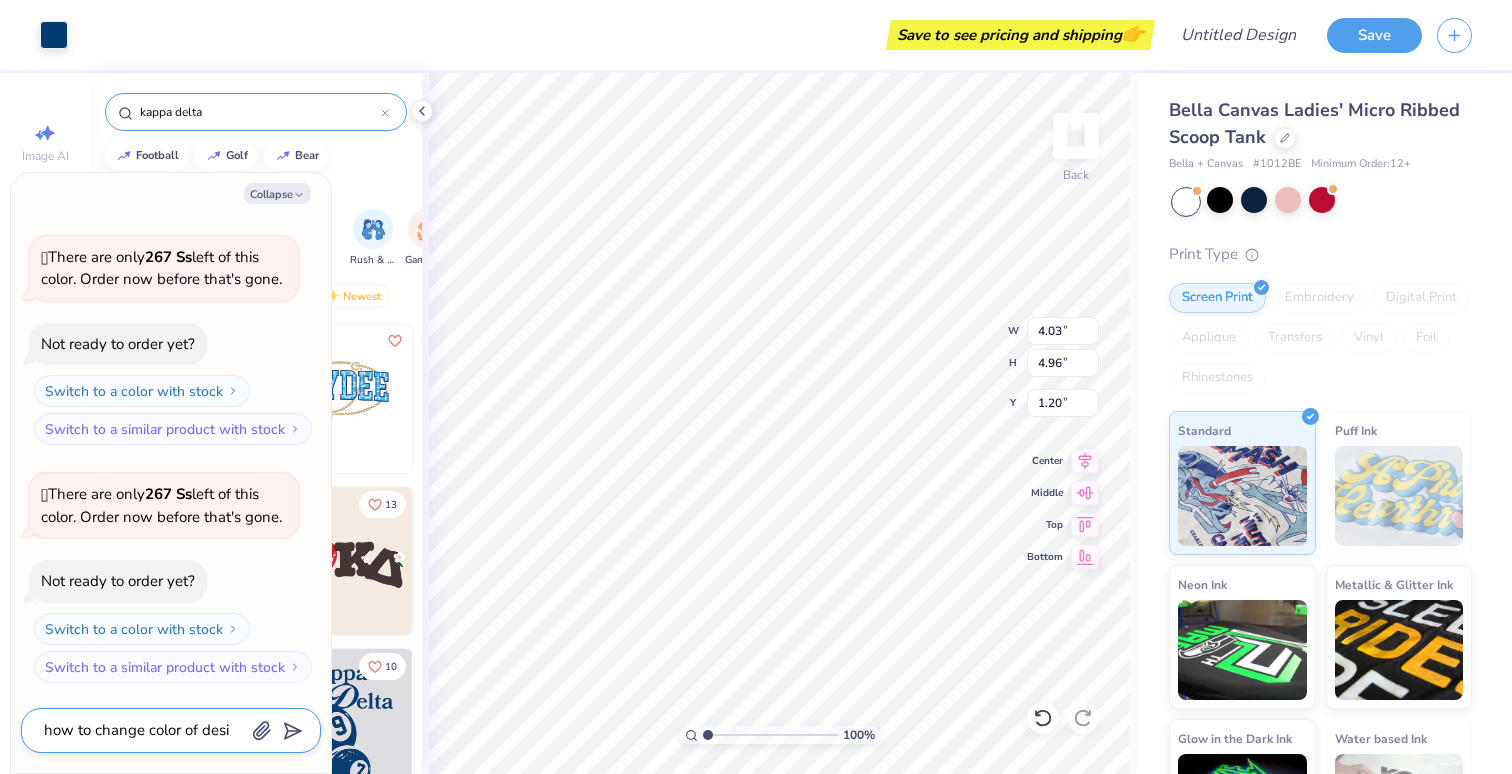 type on "how to change color of desig" 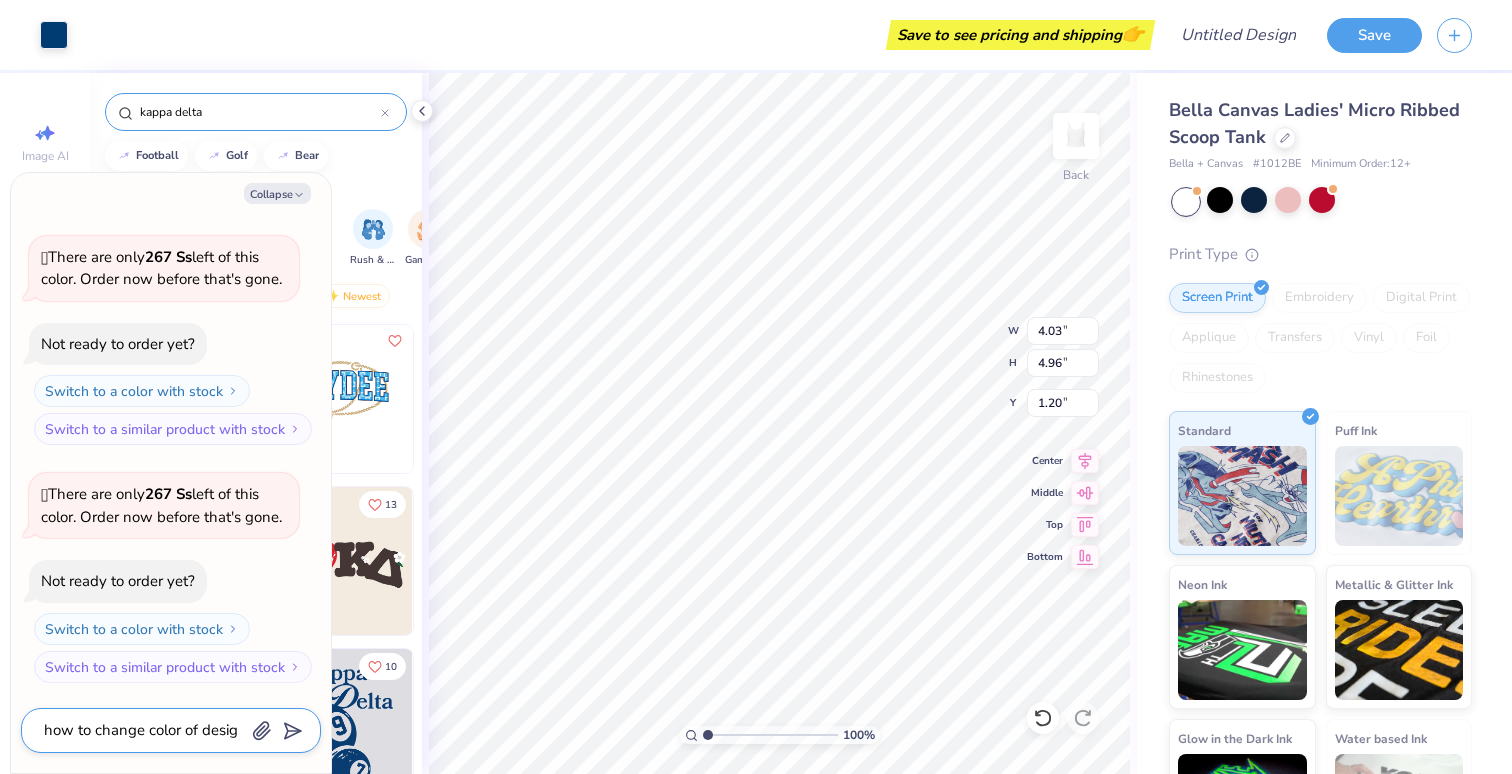 type on "x" 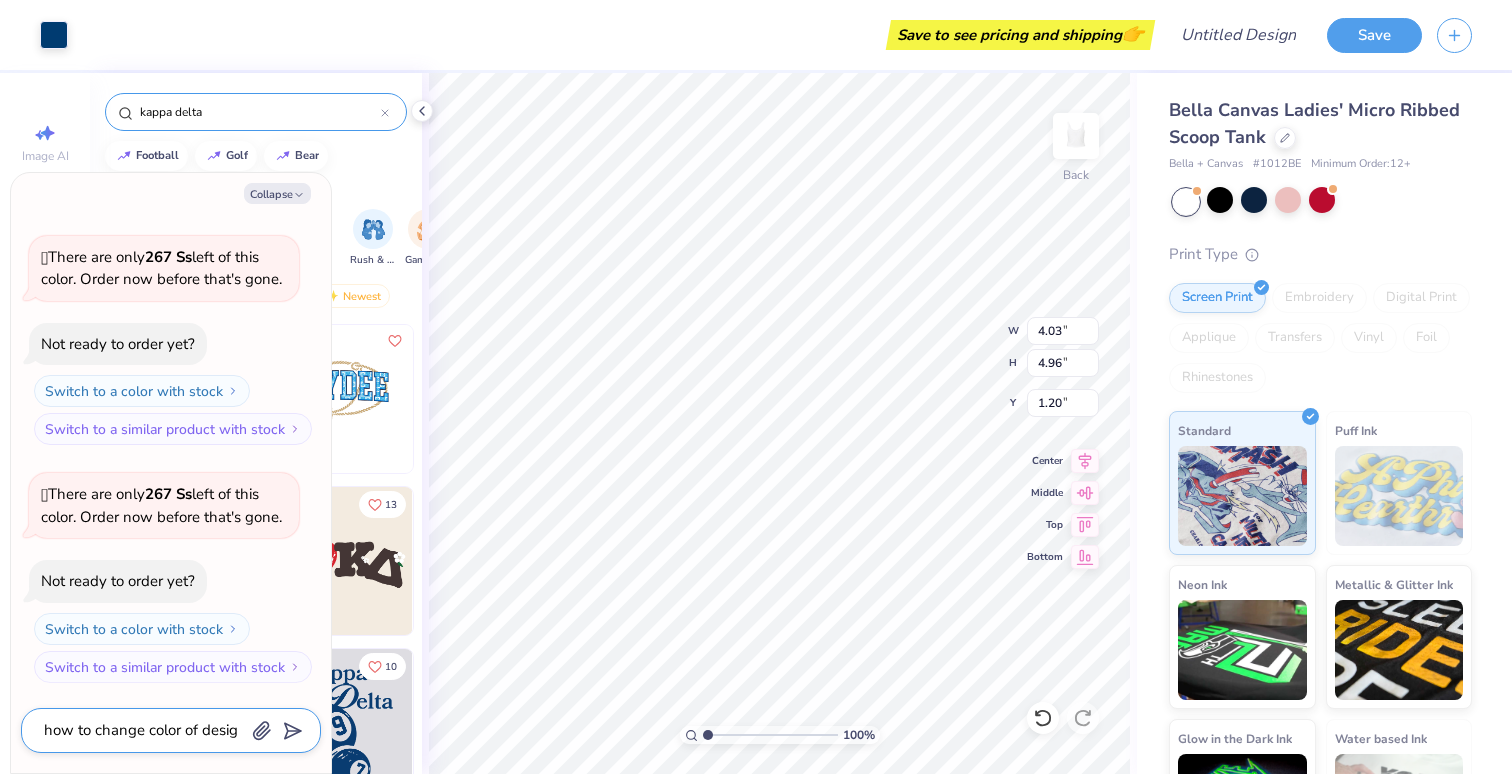 type on "how to change color of design" 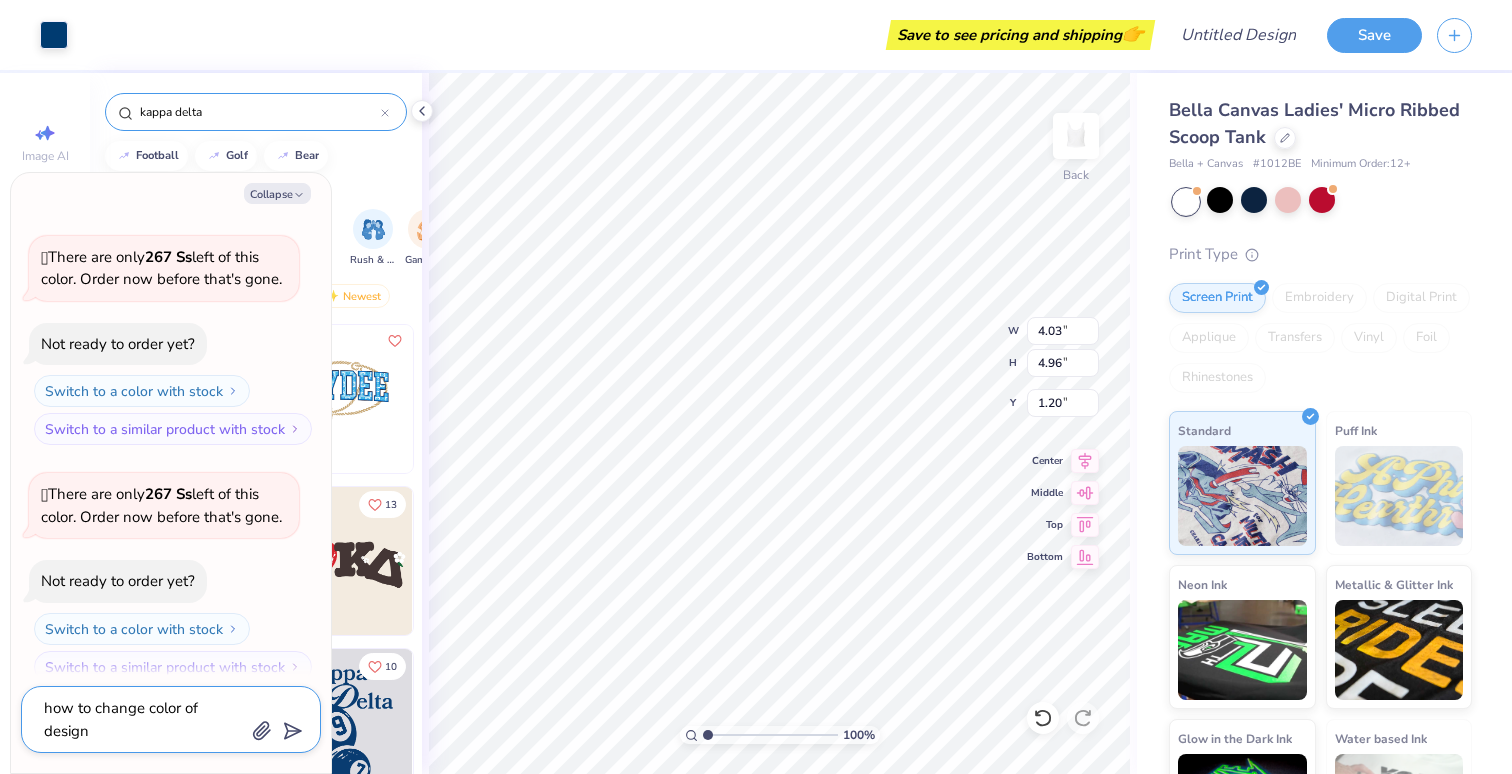 type on "x" 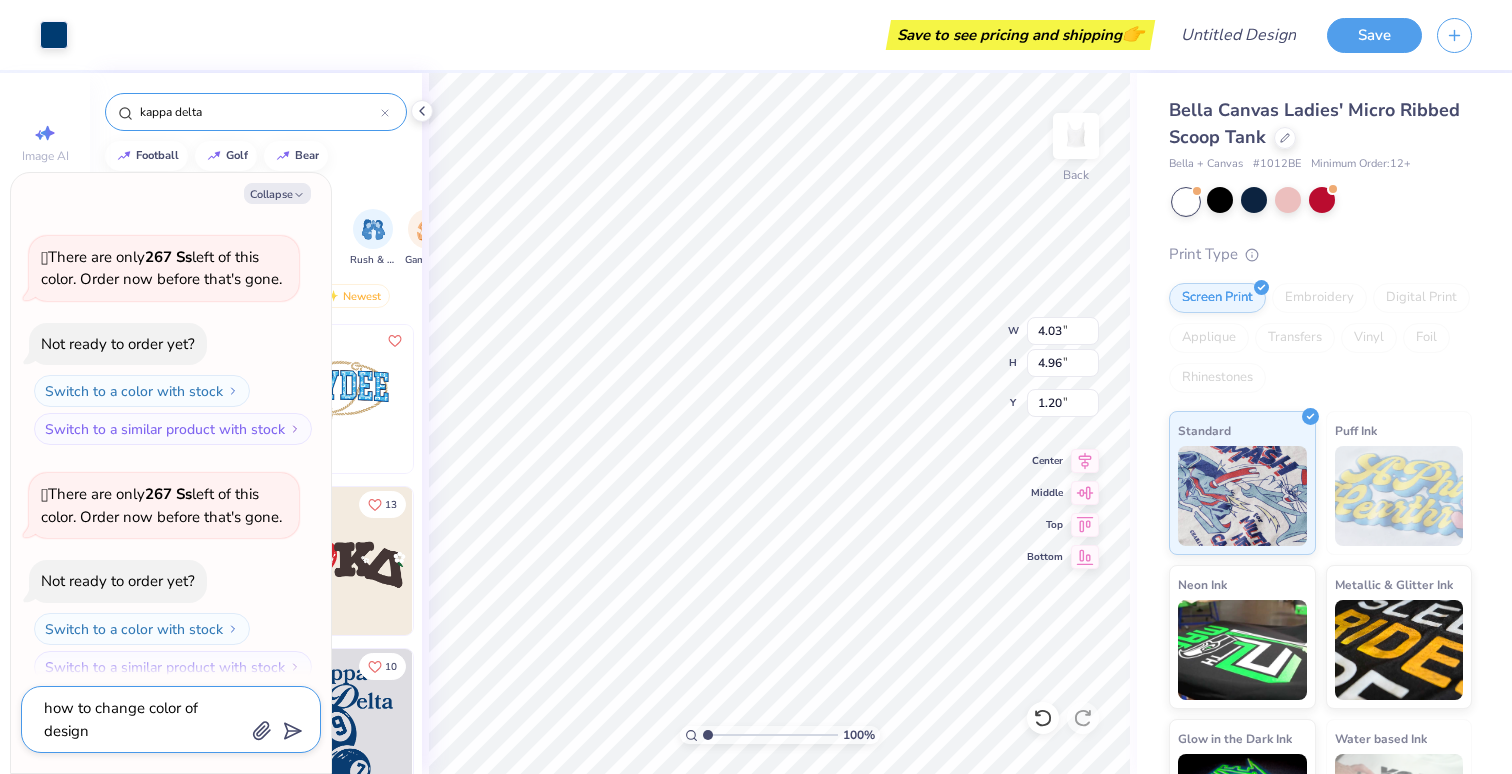type on "how to change color of design" 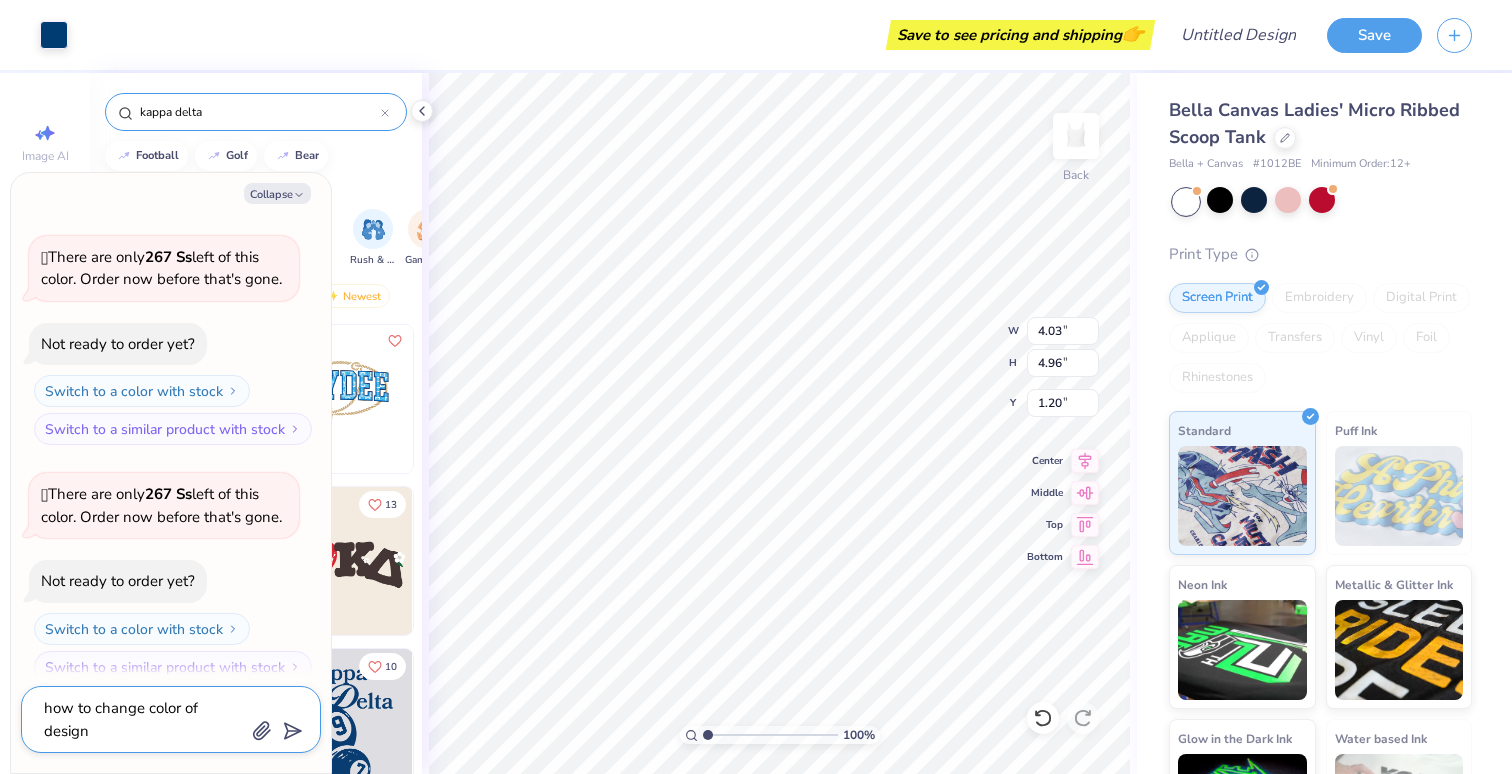 type on "x" 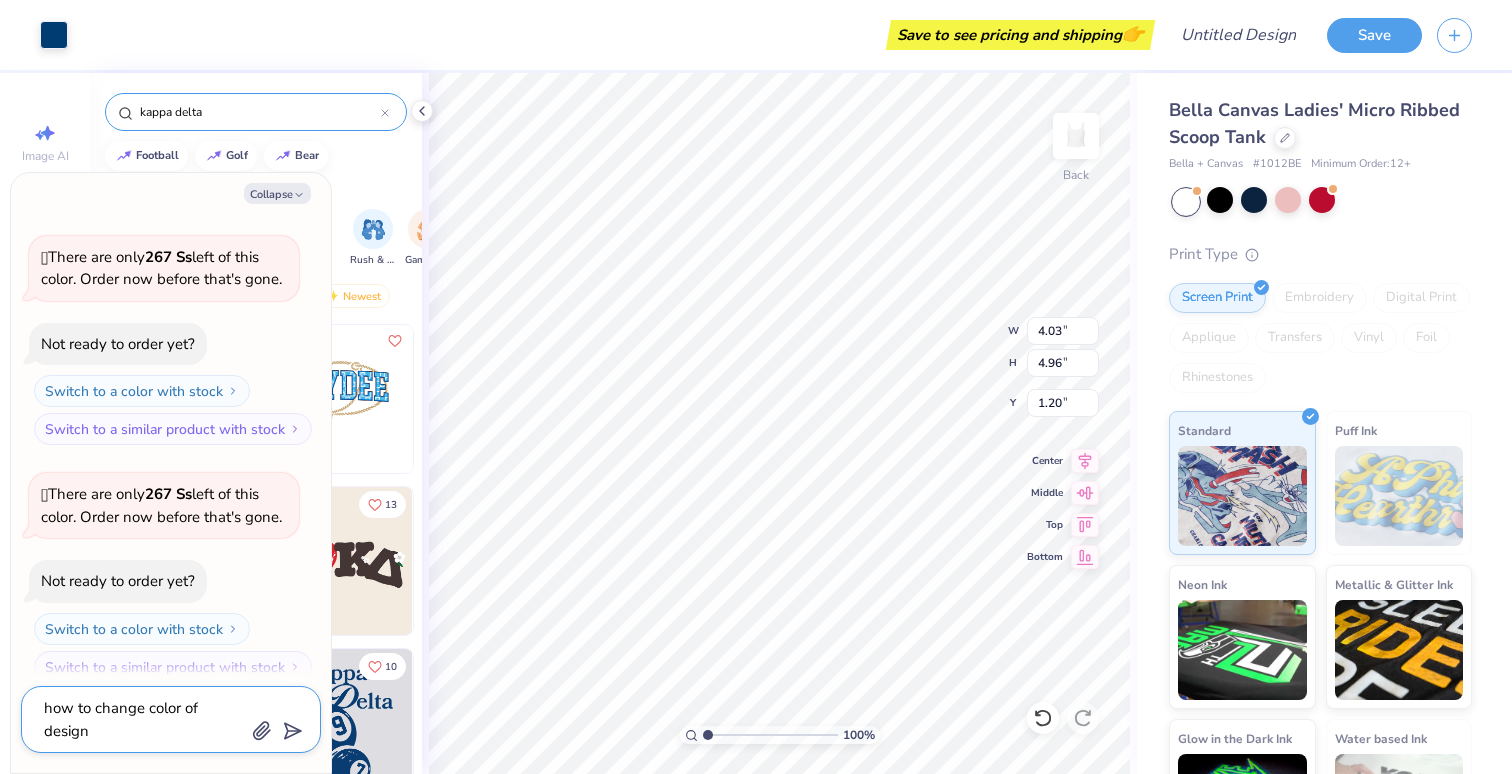 type on "how to change color of design i" 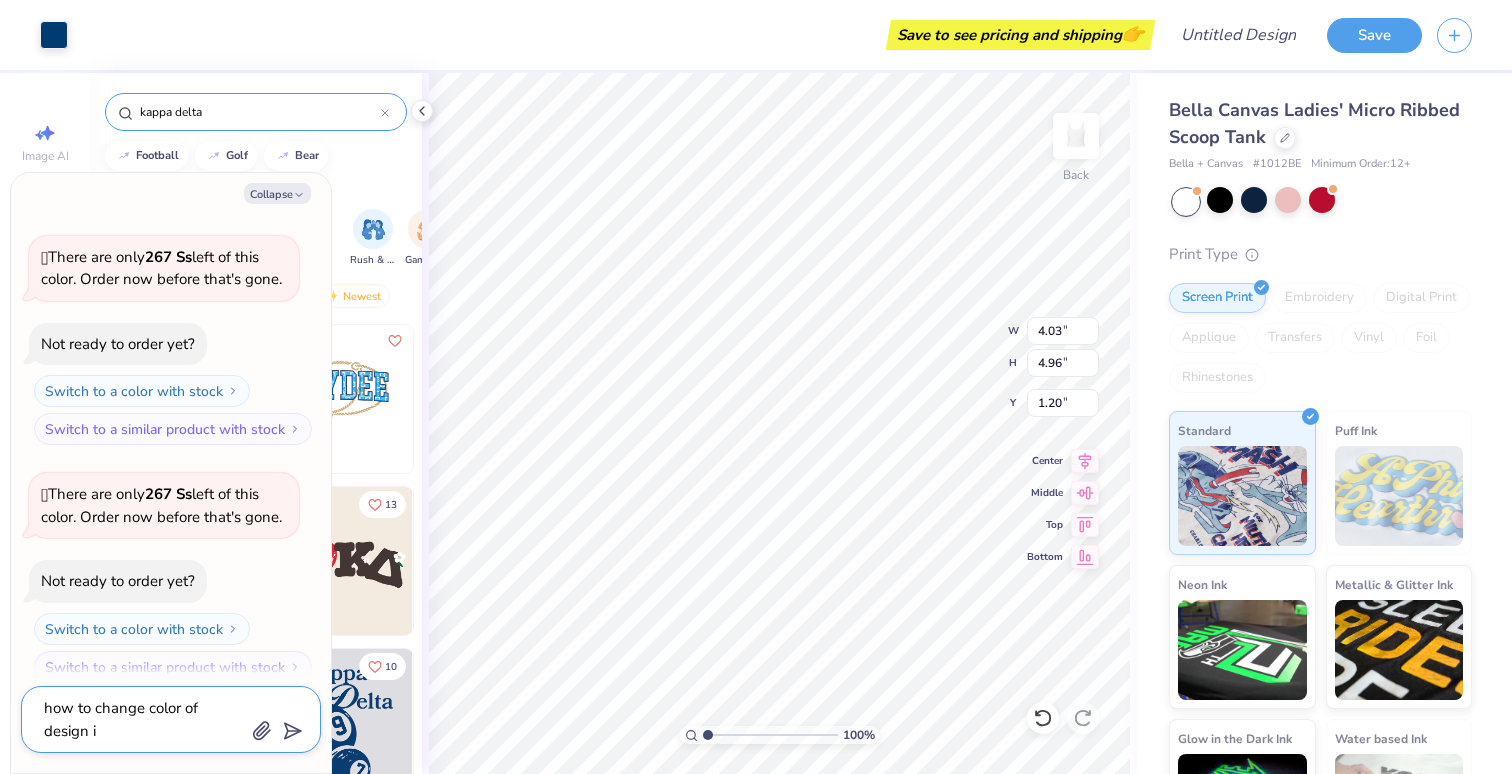 type on "x" 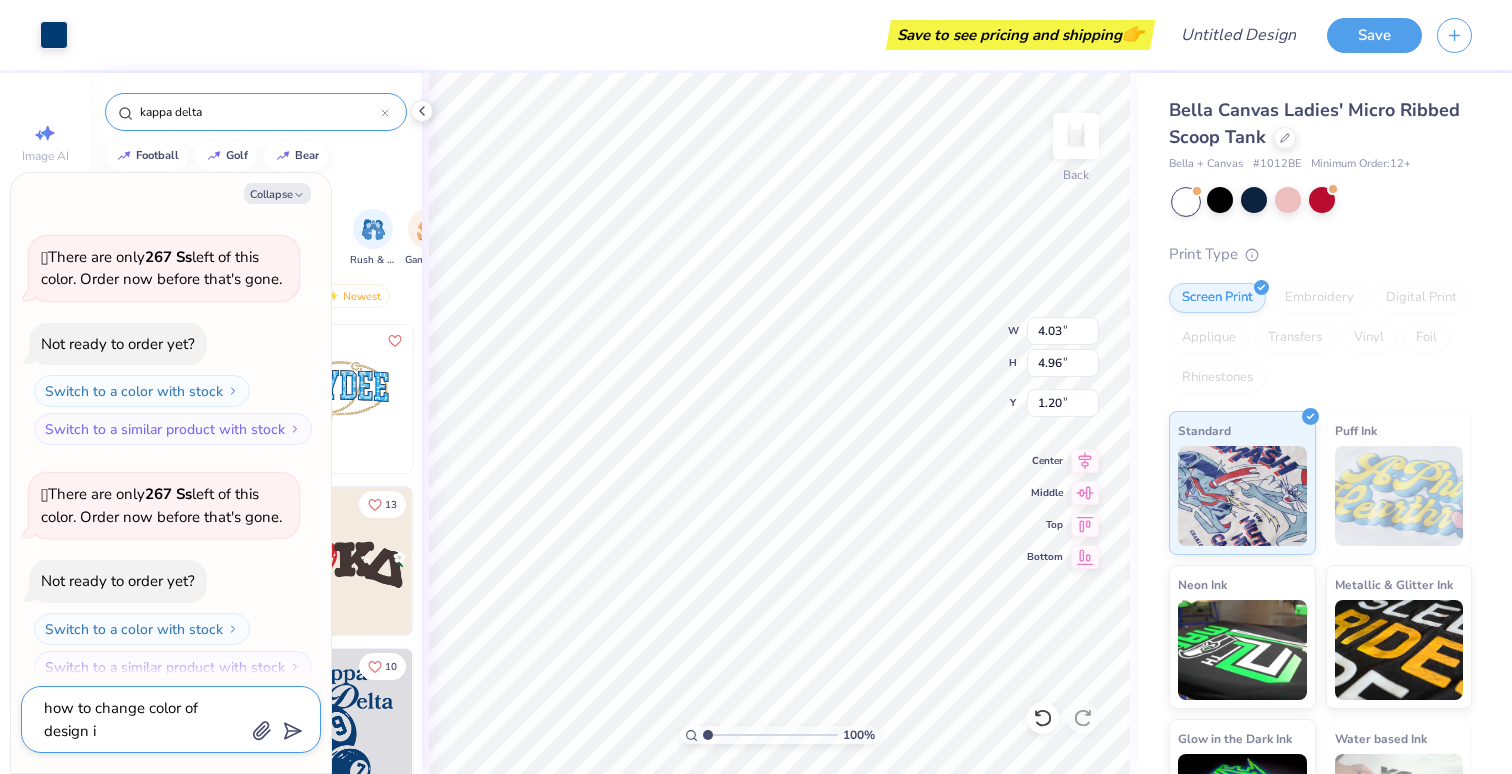 type on "how to change color of design in" 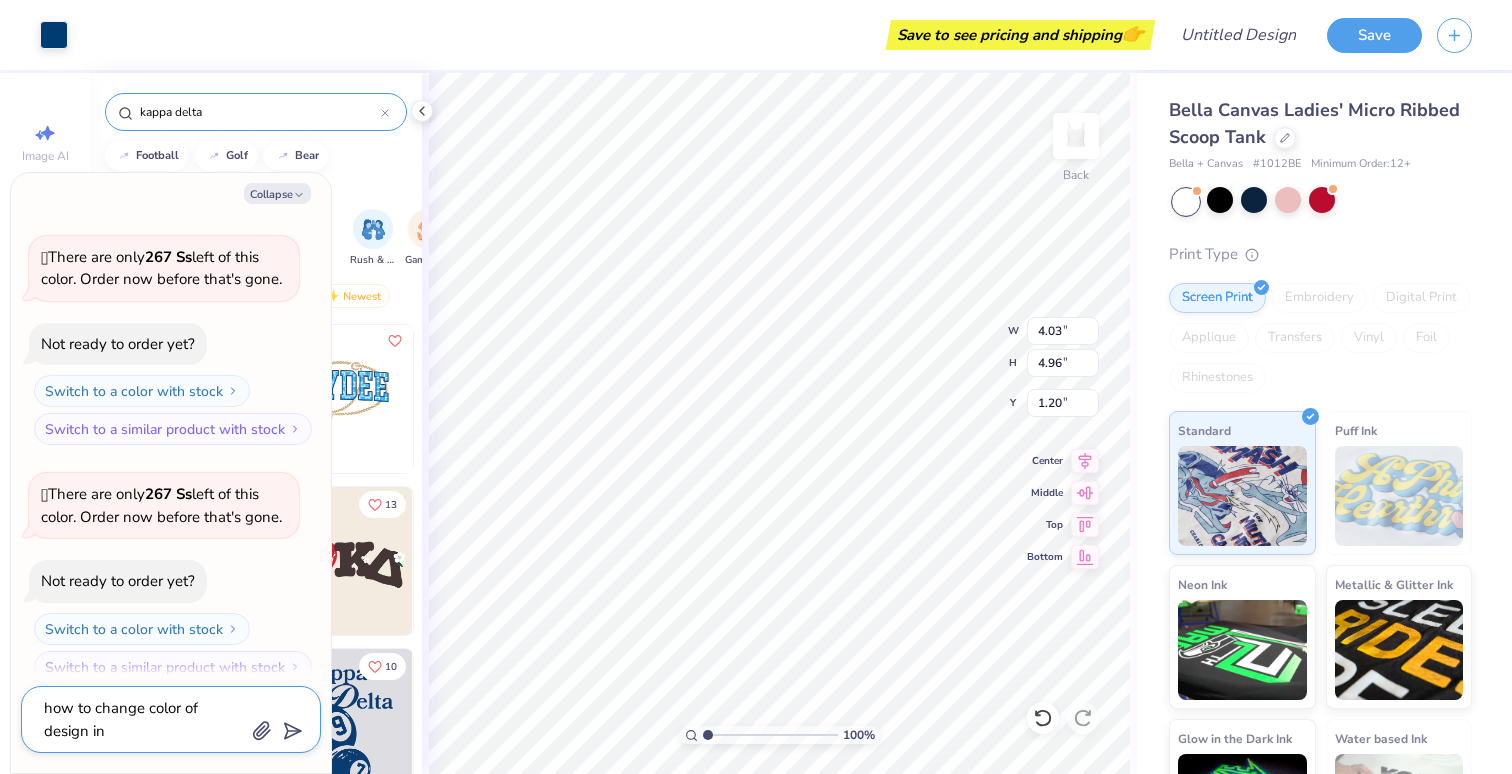 type on "x" 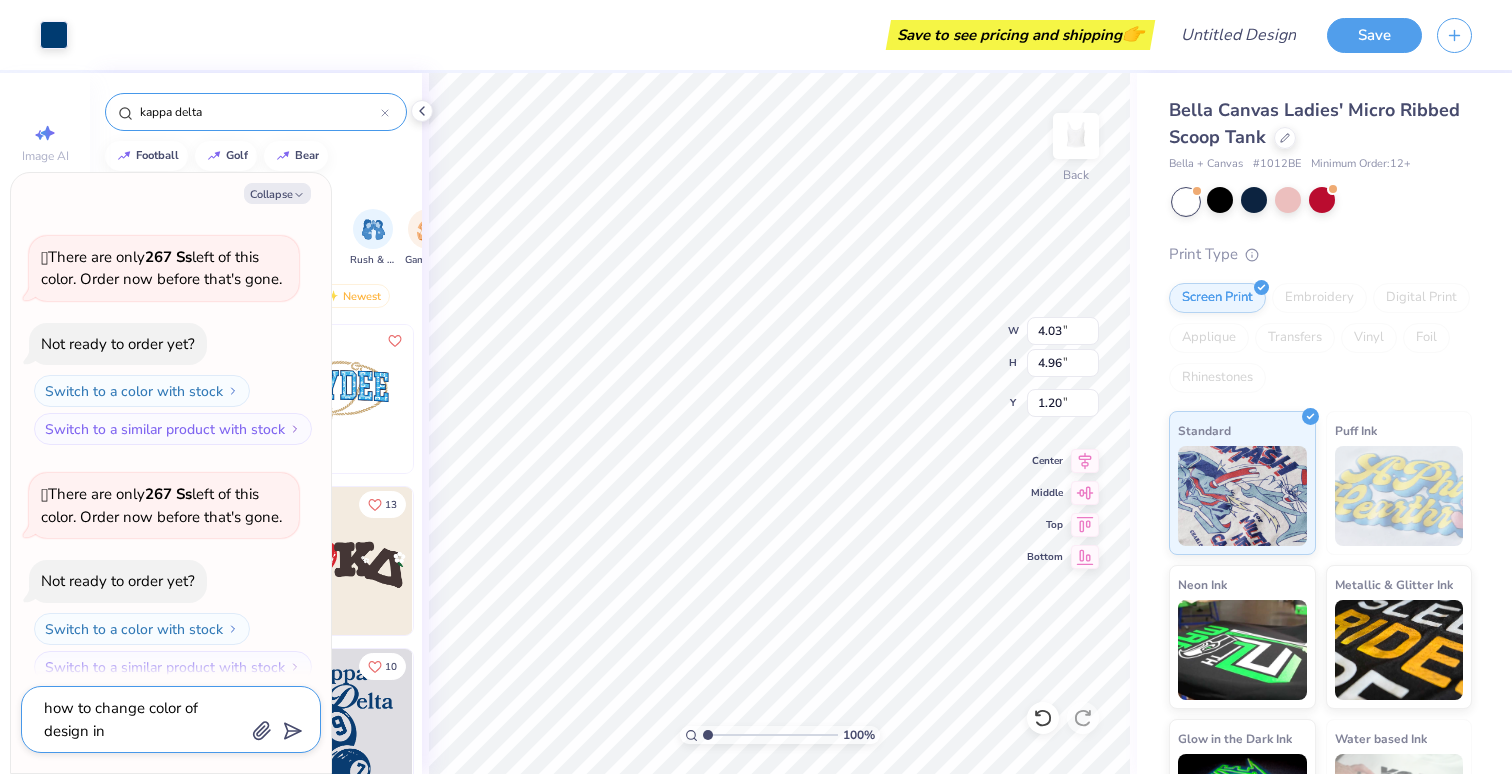 type on "how to change color of design i" 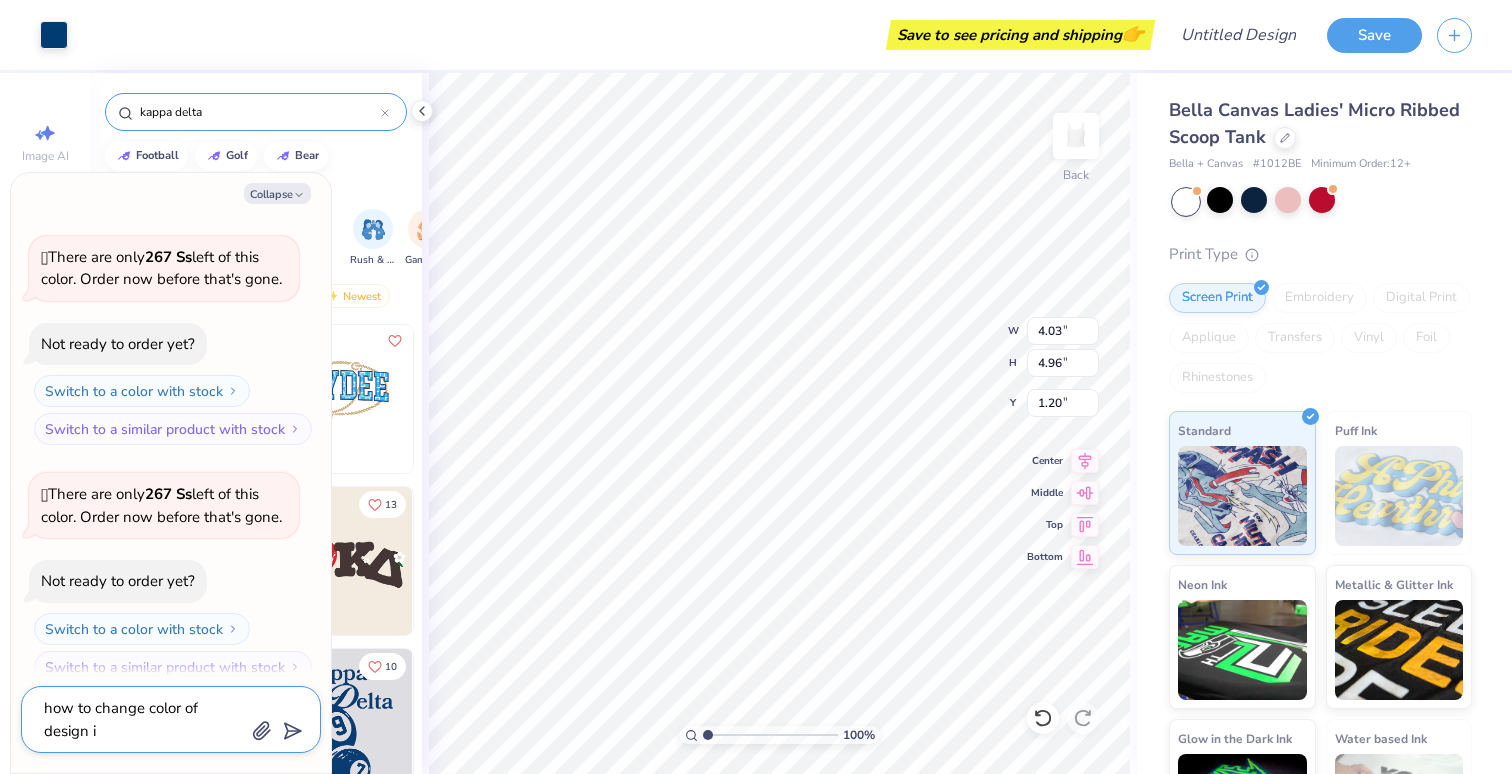 type on "x" 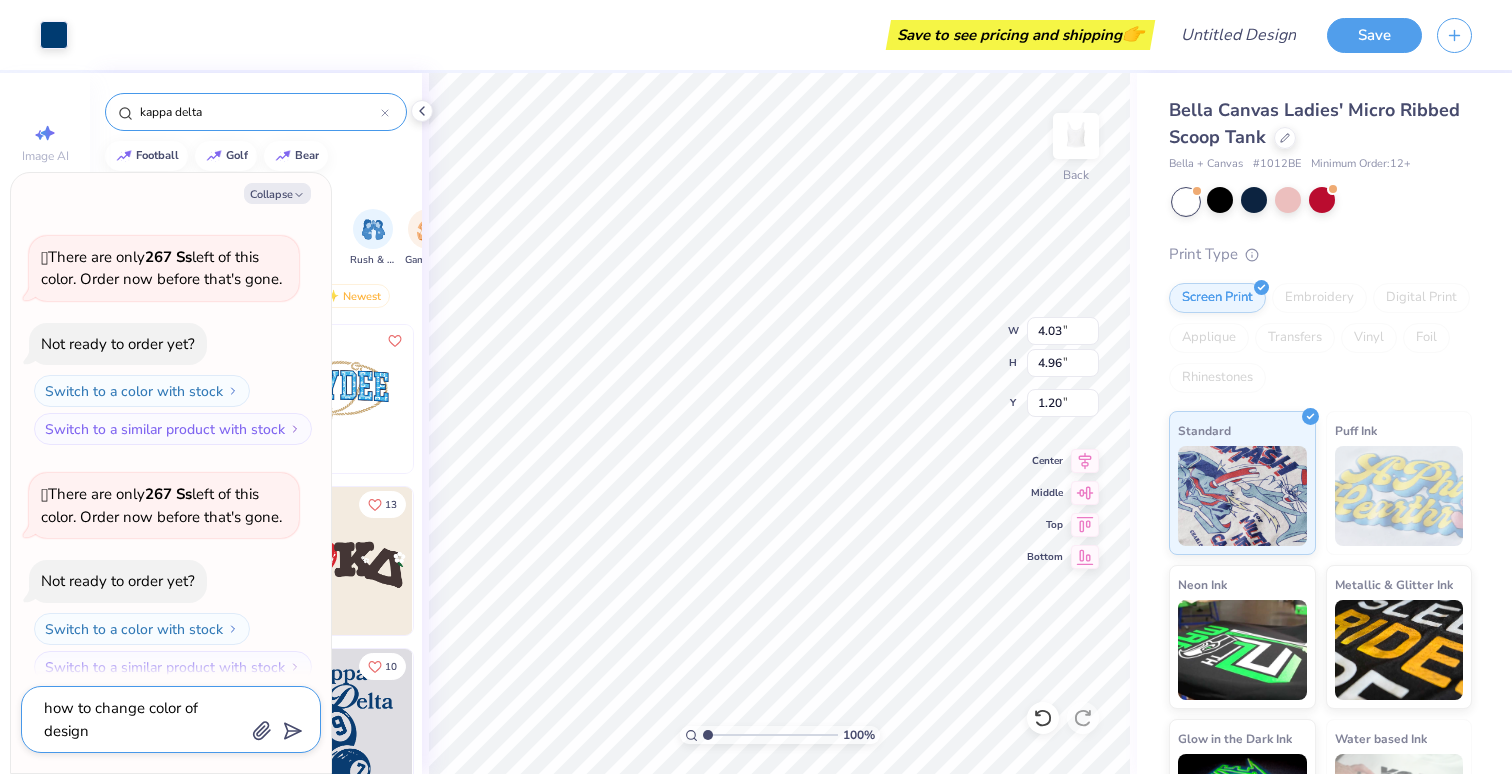 type on "how to change color of design" 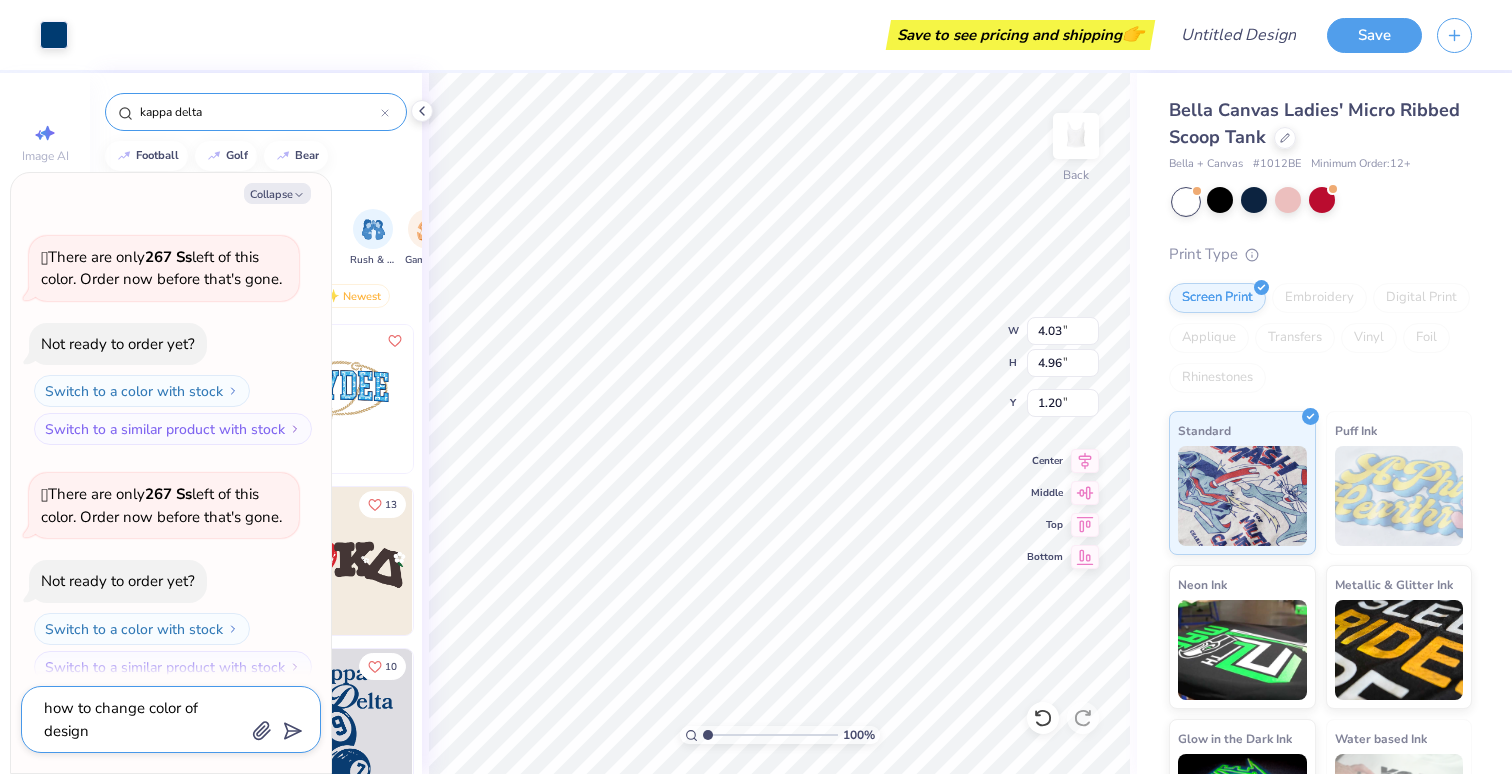 click 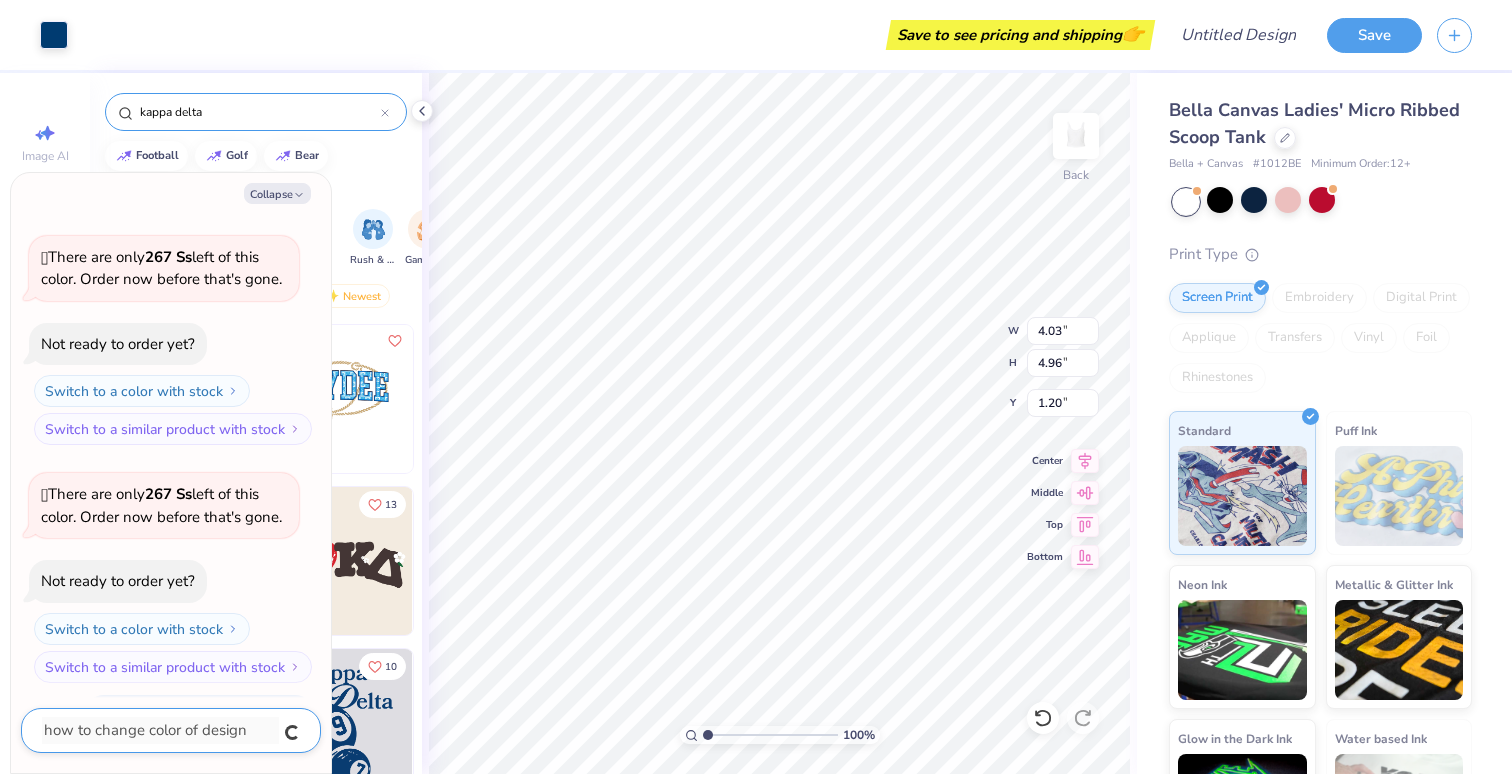 scroll, scrollTop: 120, scrollLeft: 0, axis: vertical 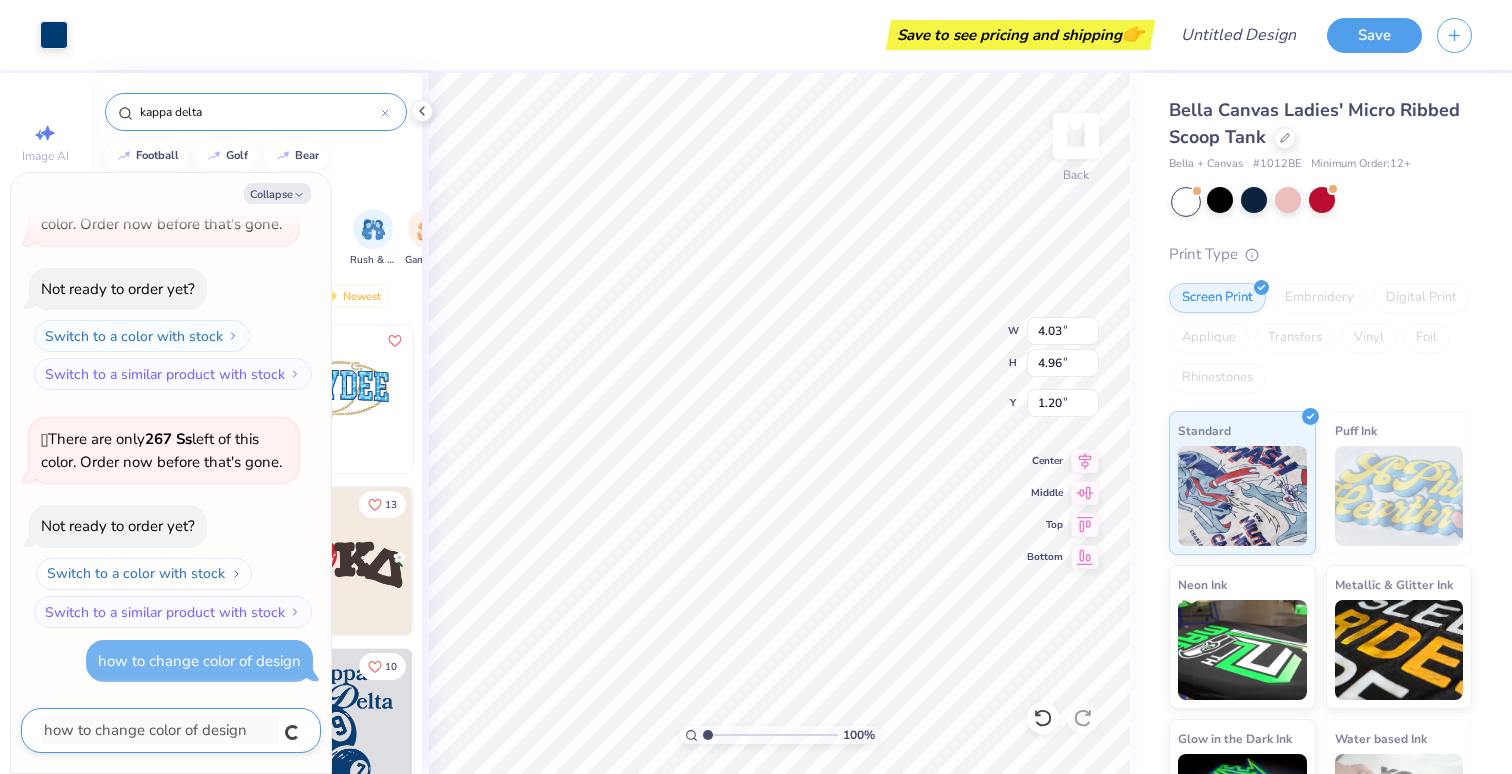 type on "x" 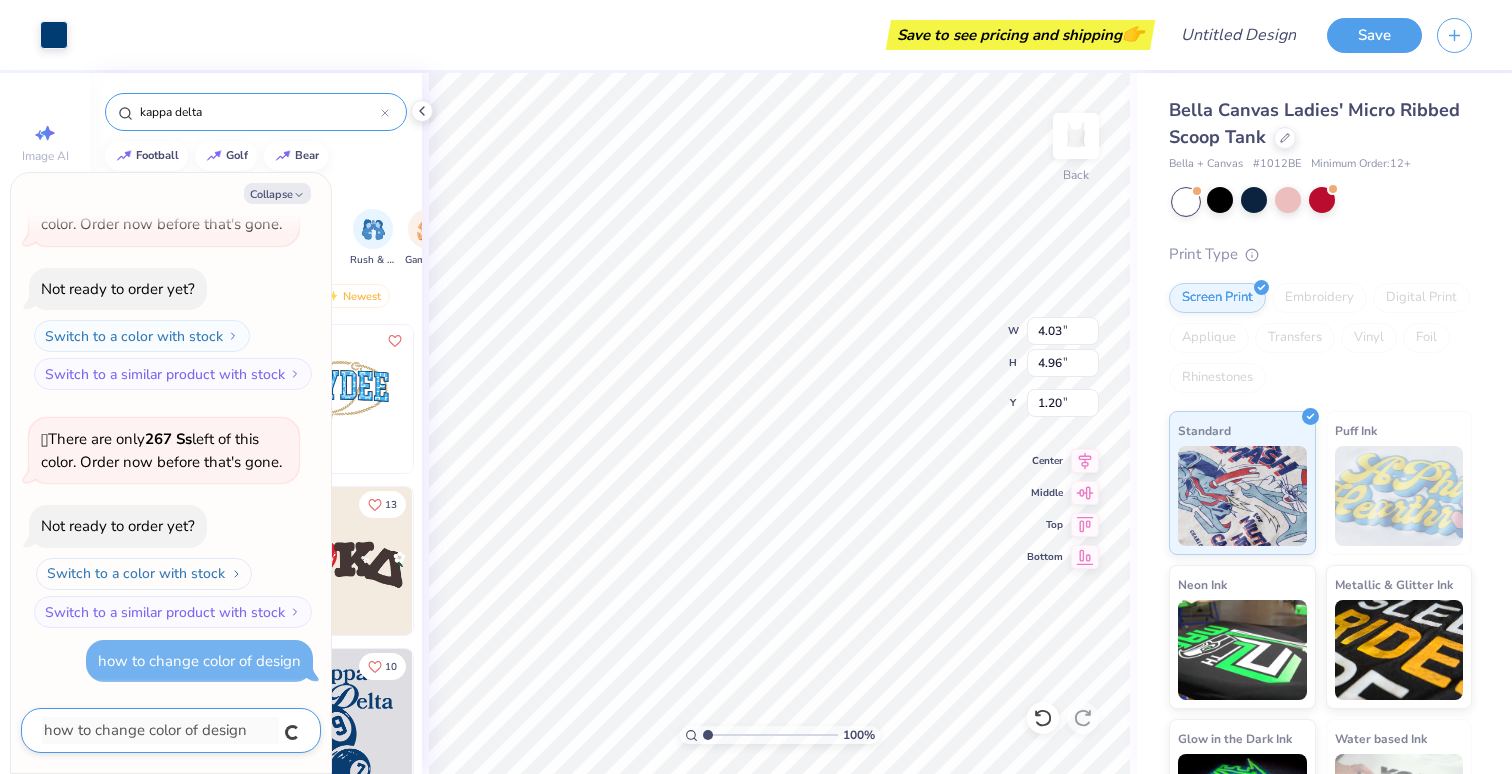 type 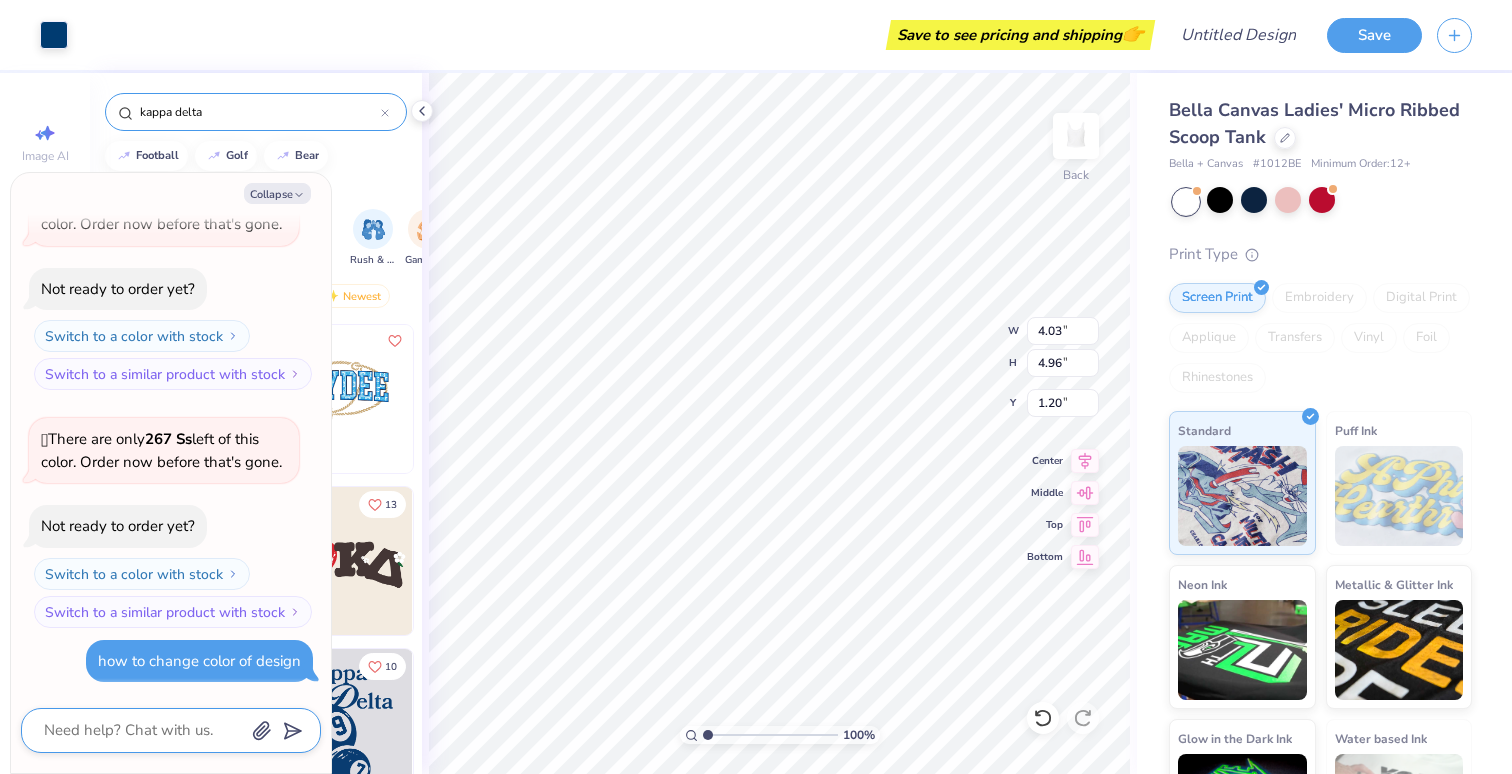 click on "how to change color of design" at bounding box center [199, 661] 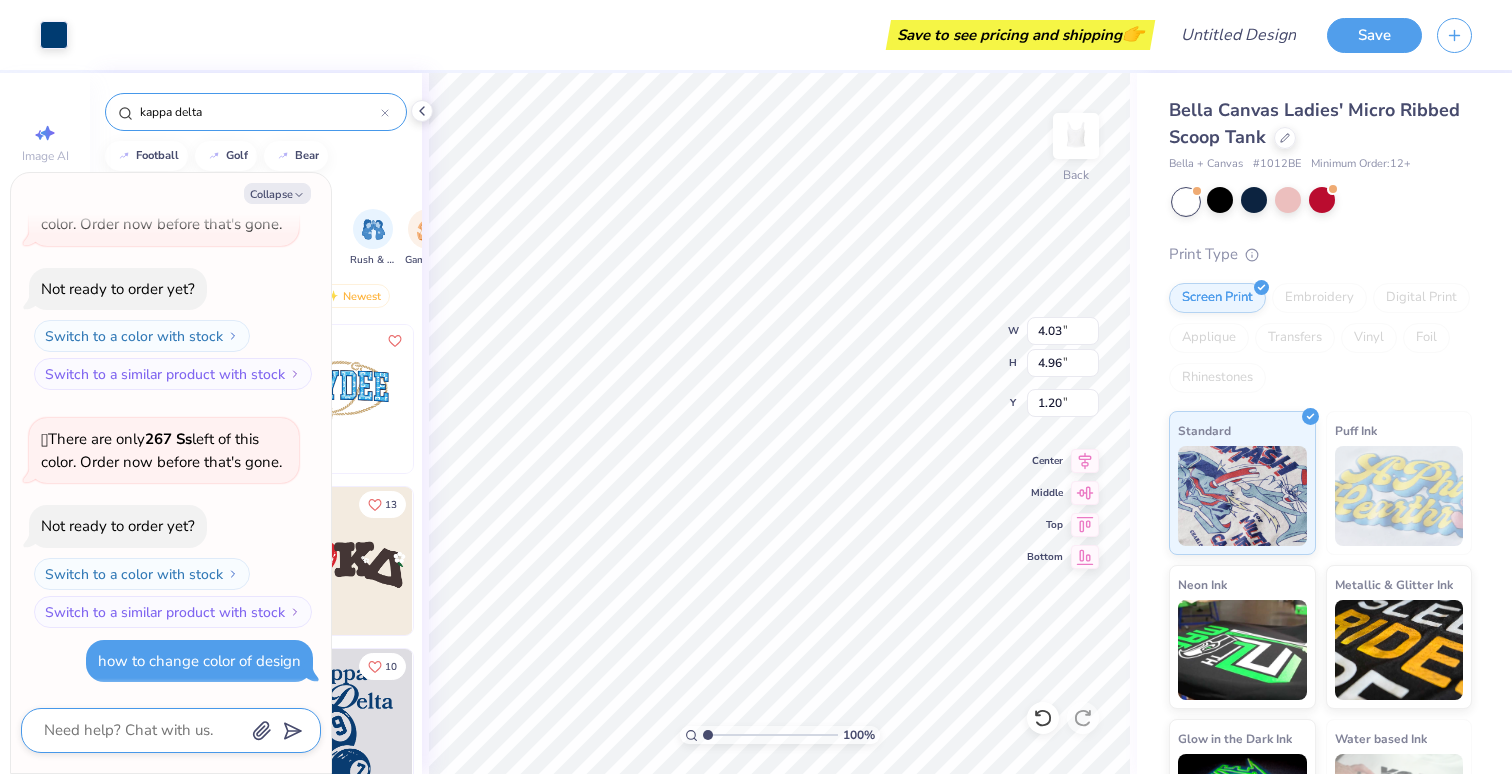 click at bounding box center [143, 730] 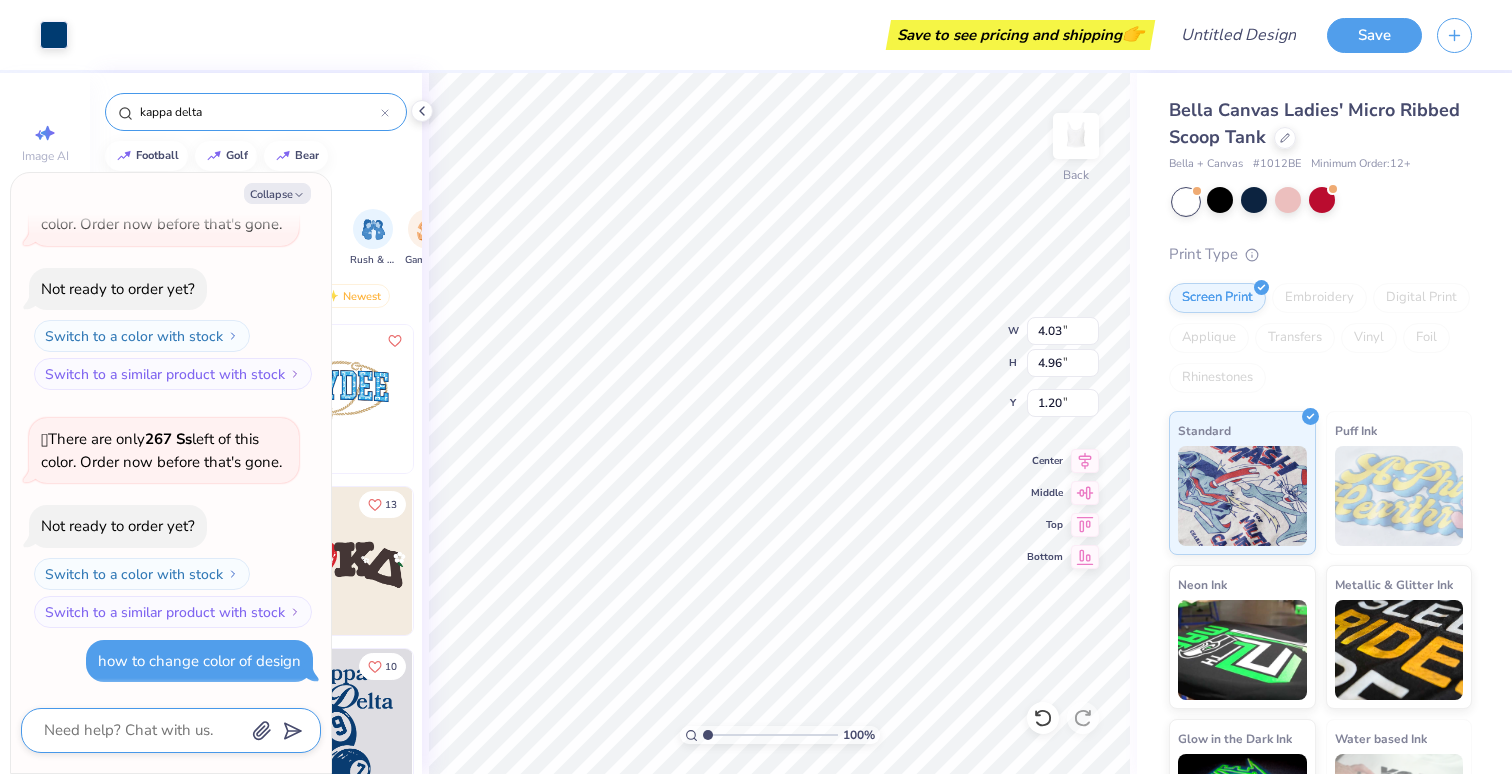 type on "x" 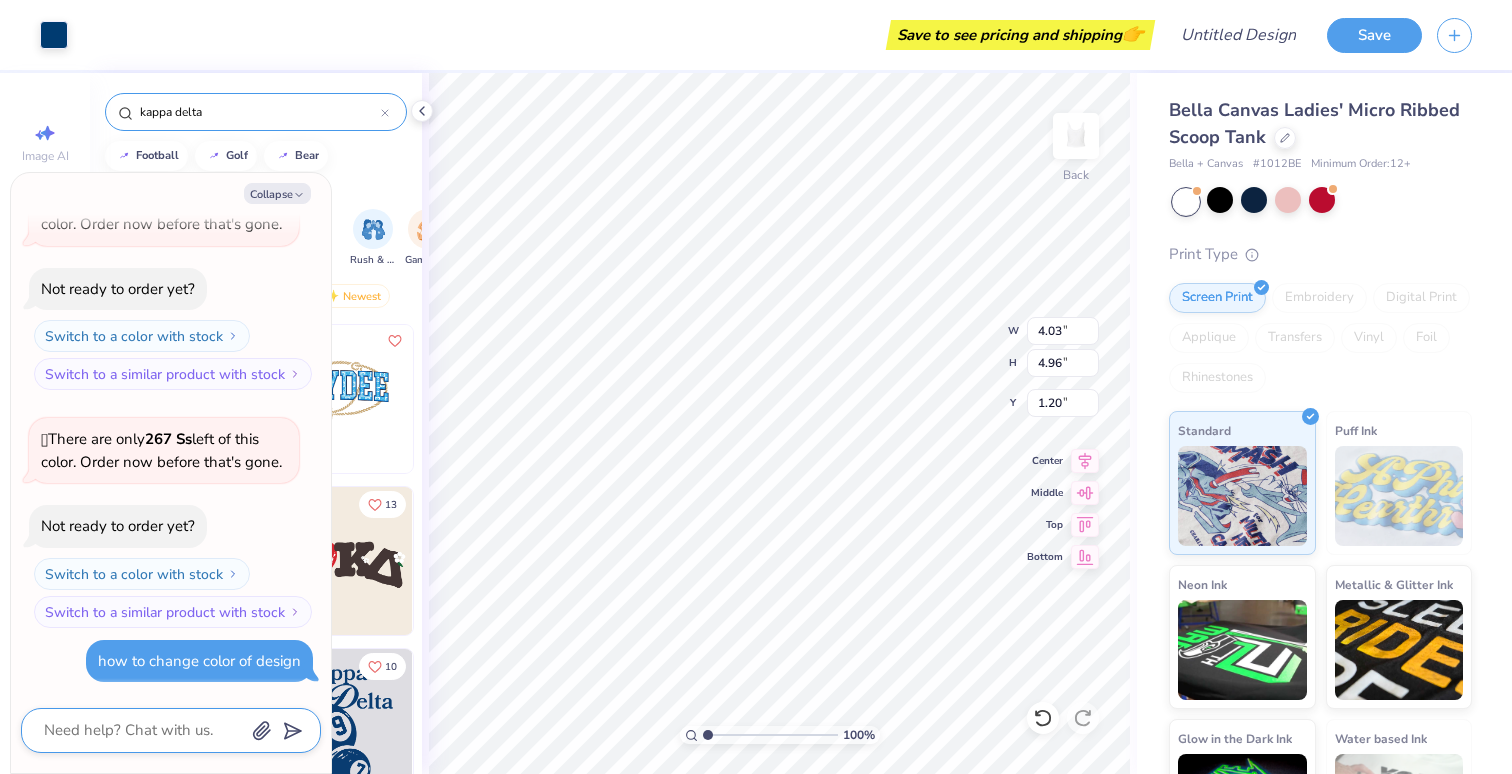 type on "h" 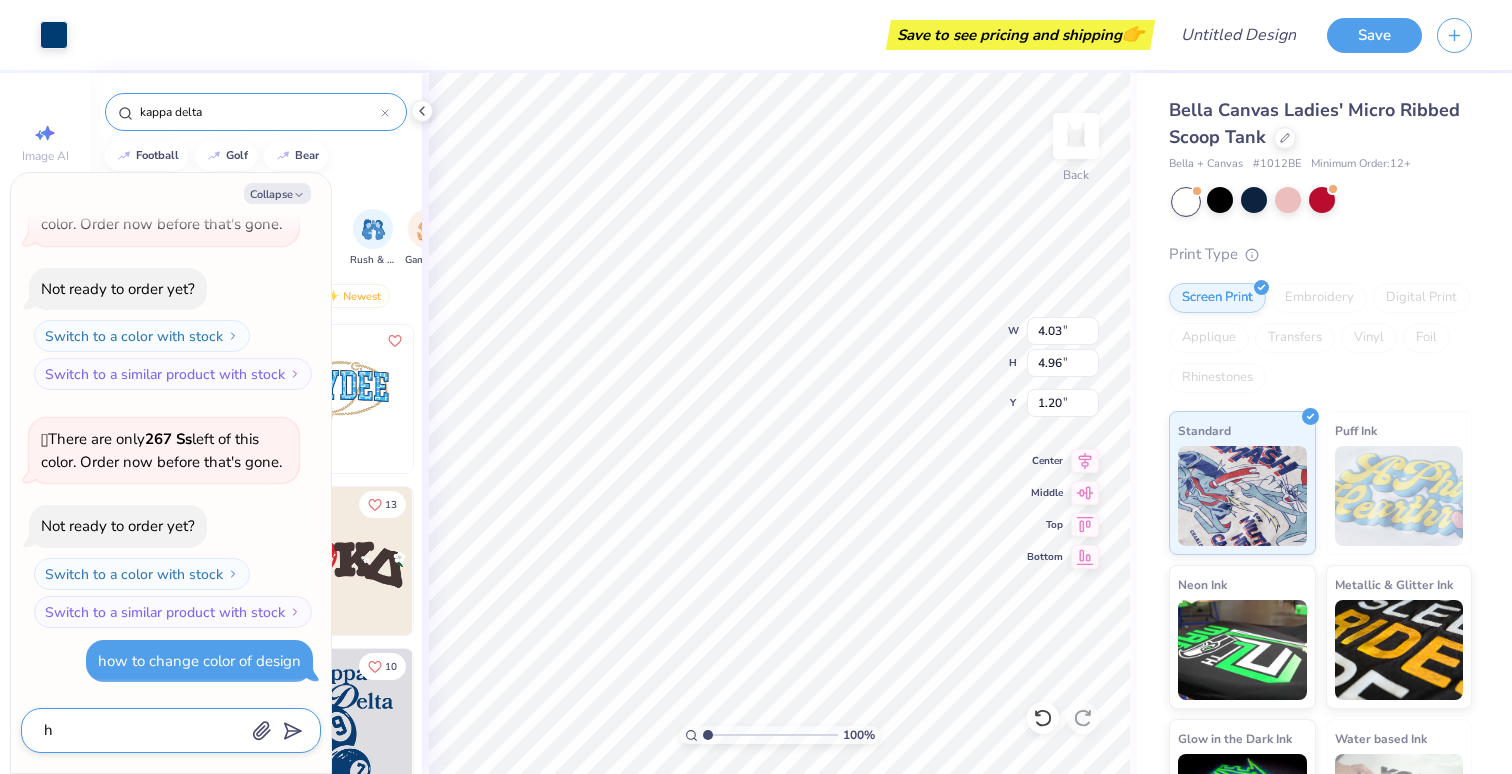 type on "x" 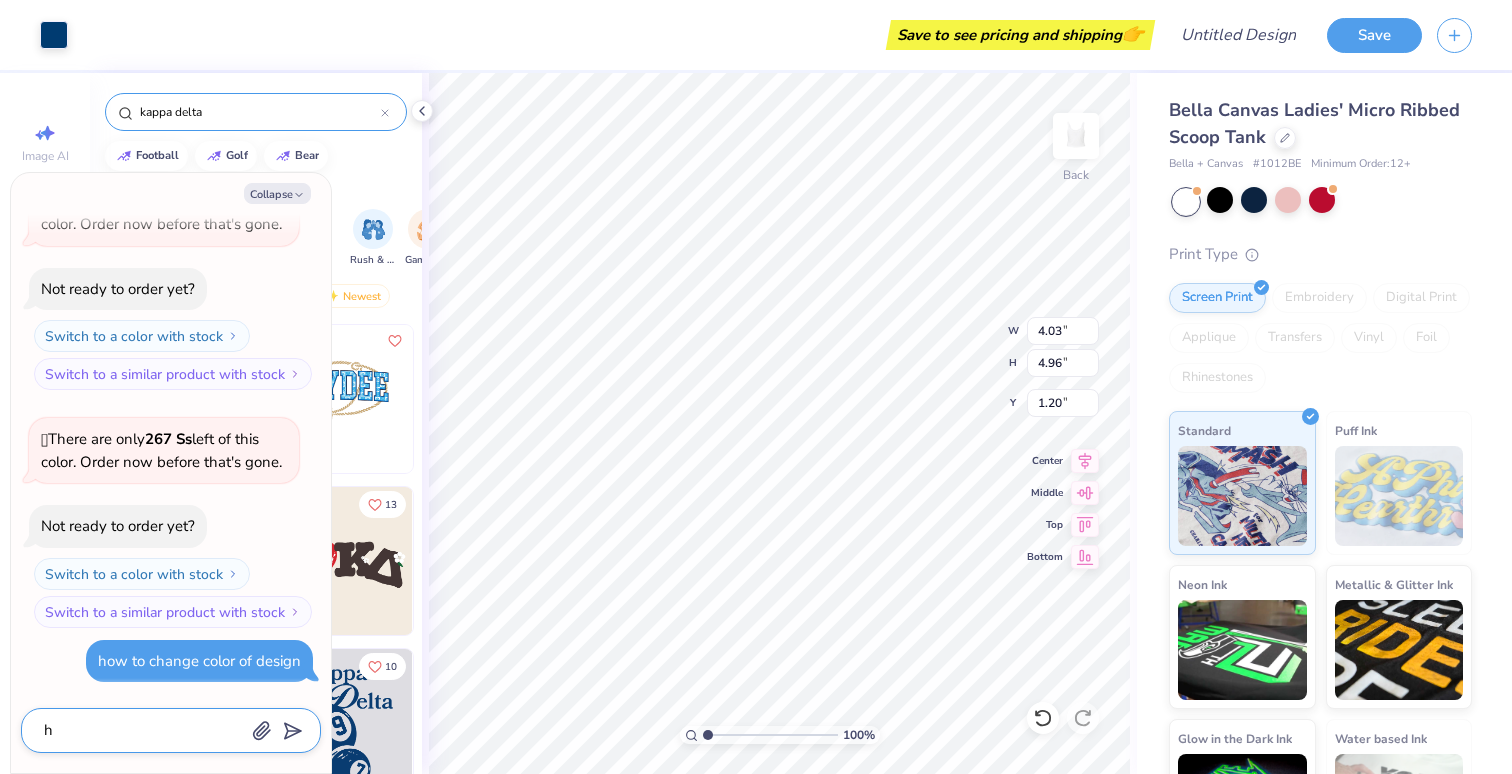 type on "ho" 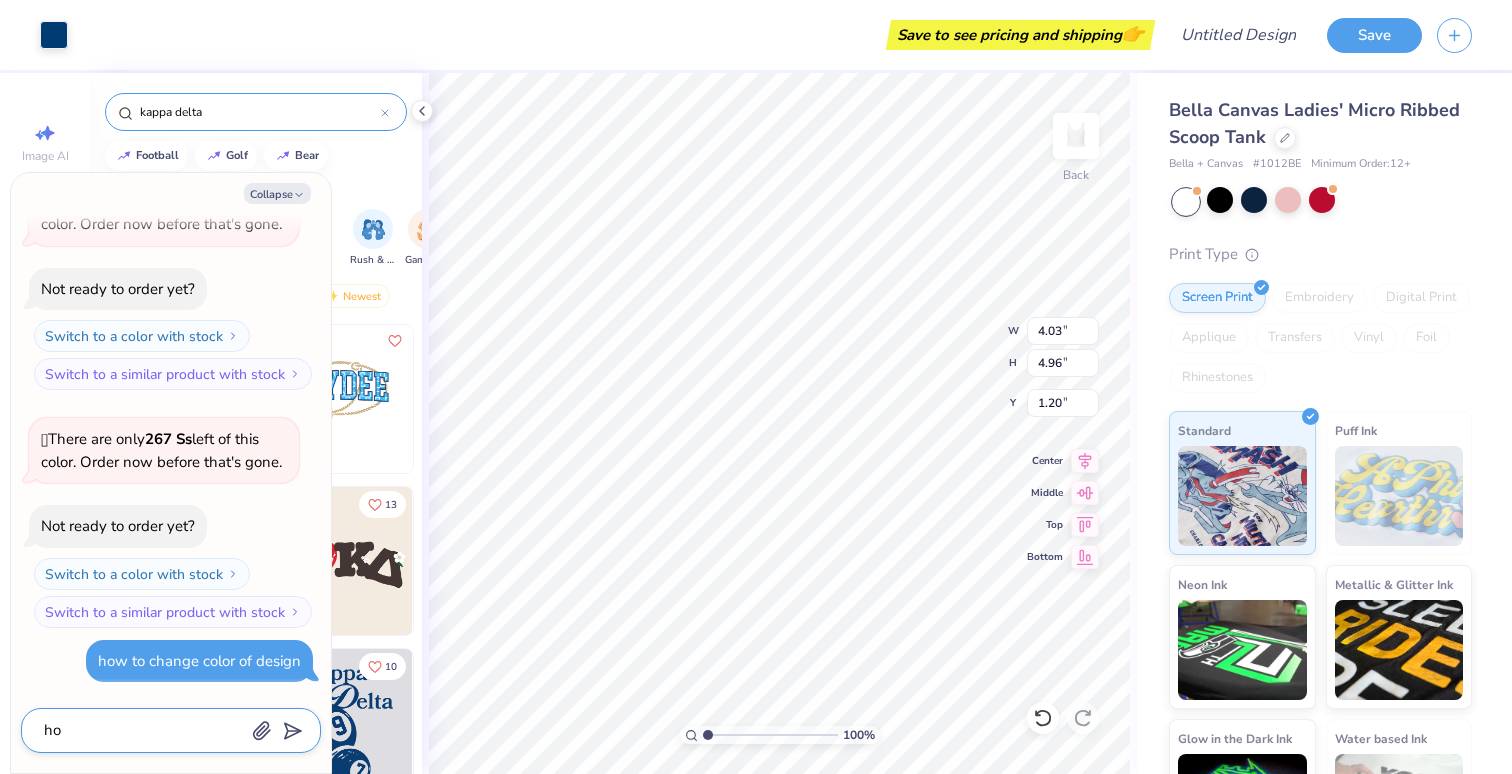 type on "x" 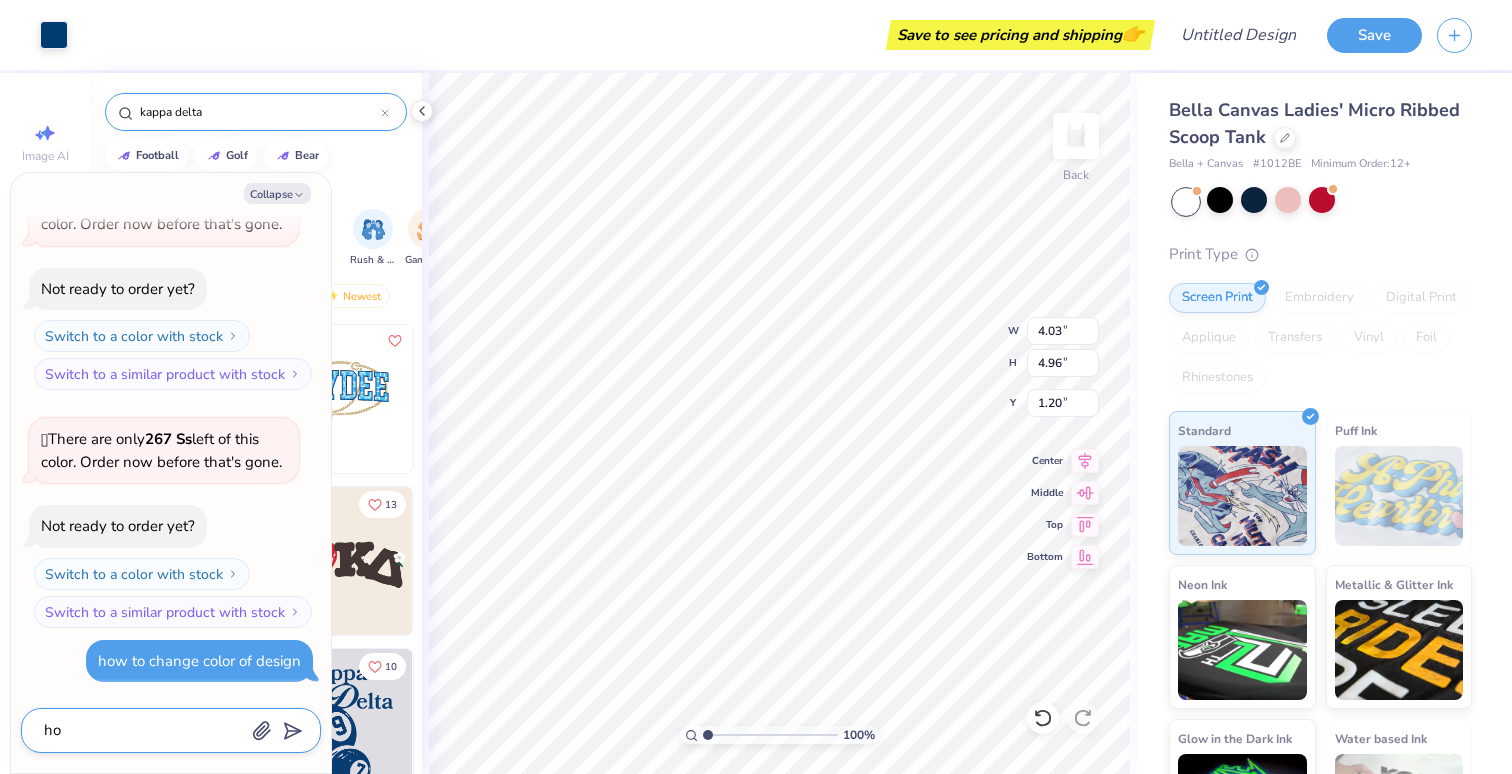 type on "how" 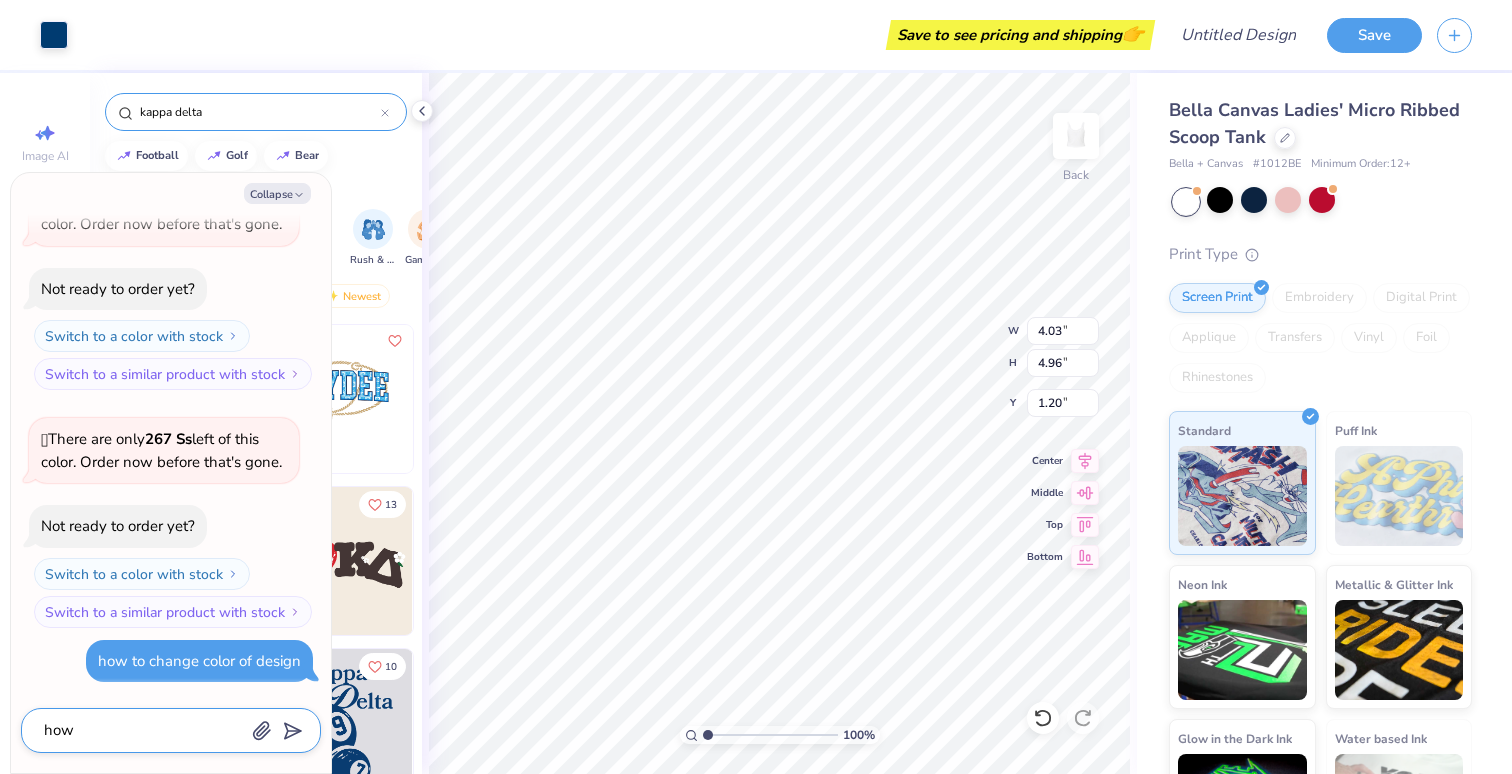 type on "x" 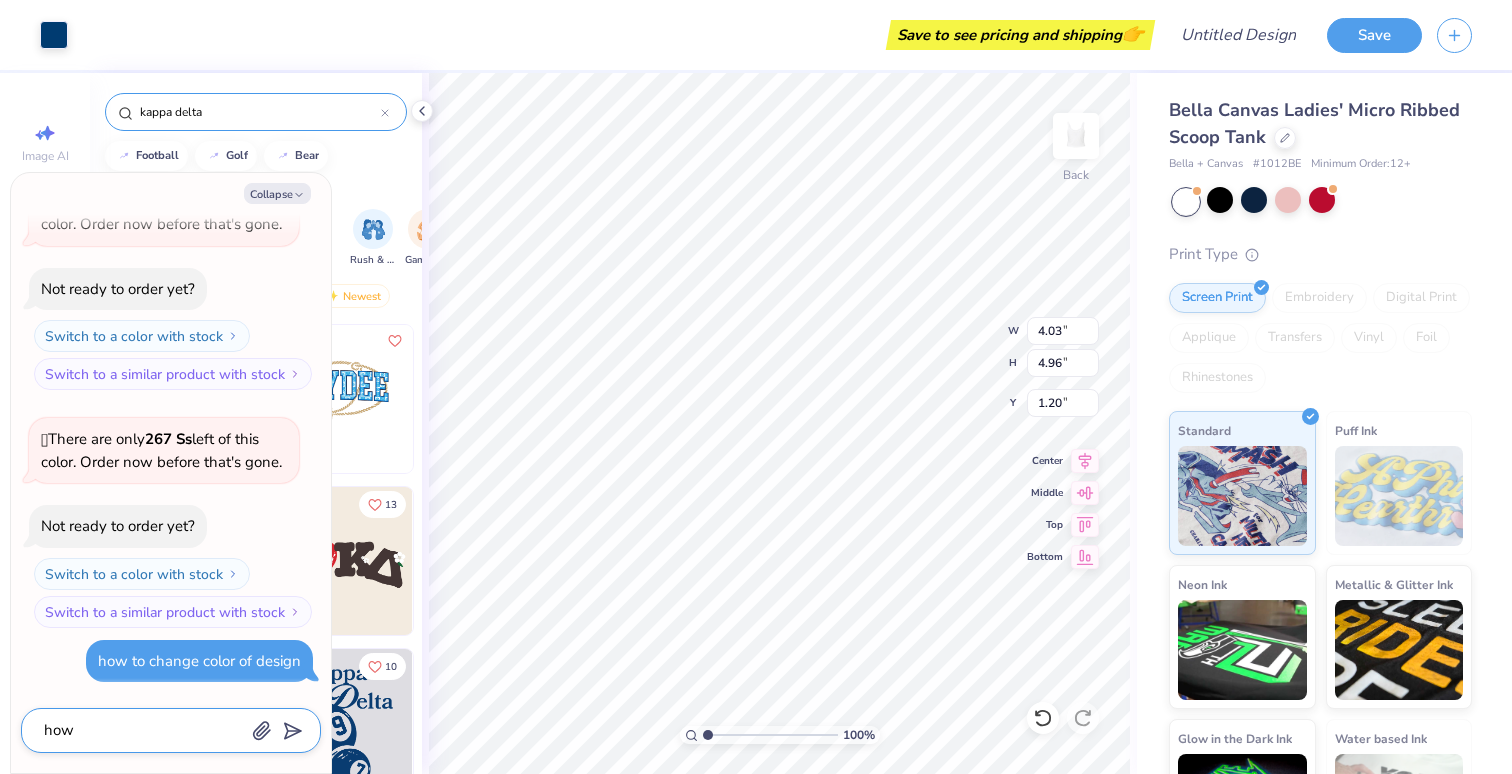 type on "how d" 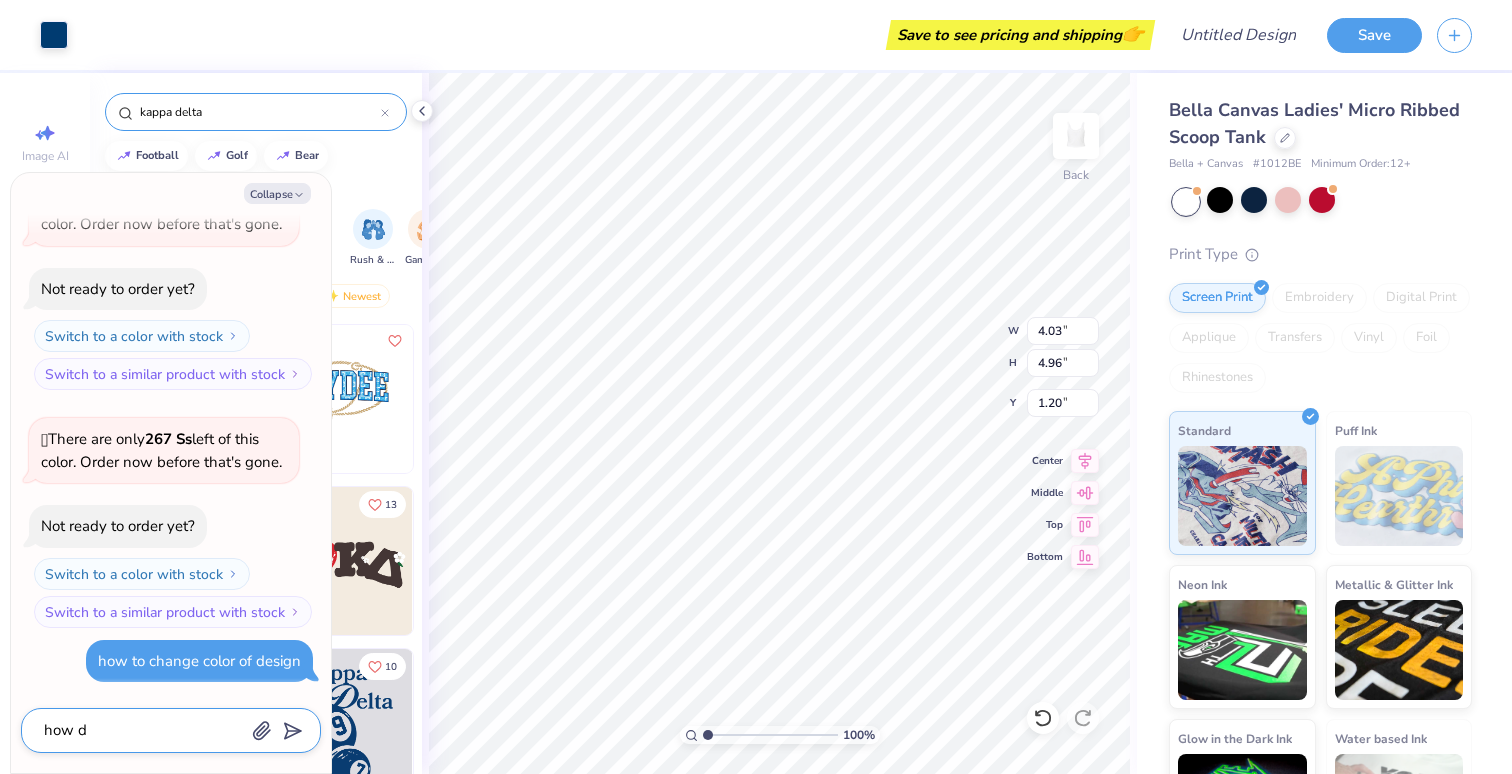 type on "x" 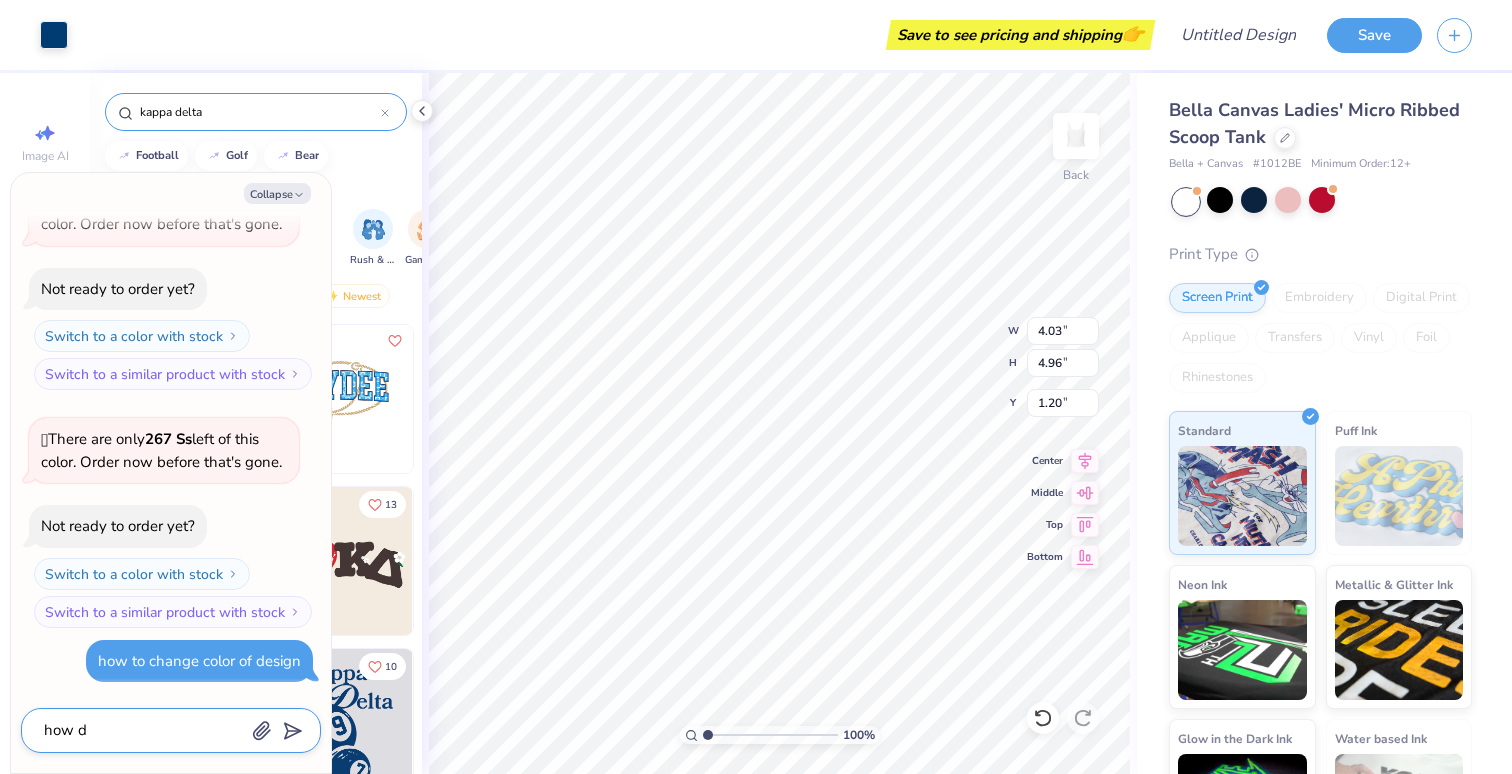 type on "how do" 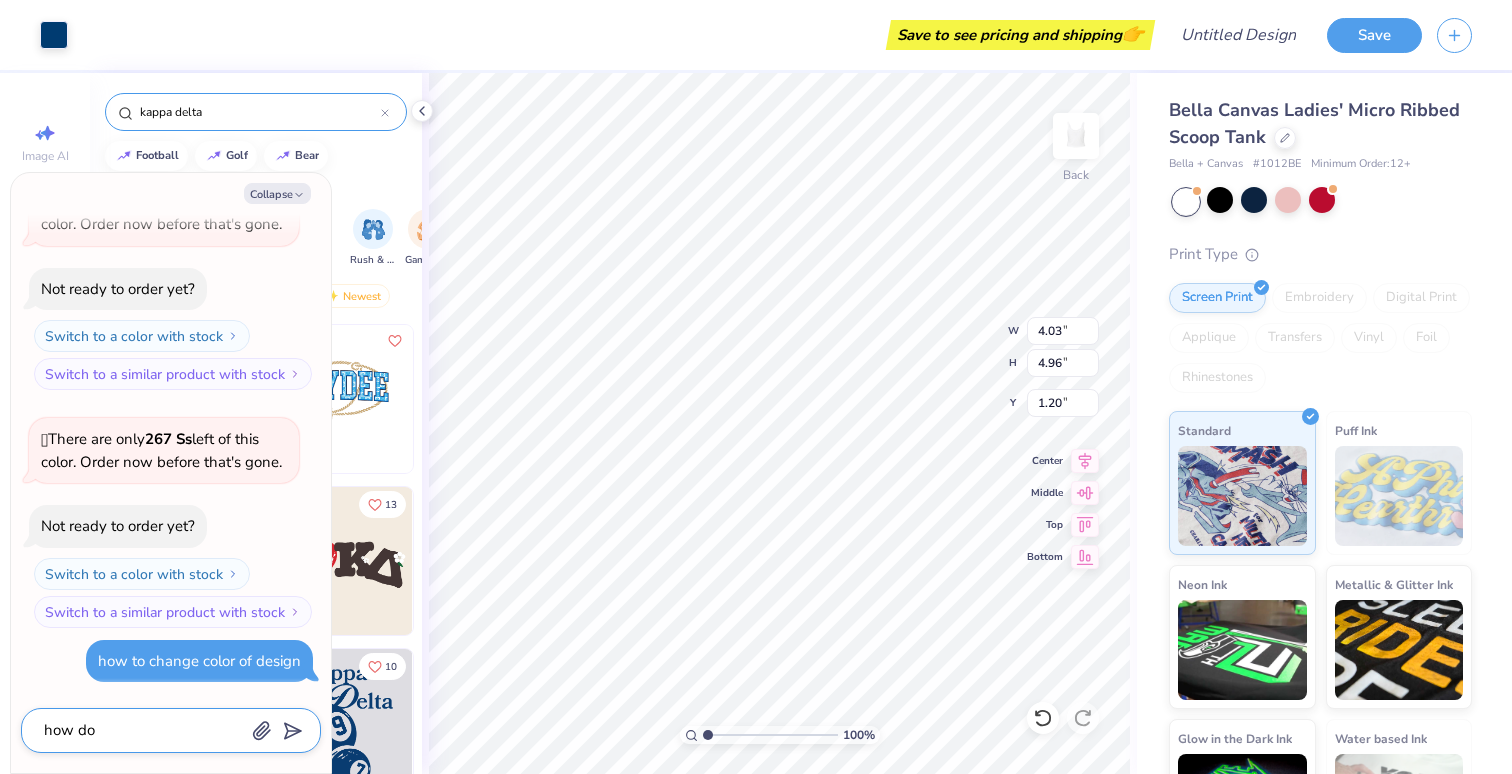 type on "x" 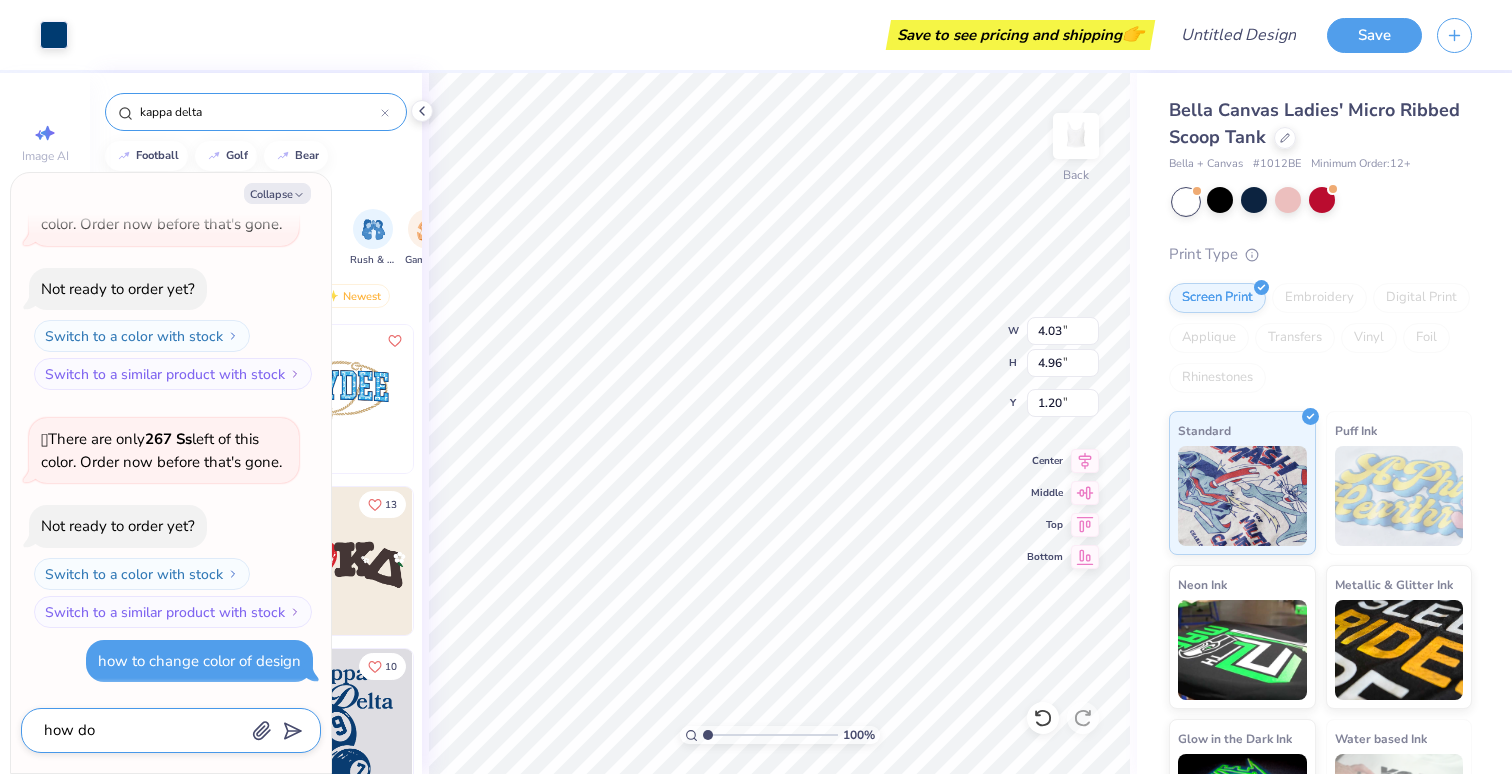 type on "how do" 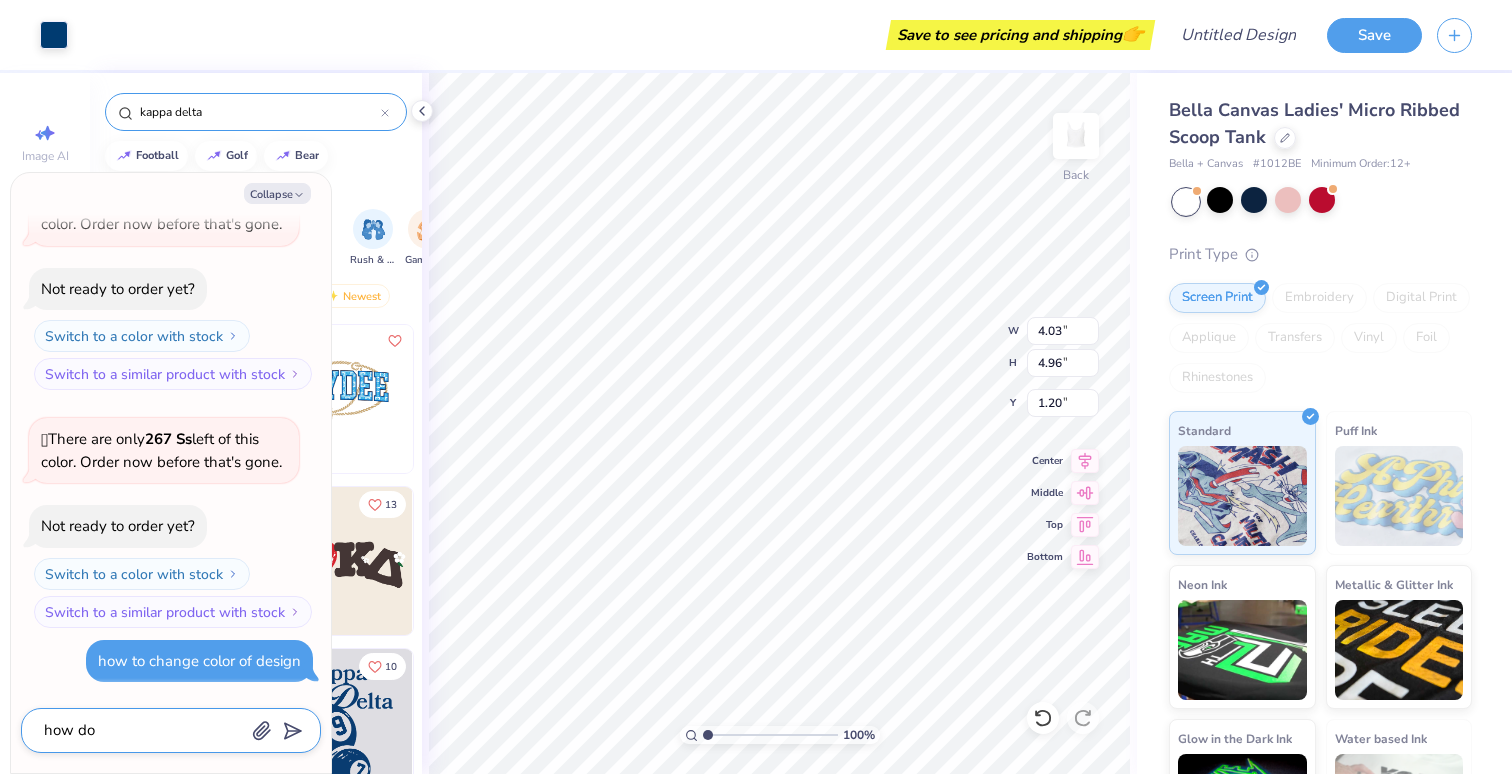 type on "x" 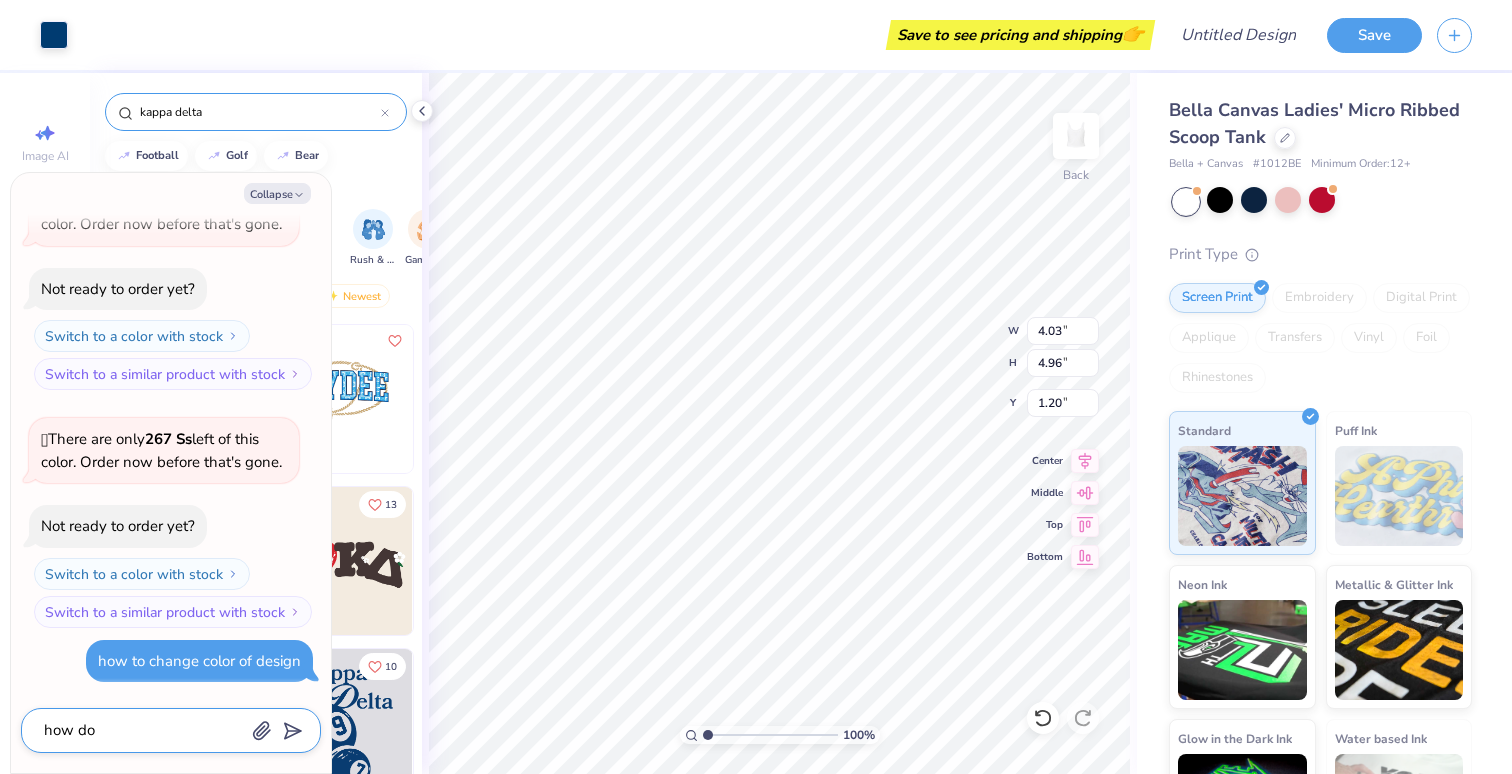 type on "how do i" 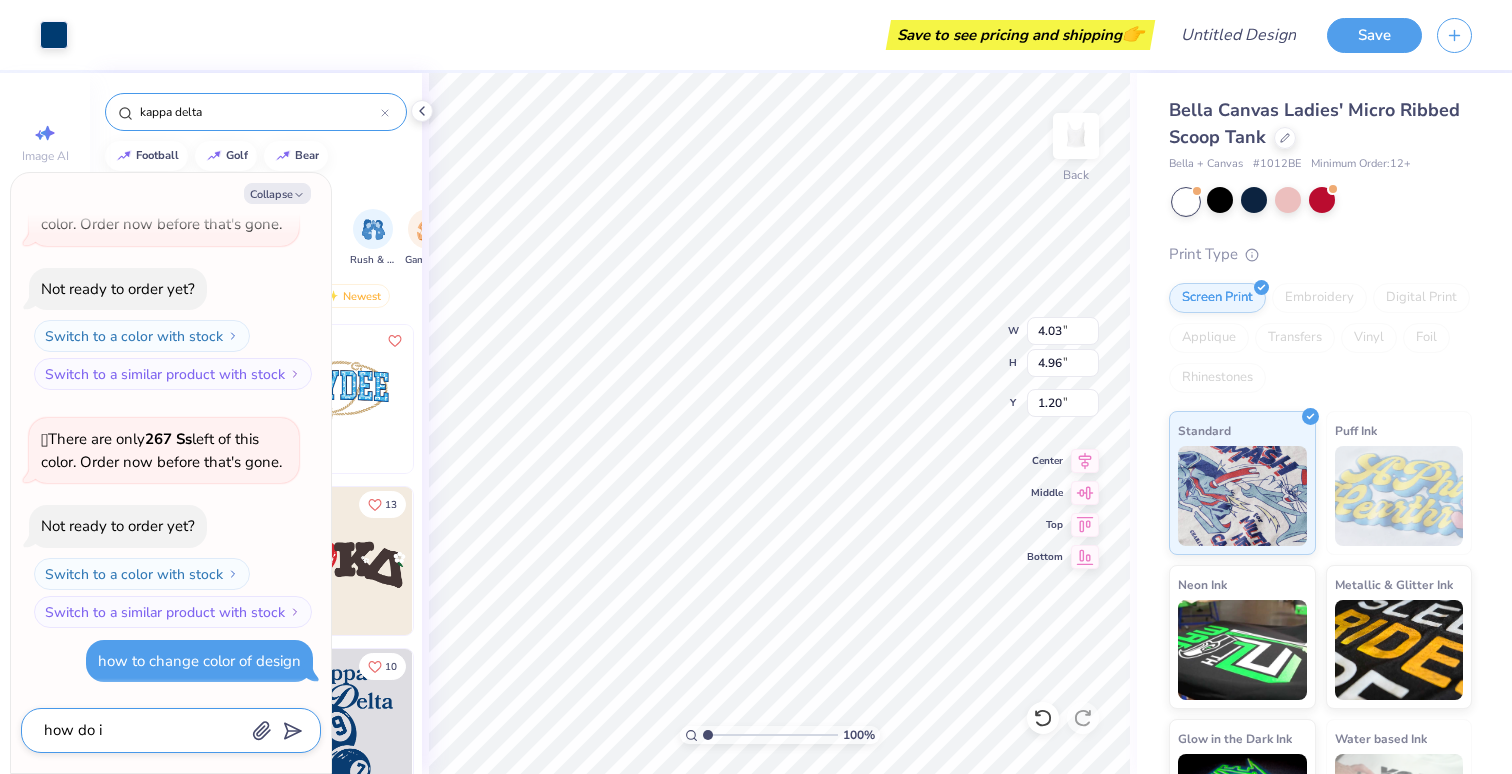 type on "x" 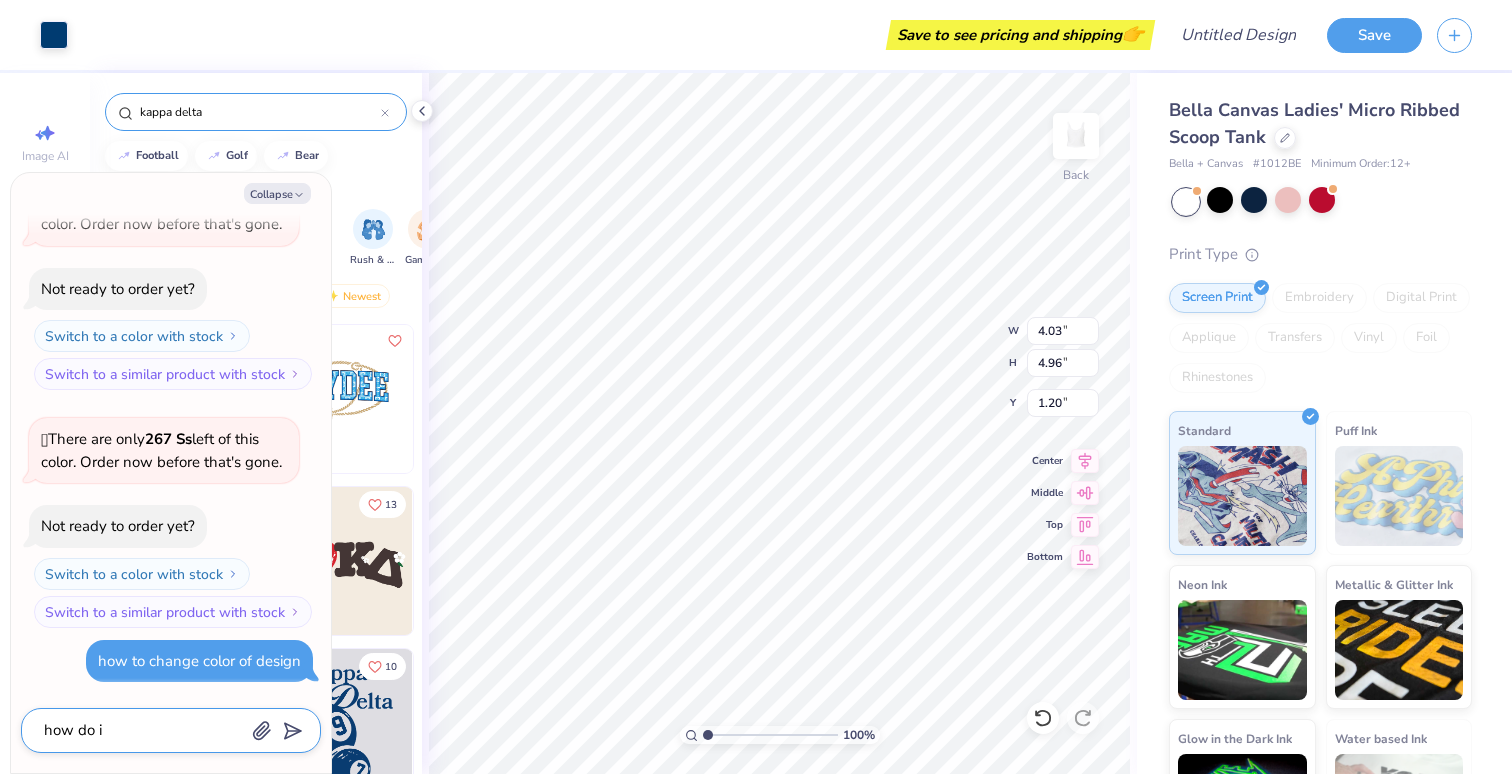 type on "how do i" 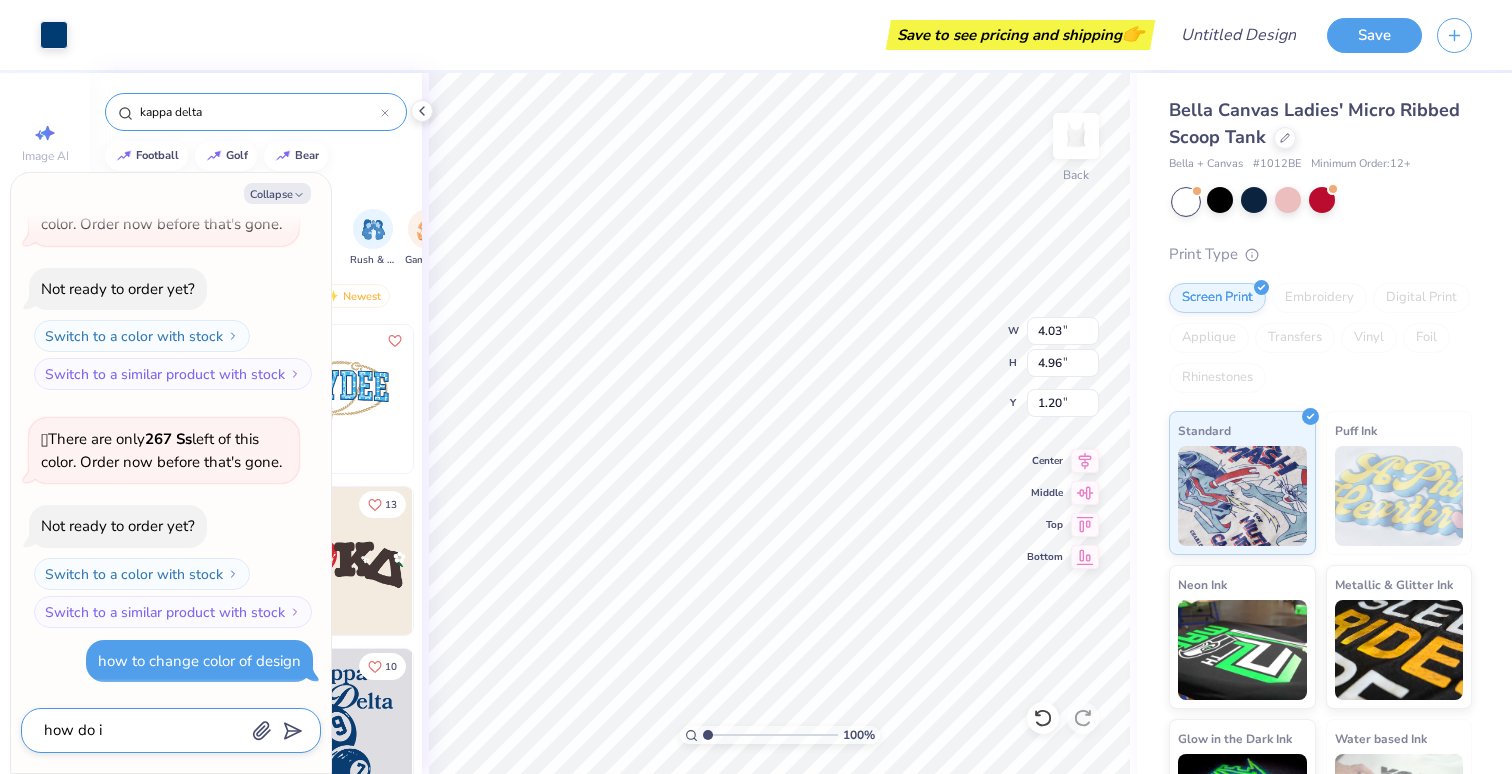 type on "x" 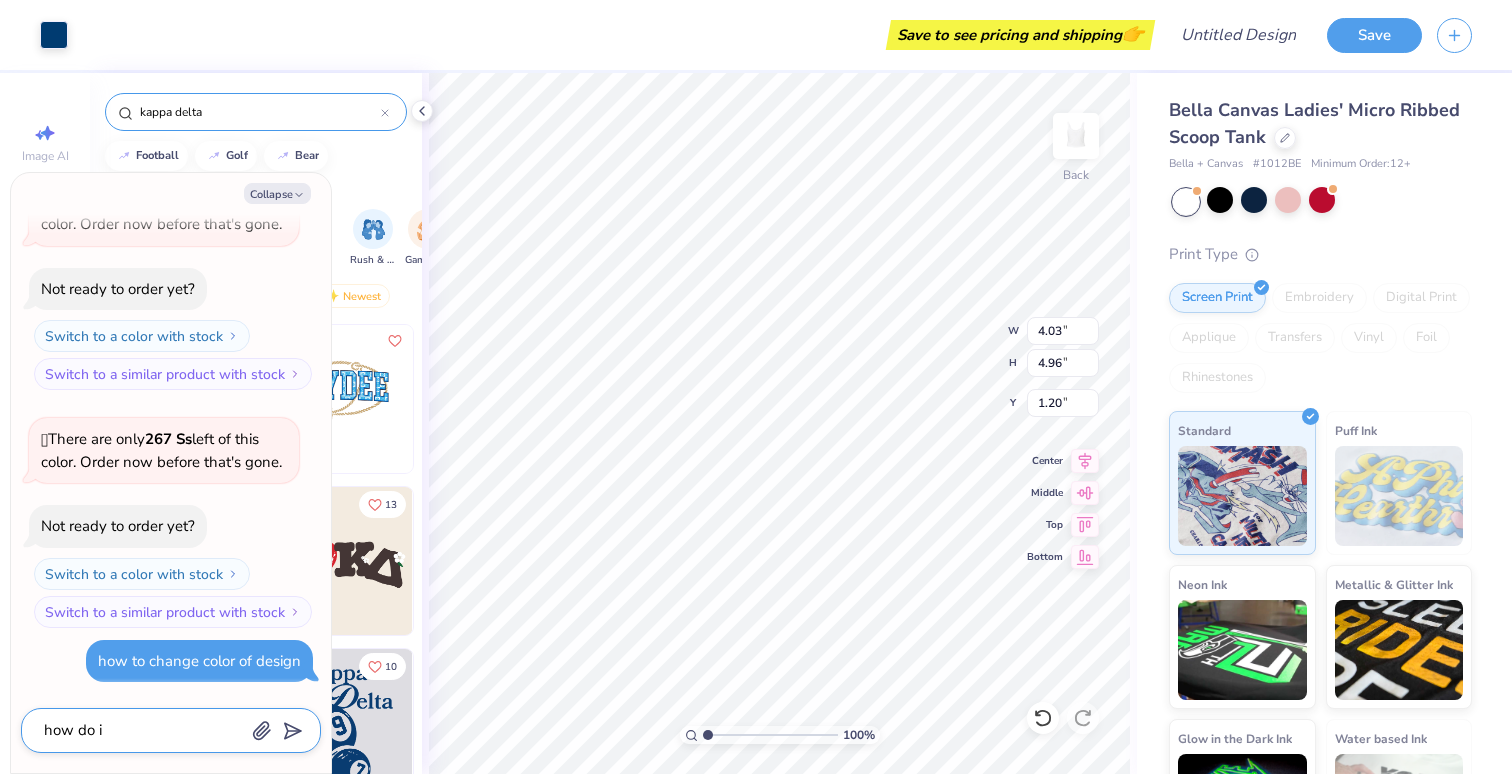 type on "how do i c" 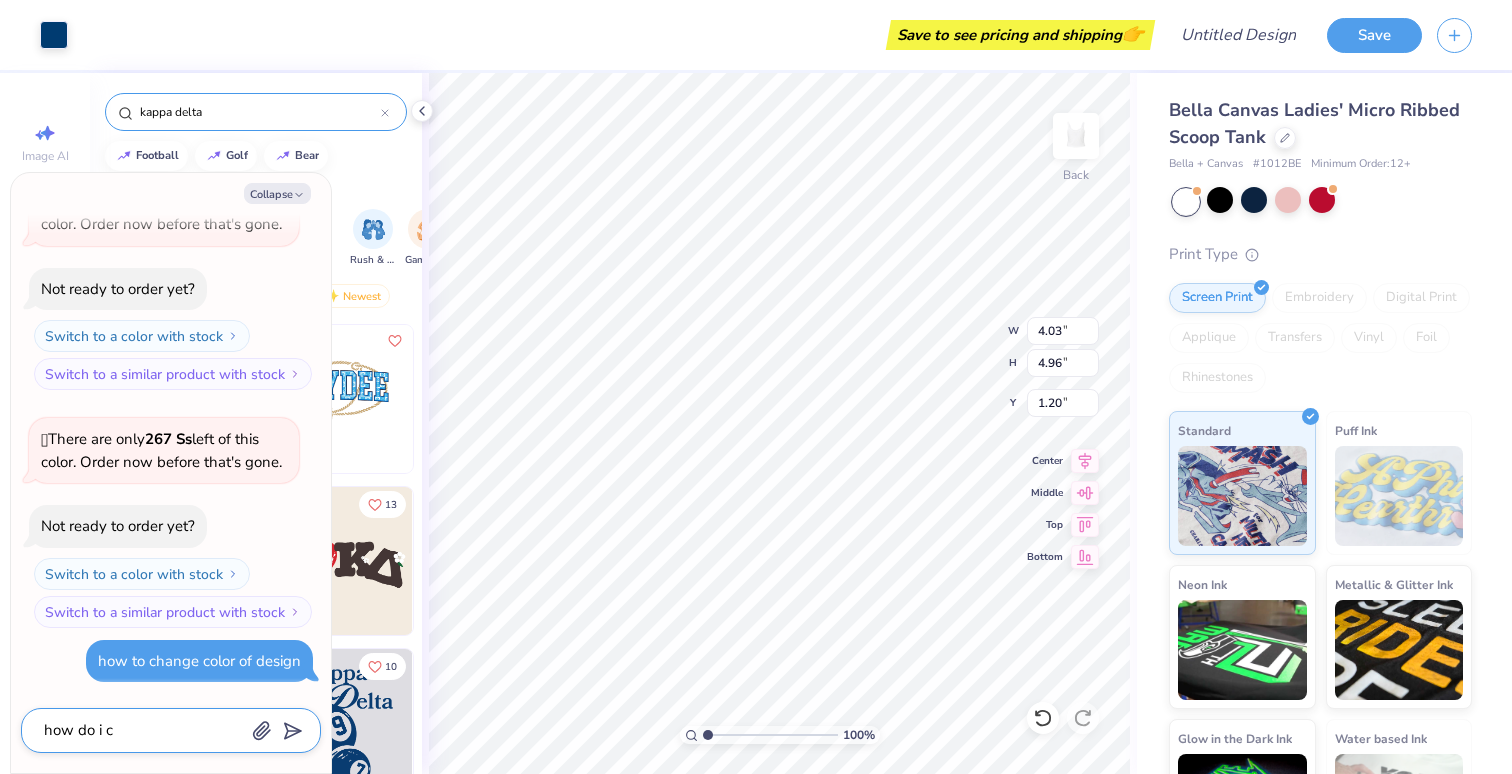 type on "x" 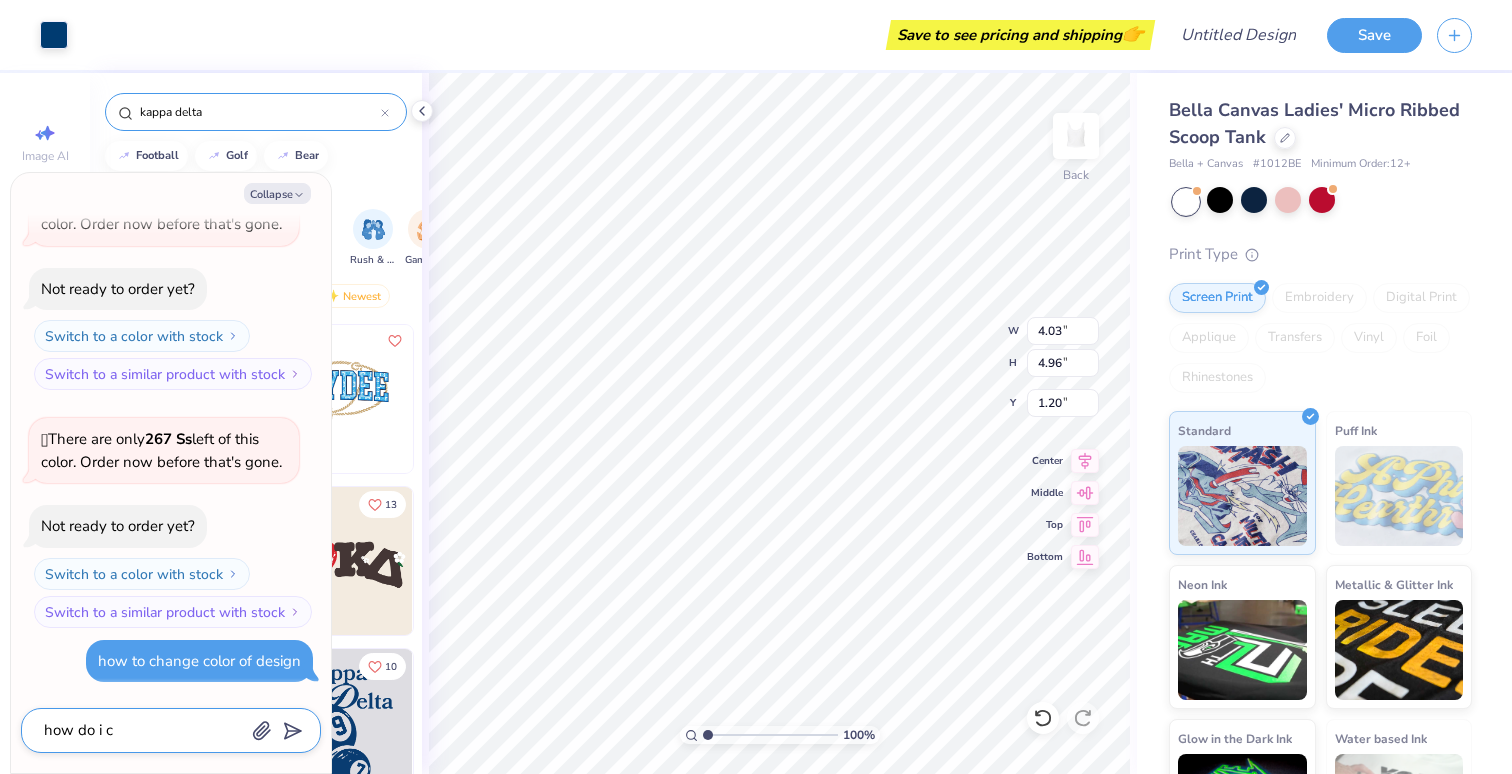 type on "how do i ch" 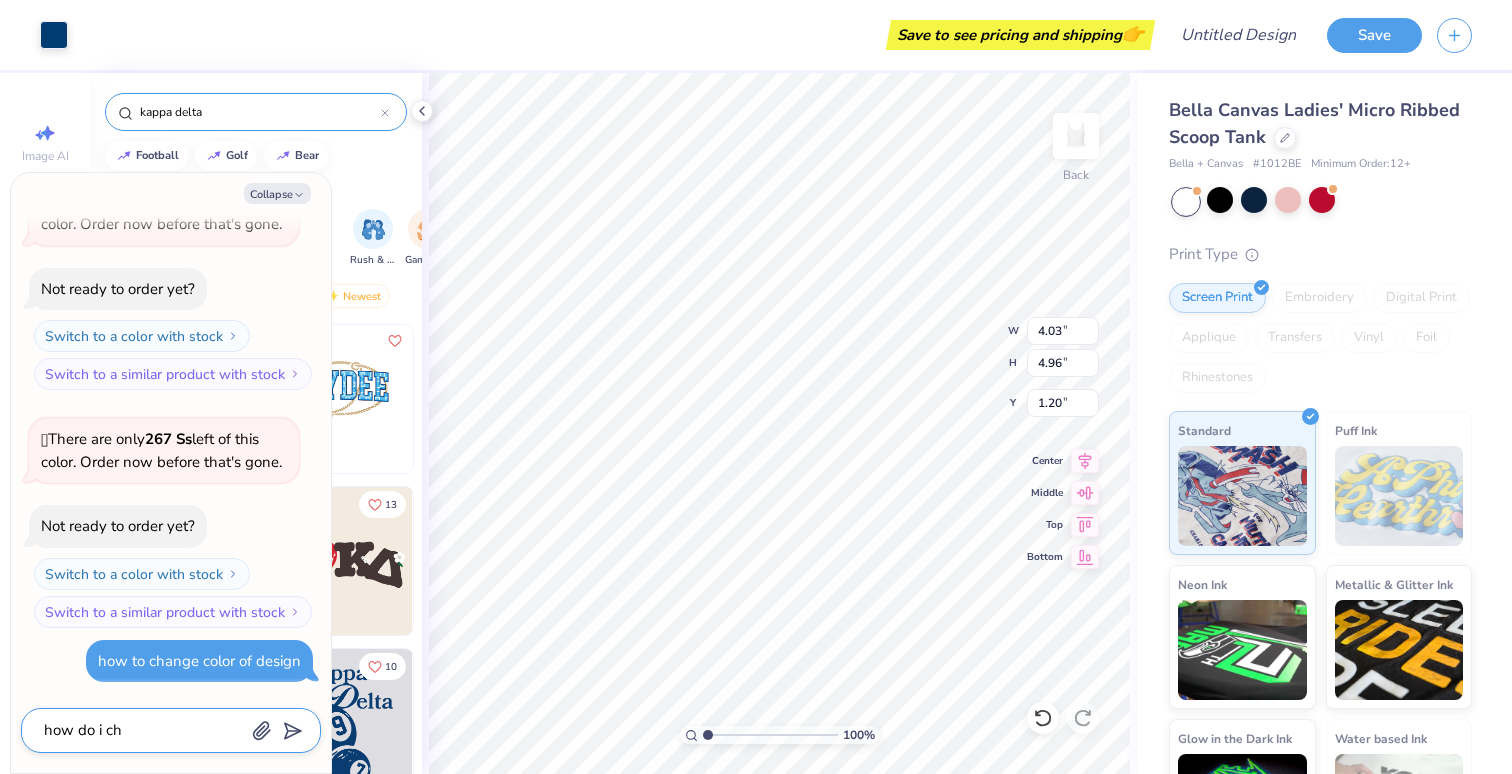 type on "x" 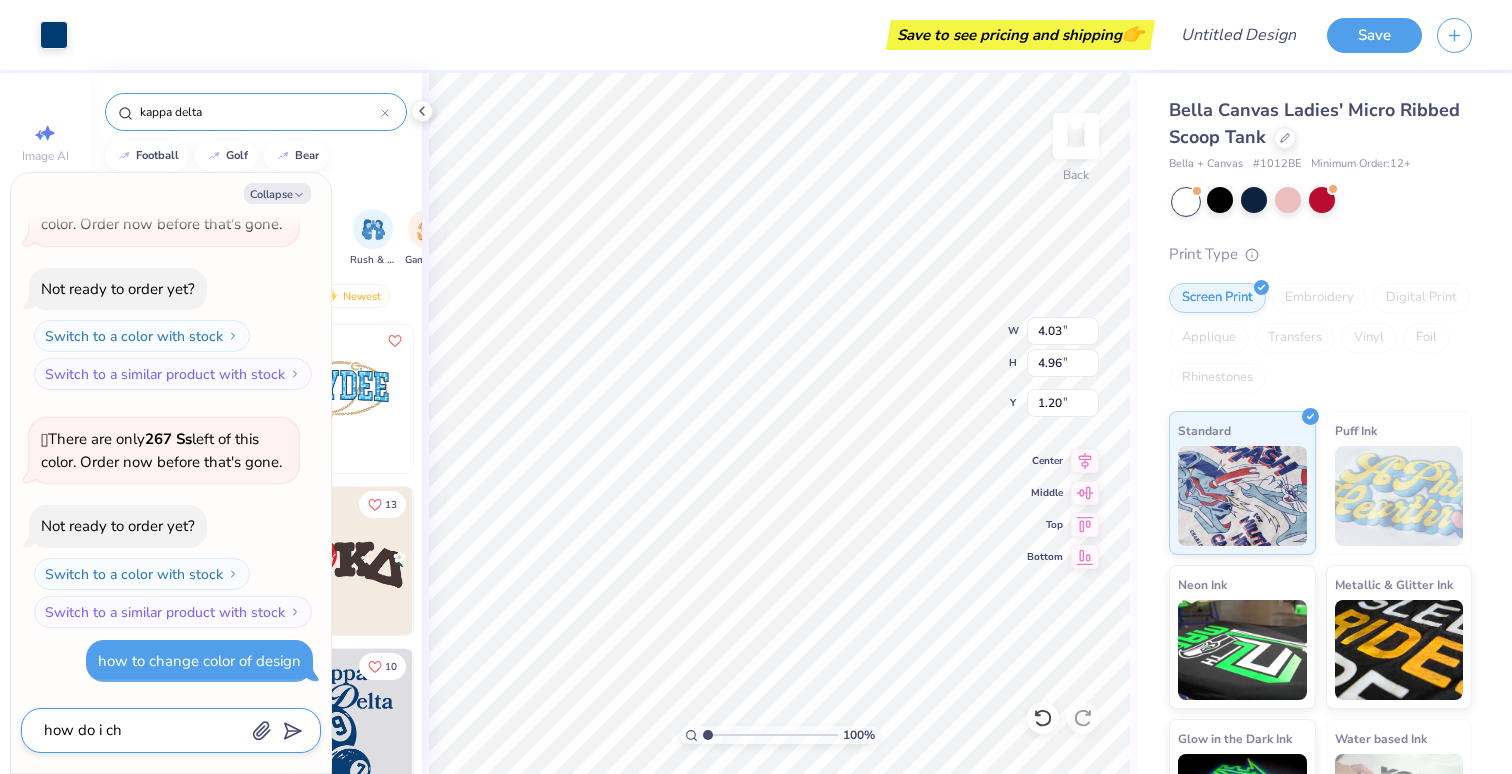 type on "how do i cha" 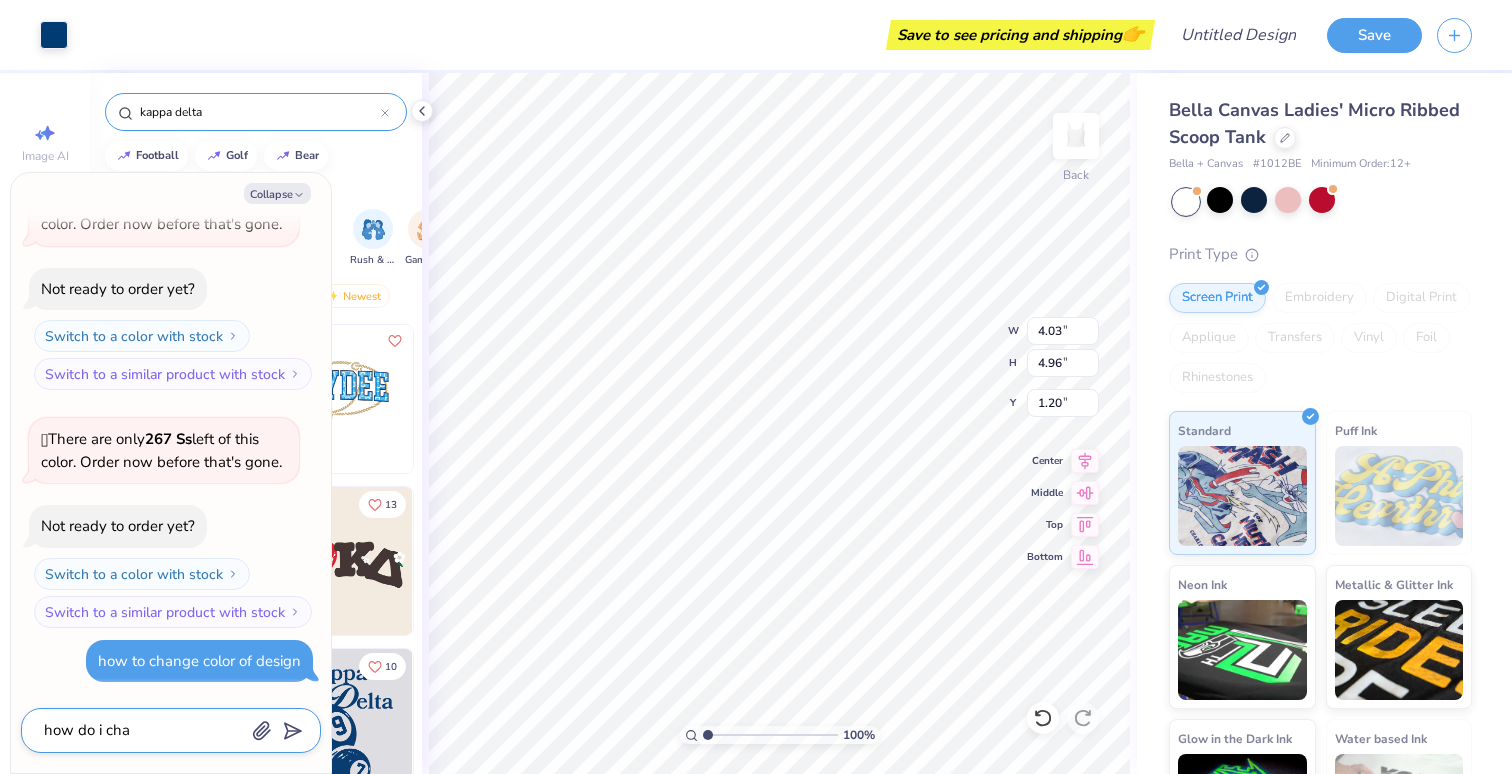type on "x" 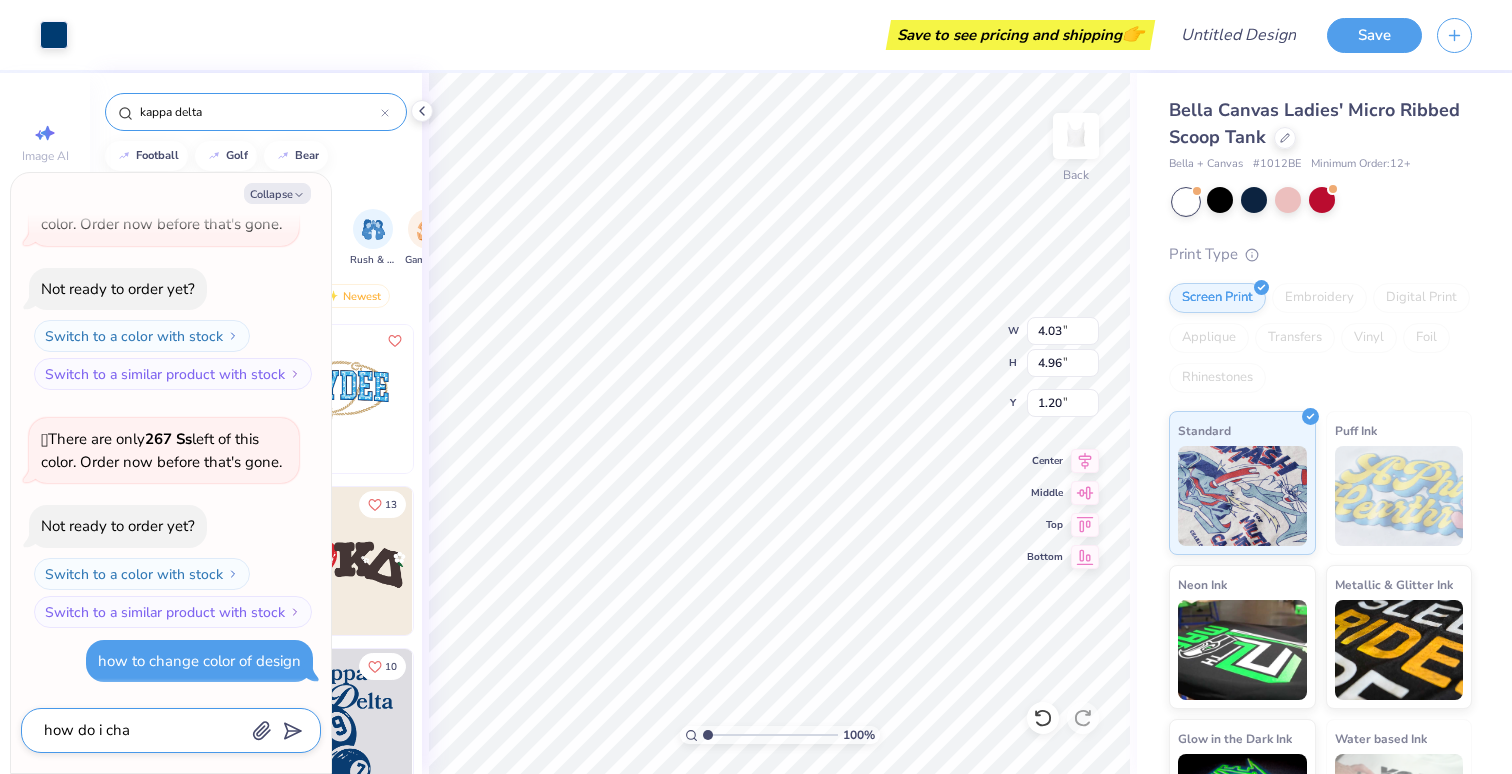 type on "how do i chan" 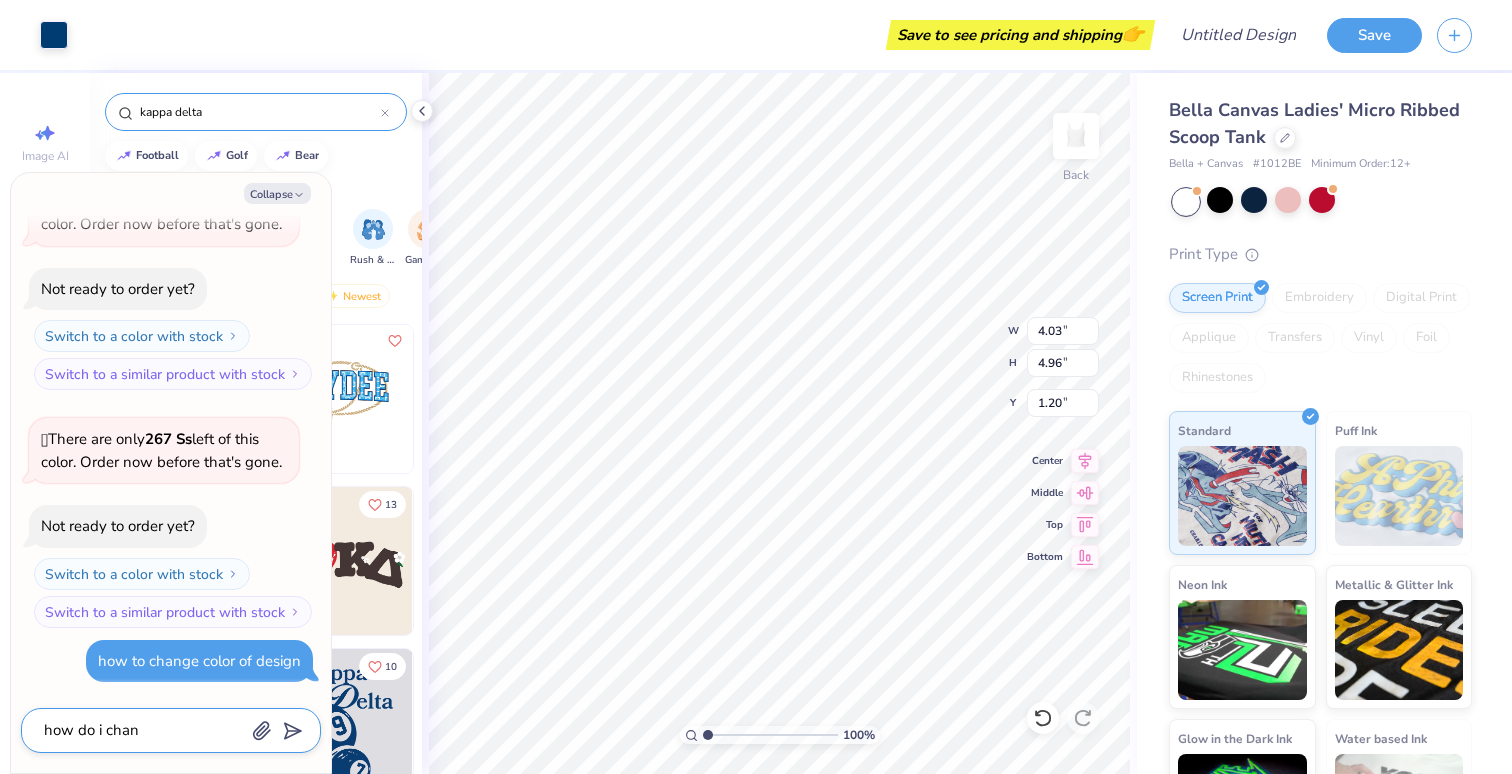type on "x" 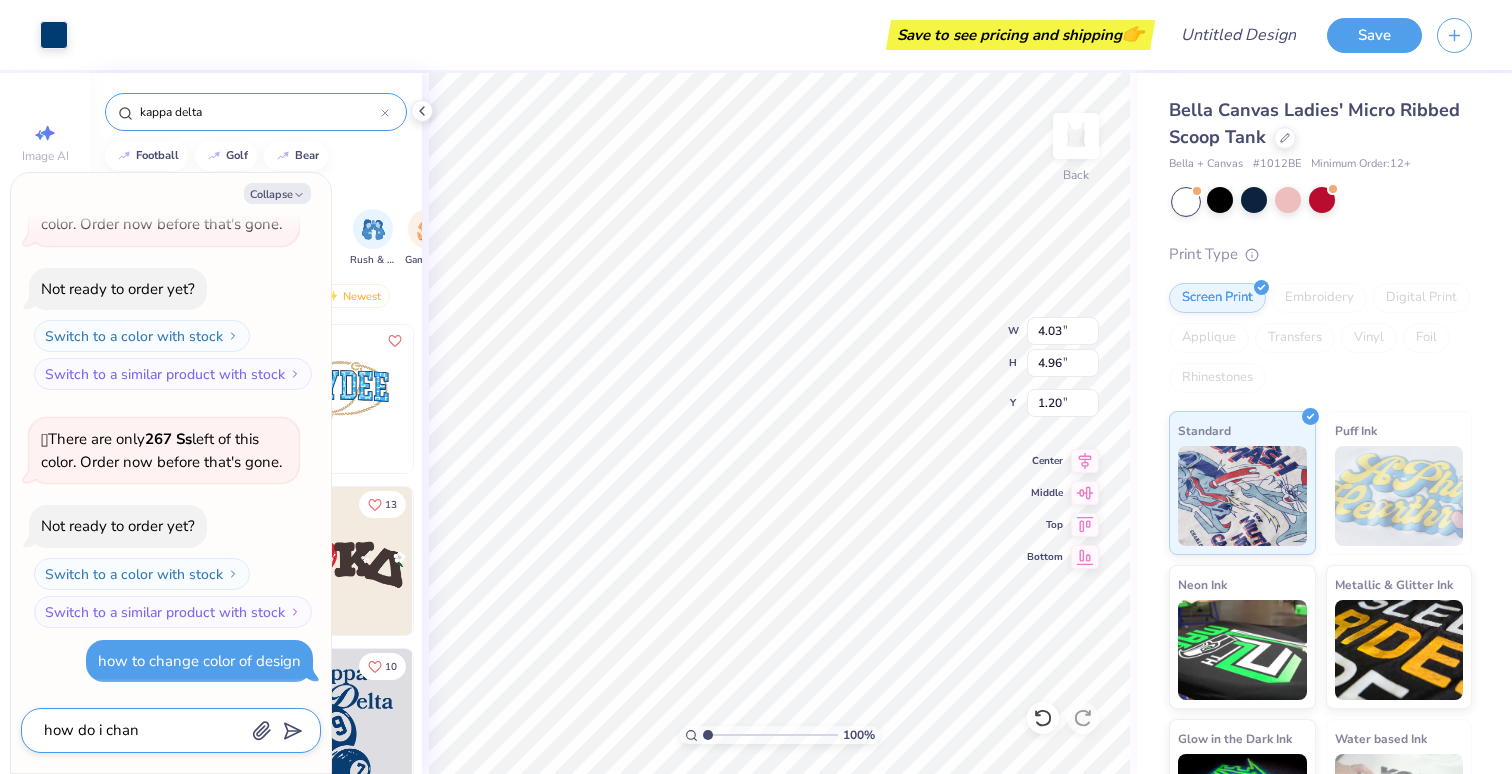 type on "how do i chang" 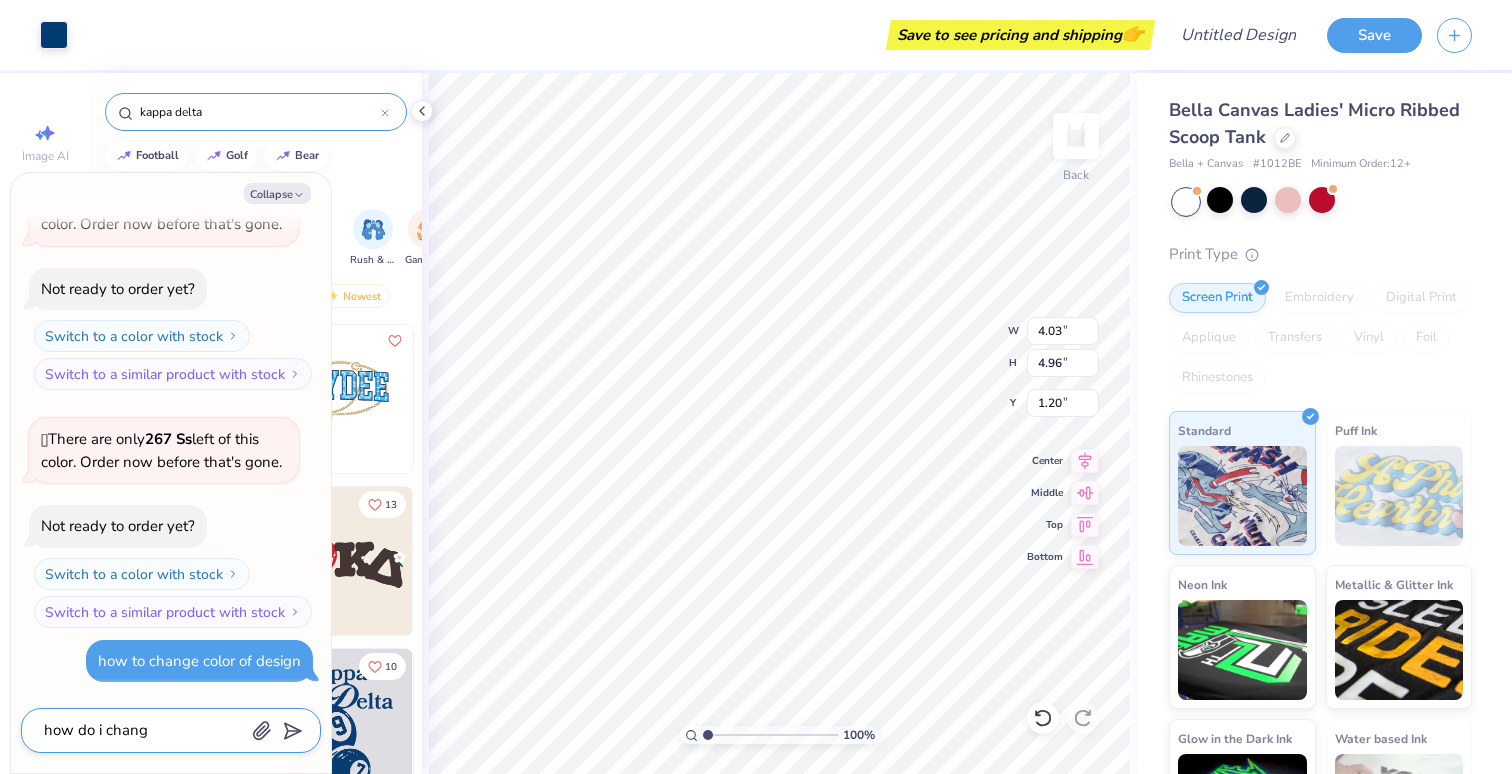 type on "x" 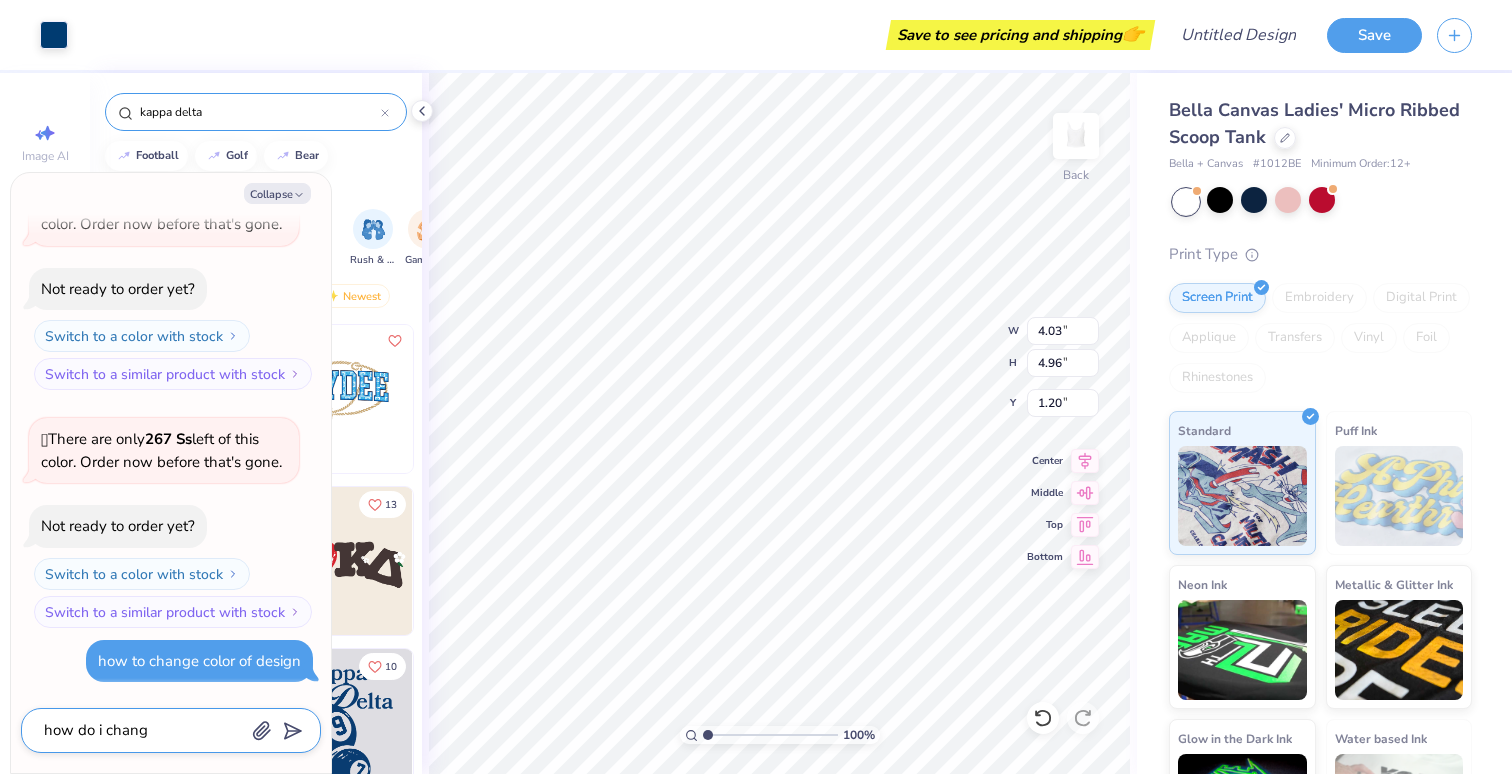 type 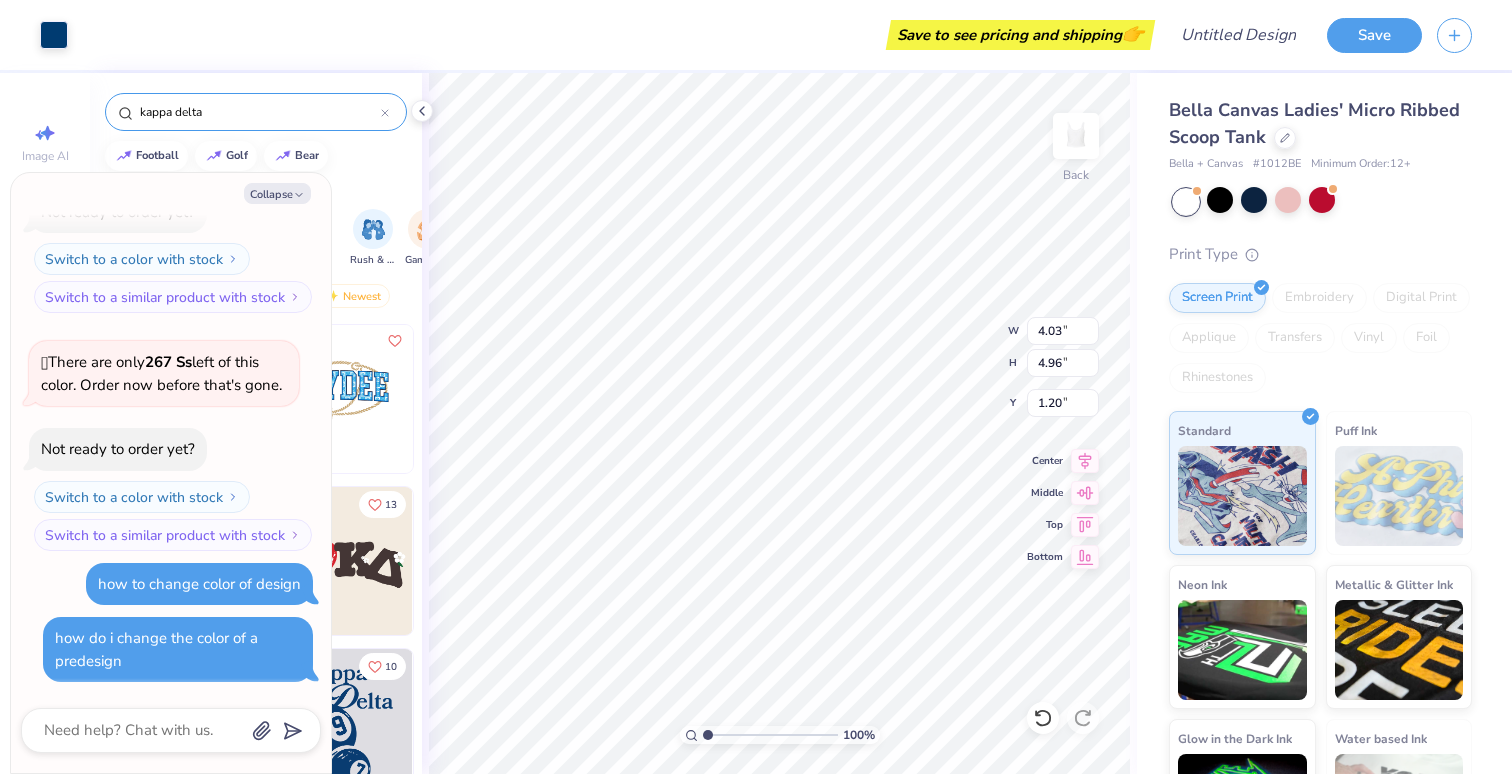 scroll, scrollTop: 197, scrollLeft: 0, axis: vertical 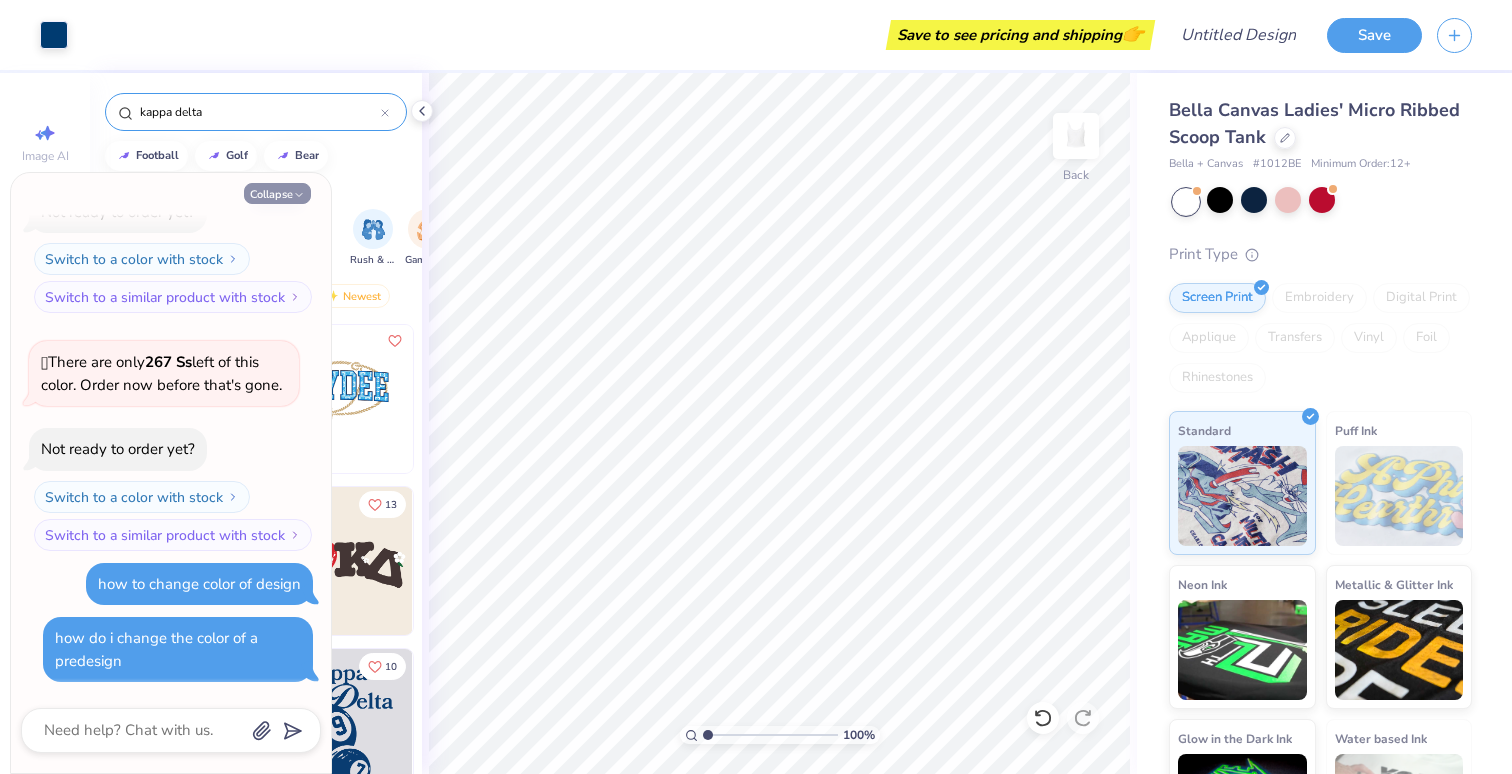 click 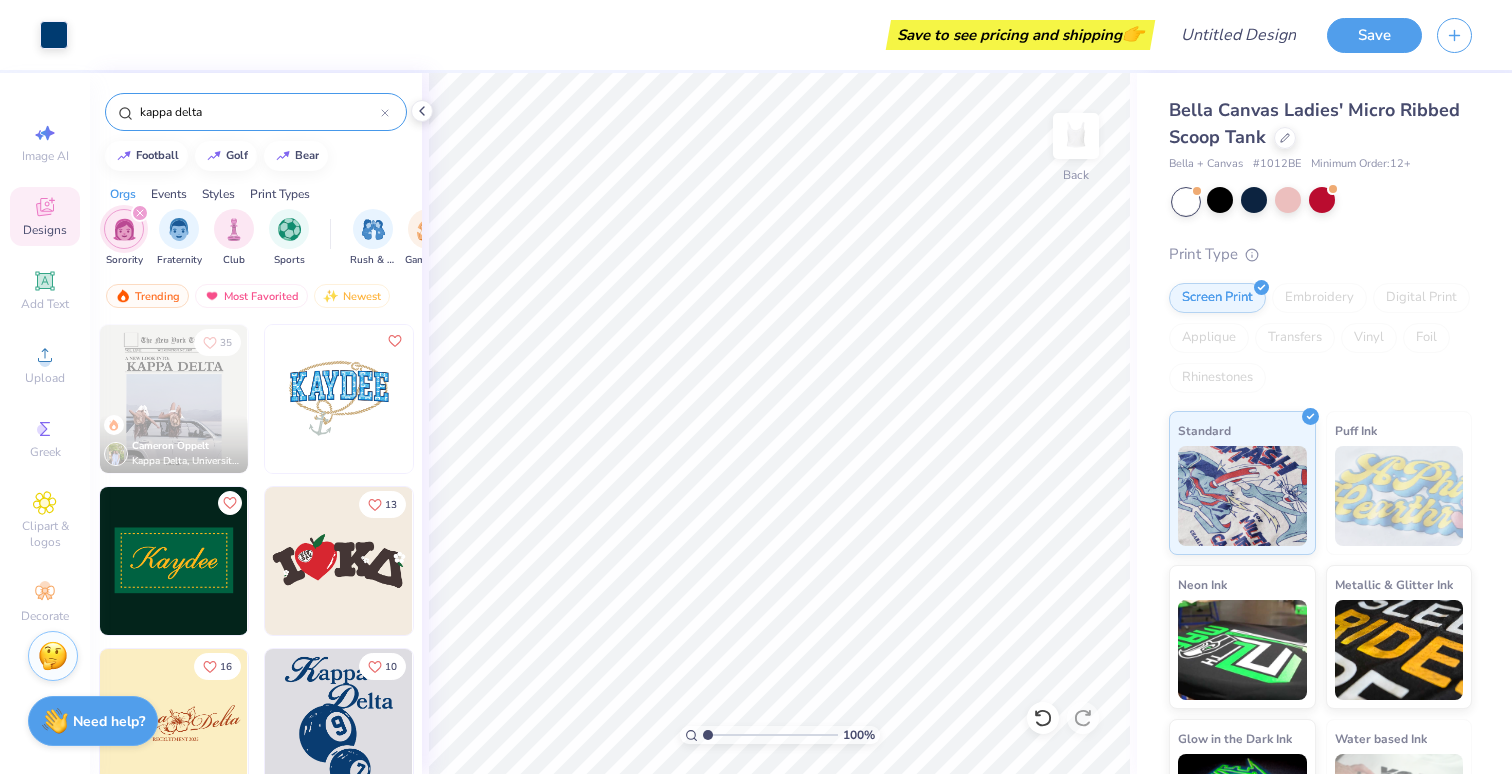 click on "Stuck?  Our Art team will finish your design for free." at bounding box center [53, 656] 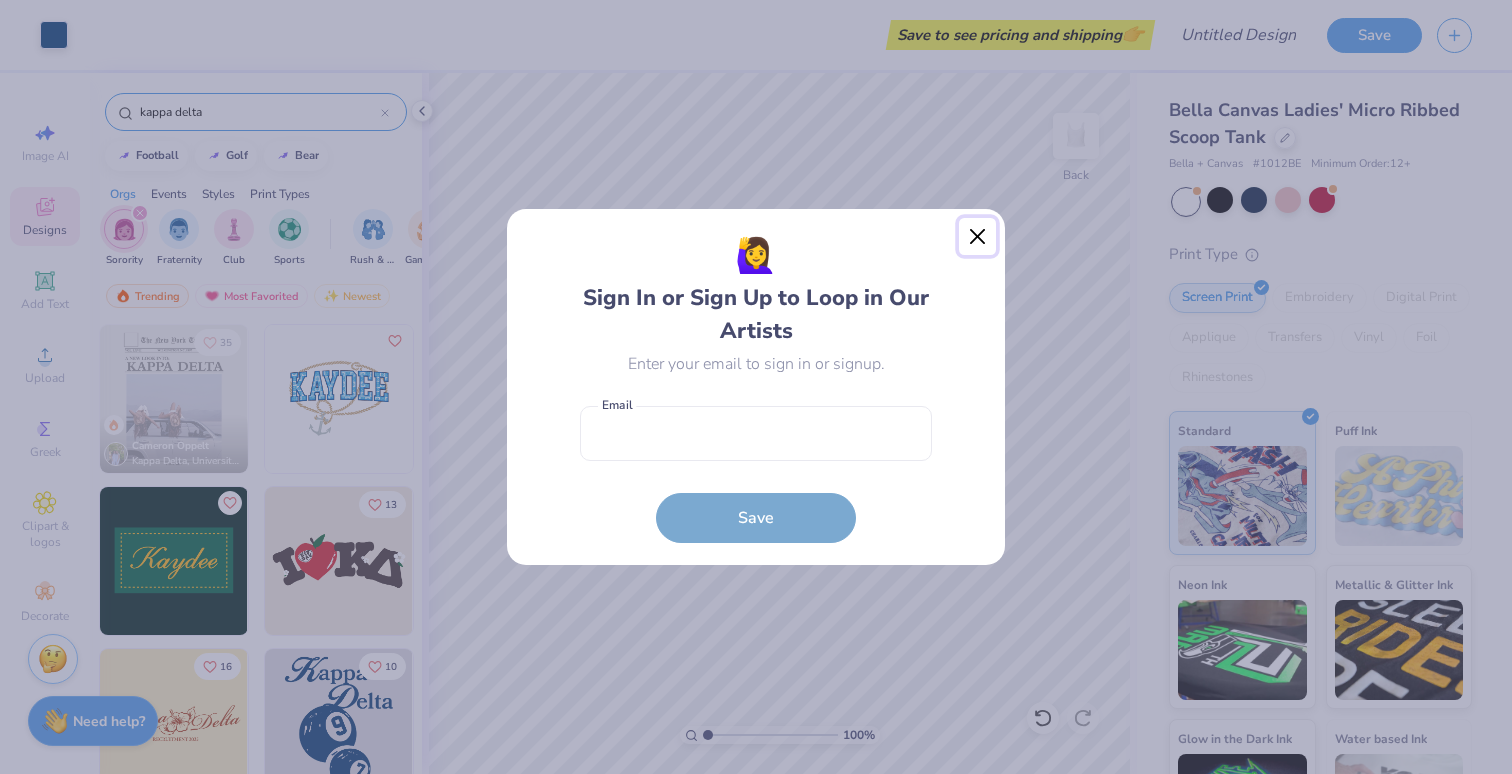 click at bounding box center (978, 237) 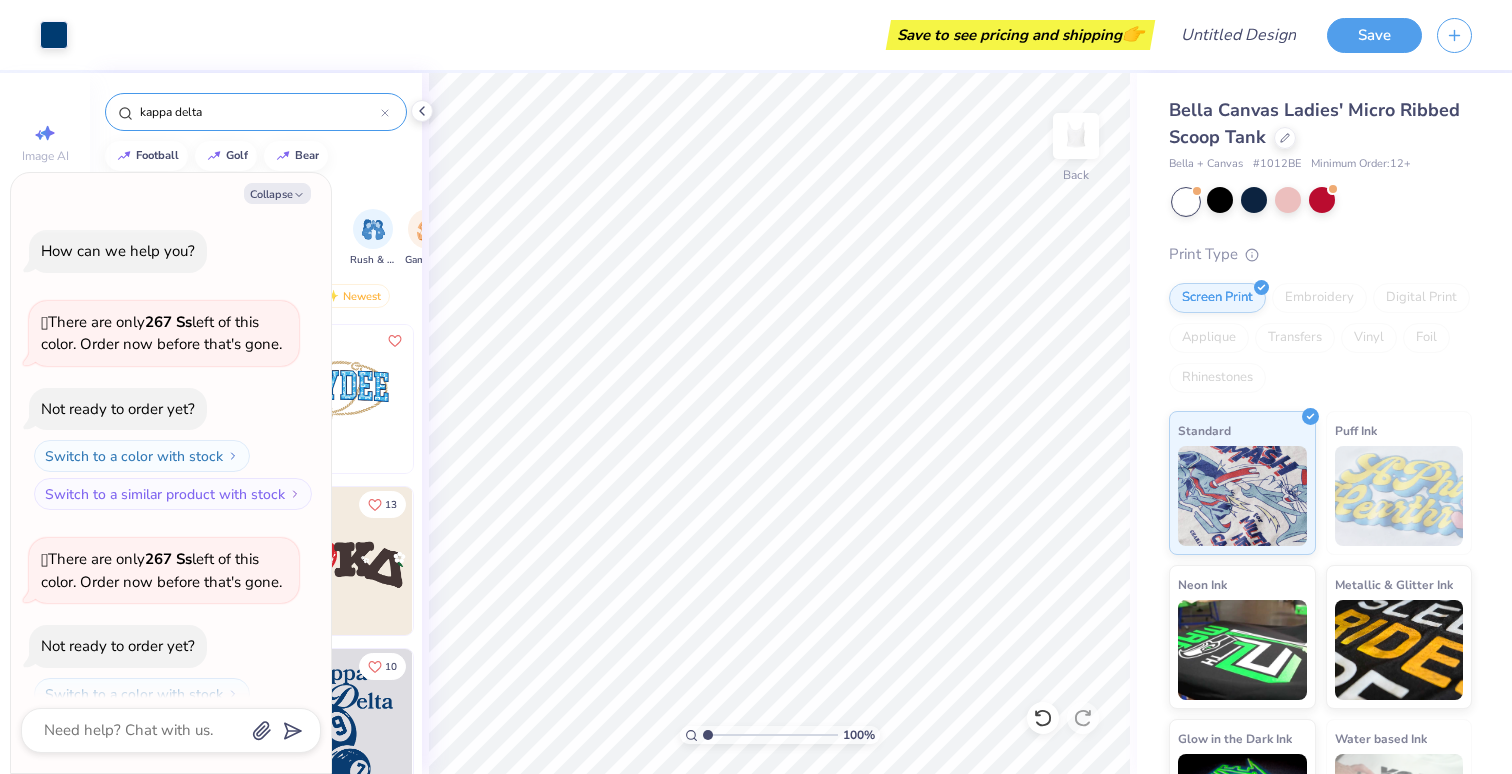 scroll, scrollTop: 291, scrollLeft: 0, axis: vertical 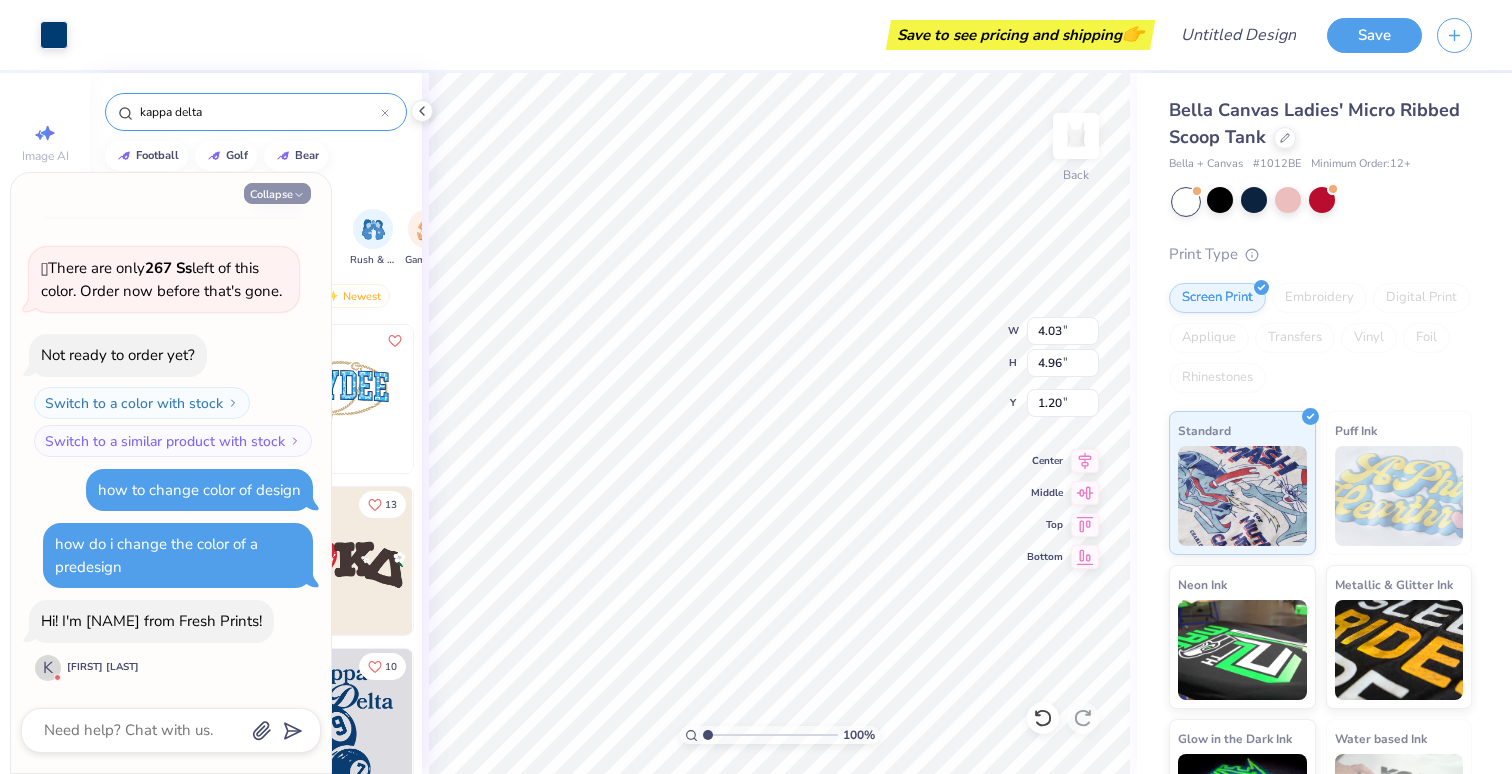 click on "Collapse" at bounding box center [277, 193] 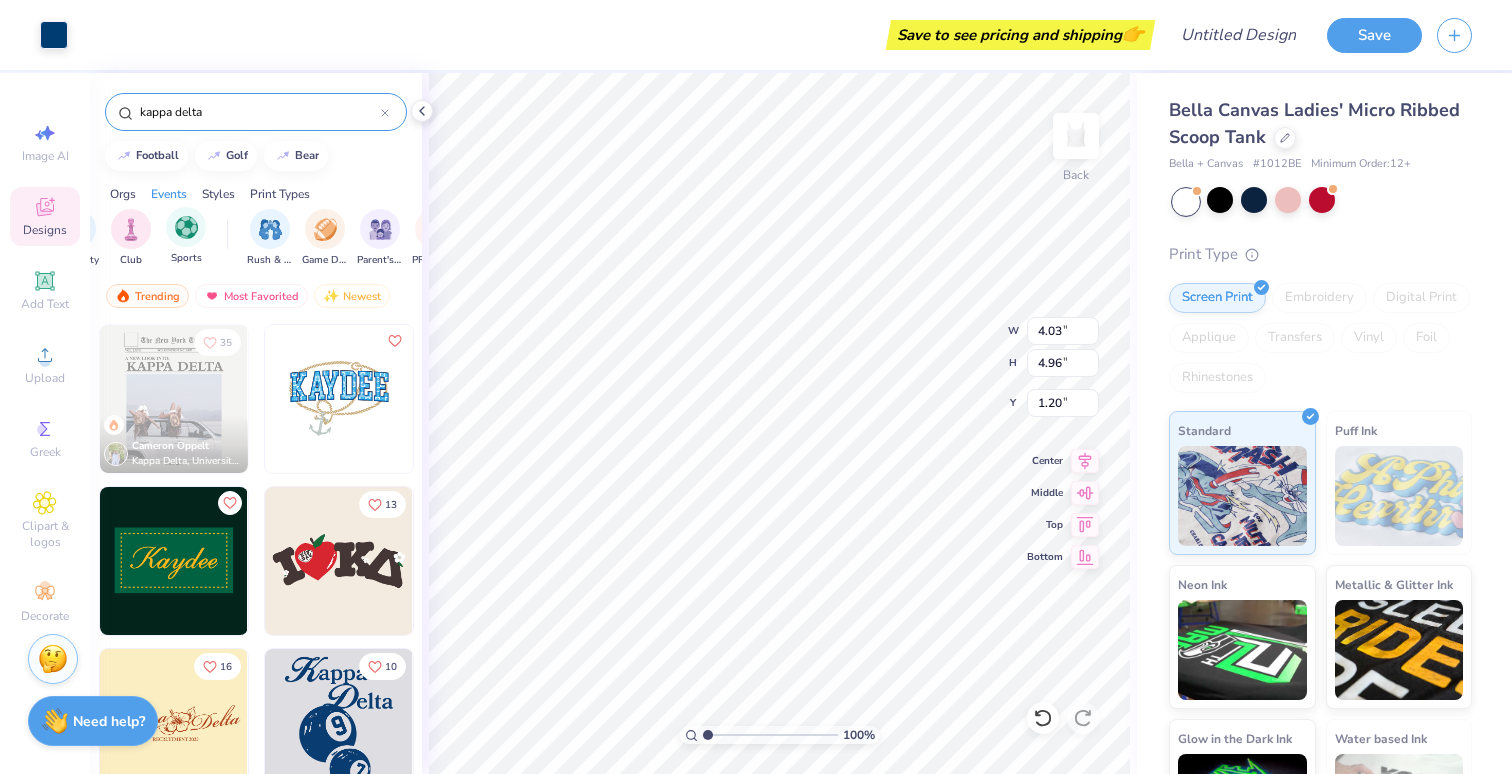 scroll, scrollTop: 0, scrollLeft: 0, axis: both 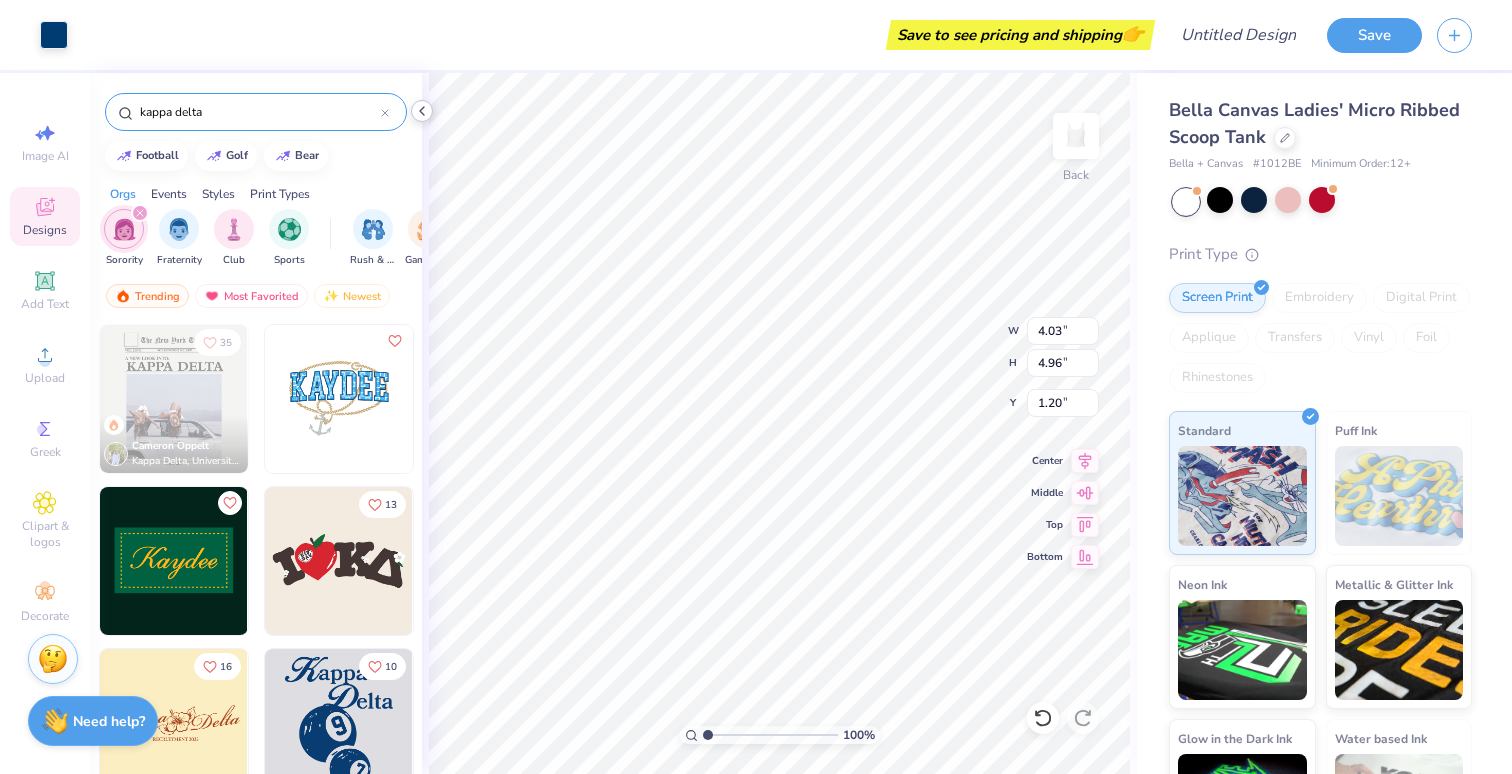 click 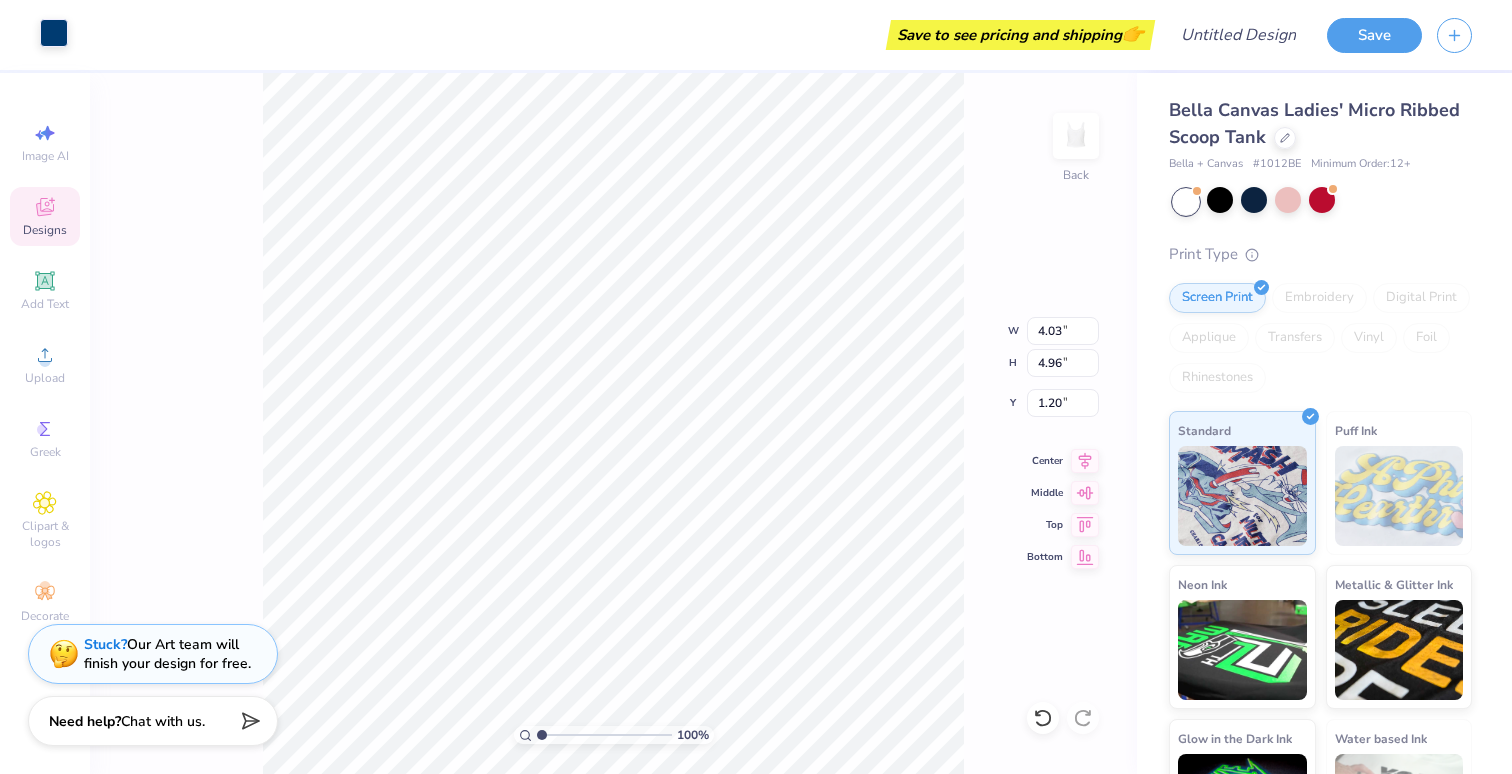 click at bounding box center (54, 33) 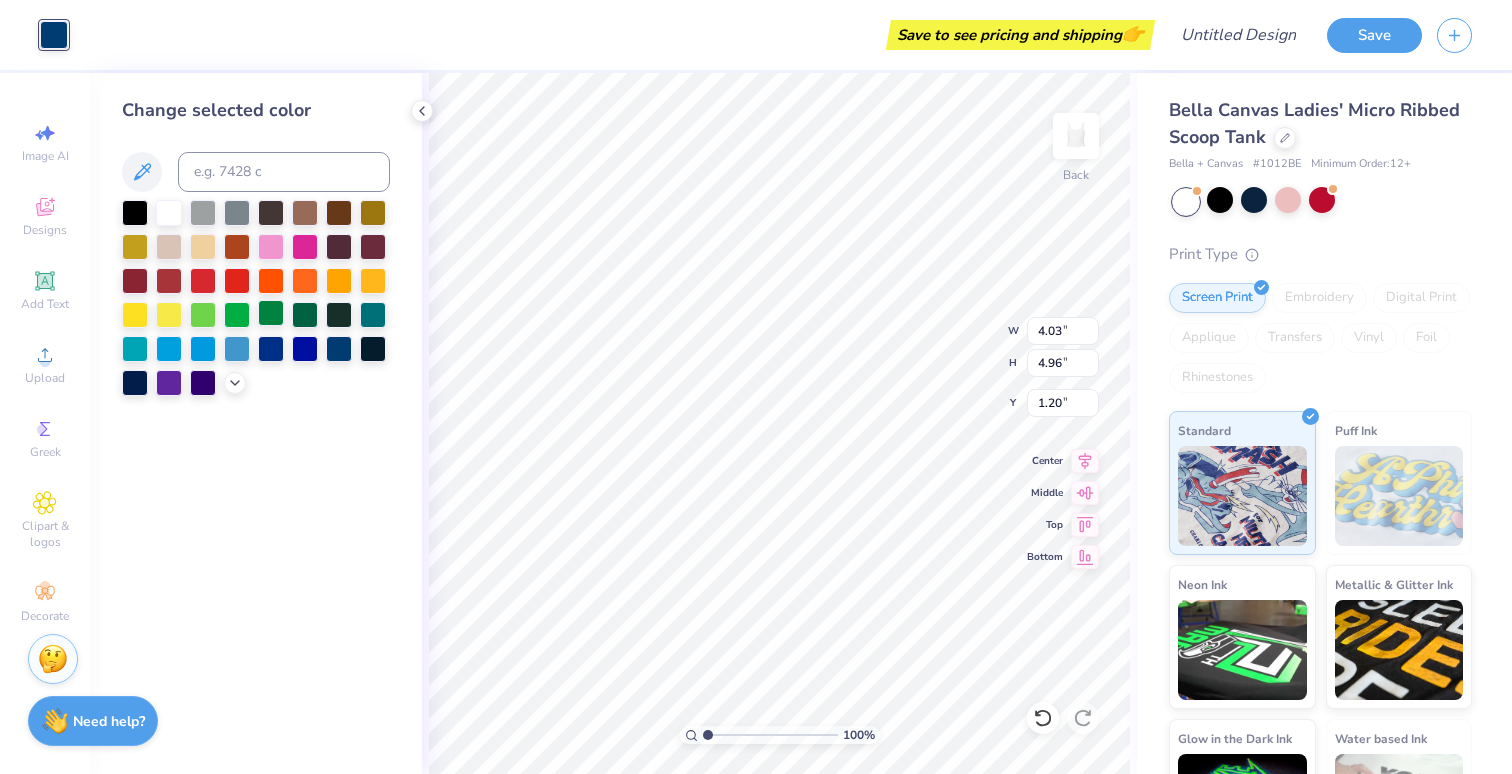 click at bounding box center [203, 315] 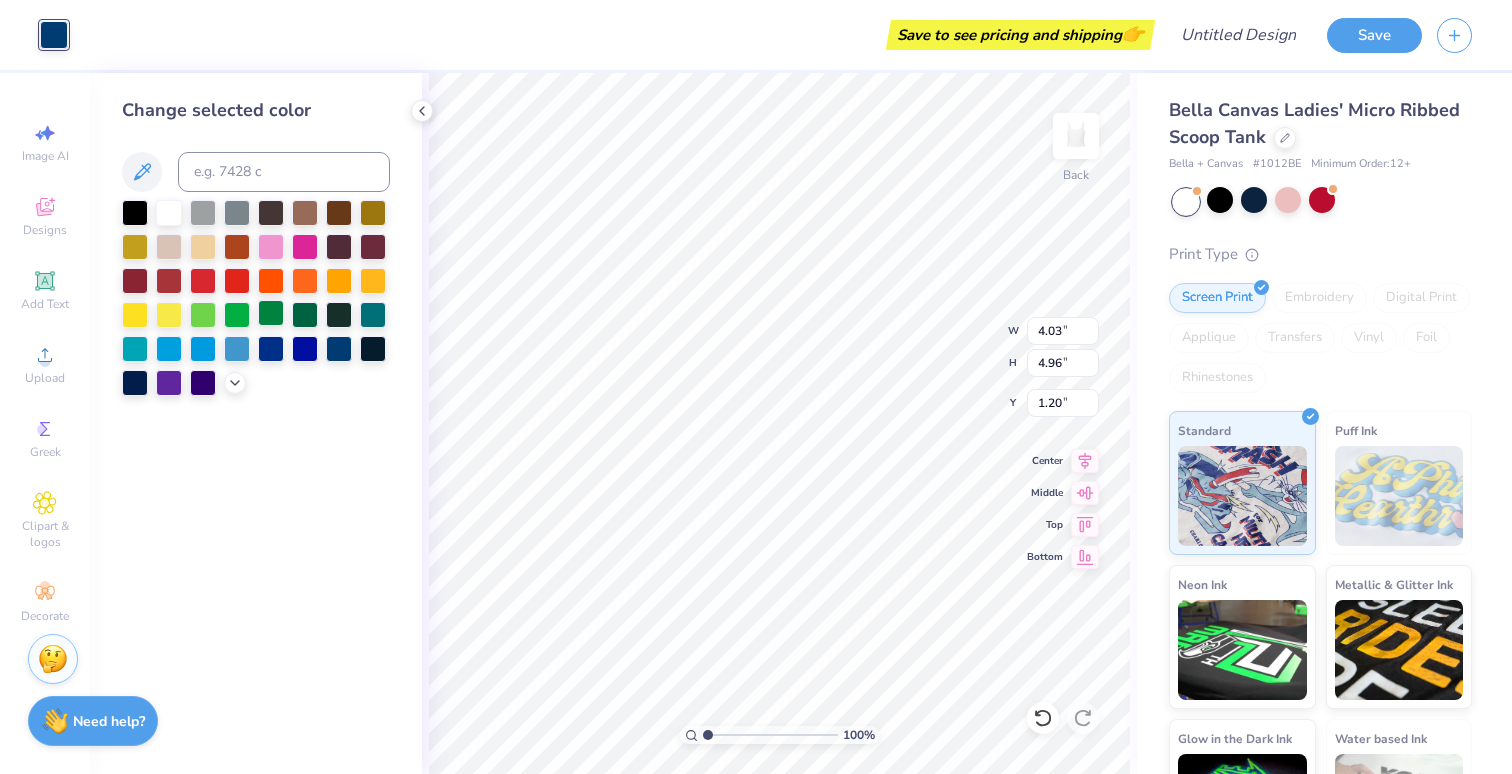 click at bounding box center [271, 313] 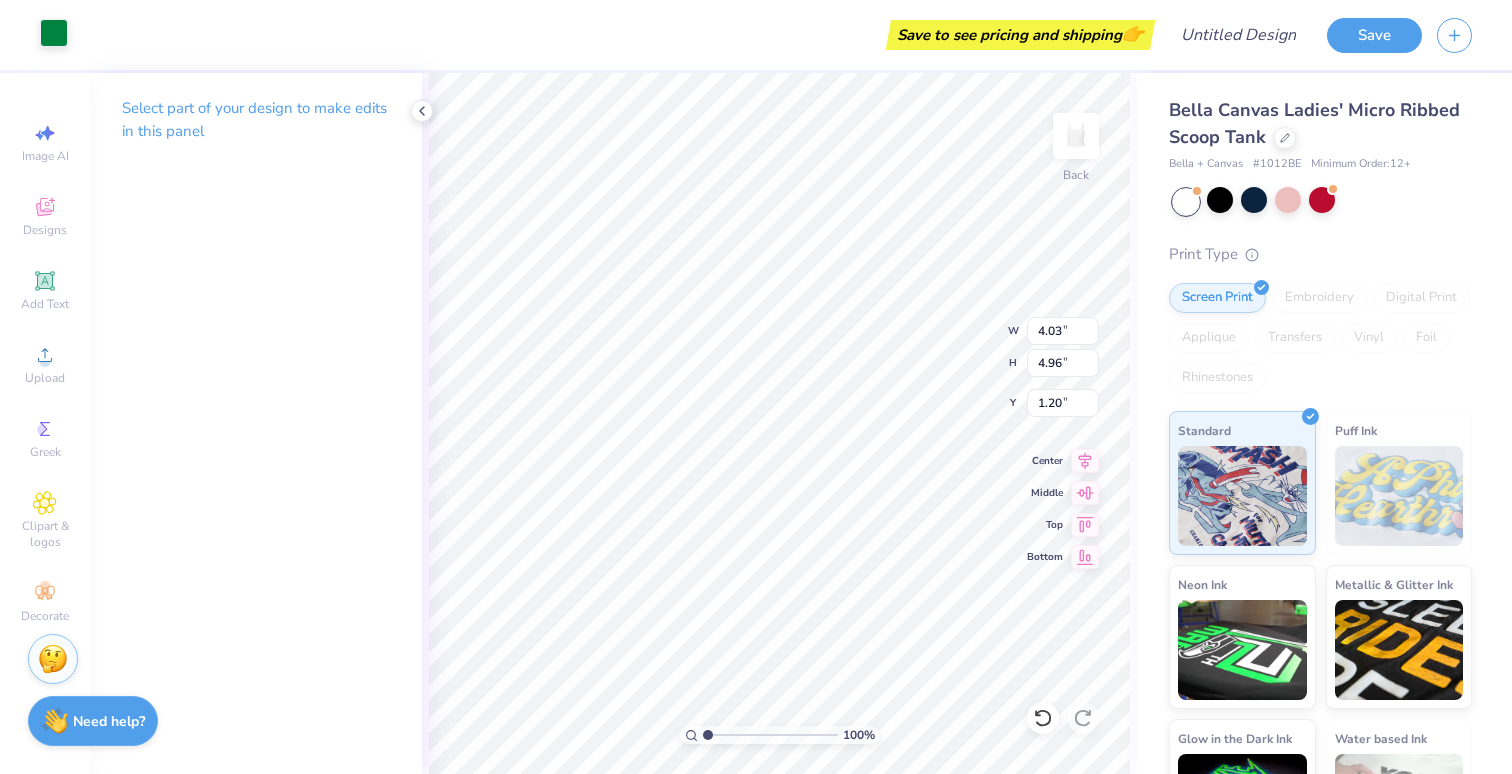click at bounding box center (54, 33) 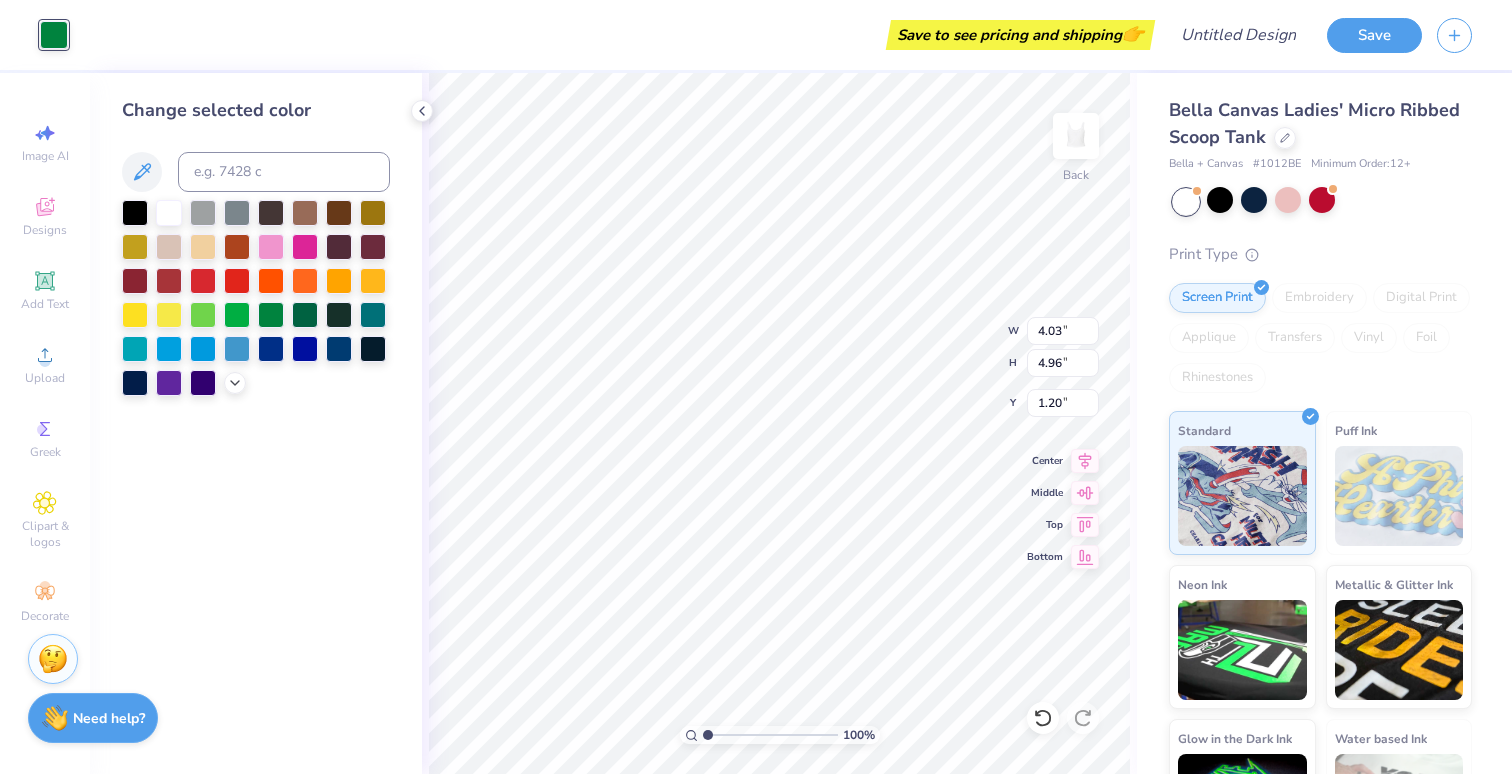 click on "Need help?" at bounding box center (109, 718) 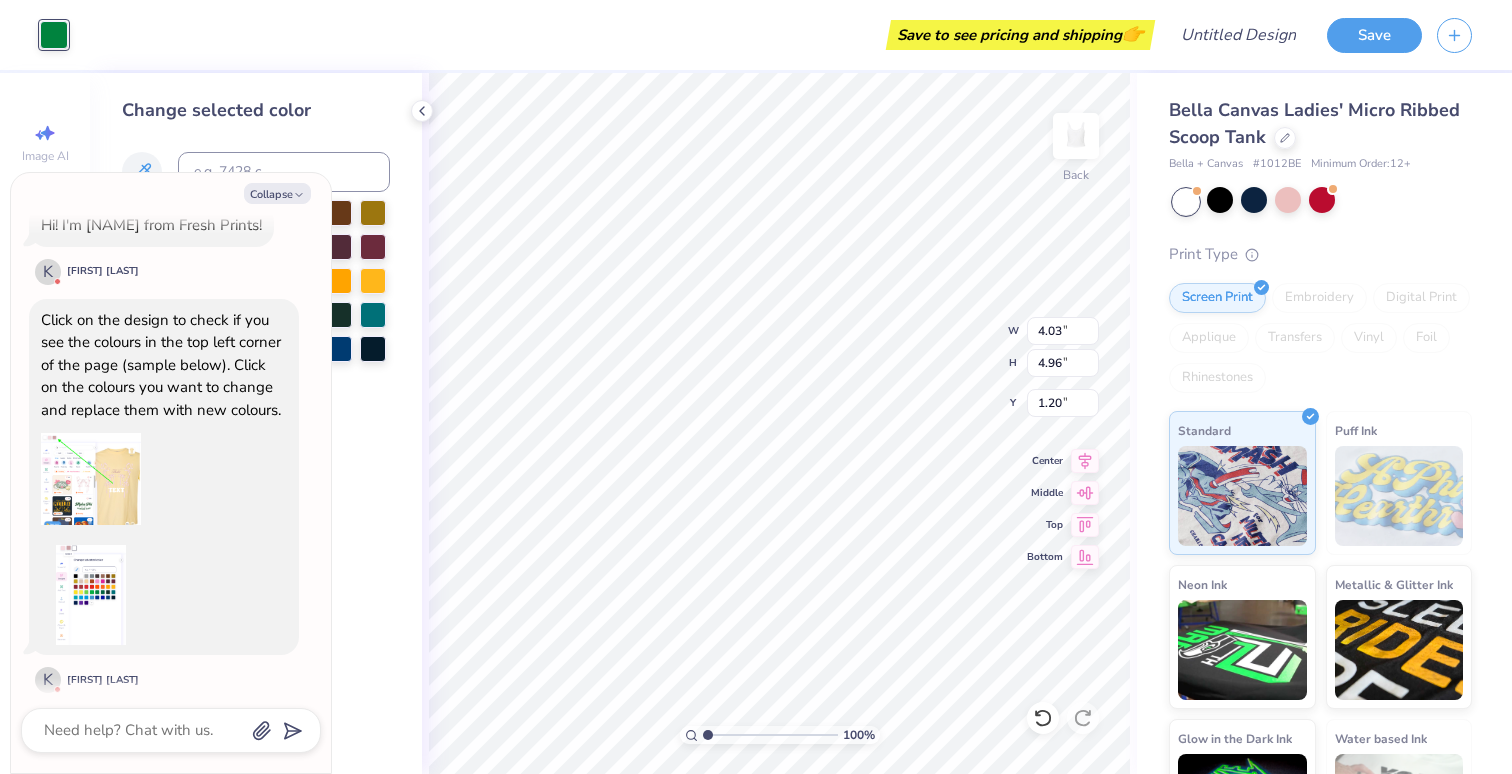 scroll, scrollTop: 700, scrollLeft: 0, axis: vertical 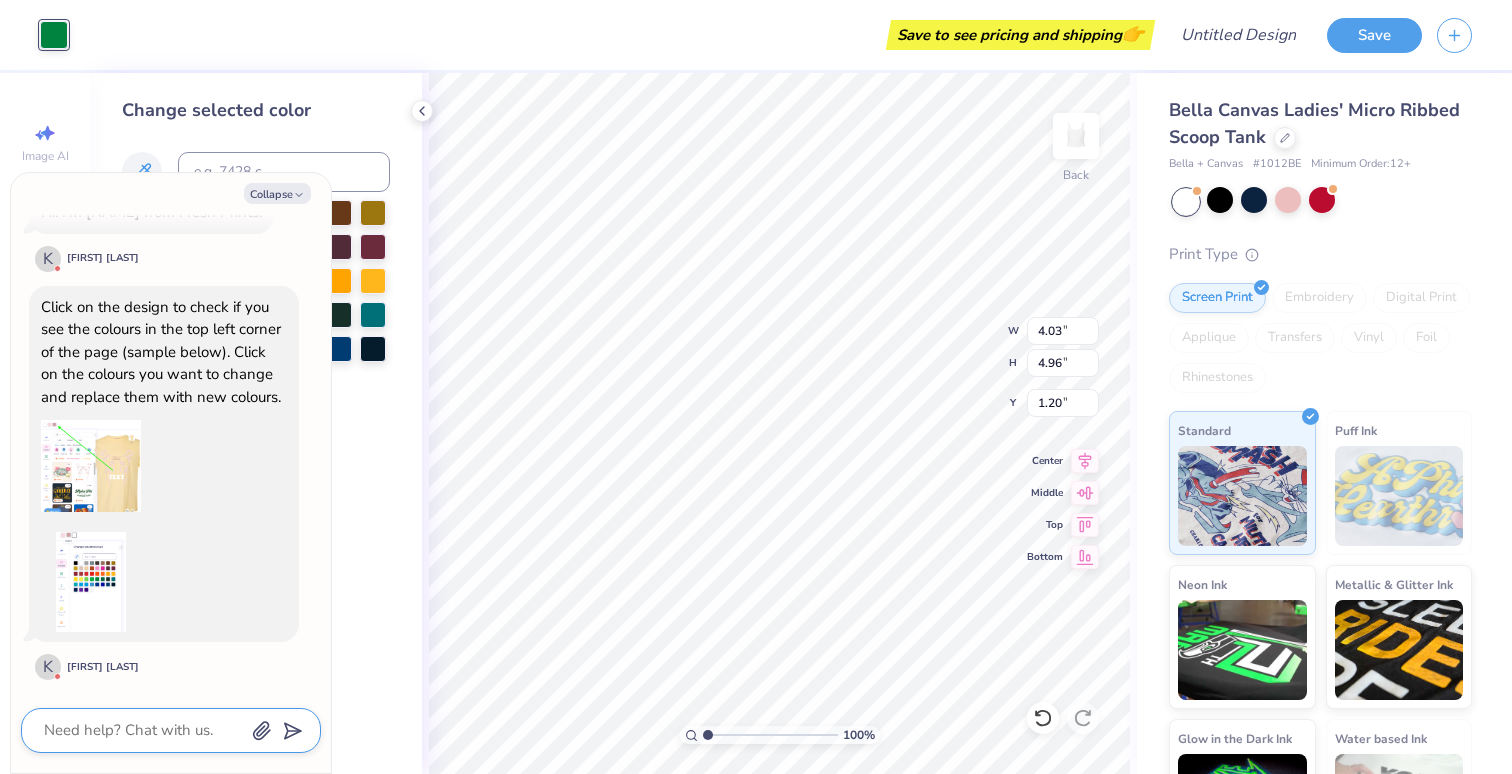click at bounding box center (143, 730) 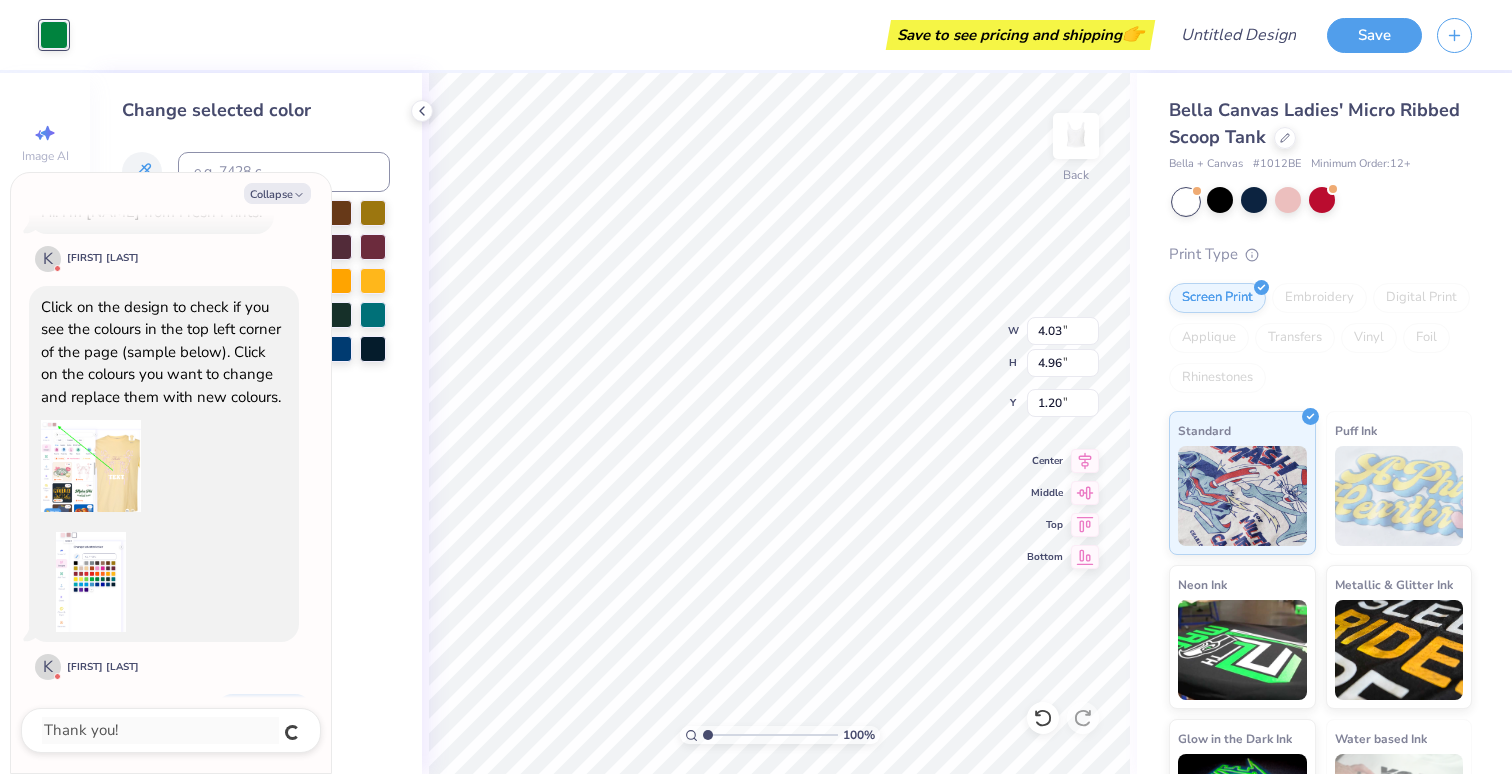 scroll, scrollTop: 754, scrollLeft: 0, axis: vertical 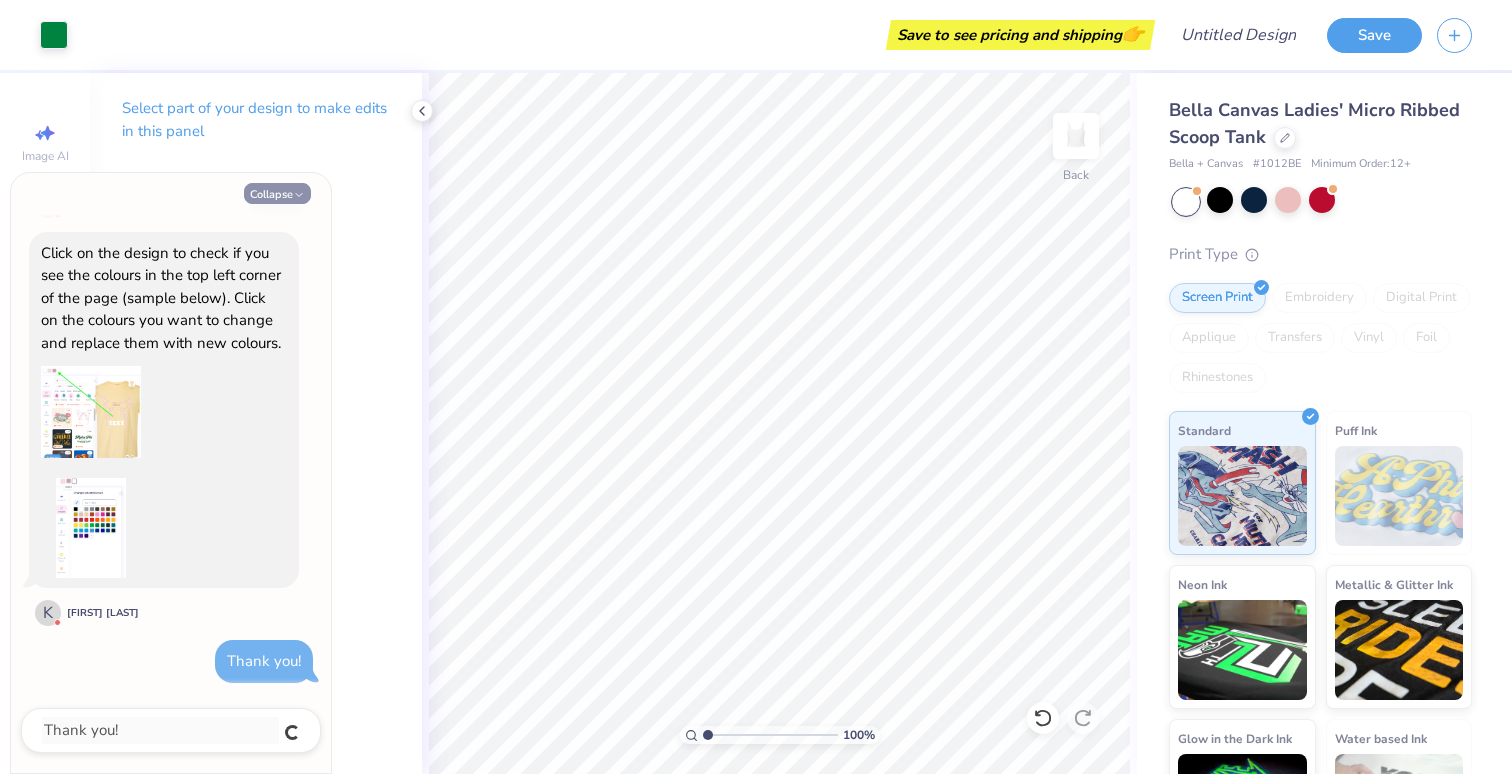 click on "Collapse" at bounding box center (277, 193) 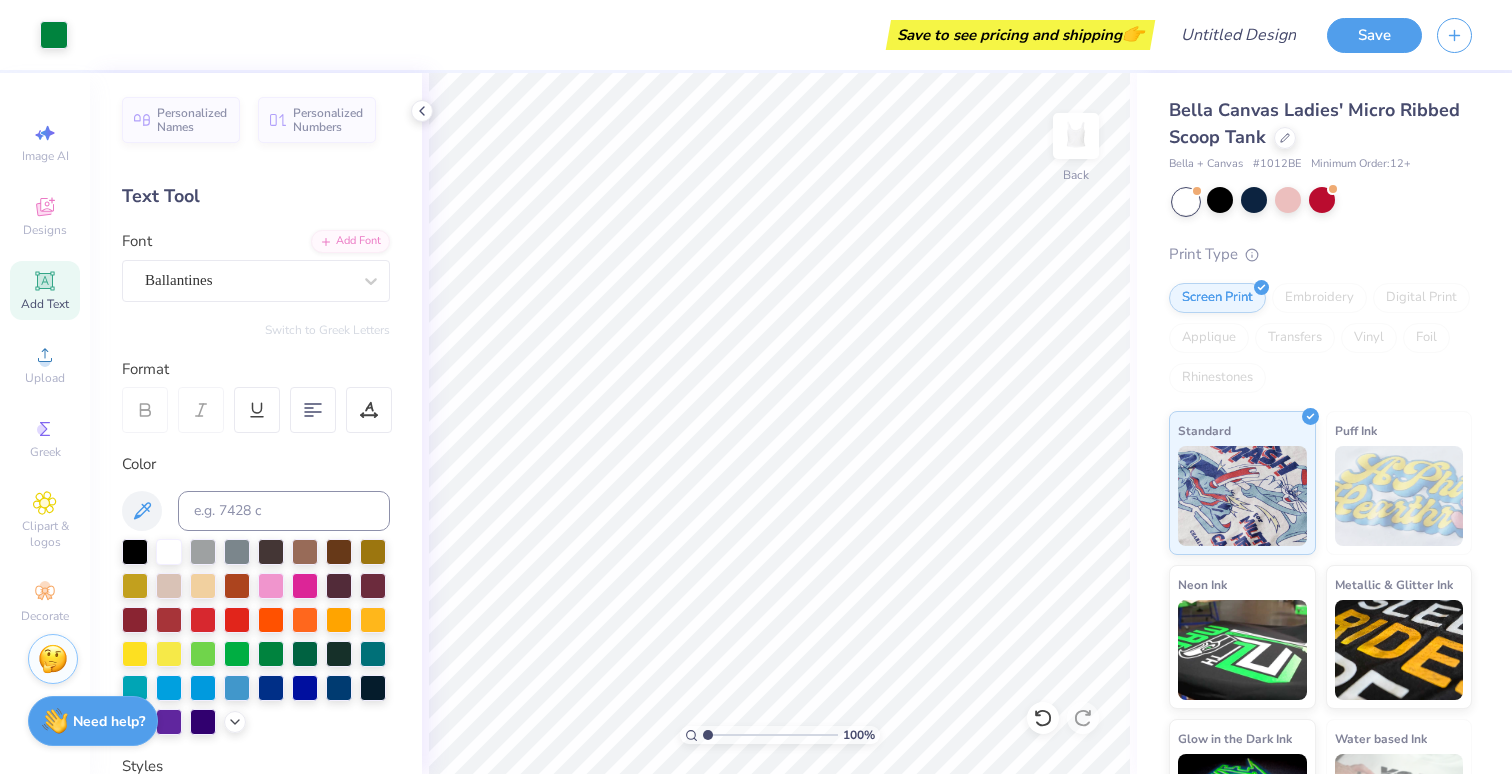 click on "Add Text" at bounding box center [45, 290] 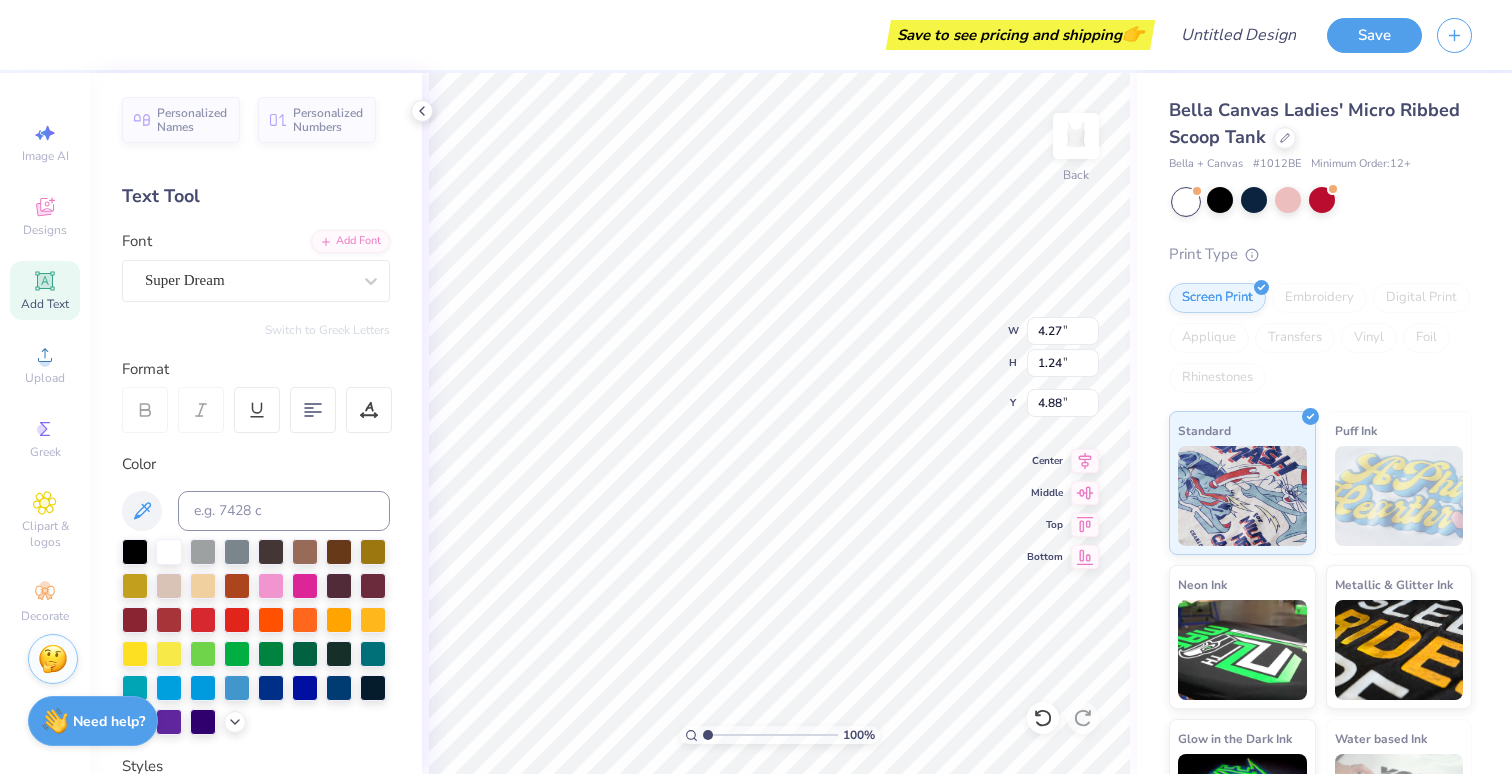 scroll, scrollTop: 0, scrollLeft: 2, axis: horizontal 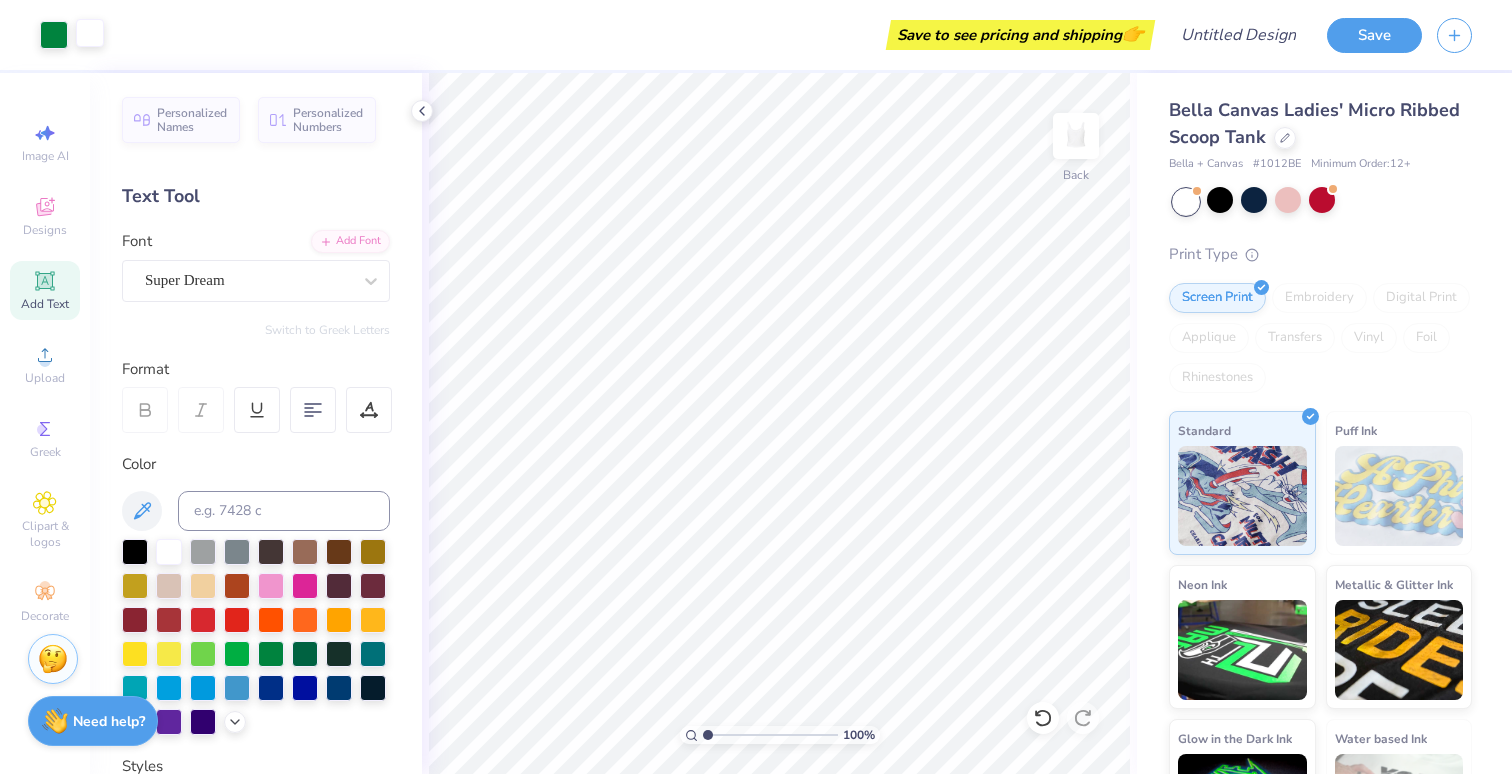 click at bounding box center [90, 33] 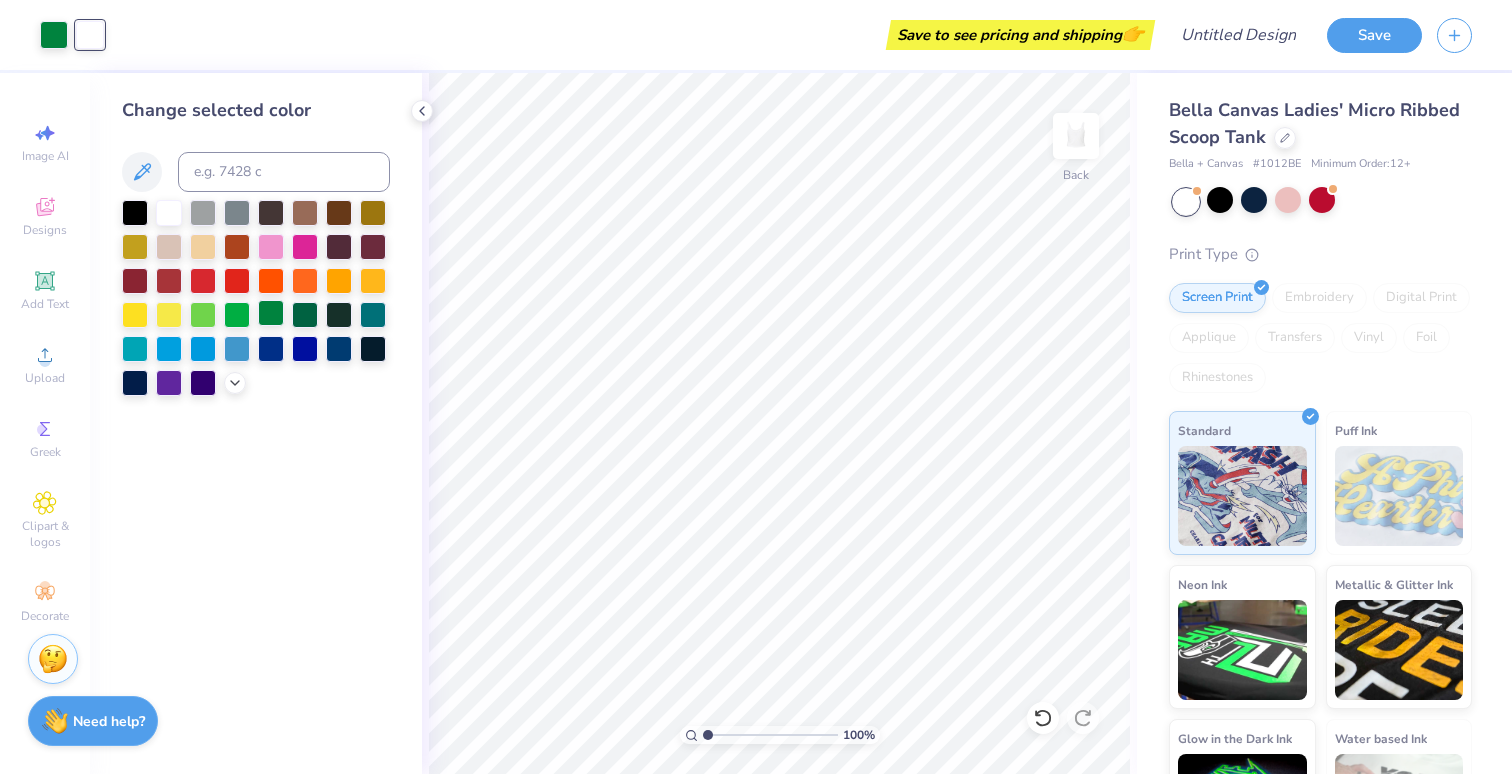 click at bounding box center [271, 313] 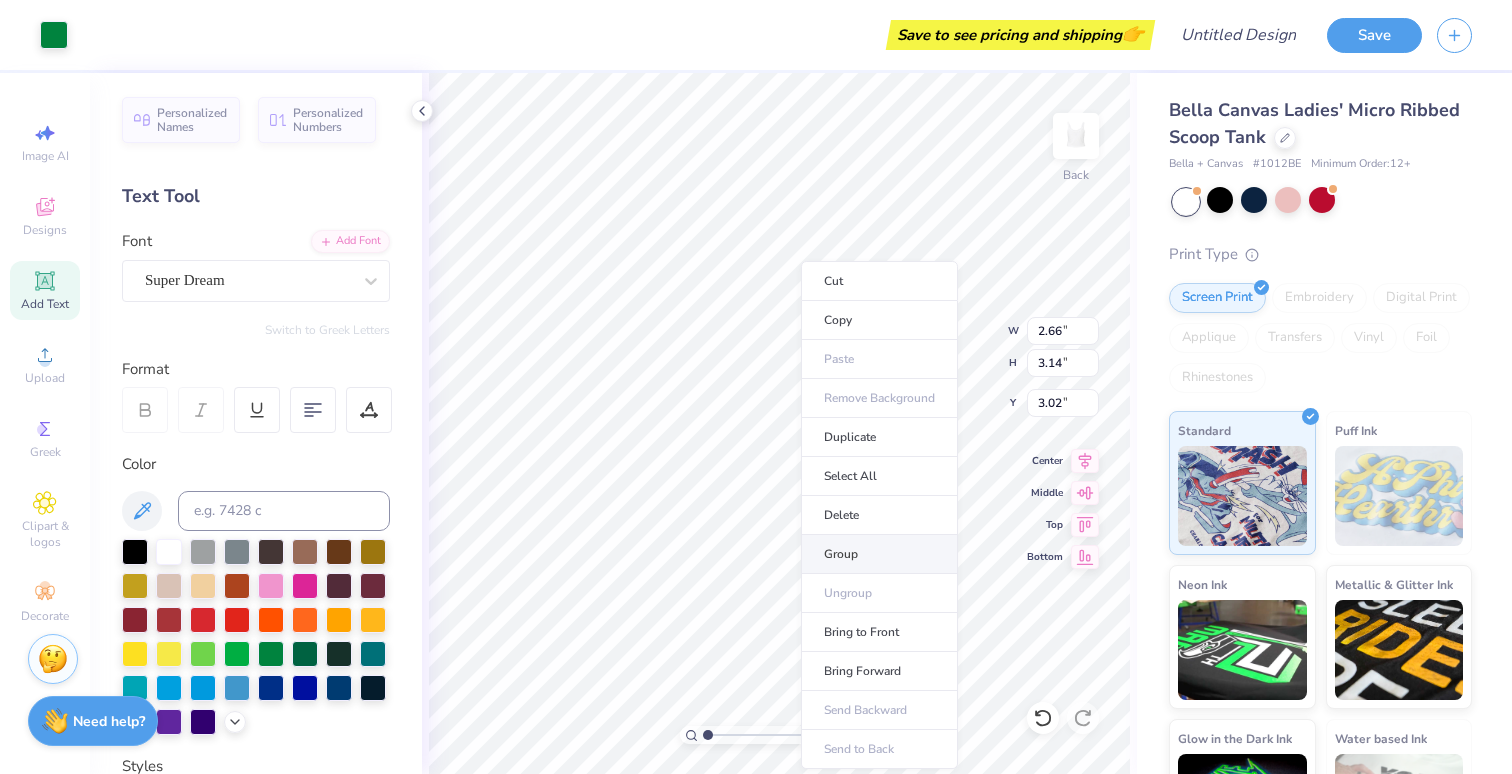 click on "Group" at bounding box center (879, 554) 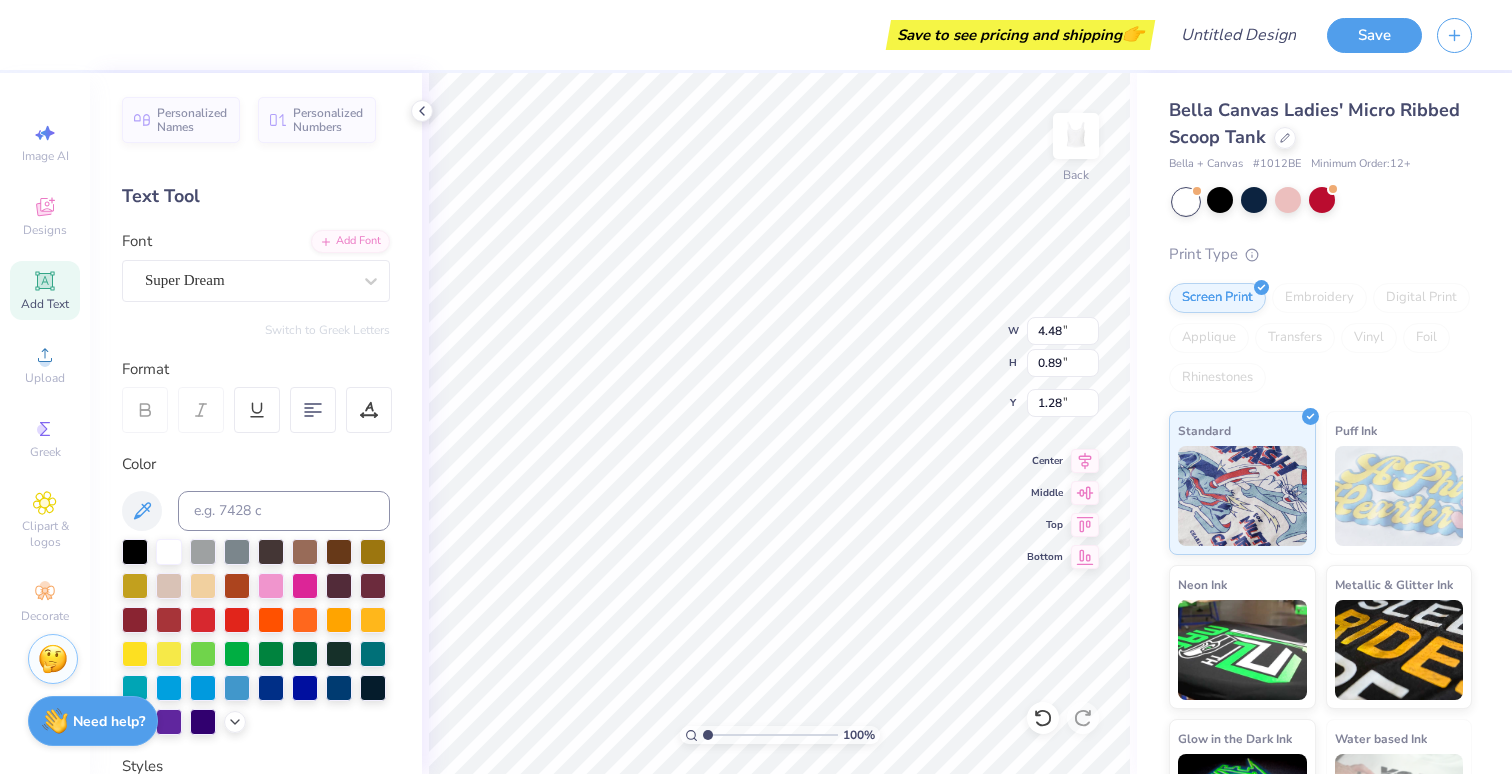 scroll, scrollTop: 0, scrollLeft: 1, axis: horizontal 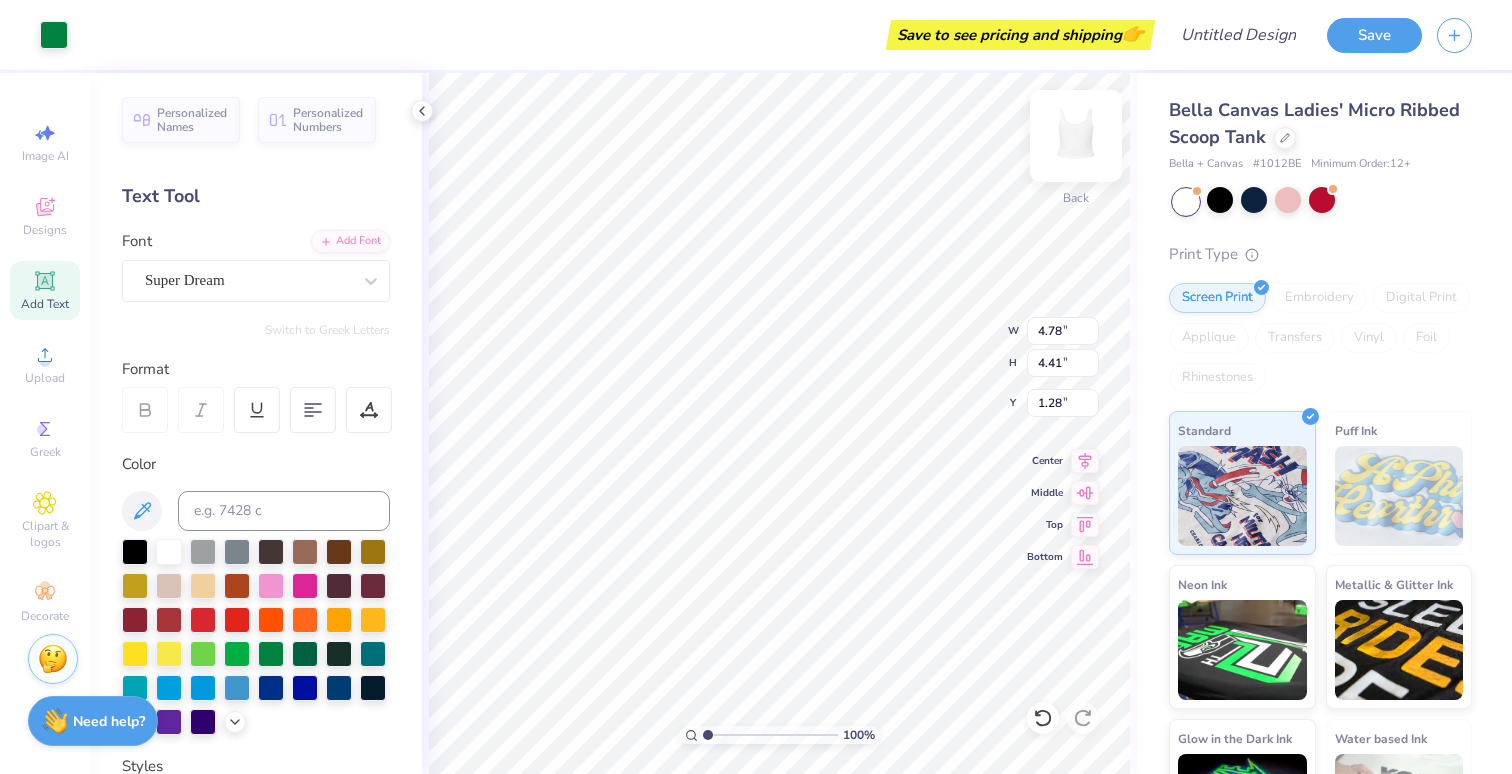 click at bounding box center (1076, 136) 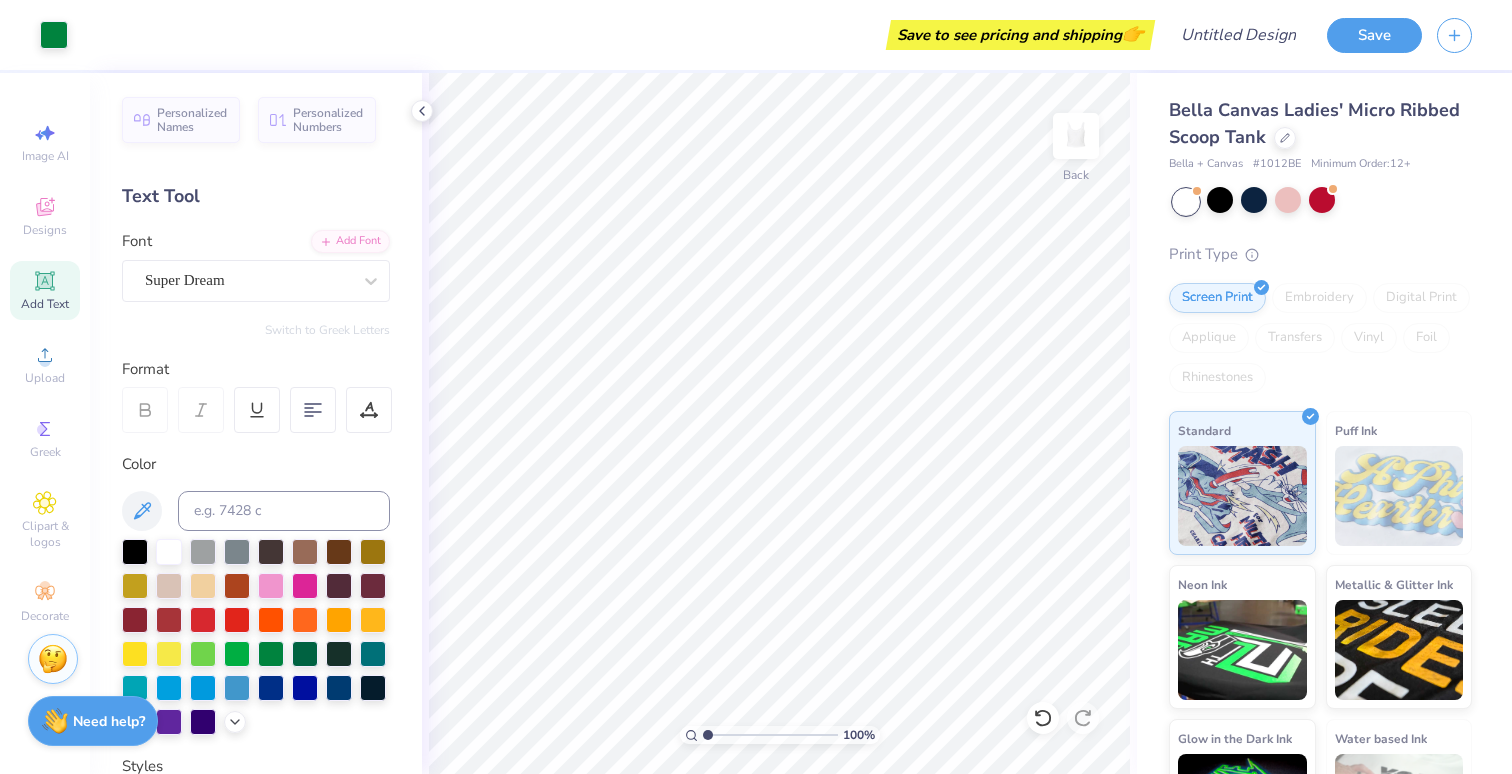 click on "Bella Canvas Ladies' Micro Ribbed Scoop Tank" at bounding box center (1314, 123) 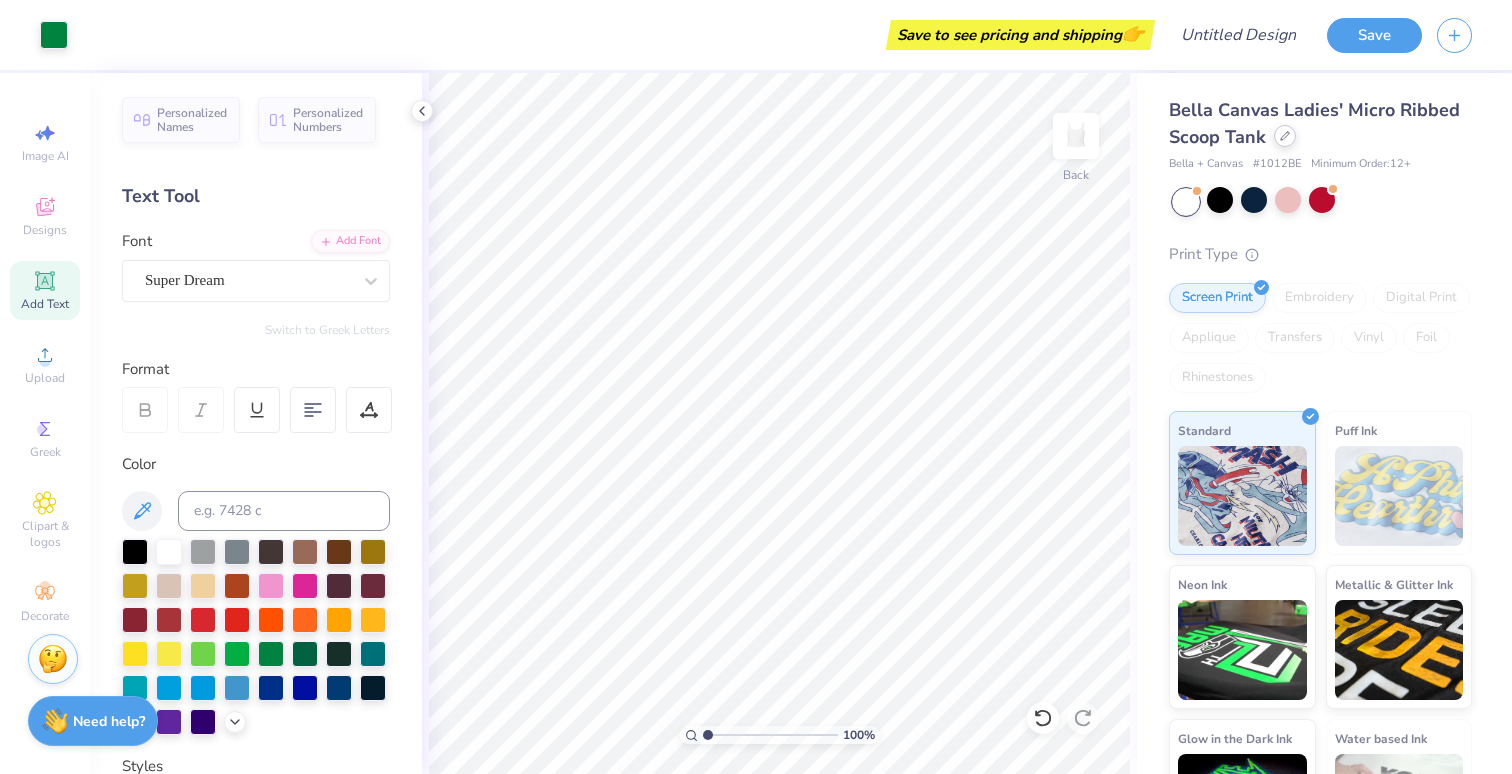 click 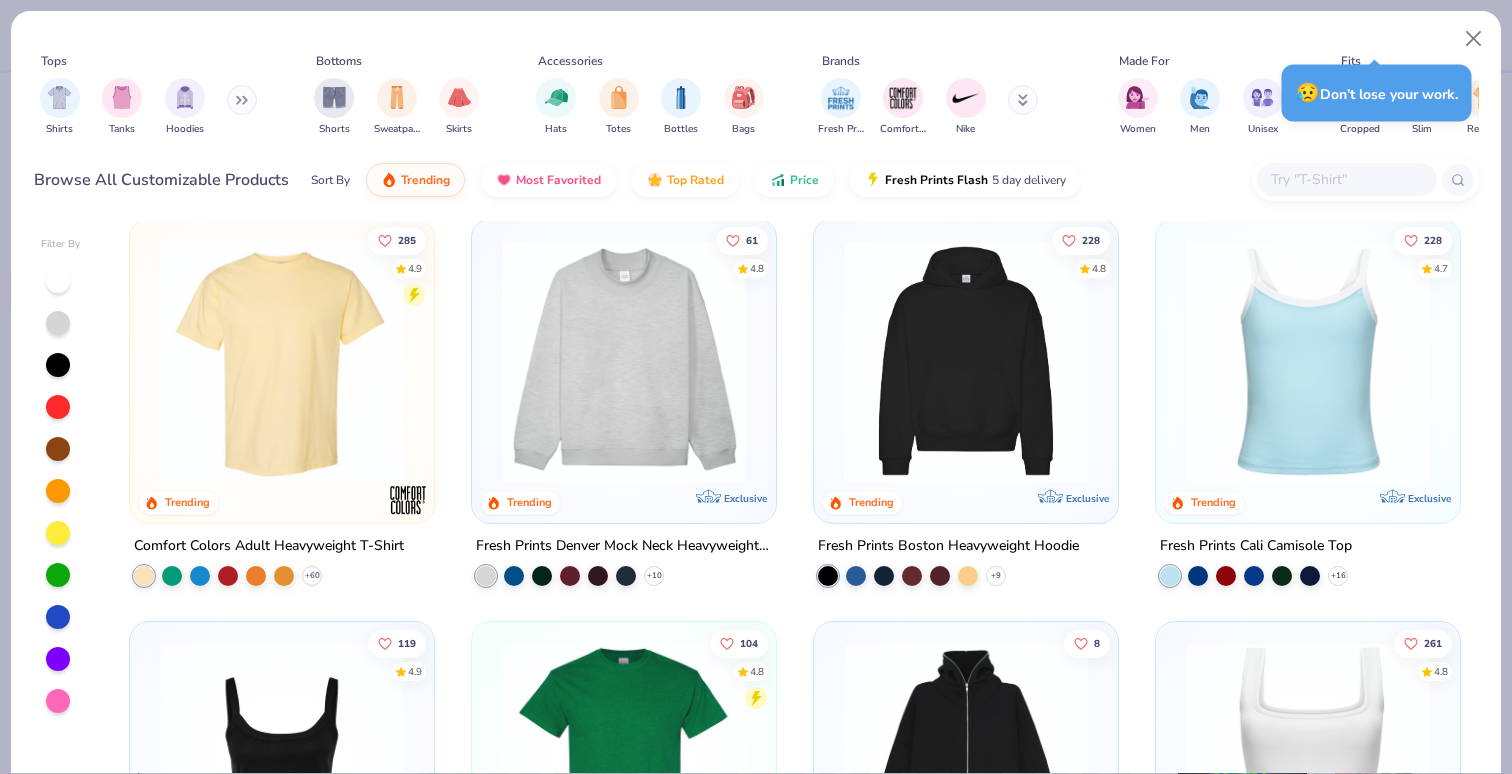 scroll, scrollTop: 0, scrollLeft: 0, axis: both 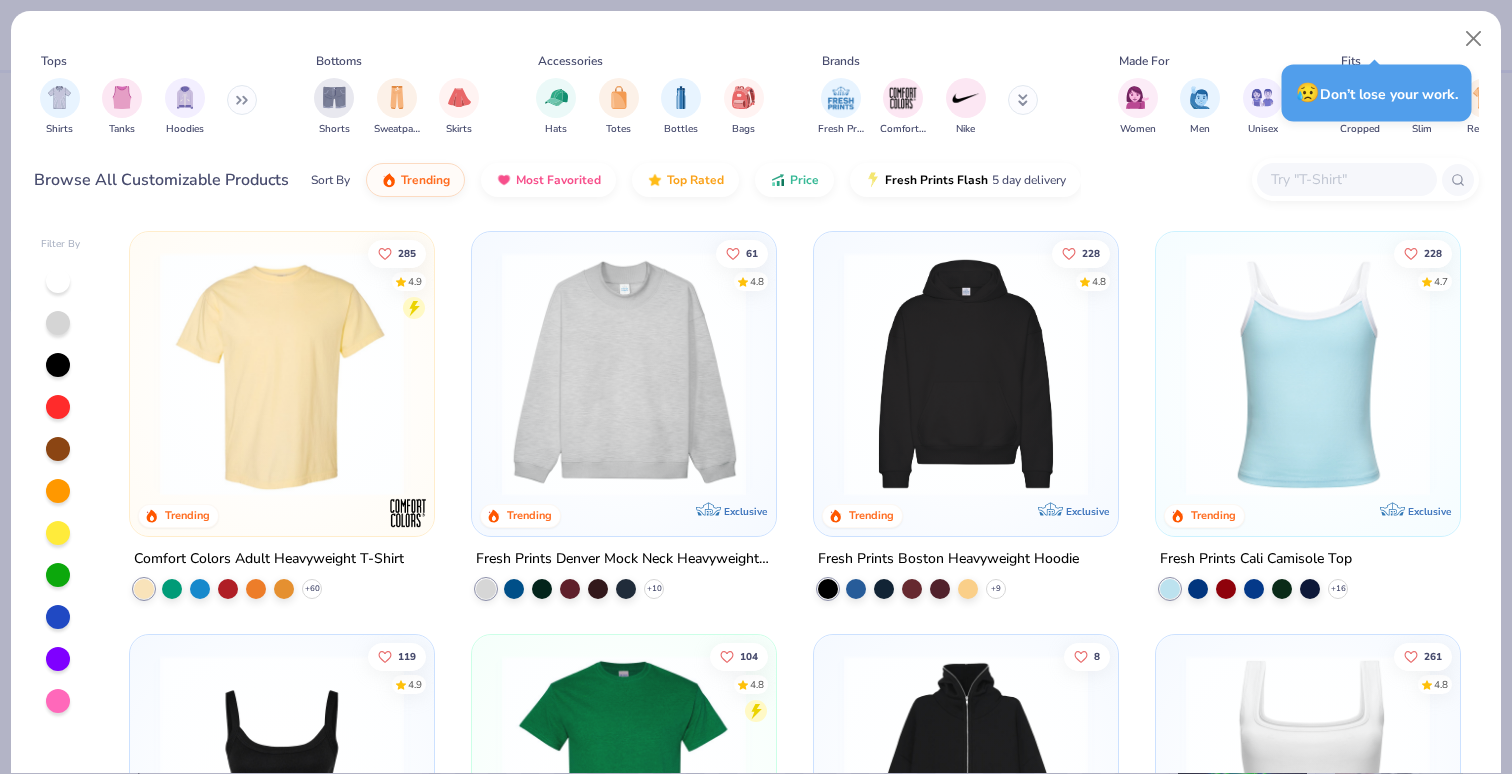 click at bounding box center [282, 374] 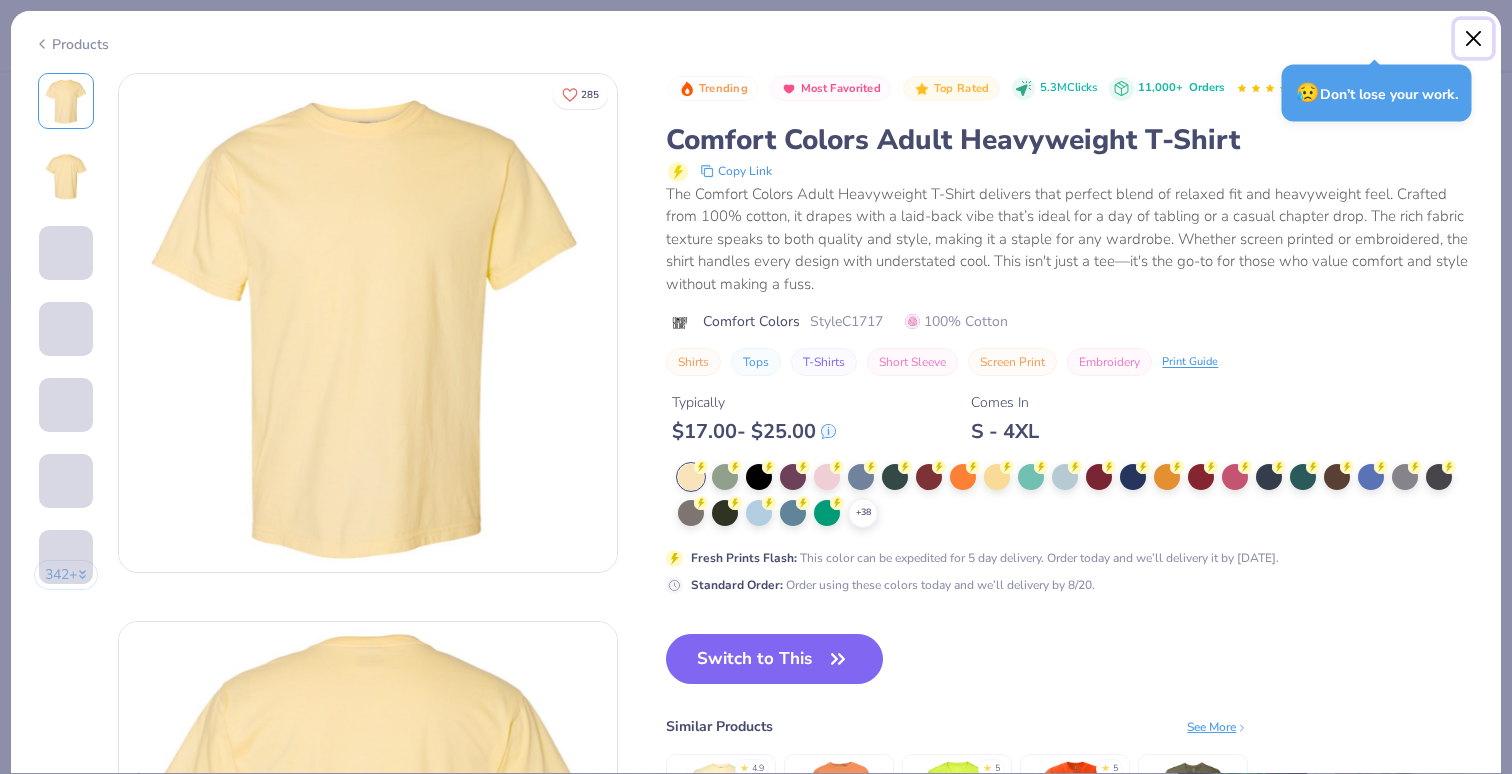 click at bounding box center [1474, 39] 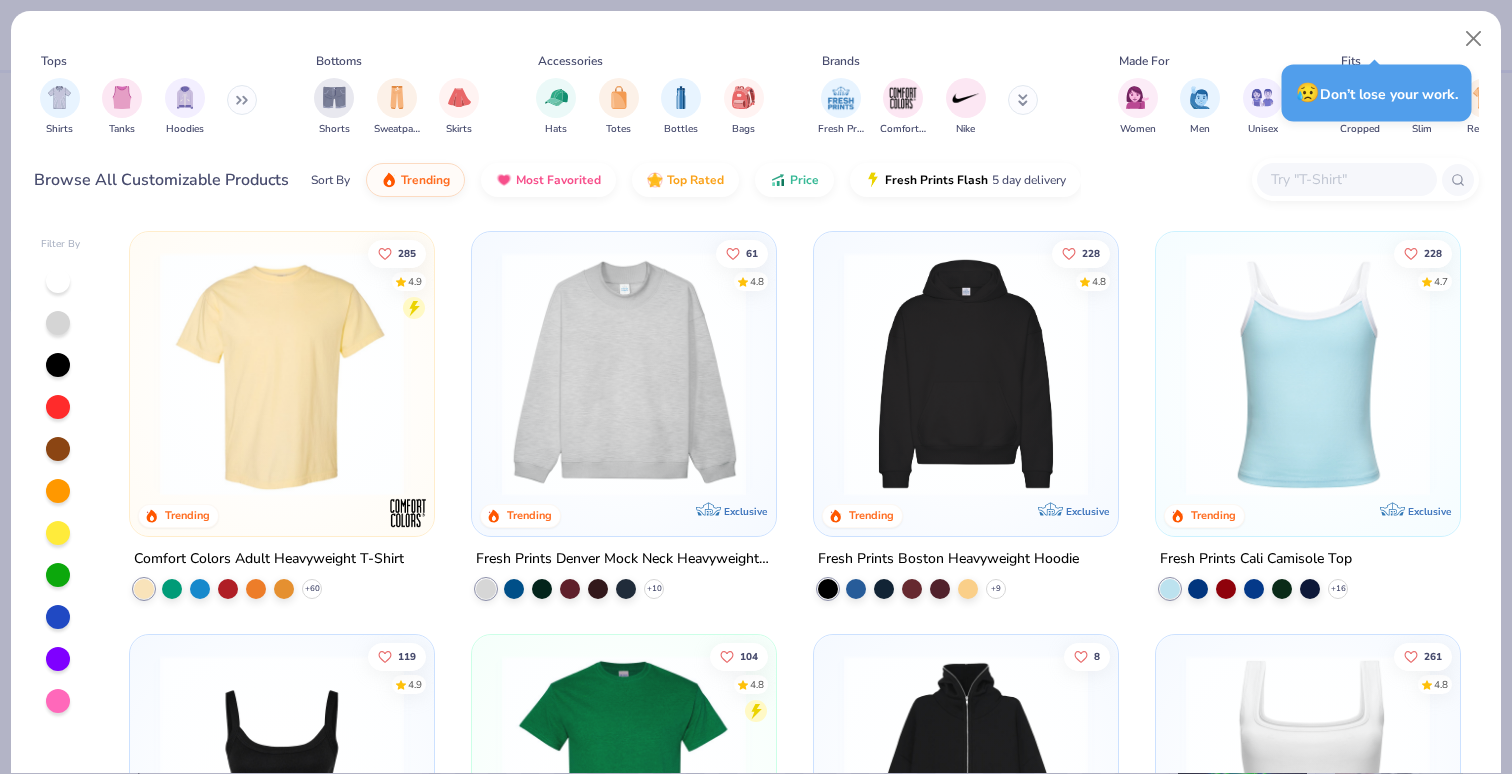 click at bounding box center [282, 374] 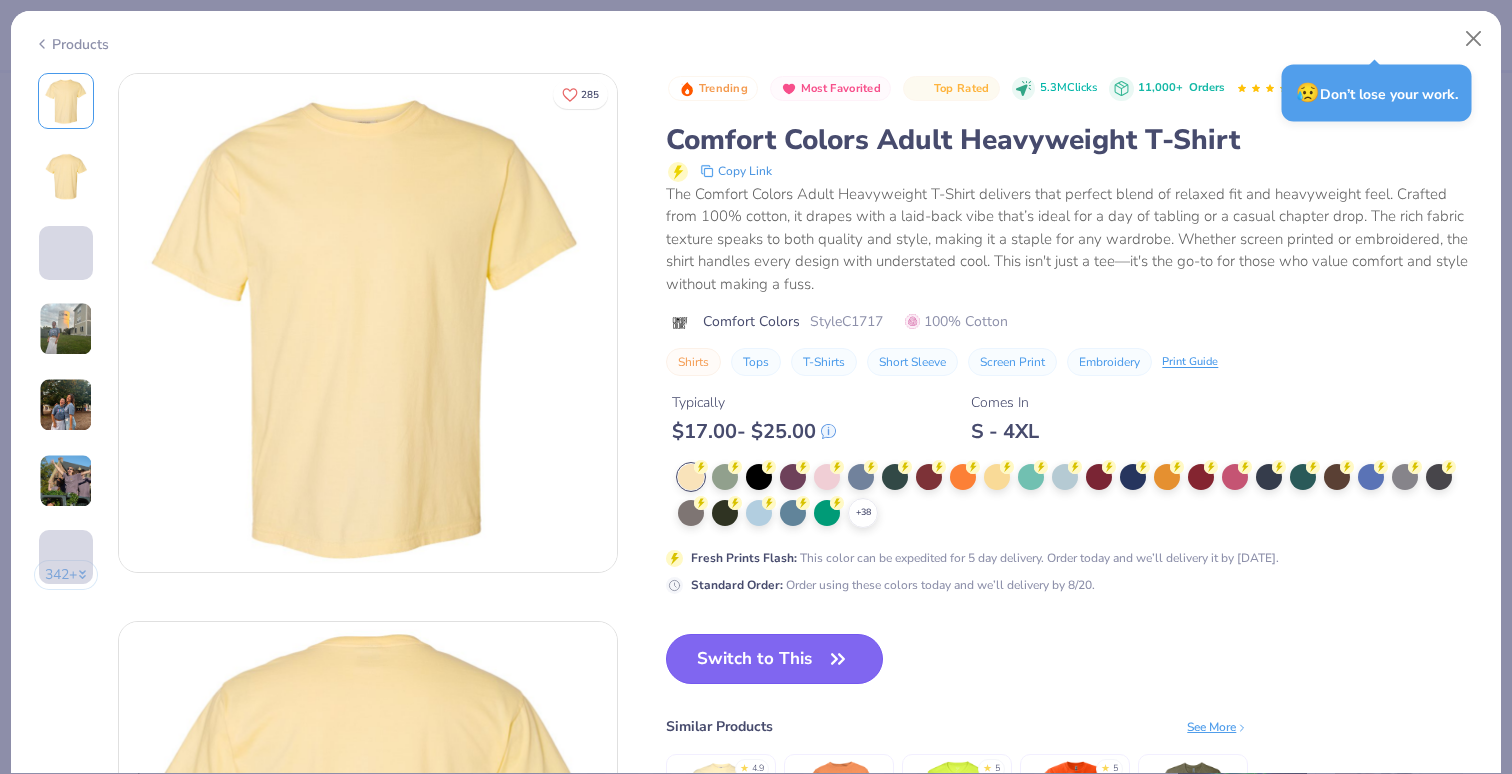 click on "Switch to This" at bounding box center [774, 659] 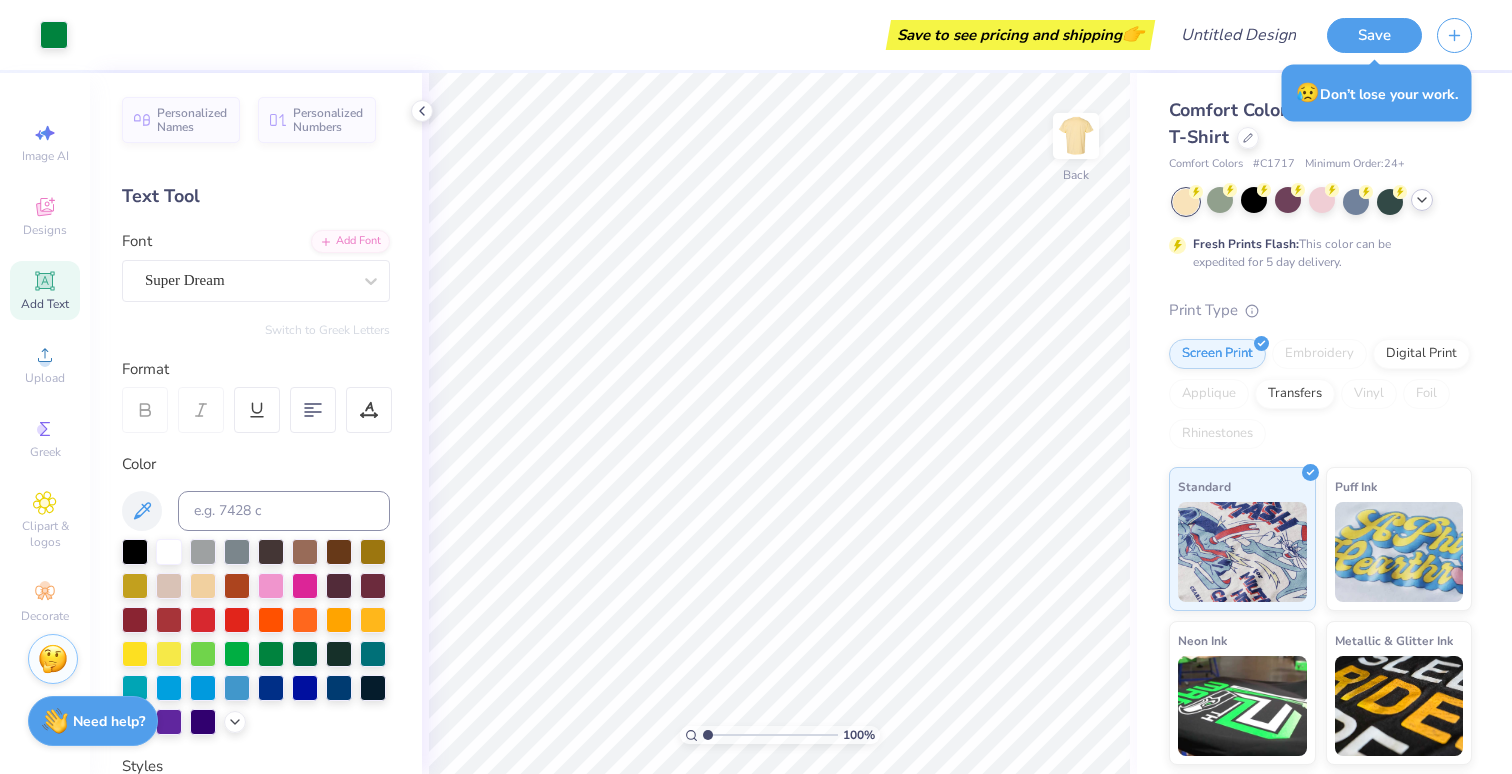 click at bounding box center (1422, 200) 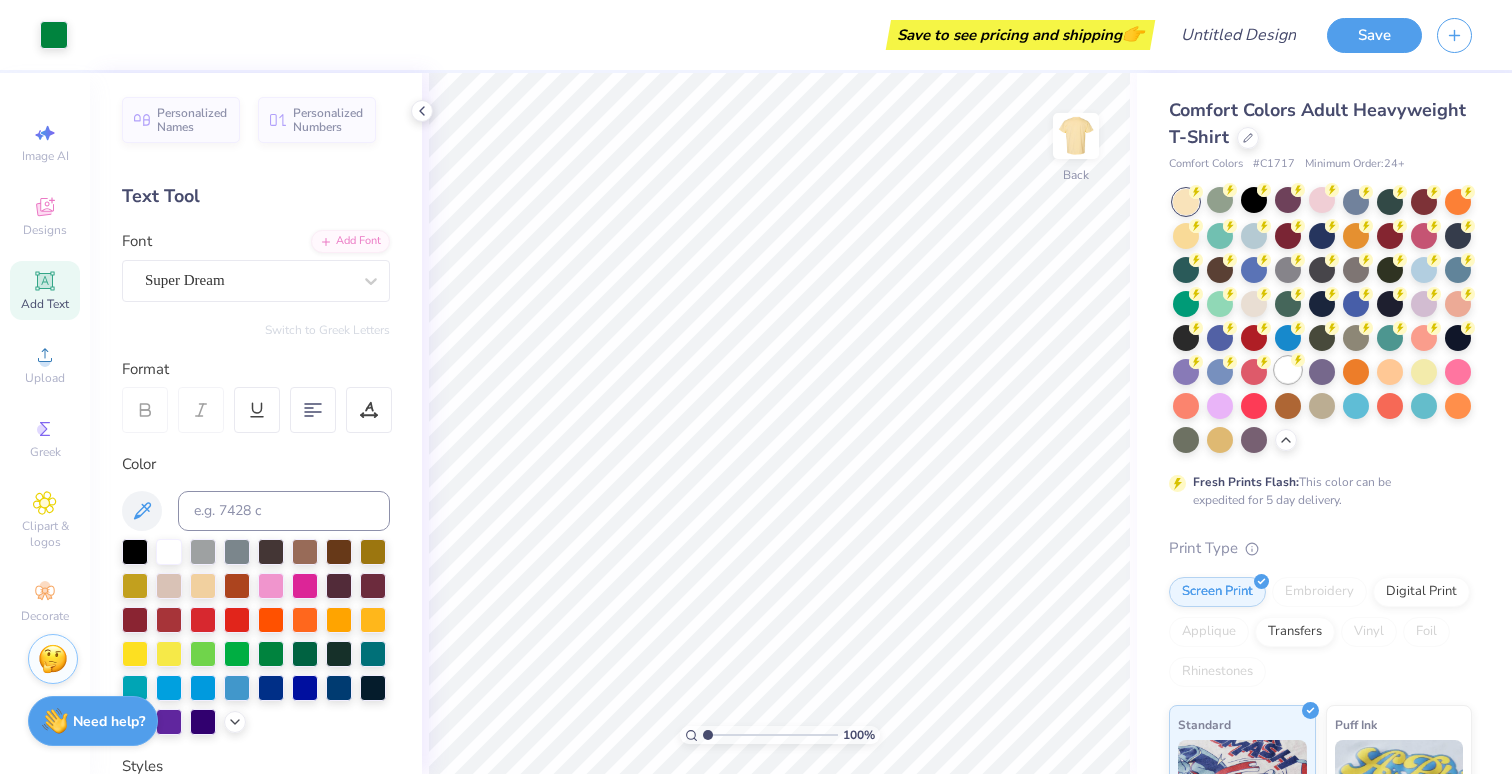 click at bounding box center (1288, 370) 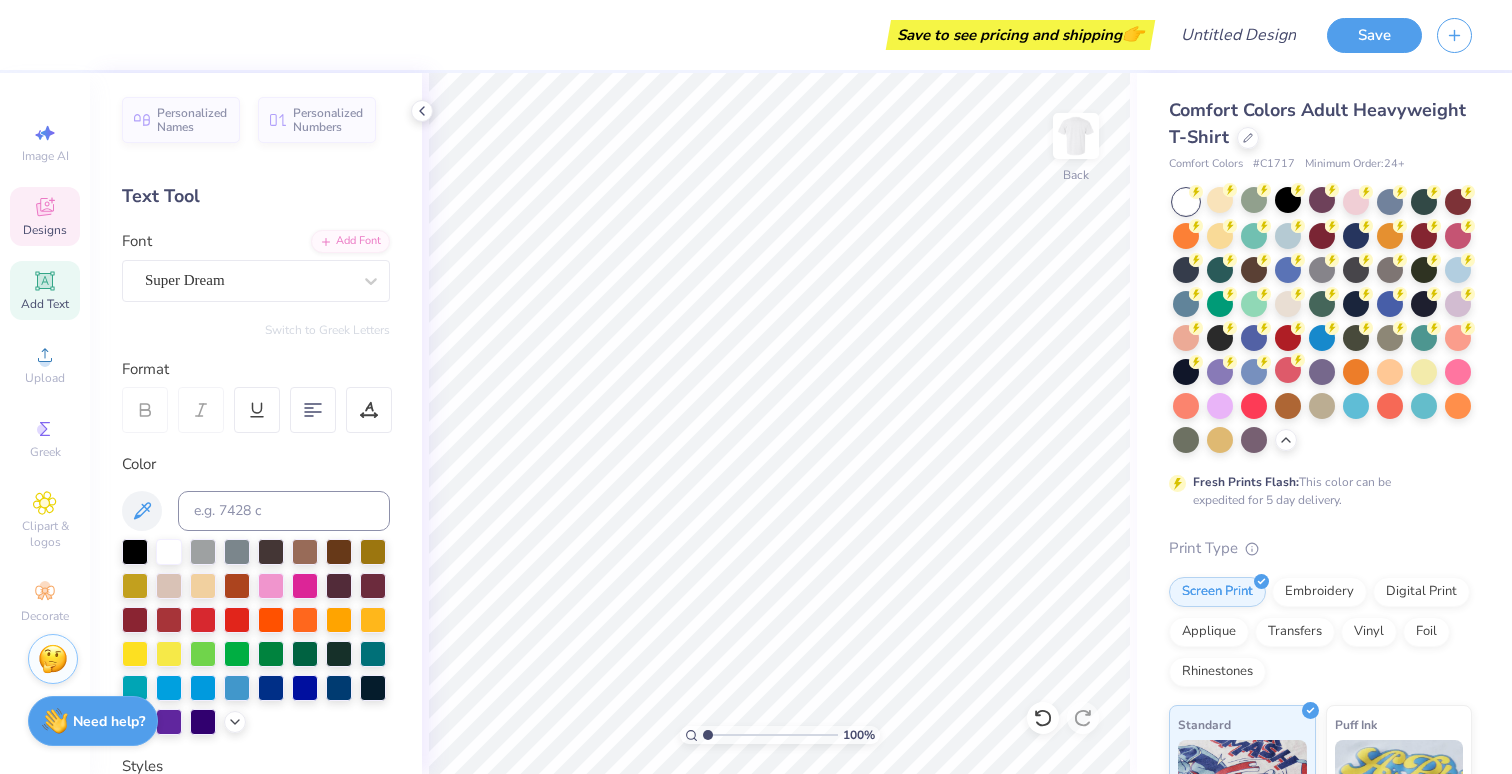 click 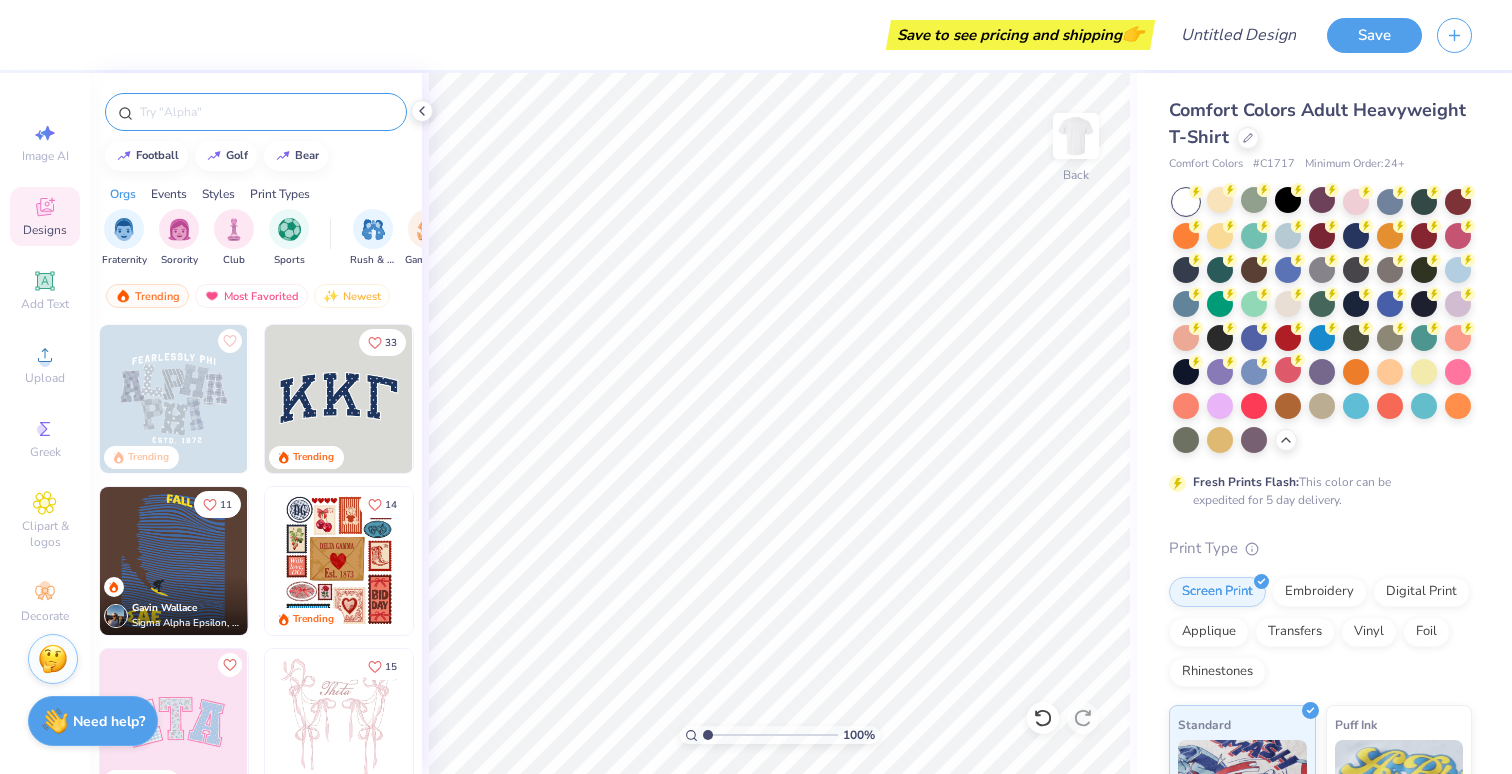click at bounding box center [266, 112] 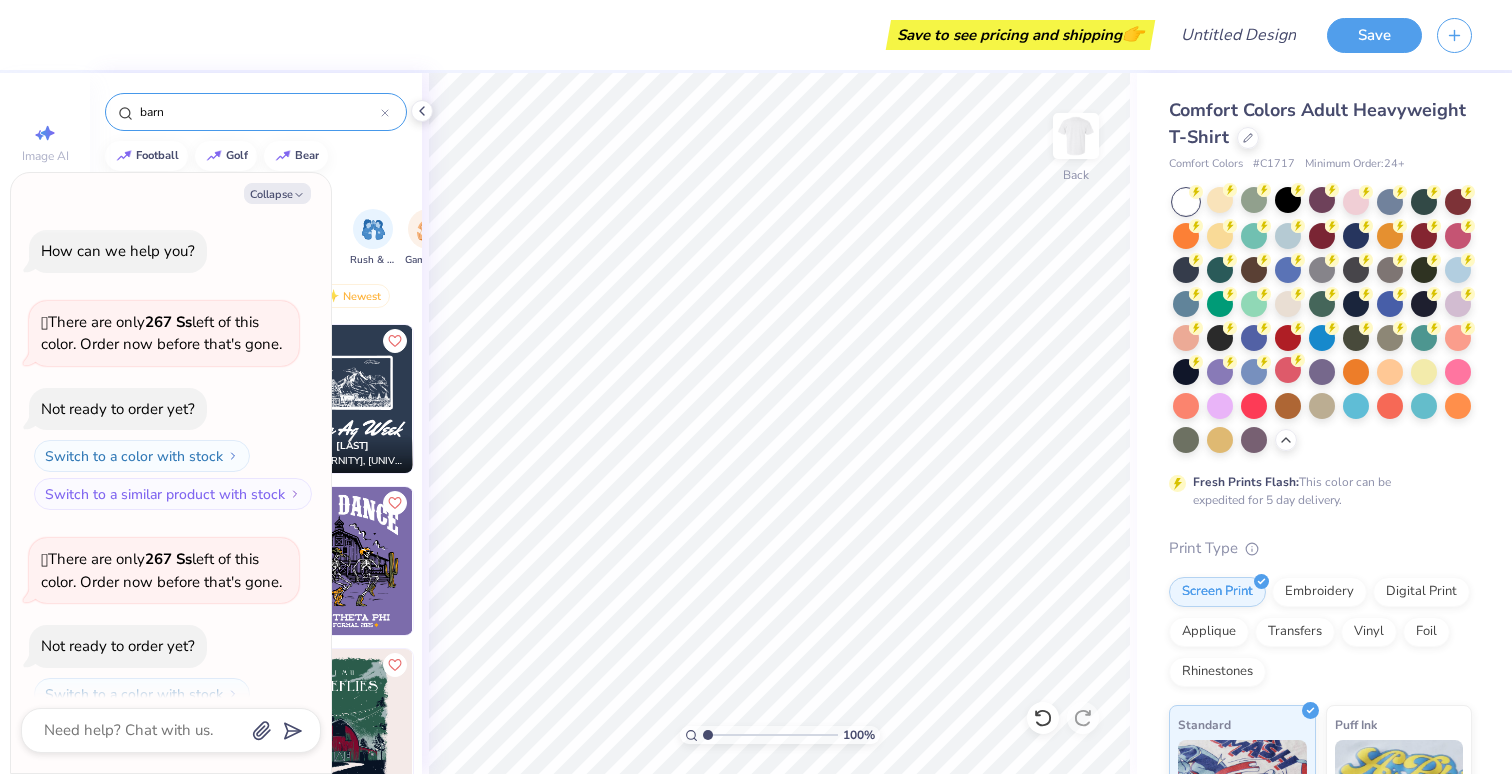 scroll, scrollTop: 894, scrollLeft: 0, axis: vertical 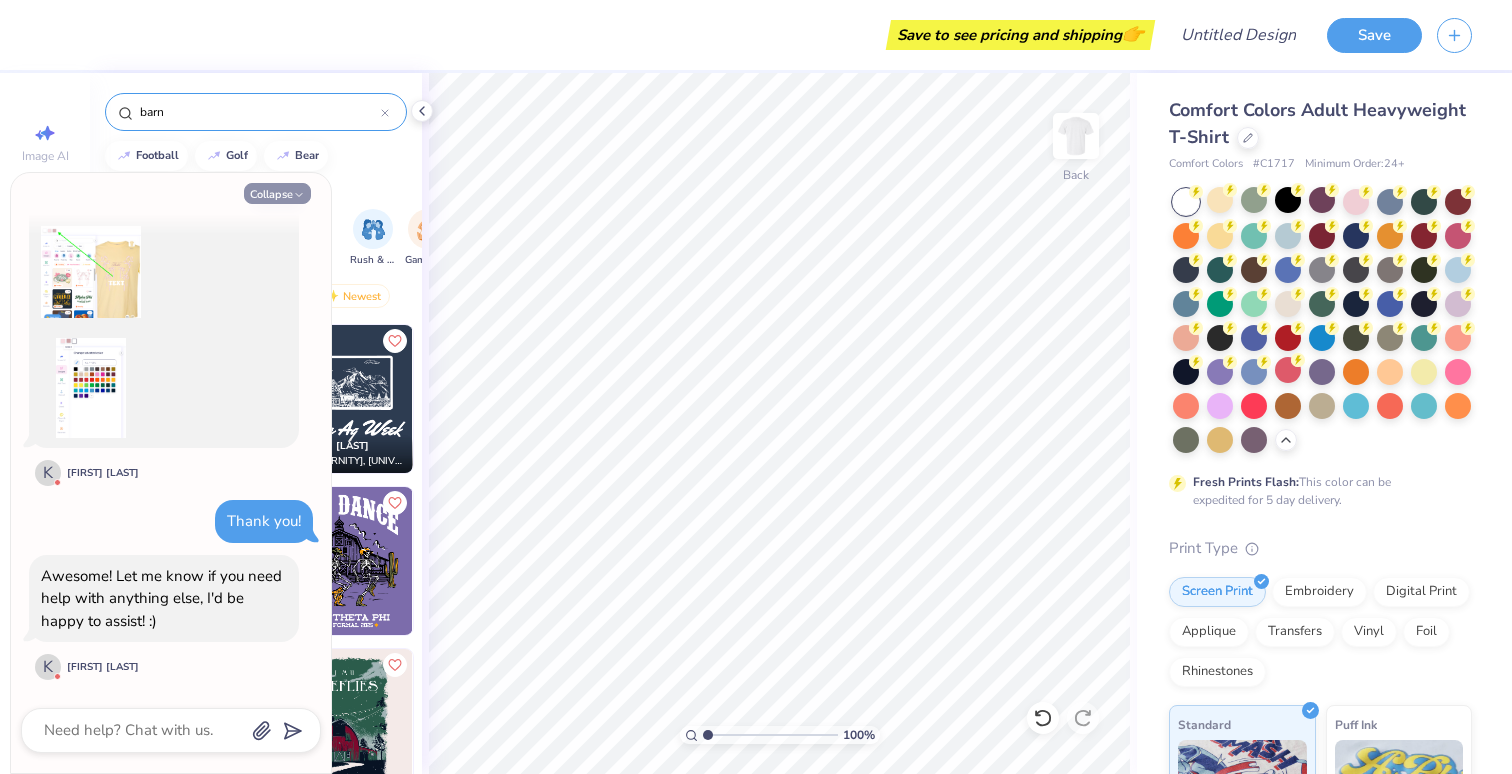 click on "Collapse" at bounding box center [277, 193] 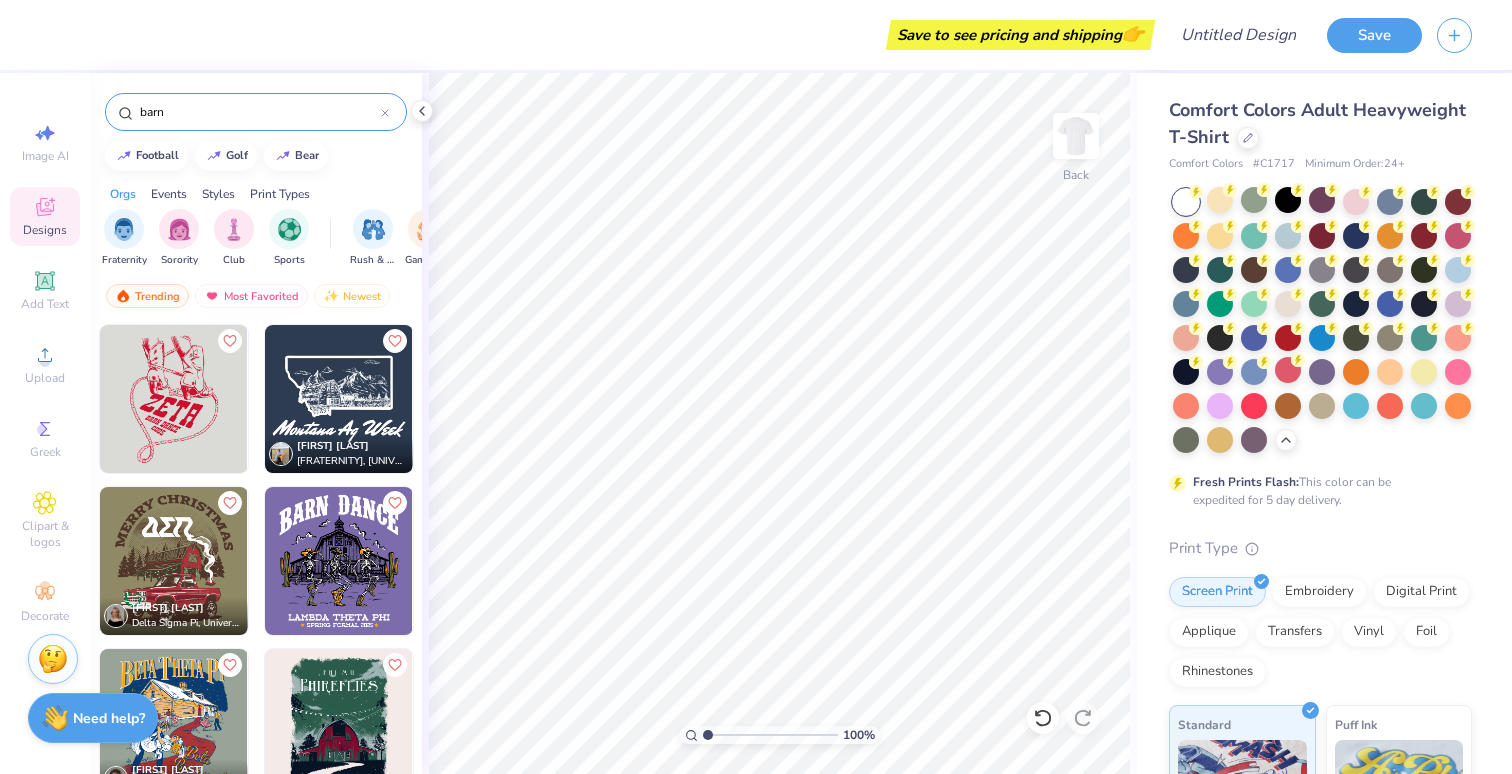 click on "Need help?" at bounding box center (109, 718) 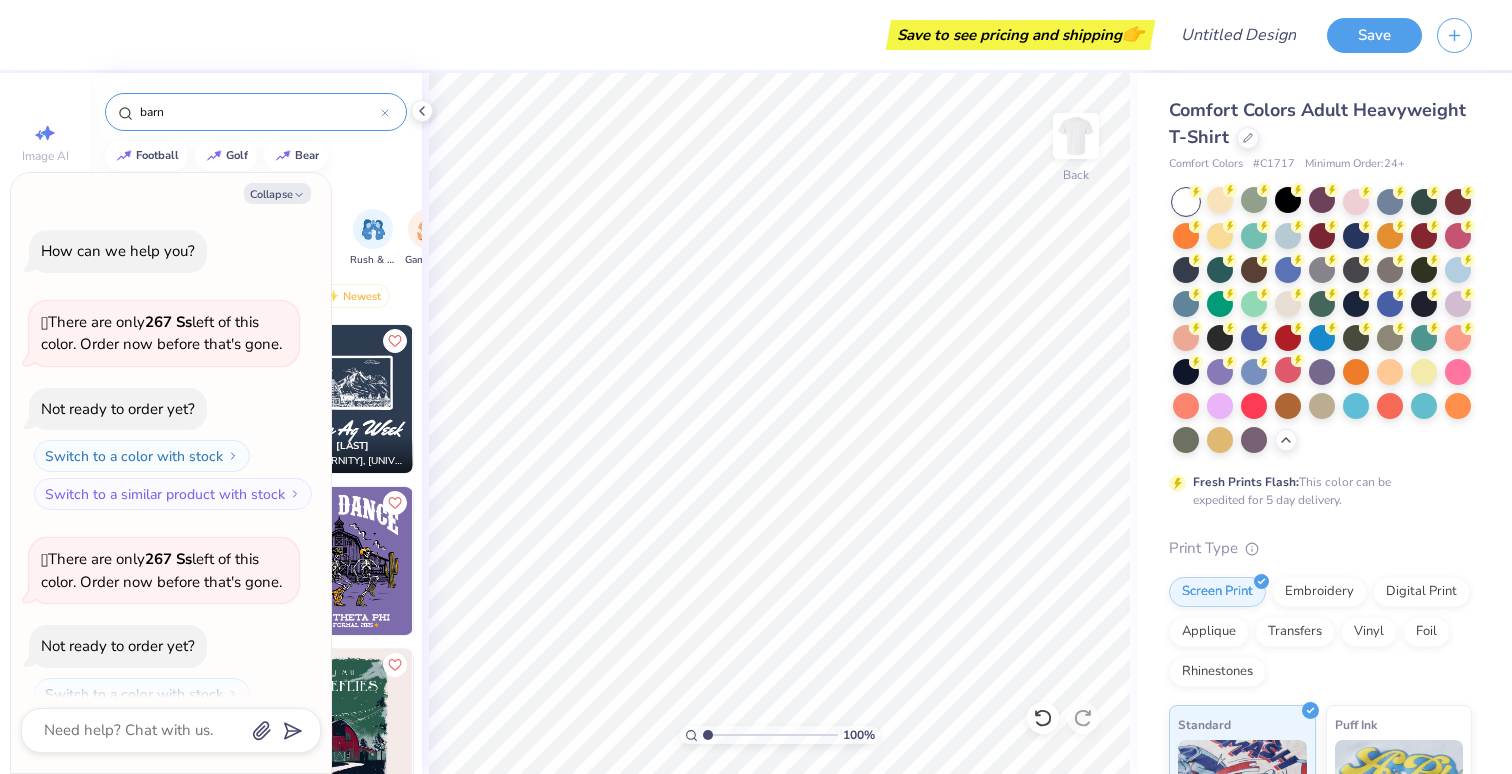 scroll, scrollTop: 894, scrollLeft: 0, axis: vertical 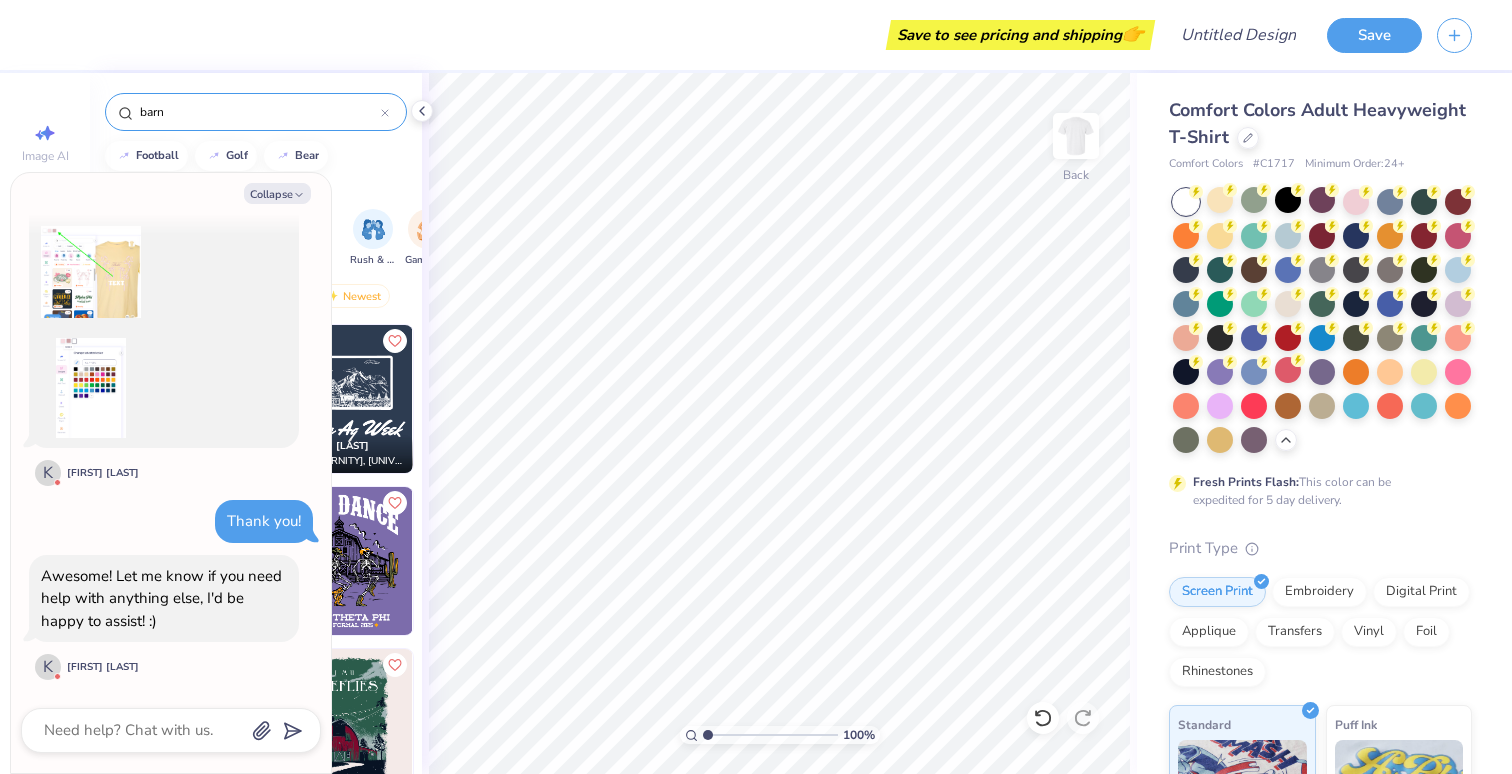 click on "Collapse How can we help you? 🫣 There are only  267 Ss  left of this color. Order now before that's gone. Not ready to order yet? Switch to a color with stock Switch to a similar product with stock 🫣 There are only  267 Ss  left of this color. Order now before that's gone. Not ready to order yet? Switch to a color with stock Switch to a similar product with stock how to change color of design  how do i change the color of a predesign Hi! I'm [NAME] from Fresh Prints! K [NAME]  B Click on the design to check if you see the colours in the top left corner of the page (sample below). Click on the colours you want to change and replace them with new colours.
K [NAME]  B Thank you! Awesome! Let me know if you need help with anything else, I'd be happy to assist! :) K [NAME]  B" at bounding box center (171, 473) 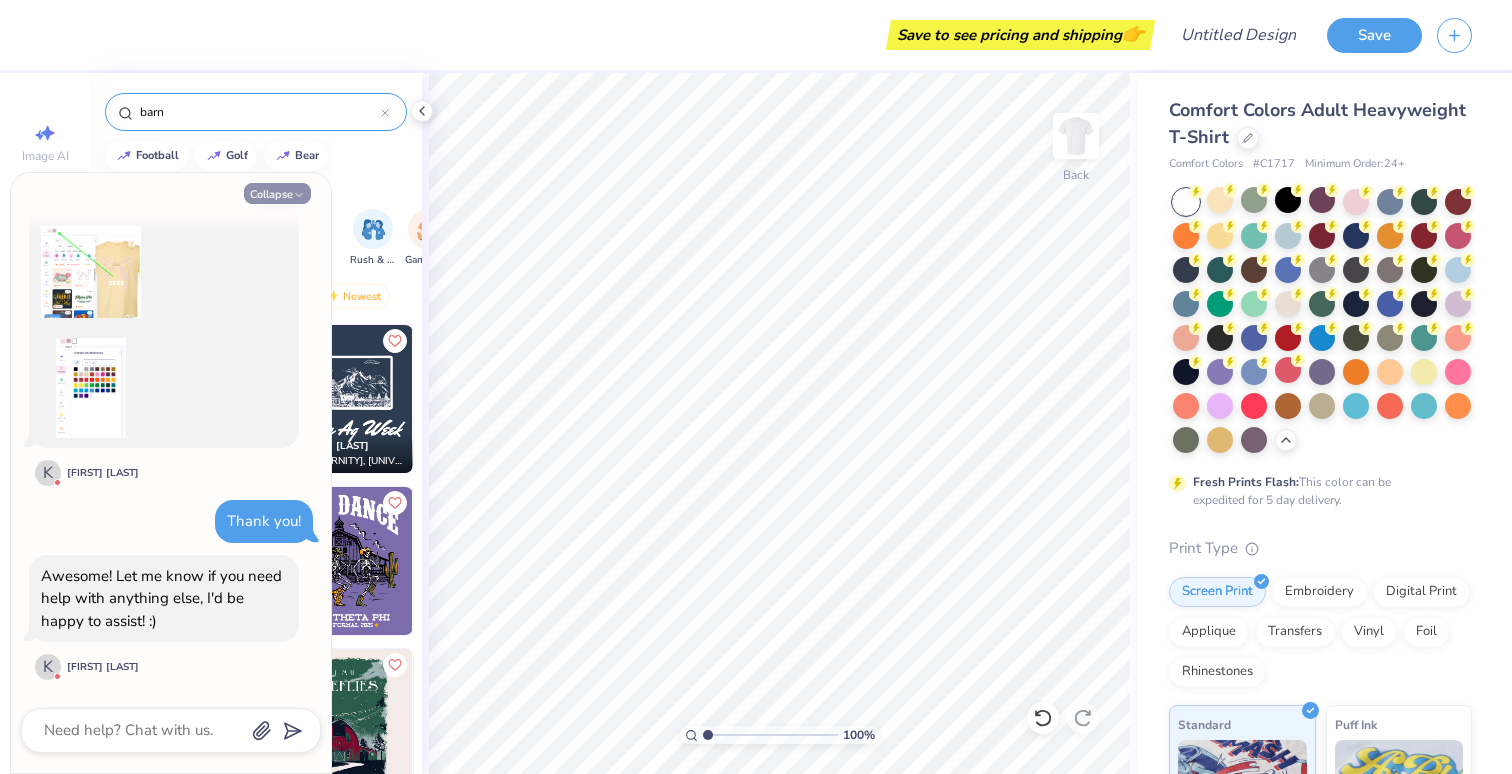 click on "Collapse" at bounding box center (277, 193) 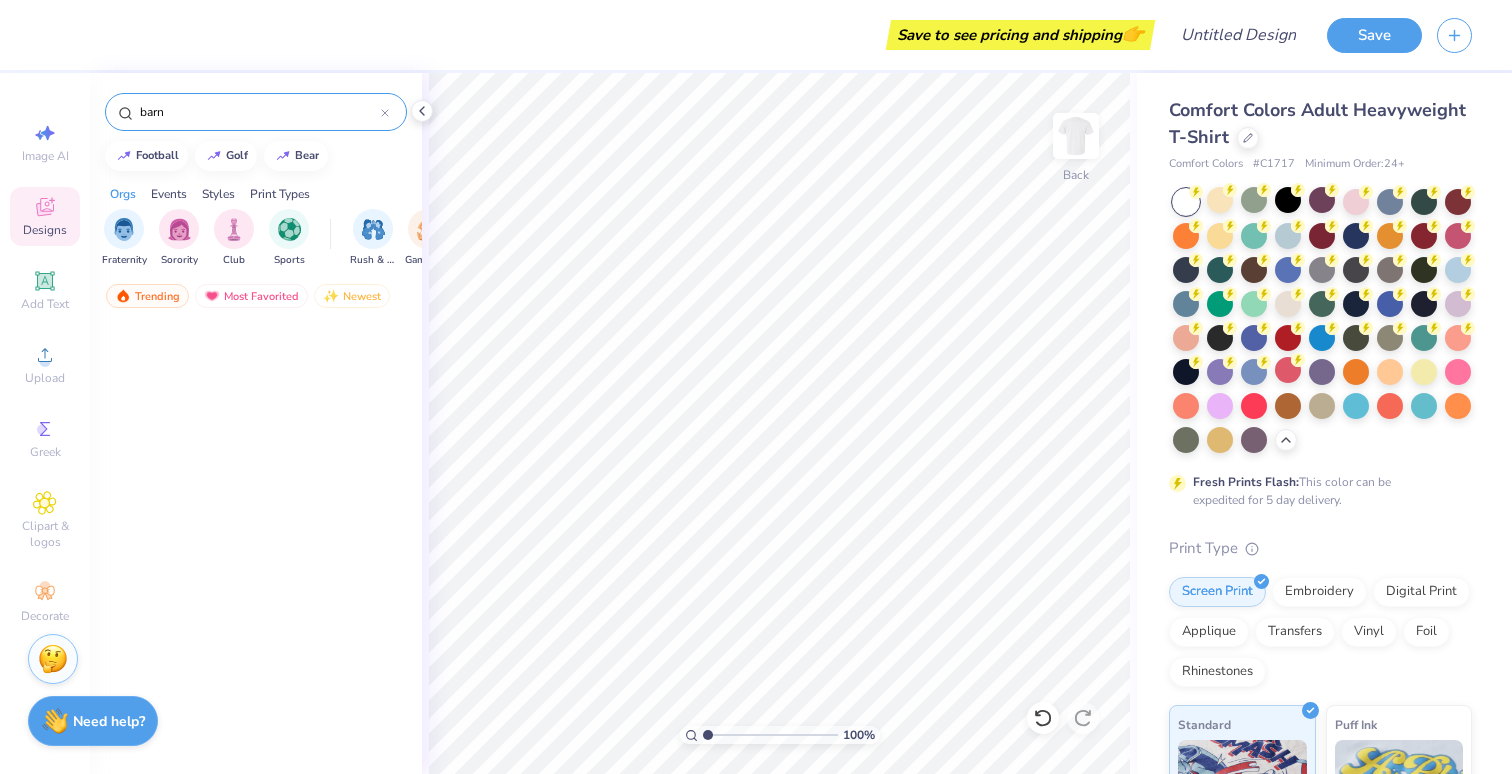 scroll, scrollTop: 0, scrollLeft: 0, axis: both 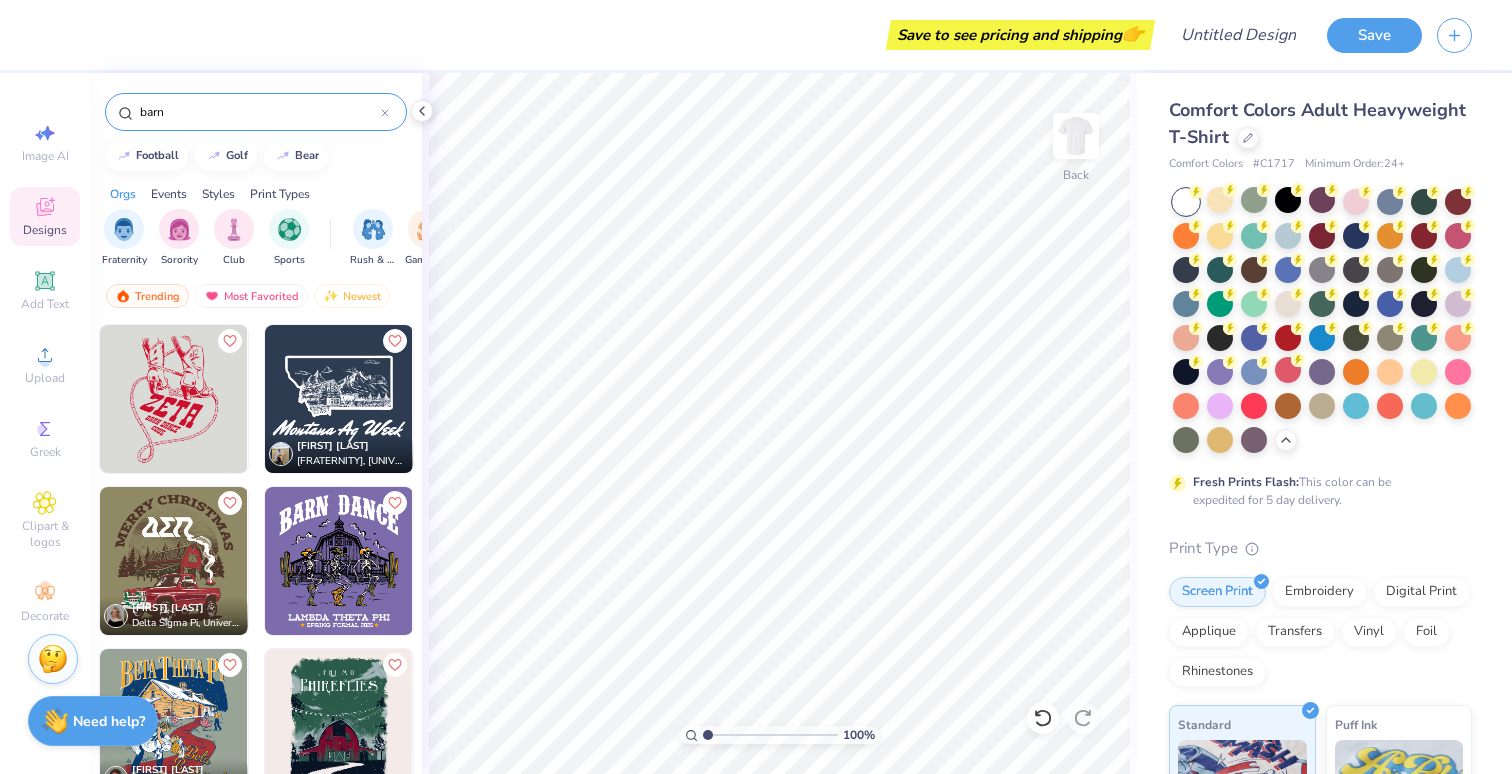 click at bounding box center (174, 399) 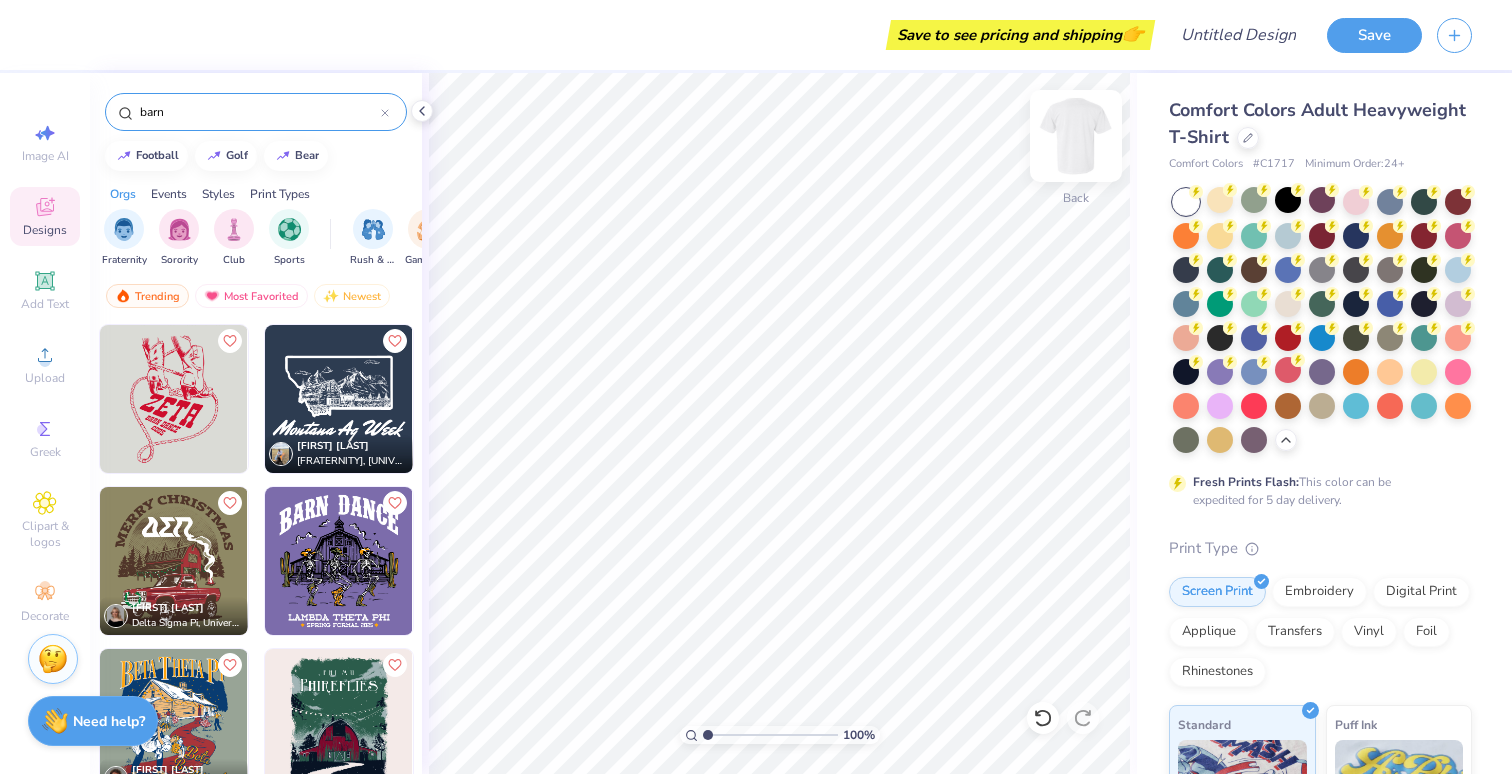 click at bounding box center [1076, 136] 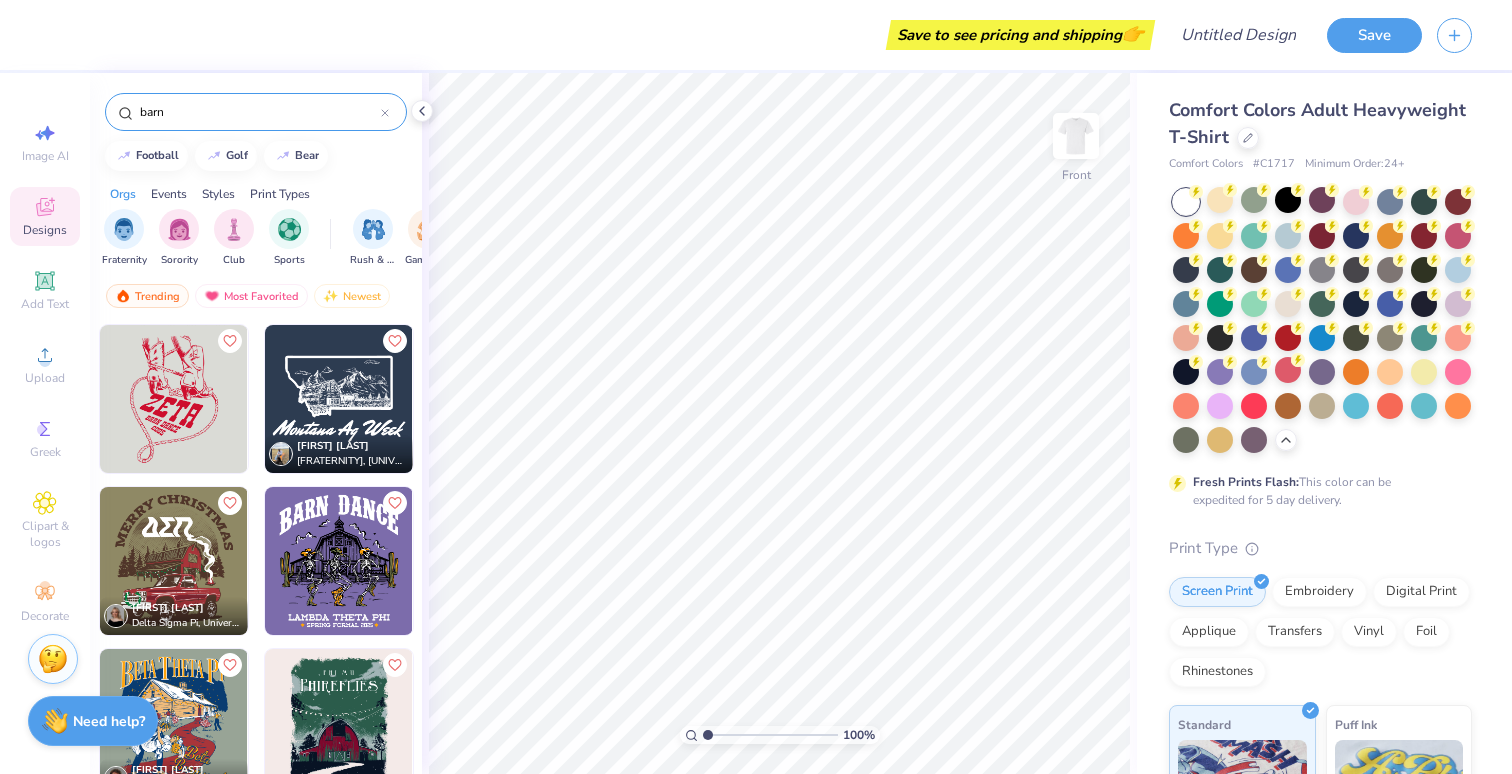 click at bounding box center [174, 399] 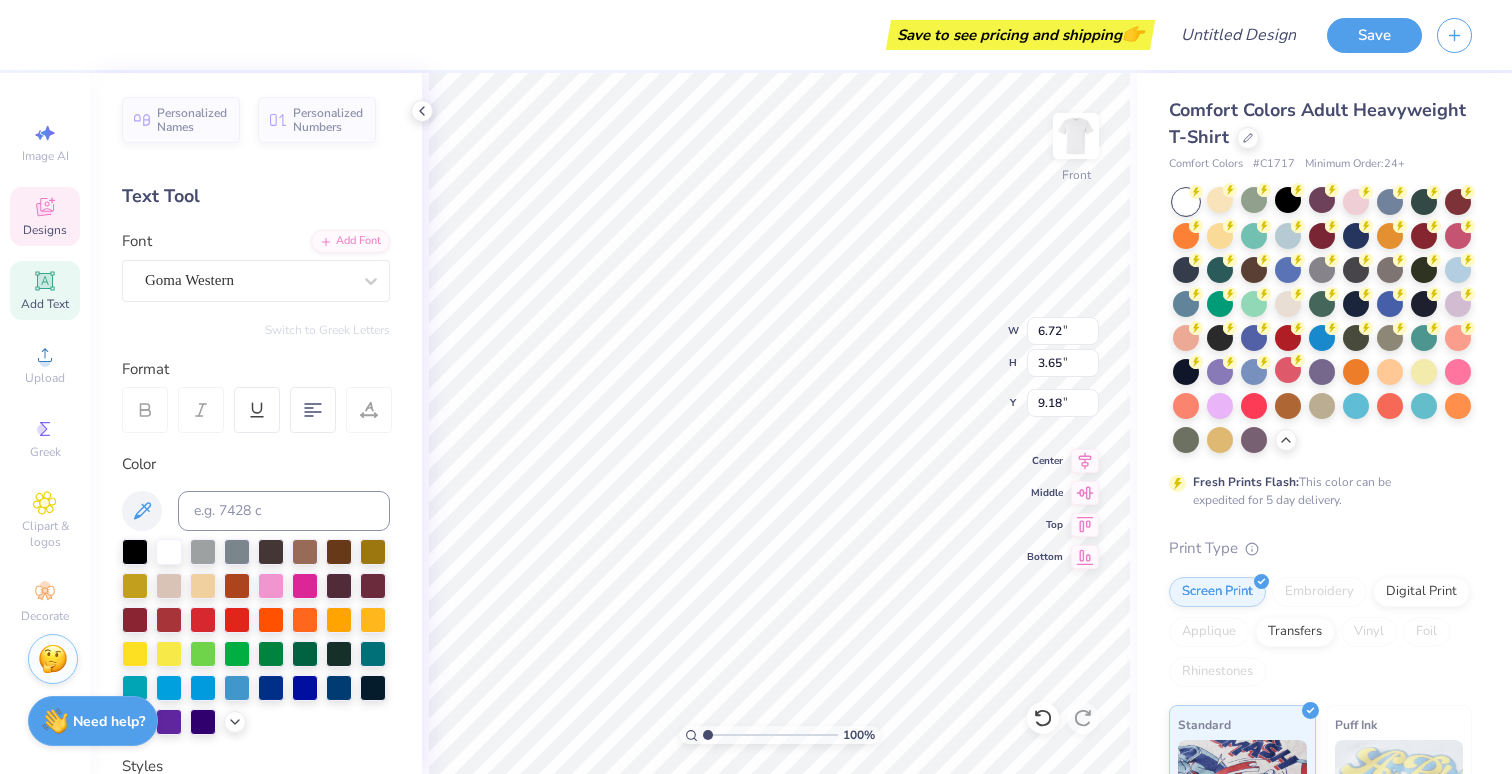 scroll, scrollTop: 0, scrollLeft: 3, axis: horizontal 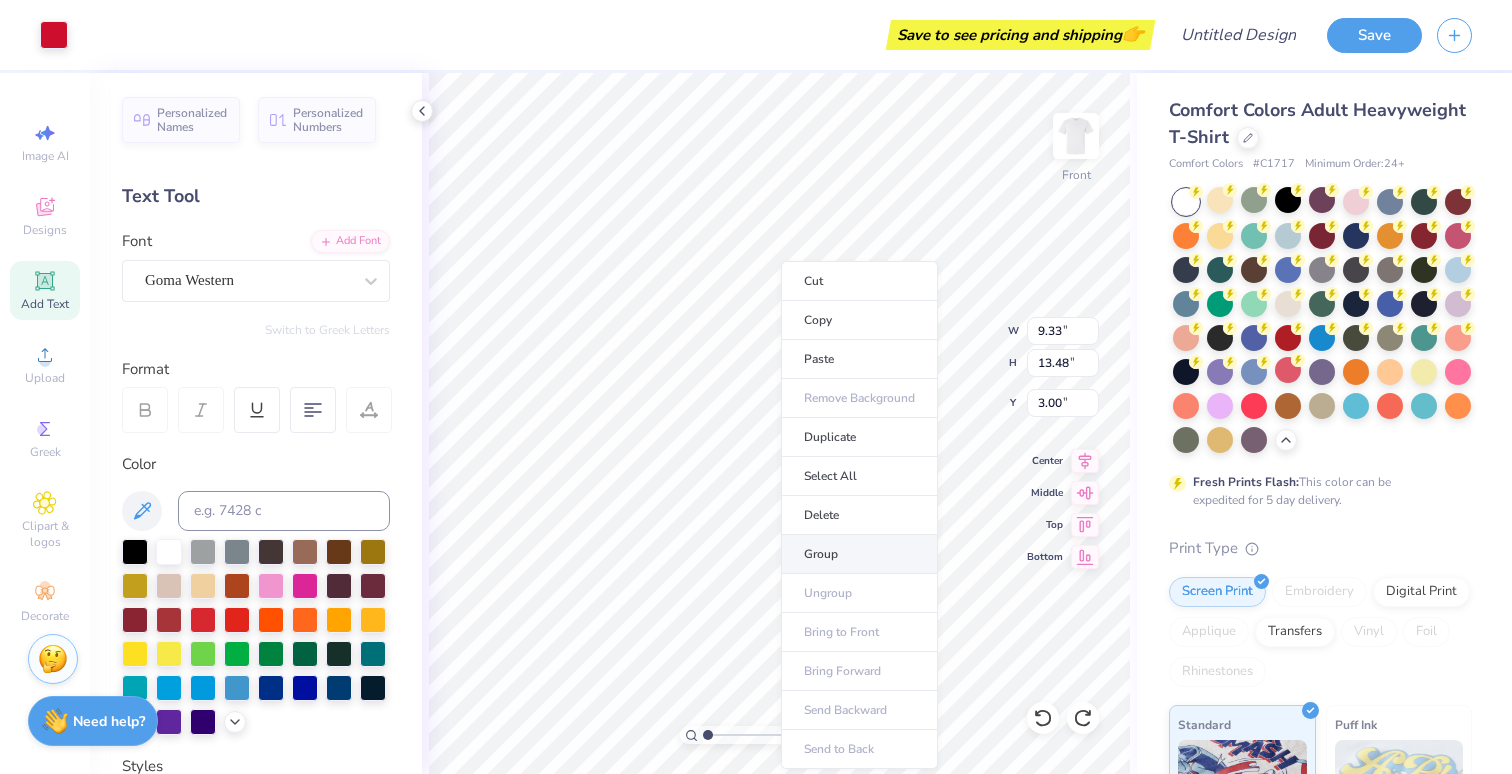 click on "Group" at bounding box center (859, 554) 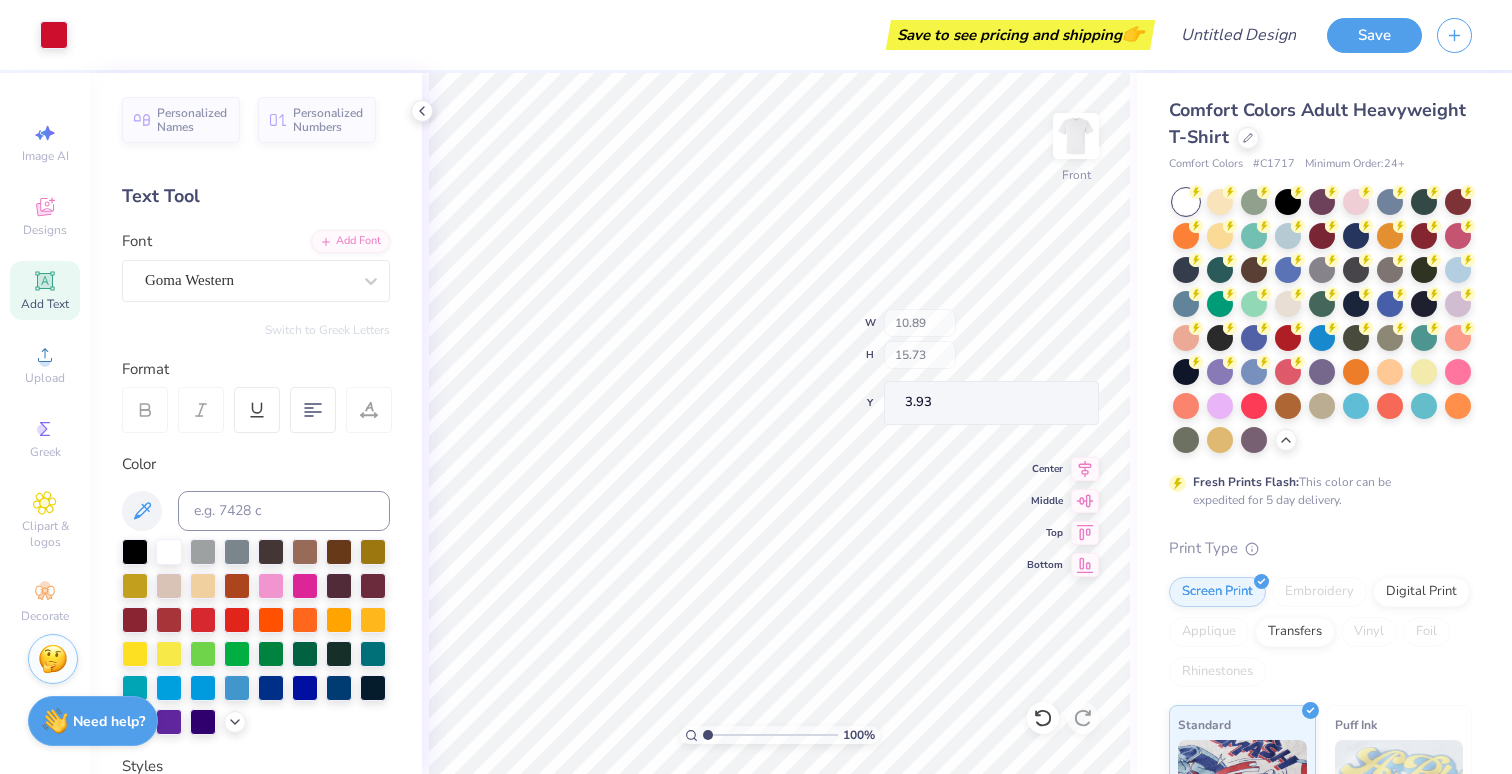 scroll, scrollTop: 0, scrollLeft: 0, axis: both 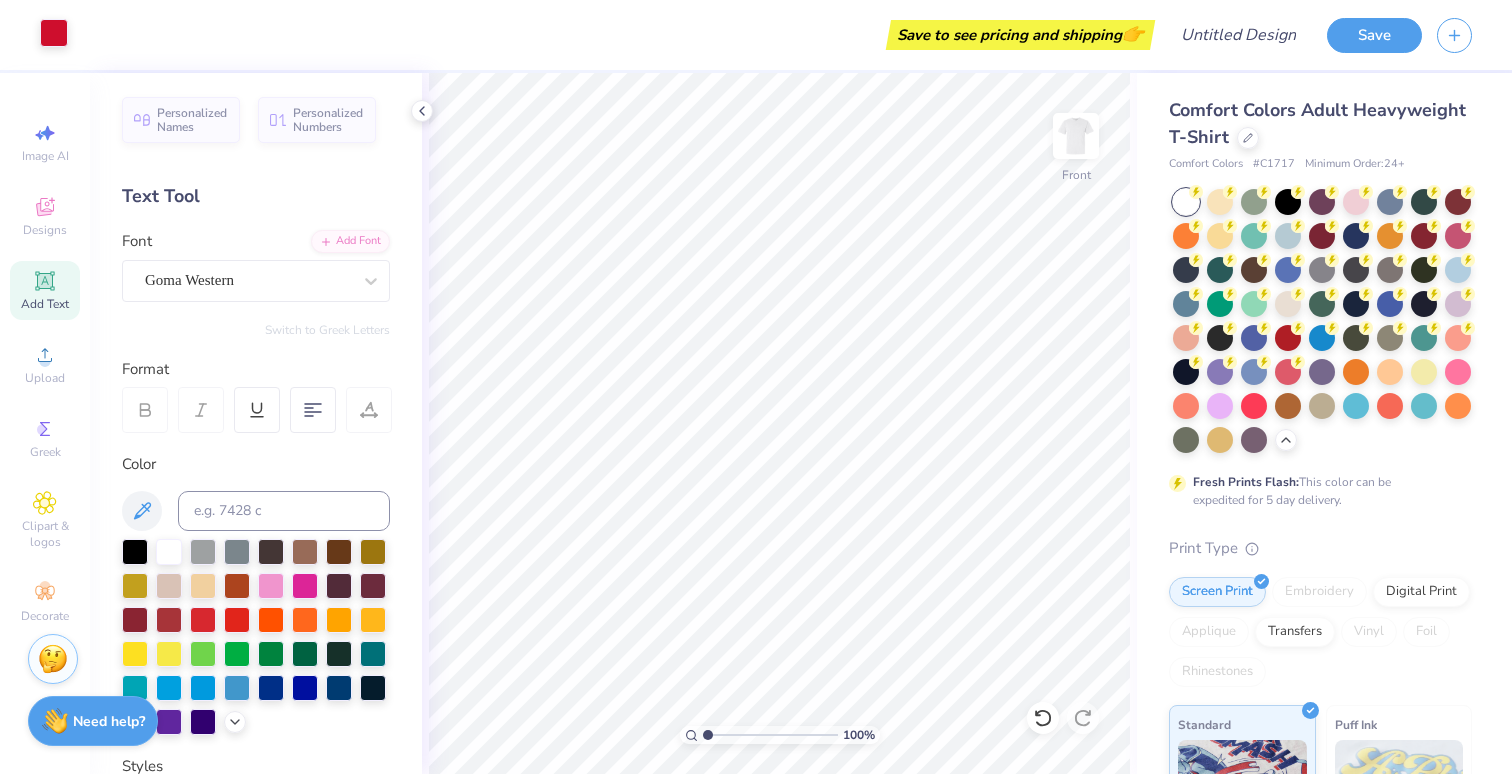 click at bounding box center [54, 33] 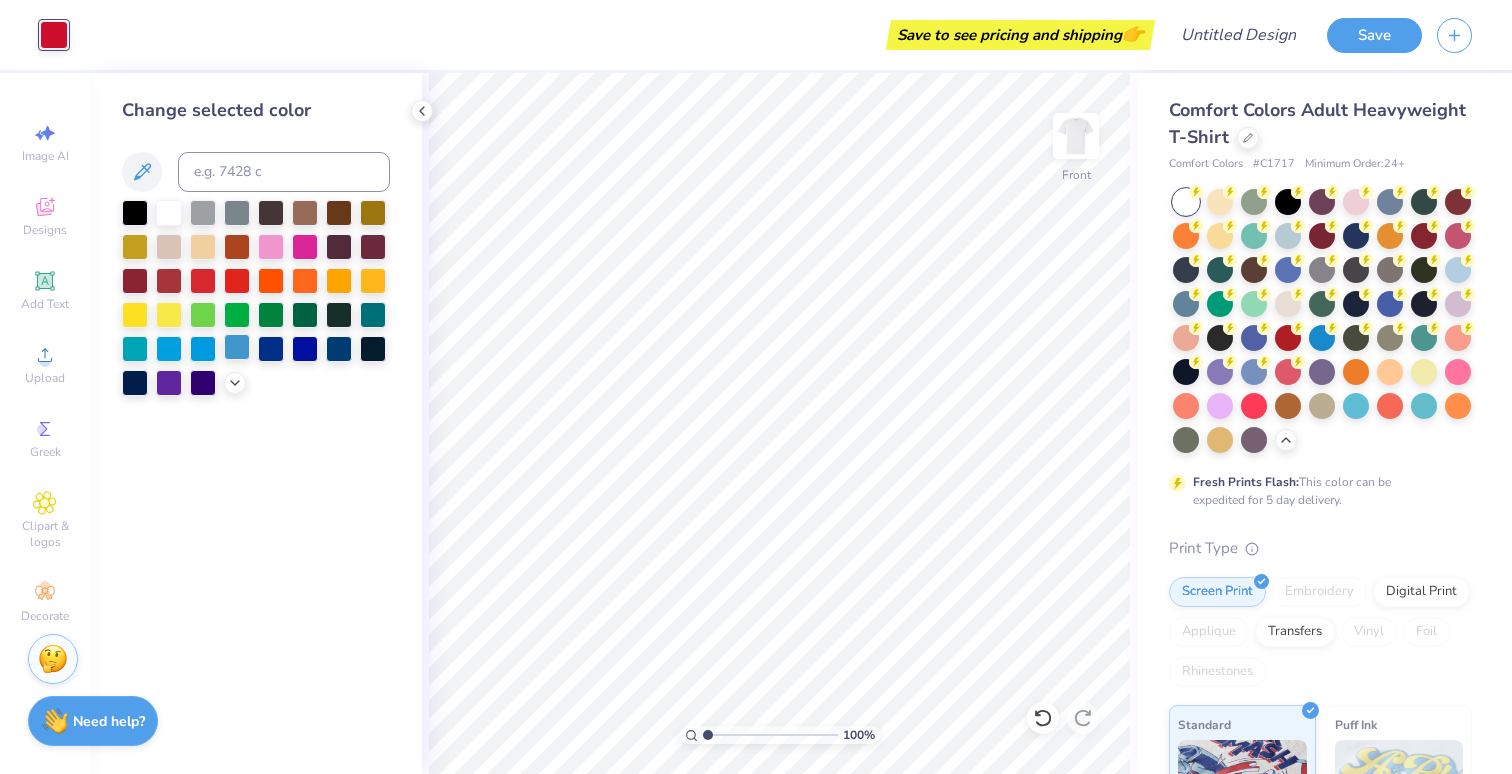 click at bounding box center (237, 347) 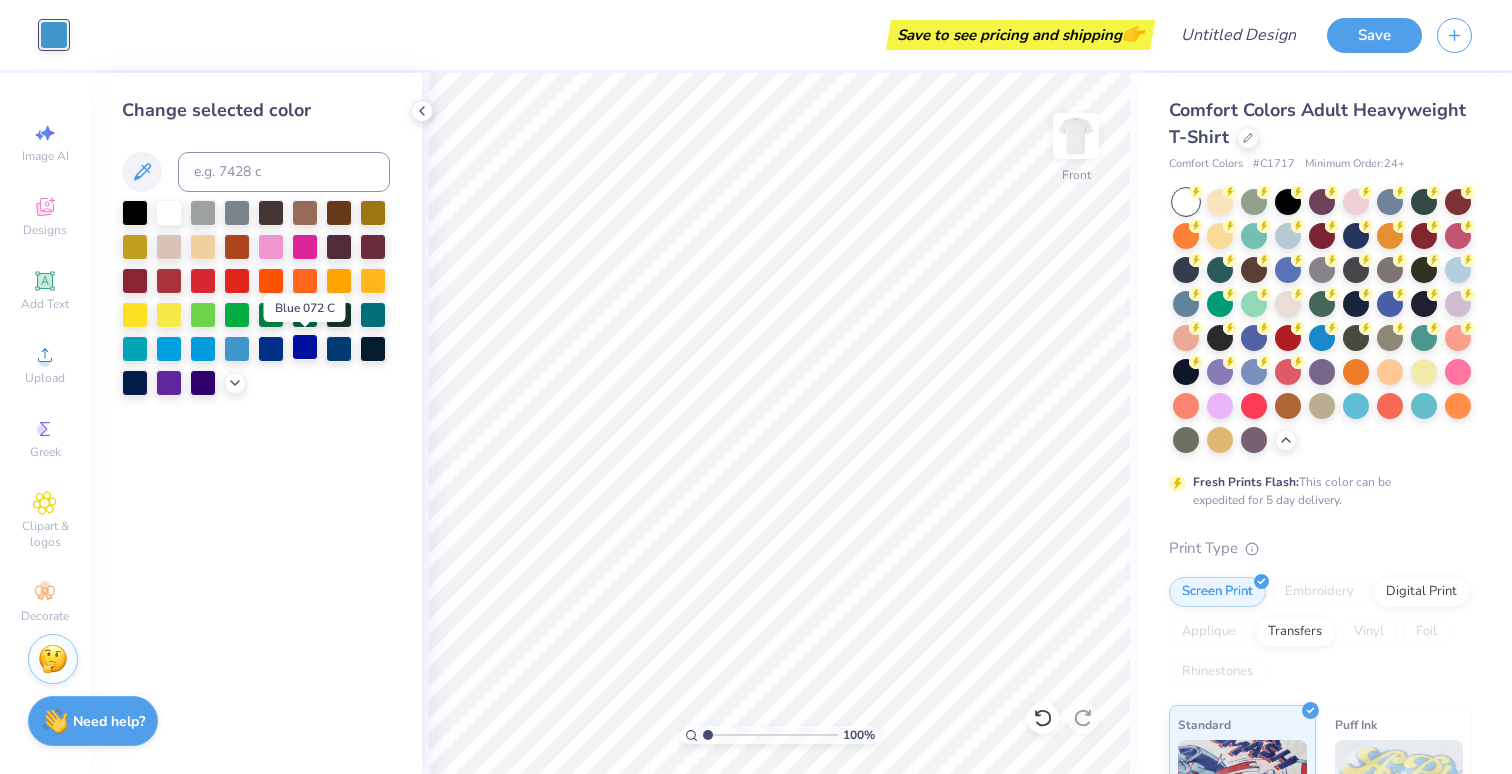 click at bounding box center [305, 347] 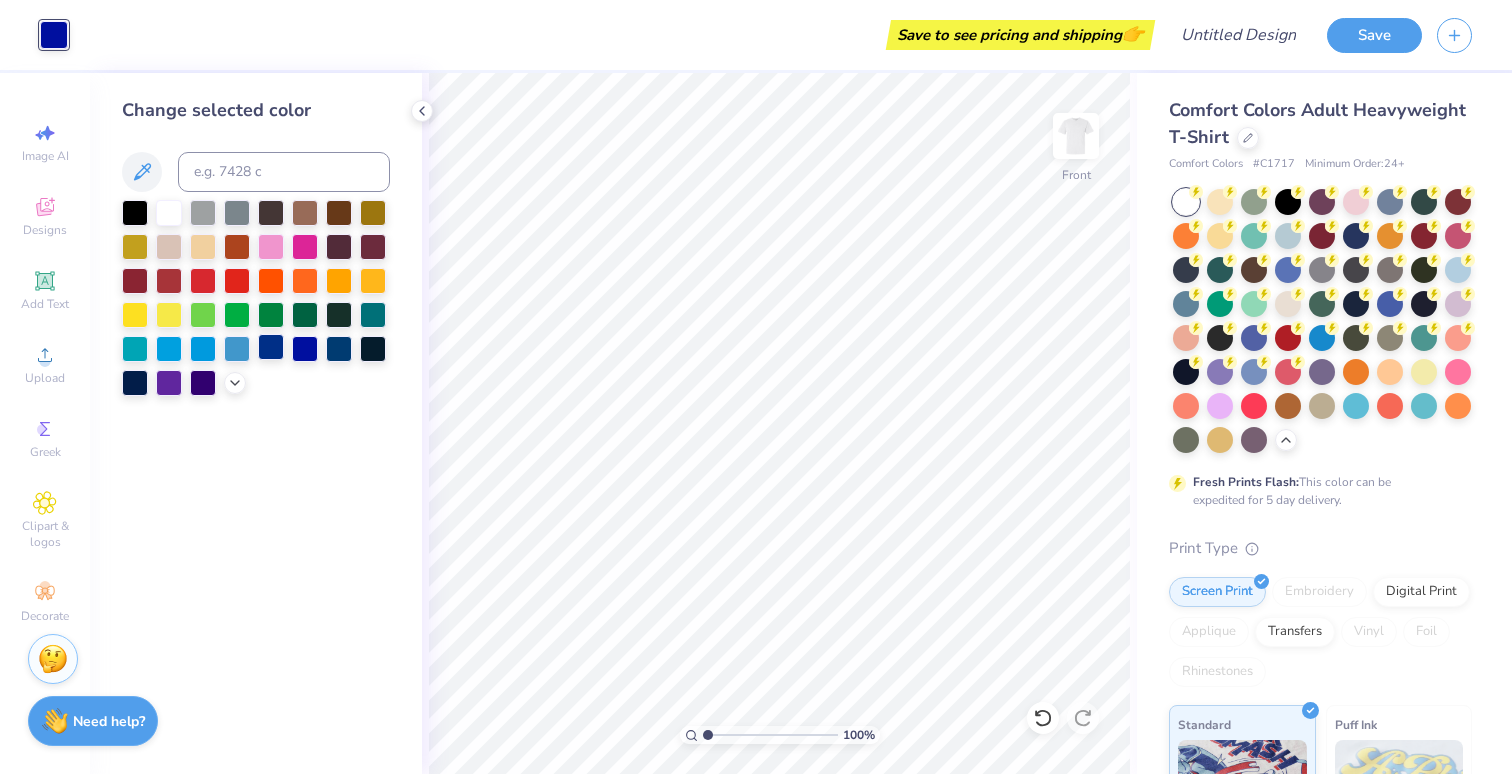 click at bounding box center (271, 347) 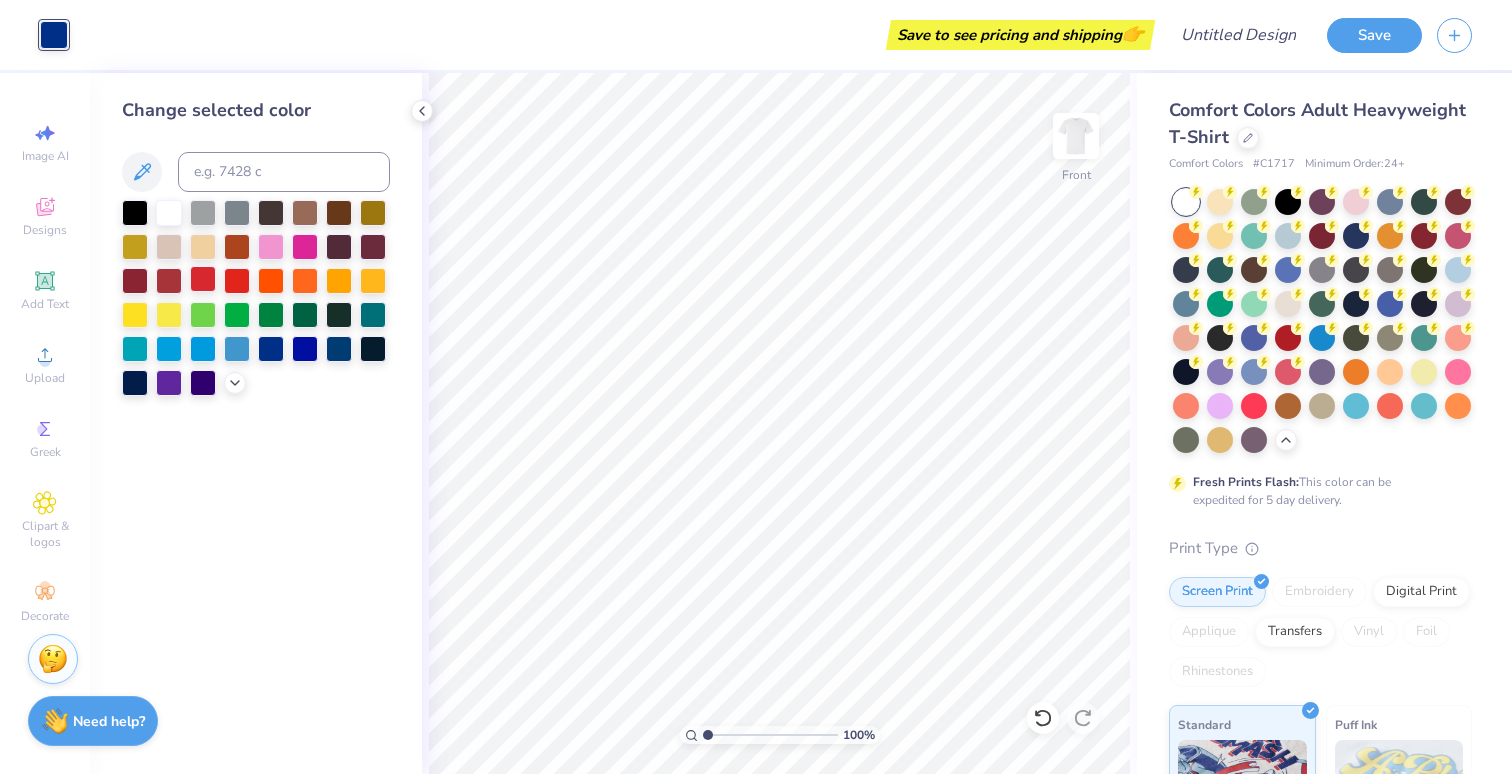 click at bounding box center [203, 279] 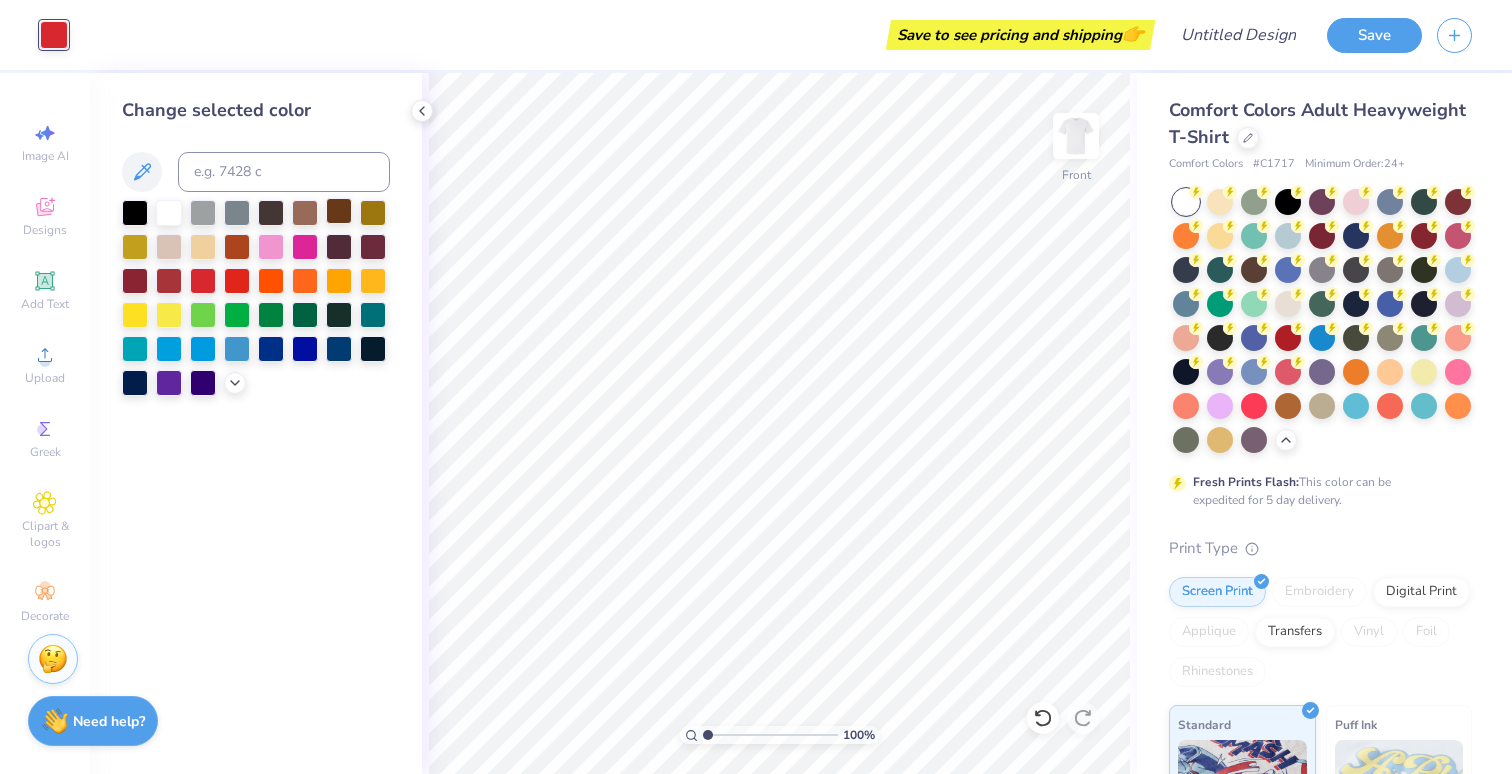 click at bounding box center [339, 211] 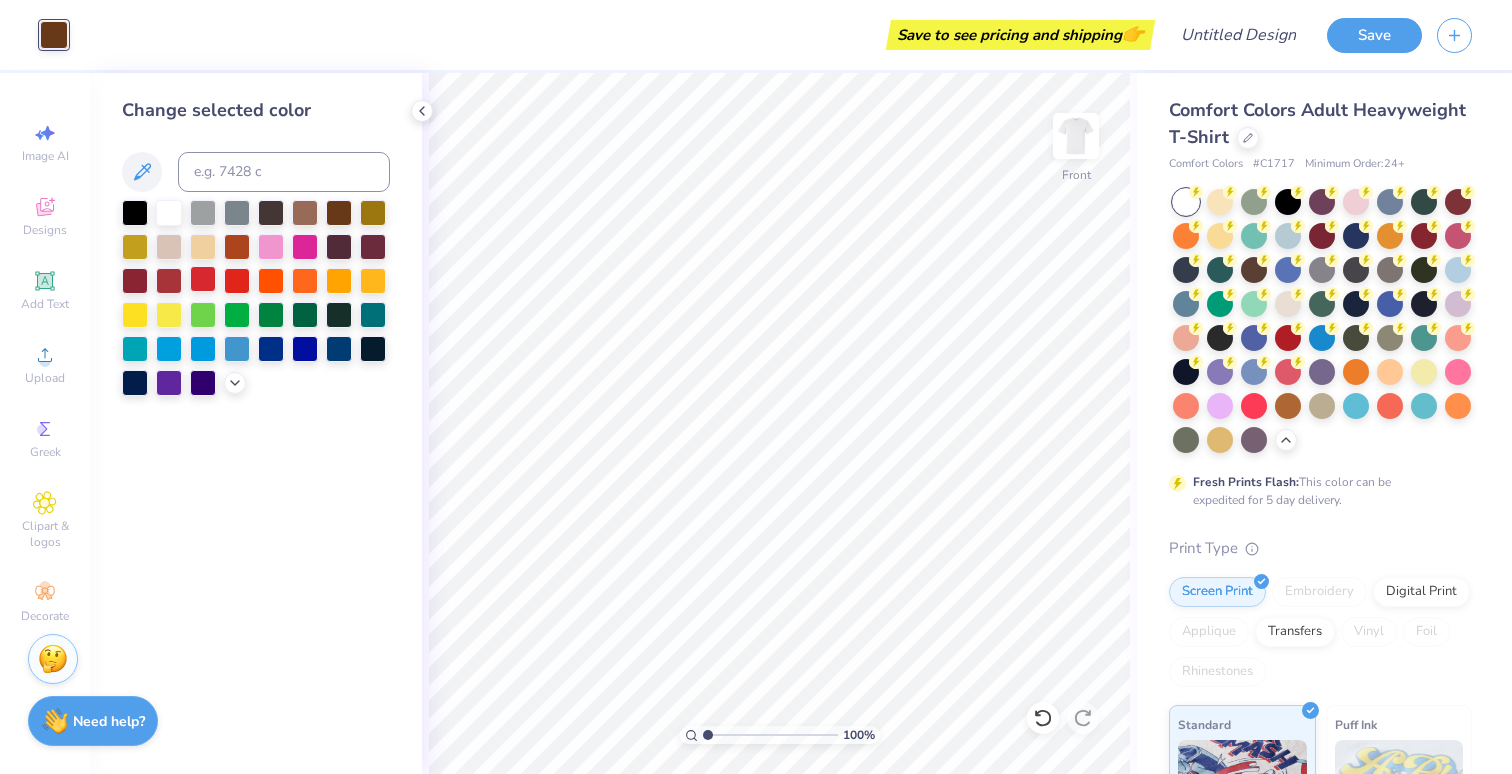 click at bounding box center [203, 279] 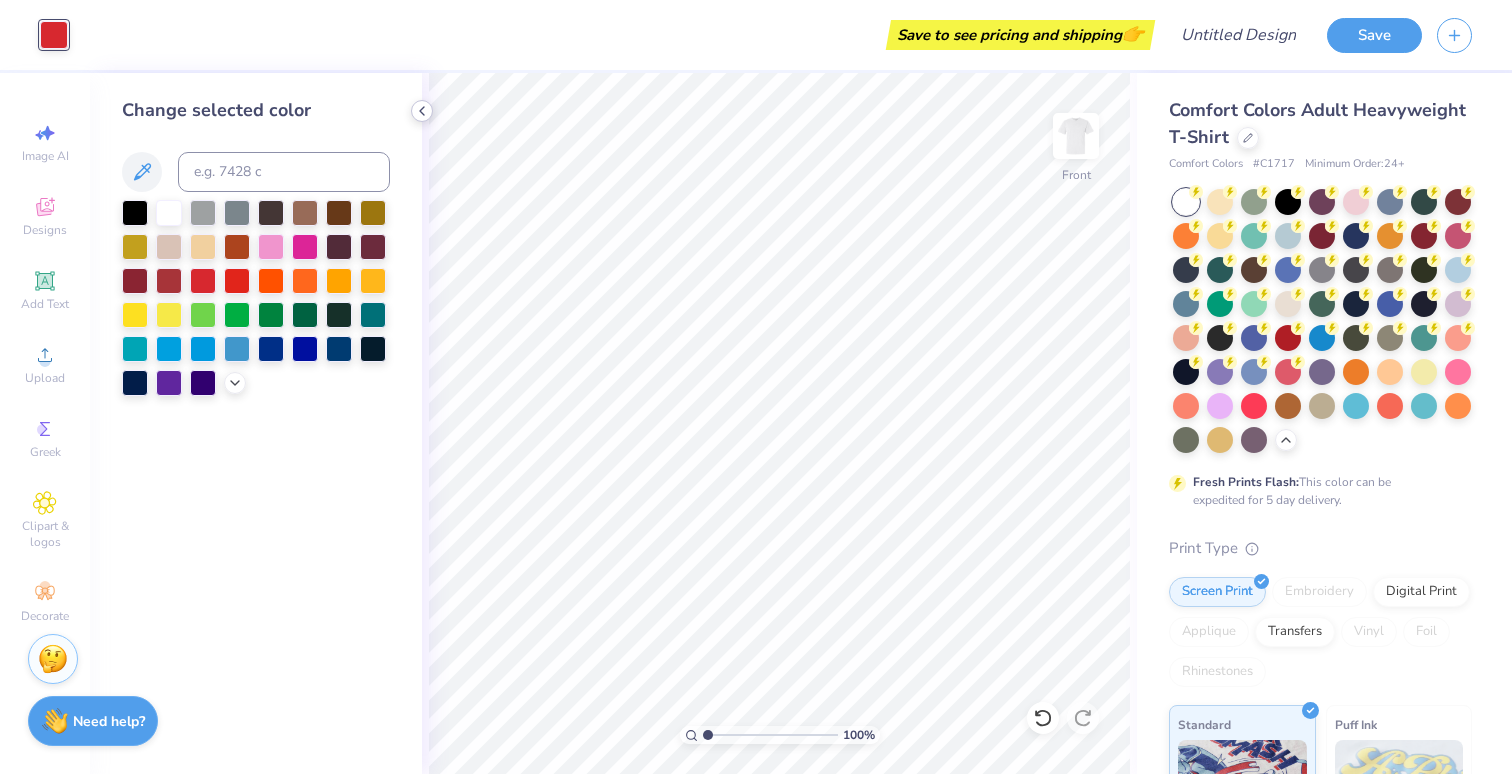 click 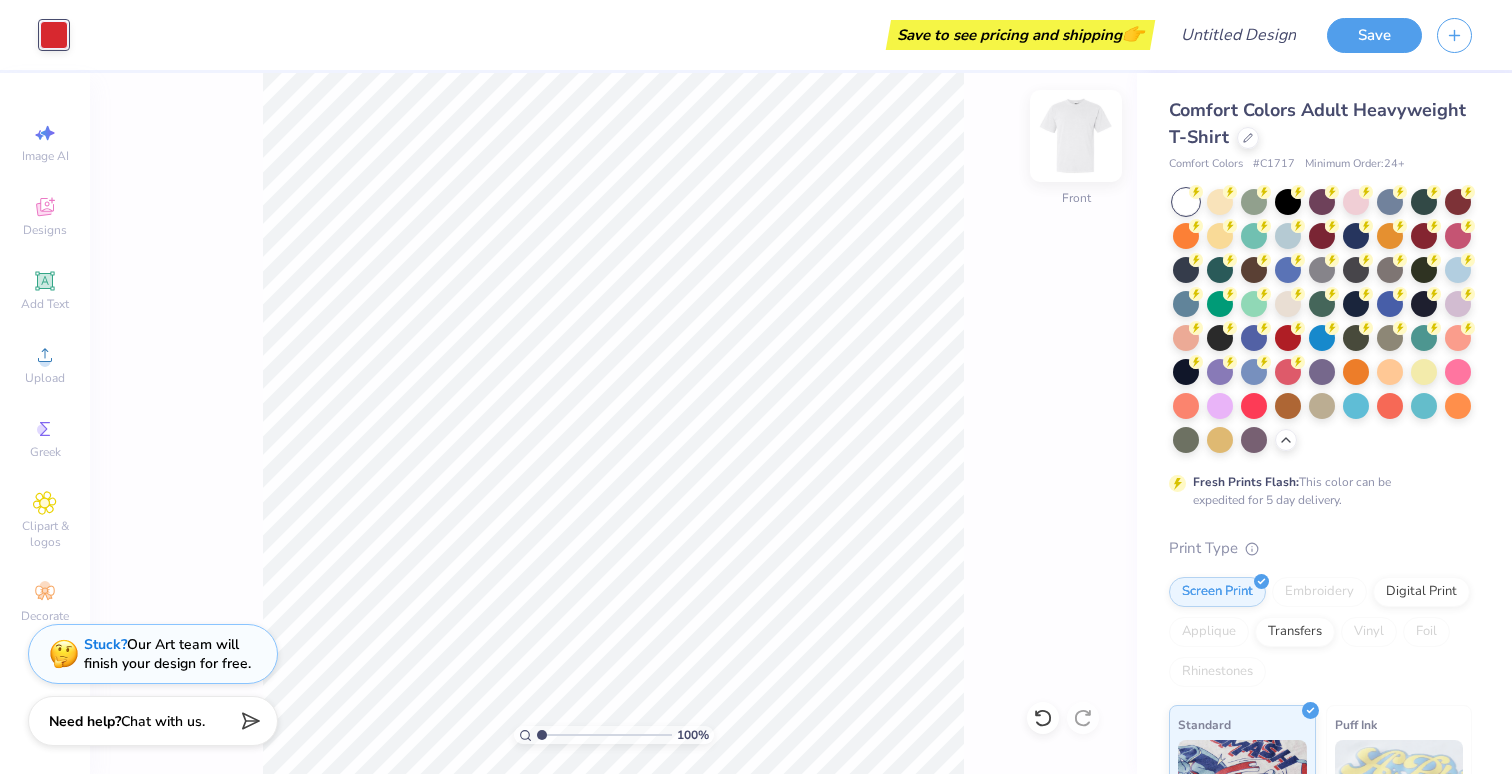 click at bounding box center [1076, 136] 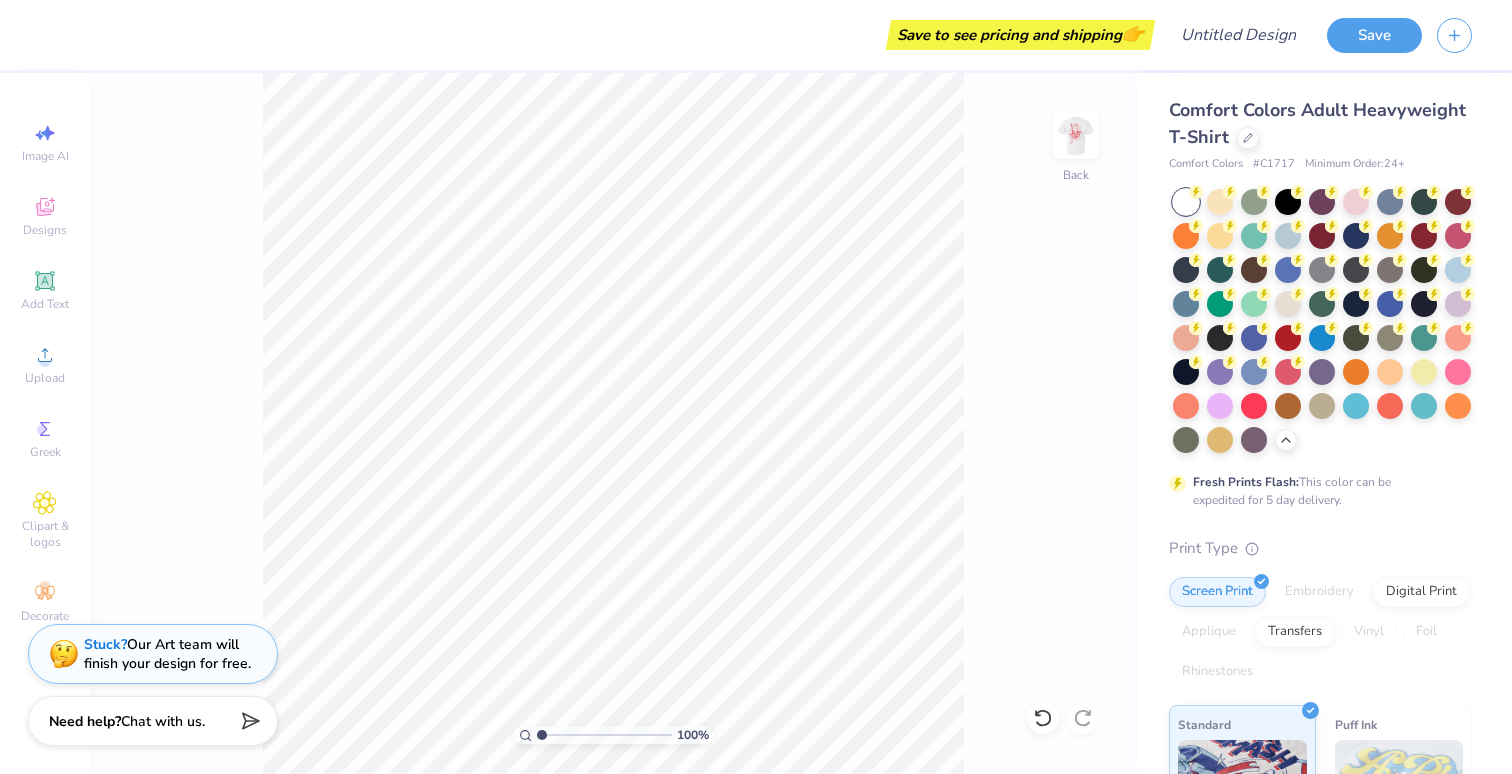click on "Image AI Designs Add Text Upload Greek Clipart & logos Decorate" at bounding box center [45, 372] 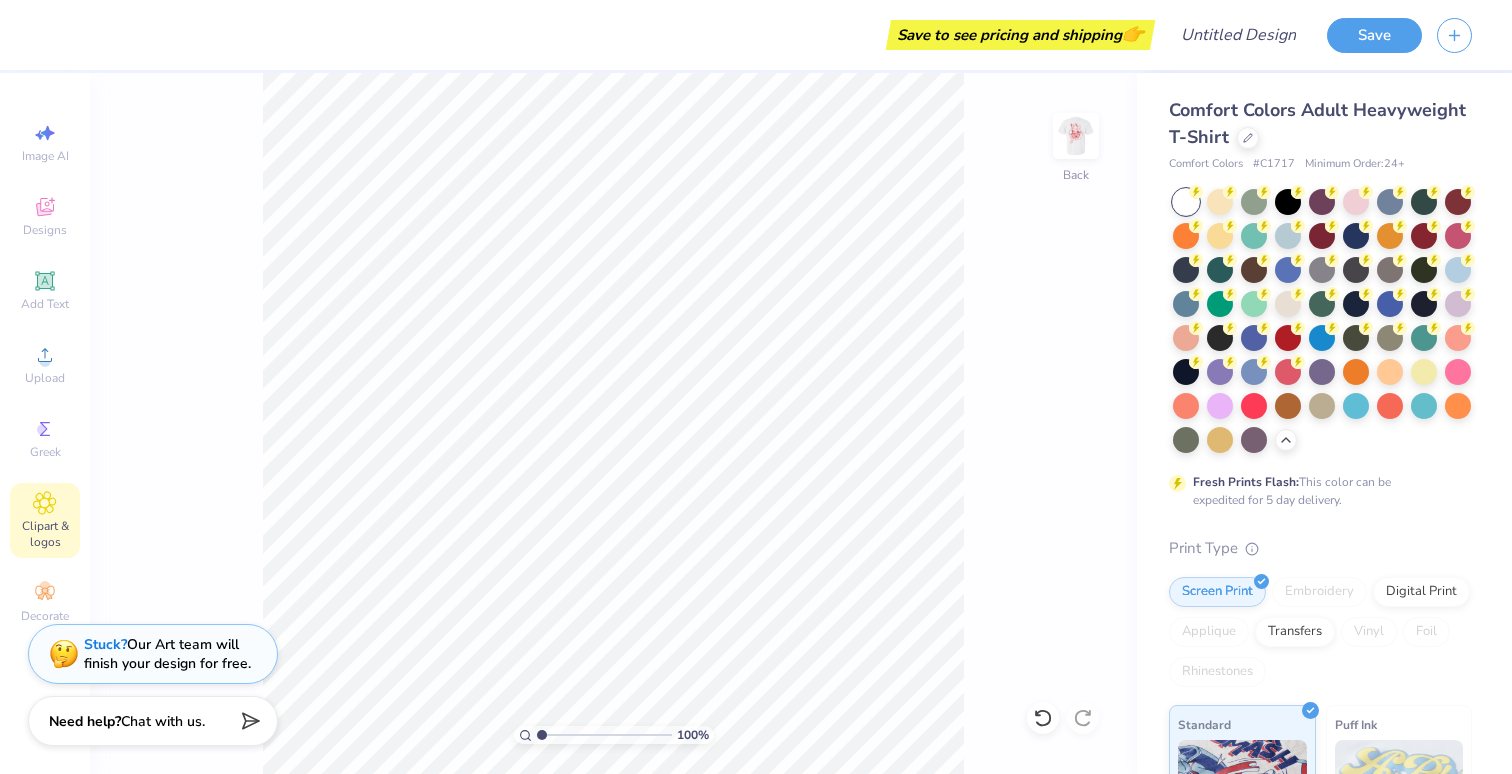 click on "Clipart & logos" at bounding box center [45, 534] 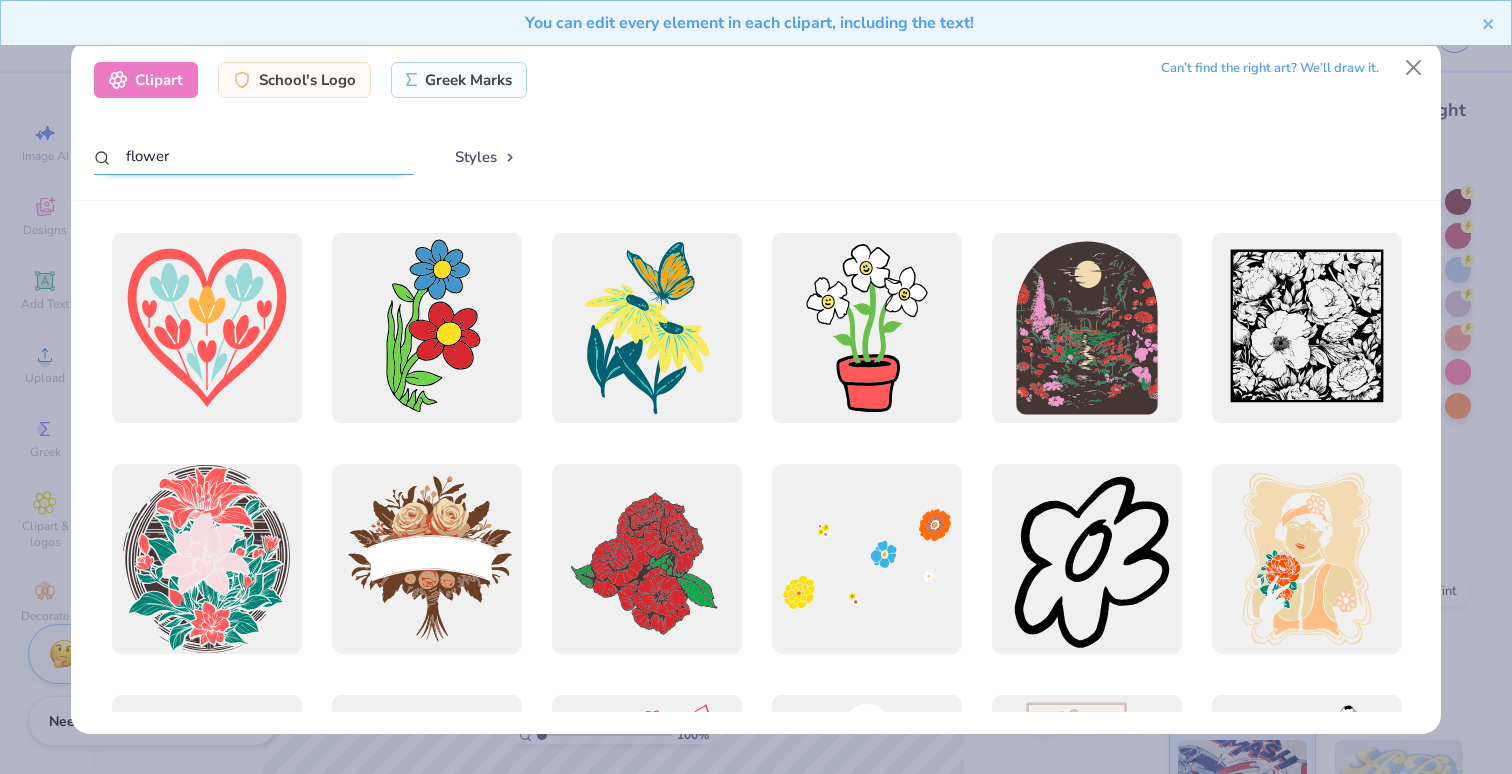 click on "flower" at bounding box center (254, 156) 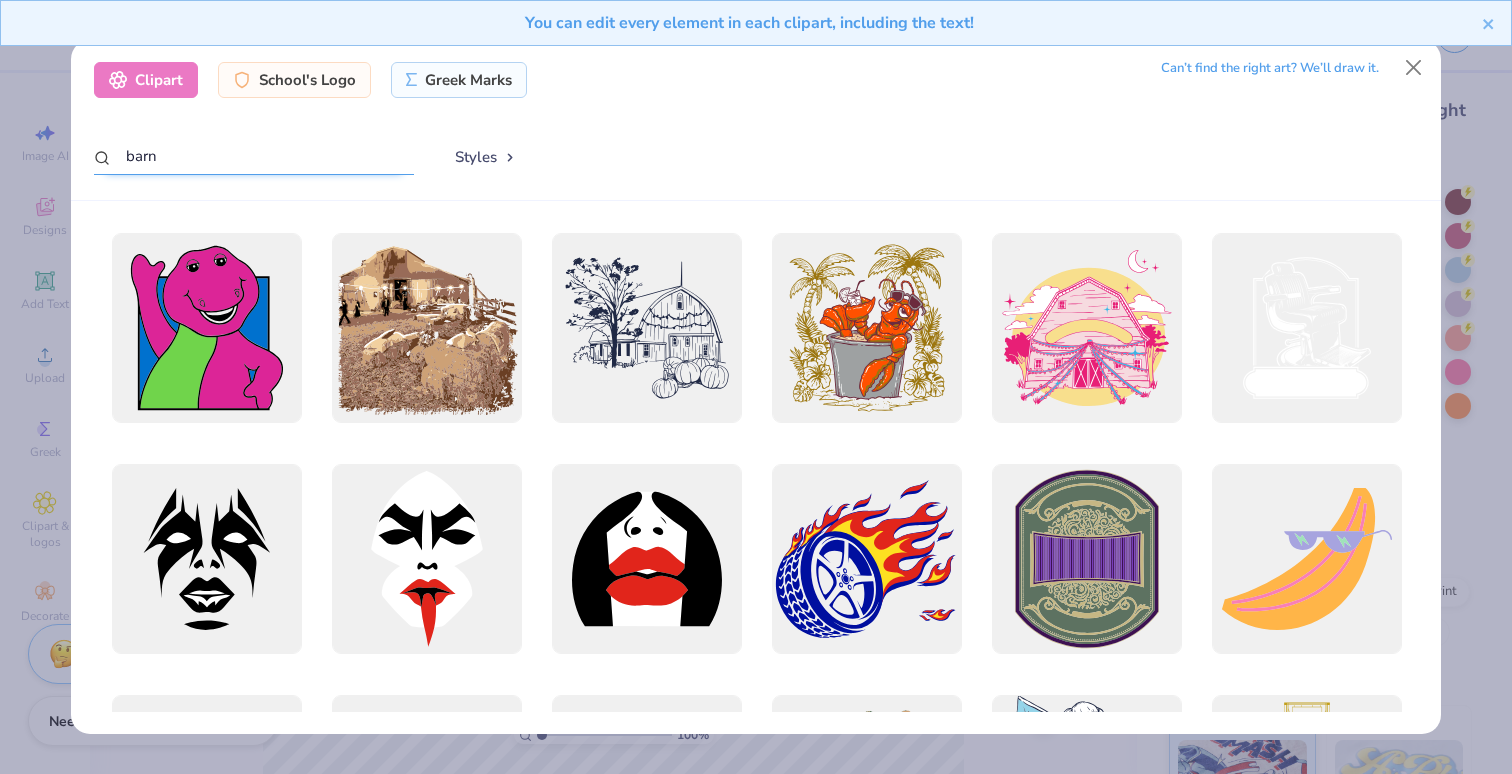 drag, startPoint x: 197, startPoint y: 158, endPoint x: 64, endPoint y: 158, distance: 133 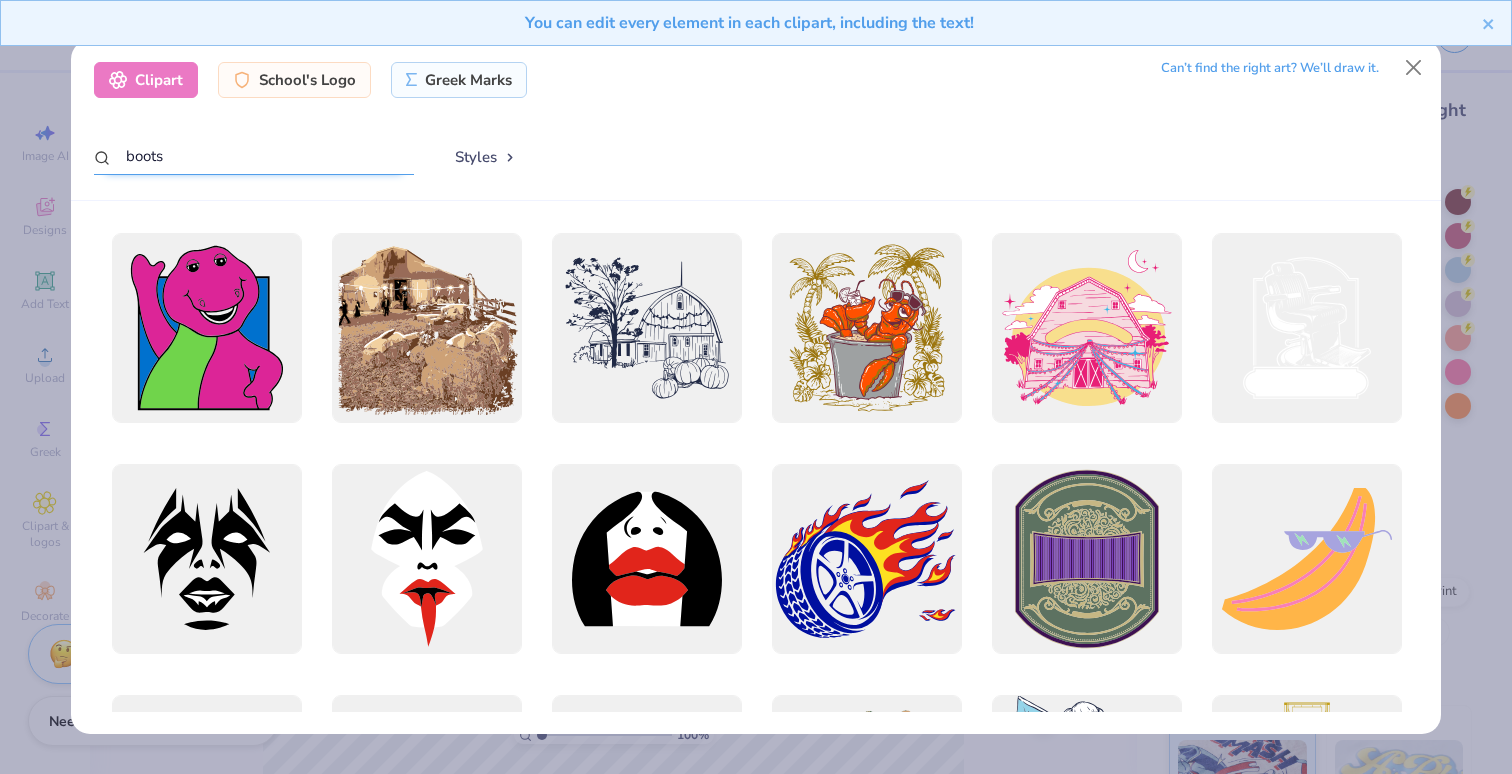 type on "boots" 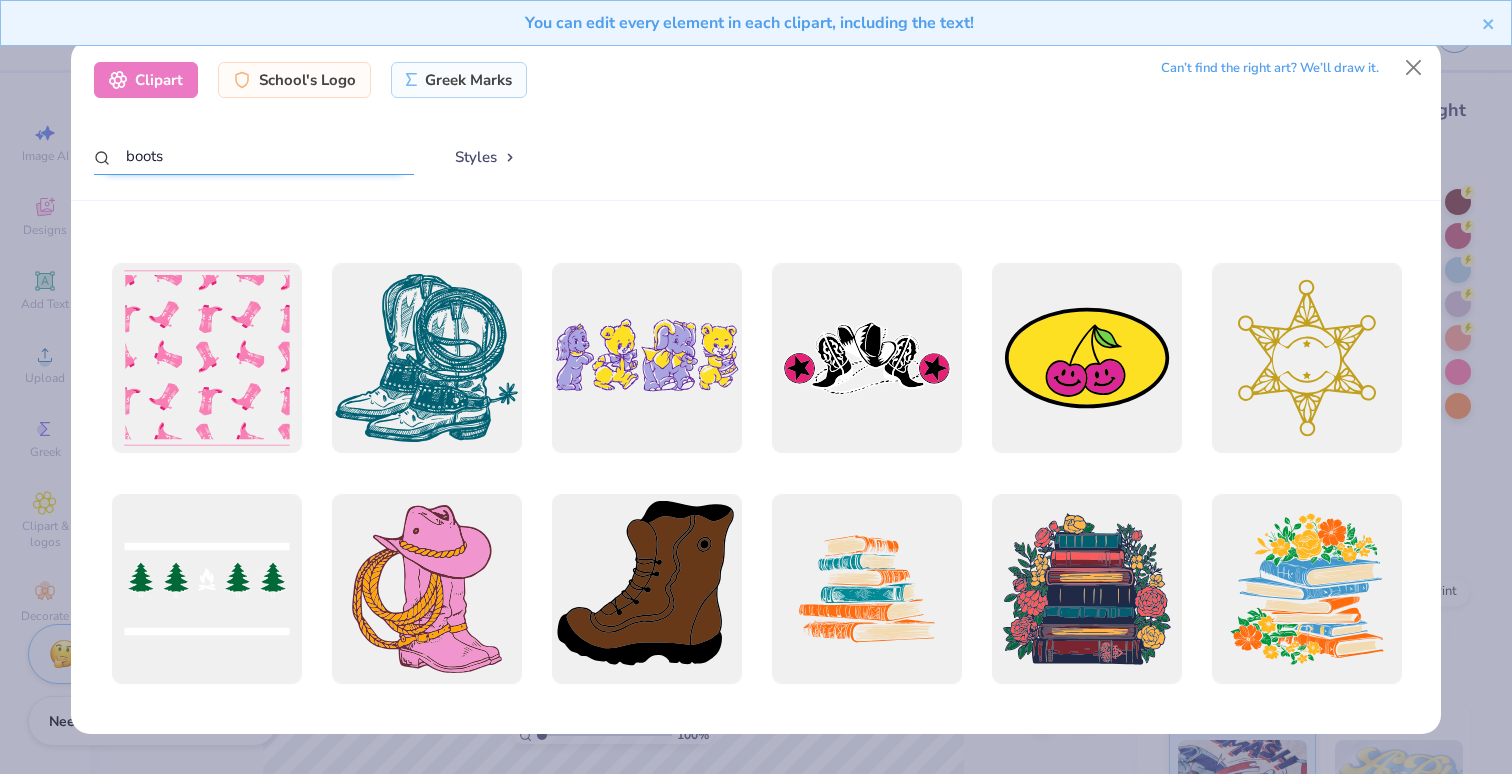 scroll, scrollTop: 206, scrollLeft: 0, axis: vertical 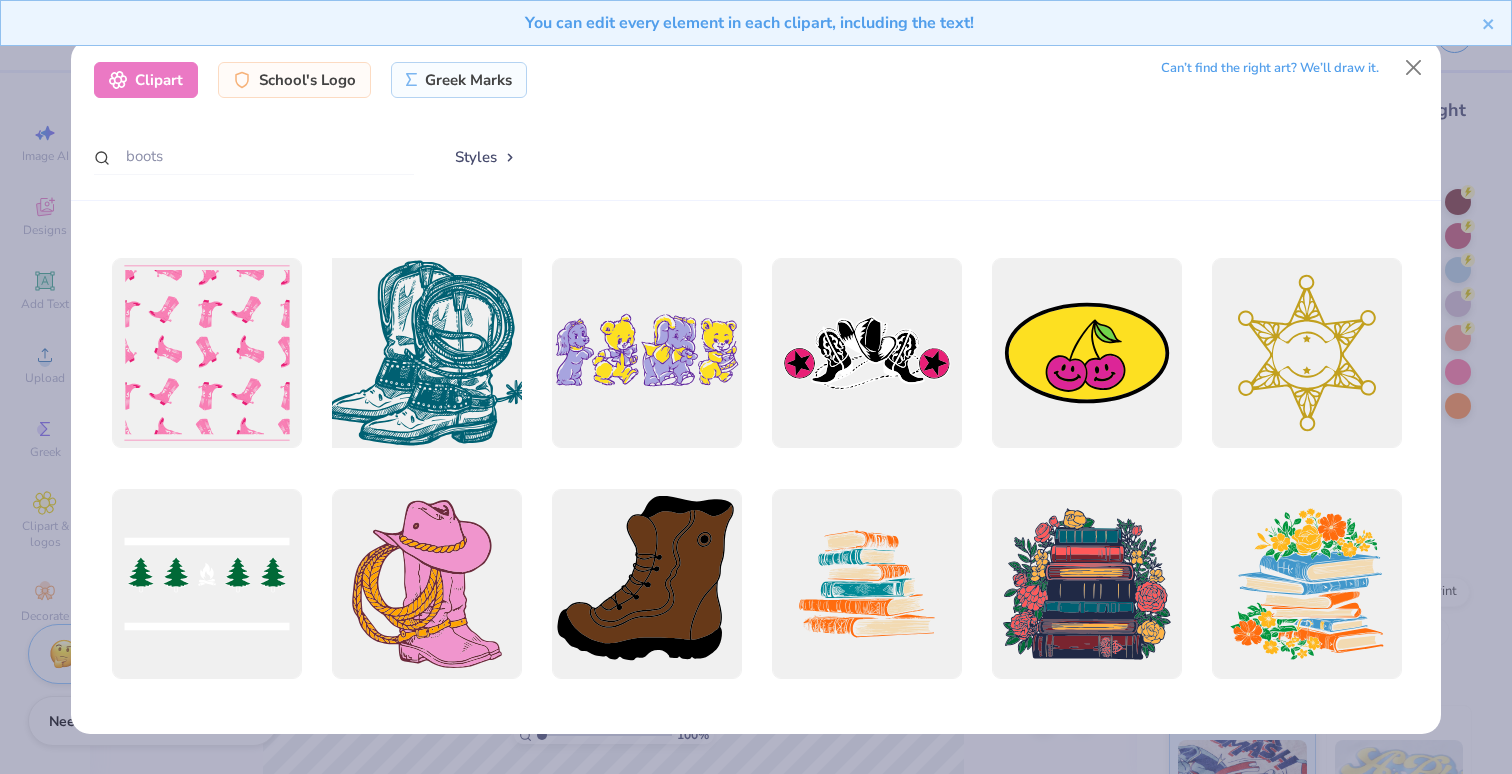 click at bounding box center (426, 353) 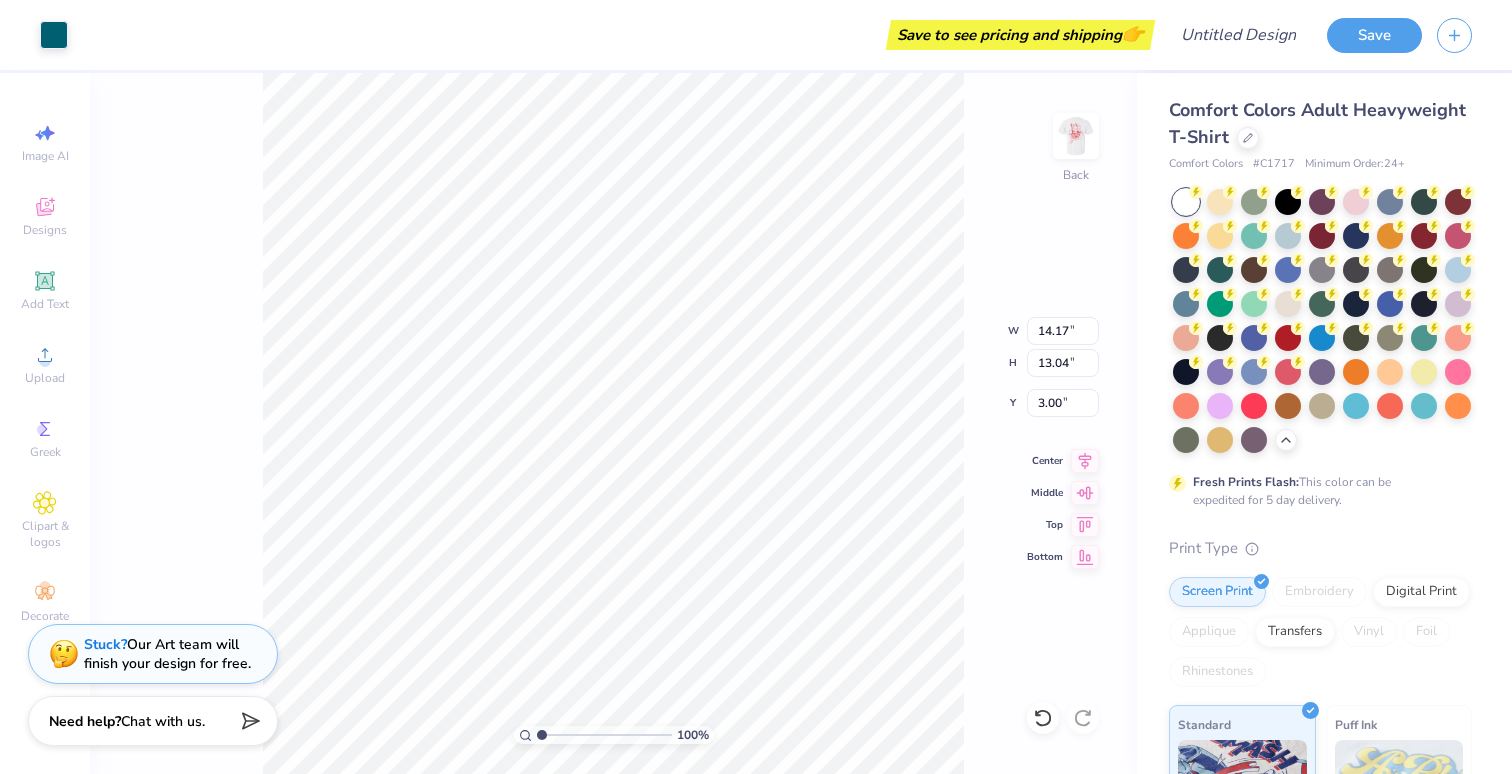 type on "3.10" 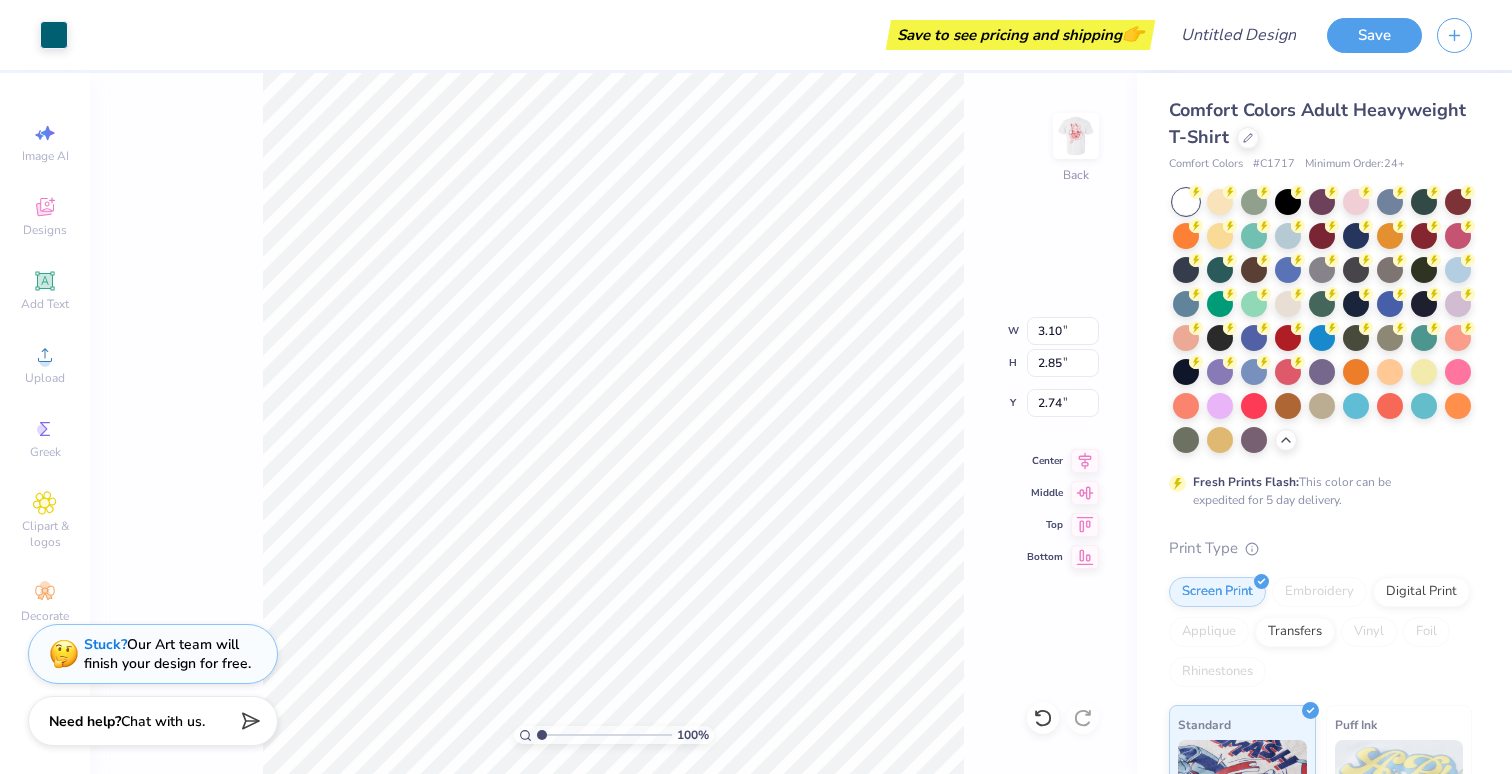 type on "3.00" 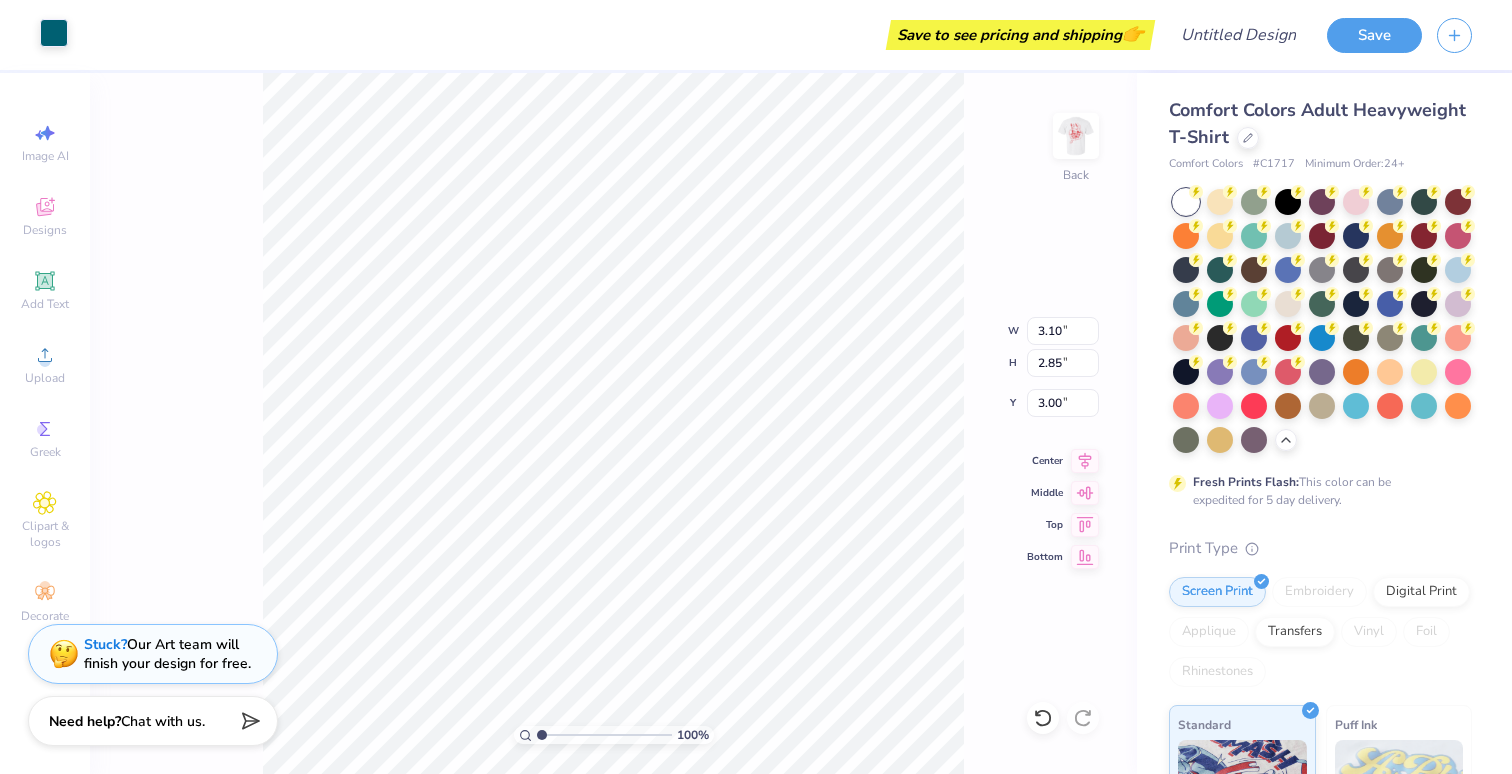 click at bounding box center (54, 33) 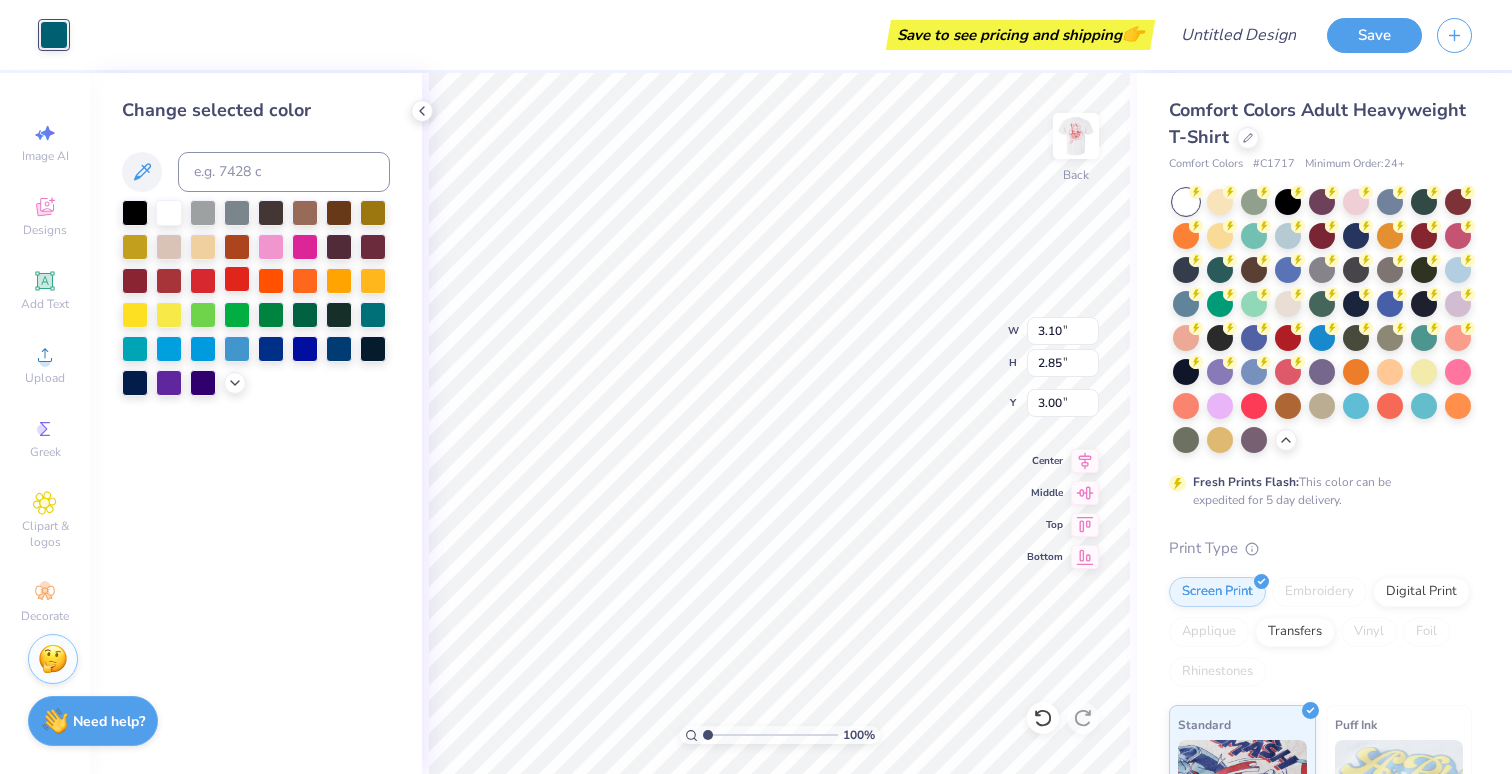 click at bounding box center [237, 279] 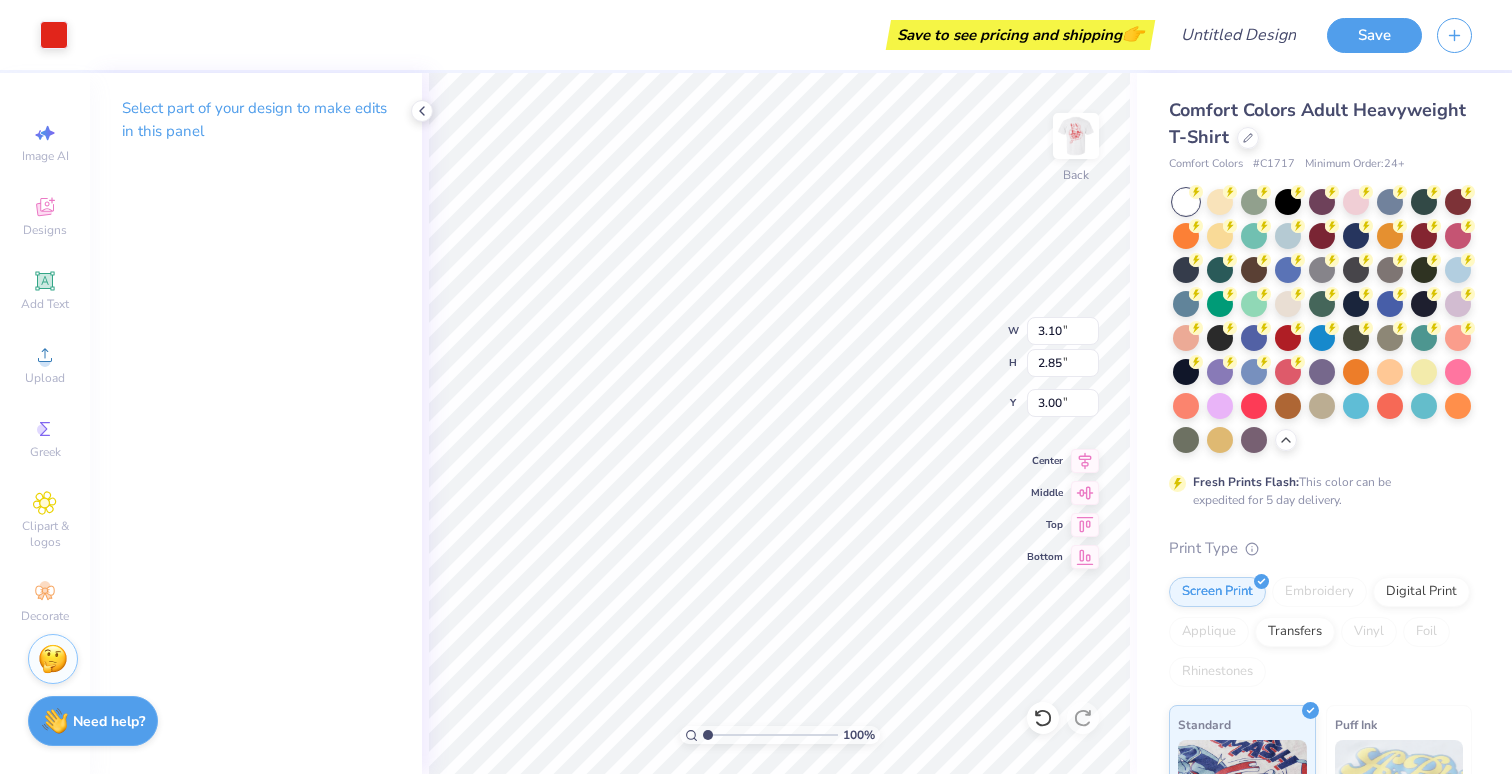 type on "3.50" 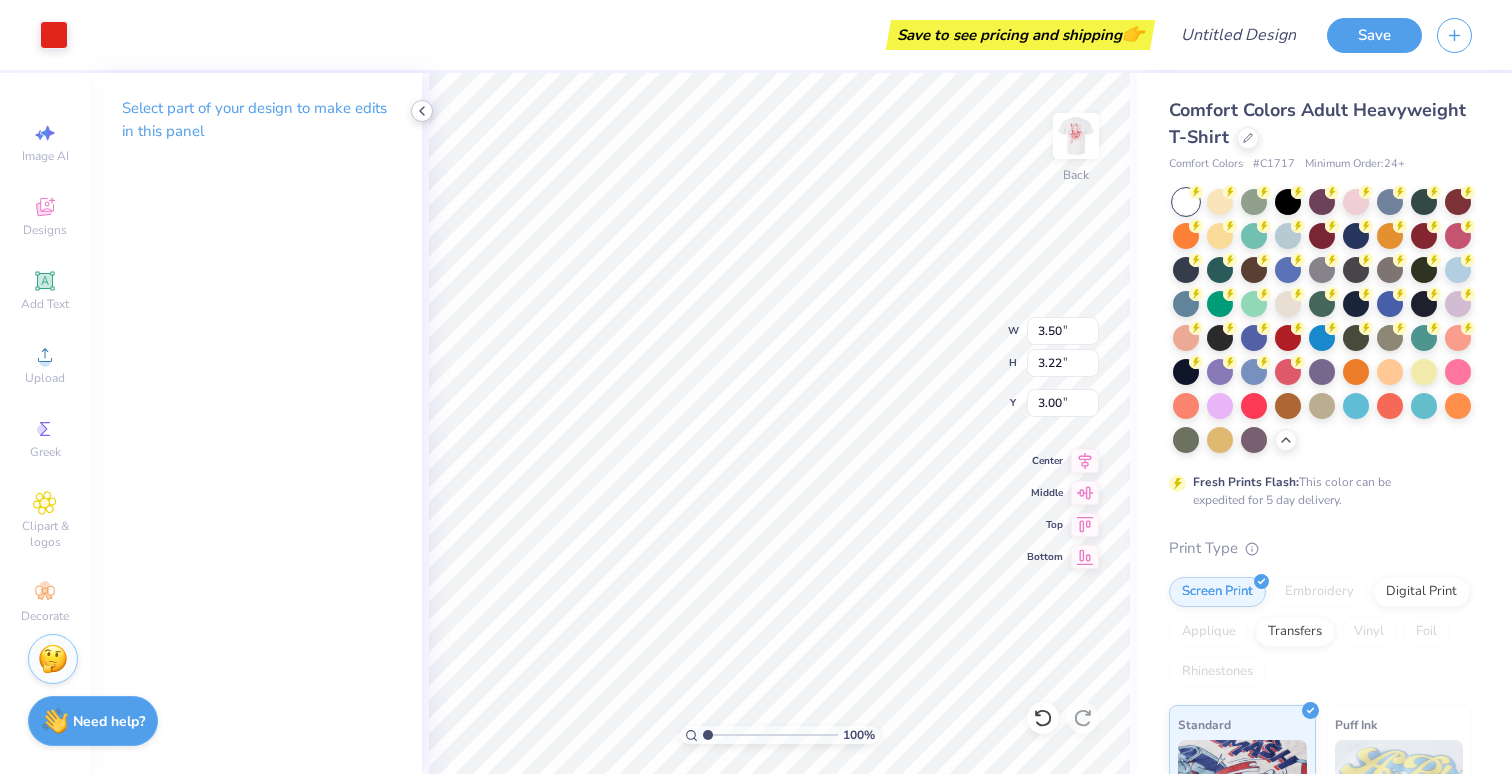 click 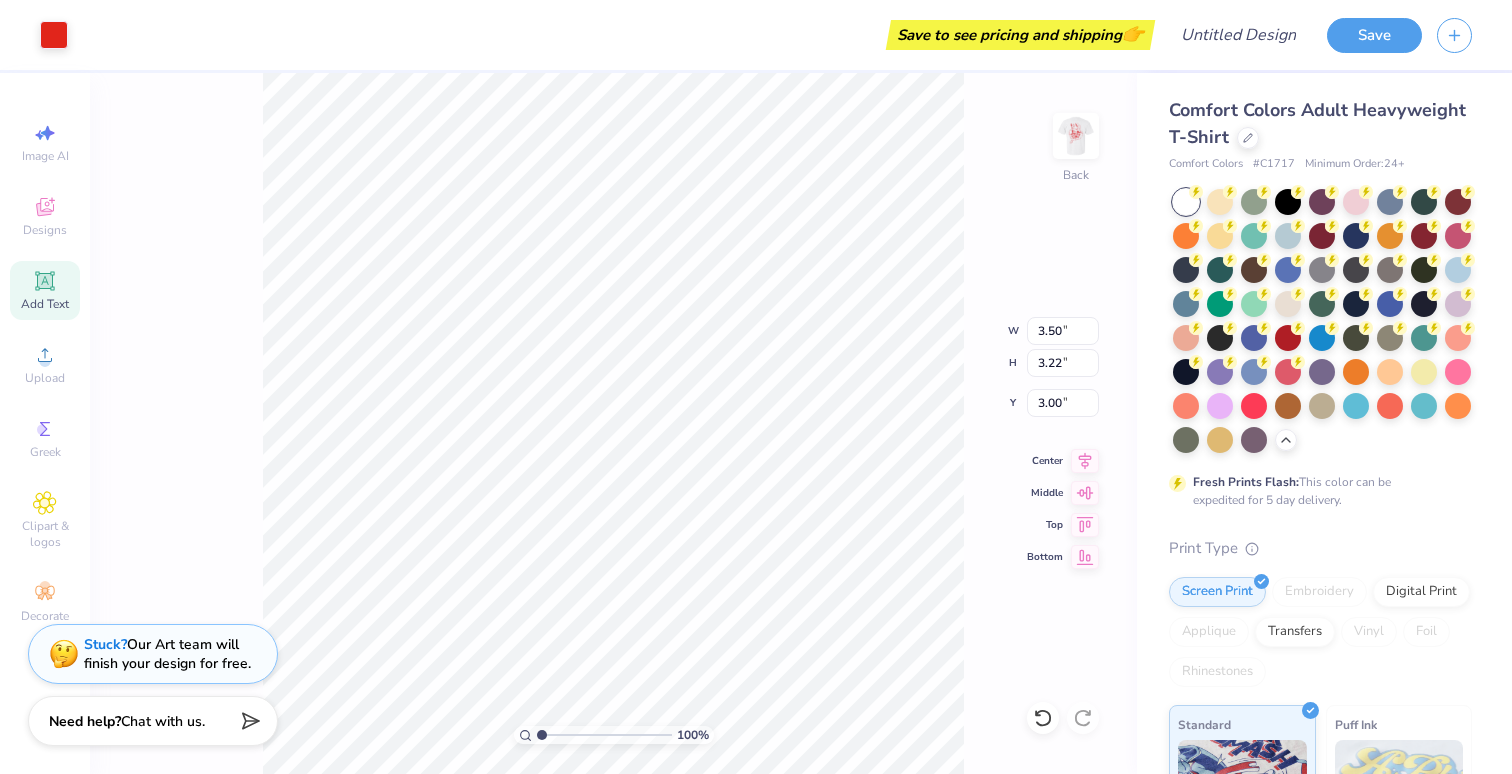 click on "Add Text" at bounding box center [45, 304] 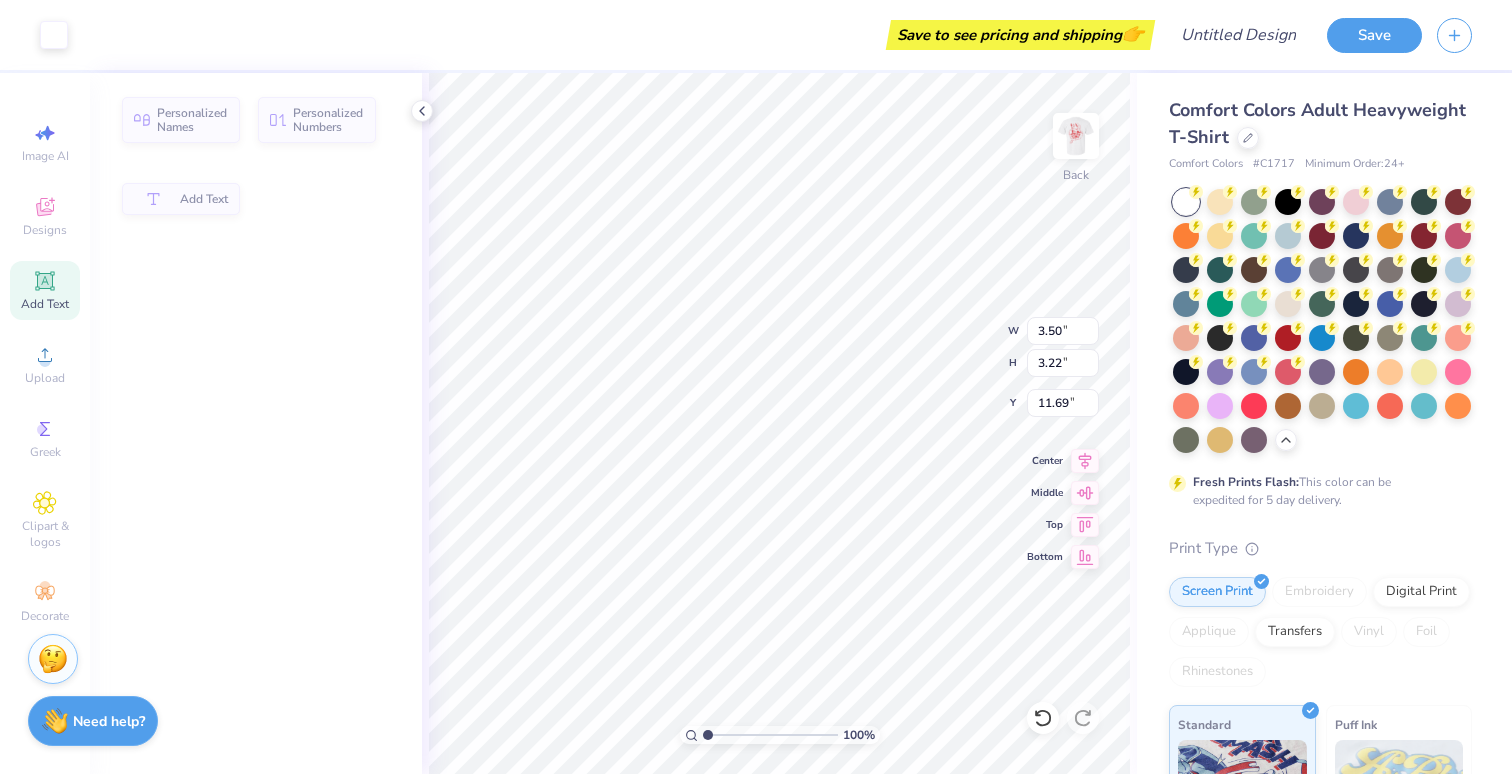 type on "5.59" 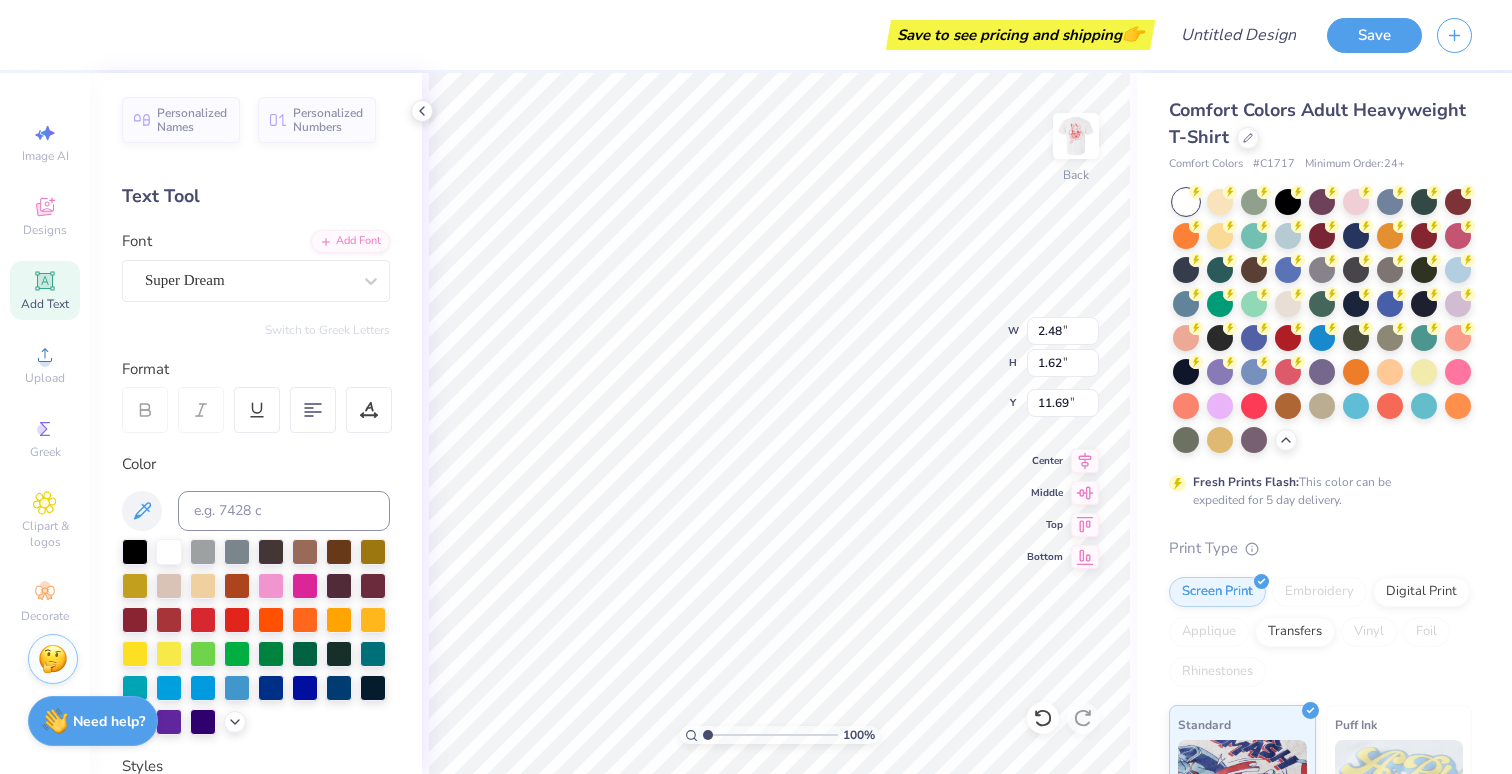 scroll, scrollTop: 0, scrollLeft: 3, axis: horizontal 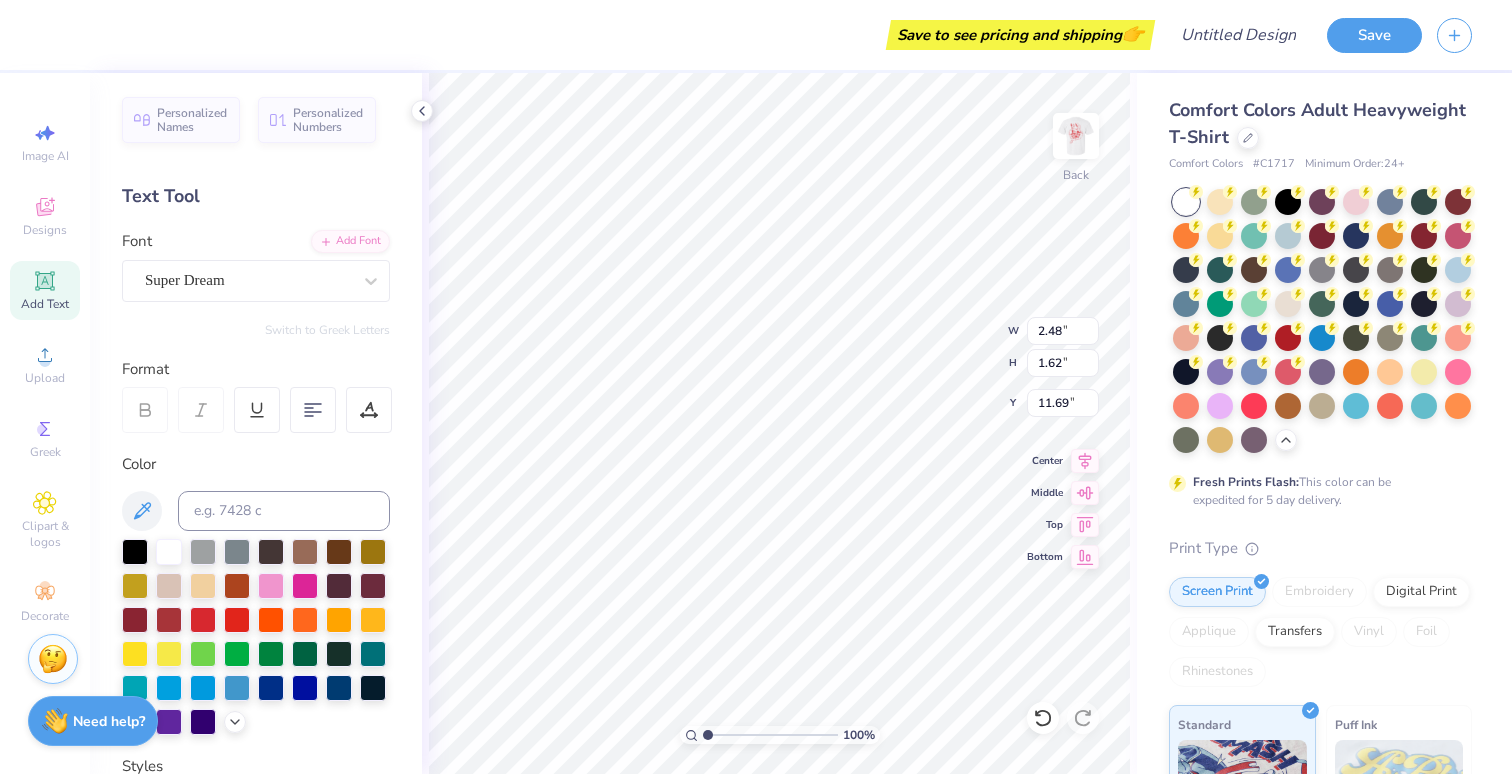 type on "Kappa Delta" 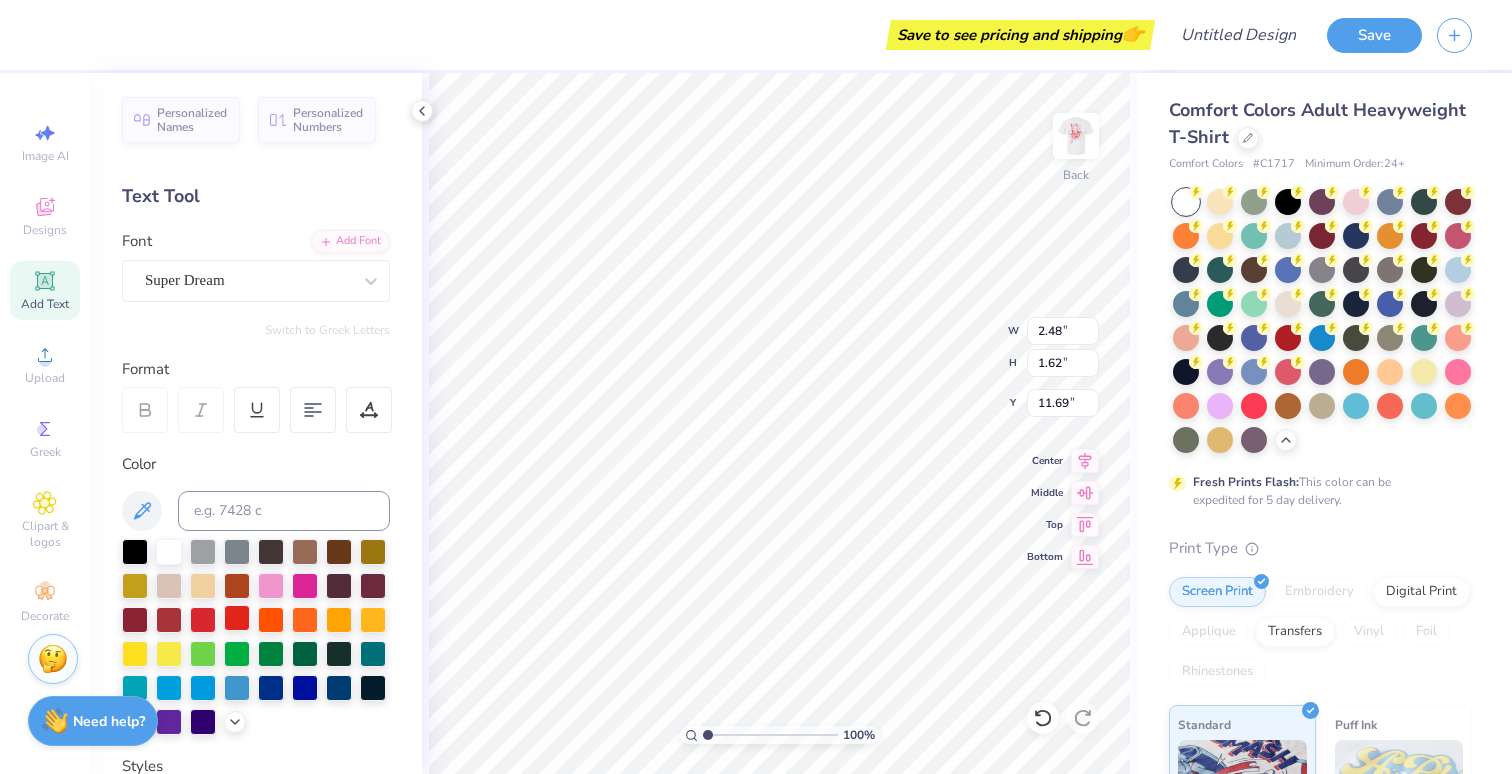 click at bounding box center [237, 618] 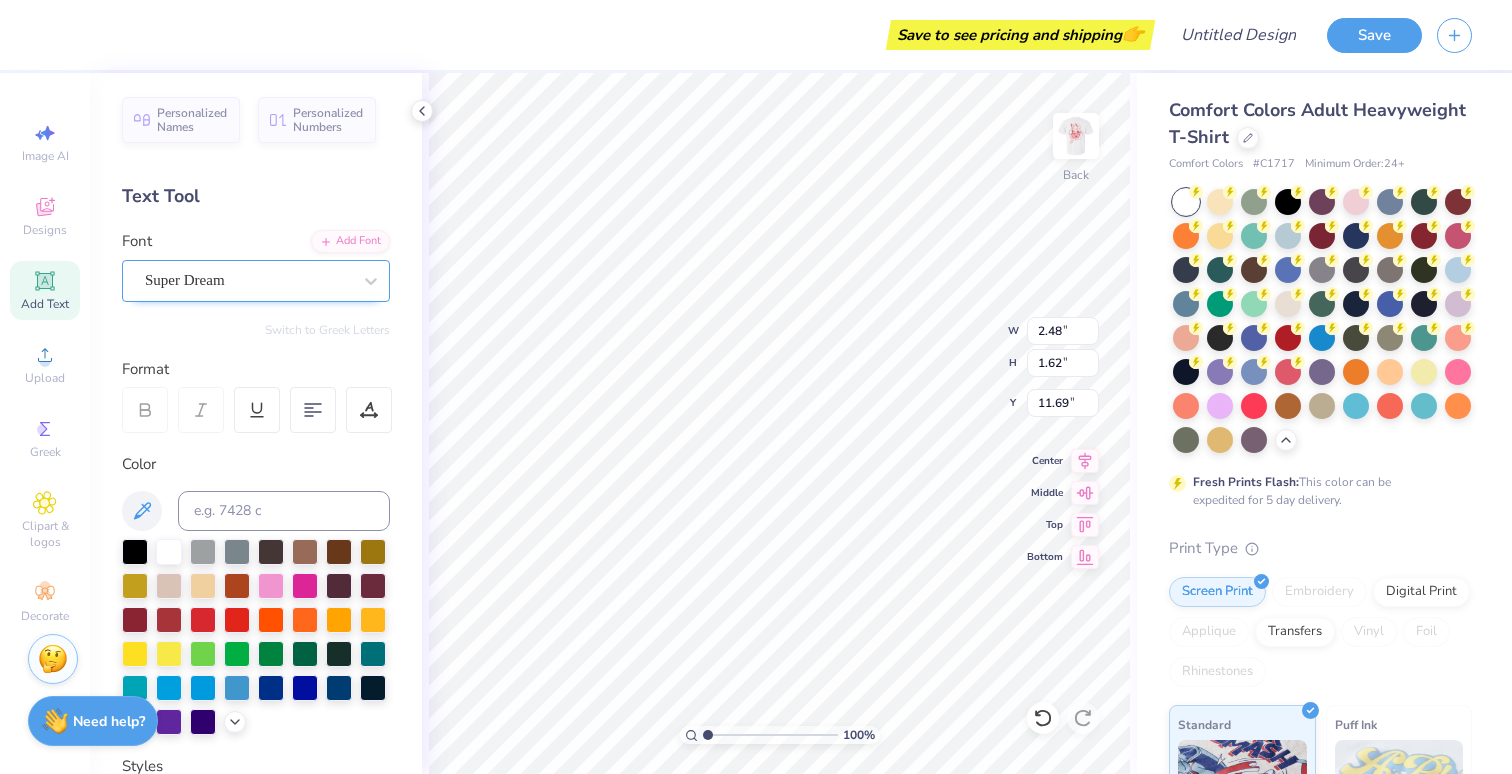 click on "Super Dream" at bounding box center (248, 280) 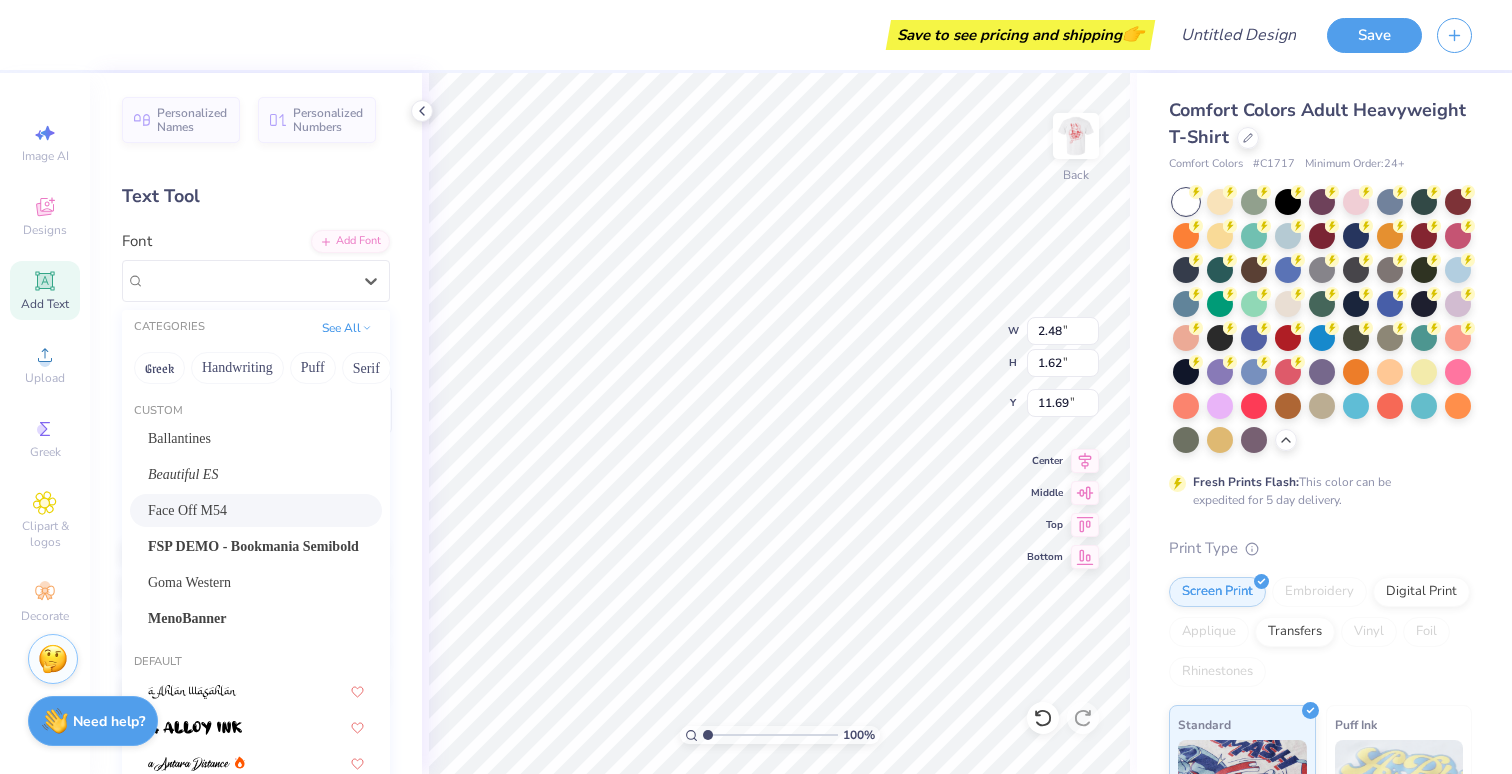click on "Face Off M54" at bounding box center [256, 510] 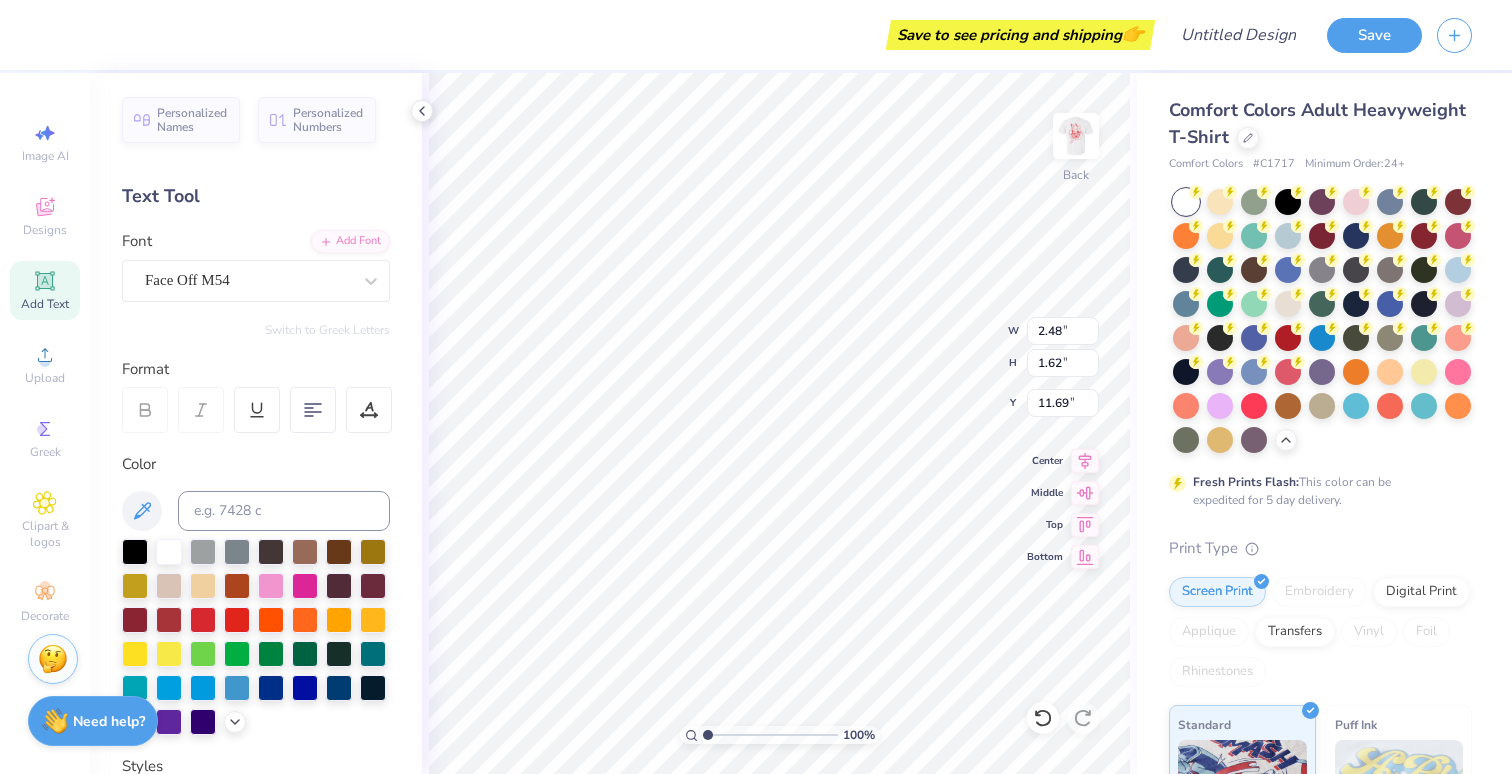 click at bounding box center [1076, 136] 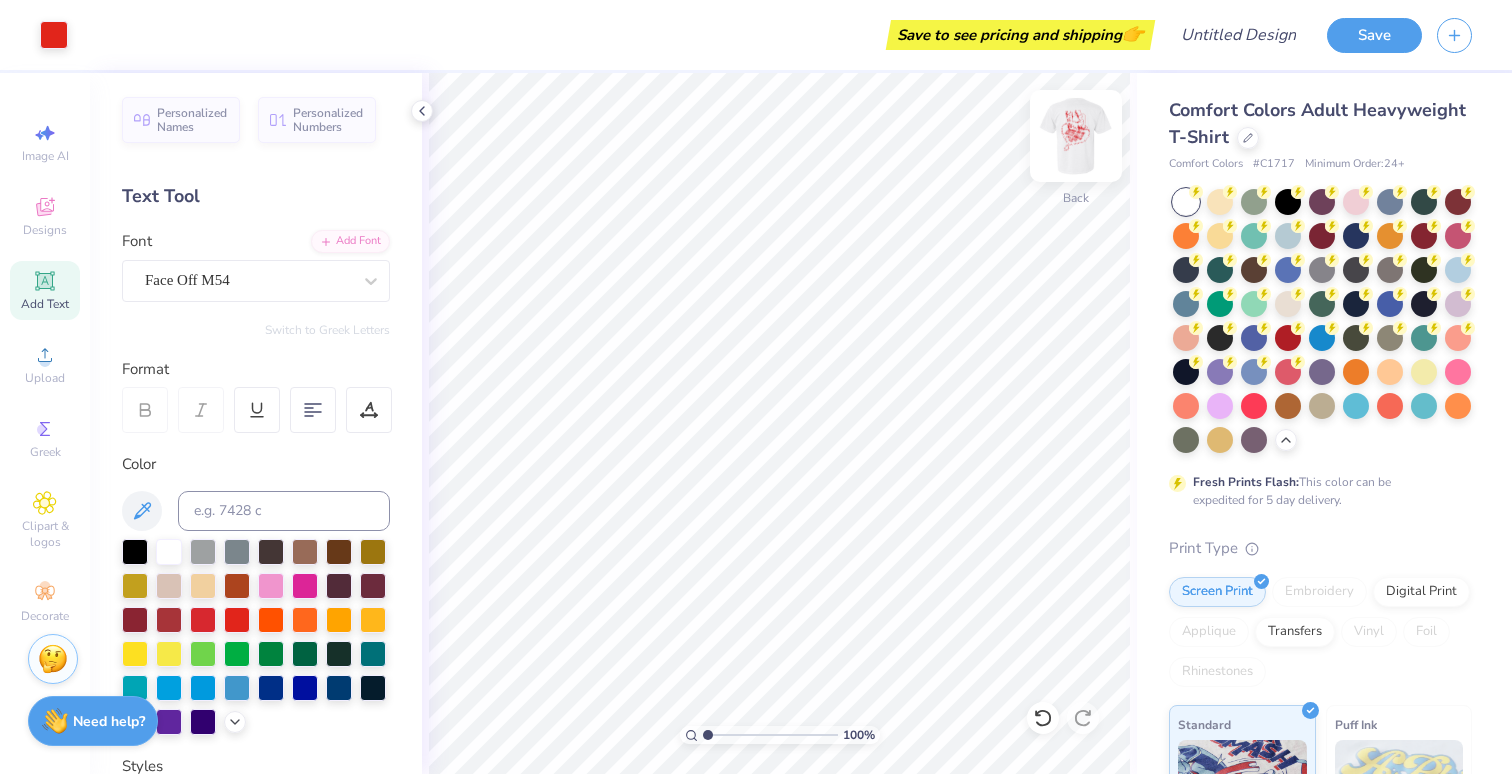 click at bounding box center (1076, 136) 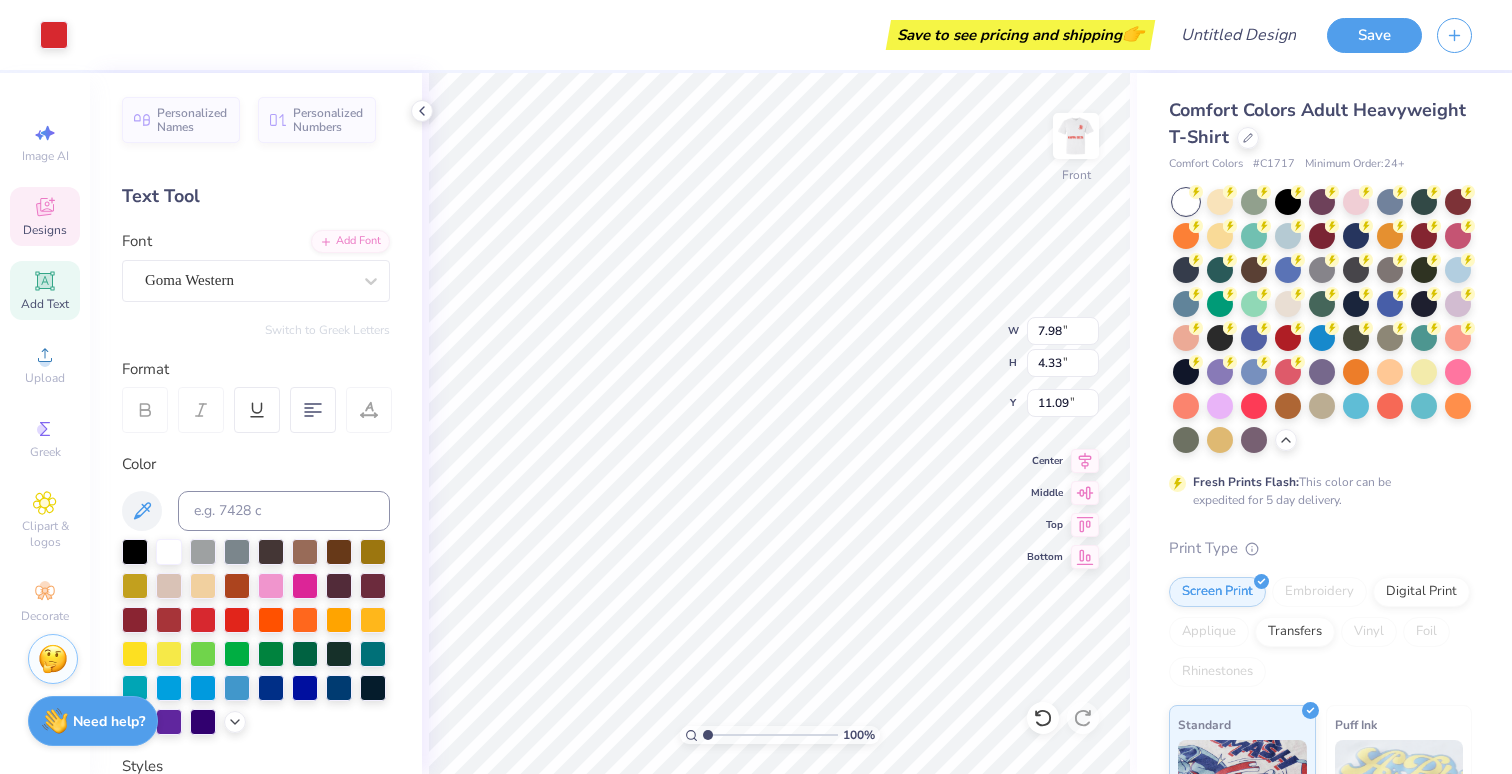 type on "7.98" 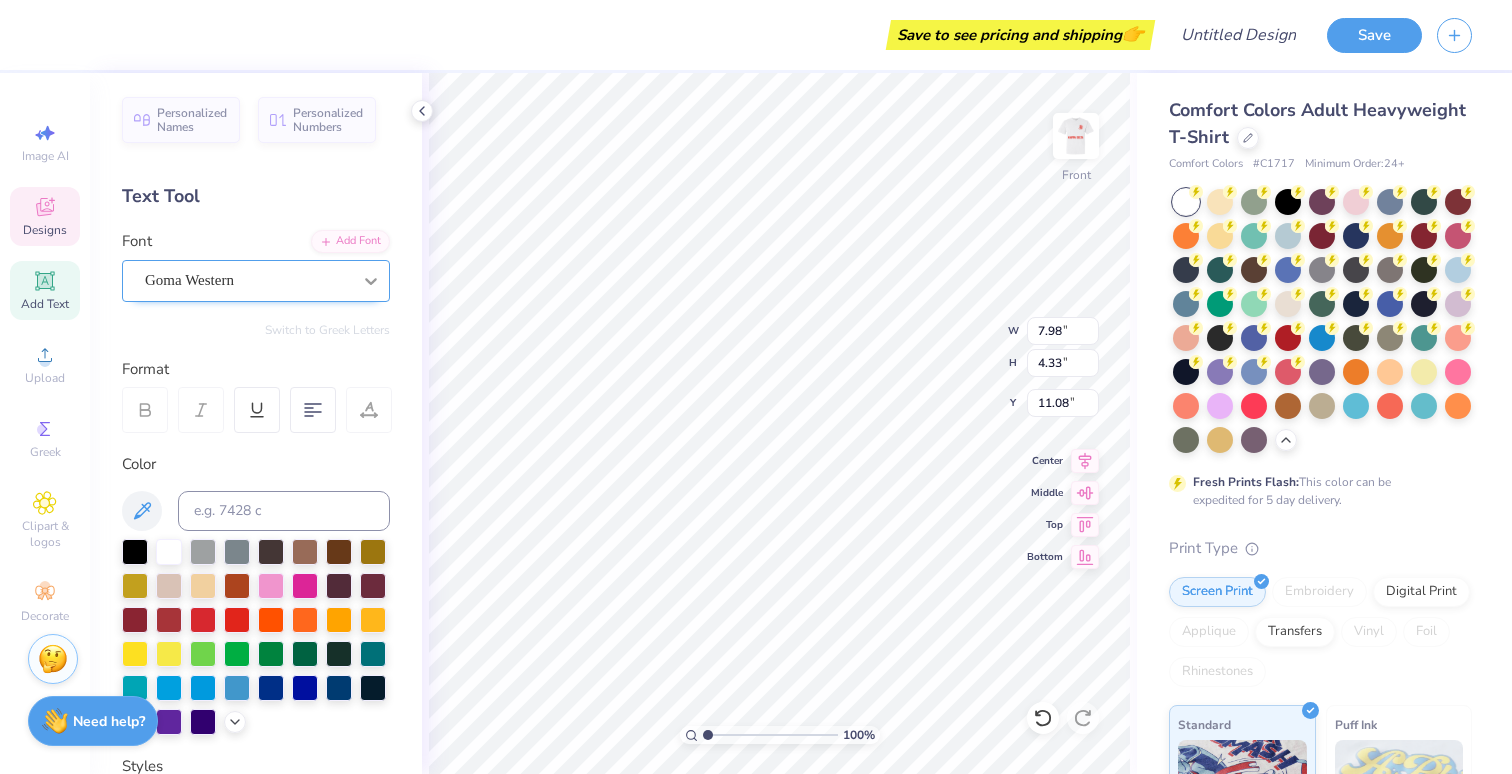 click at bounding box center [371, 281] 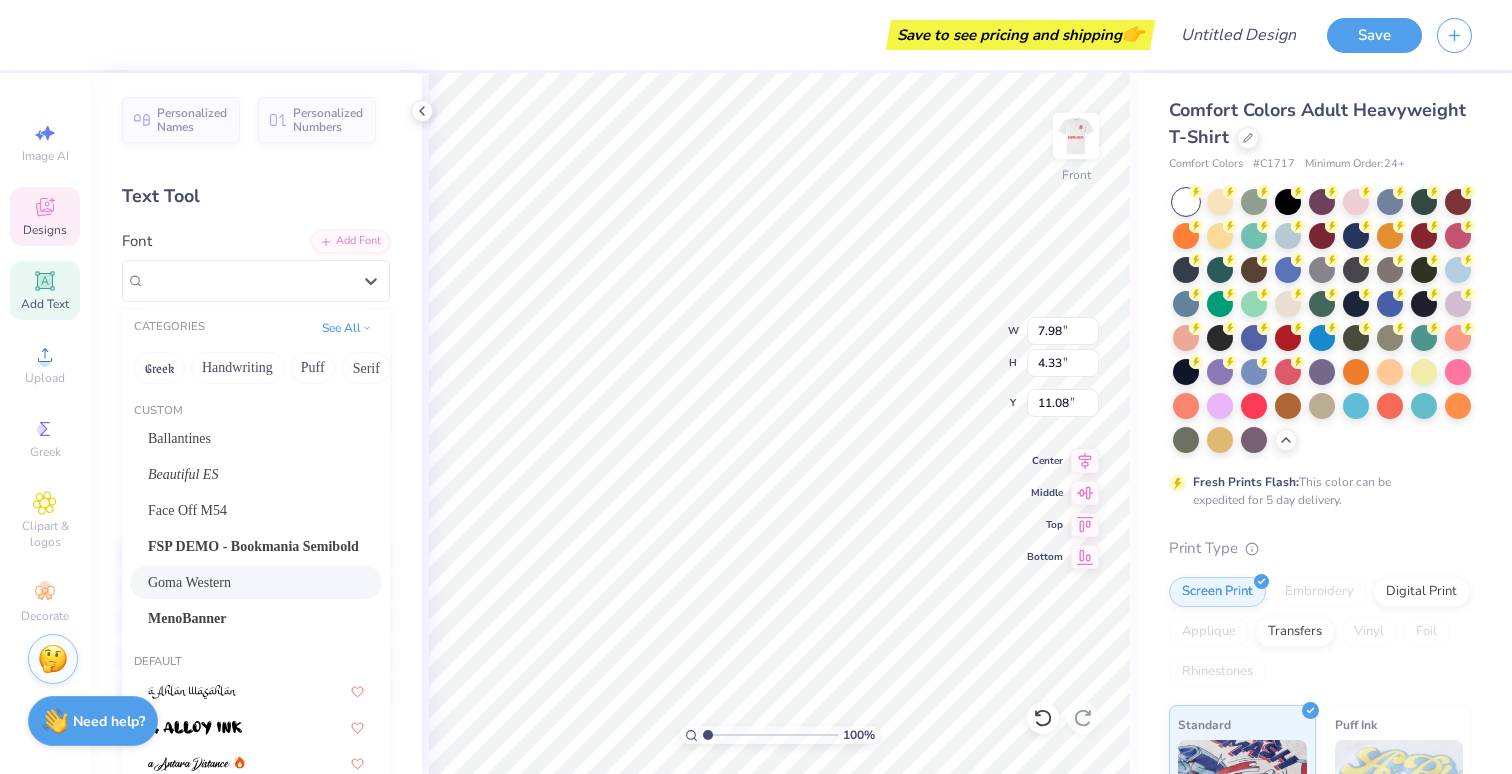 click on "Goma Western" at bounding box center [256, 582] 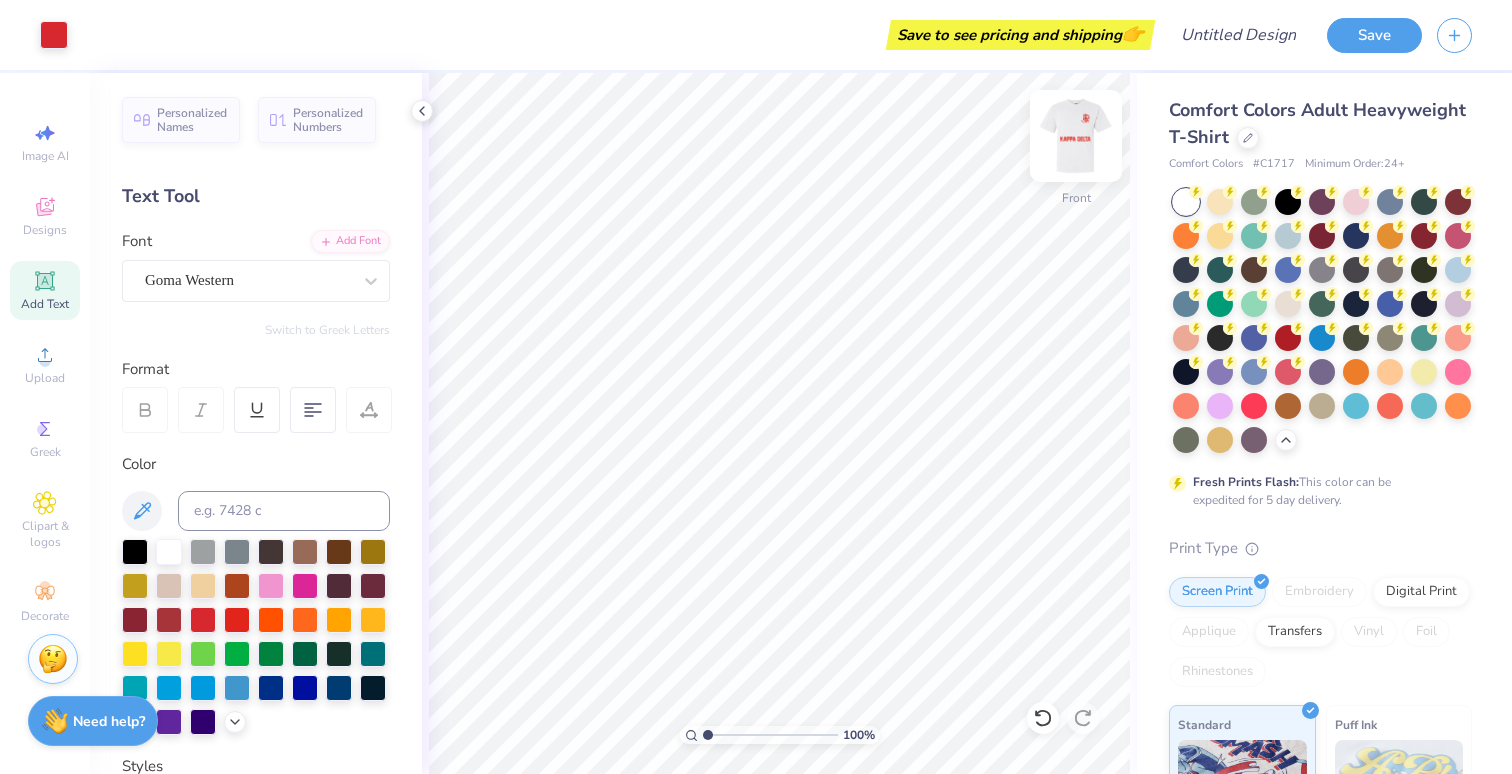 click at bounding box center [1076, 136] 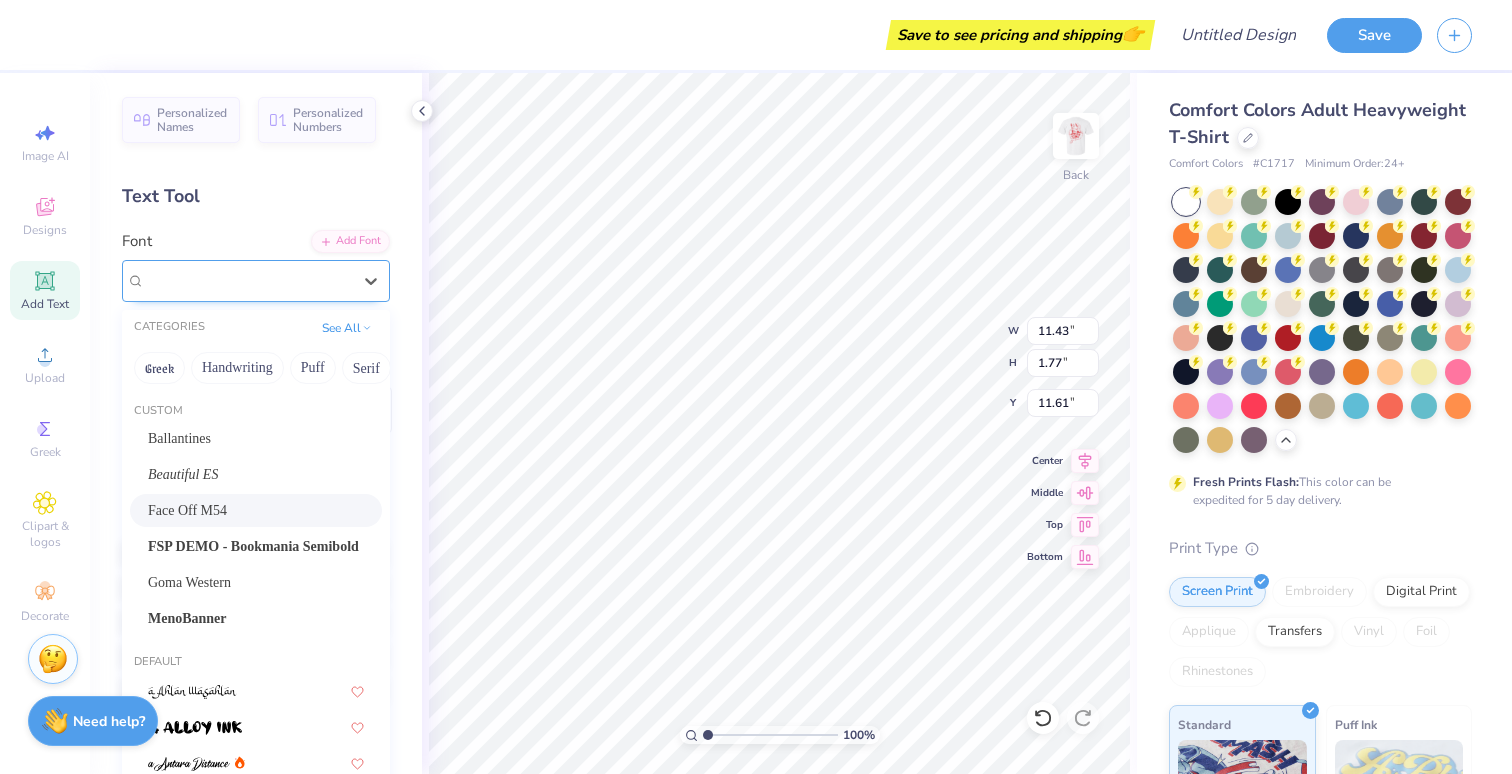 click on "Face Off M54" at bounding box center (256, 281) 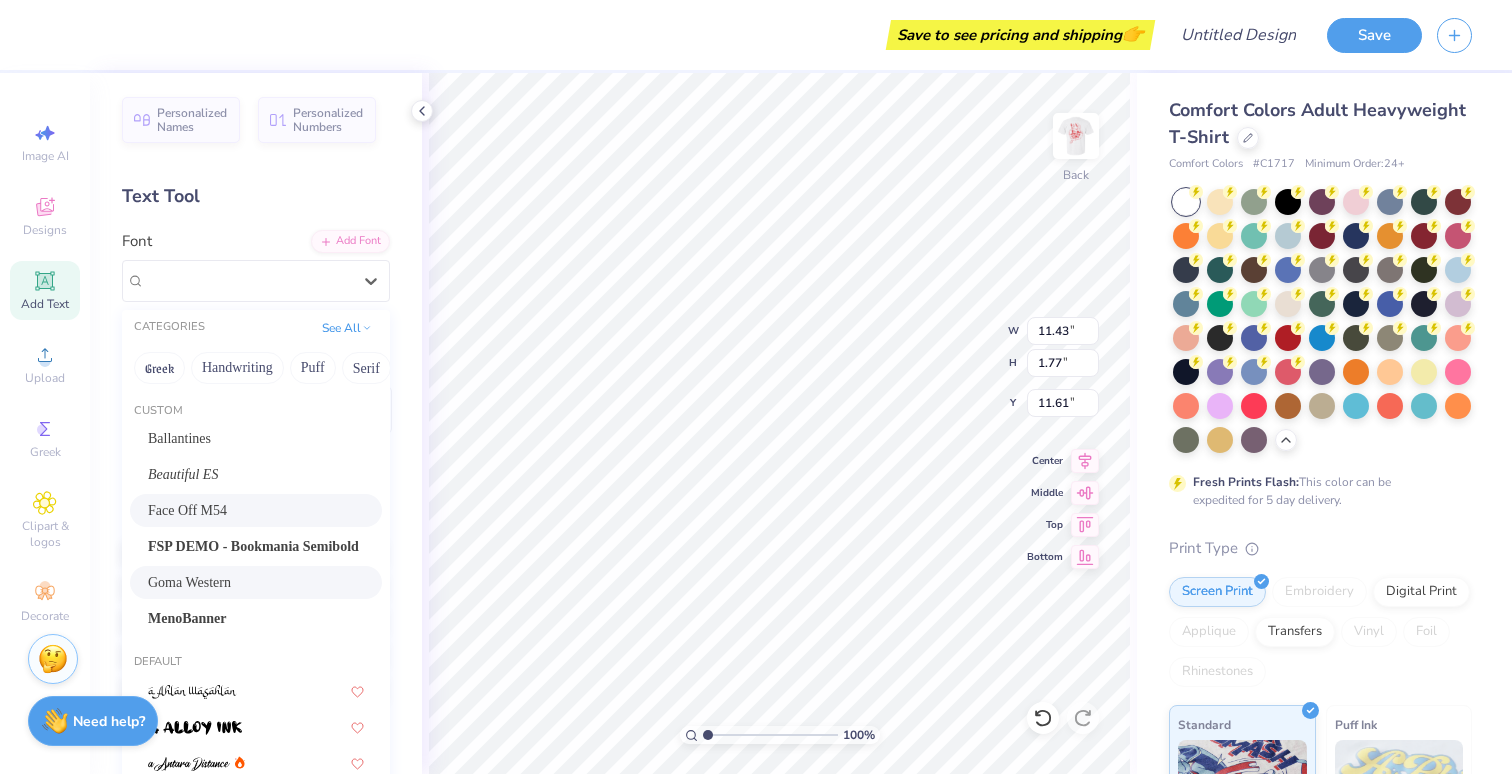 click on "Goma Western" at bounding box center [256, 582] 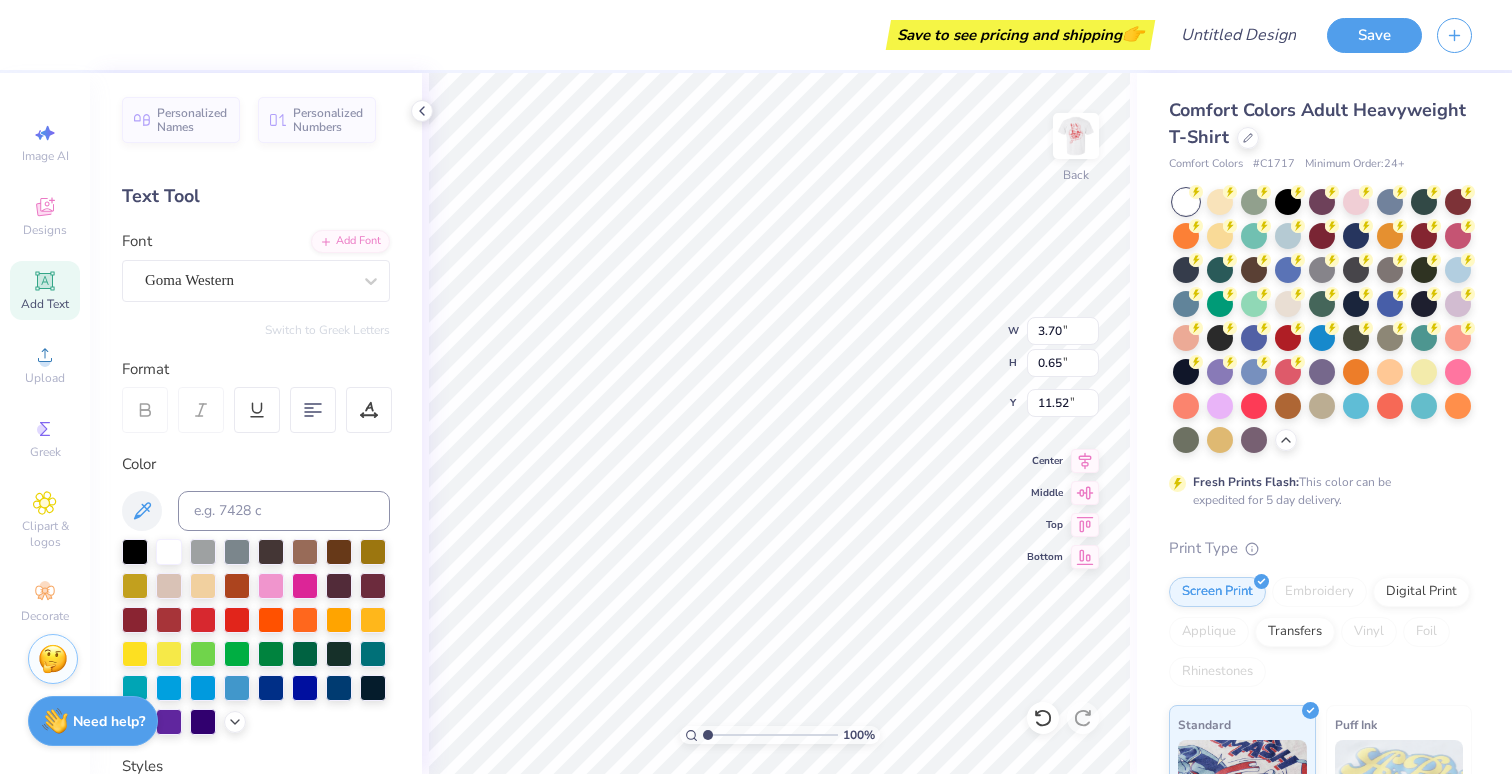 type on "3.70" 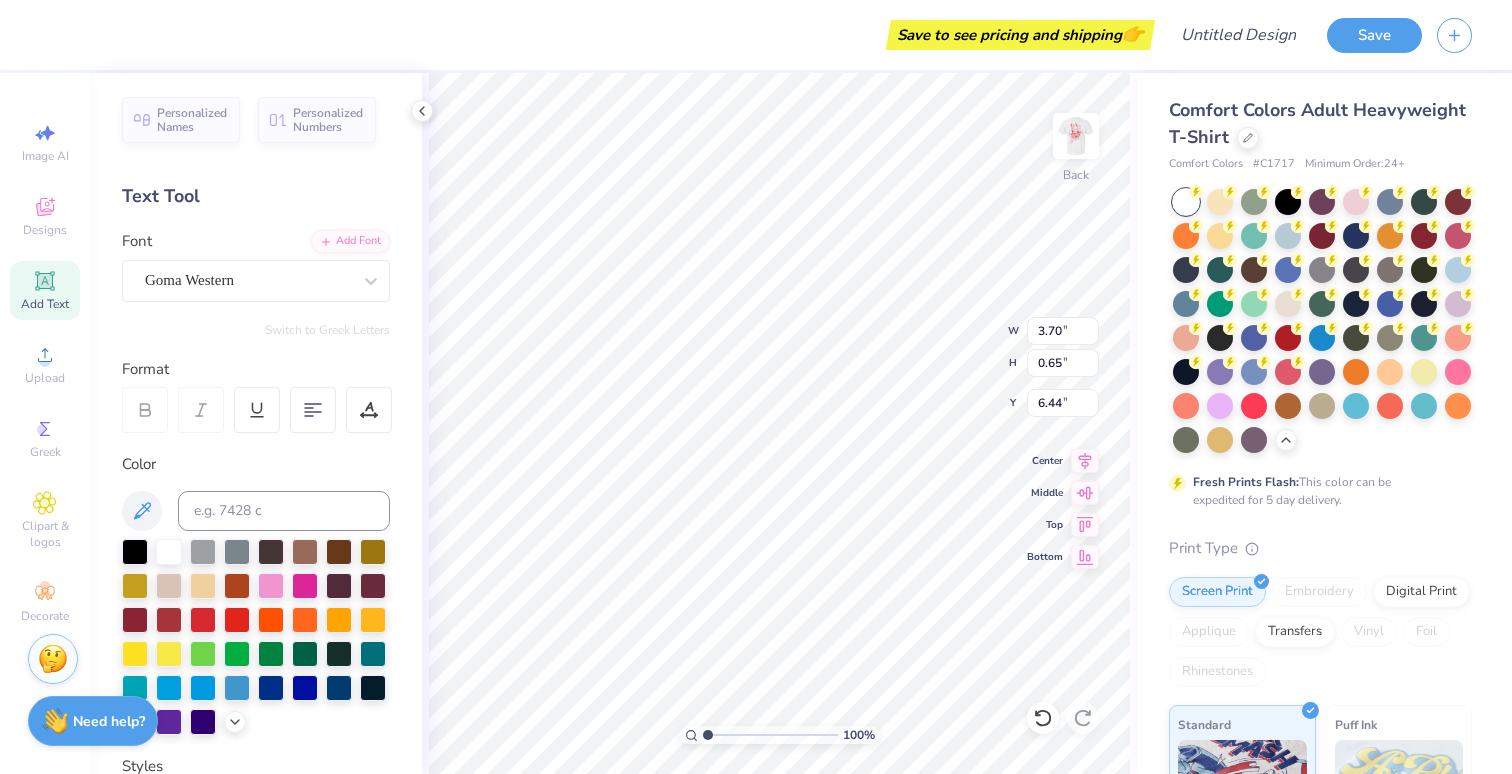 type on "6.44" 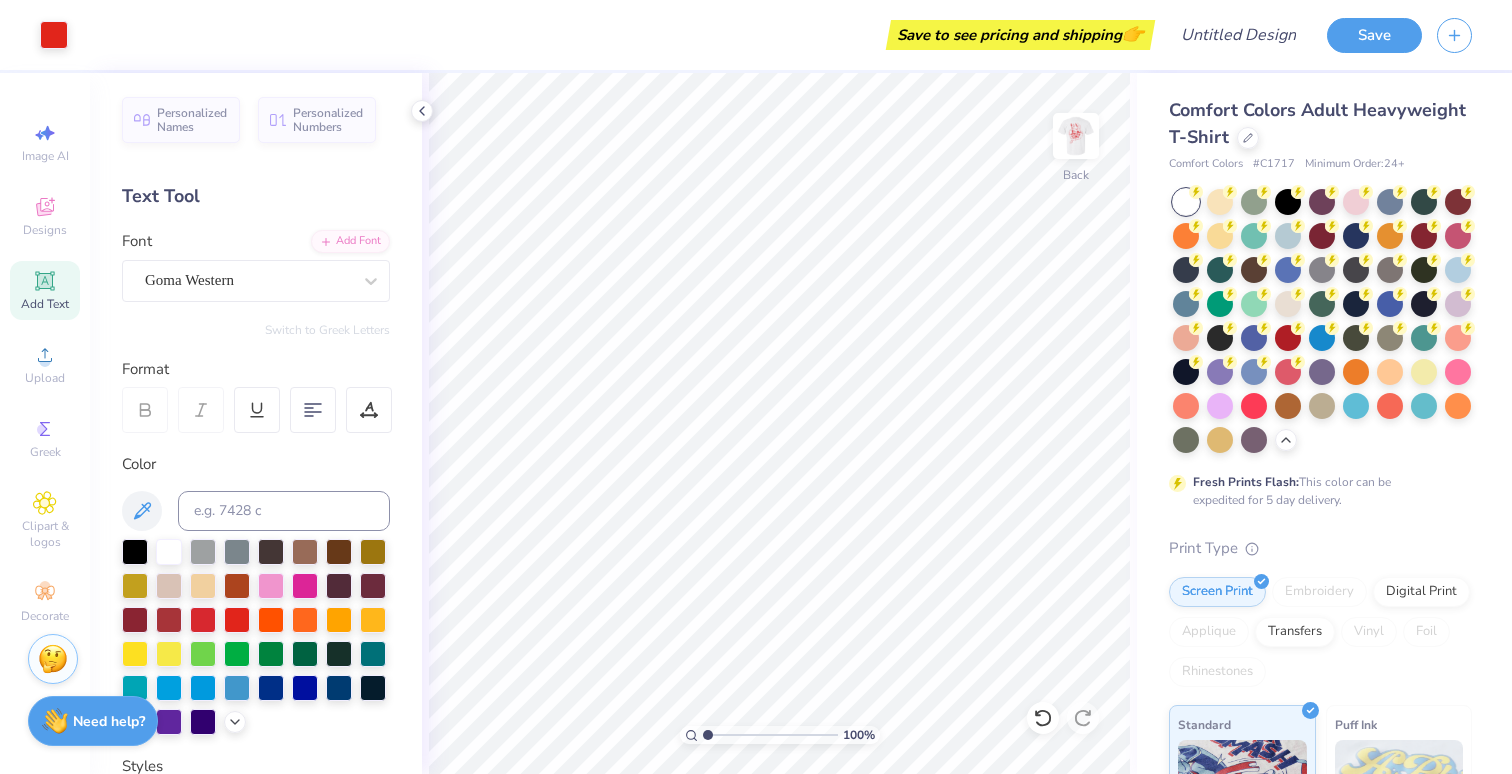click on "Add Text" at bounding box center (45, 304) 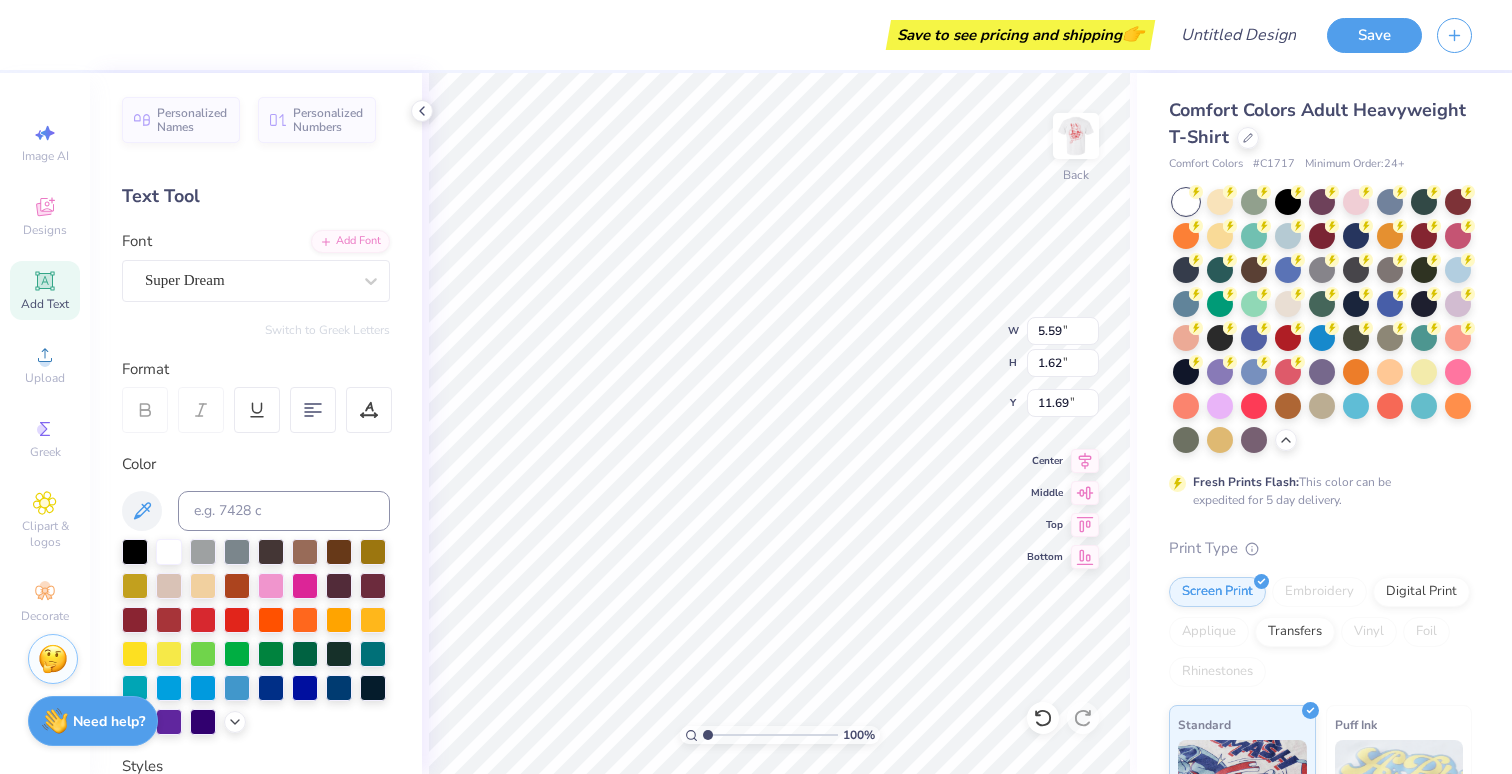 scroll, scrollTop: 0, scrollLeft: 3, axis: horizontal 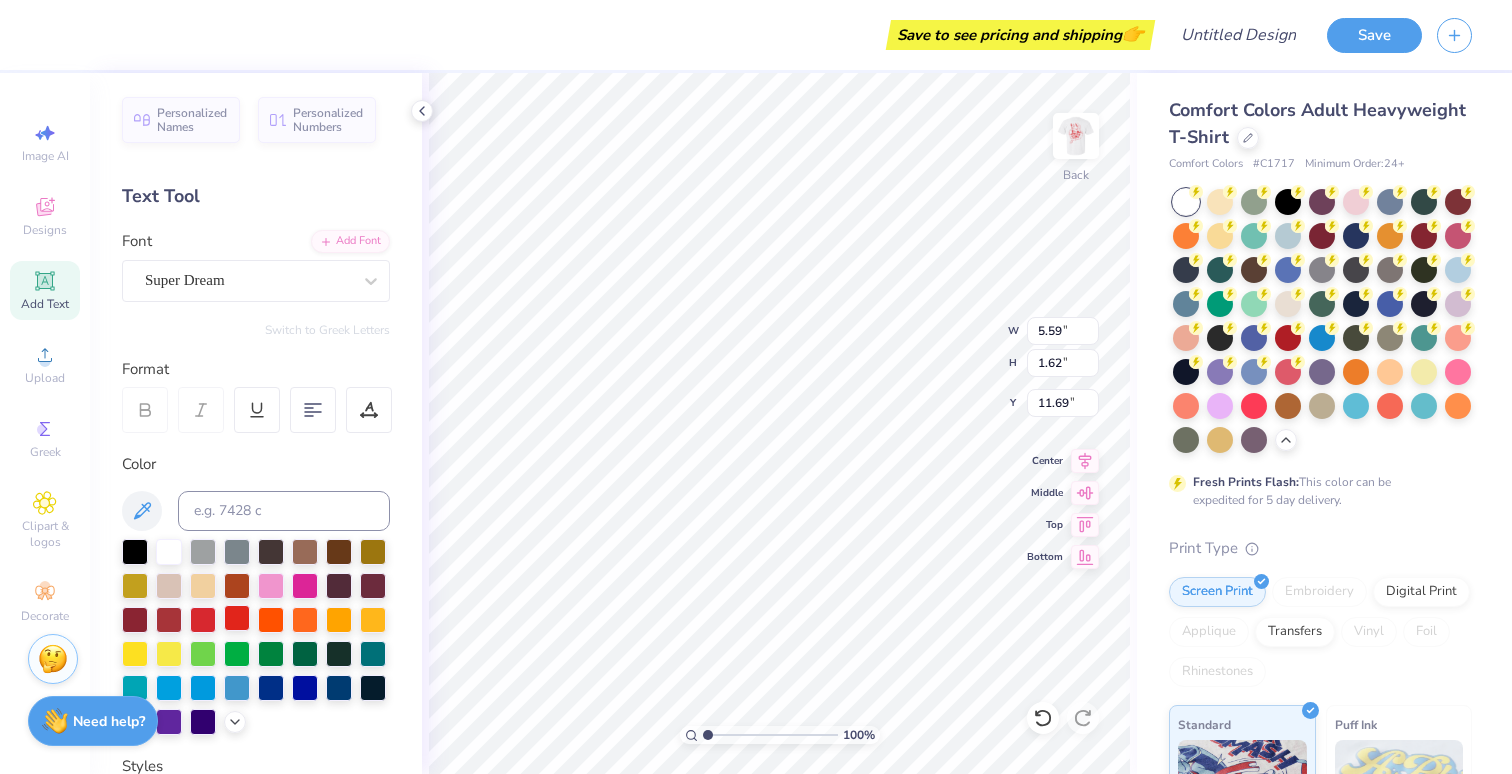 click at bounding box center [237, 618] 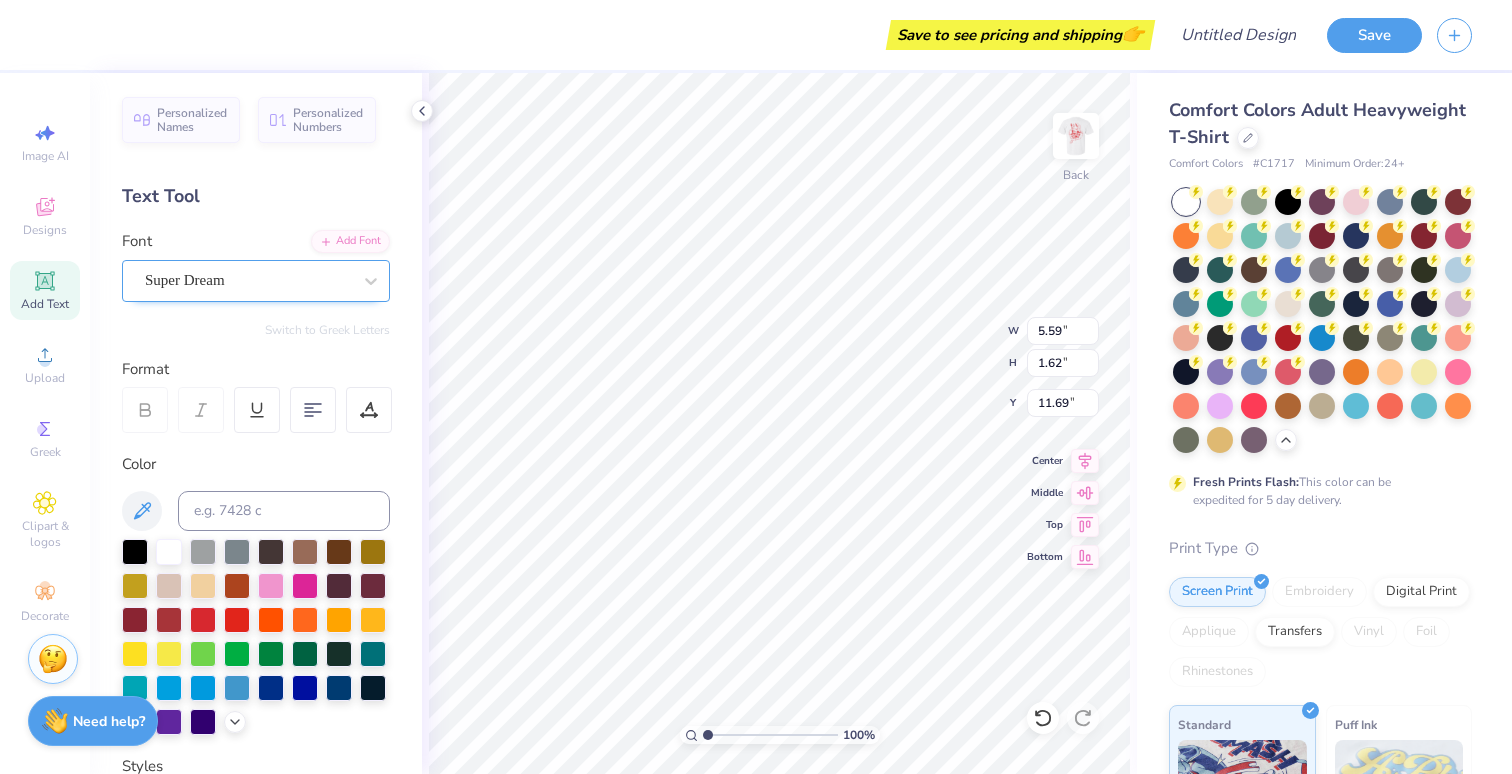click on "Super Dream" at bounding box center (256, 281) 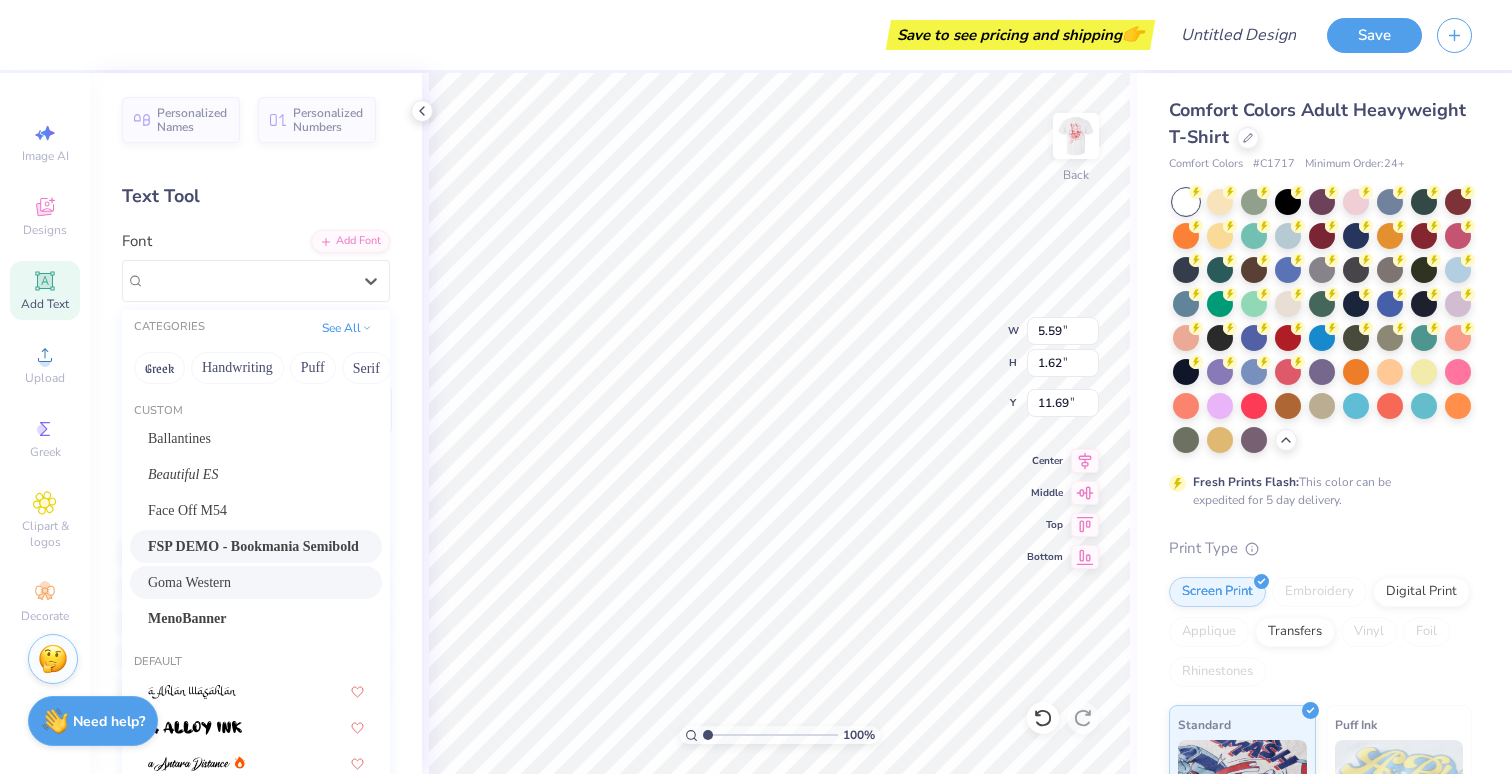 click on "Goma Western" at bounding box center [189, 582] 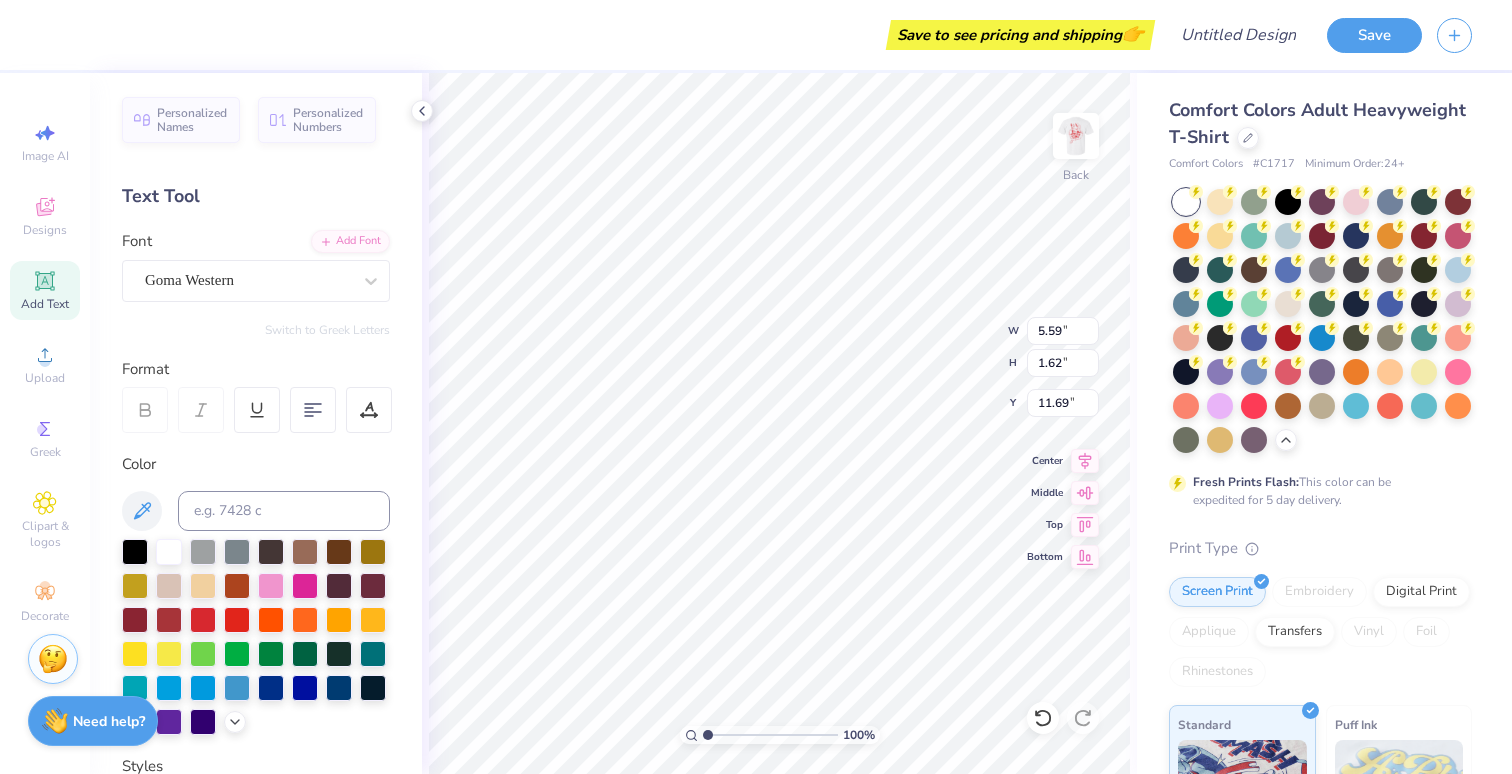 click on "Comfort Colors Adult Heavyweight T-Shirt Comfort Colors # C1717 Minimum Order:  24 +   Fresh Prints Flash:  This color can be expedited for 5 day delivery. Print Type Screen Print Embroidery Digital Print Applique Transfers Vinyl Foil Rhinestones Standard Puff Ink Neon Ink Metallic & Glitter Ink Glow in the Dark Ink Water based Ink" at bounding box center (1324, 615) 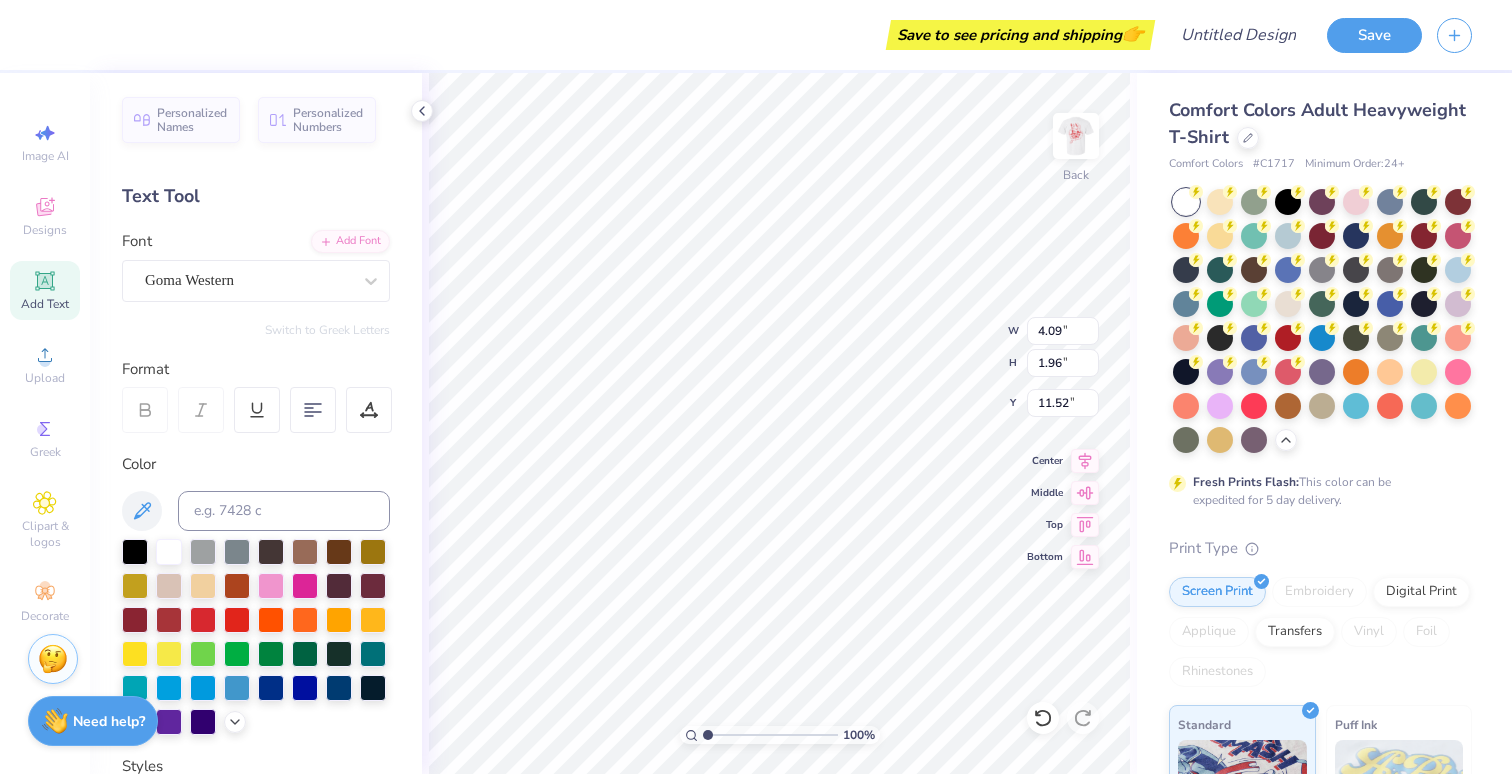 type on "1.59" 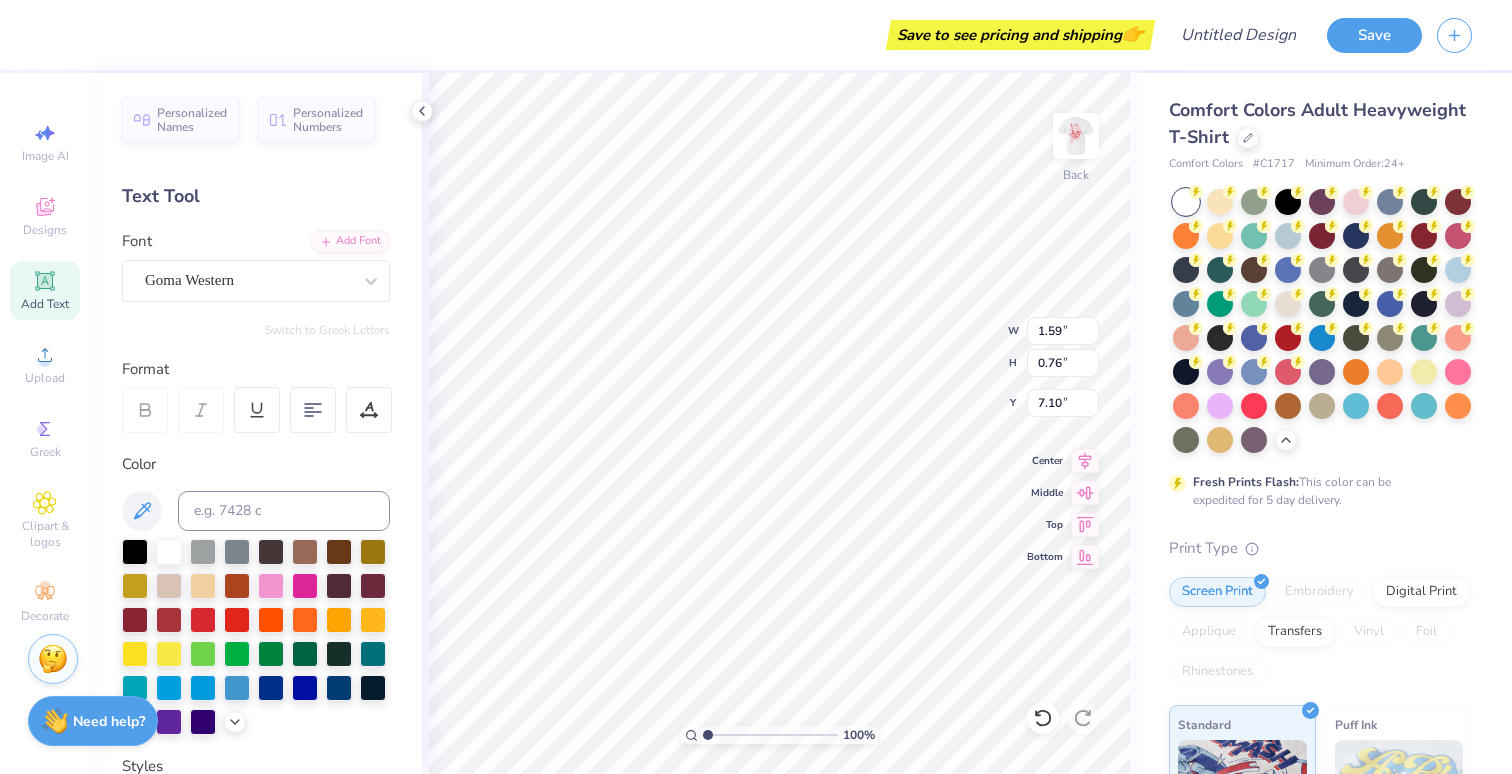 type on "7.55" 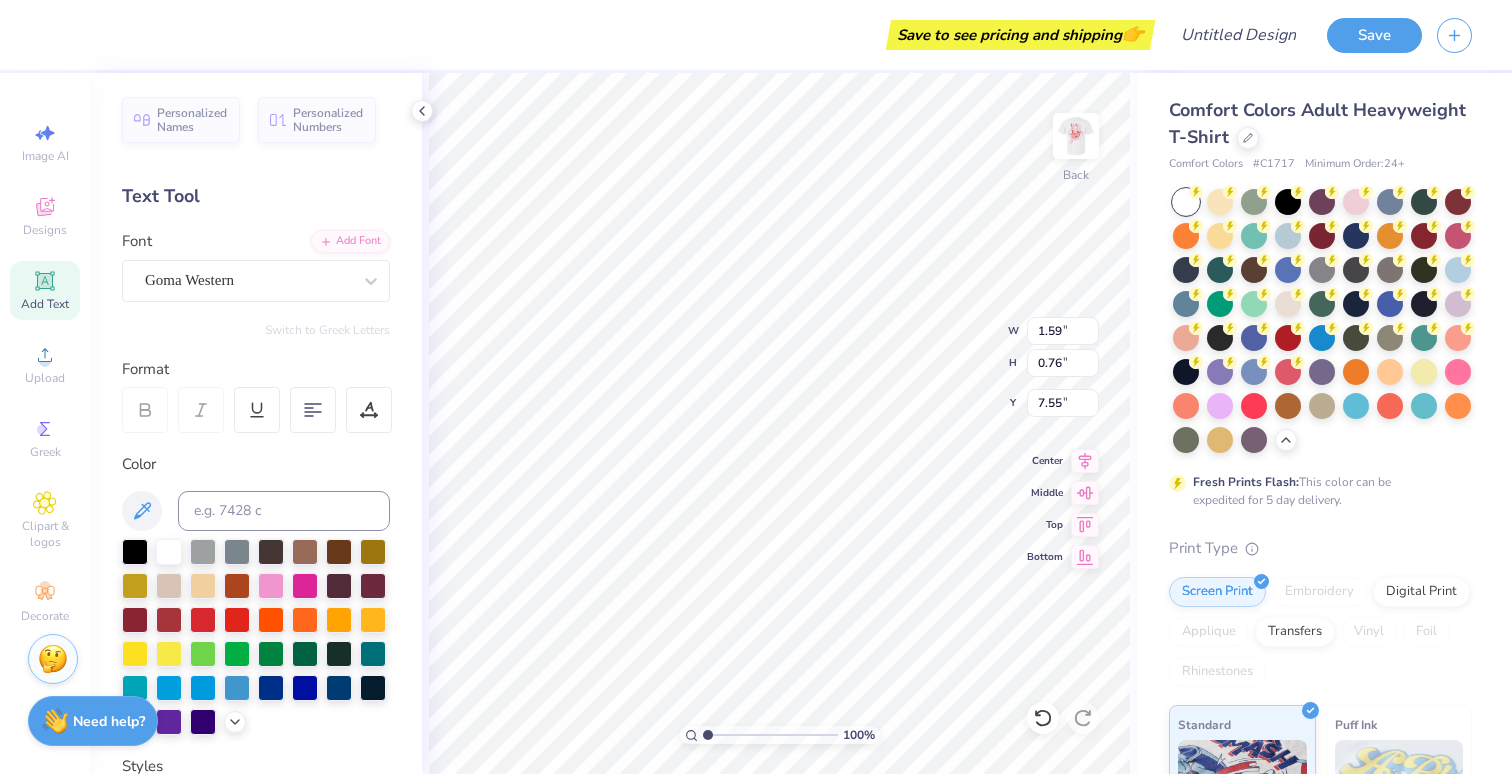 type on "1.18" 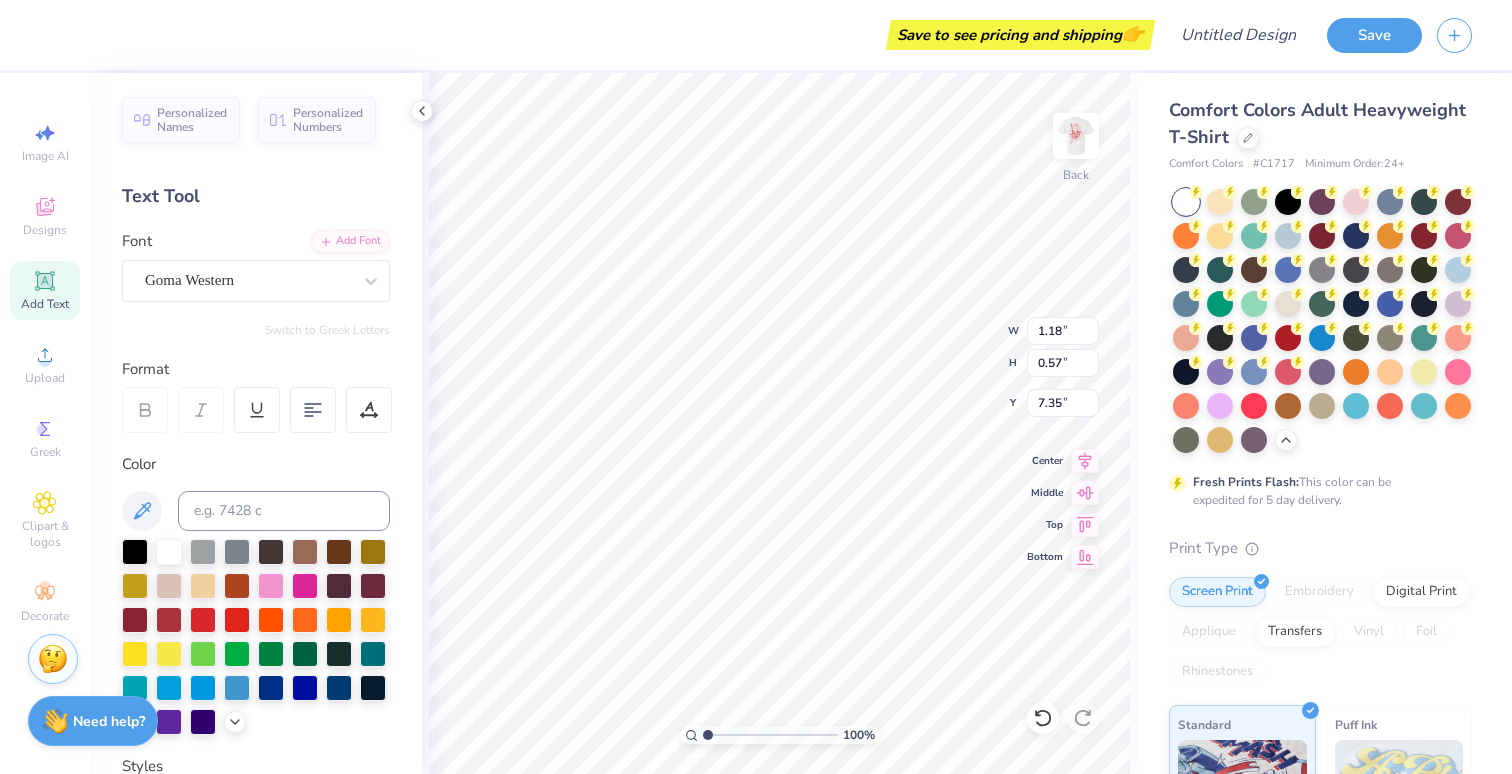 type on "7.35" 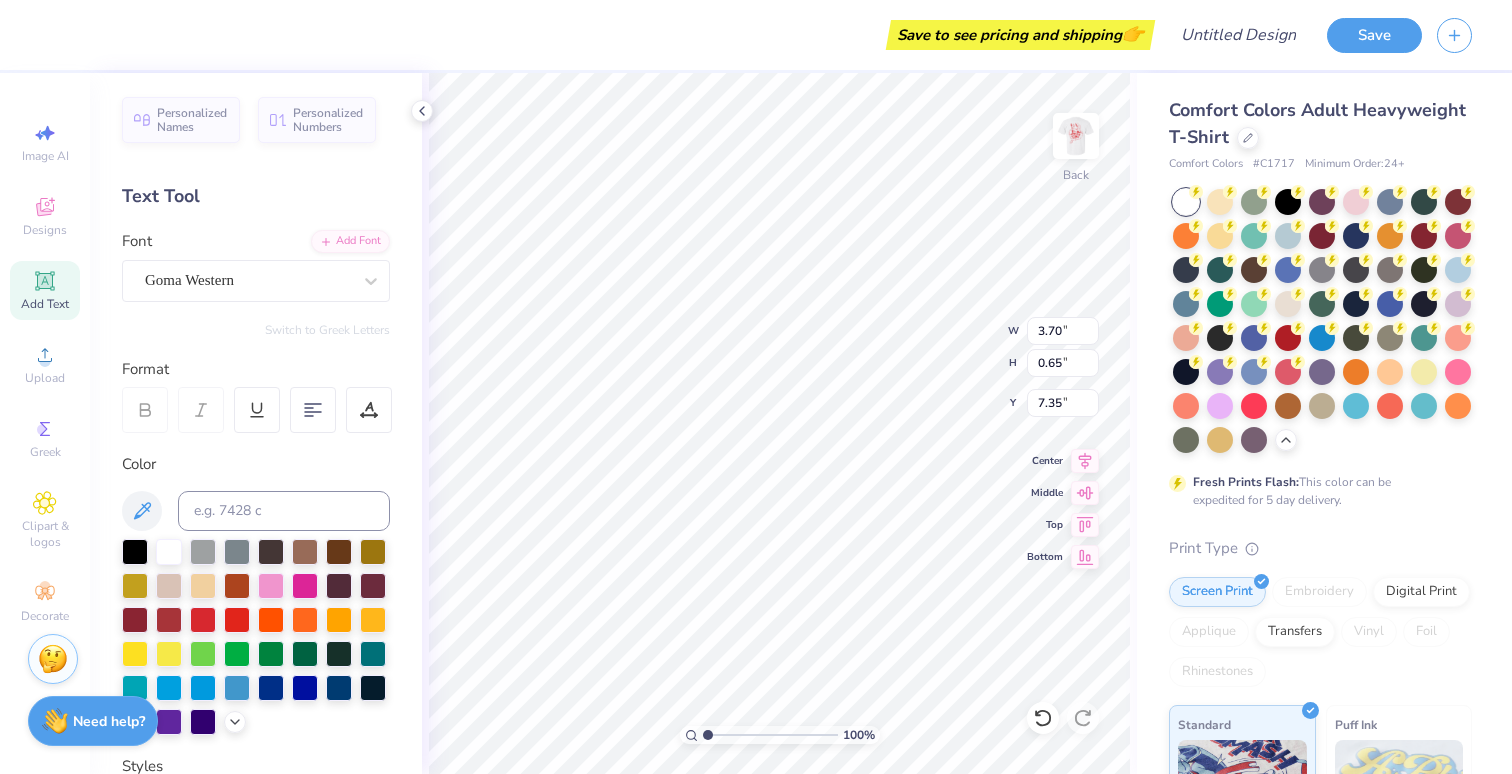 type on "3.70" 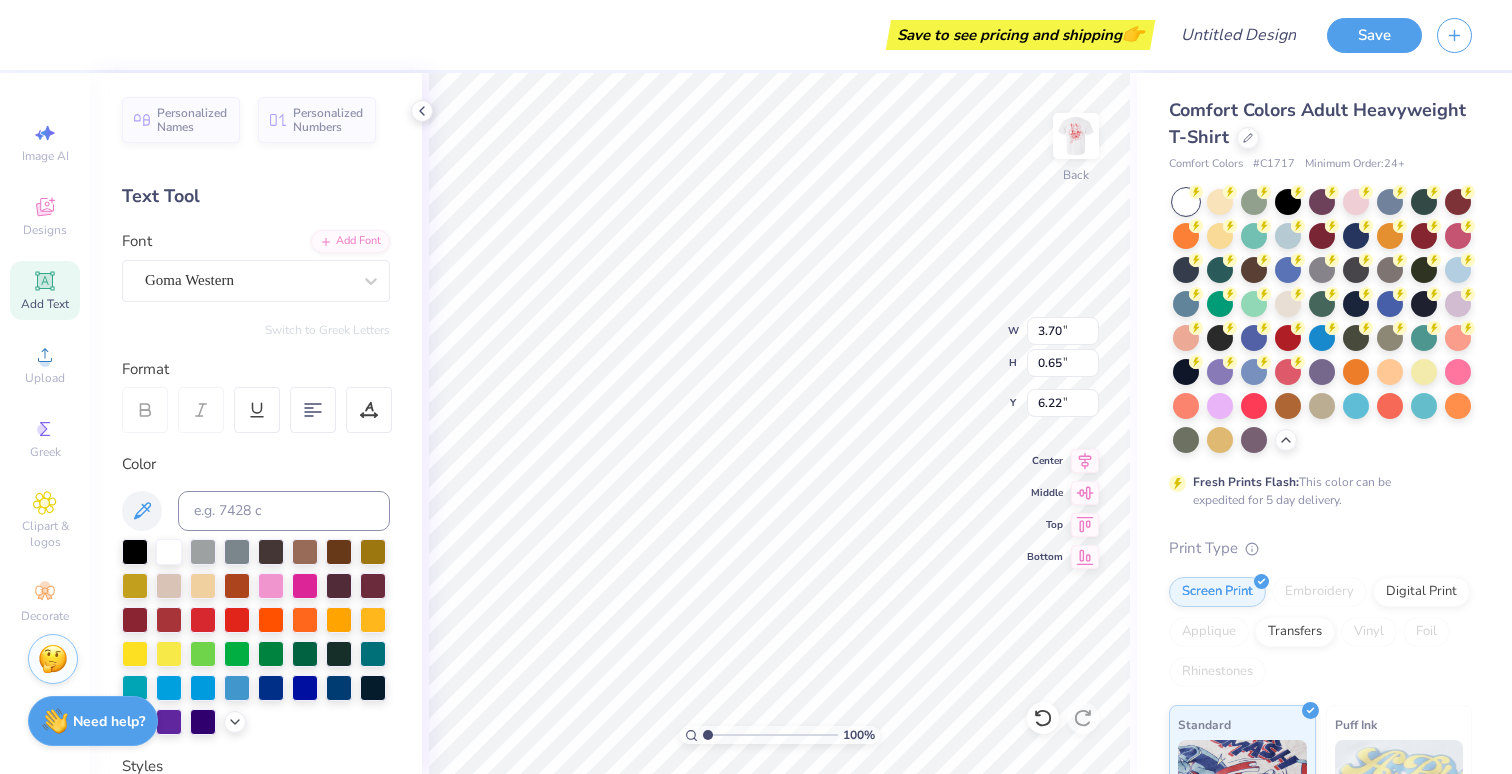 scroll, scrollTop: 0, scrollLeft: 3, axis: horizontal 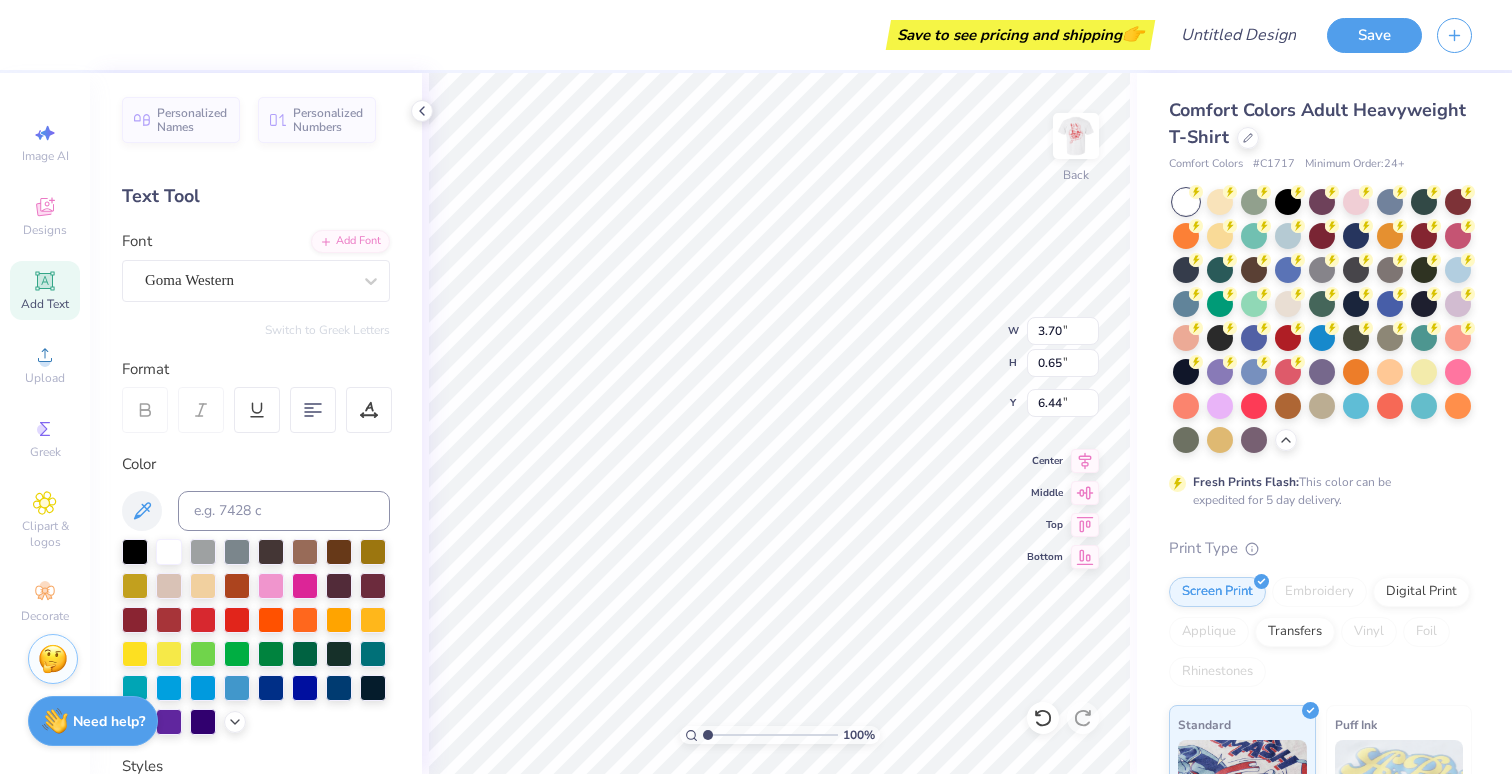 type on "Barn Dance" 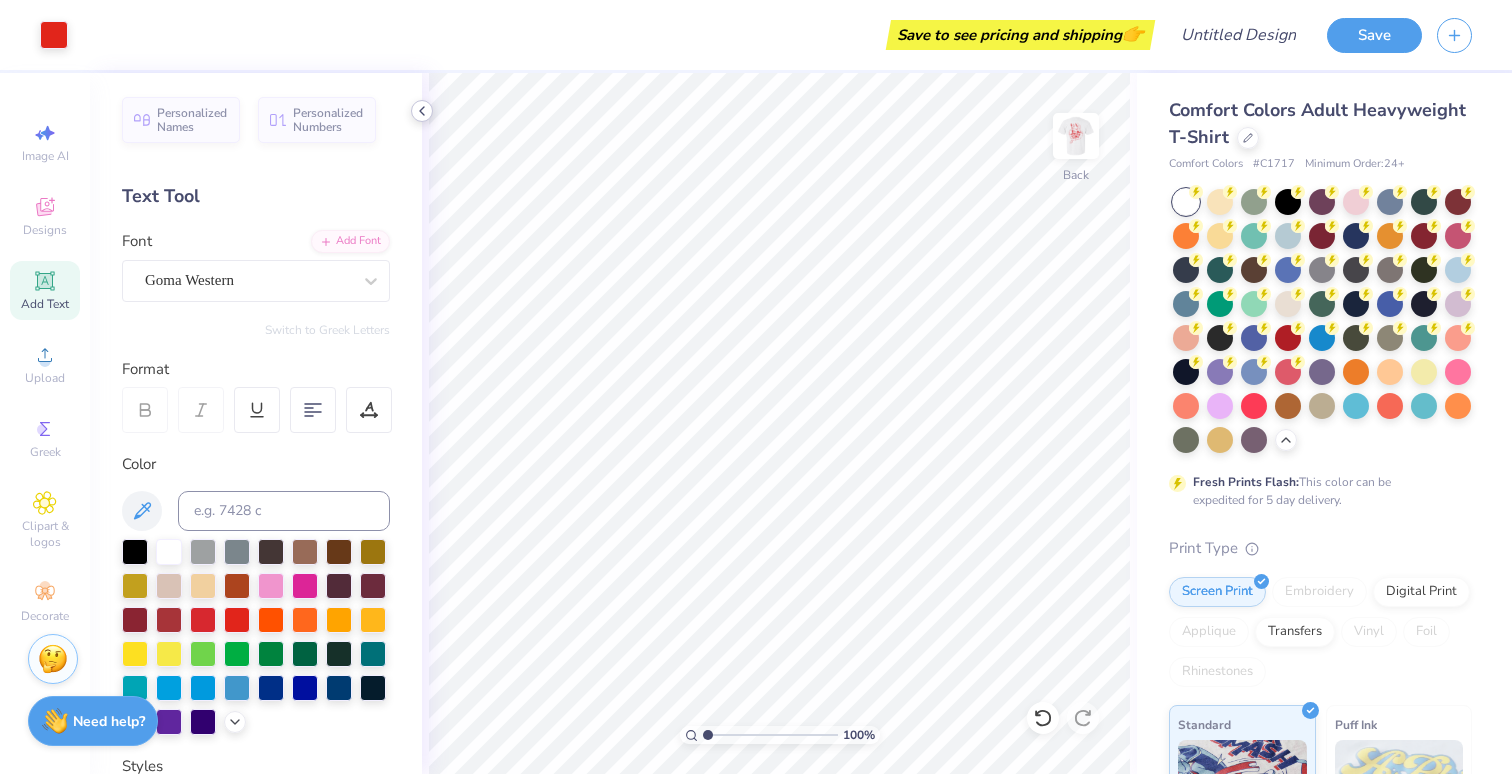 click 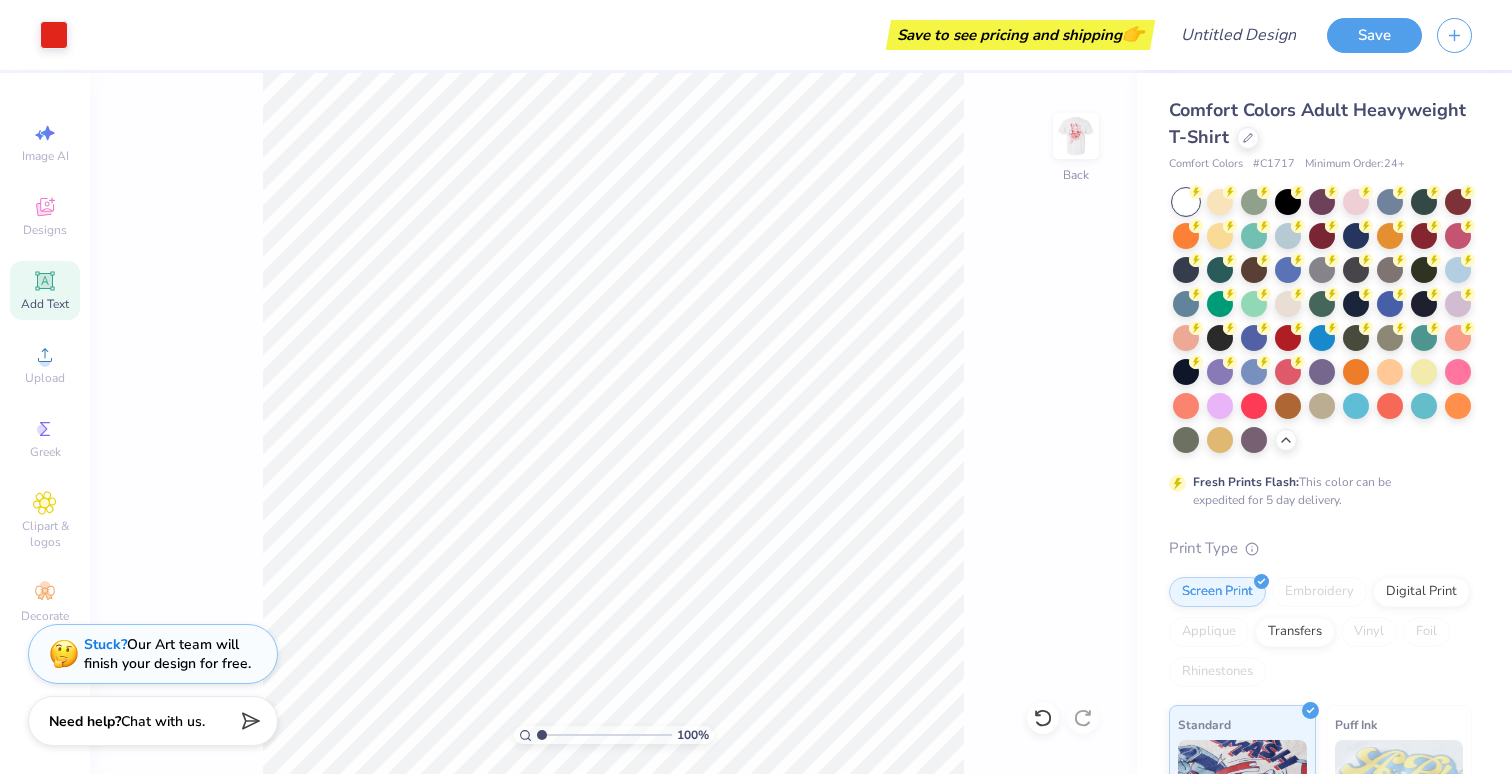 click on "100  % Back" at bounding box center [613, 423] 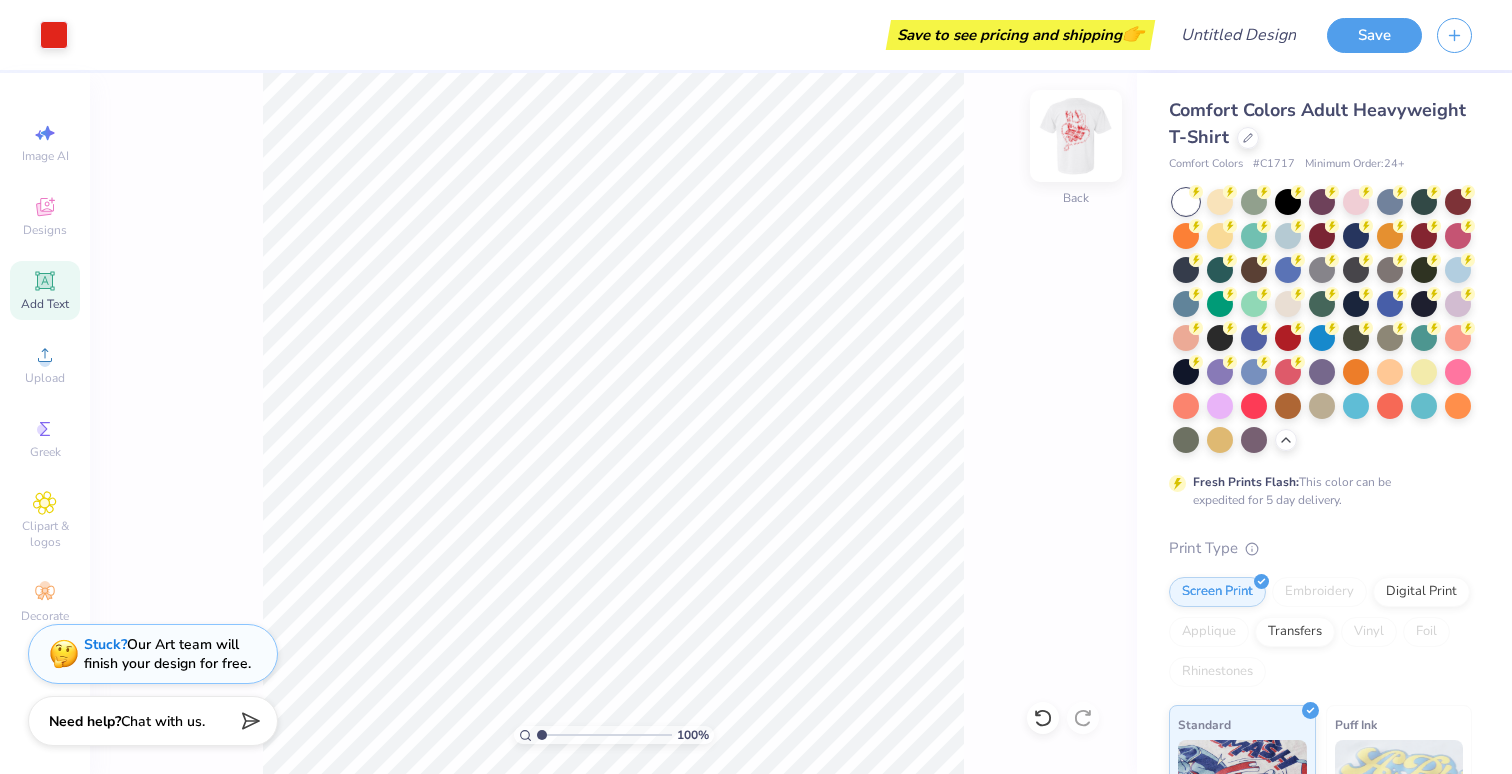 click at bounding box center (1076, 136) 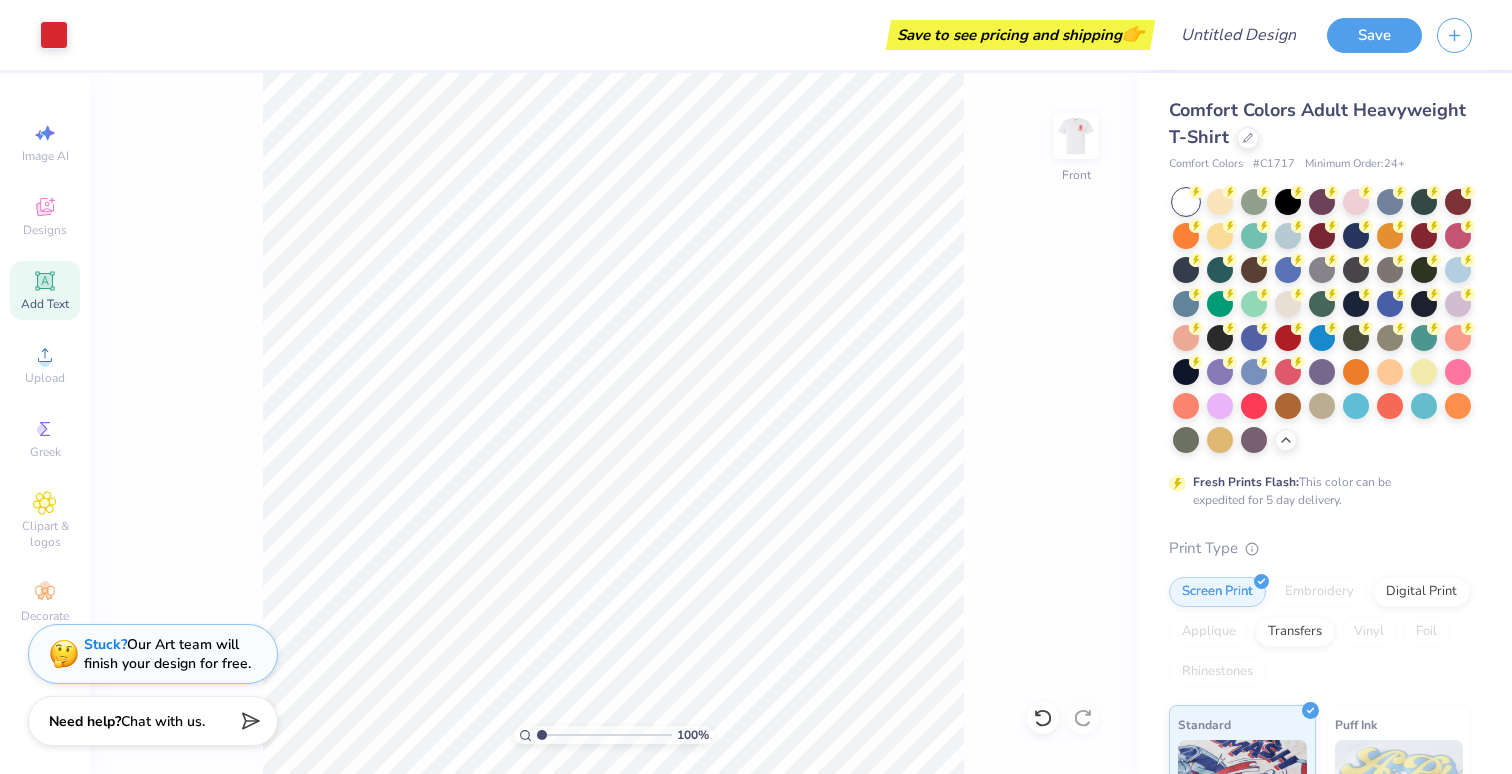 click on "Add Text" at bounding box center [45, 290] 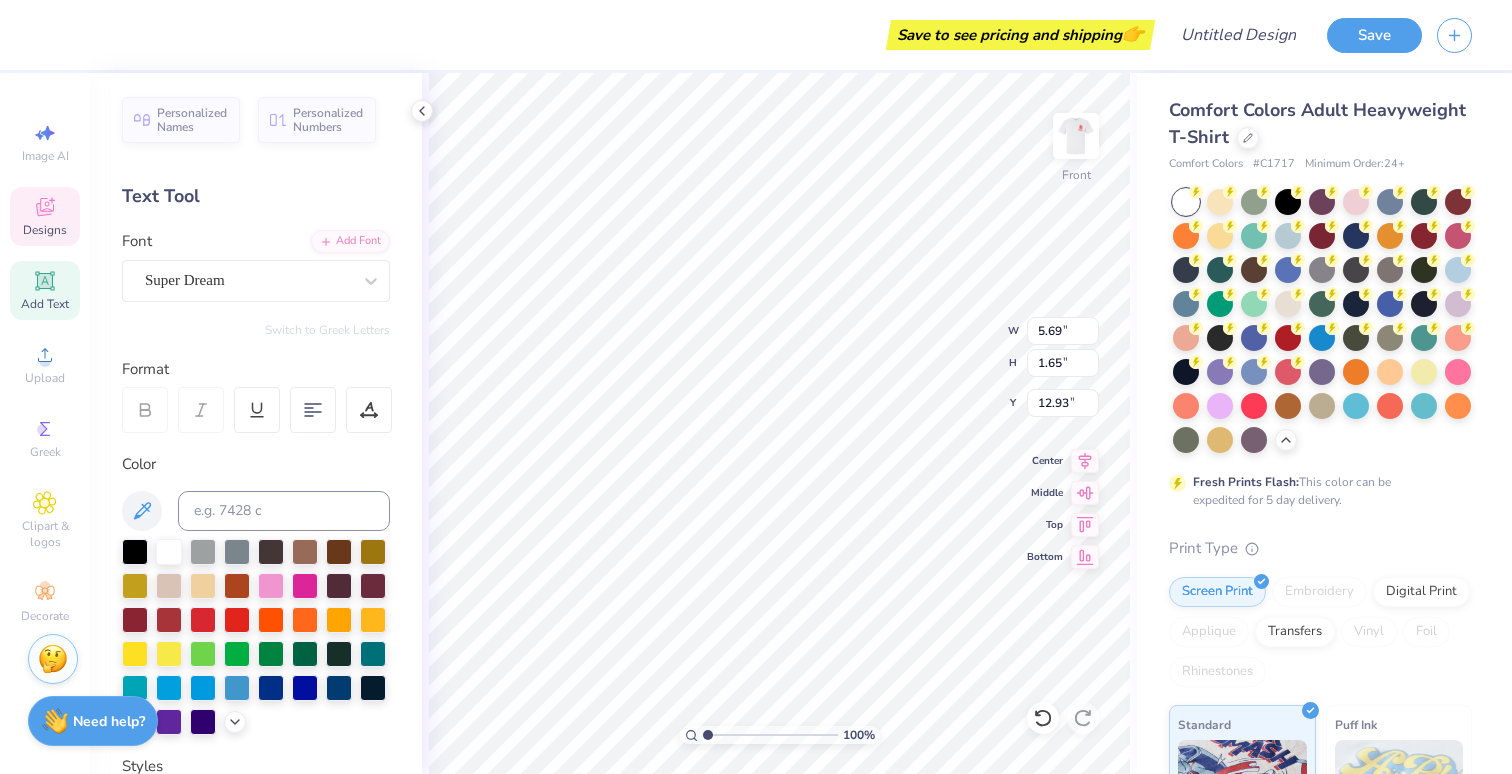 click on "Designs" at bounding box center [45, 216] 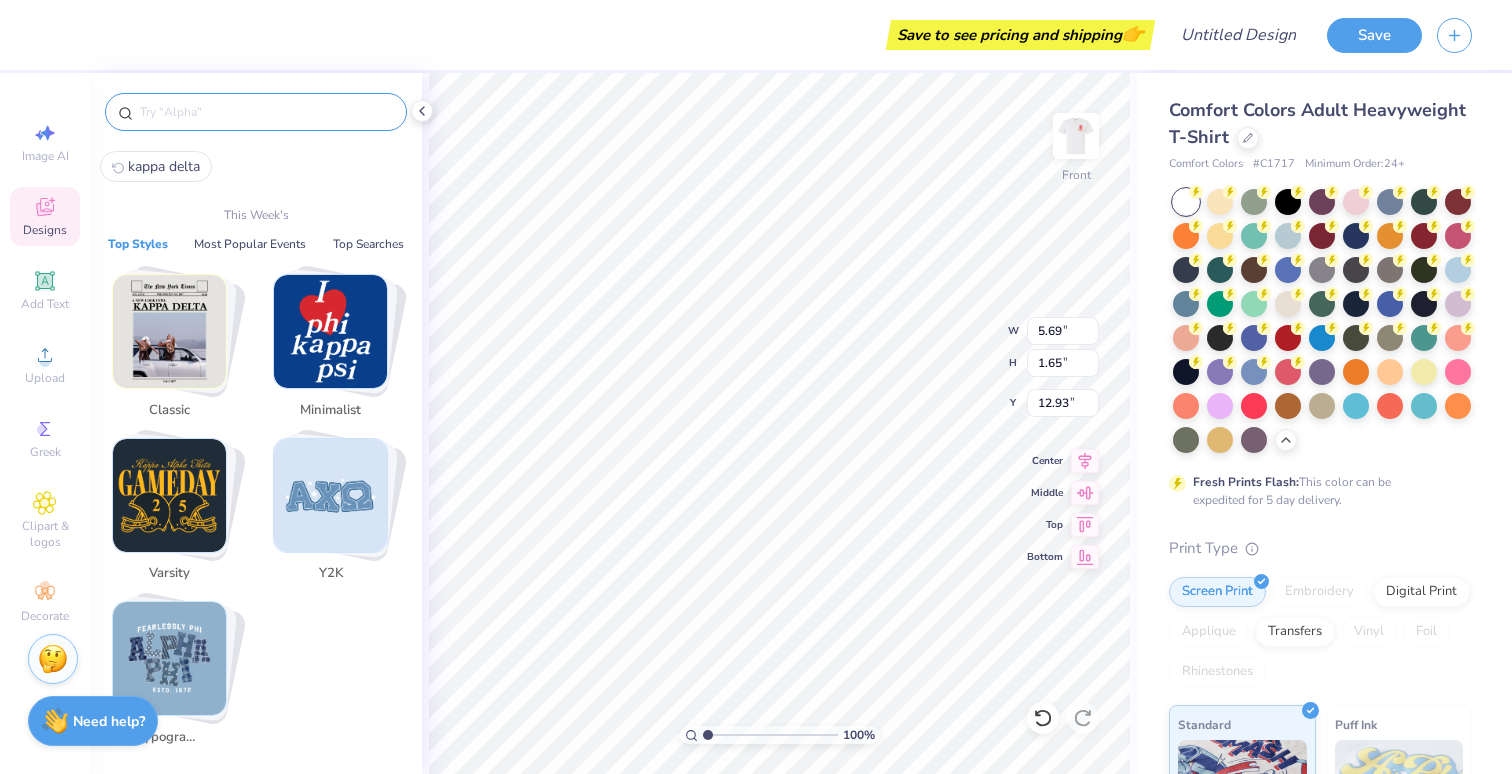 click at bounding box center (266, 112) 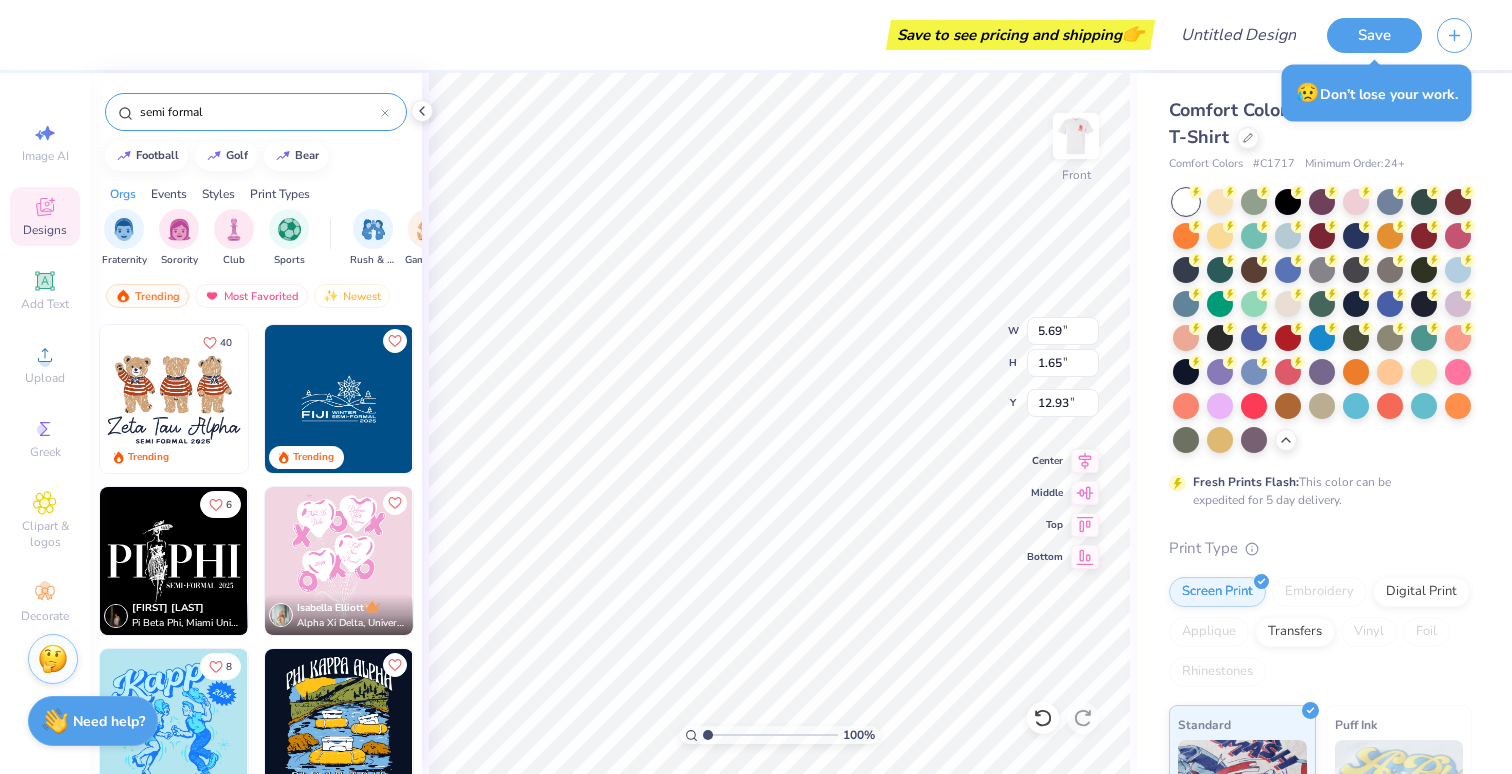 type on "semi formal" 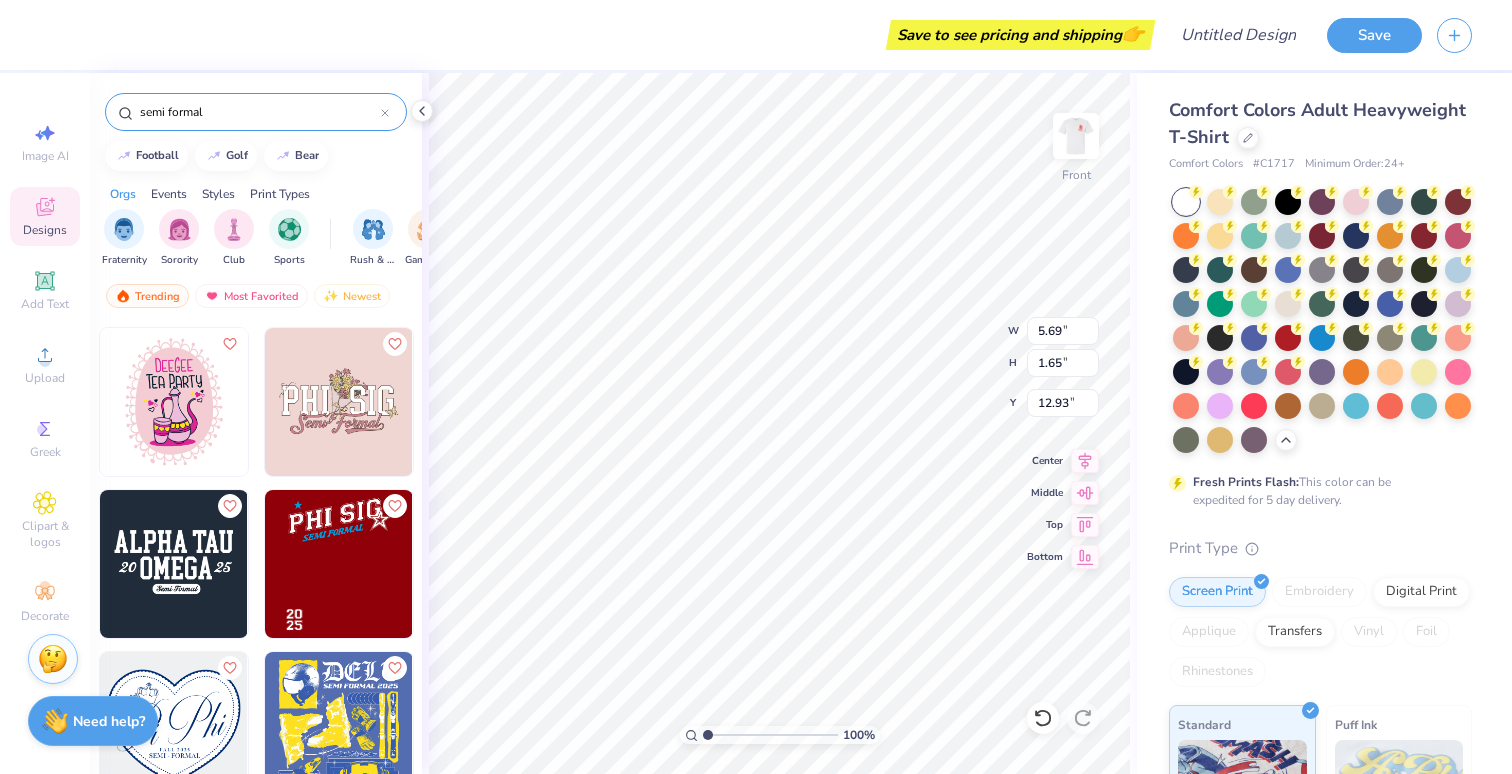 scroll, scrollTop: 1022, scrollLeft: 0, axis: vertical 